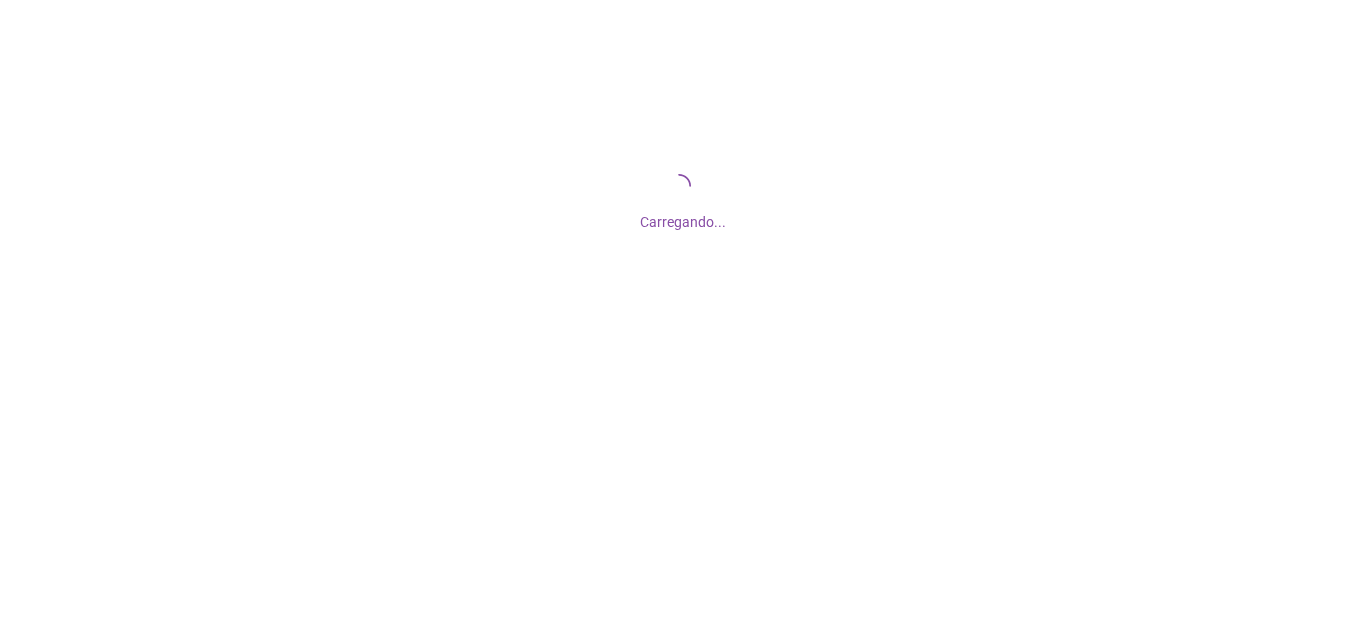 scroll, scrollTop: 0, scrollLeft: 0, axis: both 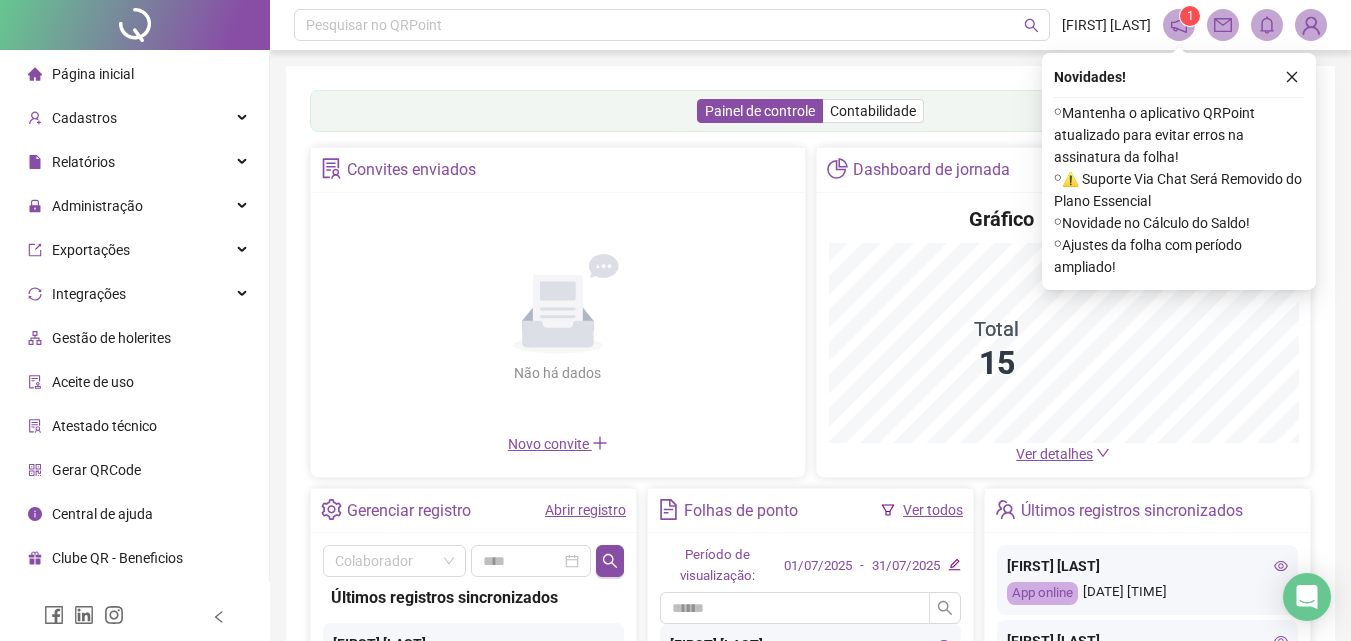 click 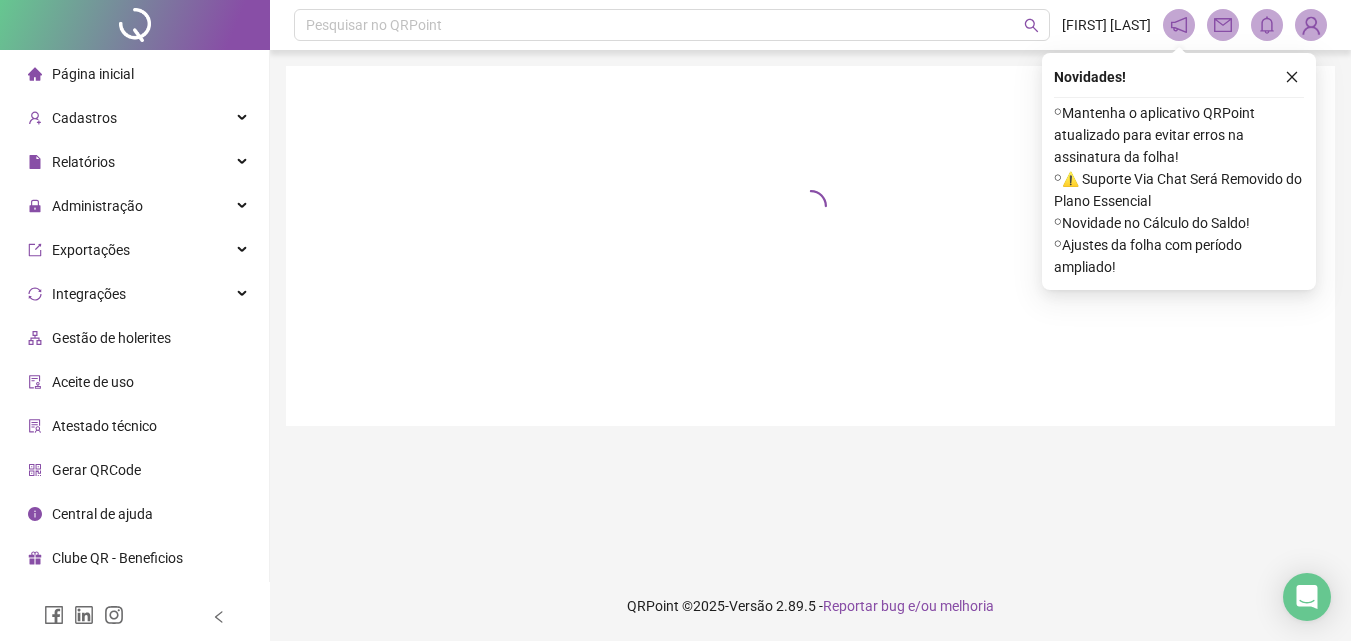 click at bounding box center (1179, 25) 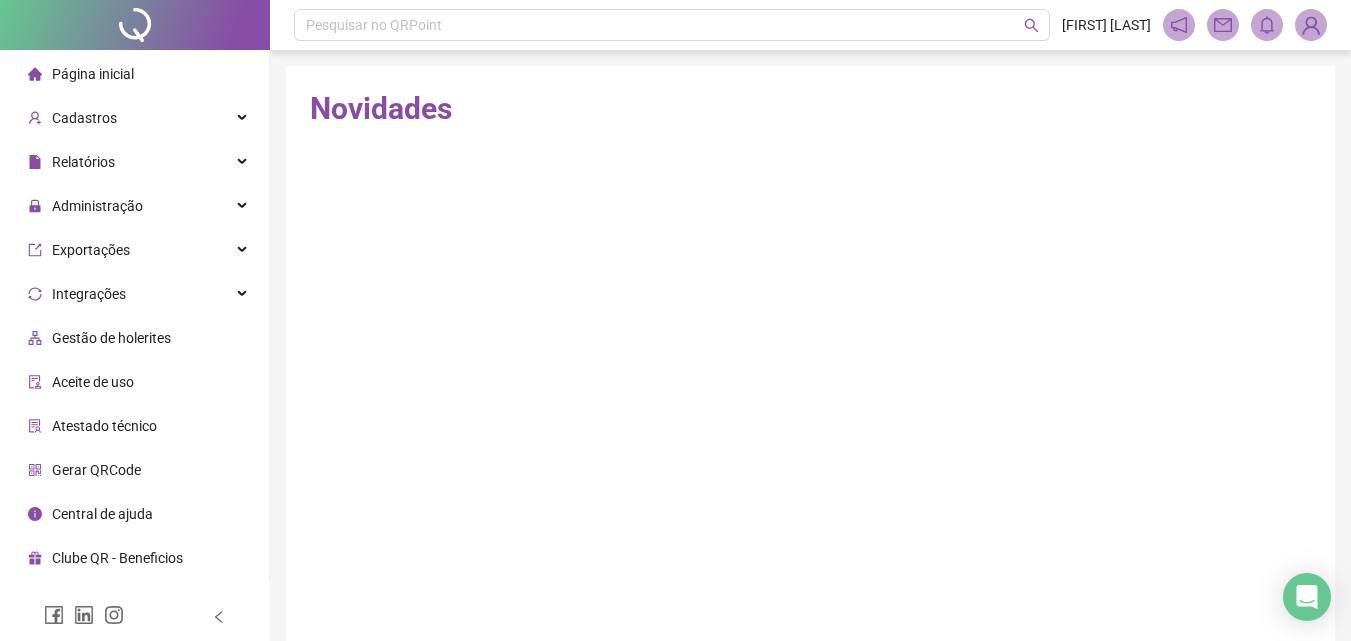 click on "Página inicial" at bounding box center (81, 74) 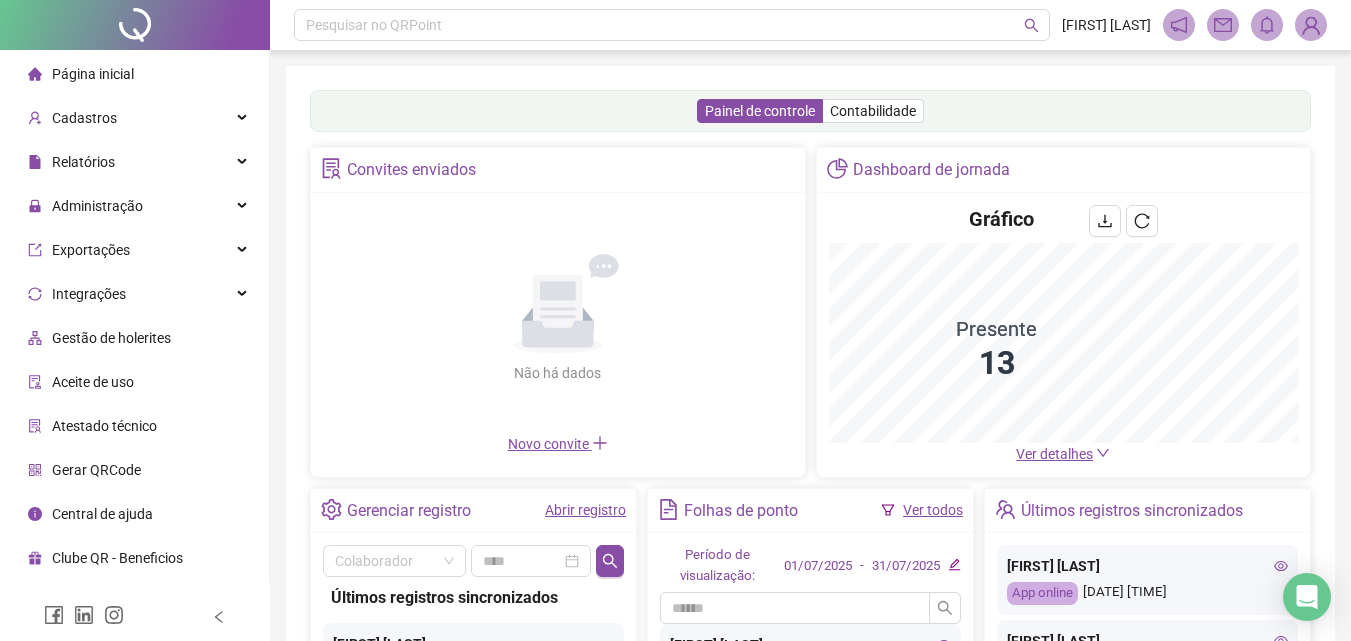 click on "Ver detalhes" at bounding box center (1054, 454) 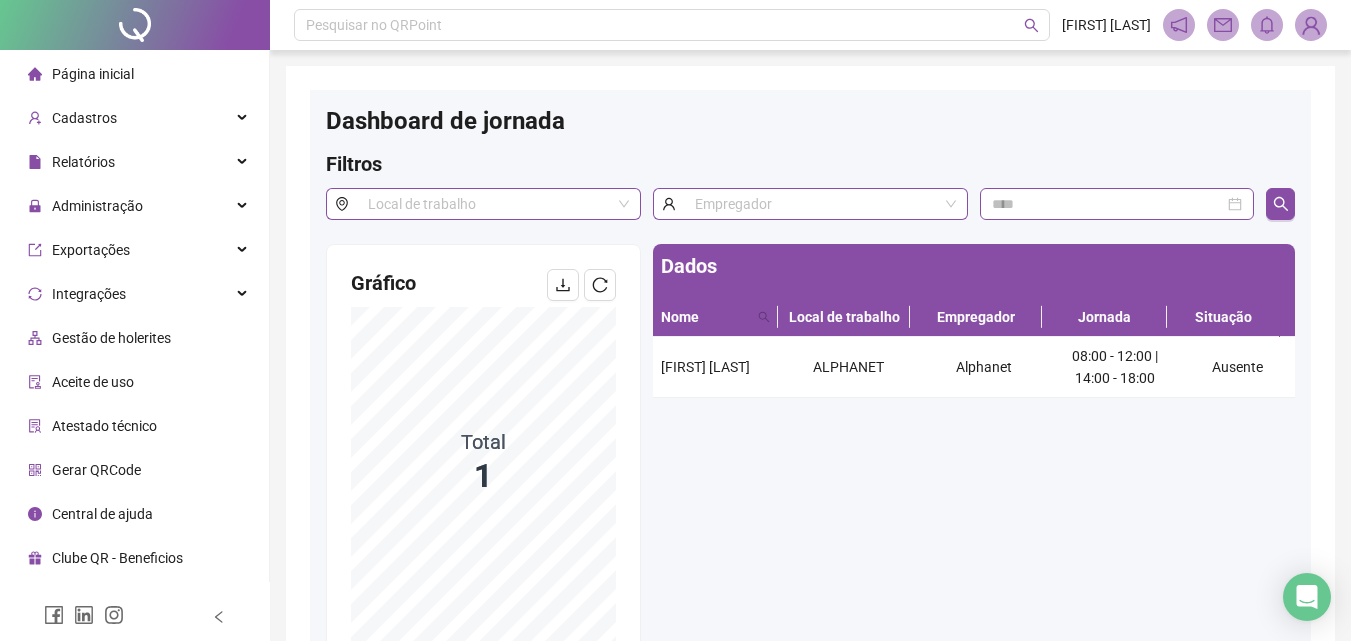 click on "Página inicial" at bounding box center [93, 74] 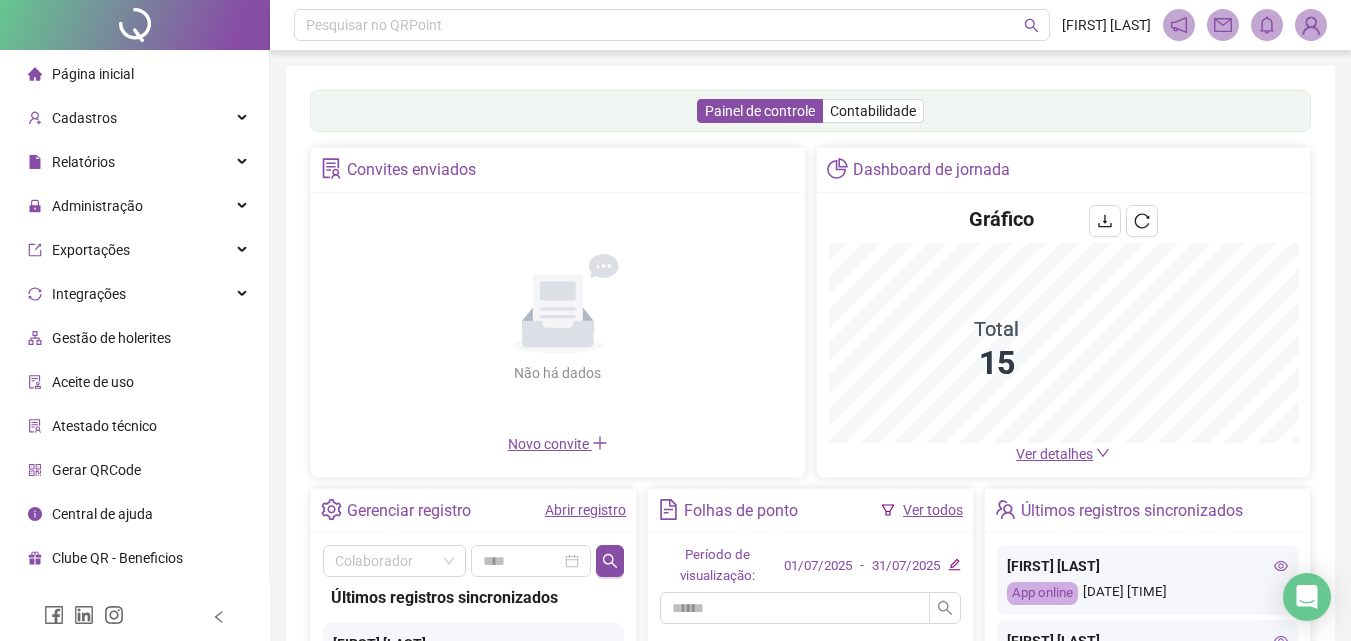scroll, scrollTop: 342, scrollLeft: 0, axis: vertical 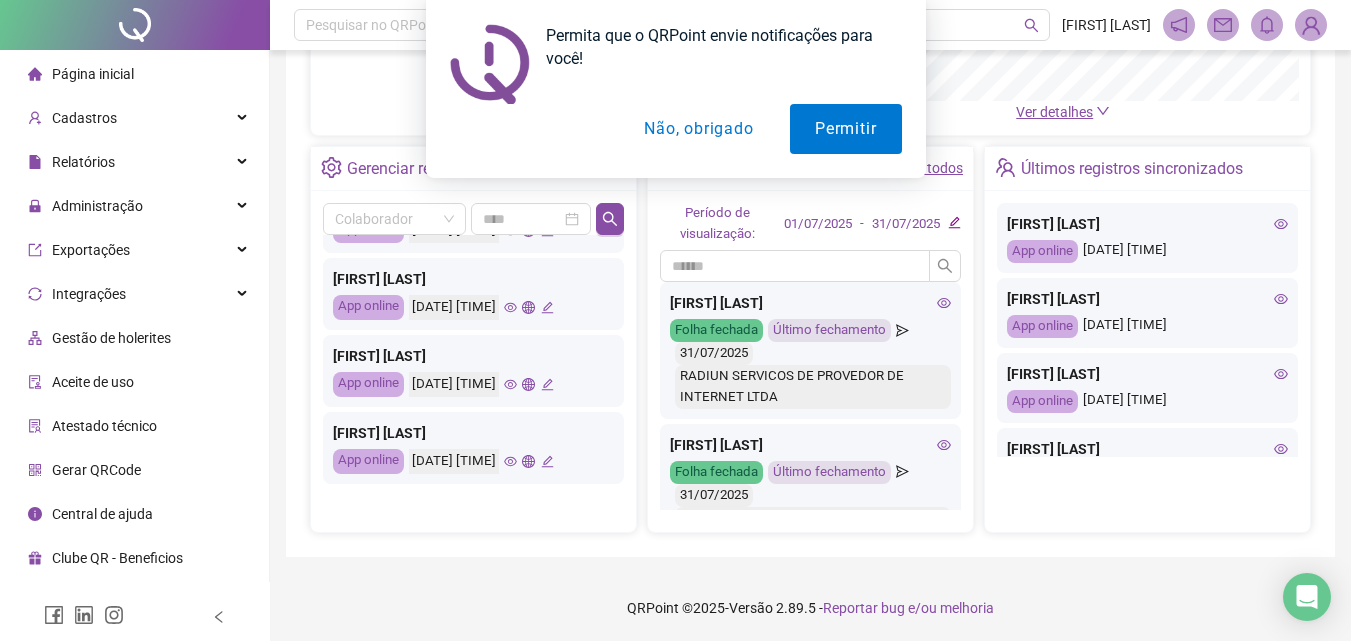 click on "Não, obrigado" at bounding box center [698, 129] 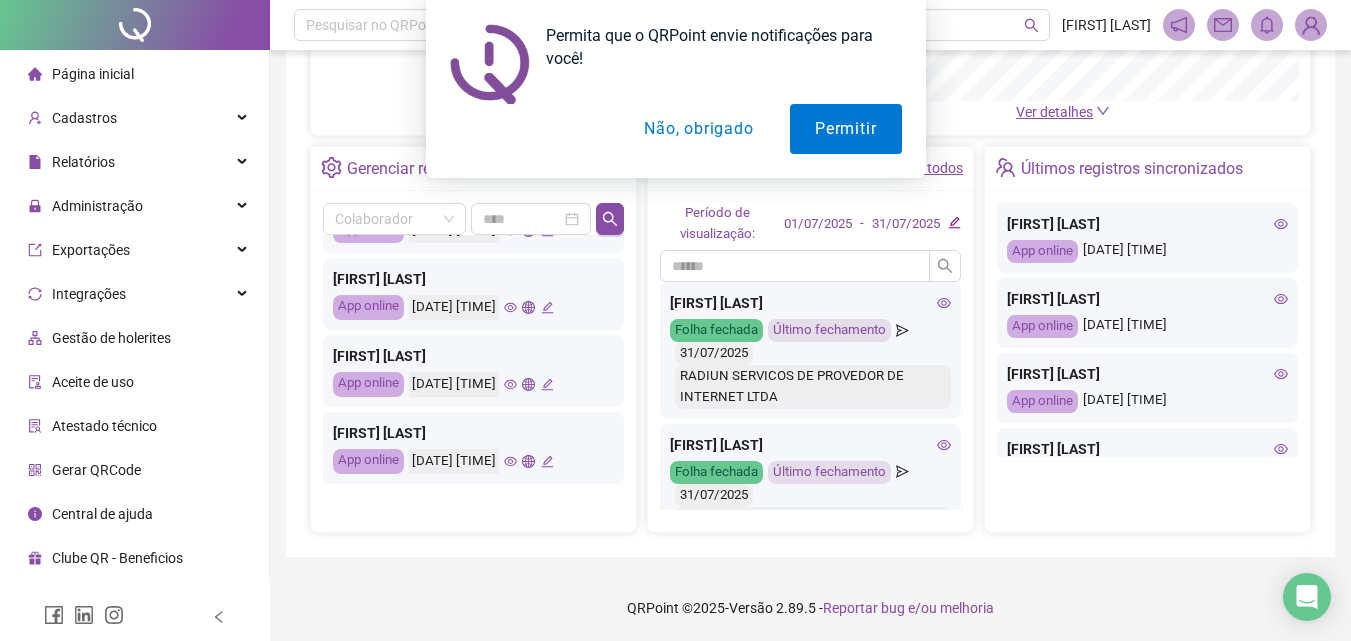 click on "Não, obrigado" at bounding box center [698, 129] 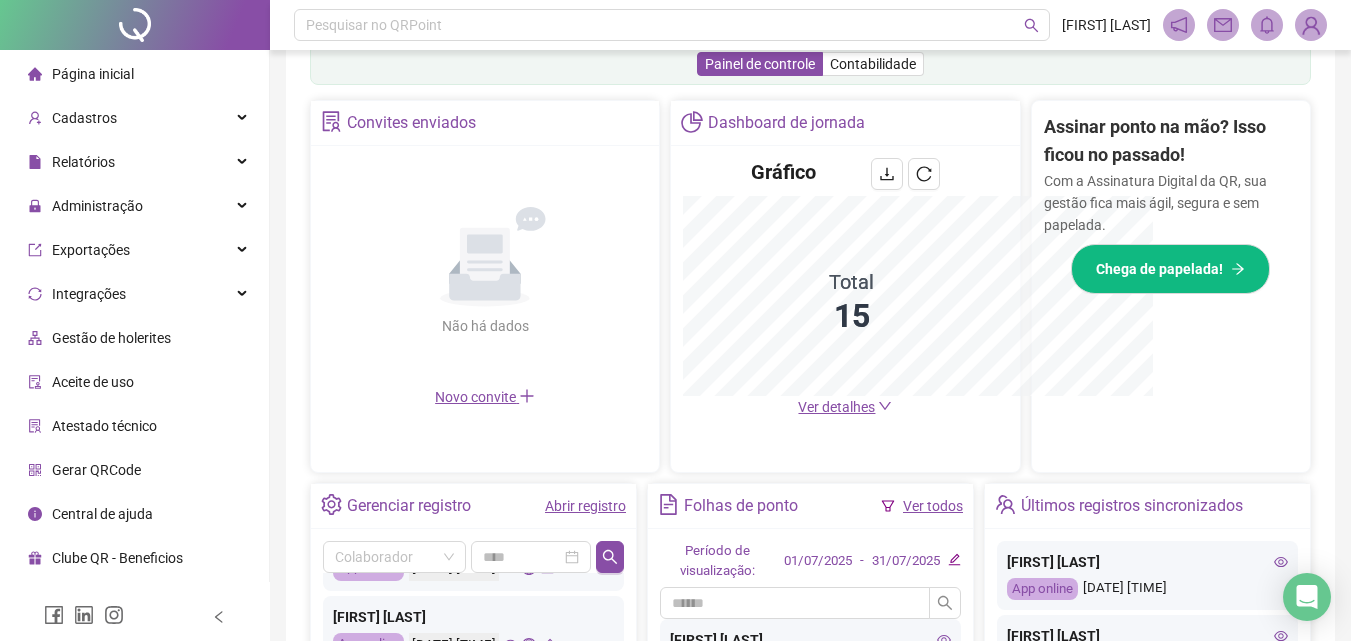 scroll, scrollTop: 637, scrollLeft: 0, axis: vertical 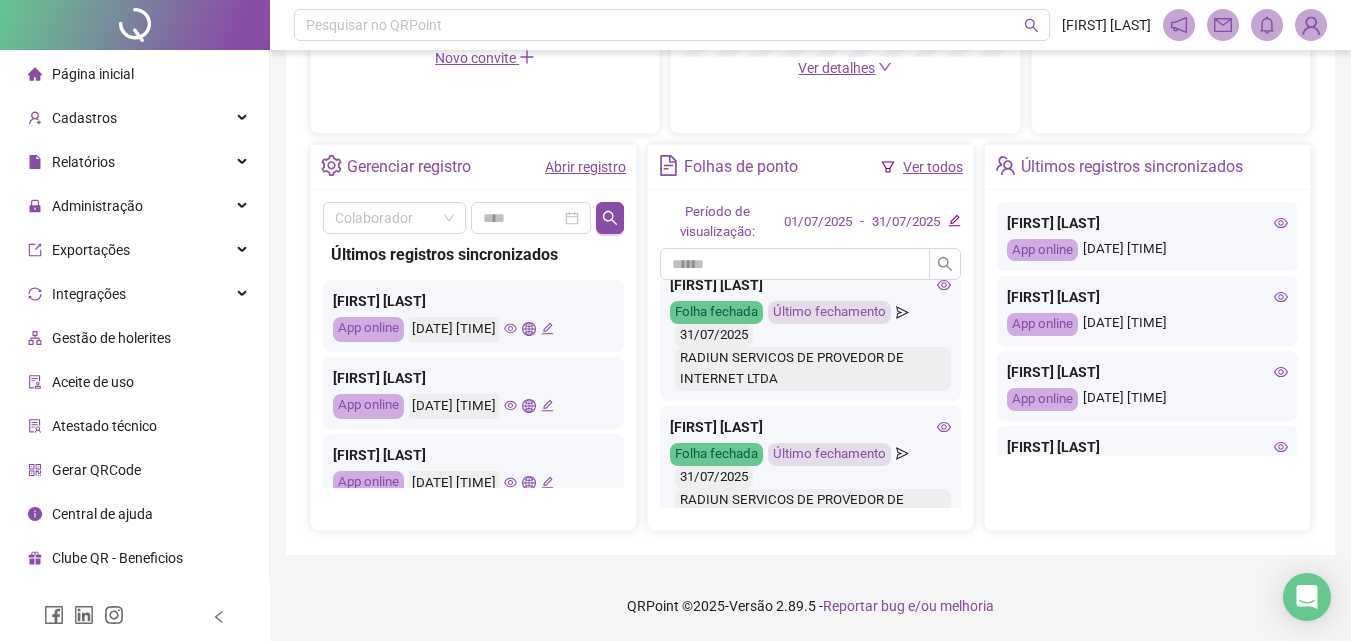 click 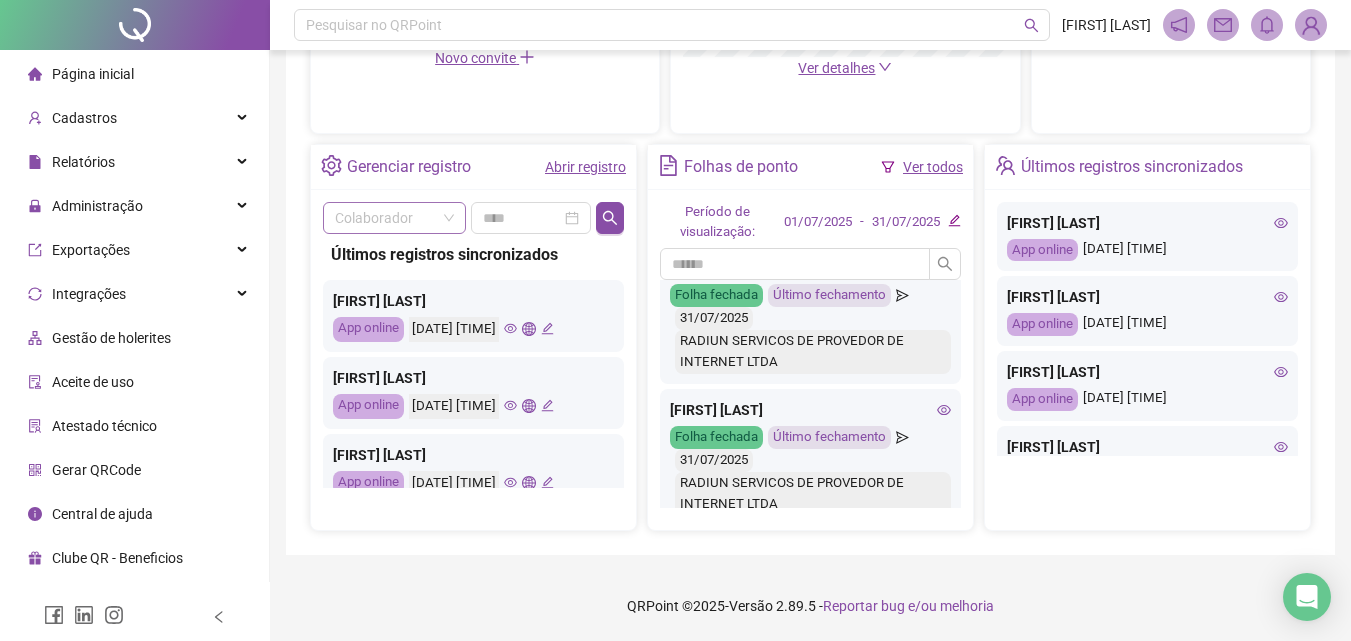 scroll, scrollTop: 0, scrollLeft: 0, axis: both 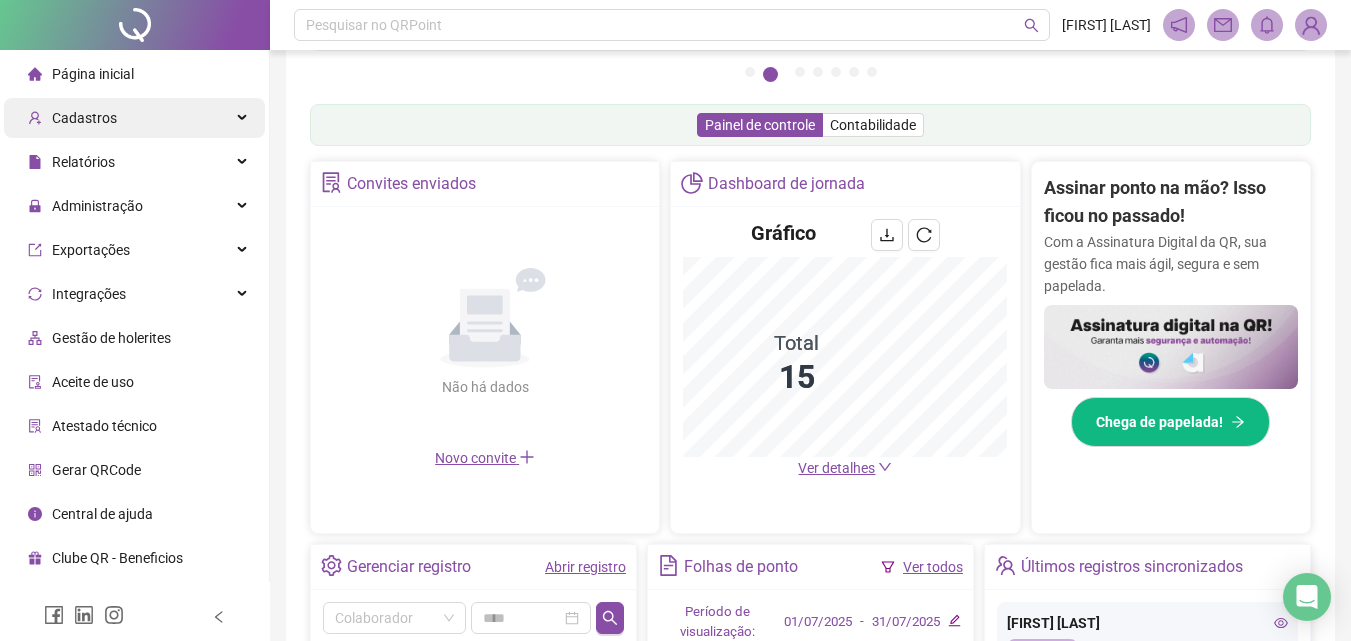 click on "Cadastros" at bounding box center (134, 118) 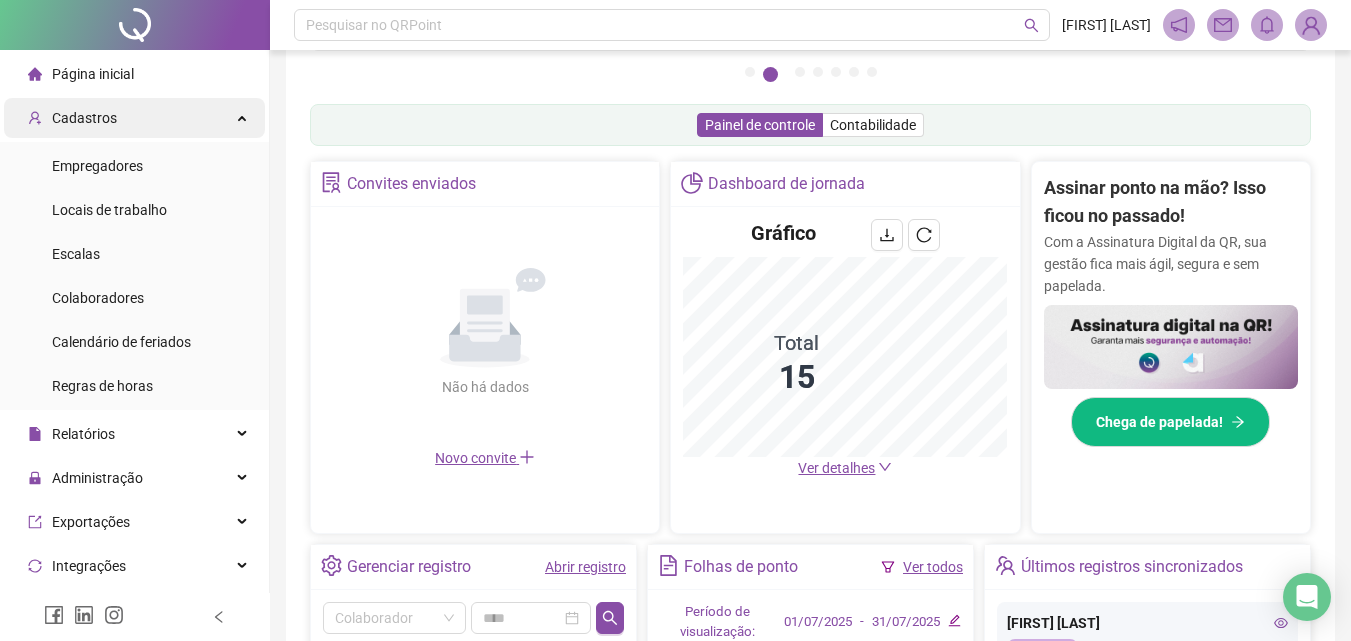 click on "Cadastros" at bounding box center [134, 118] 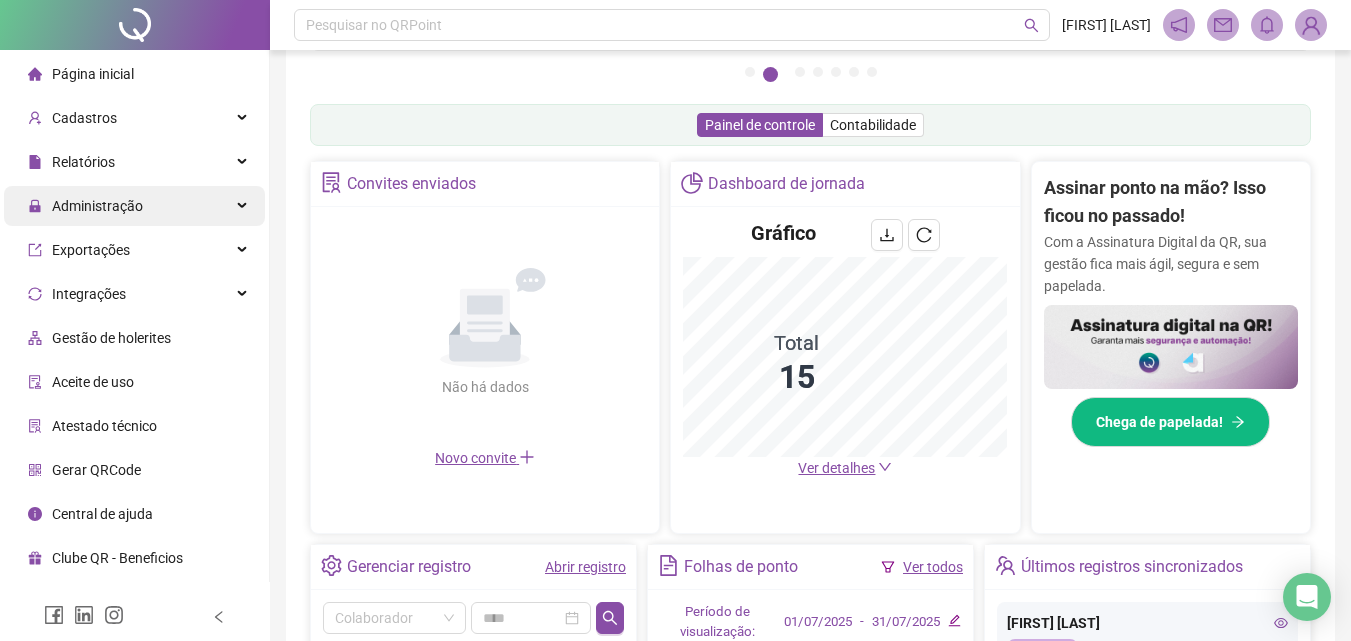click on "Administração" at bounding box center (97, 206) 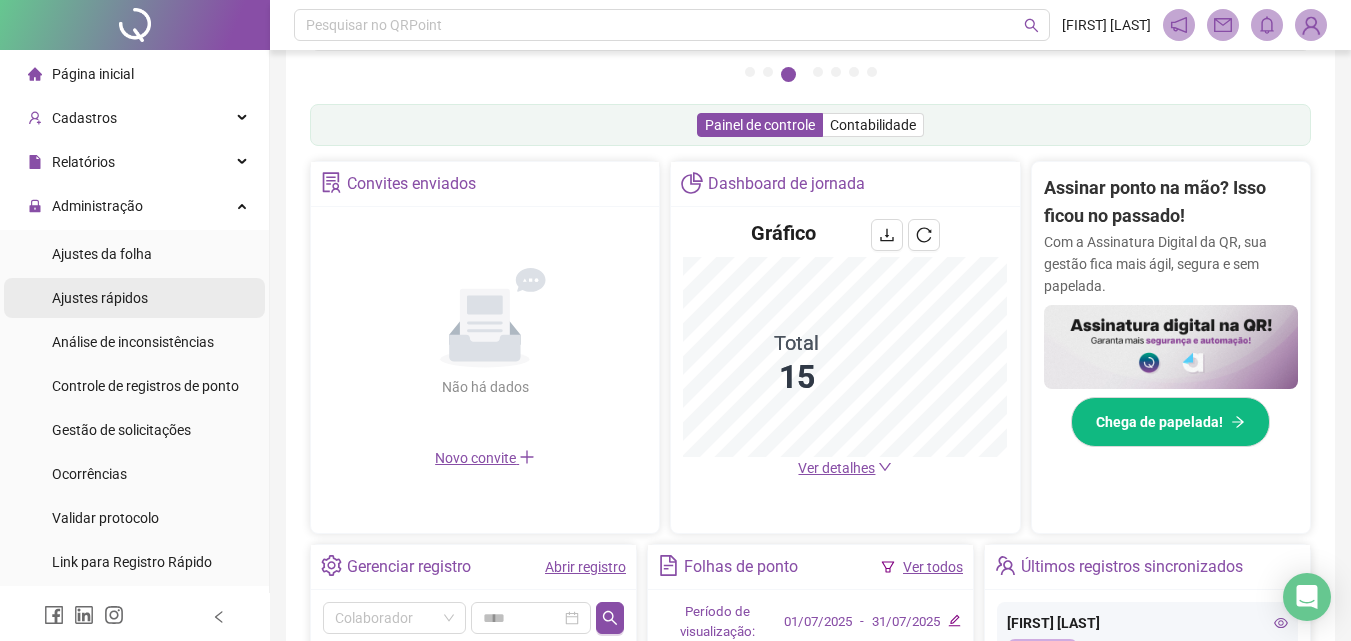 click on "Ajustes rápidos" at bounding box center (100, 298) 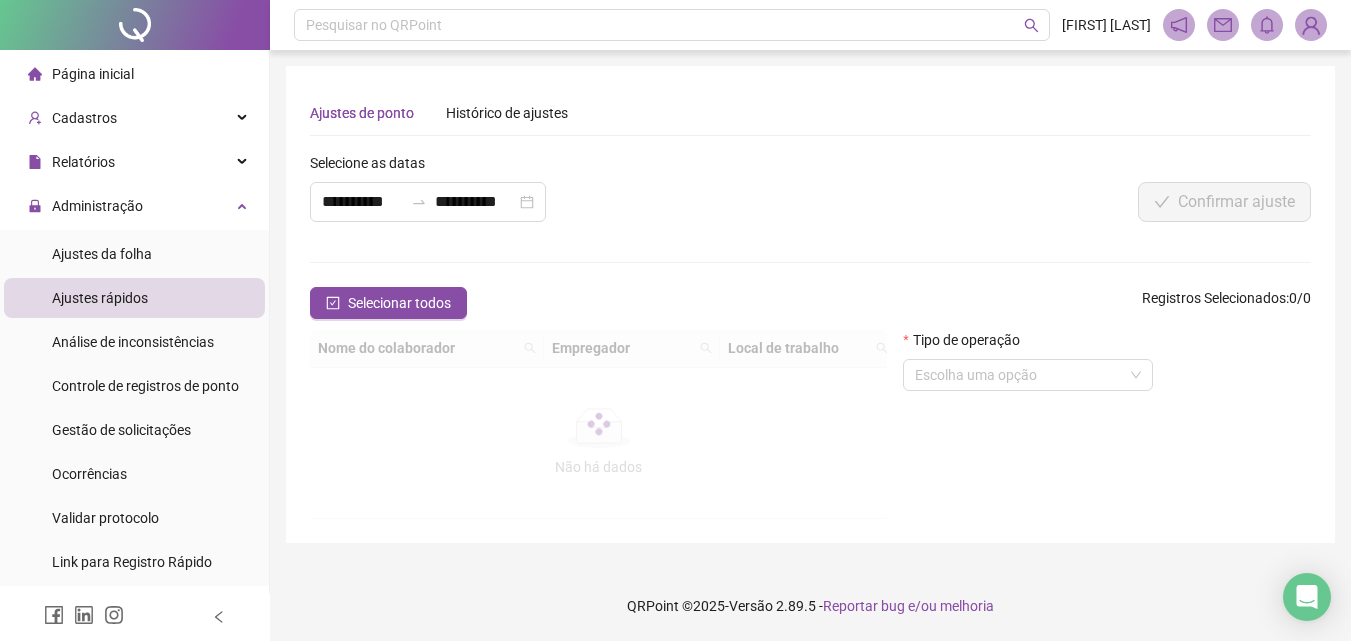 scroll, scrollTop: 0, scrollLeft: 0, axis: both 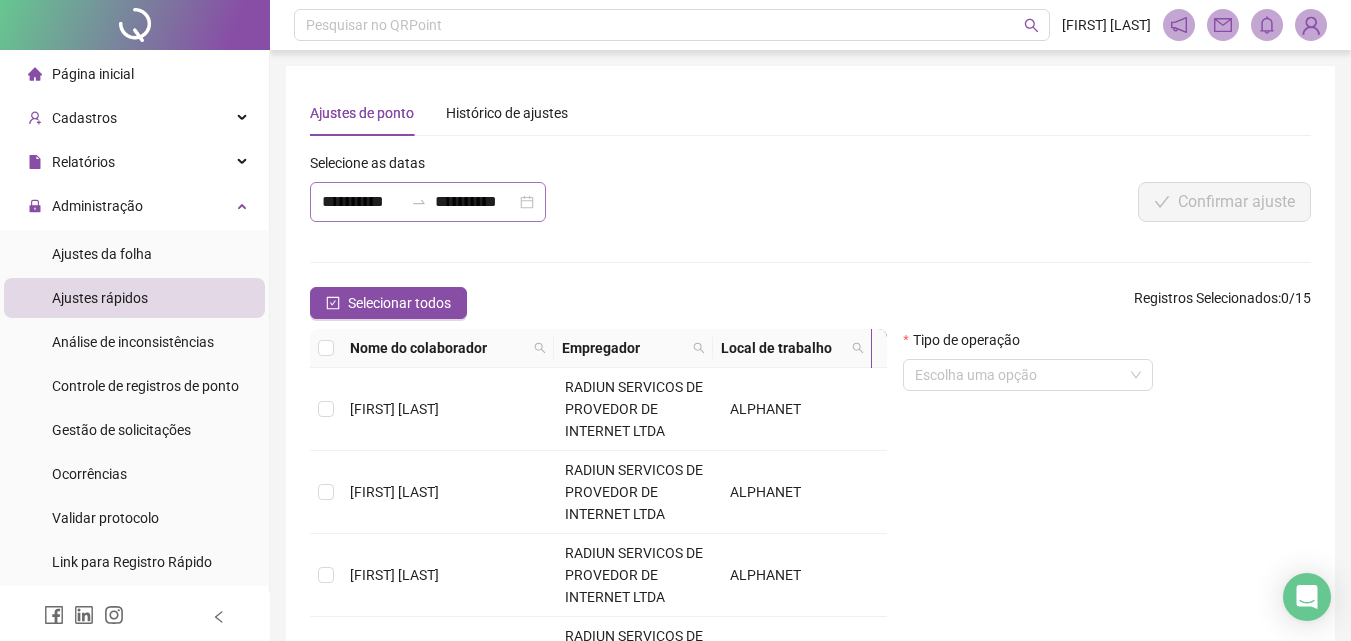 click on "**********" at bounding box center (428, 202) 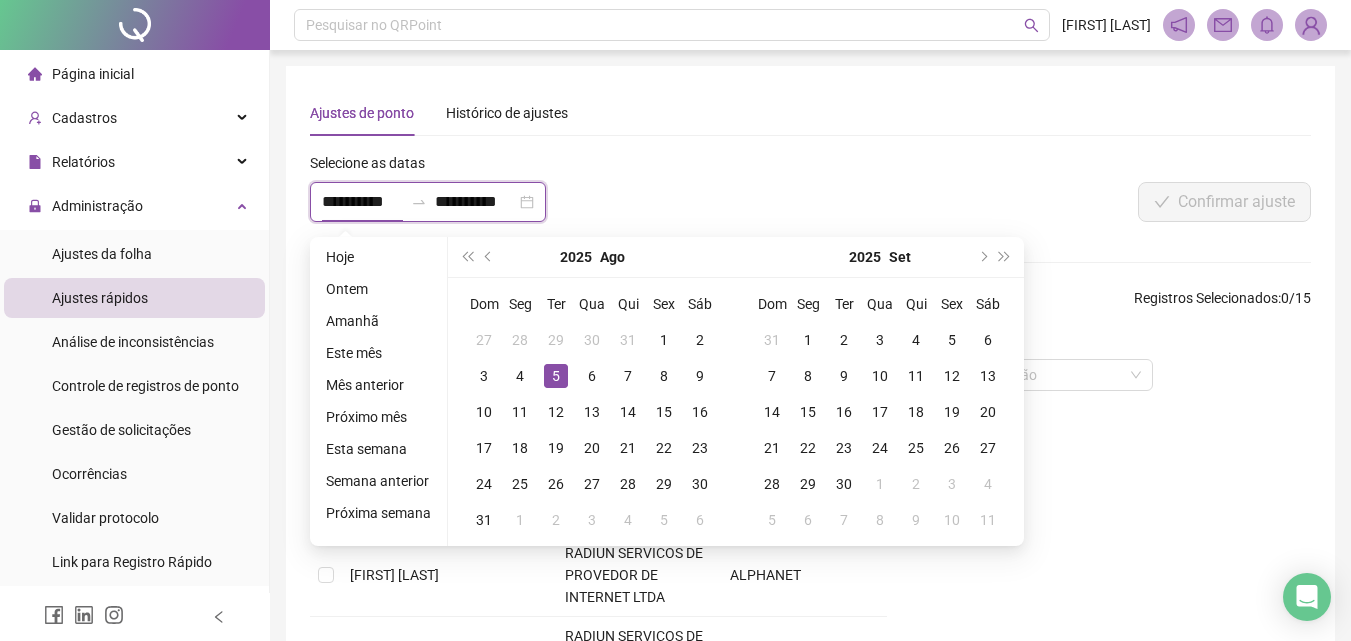 click on "**********" at bounding box center (428, 202) 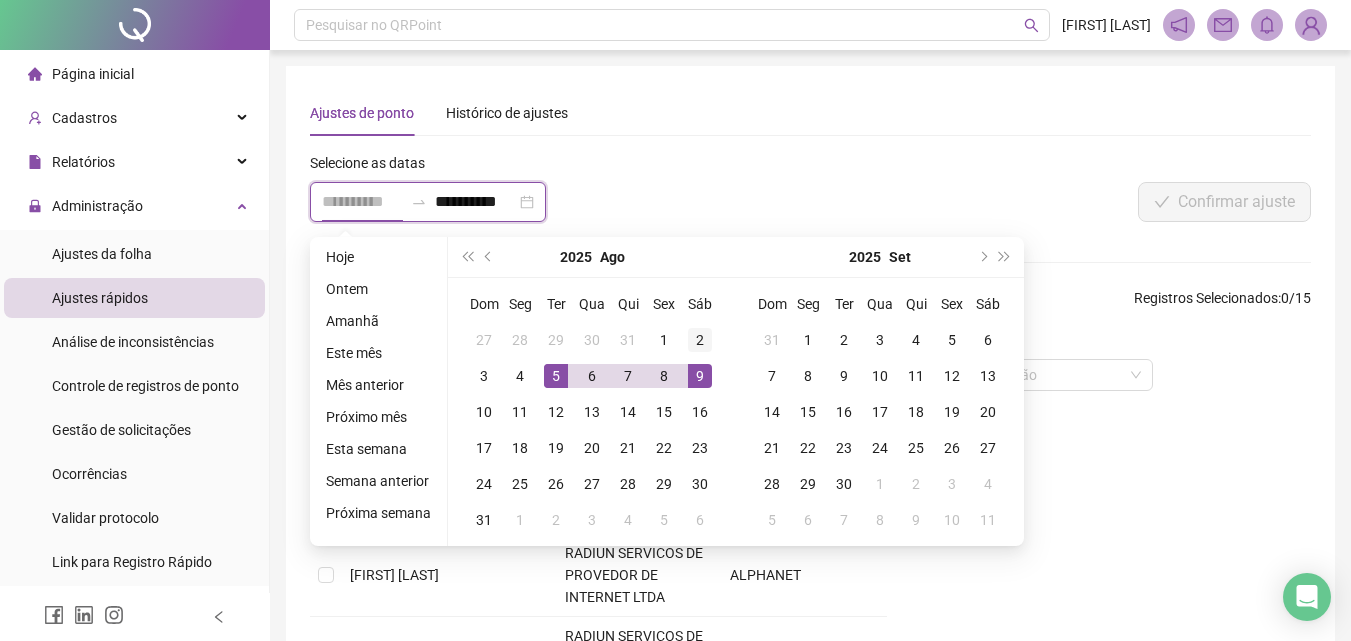 type on "**********" 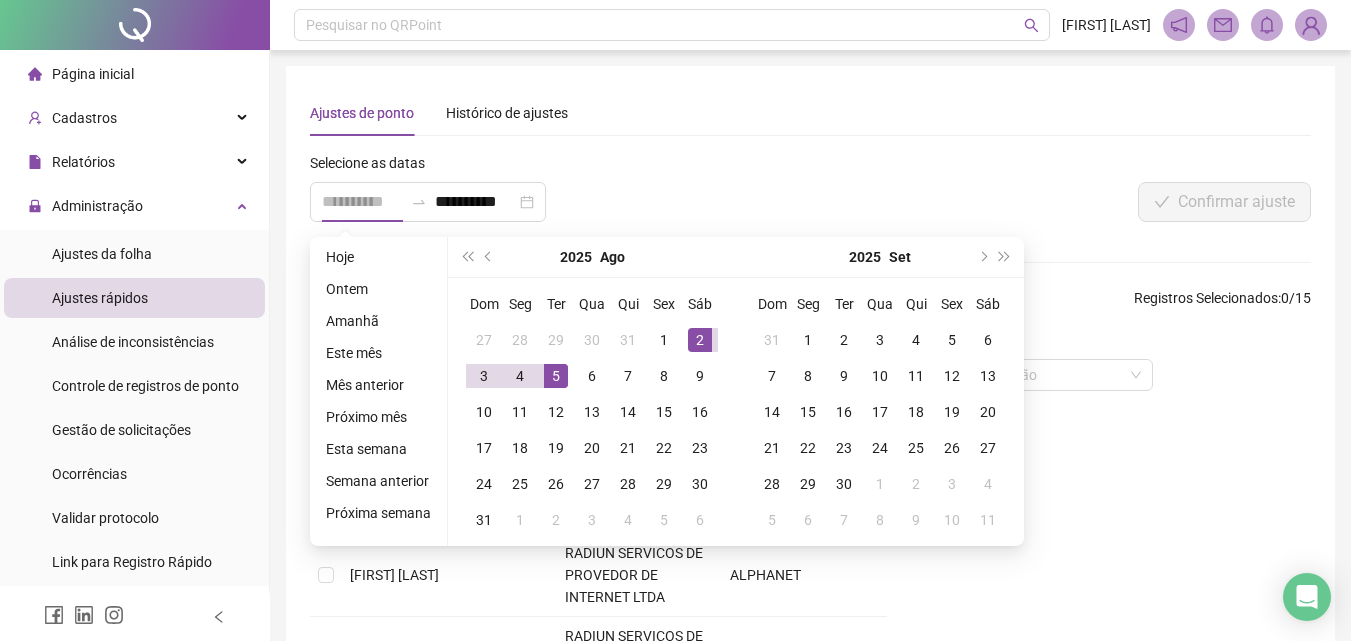 click on "2" at bounding box center (700, 340) 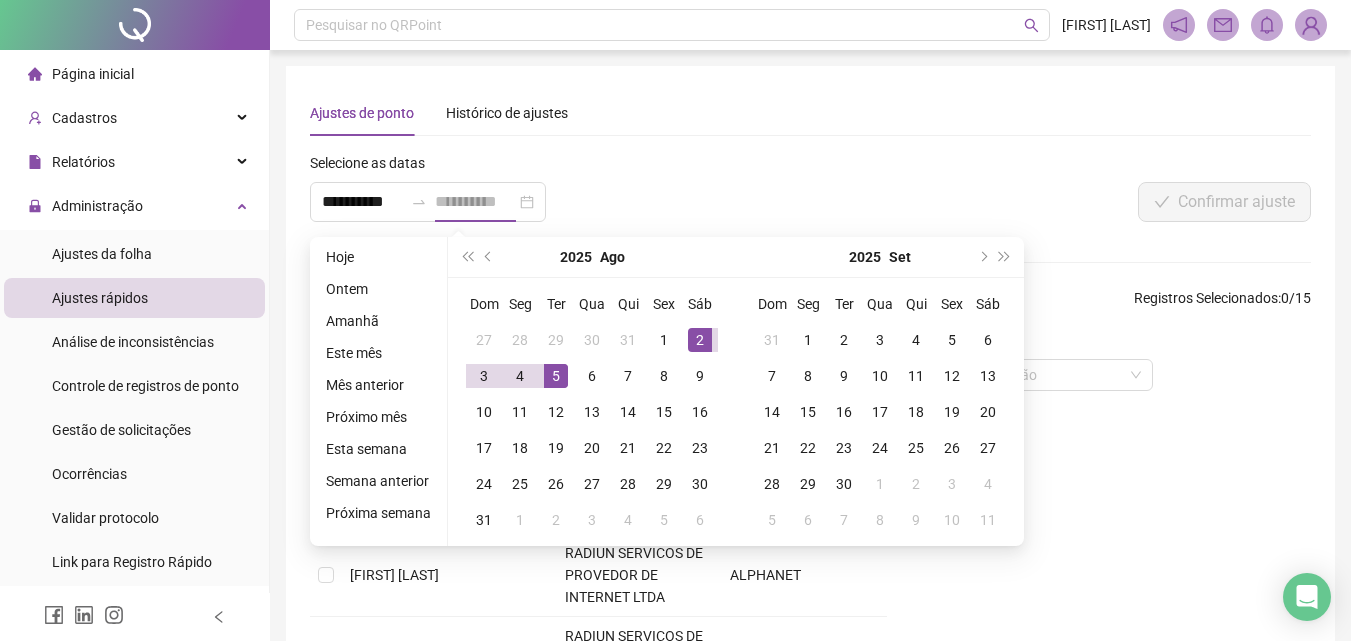 click on "2" at bounding box center [700, 340] 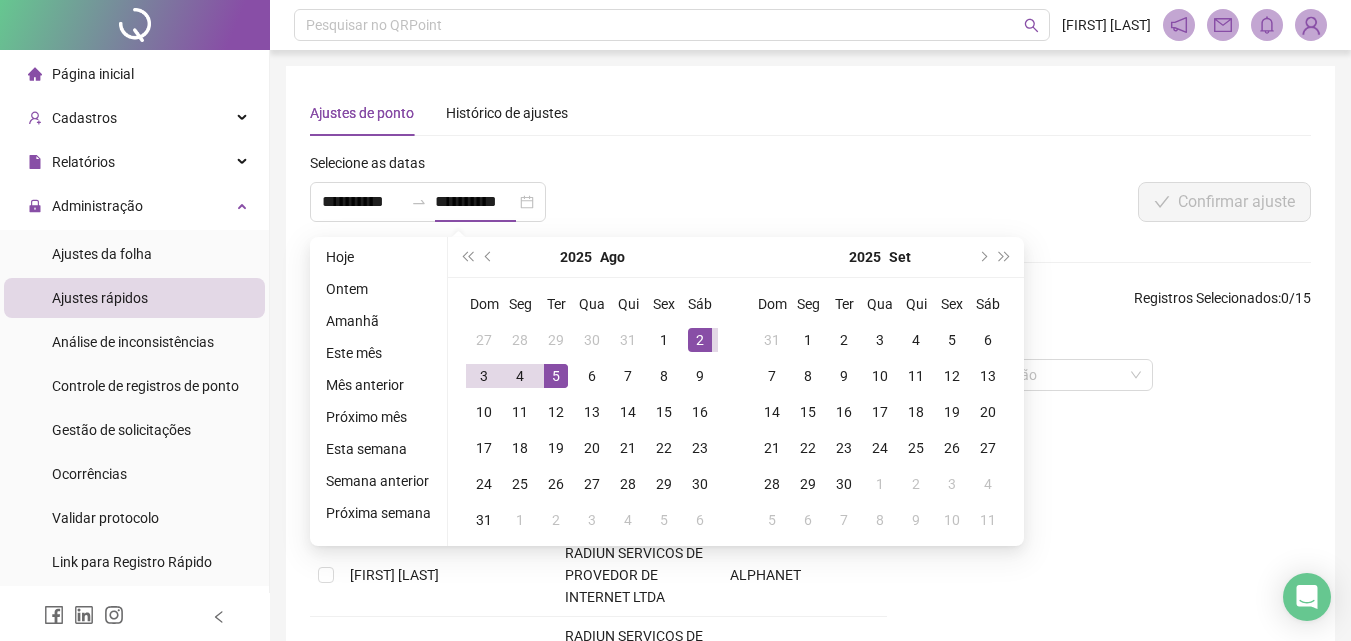 type on "**********" 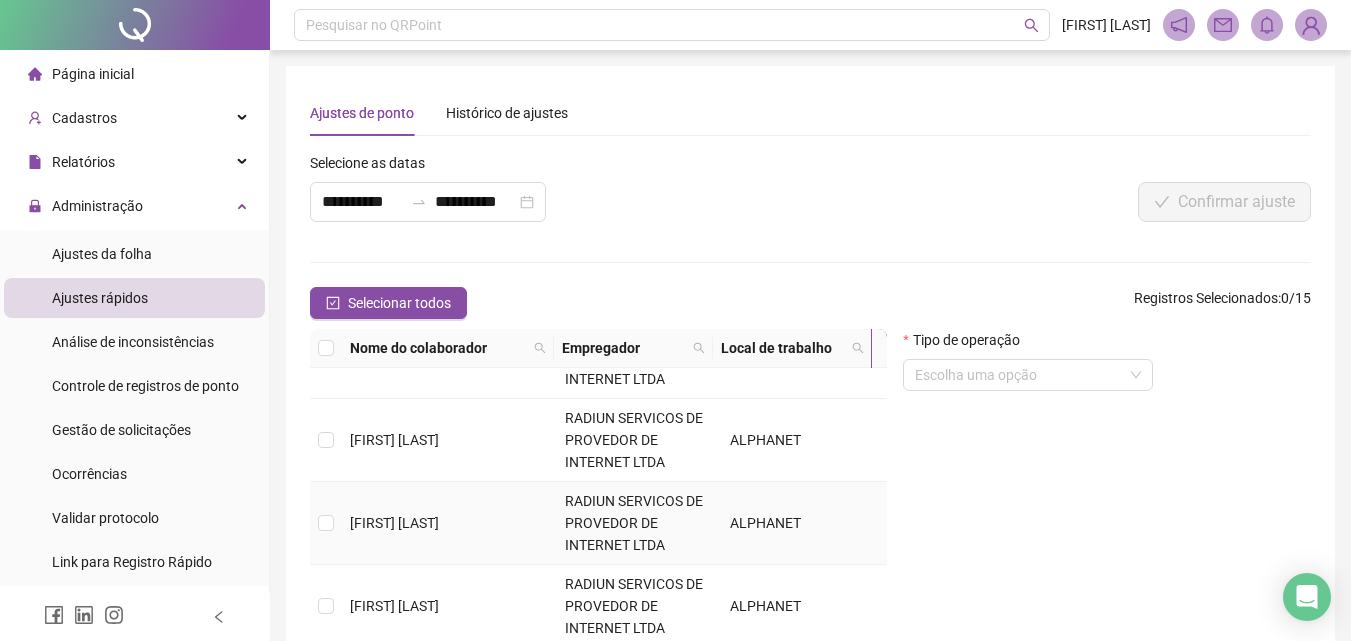 scroll, scrollTop: 100, scrollLeft: 0, axis: vertical 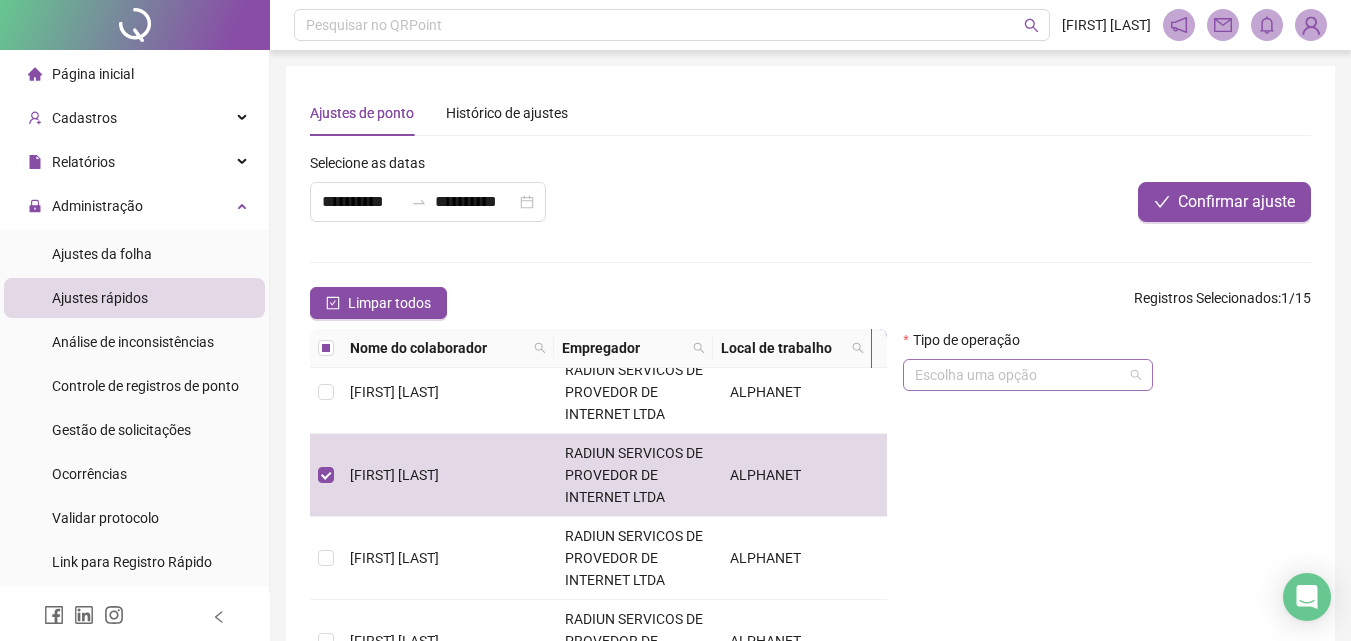 click at bounding box center [1019, 375] 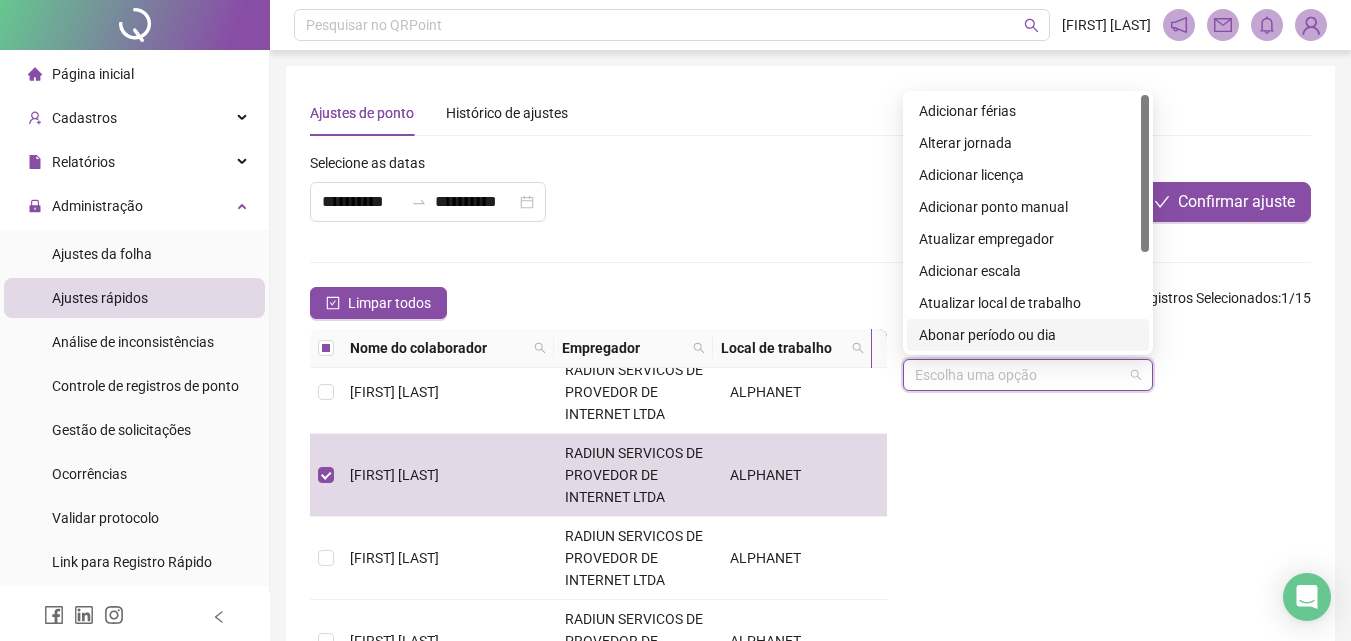 click on "Abonar período ou dia" at bounding box center (1028, 335) 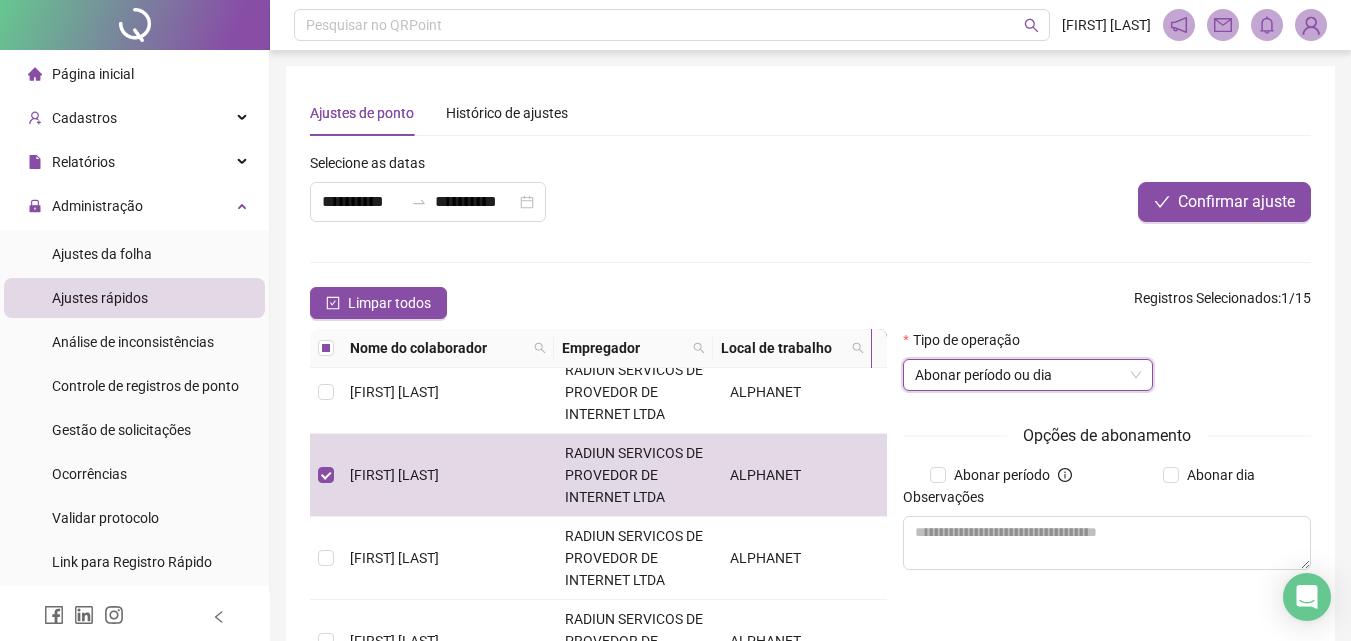 scroll, scrollTop: 100, scrollLeft: 0, axis: vertical 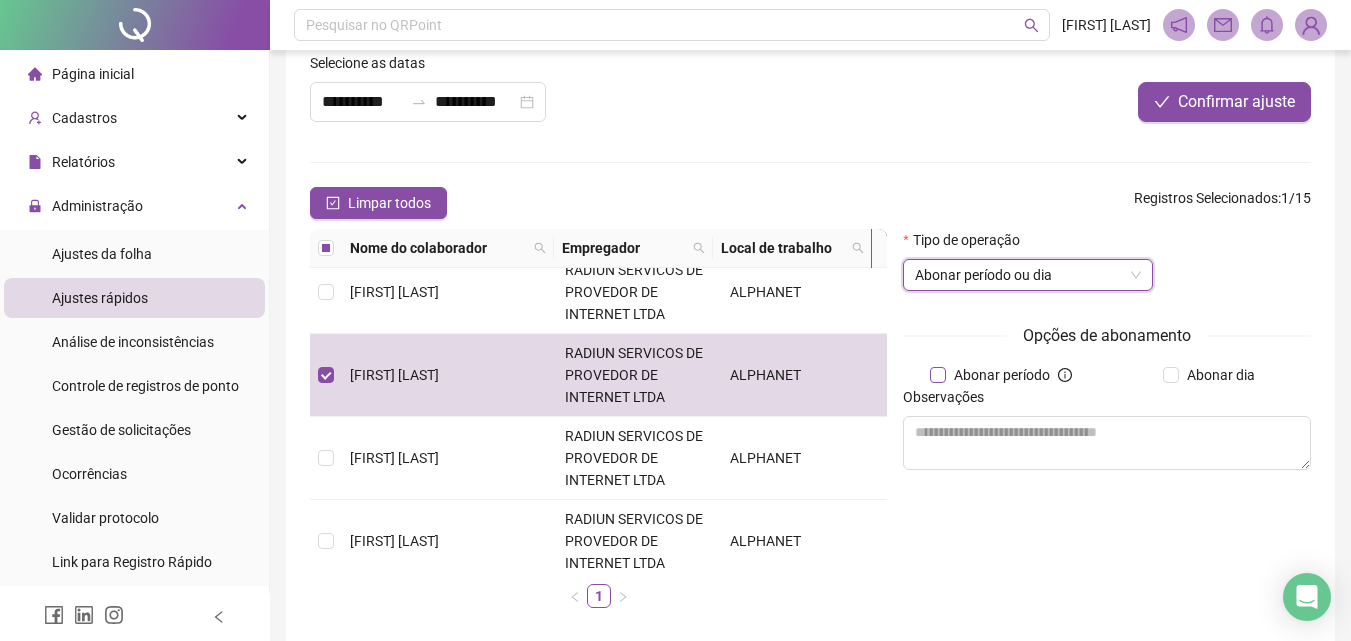 click on "Abonar período" at bounding box center [1002, 375] 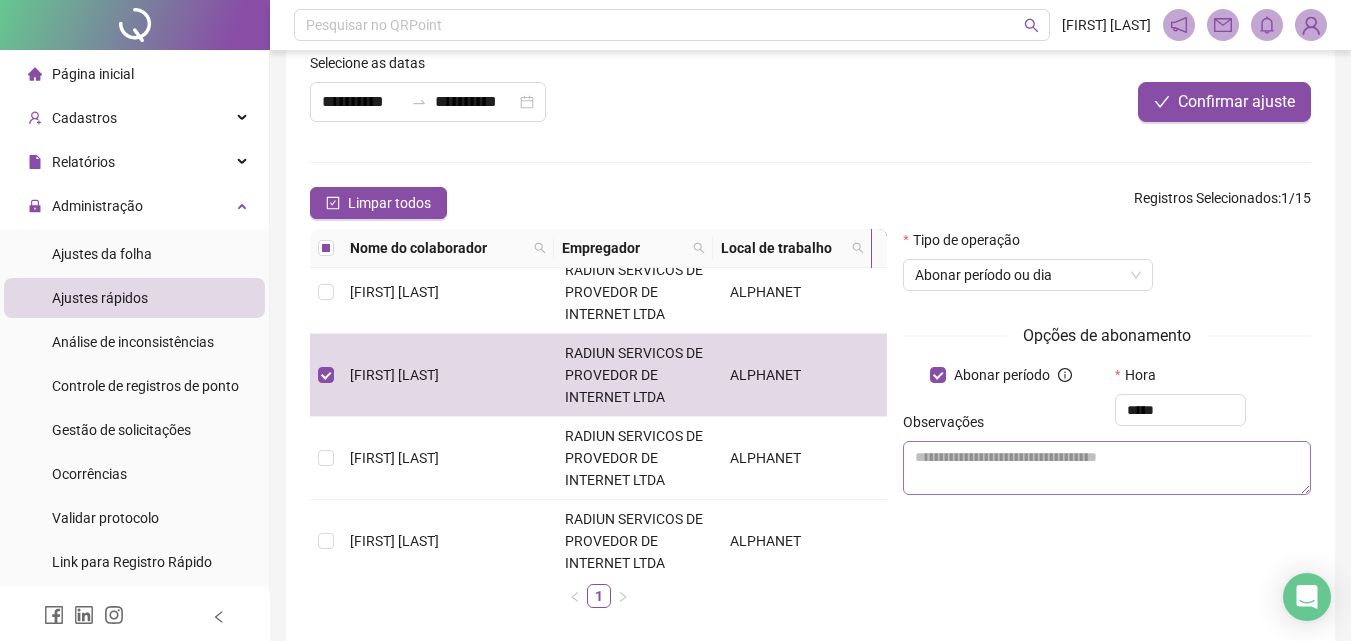 type on "*****" 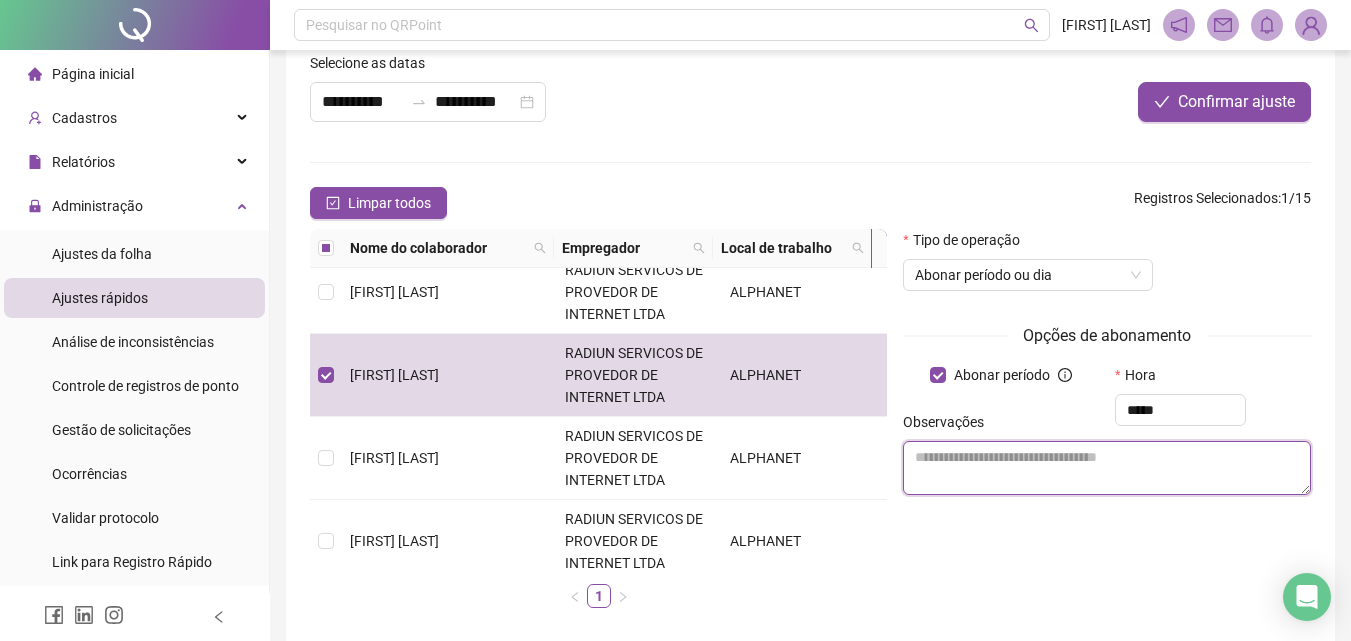 click at bounding box center (1107, 468) 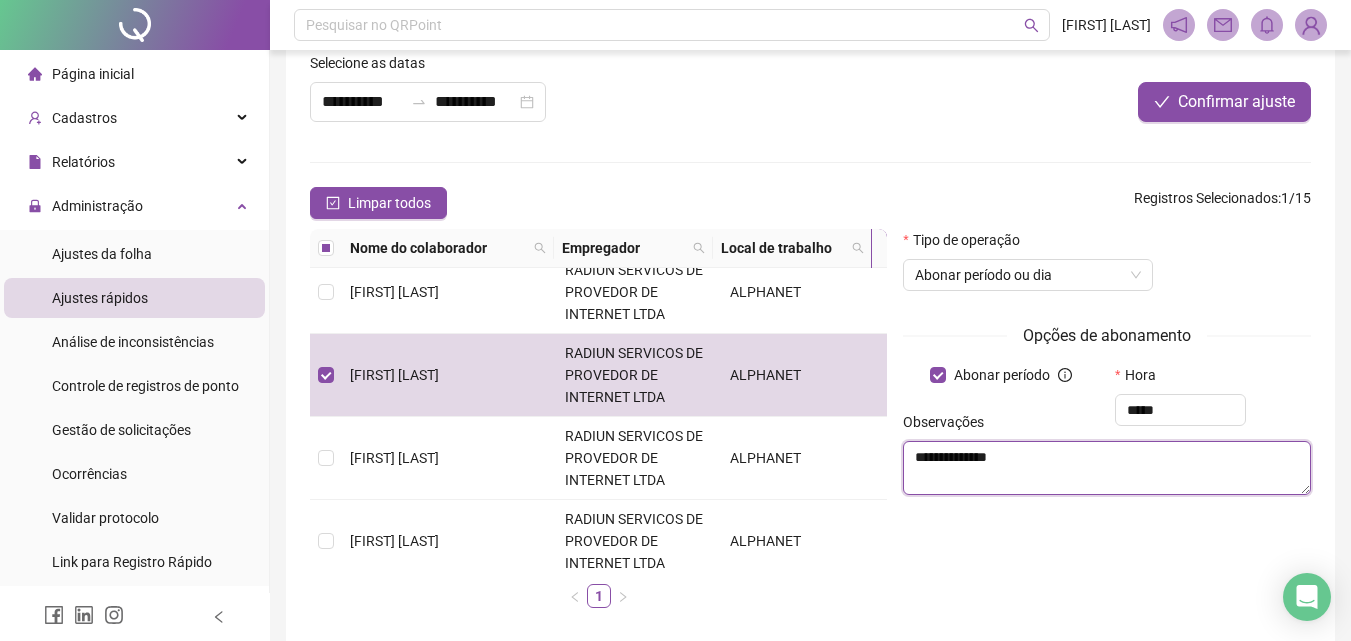 click on "**********" at bounding box center [1107, 468] 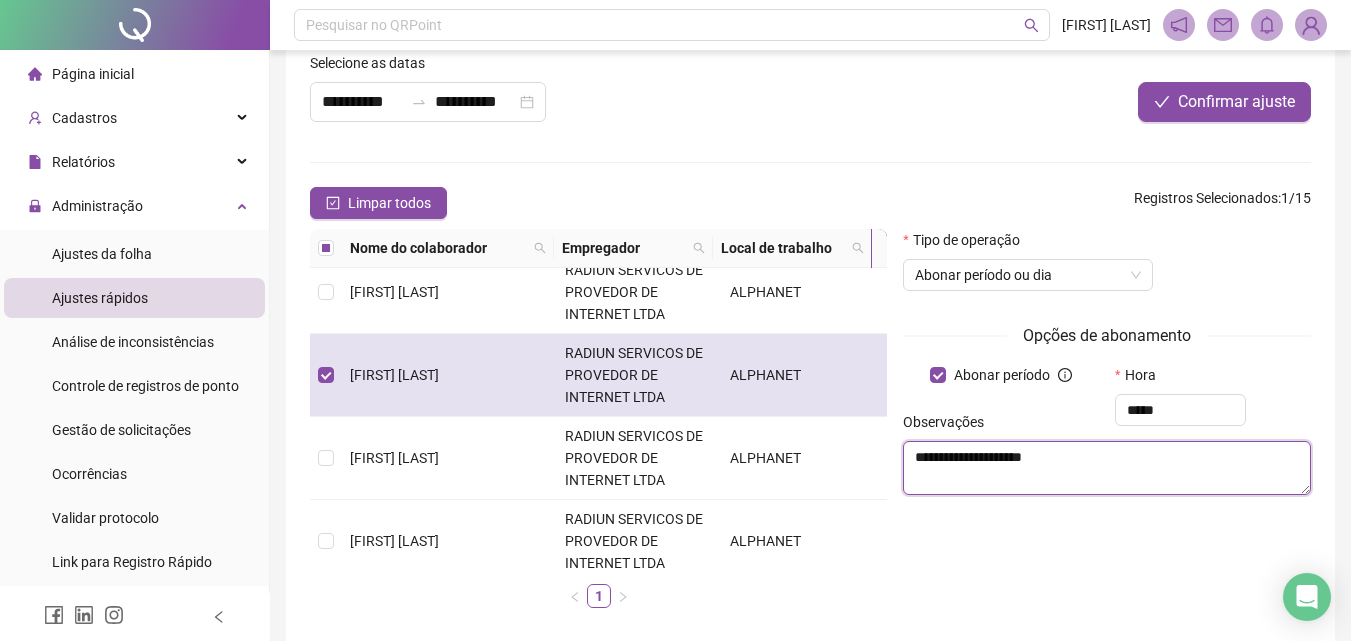 scroll, scrollTop: 0, scrollLeft: 0, axis: both 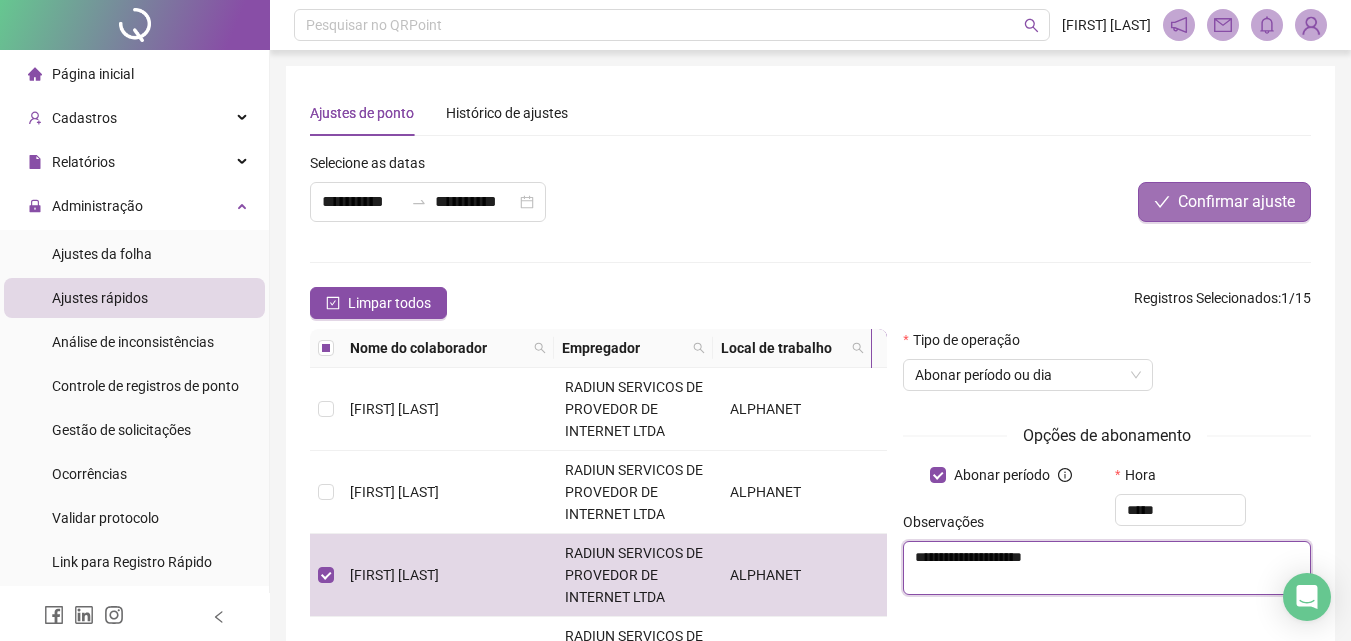 type on "**********" 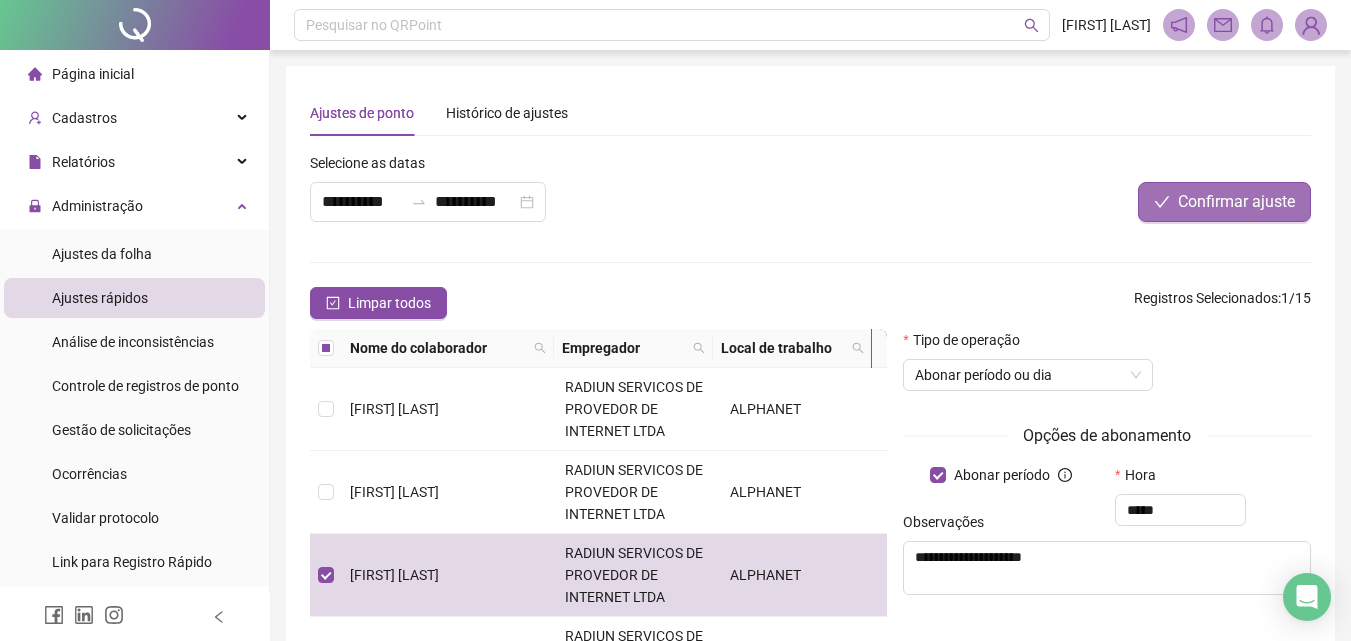 click on "Confirmar ajuste" at bounding box center [1236, 202] 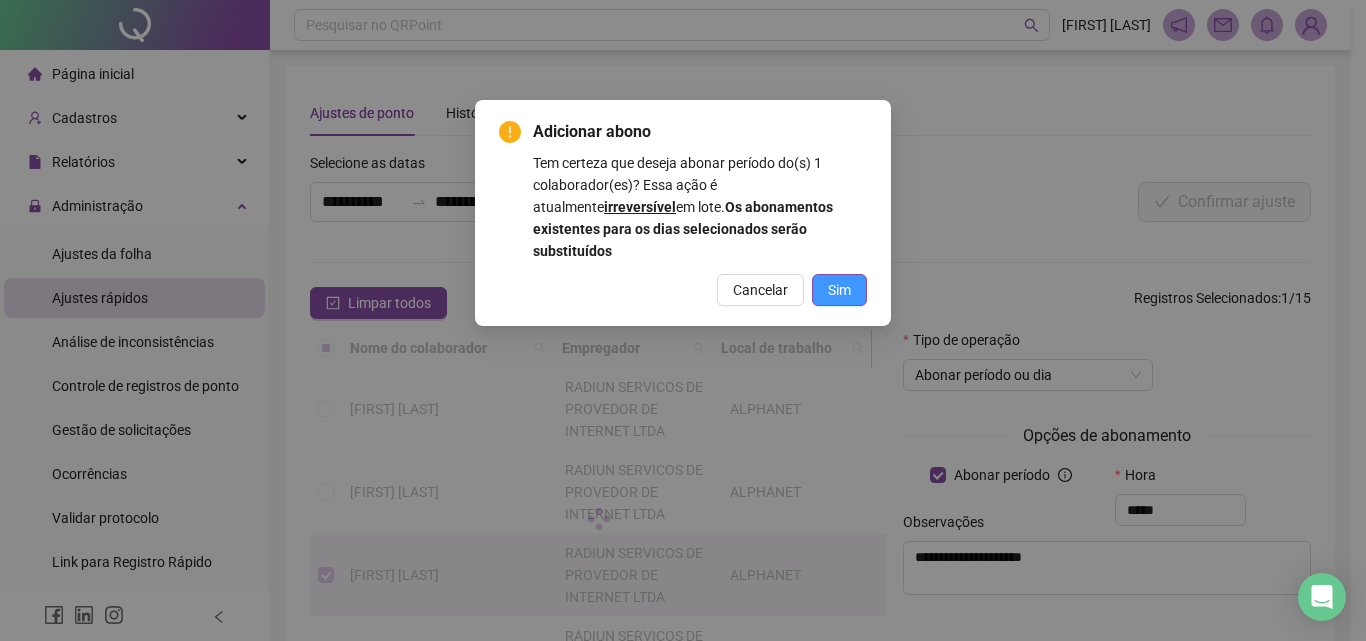 click on "Sim" at bounding box center [839, 290] 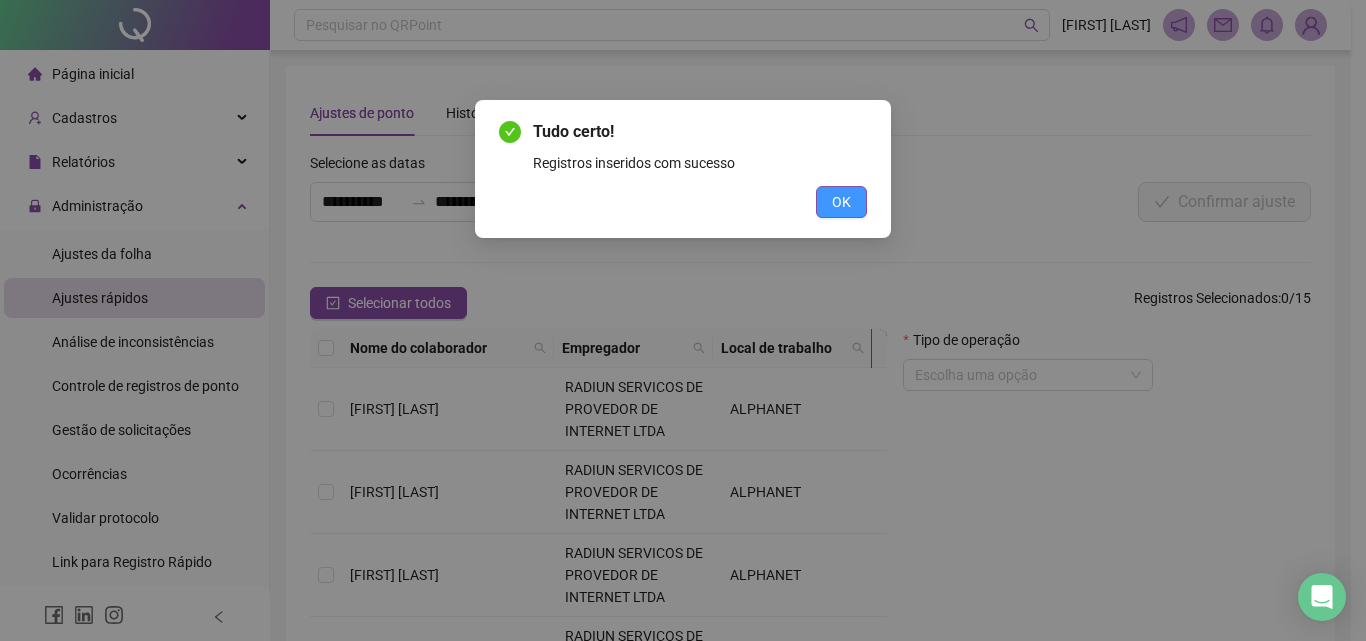 click on "OK" at bounding box center [841, 202] 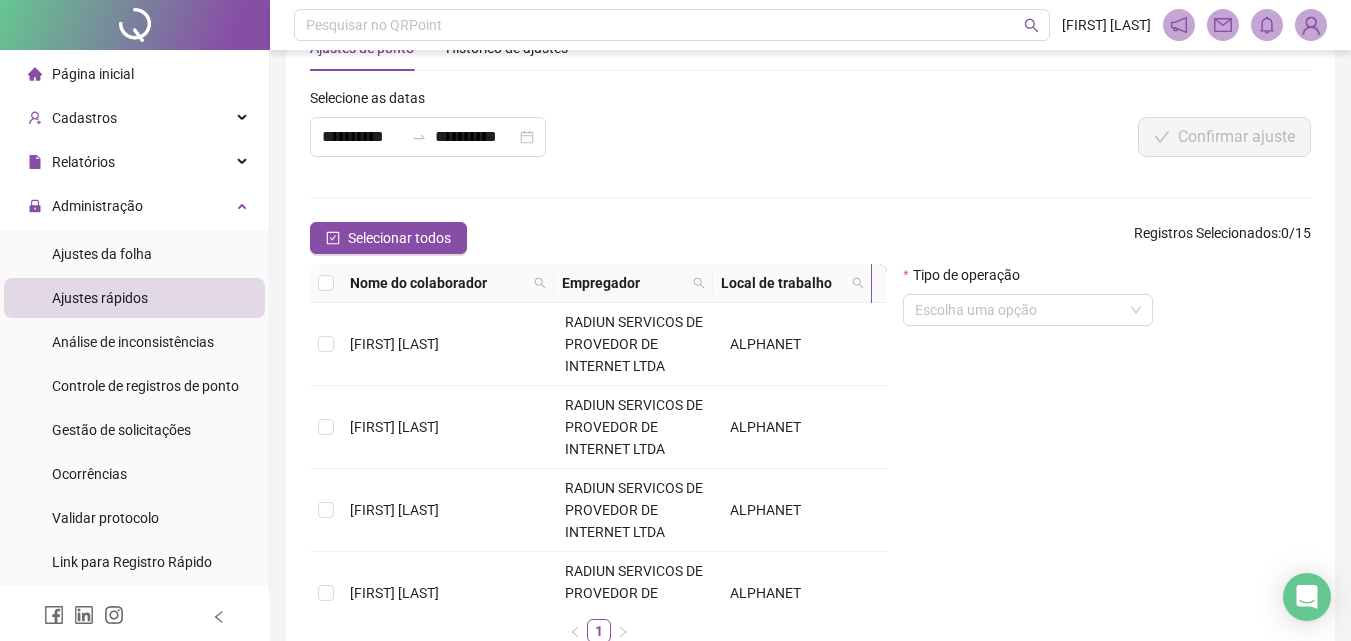 scroll, scrollTop: 100, scrollLeft: 0, axis: vertical 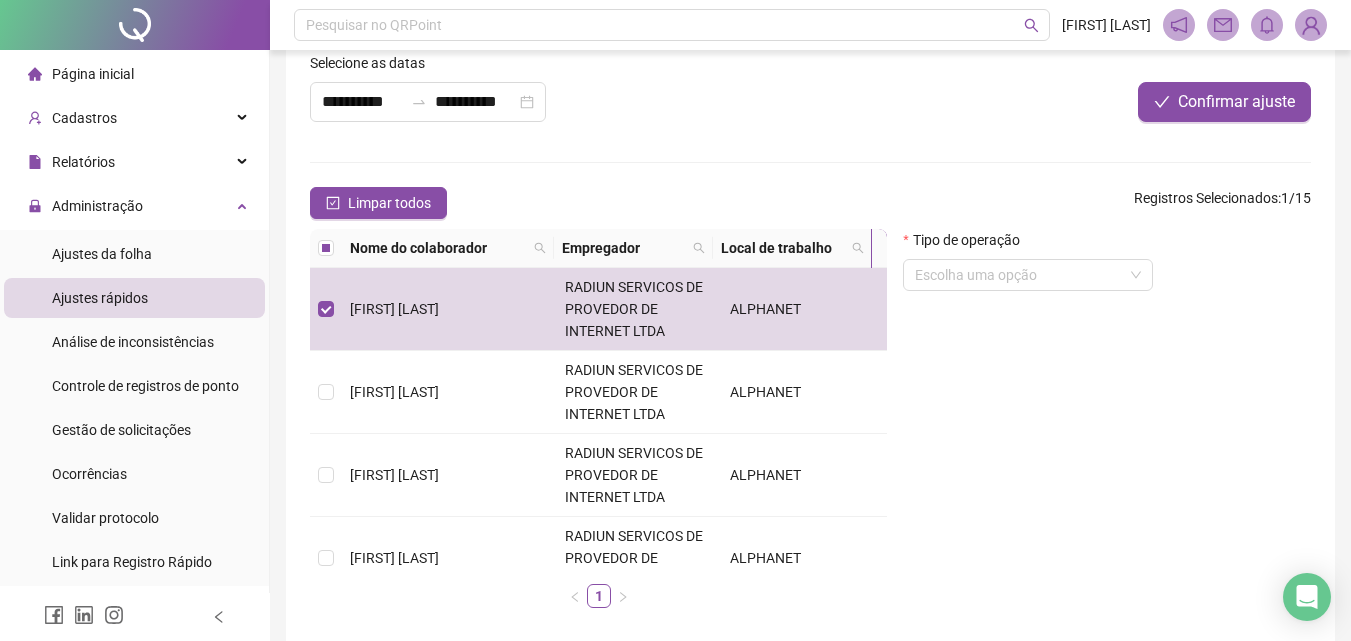 click on "Tipo de operação" at bounding box center (1028, 244) 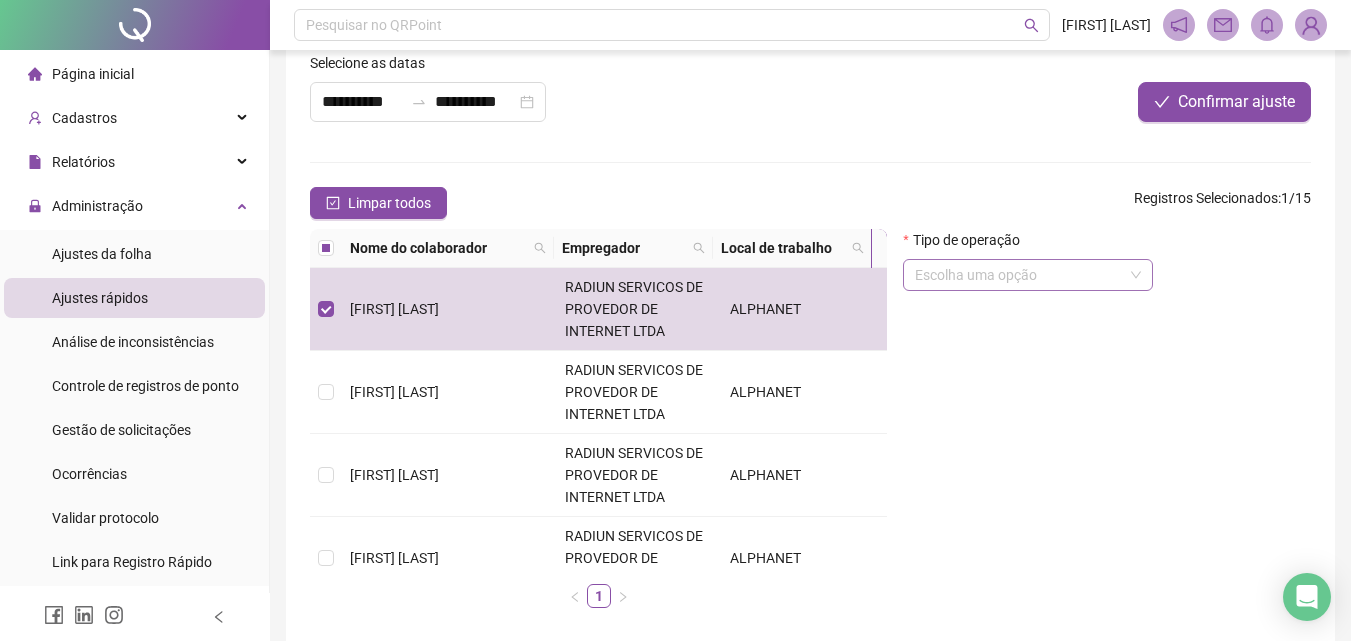 click at bounding box center (1019, 275) 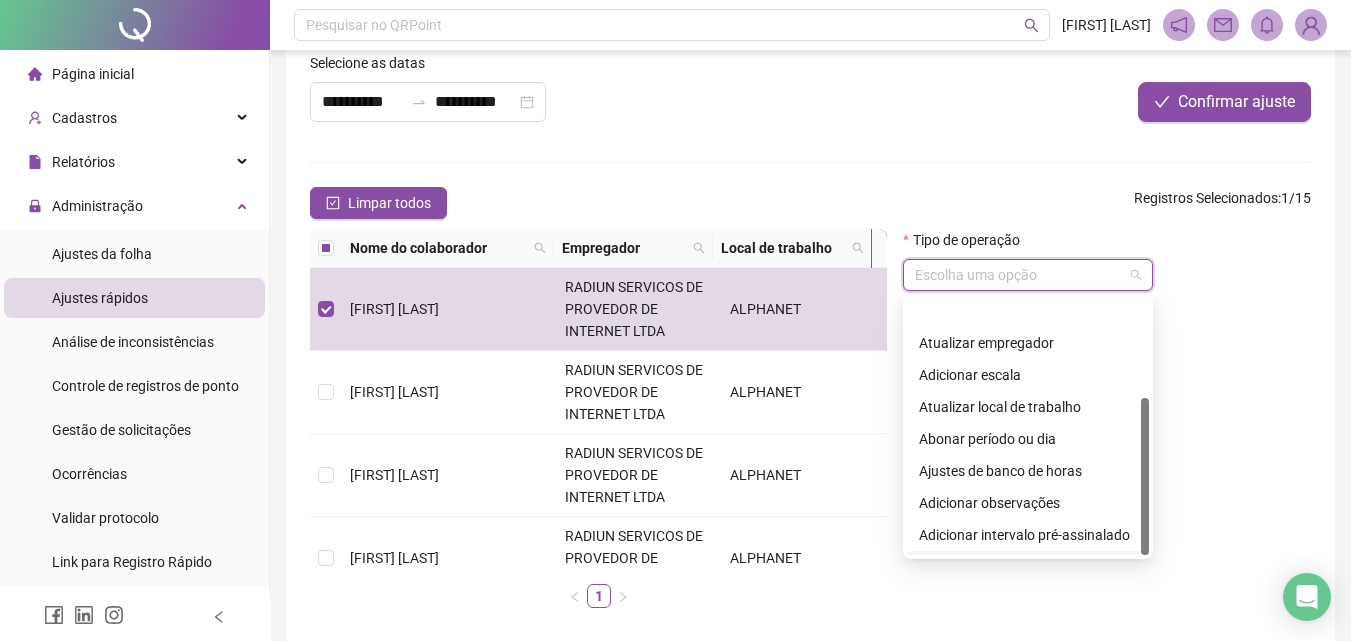 scroll, scrollTop: 160, scrollLeft: 0, axis: vertical 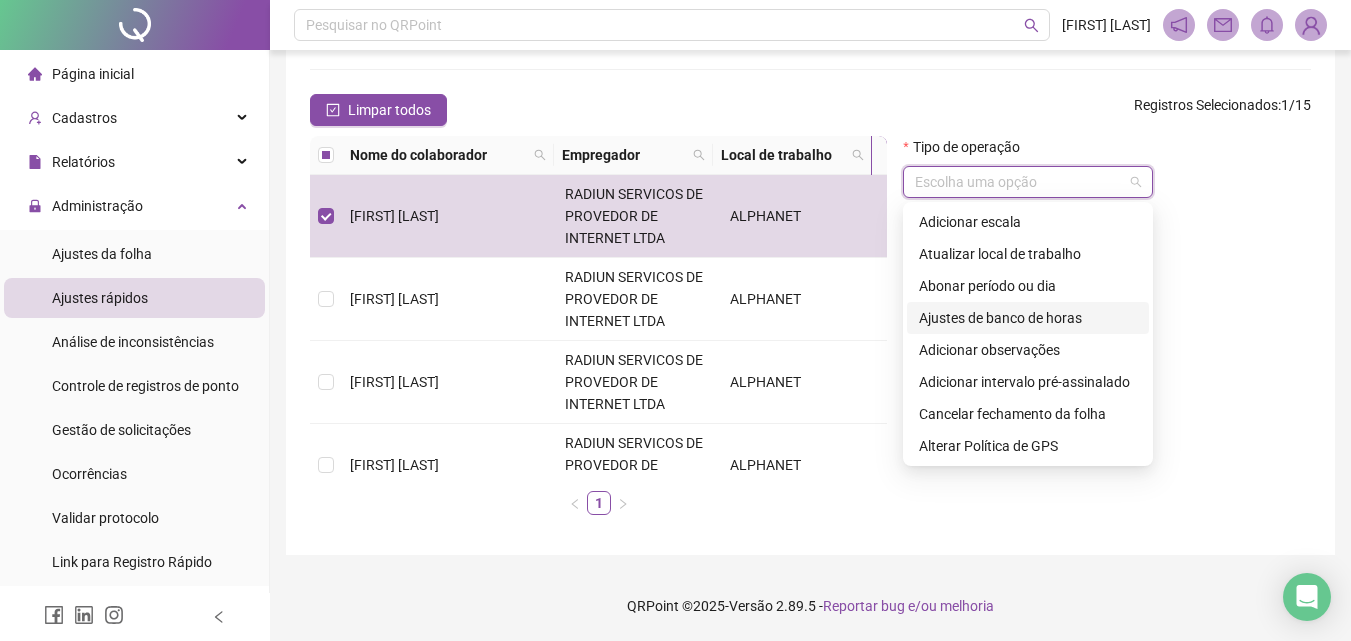 click on "Ajustes de banco de horas" at bounding box center [1028, 318] 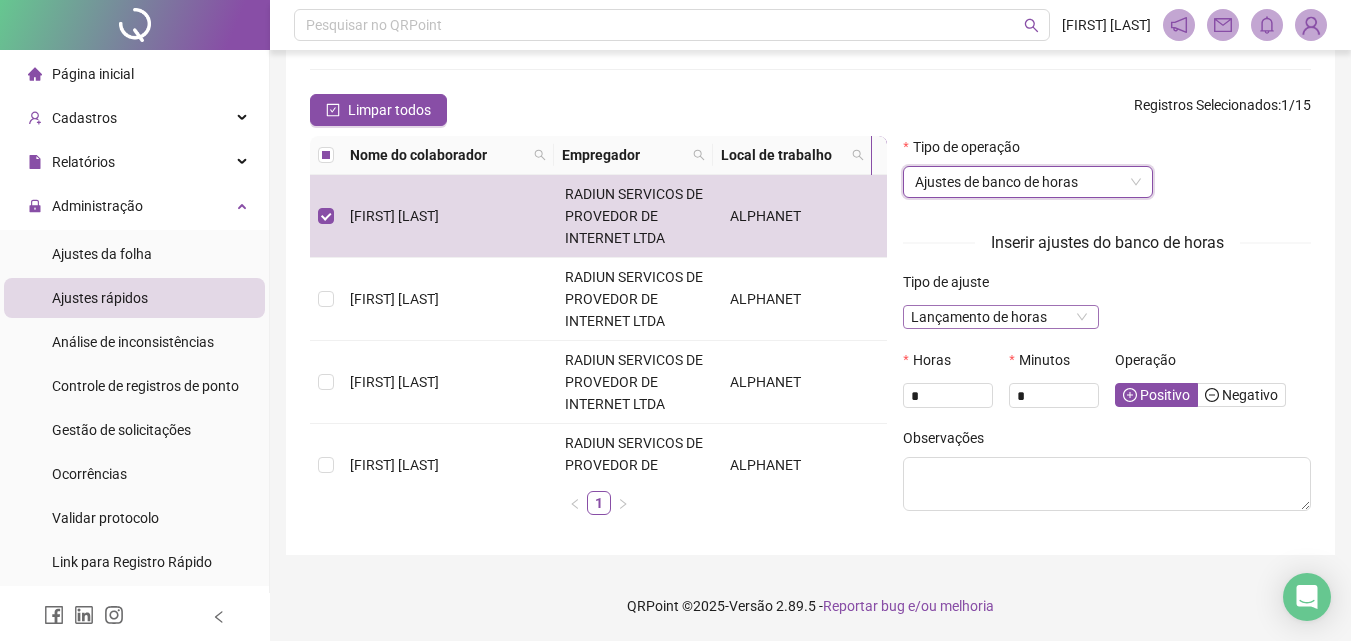click on "Lançamento de horas" at bounding box center (1001, 317) 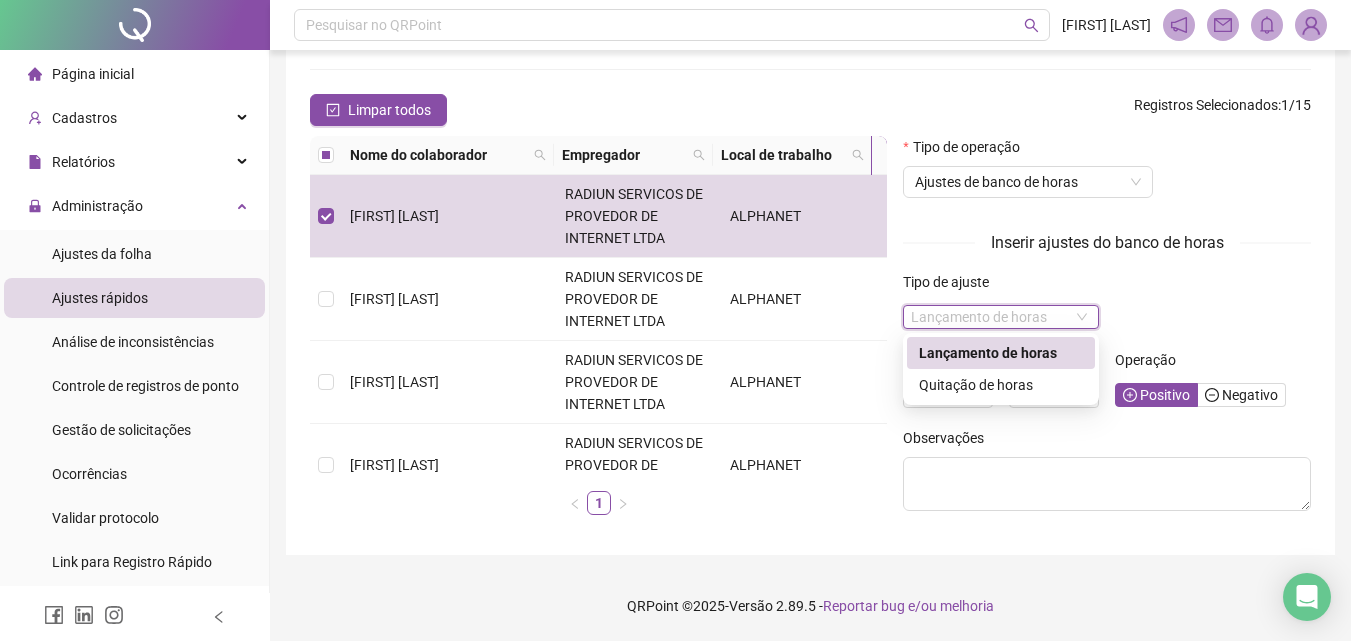 click on "Lançamento de horas" at bounding box center [1001, 353] 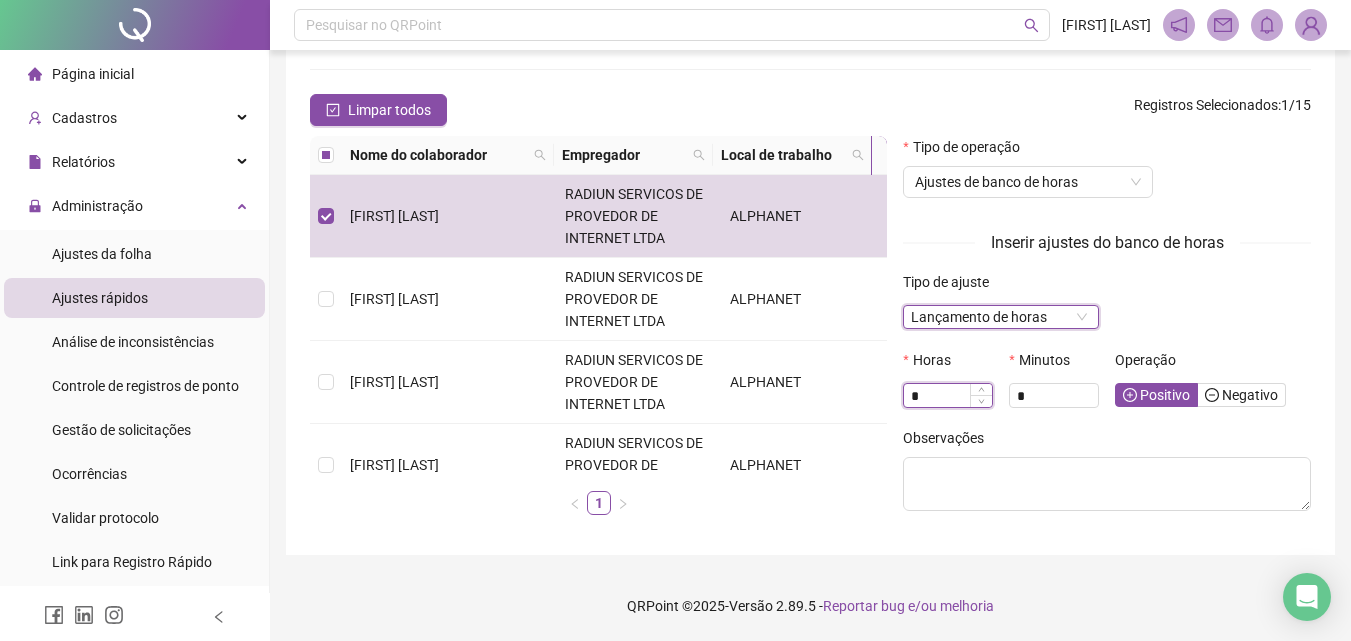 click on "*" at bounding box center [948, 396] 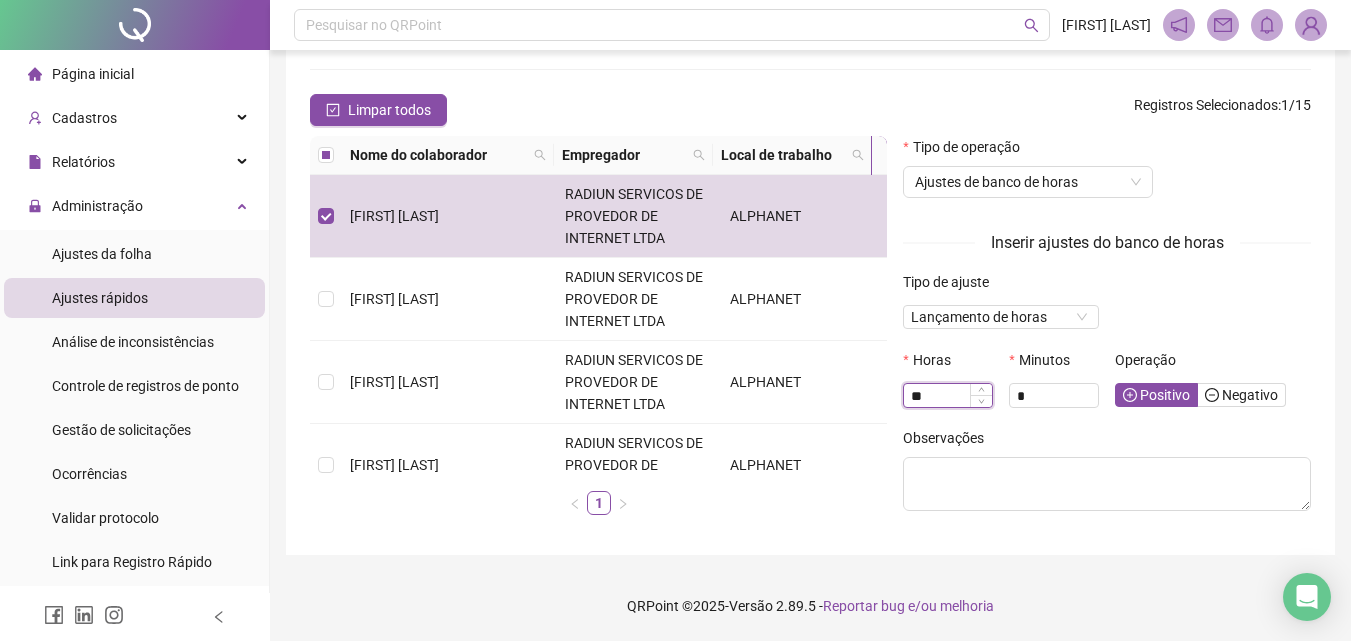 type on "*" 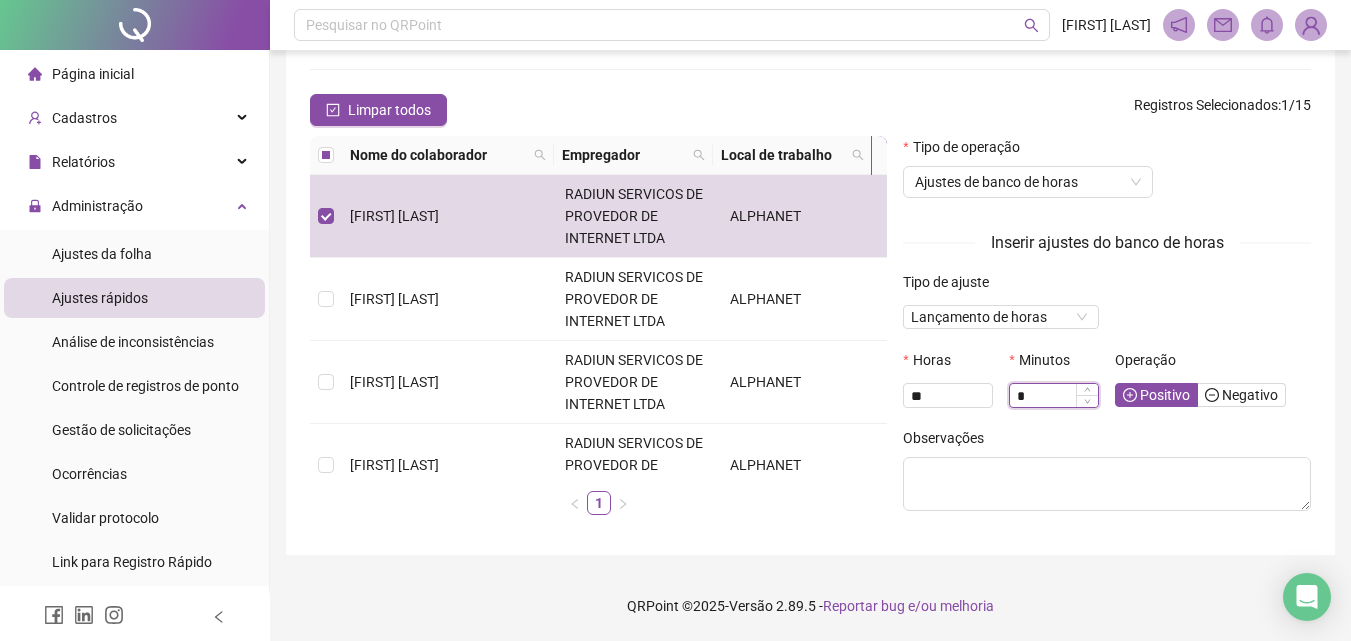 type on "*" 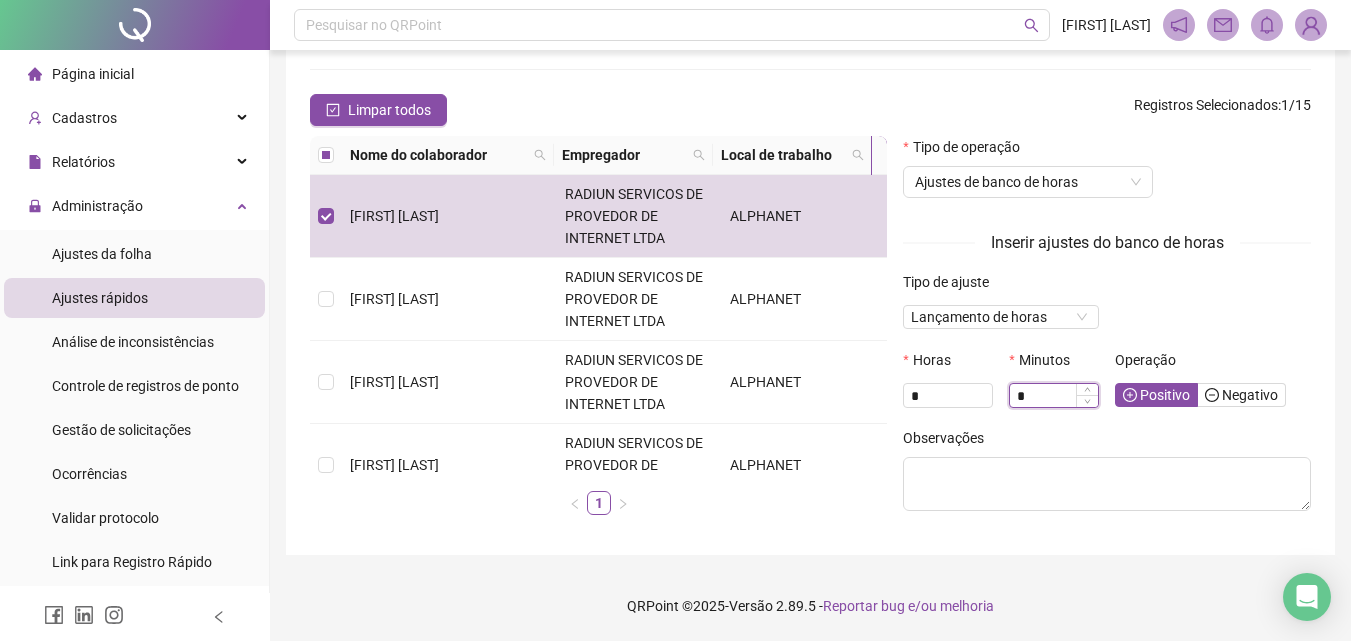 click on "*" at bounding box center (1054, 396) 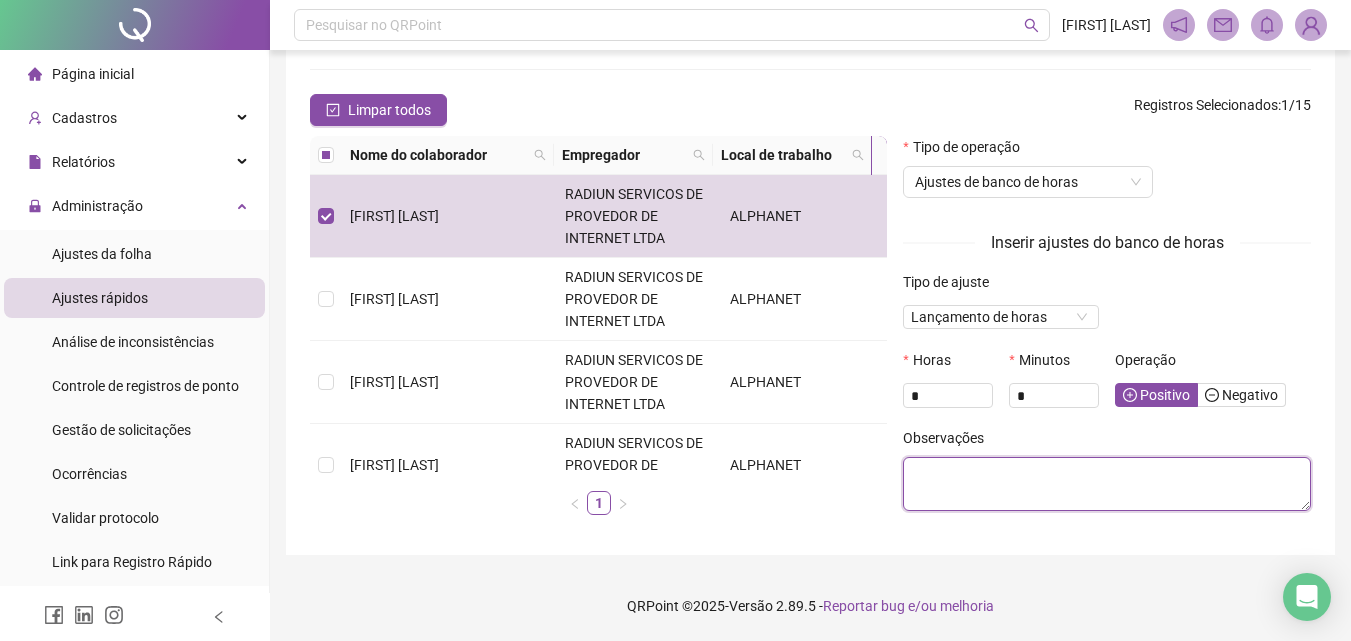click at bounding box center [1107, 484] 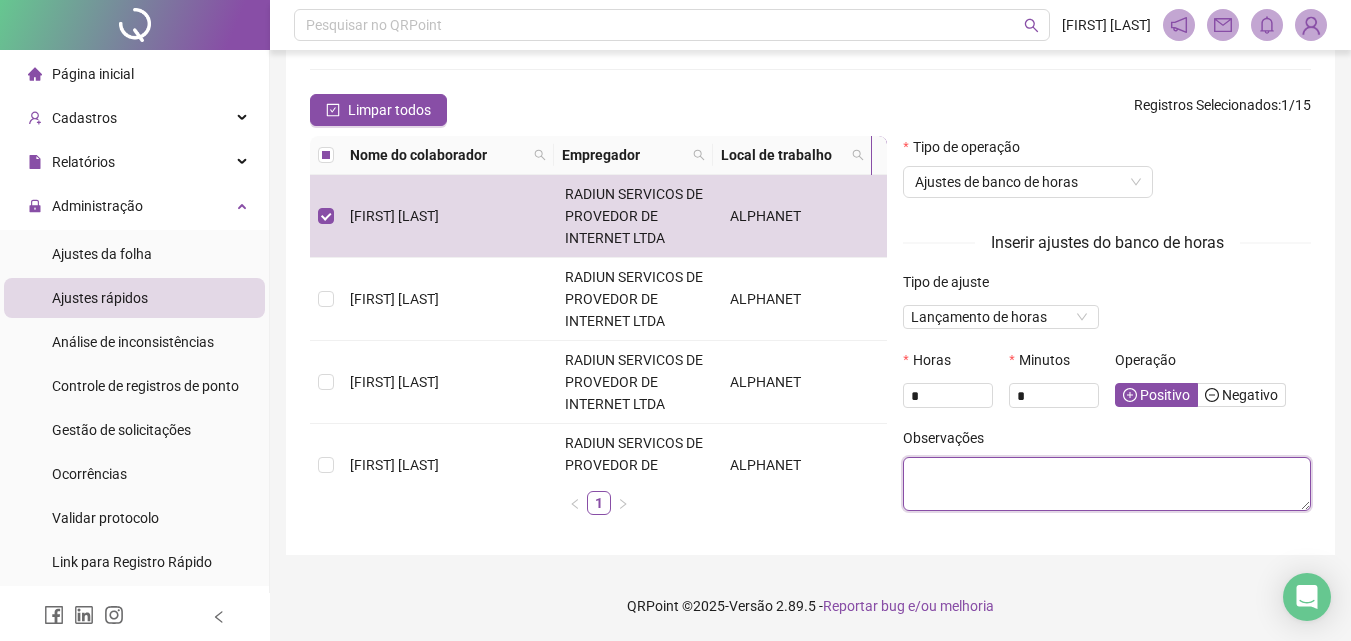 type on "*" 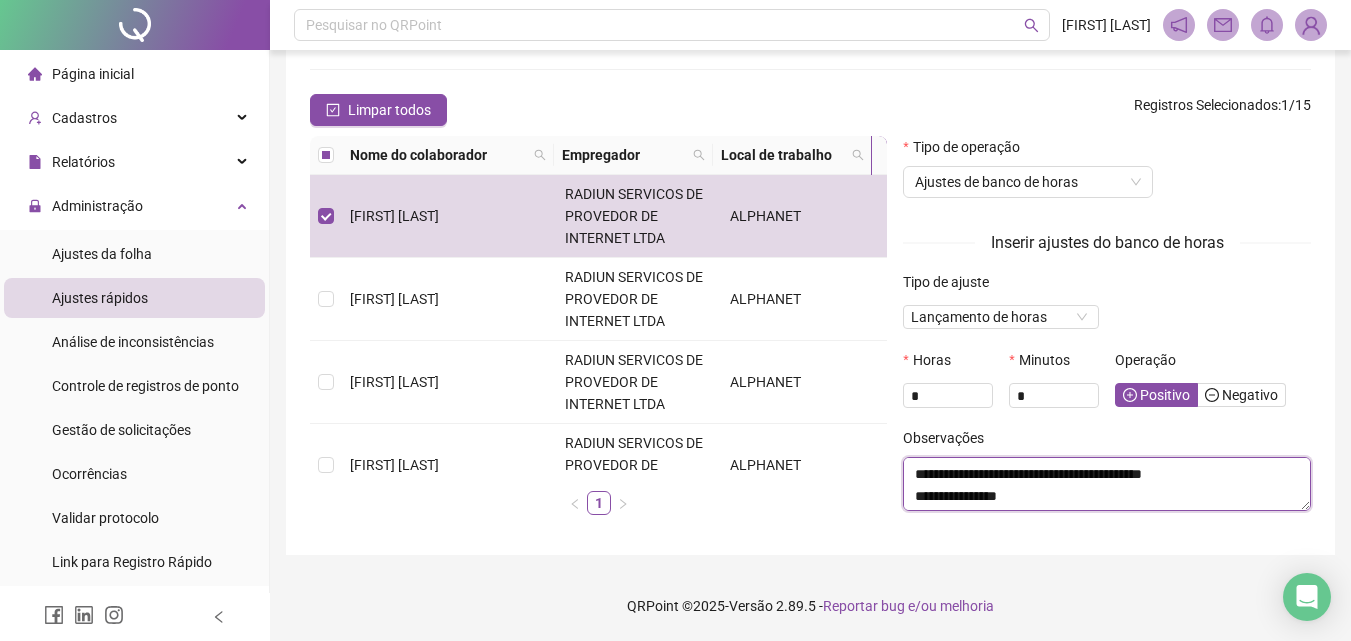 scroll, scrollTop: 44, scrollLeft: 0, axis: vertical 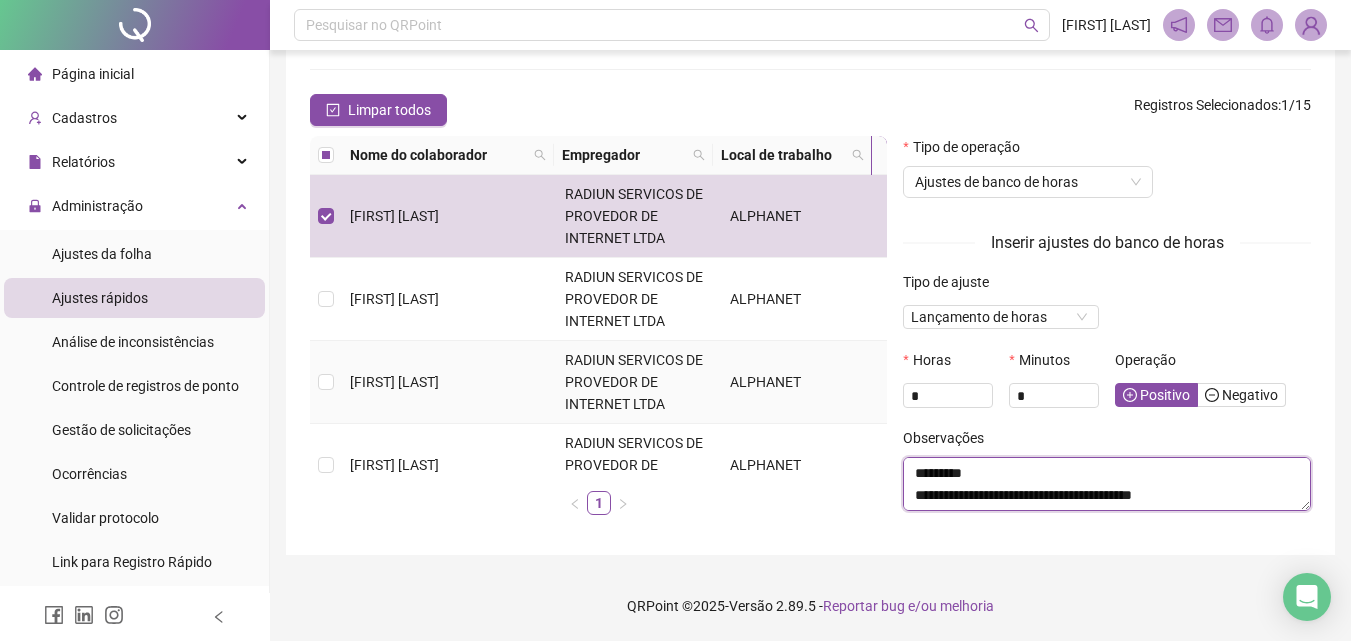 drag, startPoint x: 966, startPoint y: 477, endPoint x: 770, endPoint y: 379, distance: 219.13466 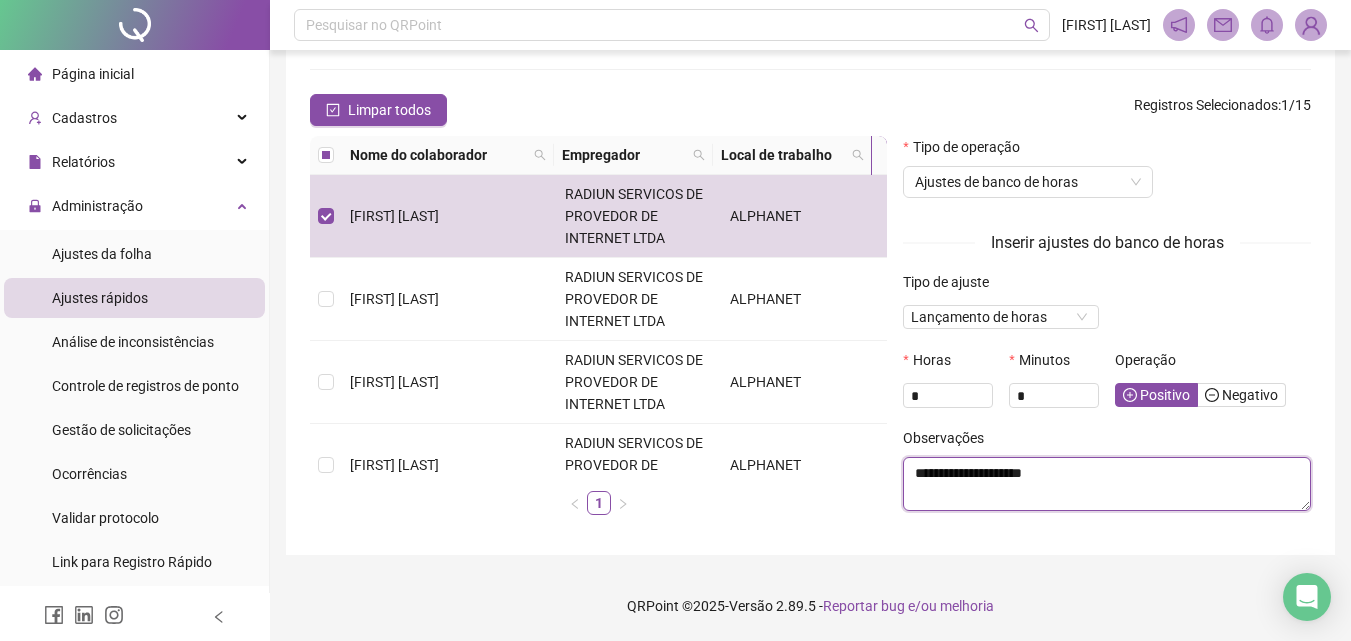 type on "**********" 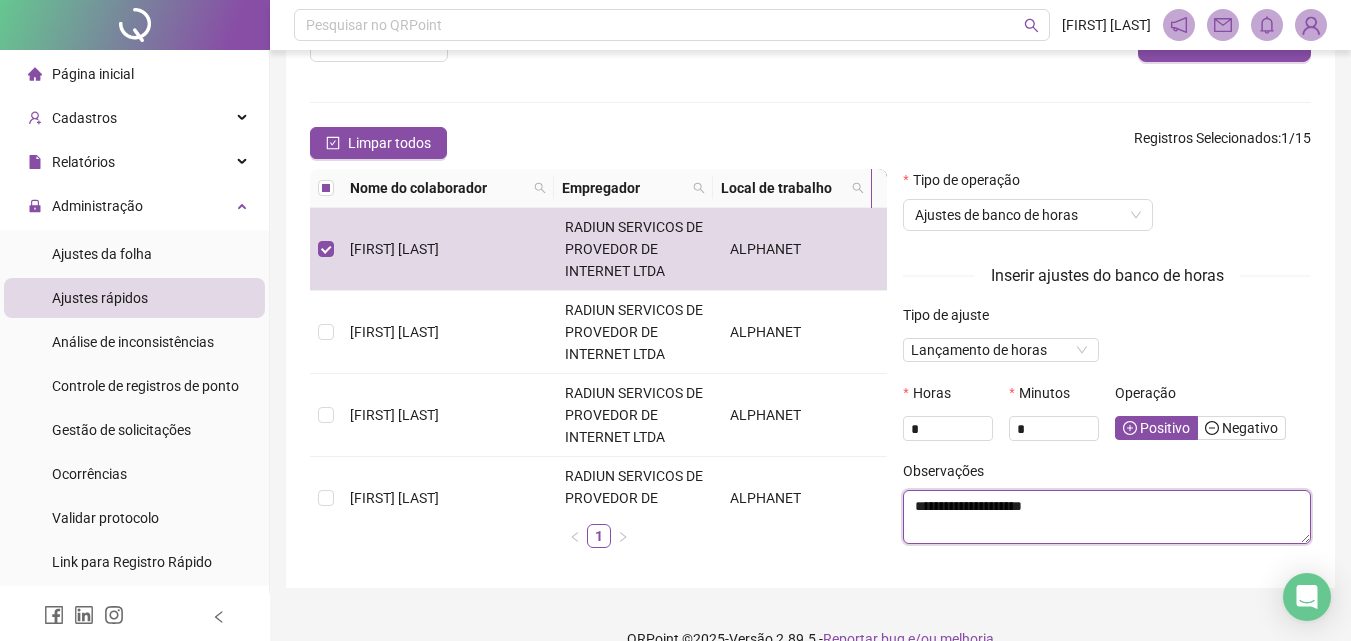 scroll, scrollTop: 193, scrollLeft: 0, axis: vertical 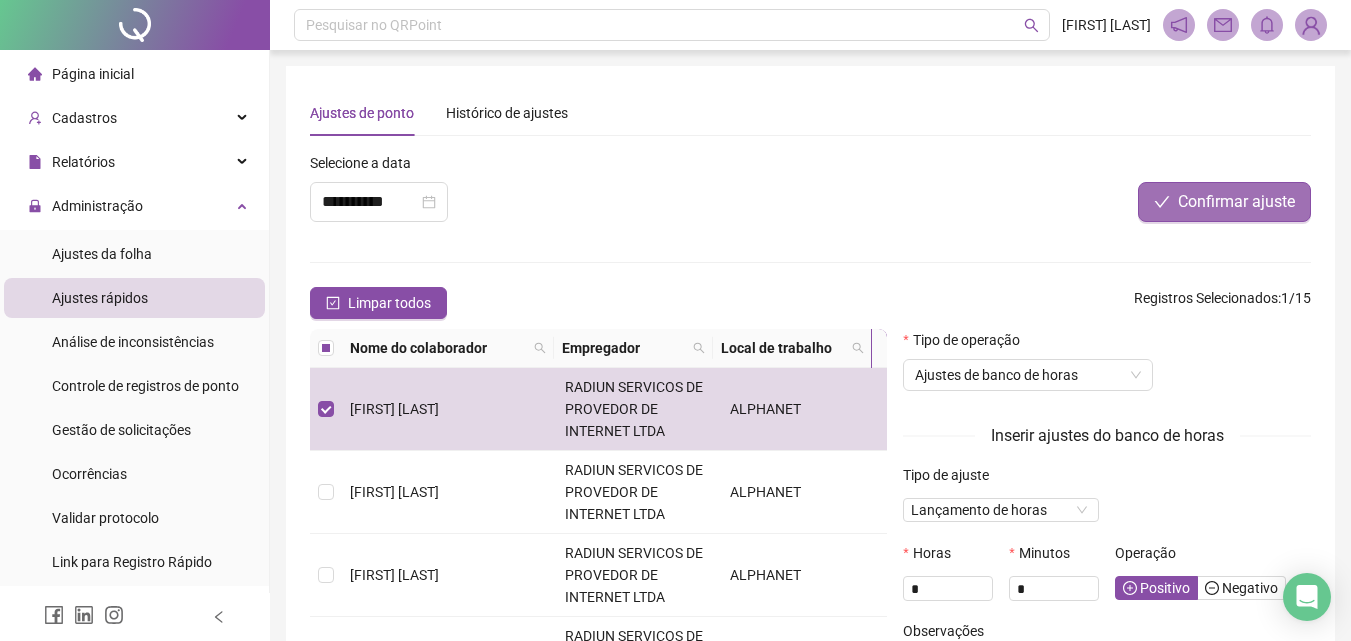 click on "Confirmar ajuste" at bounding box center [1236, 202] 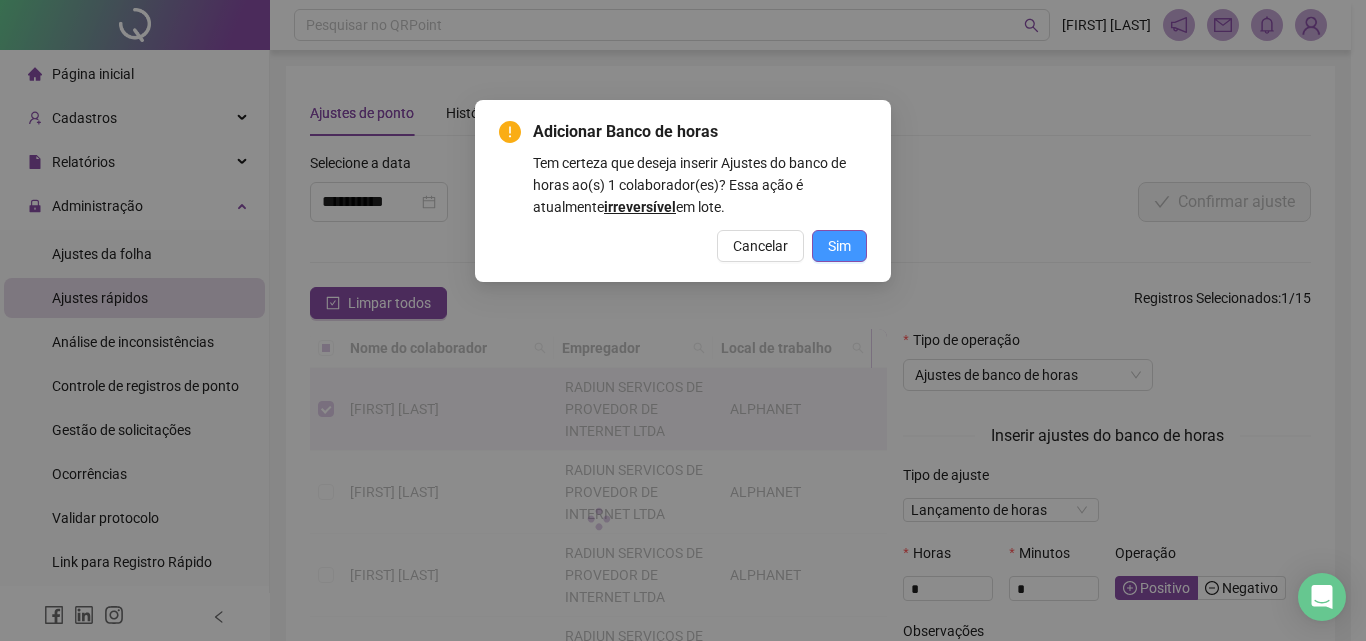 click on "Sim" at bounding box center [839, 246] 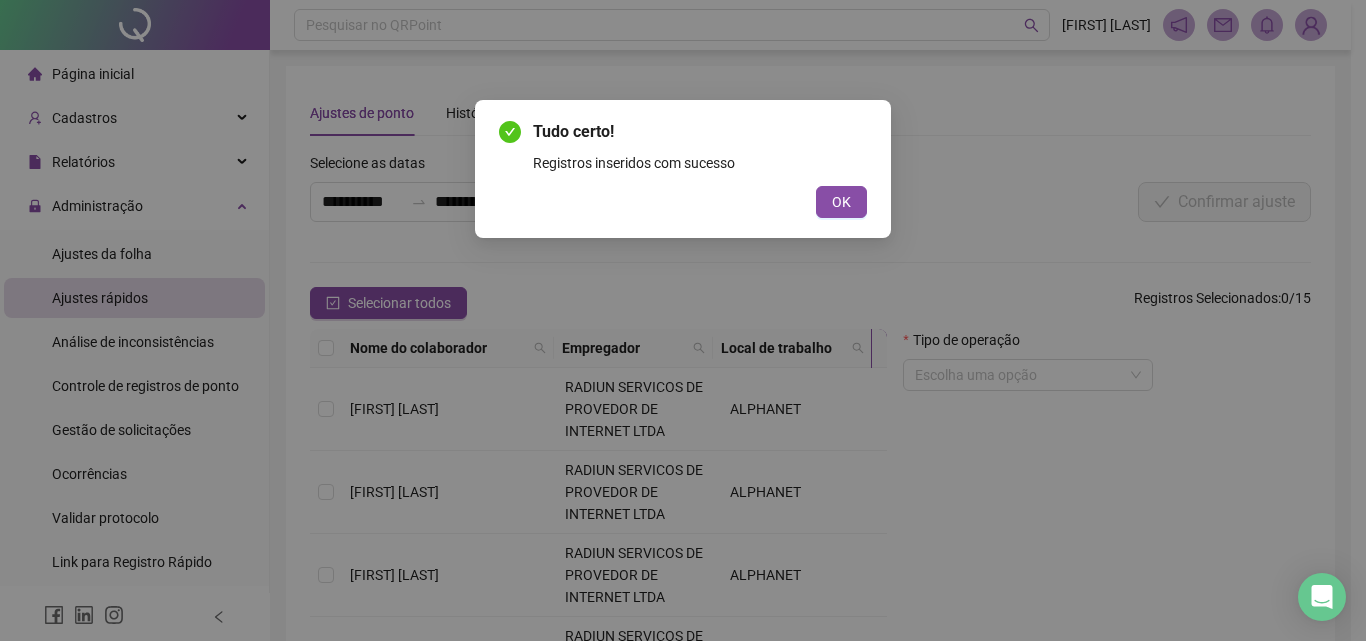 click on "Tudo certo! Registros inseridos com sucesso OK" at bounding box center [683, 169] 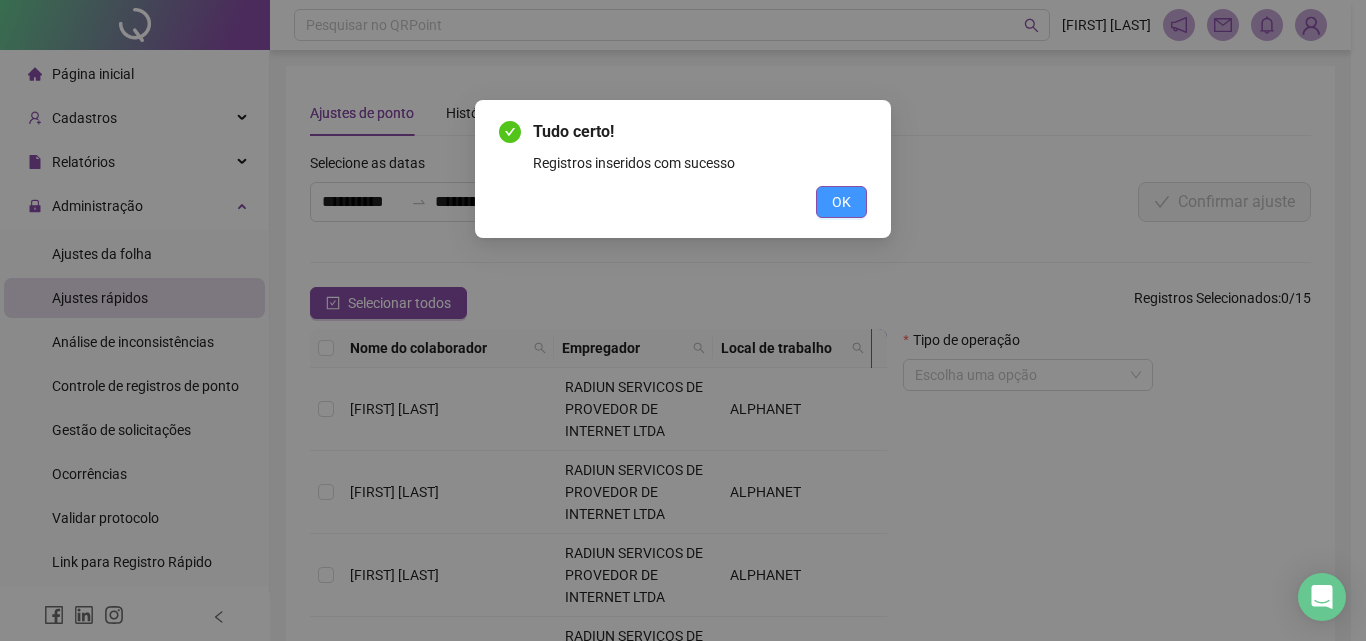 click on "OK" at bounding box center [841, 202] 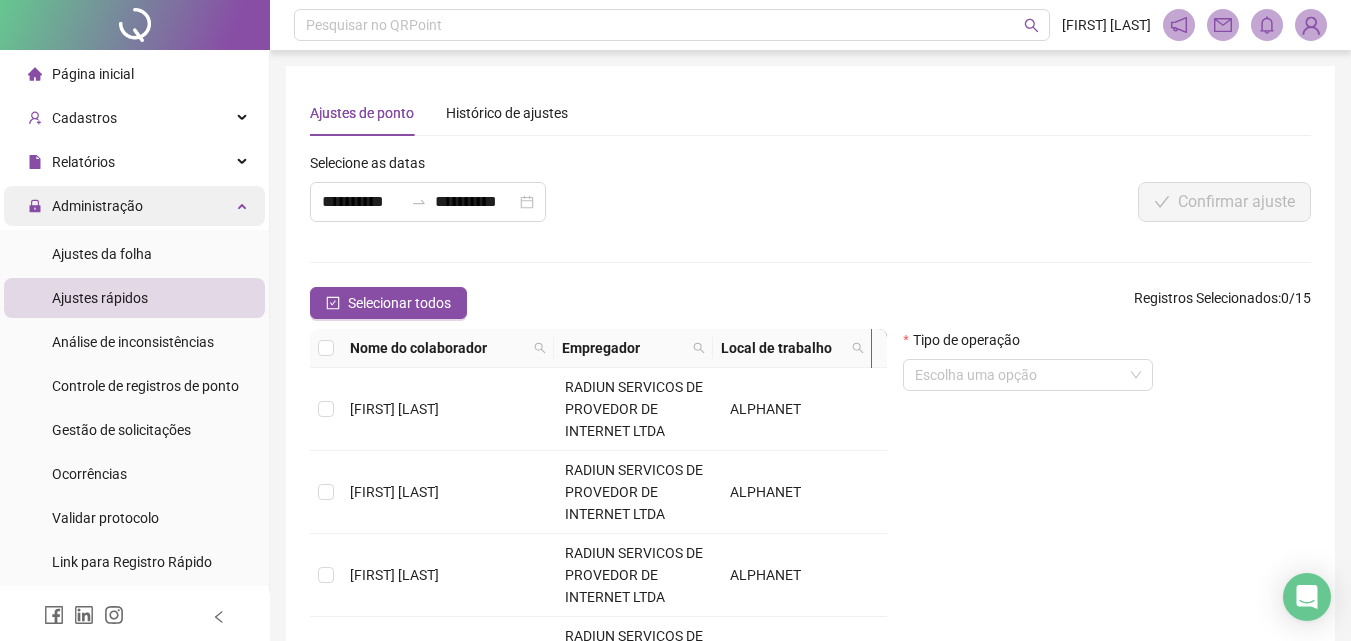 click on "Administração" at bounding box center [134, 206] 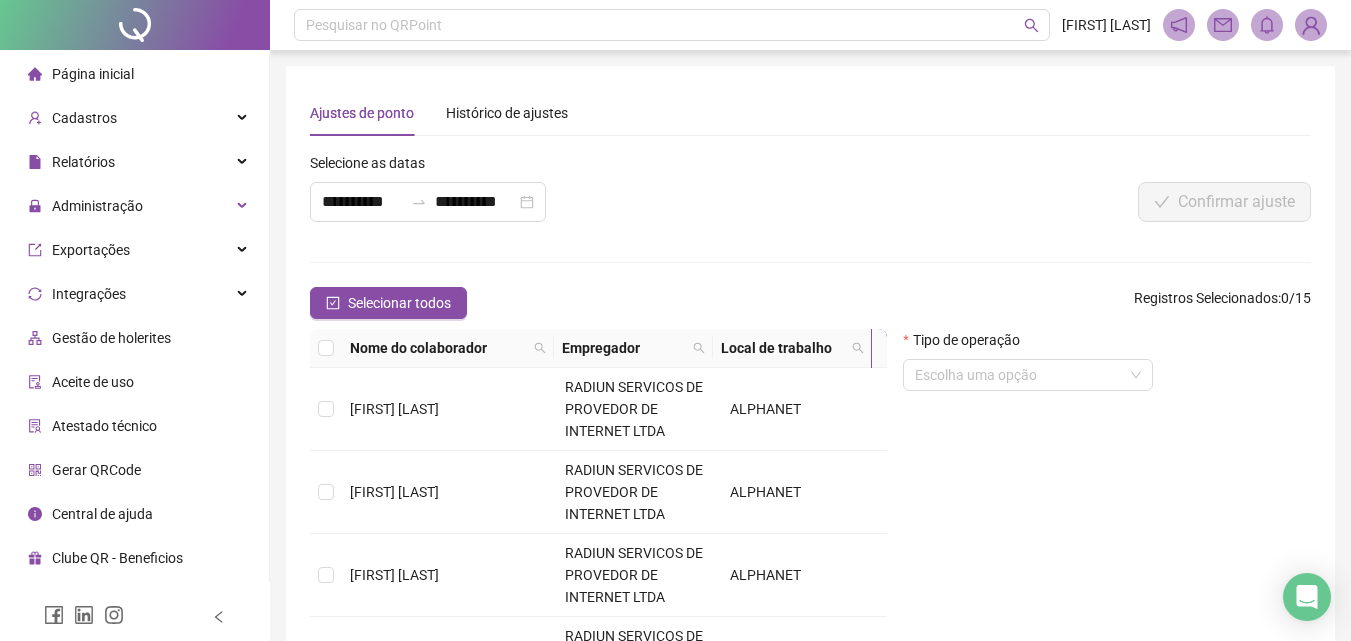 click on "Página inicial" at bounding box center [134, 74] 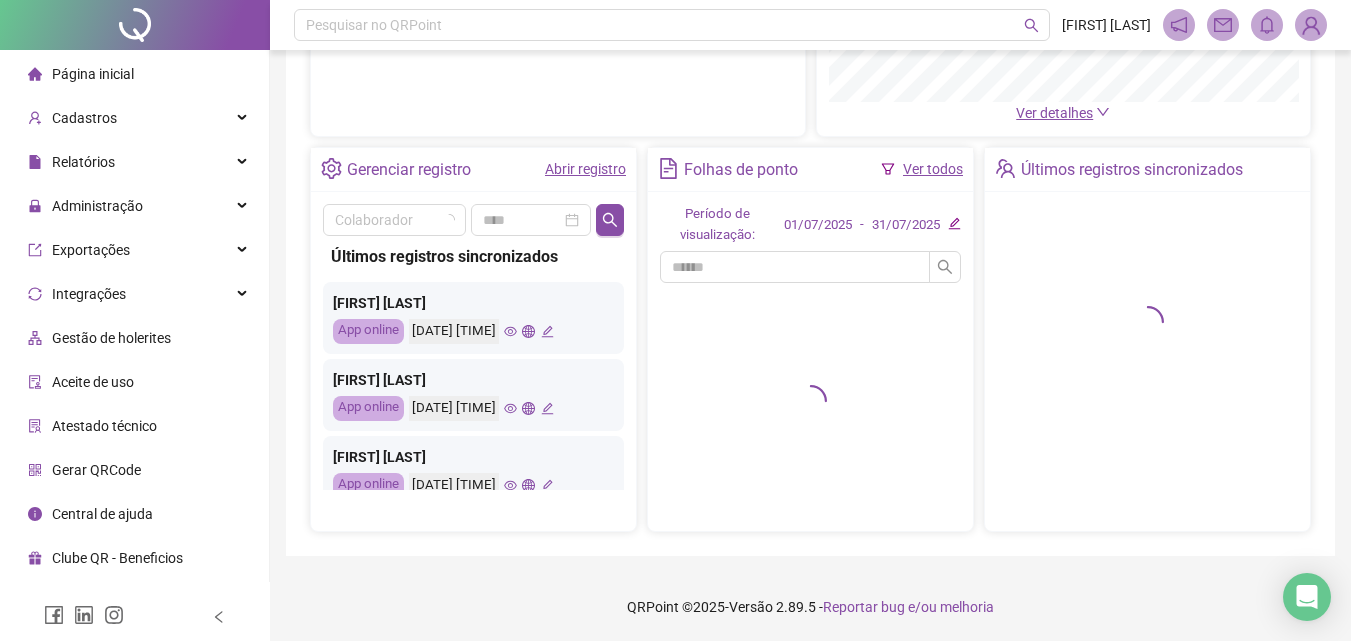scroll, scrollTop: 342, scrollLeft: 0, axis: vertical 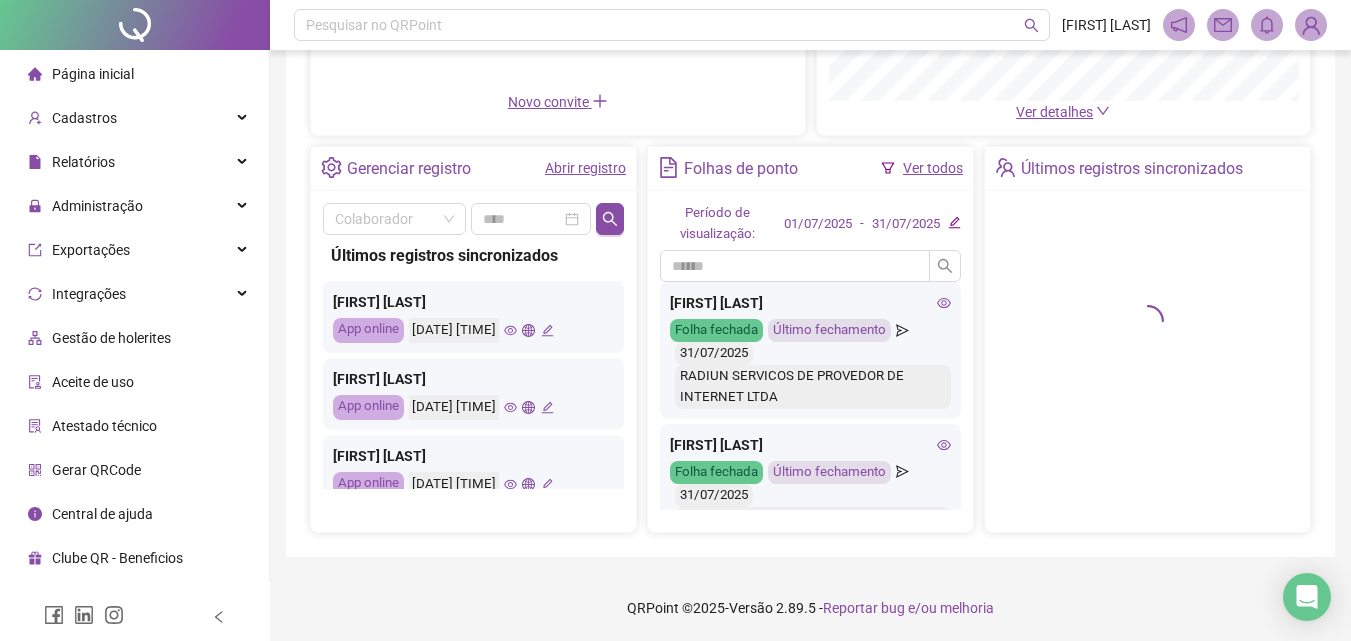 click on "Período de visualização:  01/07/2025  -  31/07/2025 ADRIANA VIANA DE MOURA Folha fechada Último fechamento 31/07/2025 RADIUN SERVICOS DE PROVEDOR DE INTERNET LTDA ANGELO SOUSA ALVES Folha fechada Último fechamento 31/07/2025 RADIUN SERVICOS DE PROVEDOR DE INTERNET LTDA DALTON DE ALMEIDA BASTOS E SILVA Folha fechada Último fechamento 31/07/2025 RADIUN SERVICOS DE PROVEDOR DE INTERNET LTDA DANIEL JUNIO LIMA DA SILVA Folha fechada Último fechamento 31/07/2025 RADIUN SERVICOS DE PROVEDOR DE INTERNET LTDA DEULIANY GONCALVES DOS SANTOS BRAGA Folha fechada Último fechamento 31/07/2025 RADIUN SERVICOS DE PROVEDOR DE INTERNET LTDA EMERSON SOUZA SOARES Folha fechada Último fechamento 31/07/2025 RADIUN SERVICOS DE PROVEDOR DE INTERNET LTDA GILIARD RIBEIRO FILGUEIRA Folha fechada Último fechamento 31/07/2025 RADIUN SERVICOS DE PROVEDOR DE INTERNET LTDA GIZELLE OLIVEIRA DE SOUSA Folha fechada Último fechamento 31/07/2025 RADIUN SERVICOS DE PROVEDOR DE INTERNET LTDA JESUS REINALDO SILVA SOUZA Folha fechada" at bounding box center (810, 361) 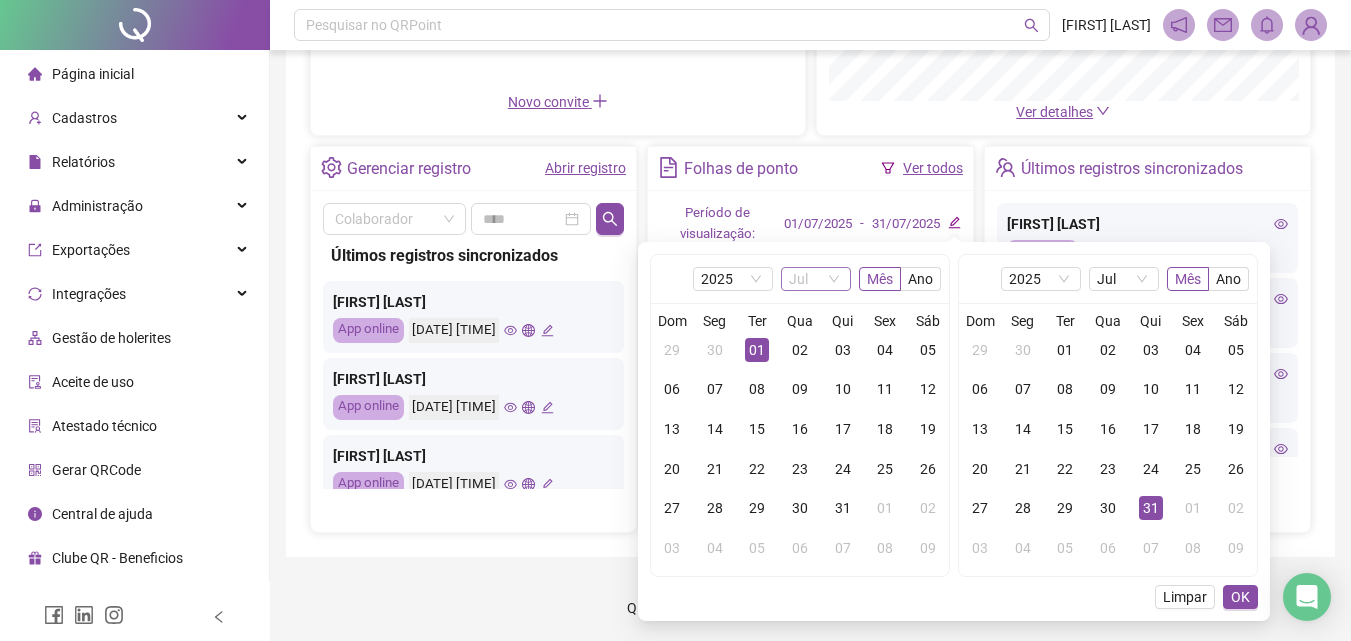 click on "Jul" at bounding box center (816, 279) 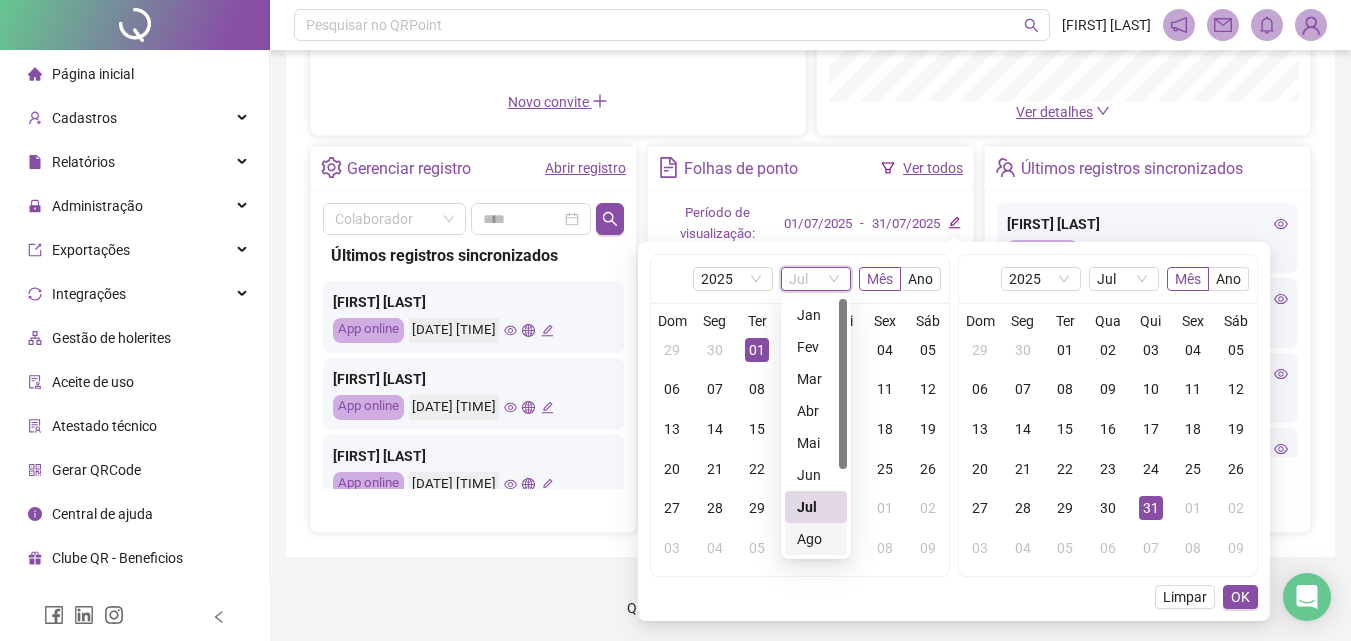 click on "Ago" at bounding box center [816, 539] 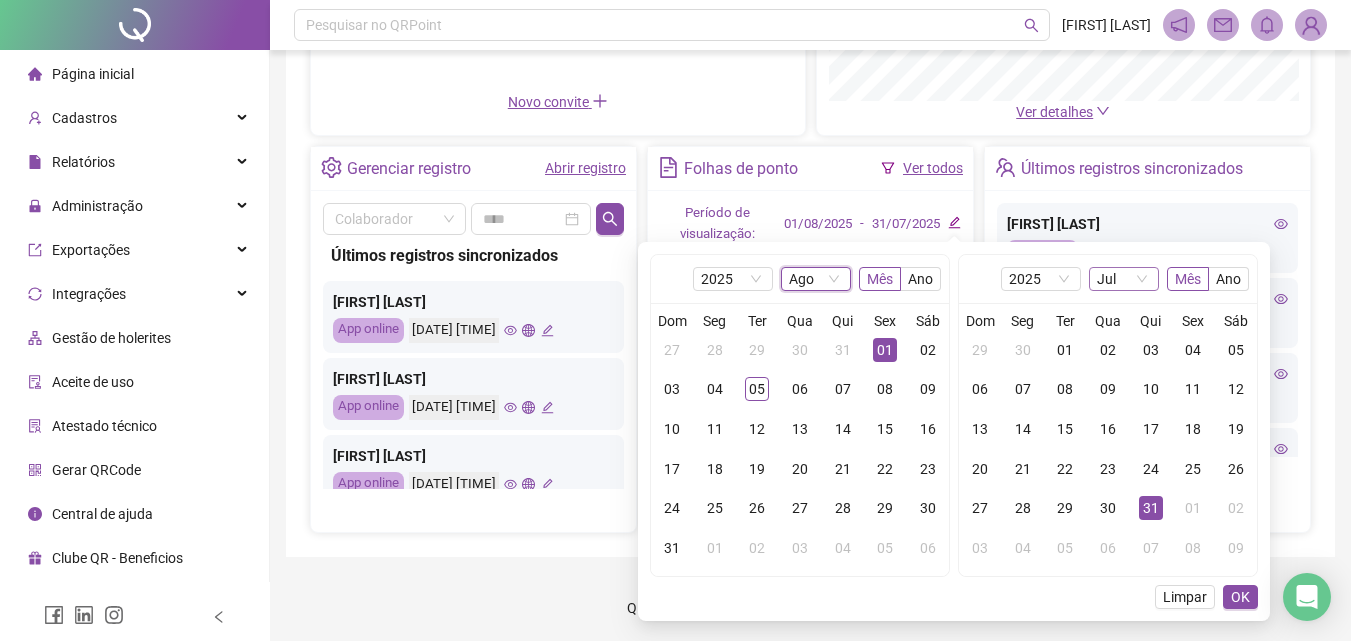 click on "Jul" at bounding box center (1124, 279) 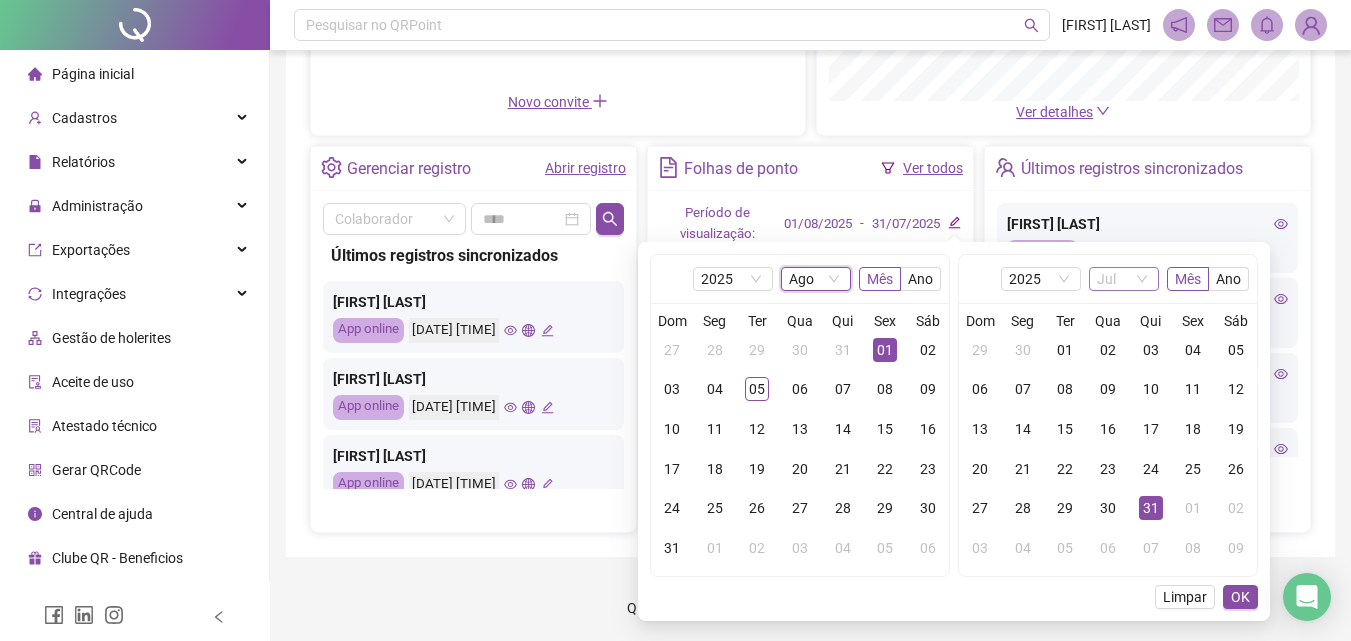 click on "Jul" at bounding box center (1124, 279) 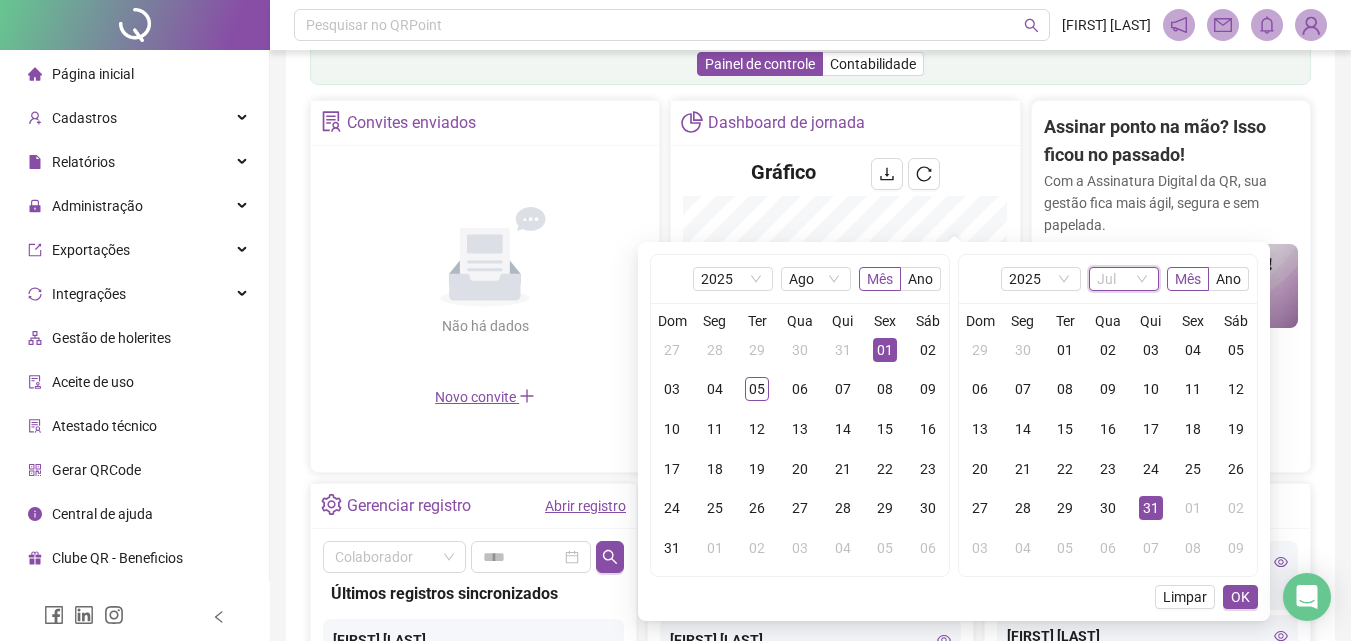 click on "Jul" at bounding box center (1124, 279) 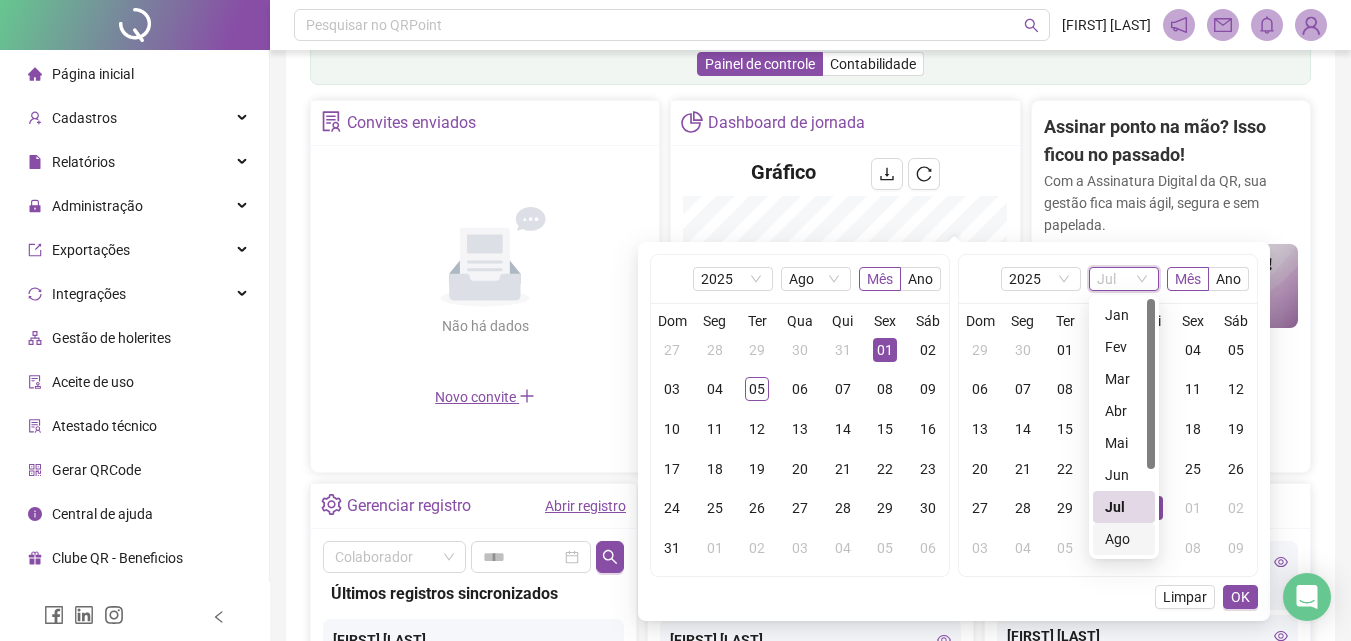 click on "Ago" at bounding box center [1124, 539] 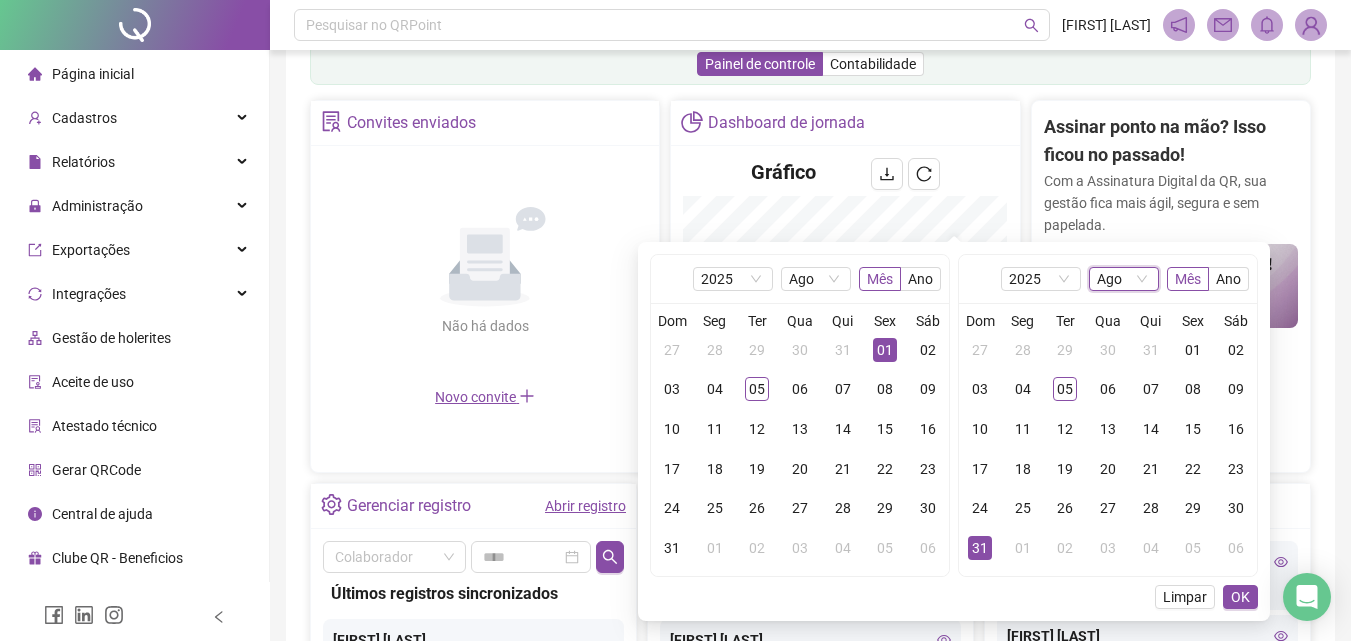 click on "01" at bounding box center (885, 350) 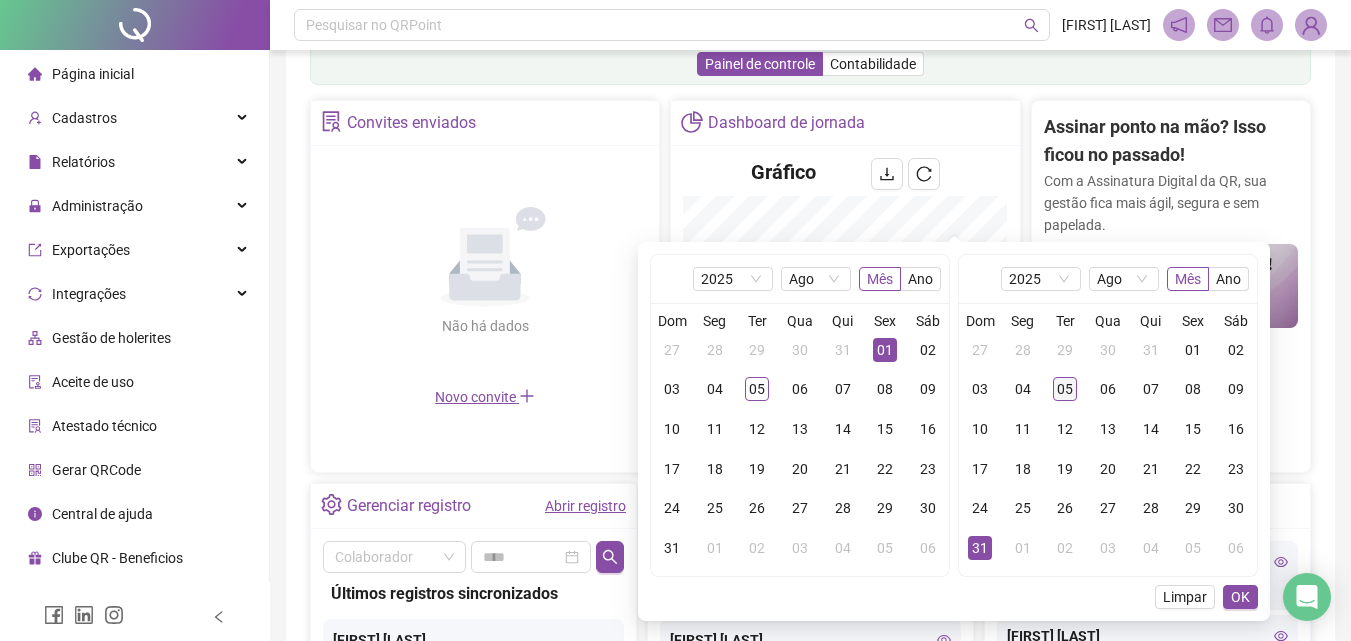 click on "05" at bounding box center [1065, 389] 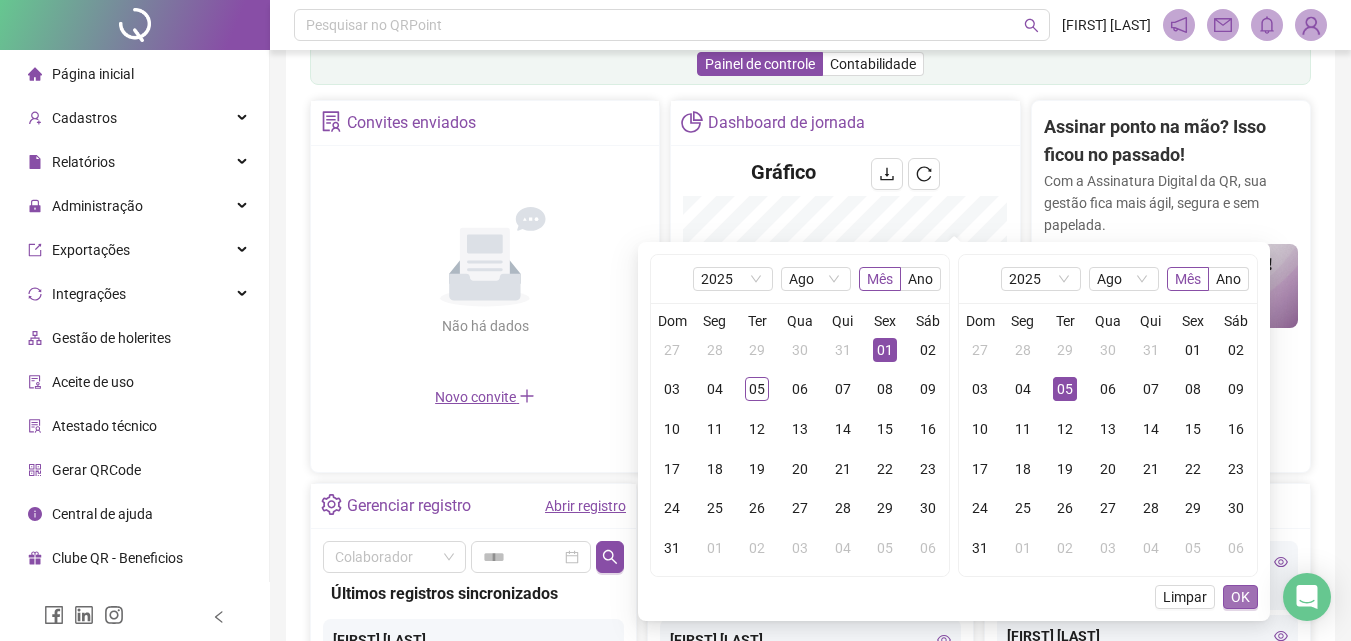 click on "OK" at bounding box center [1240, 597] 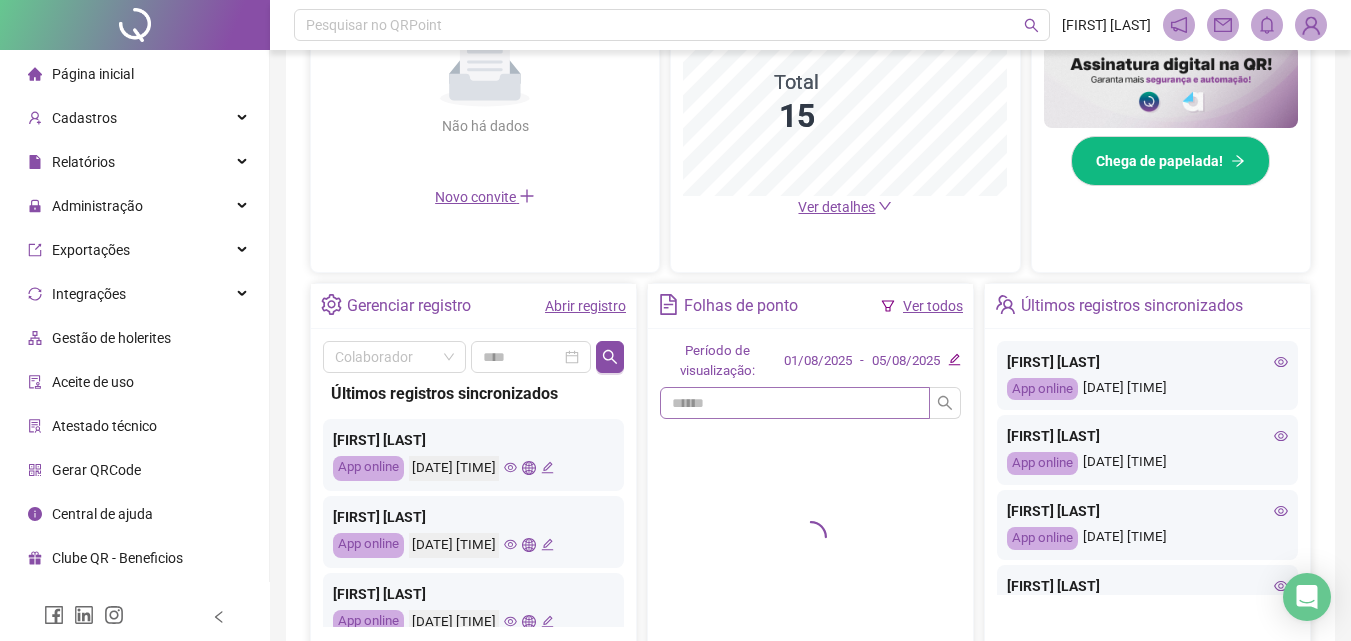 scroll, scrollTop: 679, scrollLeft: 0, axis: vertical 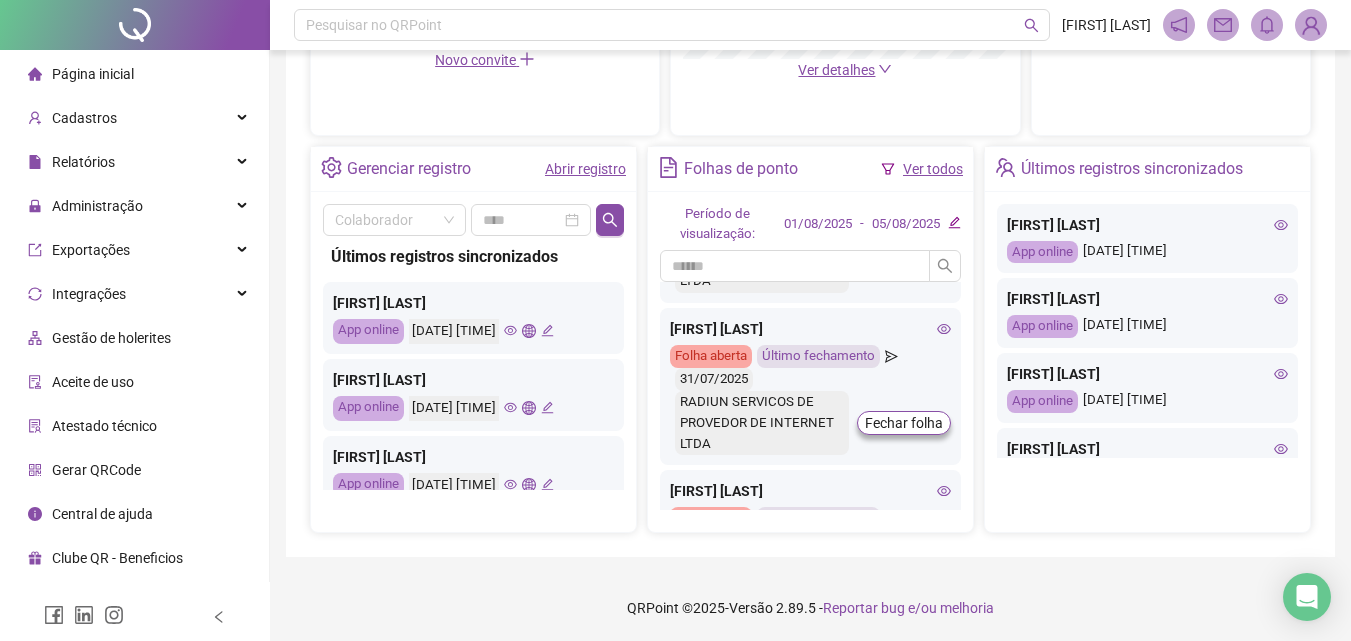 click on "[FIRST] [LAST] [LAST]" at bounding box center [810, 329] 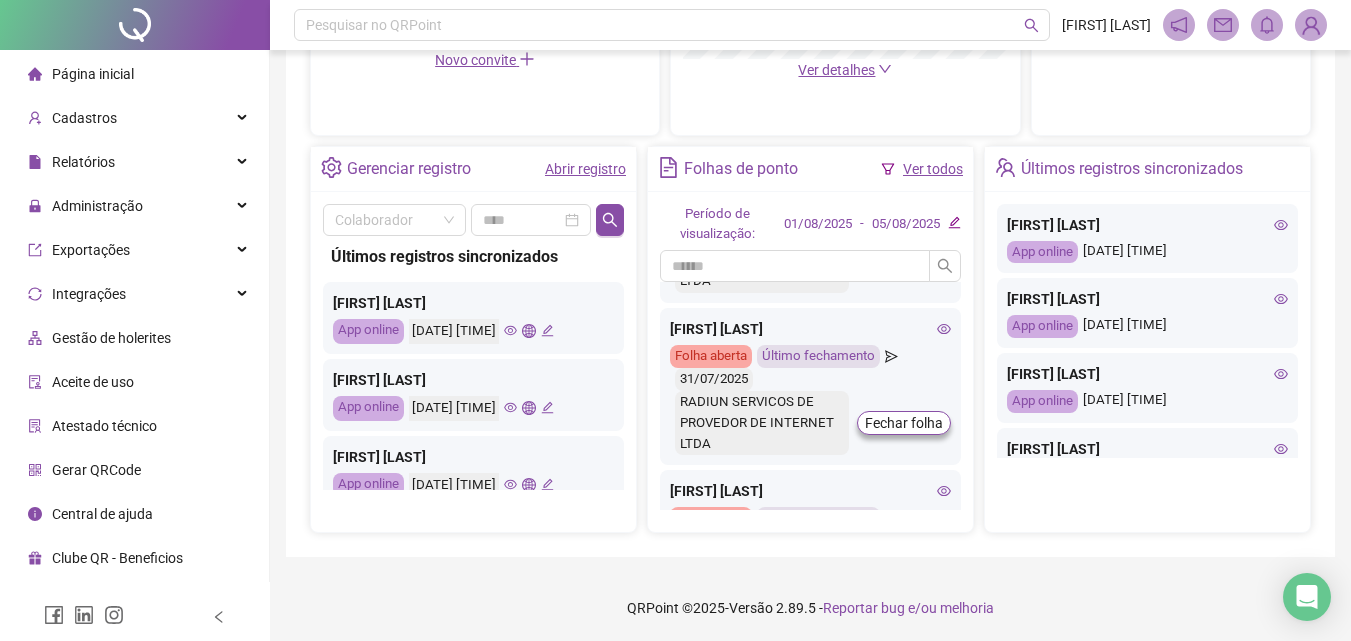 scroll, scrollTop: 0, scrollLeft: 0, axis: both 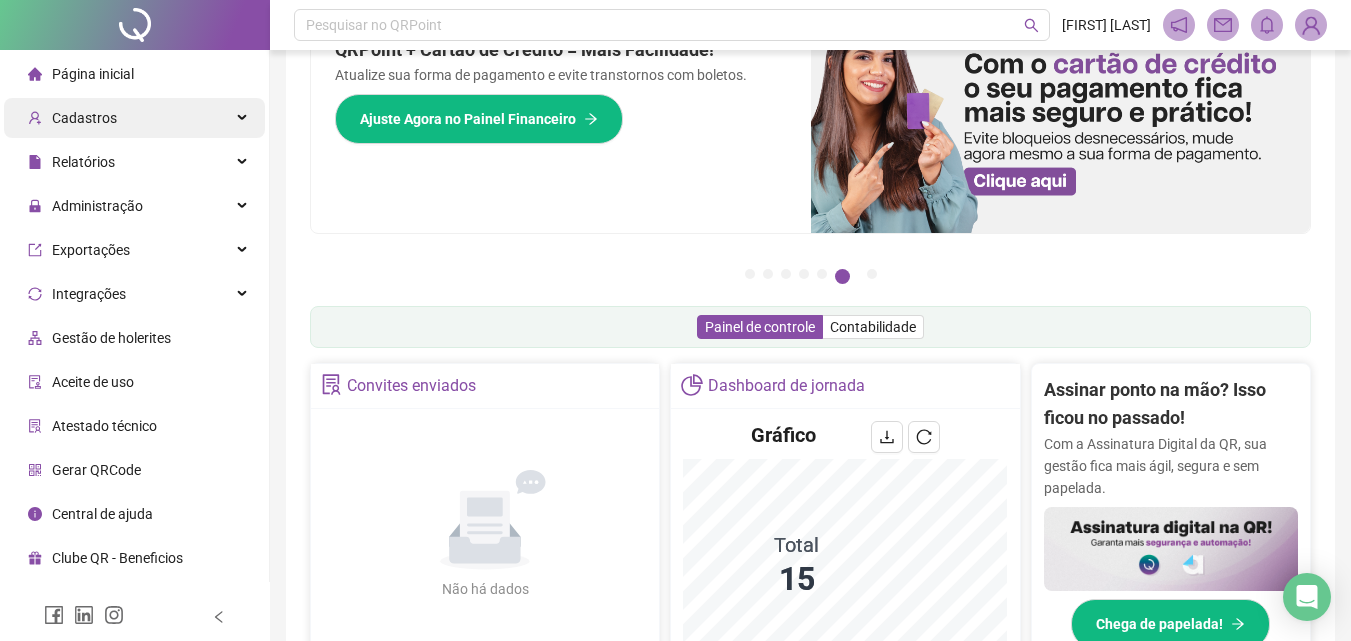 click on "Cadastros" at bounding box center (134, 118) 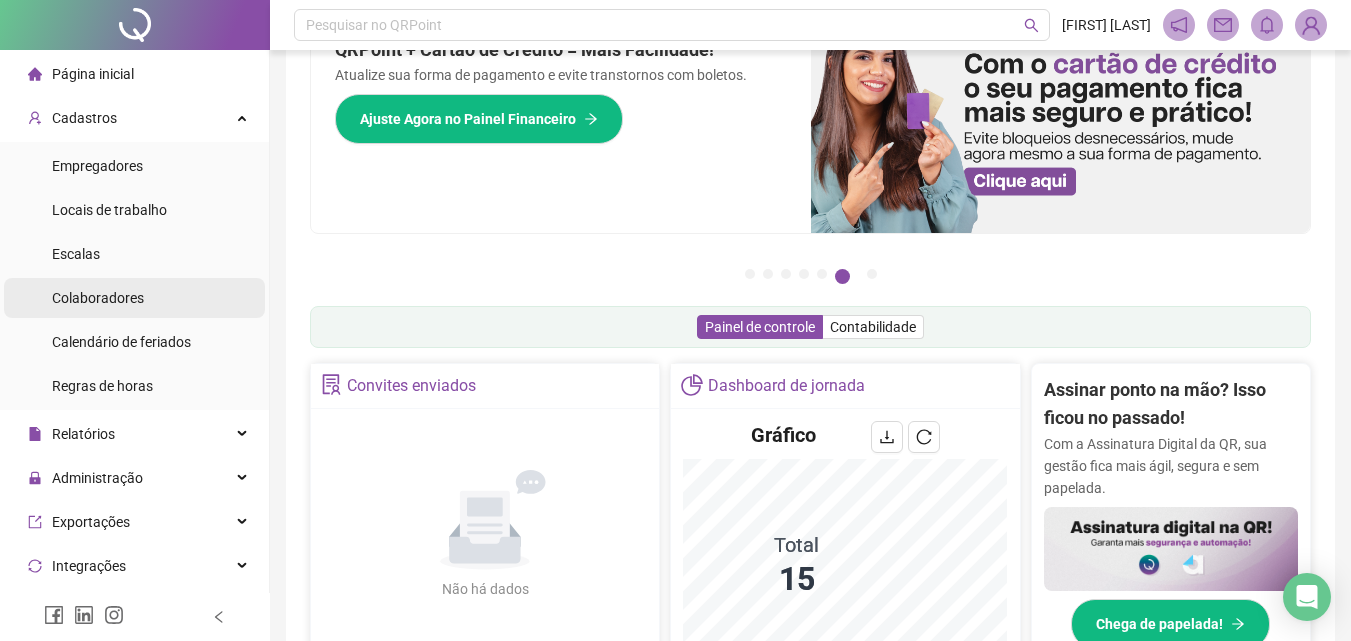 click on "Colaboradores" at bounding box center [98, 298] 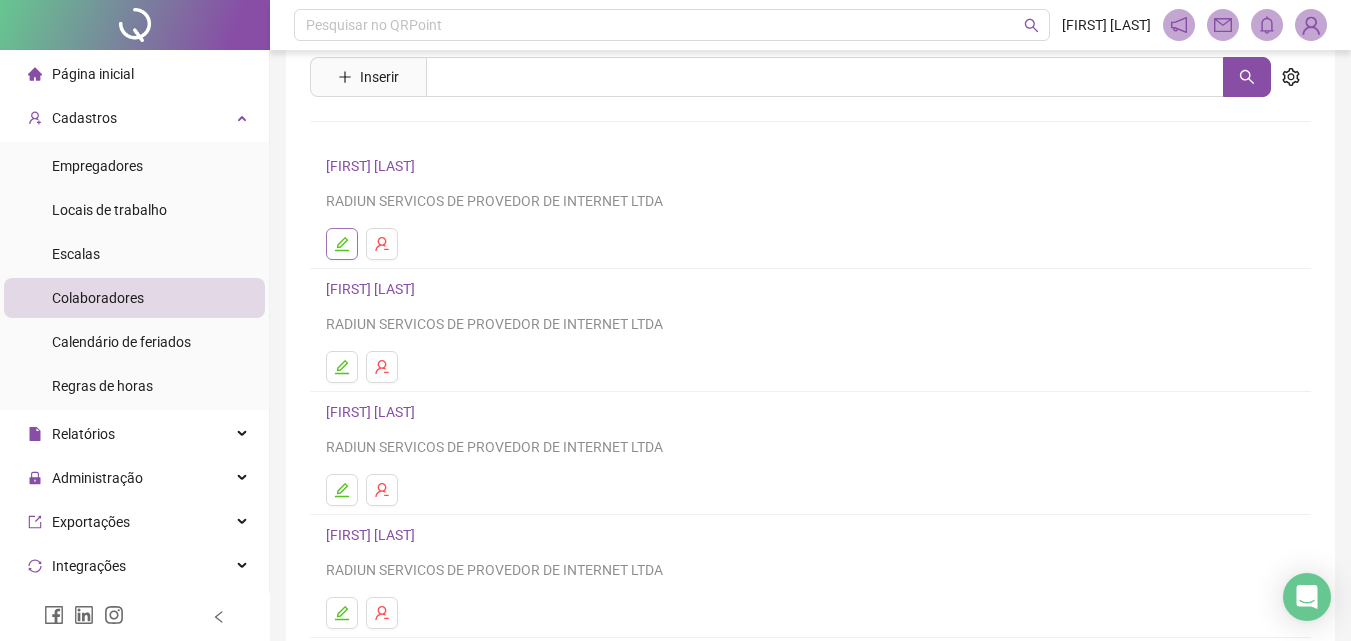 scroll, scrollTop: 100, scrollLeft: 0, axis: vertical 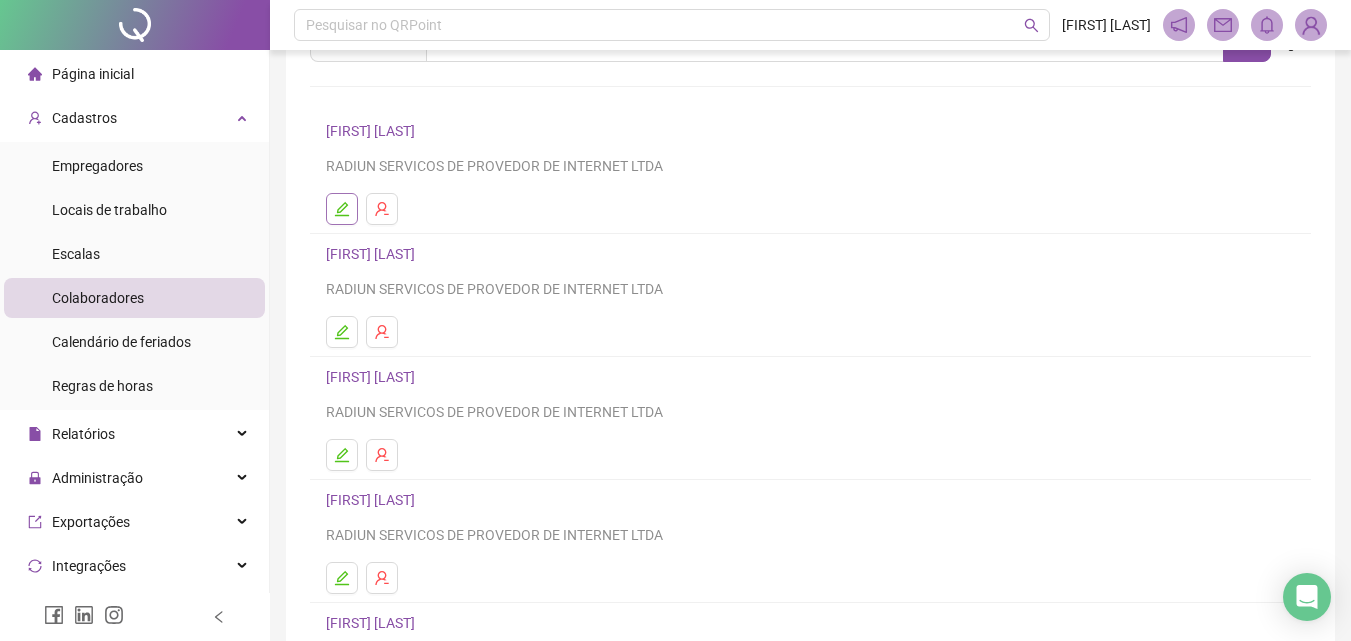 click at bounding box center (342, 209) 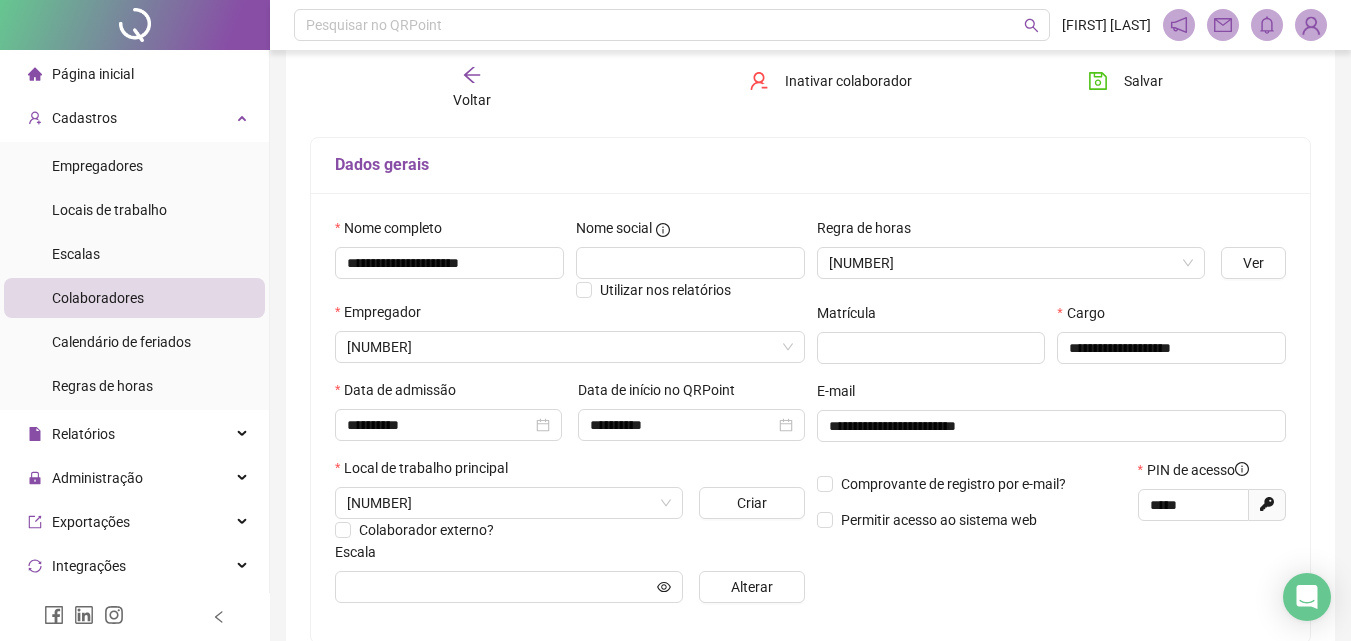 type on "**********" 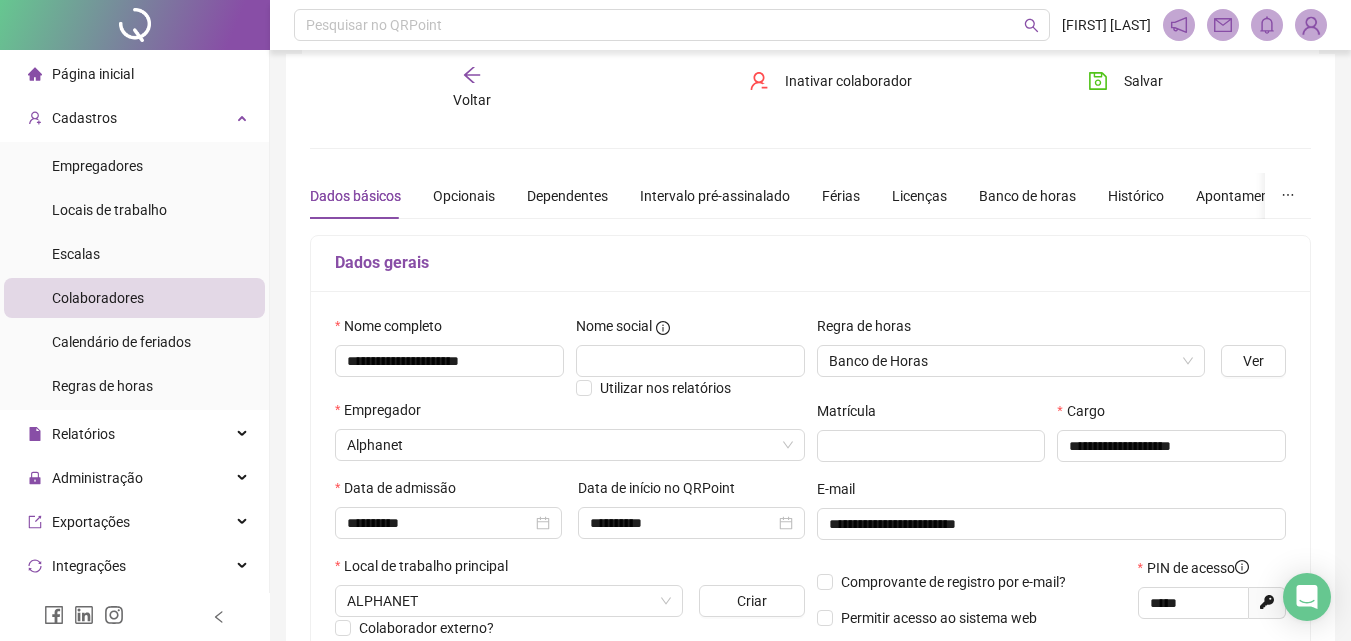 scroll, scrollTop: 0, scrollLeft: 0, axis: both 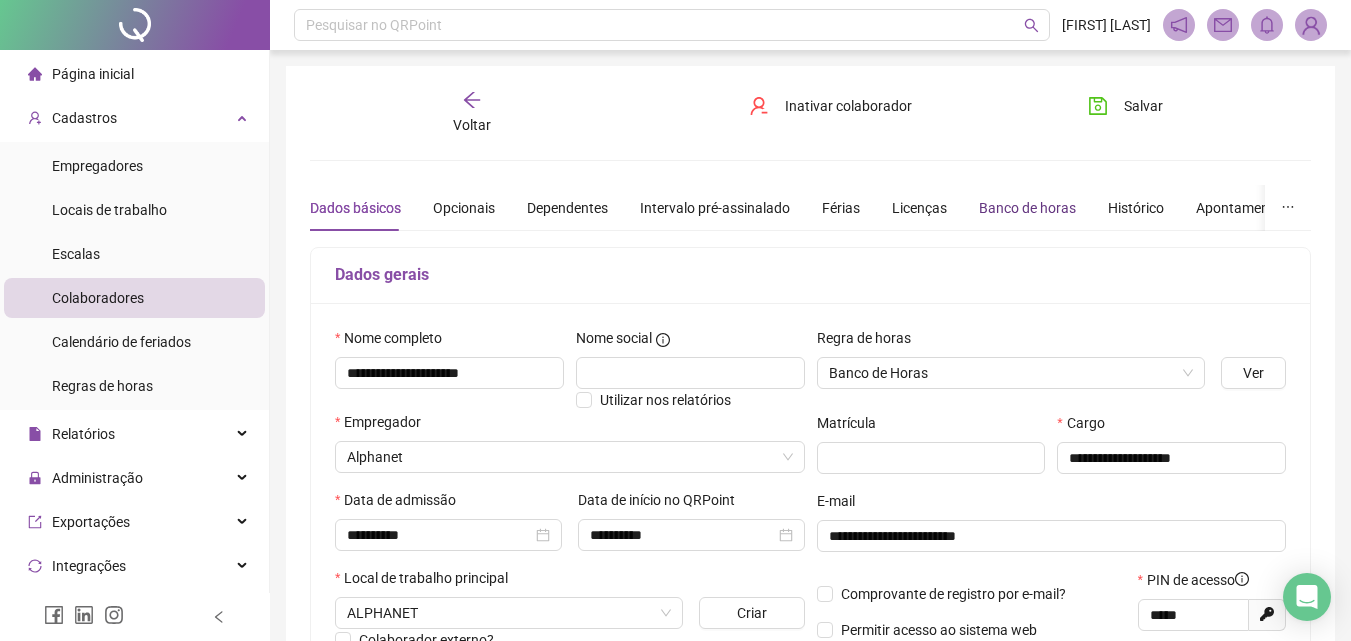 click on "Banco de horas" at bounding box center [1027, 208] 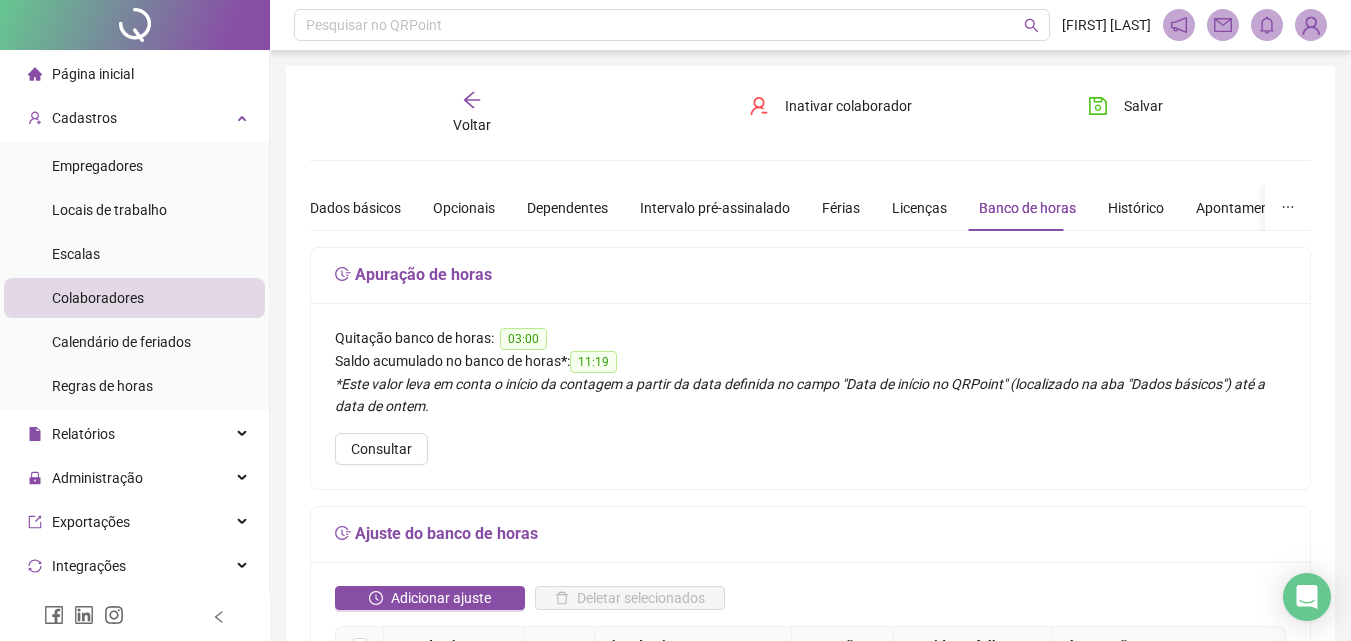 click on "Voltar" at bounding box center [472, 125] 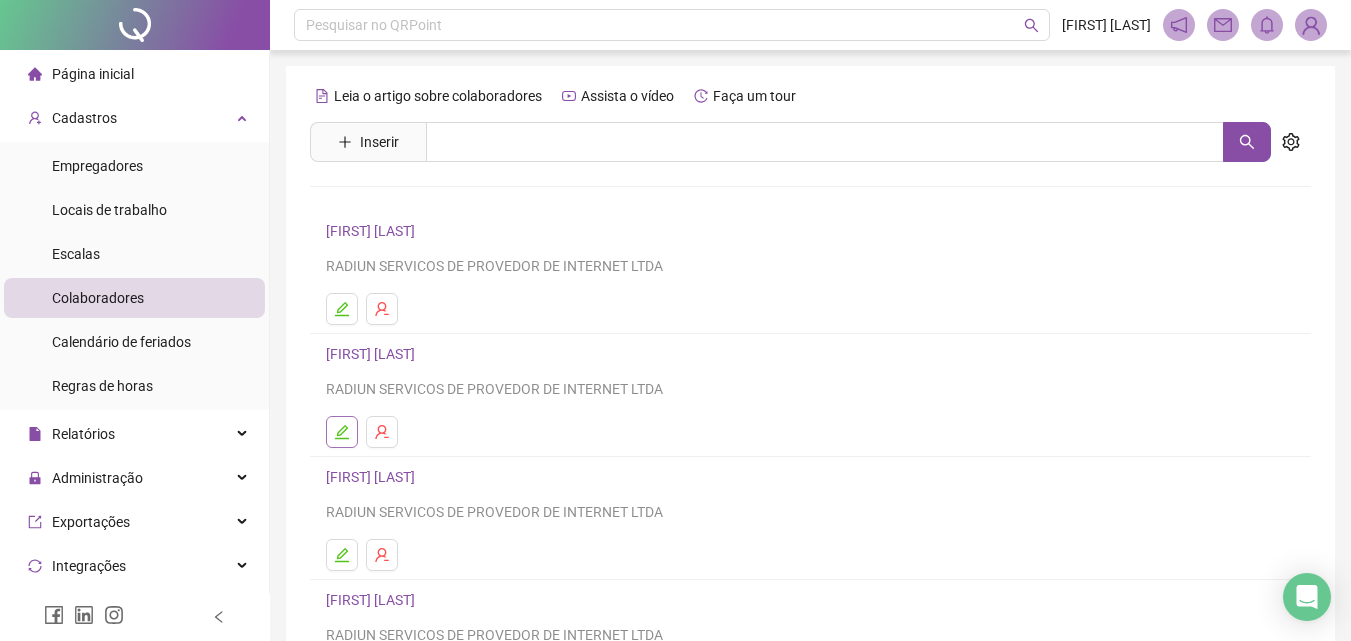 click at bounding box center [342, 432] 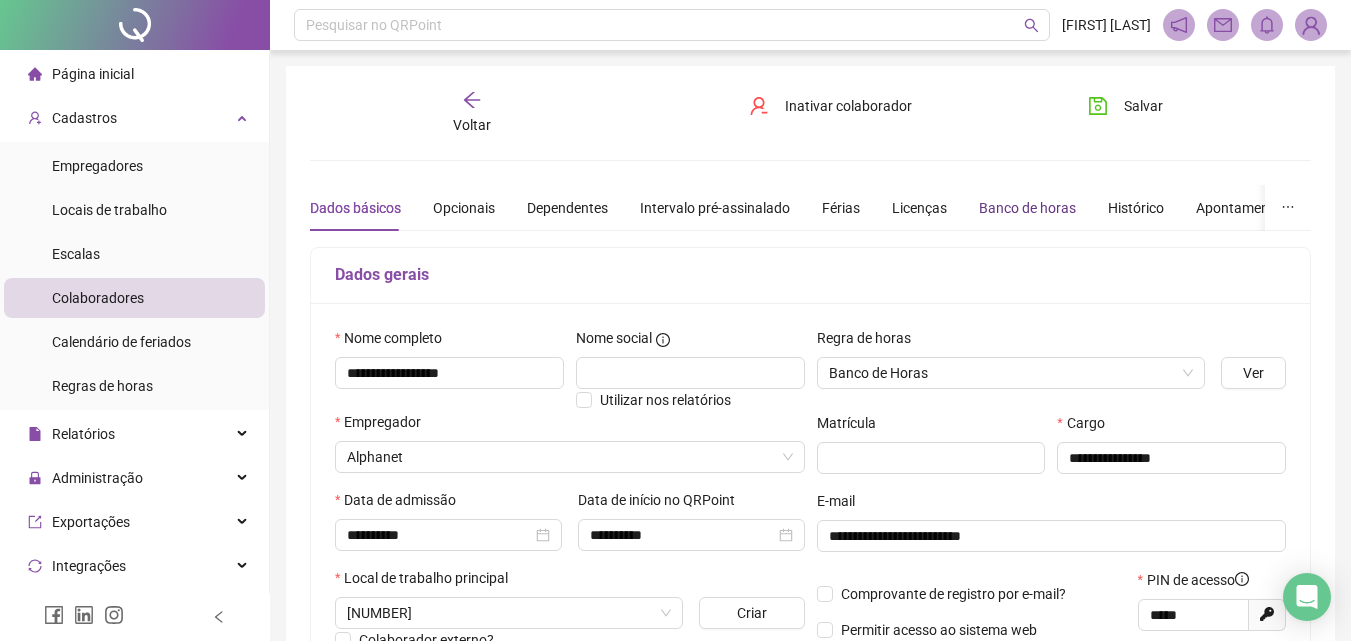 click on "Banco de horas" at bounding box center [1027, 208] 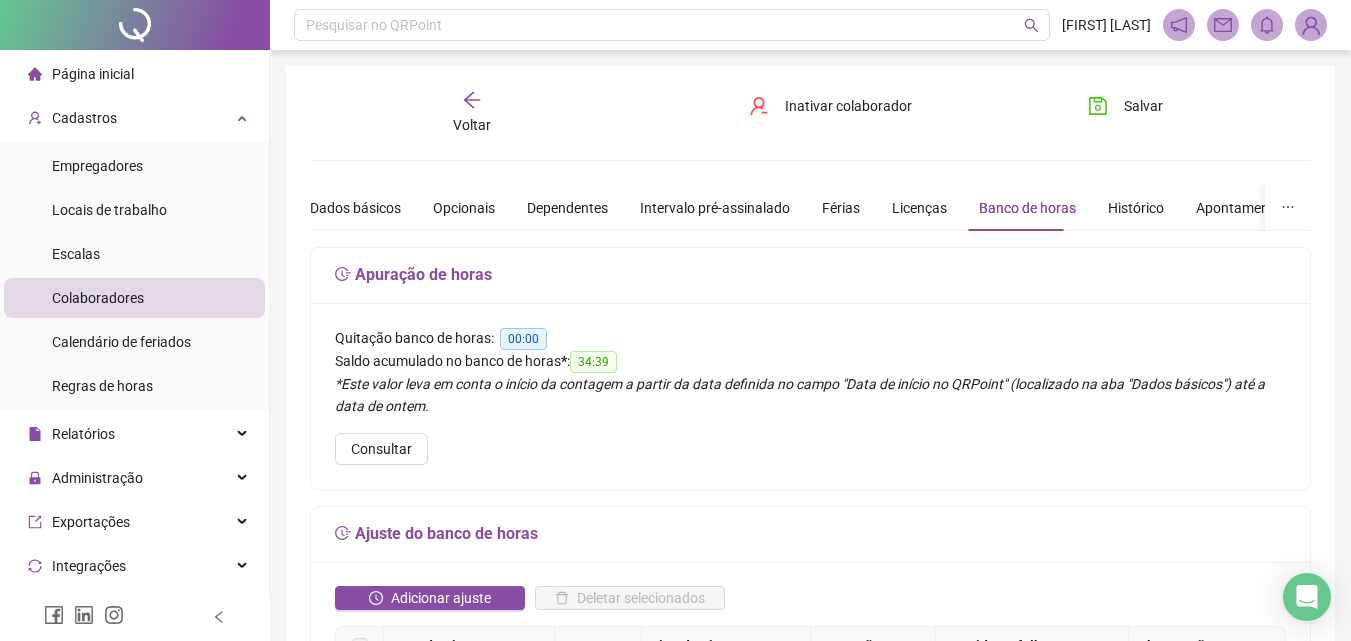 click 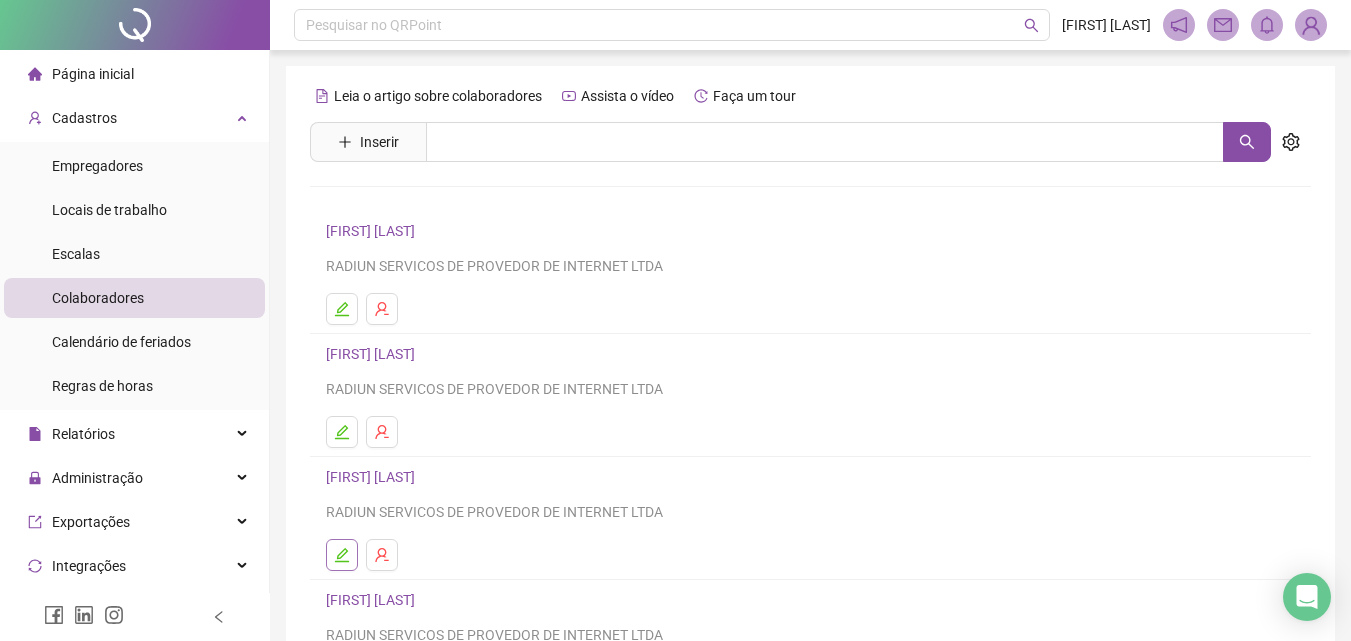click at bounding box center (342, 555) 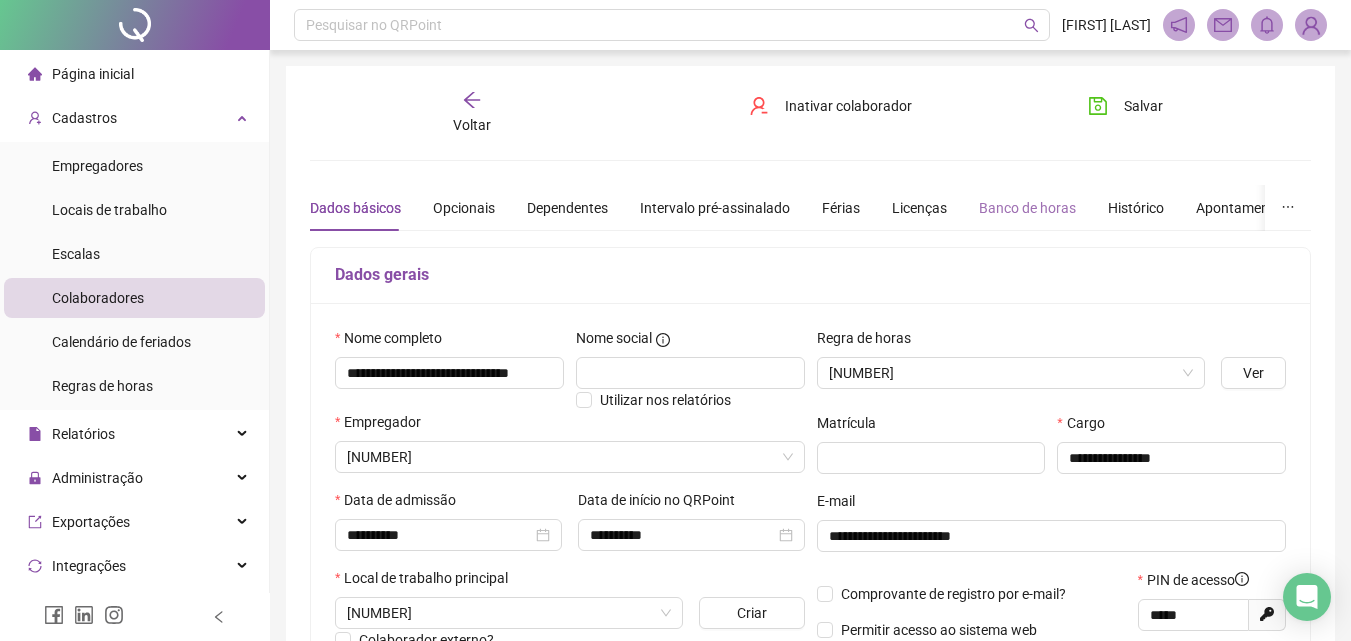 click on "Banco de horas" at bounding box center (1027, 208) 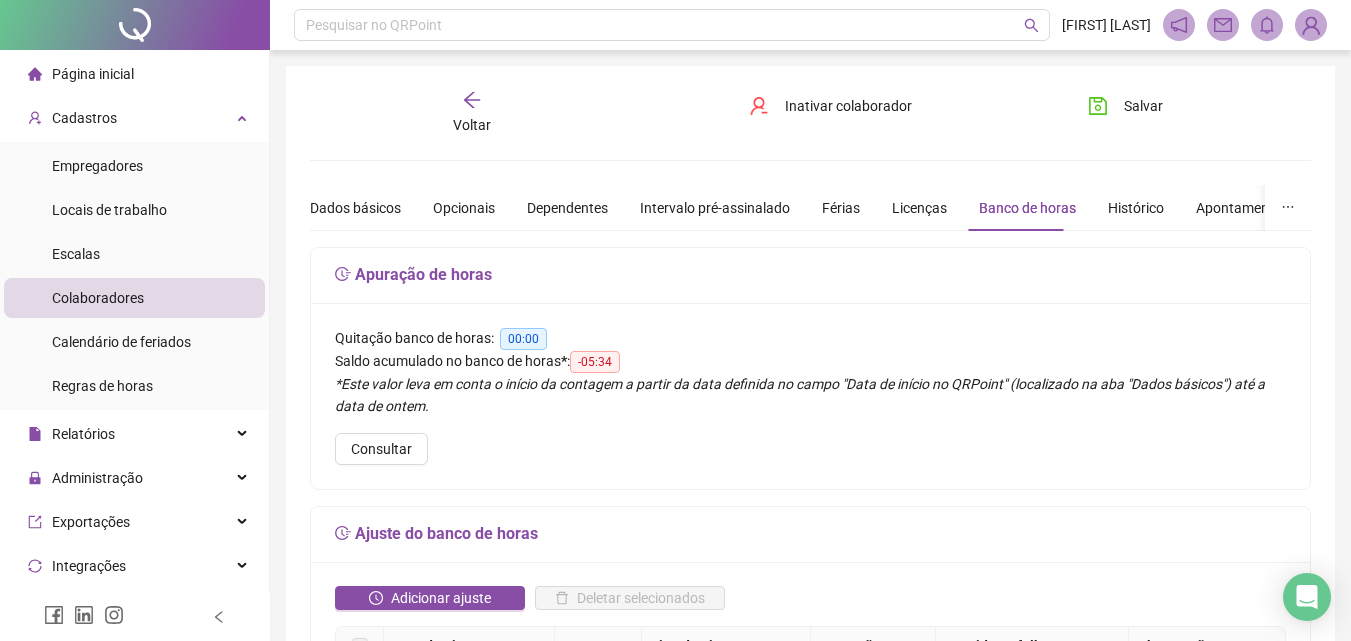 click 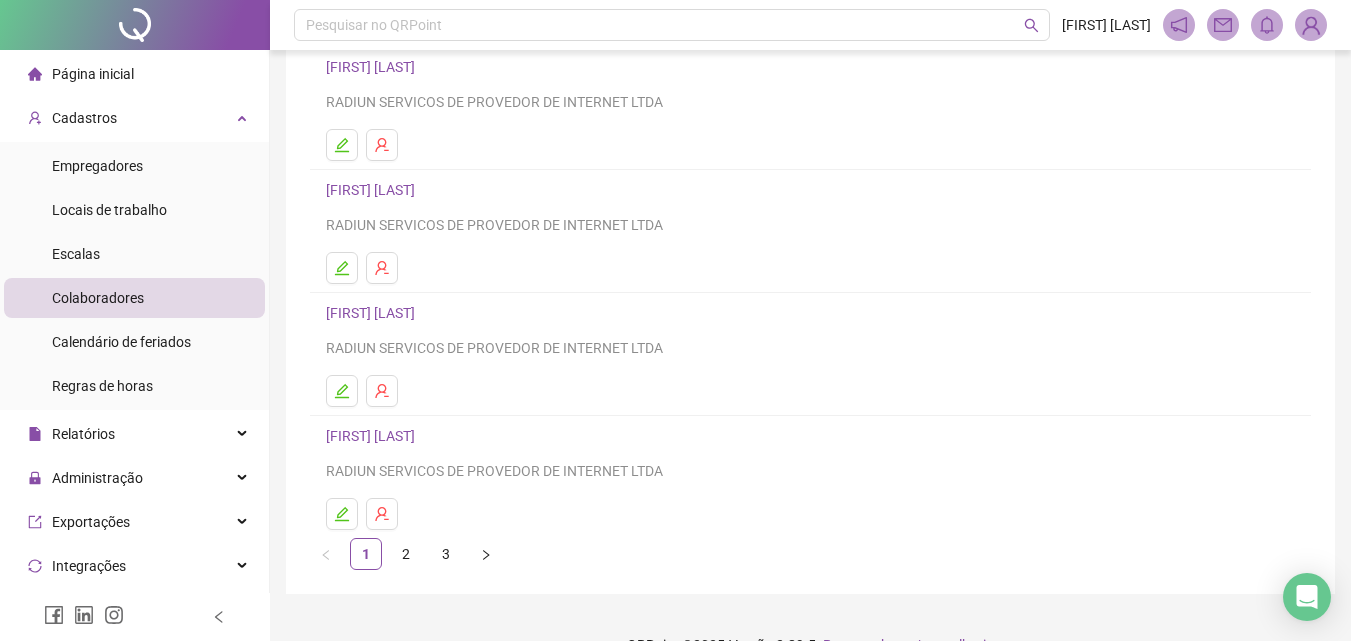scroll, scrollTop: 326, scrollLeft: 0, axis: vertical 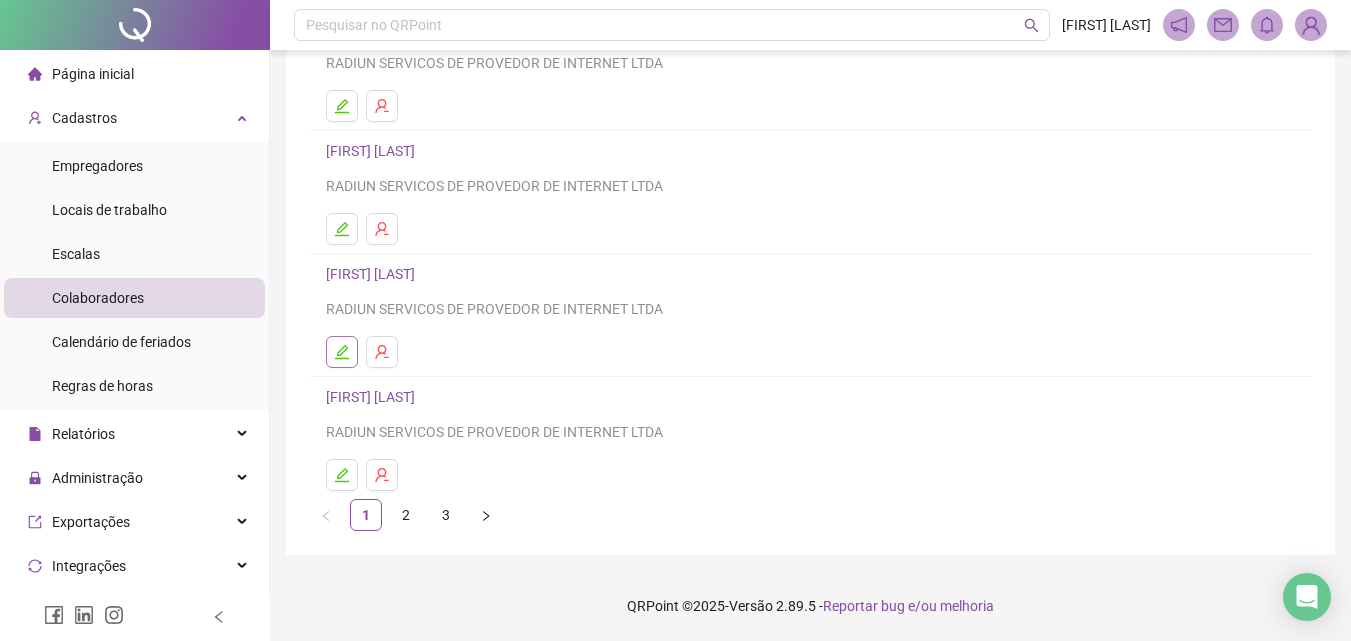 click 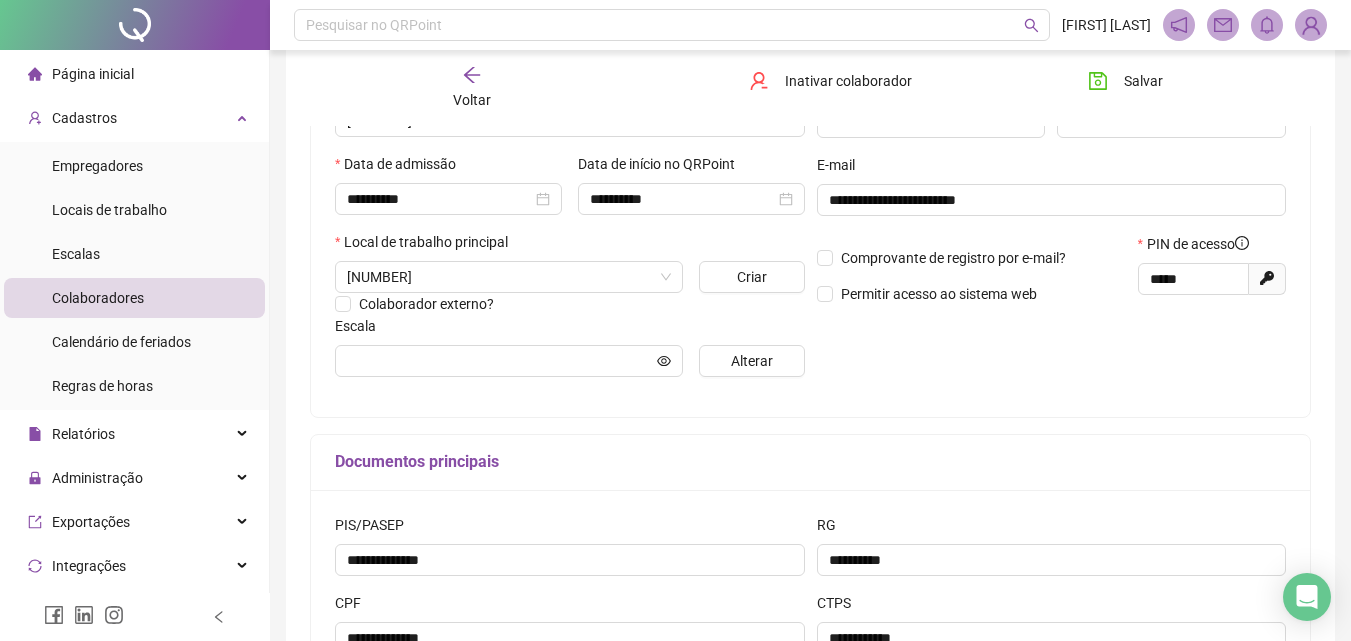 type on "********" 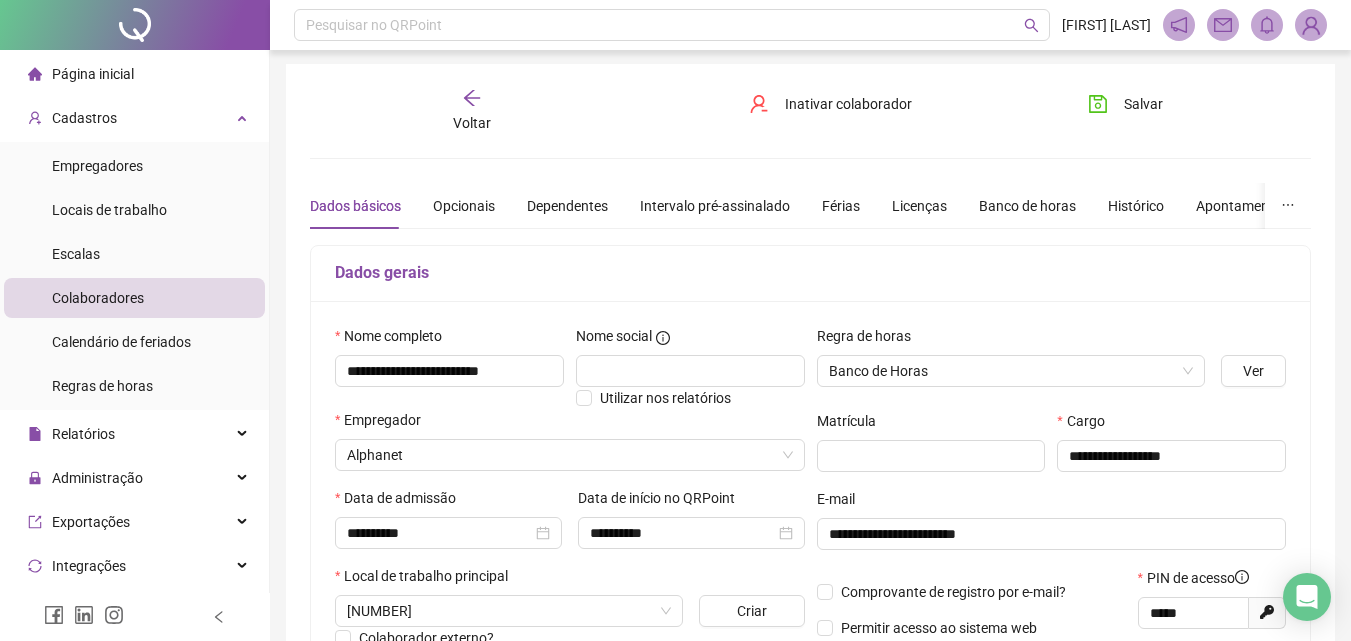 scroll, scrollTop: 0, scrollLeft: 0, axis: both 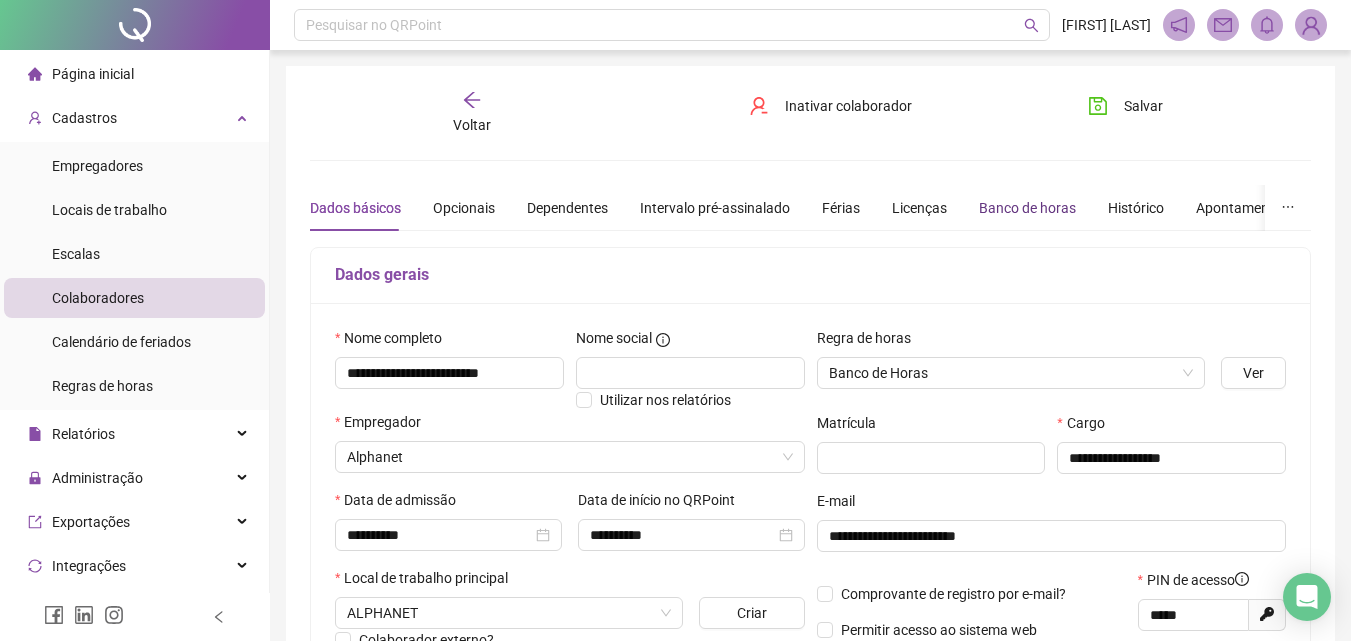 click on "Banco de horas" at bounding box center [1027, 208] 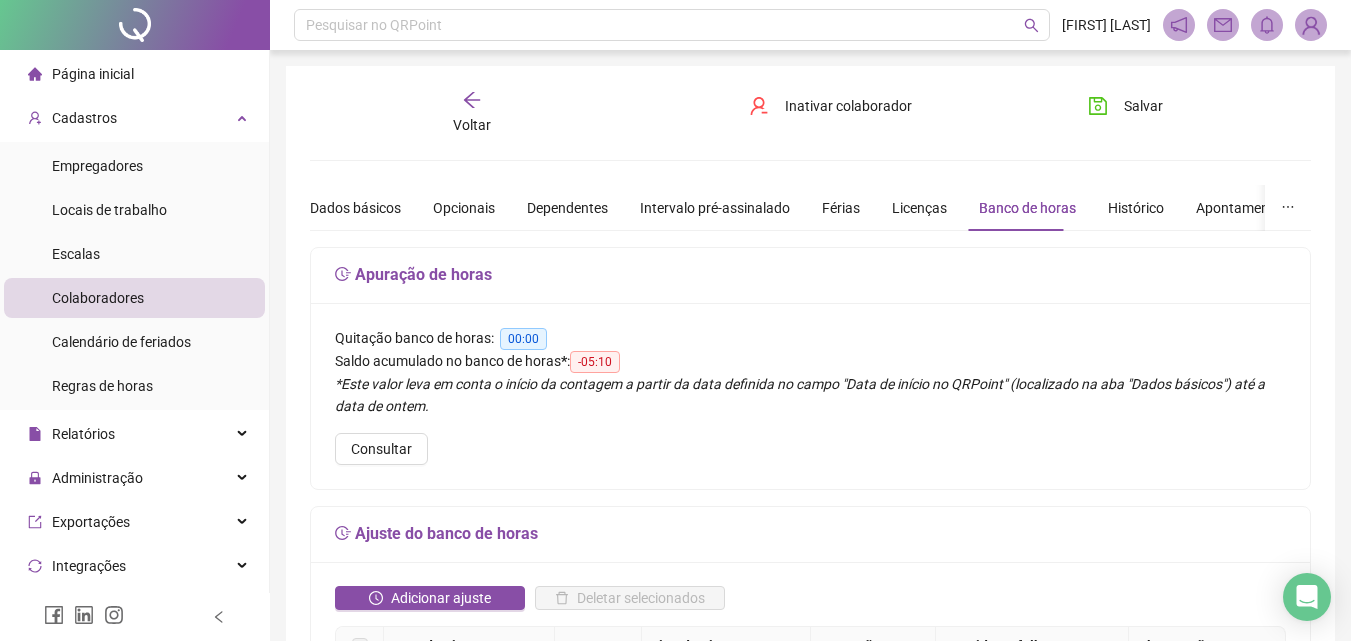 click 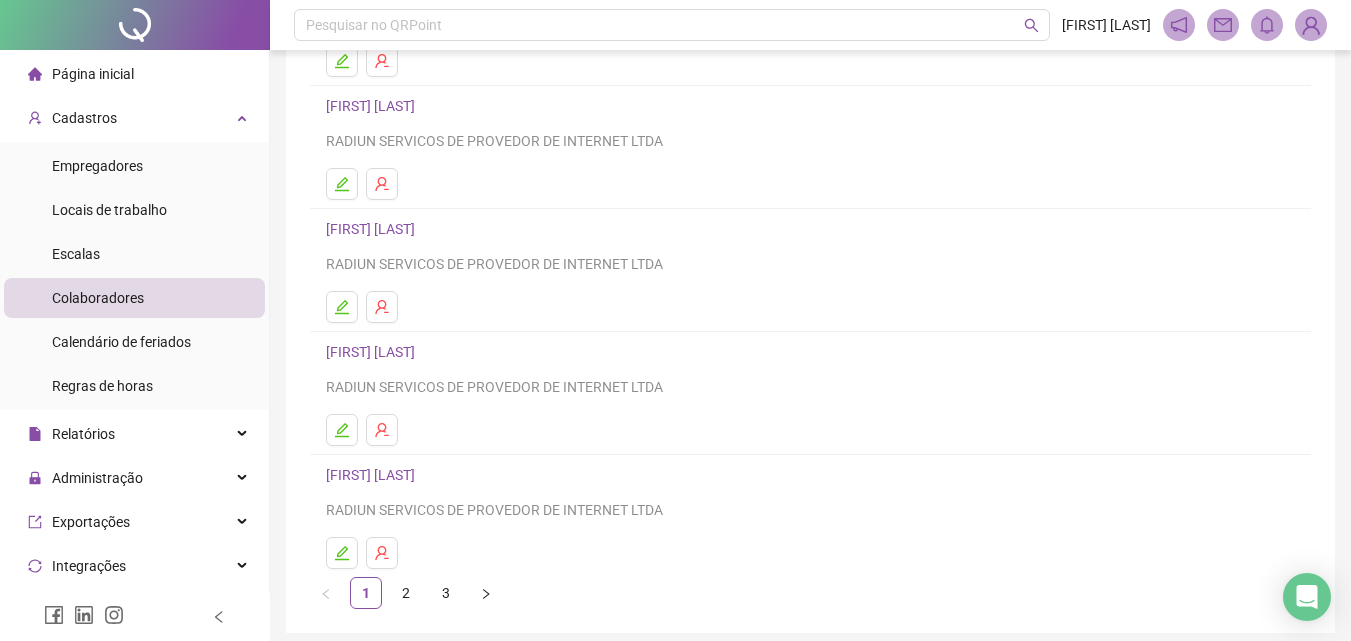 scroll, scrollTop: 300, scrollLeft: 0, axis: vertical 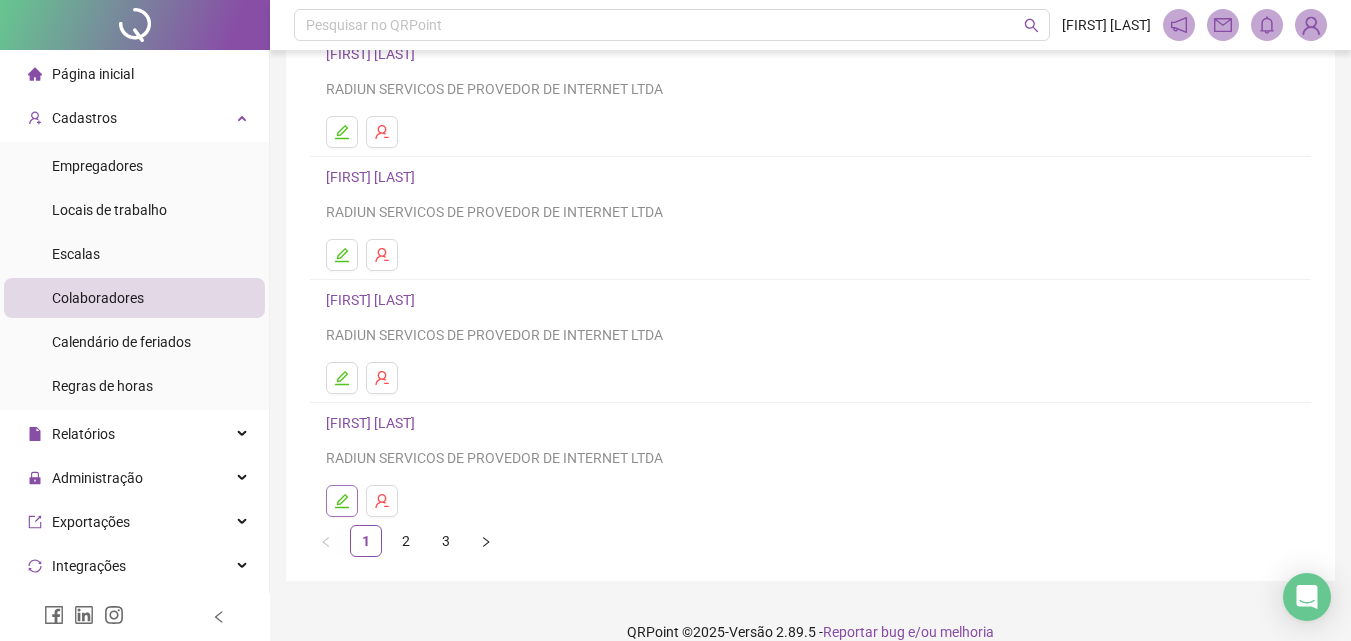 click at bounding box center (342, 501) 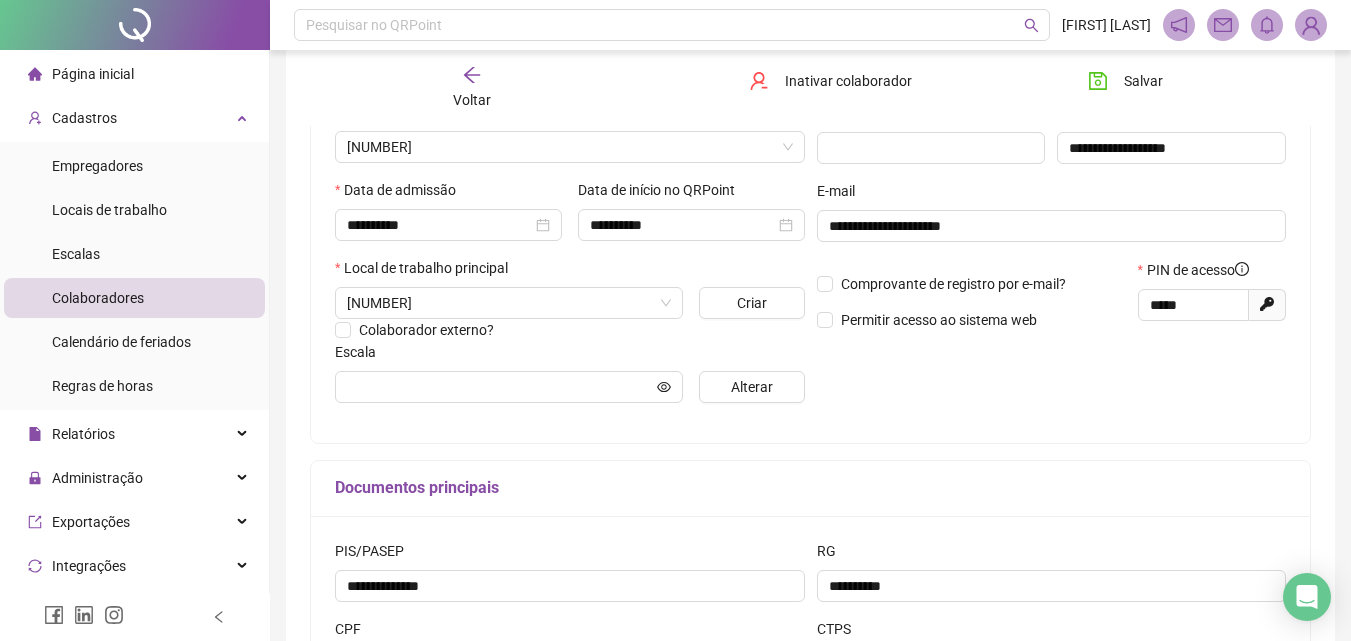 type on "**********" 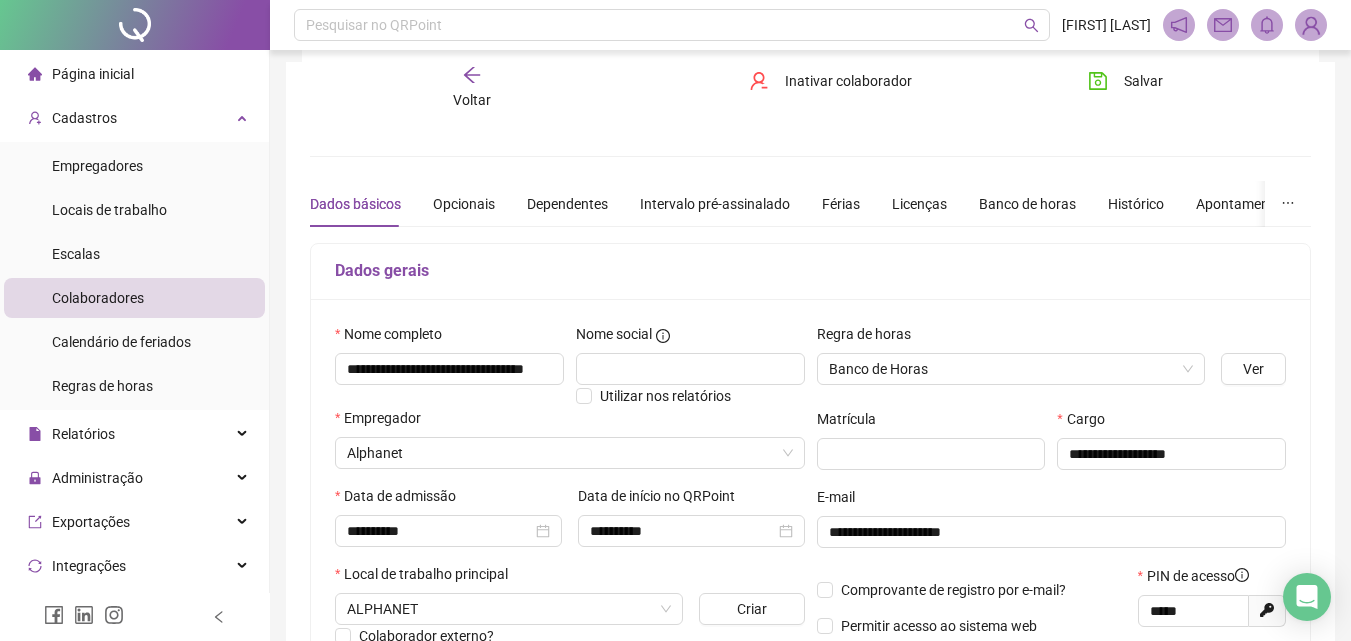 scroll, scrollTop: 0, scrollLeft: 0, axis: both 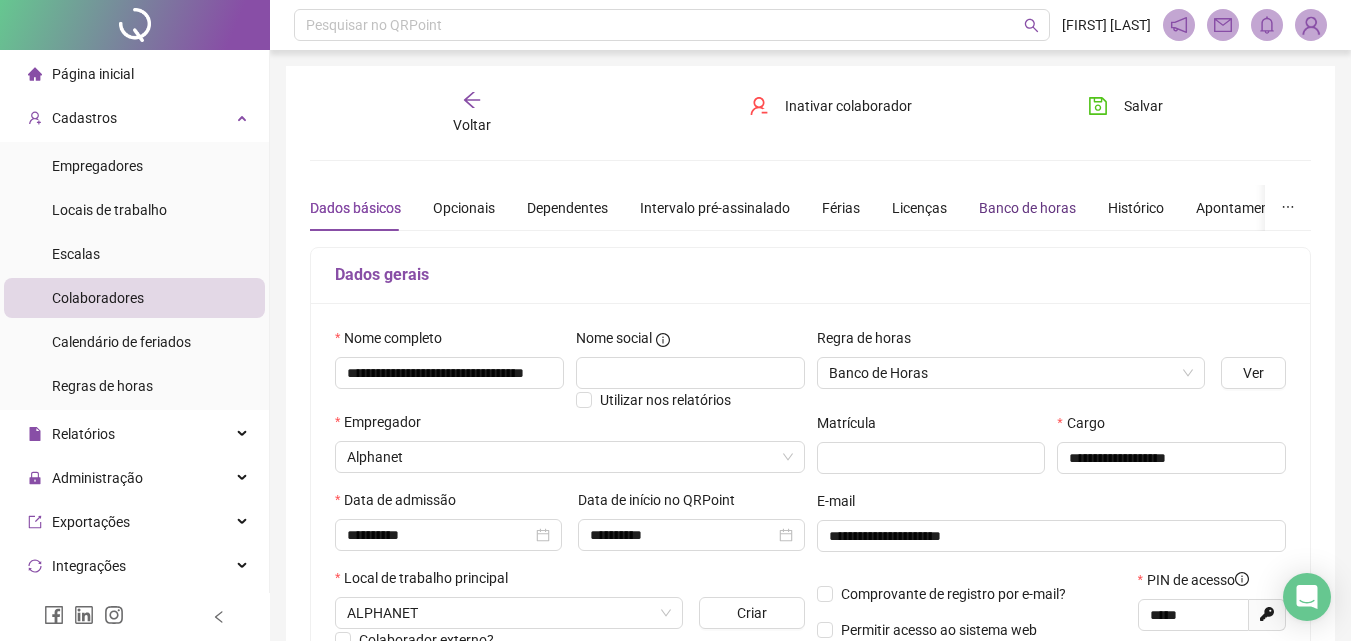 click on "Banco de horas" at bounding box center [1027, 208] 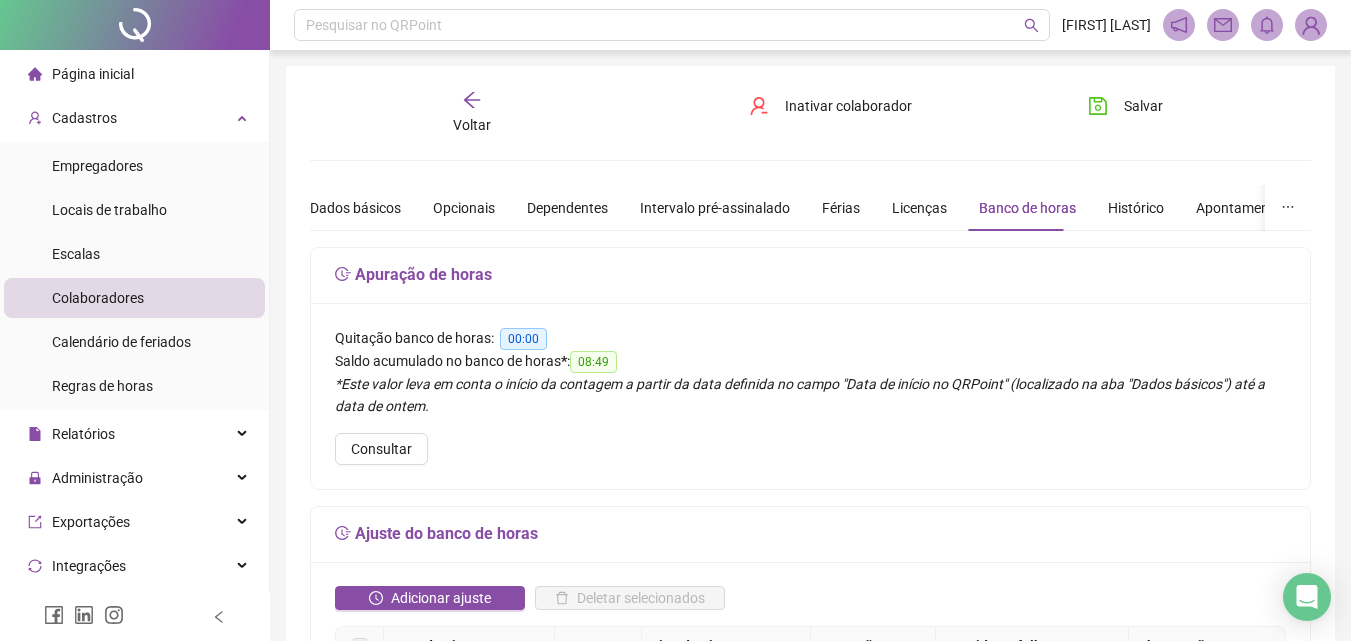 click 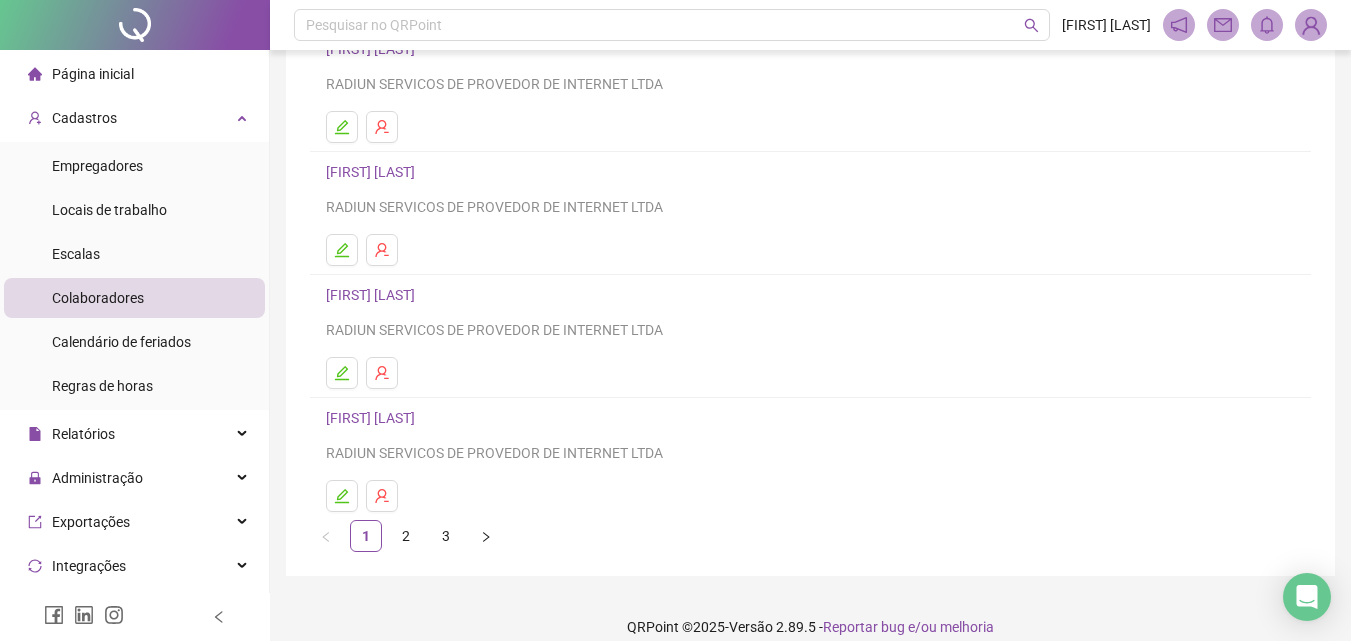 scroll, scrollTop: 326, scrollLeft: 0, axis: vertical 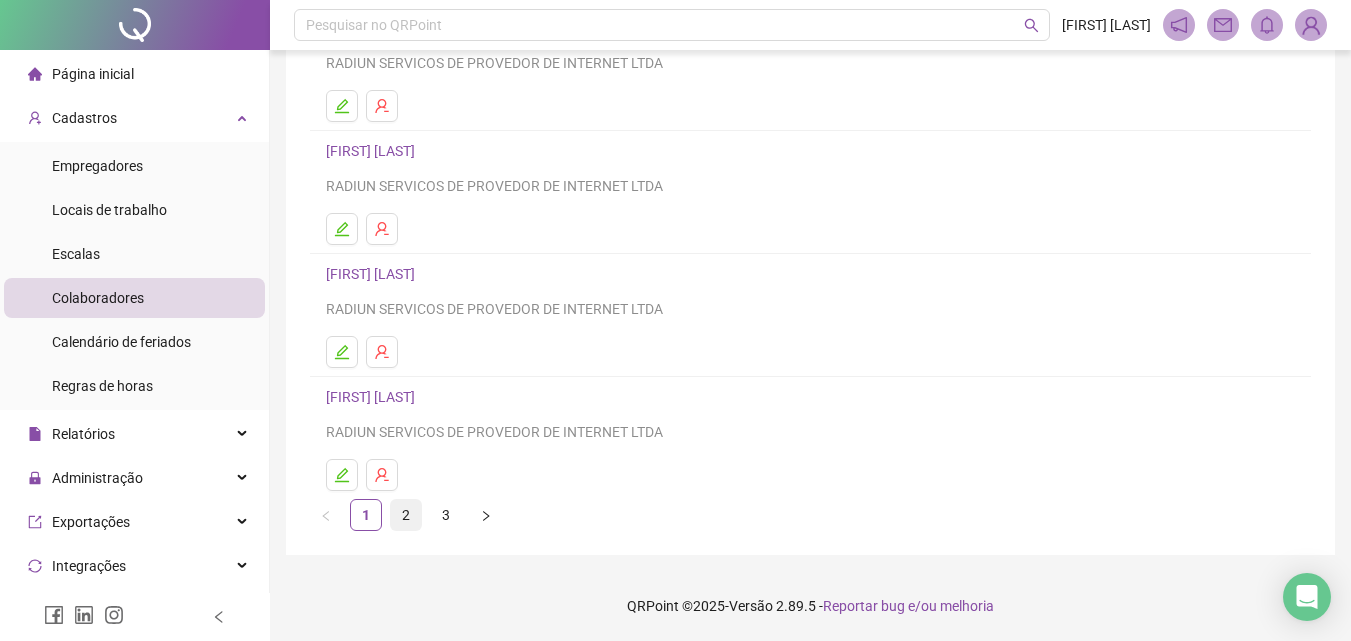 click on "2" at bounding box center (406, 515) 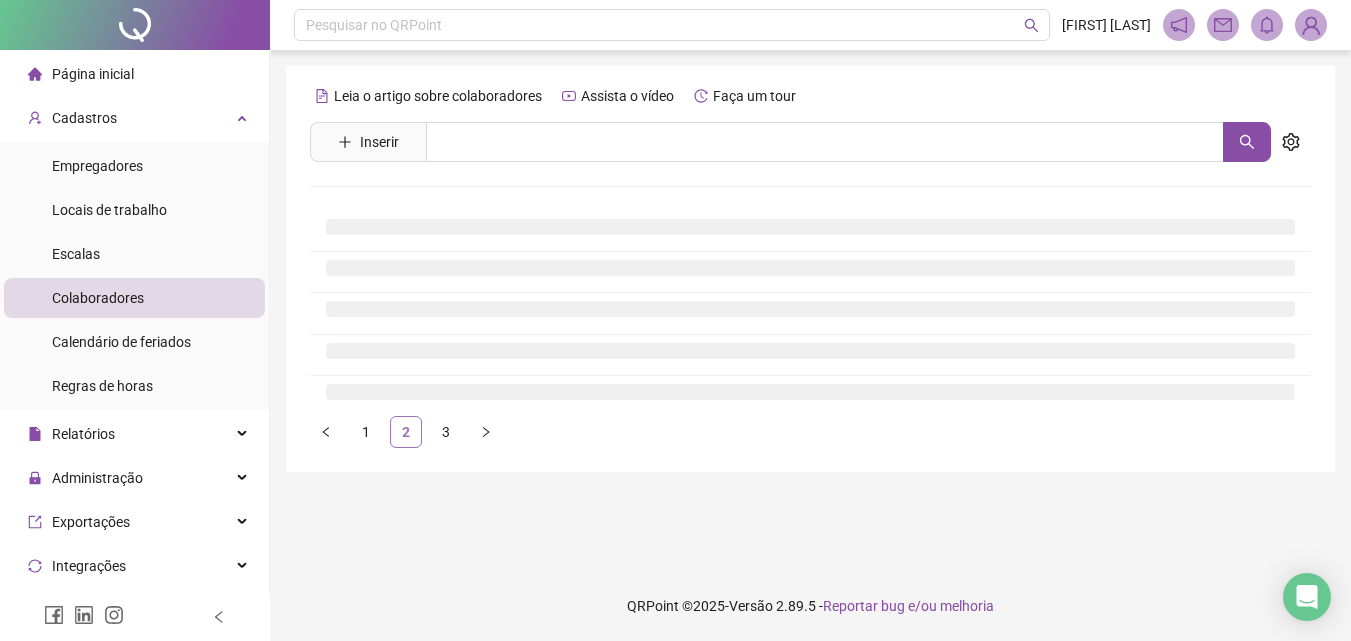 scroll, scrollTop: 0, scrollLeft: 0, axis: both 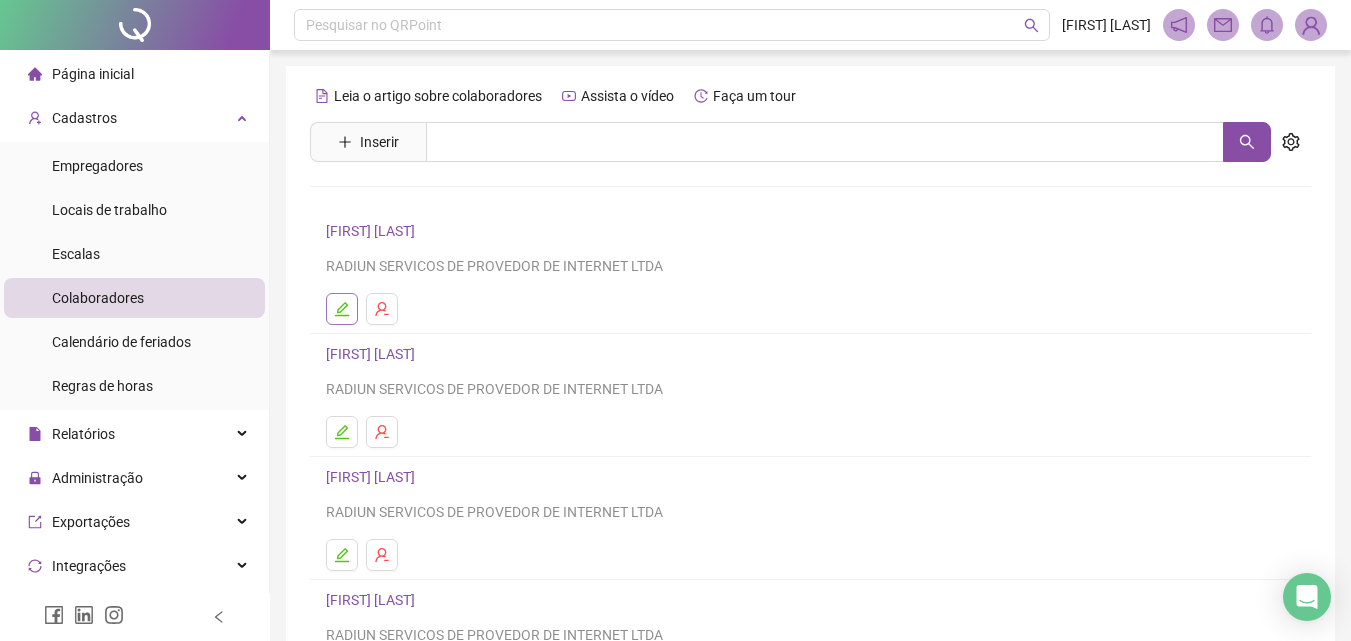 click at bounding box center (342, 309) 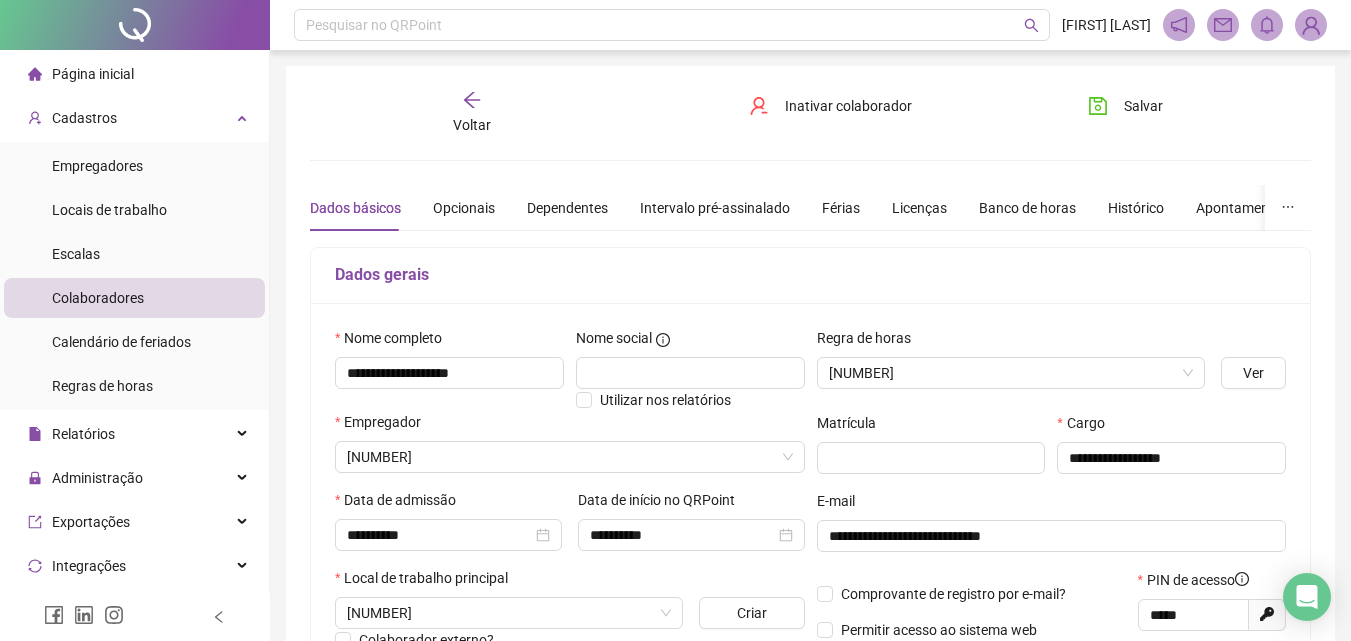 type on "********" 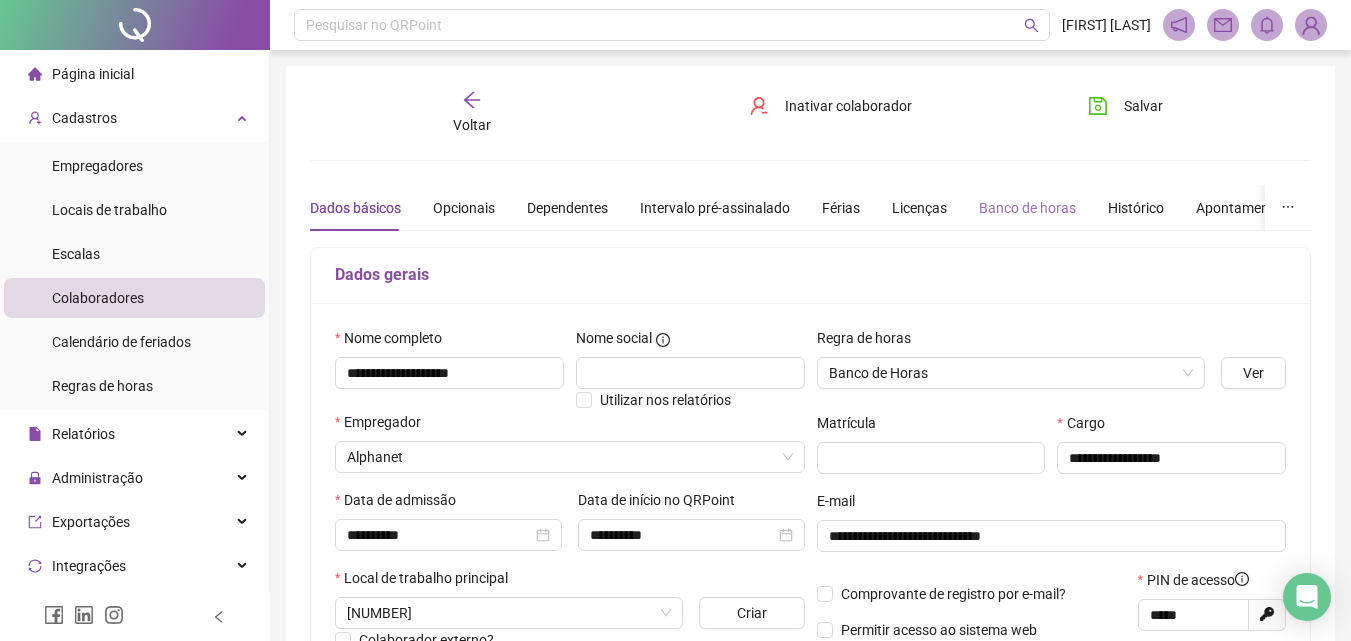 click on "Banco de horas" at bounding box center (1027, 208) 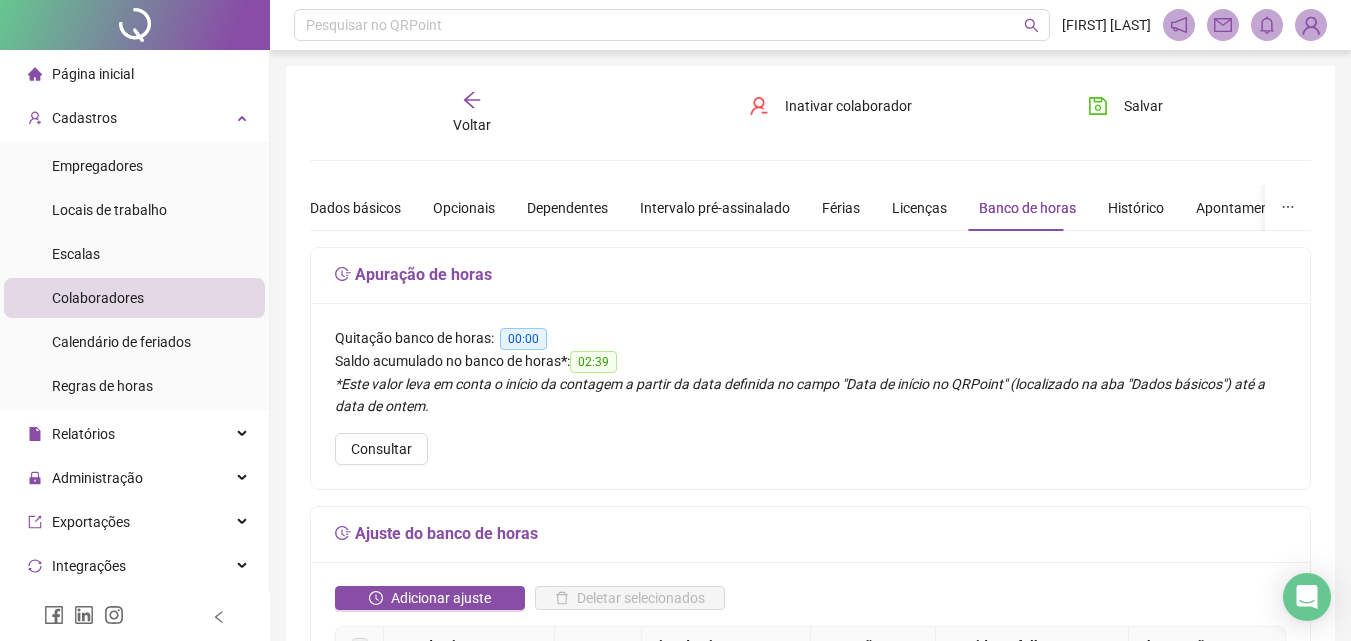 click 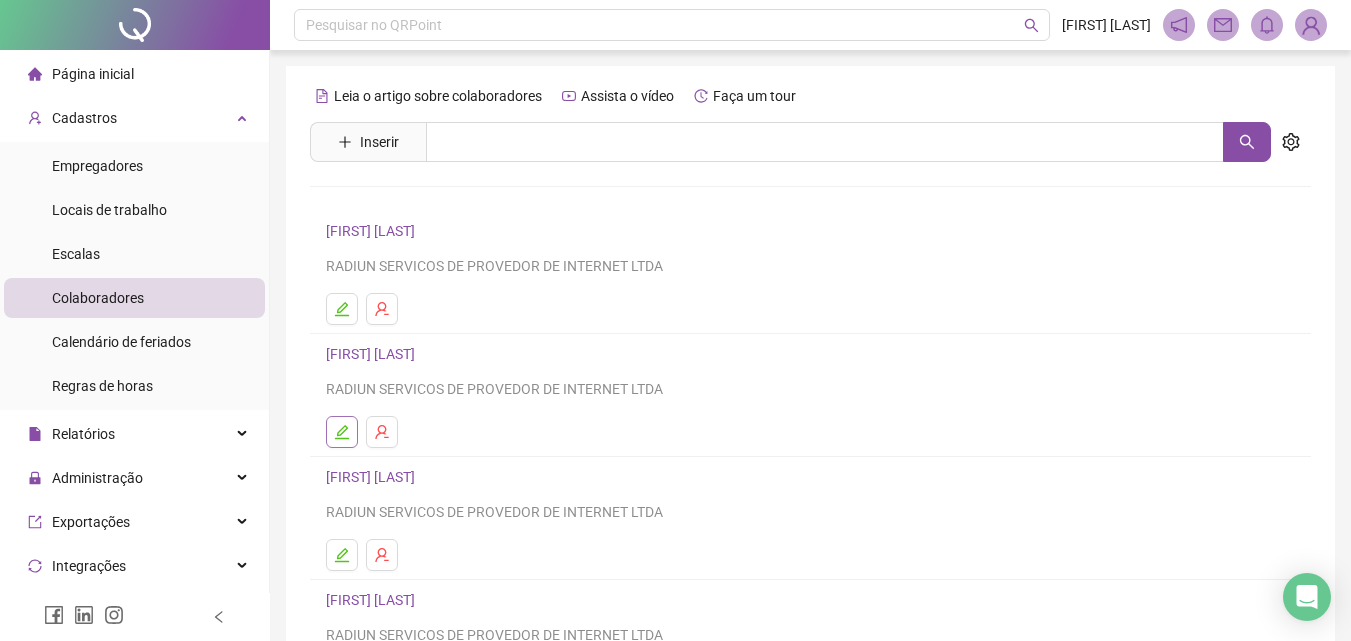 click at bounding box center [342, 432] 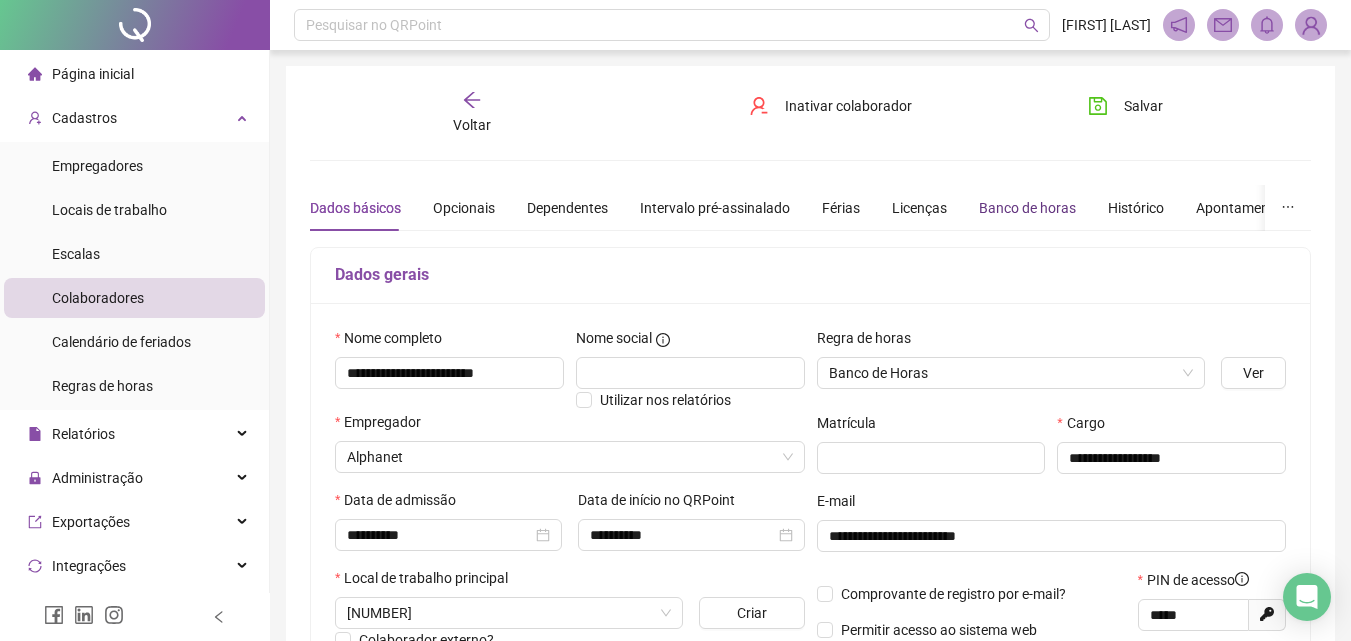 click on "Banco de horas" at bounding box center [1027, 208] 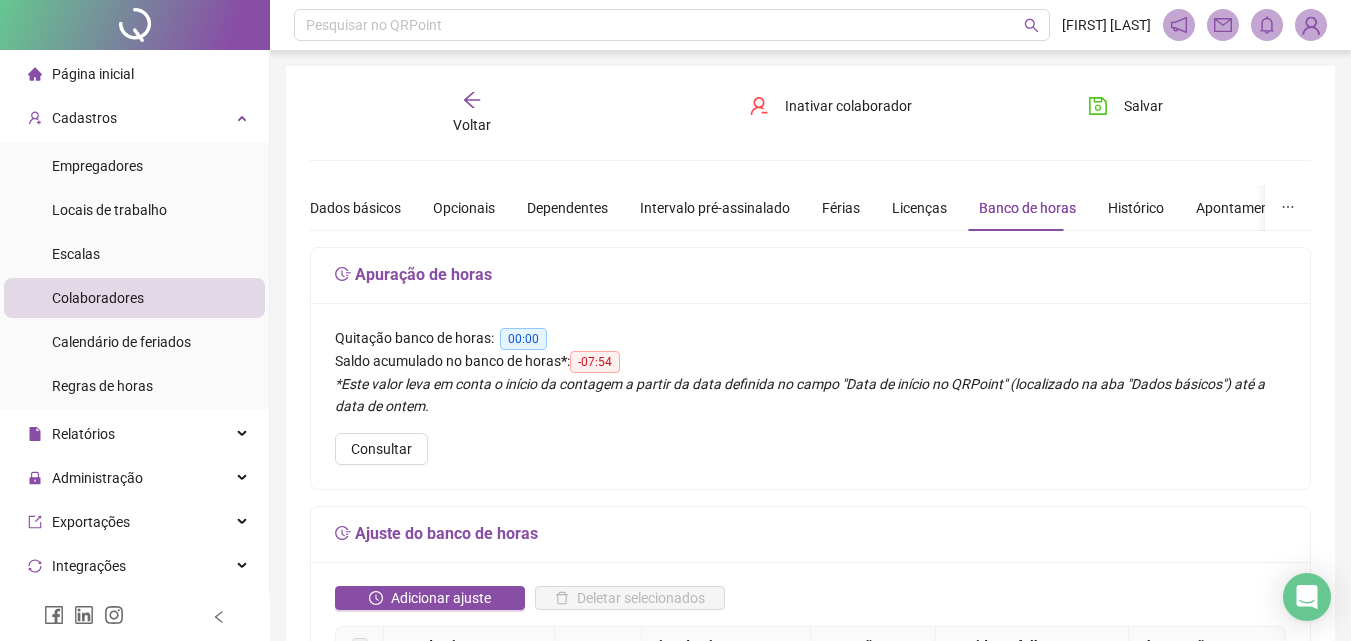 click 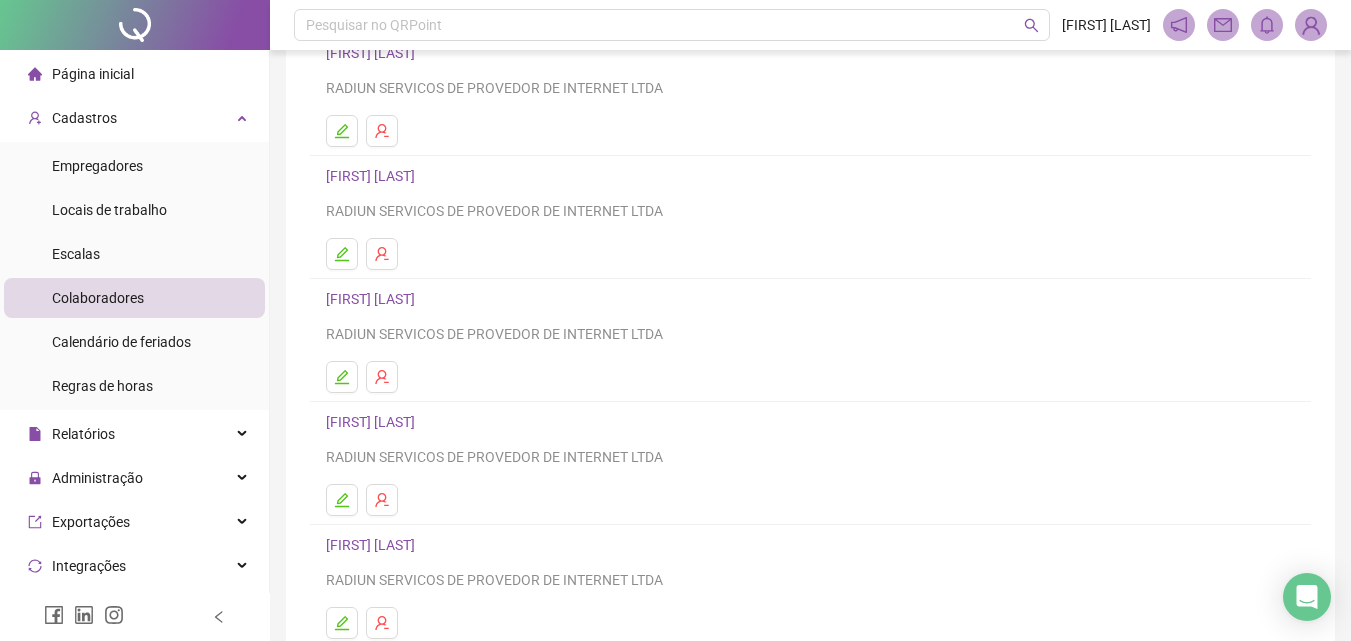 scroll, scrollTop: 200, scrollLeft: 0, axis: vertical 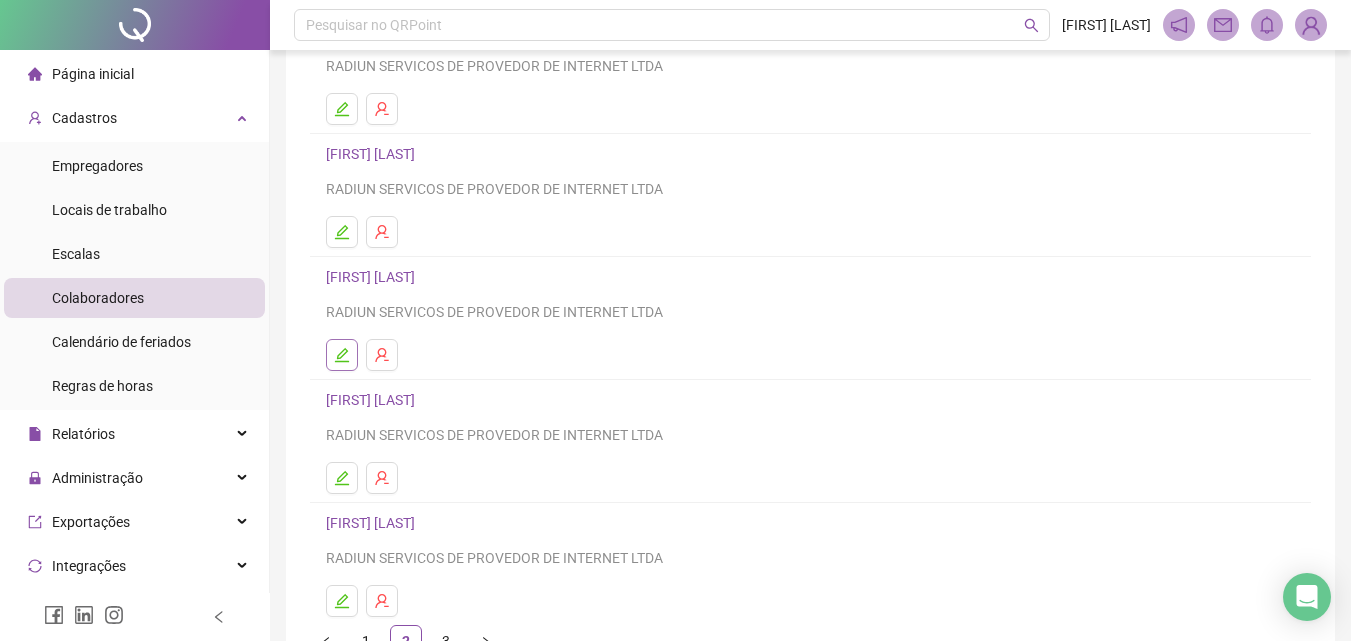 click 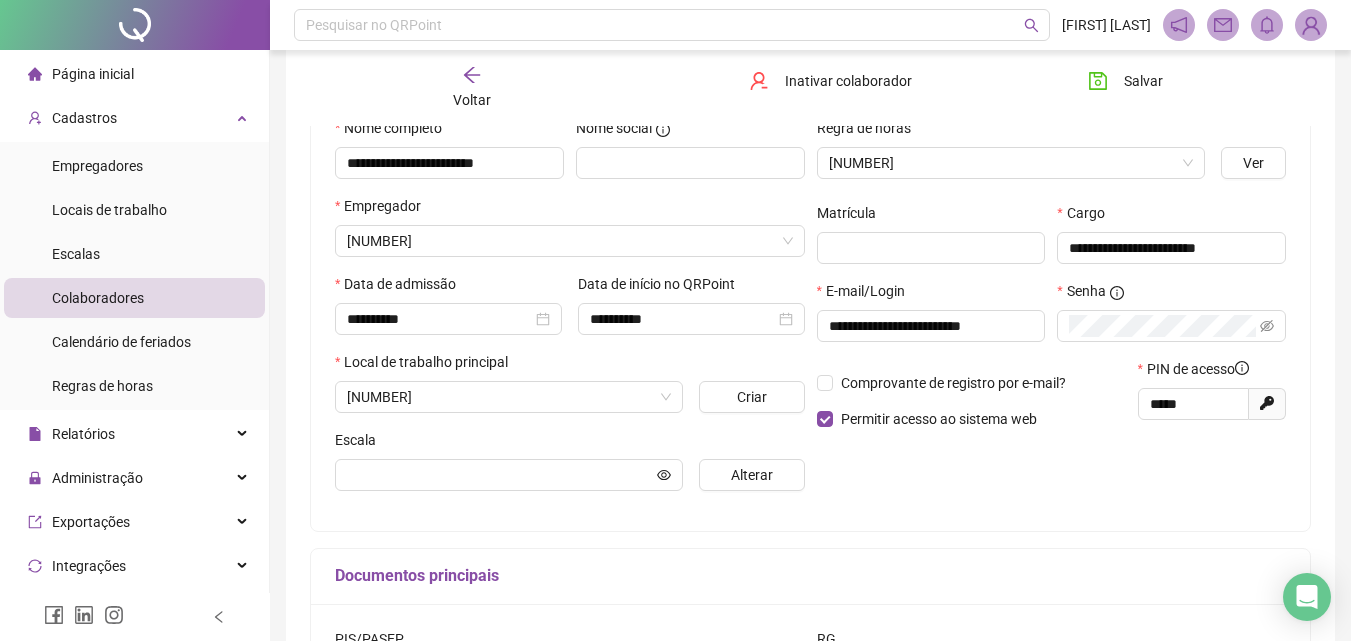 type on "**********" 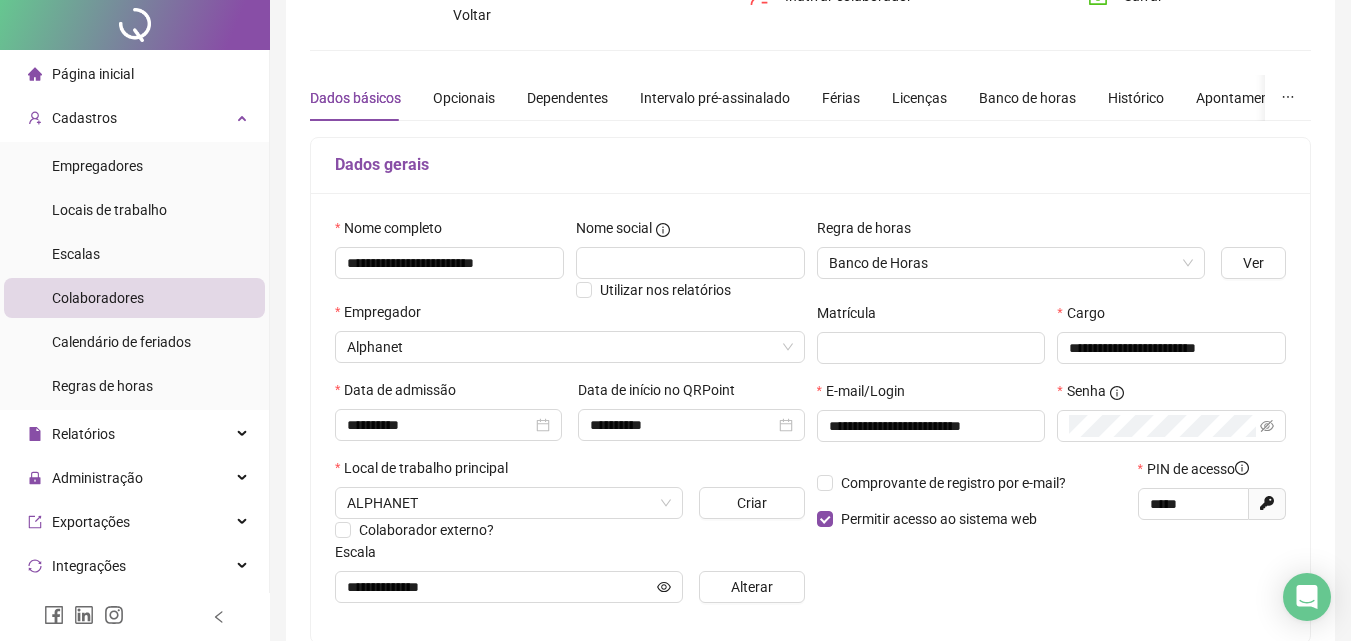 scroll, scrollTop: 0, scrollLeft: 0, axis: both 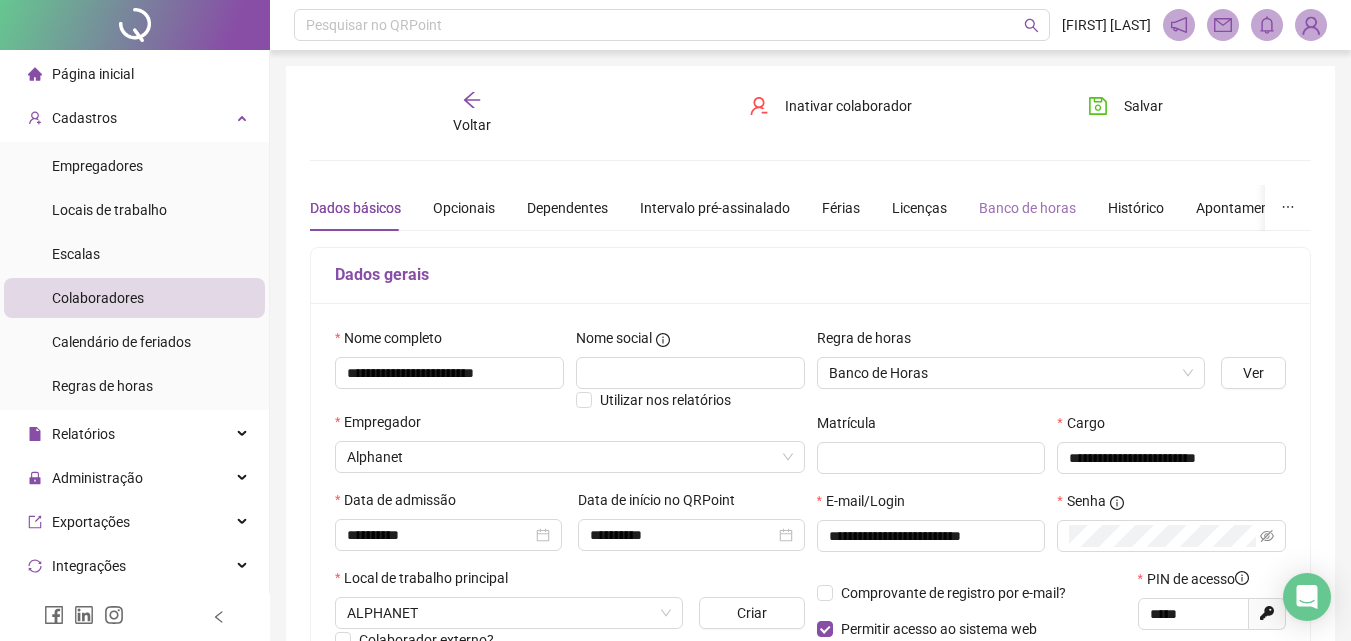 click on "Banco de horas" at bounding box center [1027, 208] 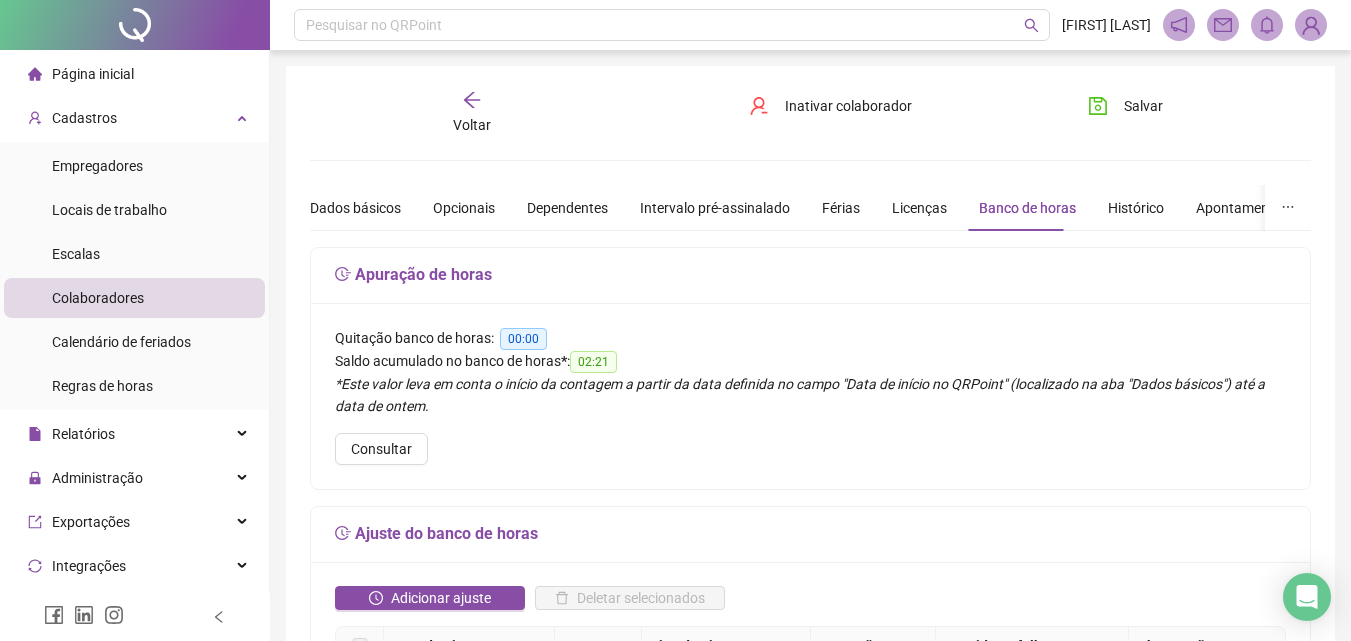click on "Voltar" at bounding box center [472, 113] 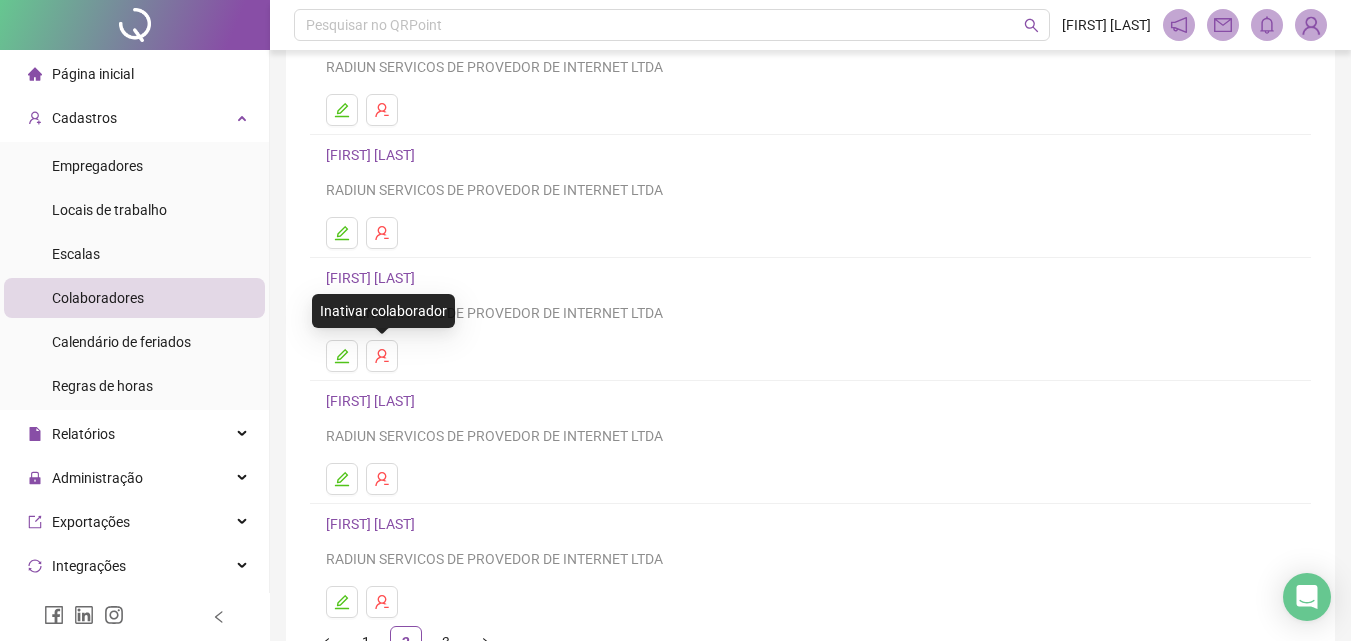 scroll, scrollTop: 200, scrollLeft: 0, axis: vertical 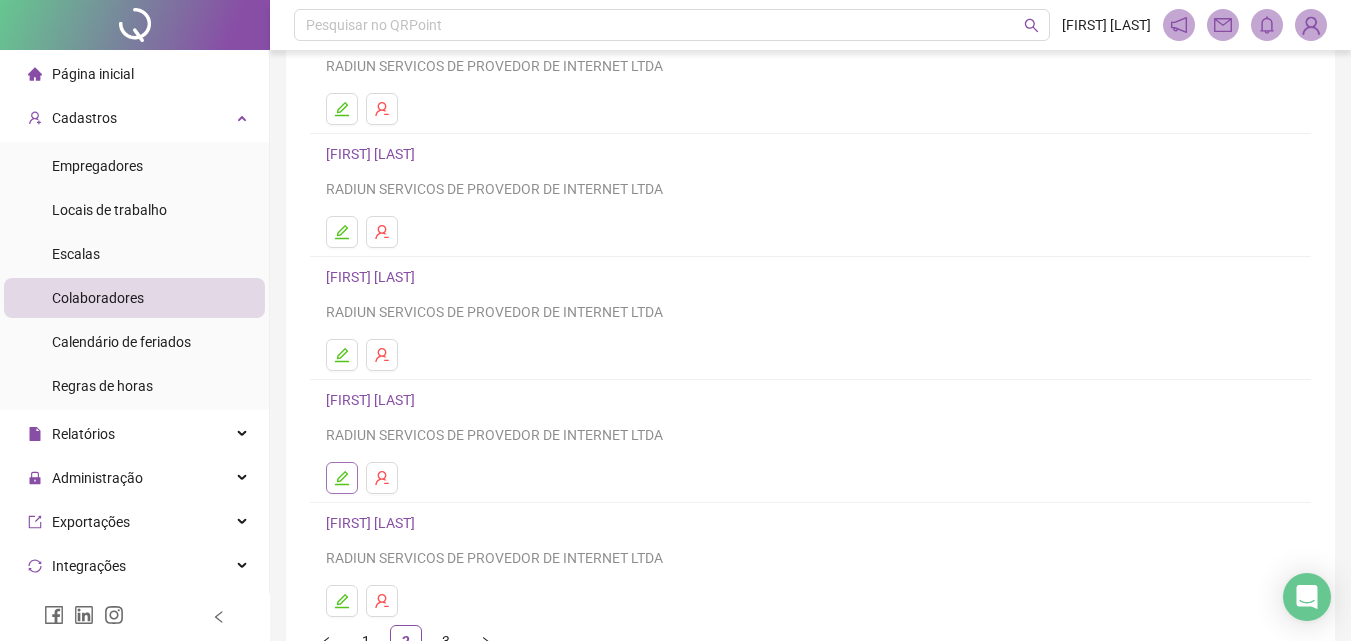 click 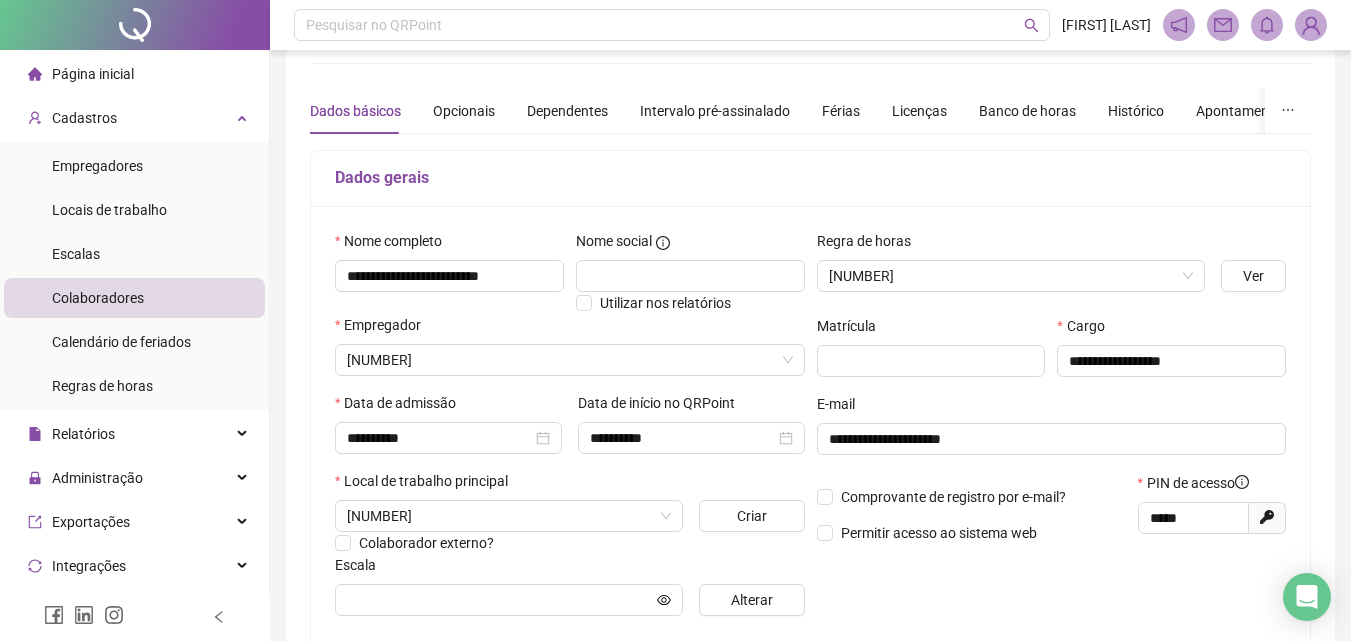 scroll, scrollTop: 0, scrollLeft: 0, axis: both 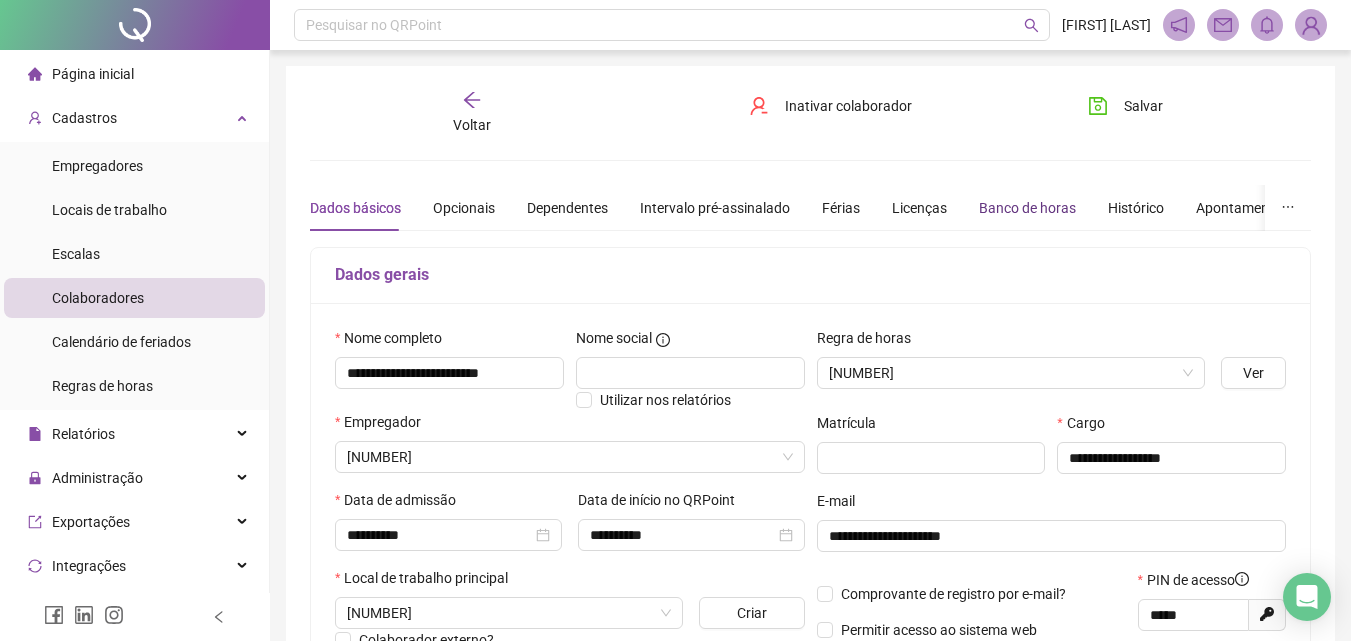 click on "Banco de horas" at bounding box center [1027, 208] 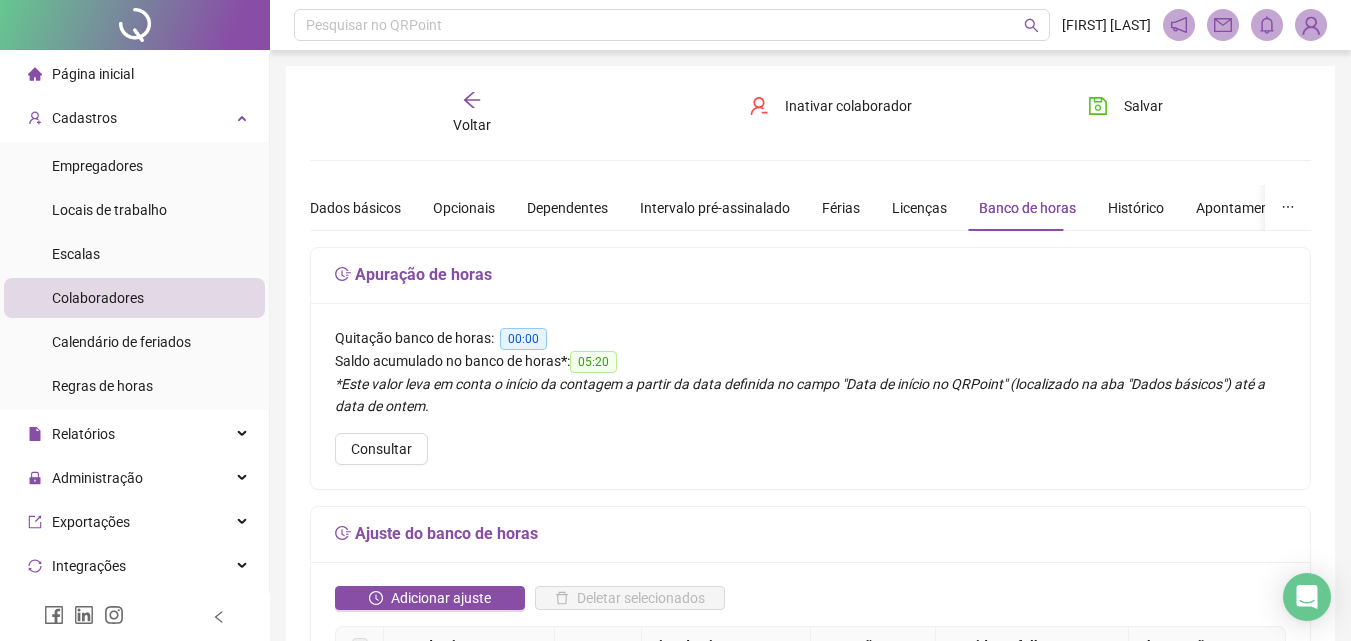click 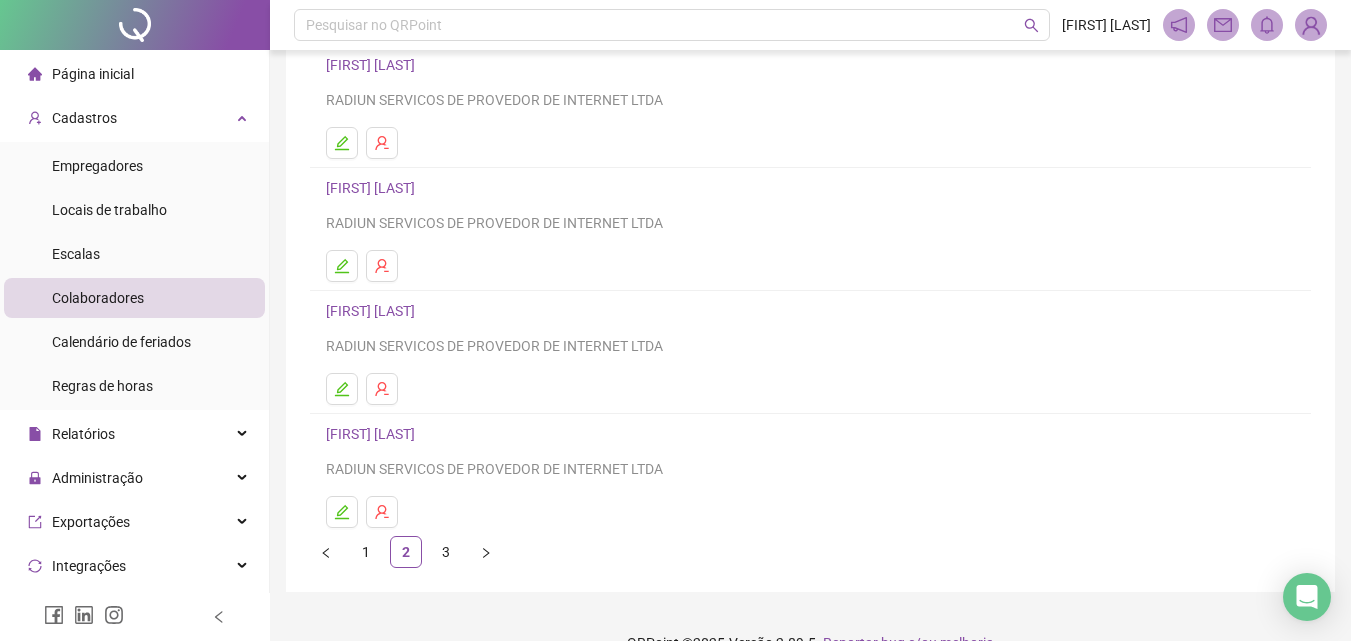 scroll, scrollTop: 300, scrollLeft: 0, axis: vertical 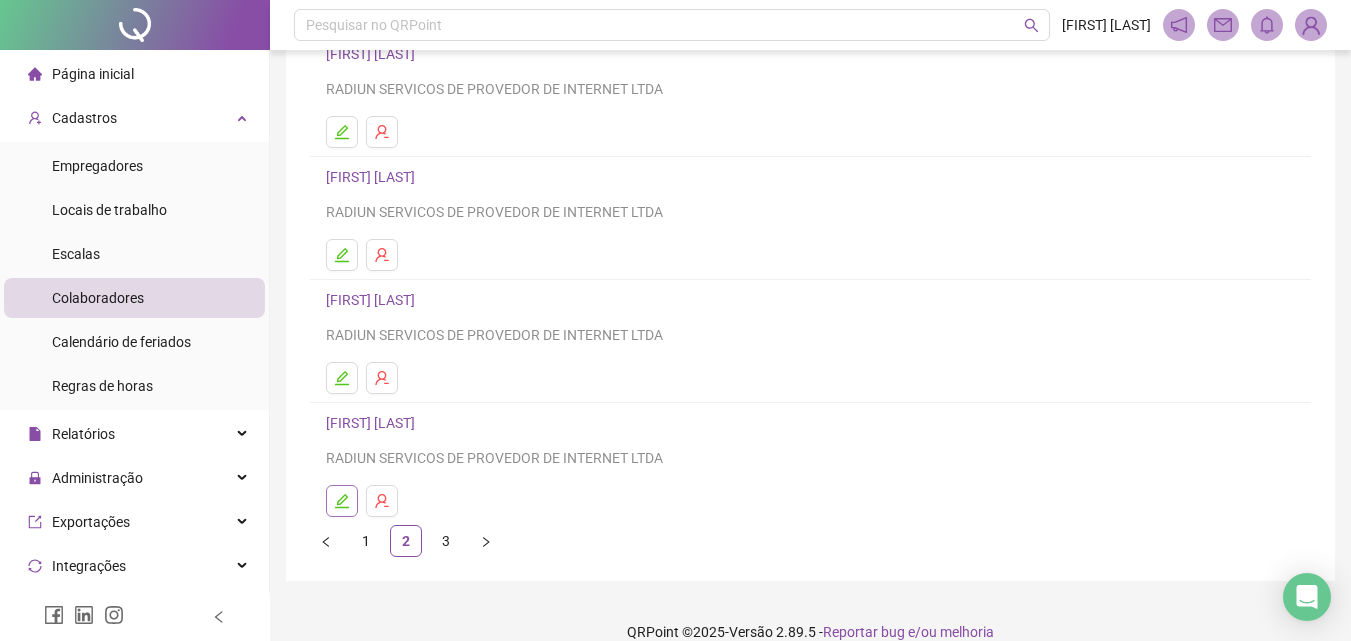 click 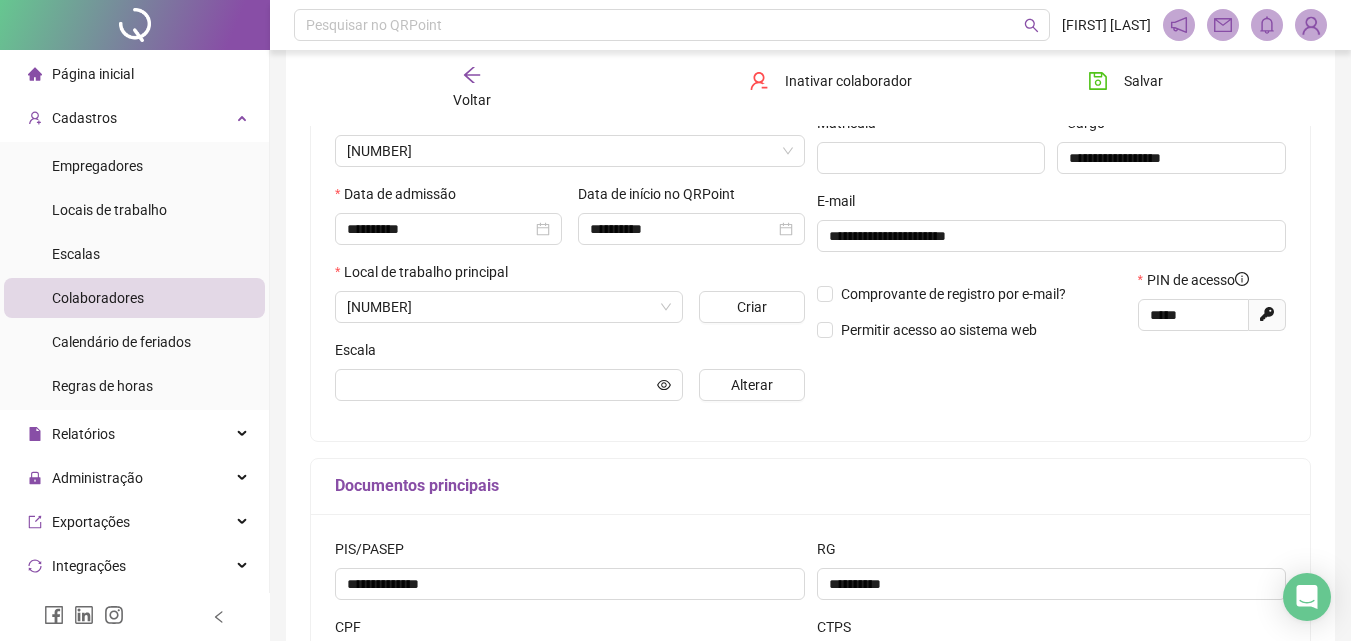type on "**********" 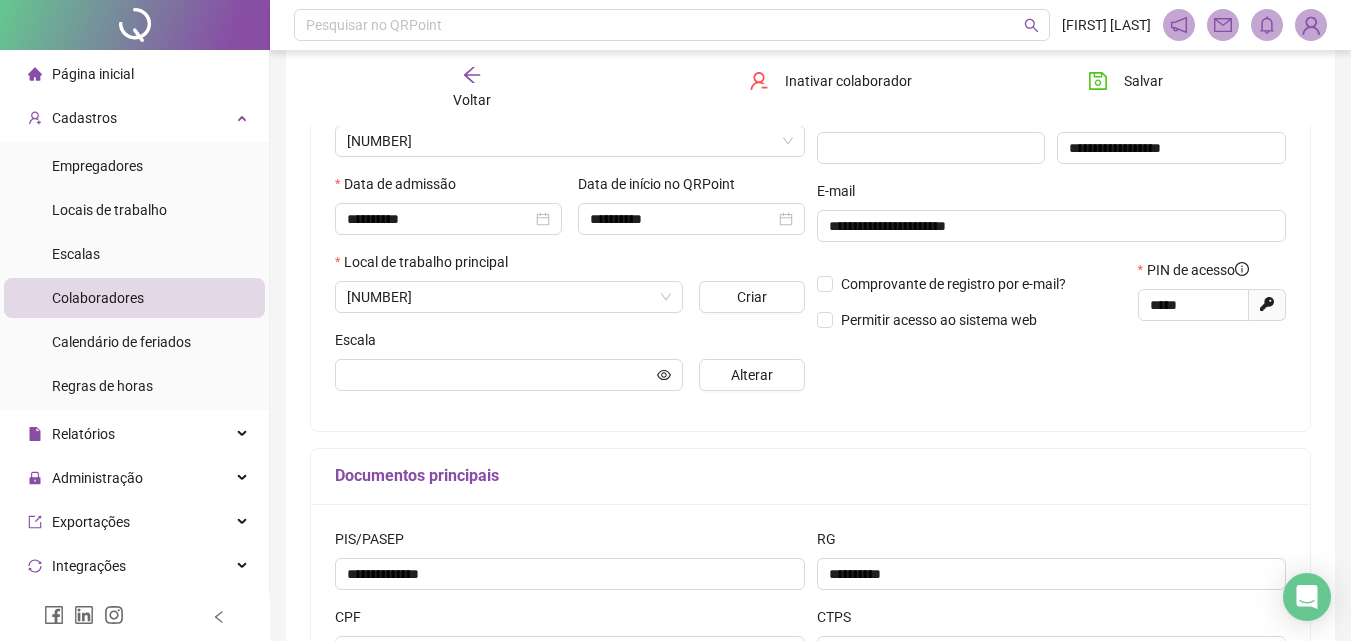 type on "********" 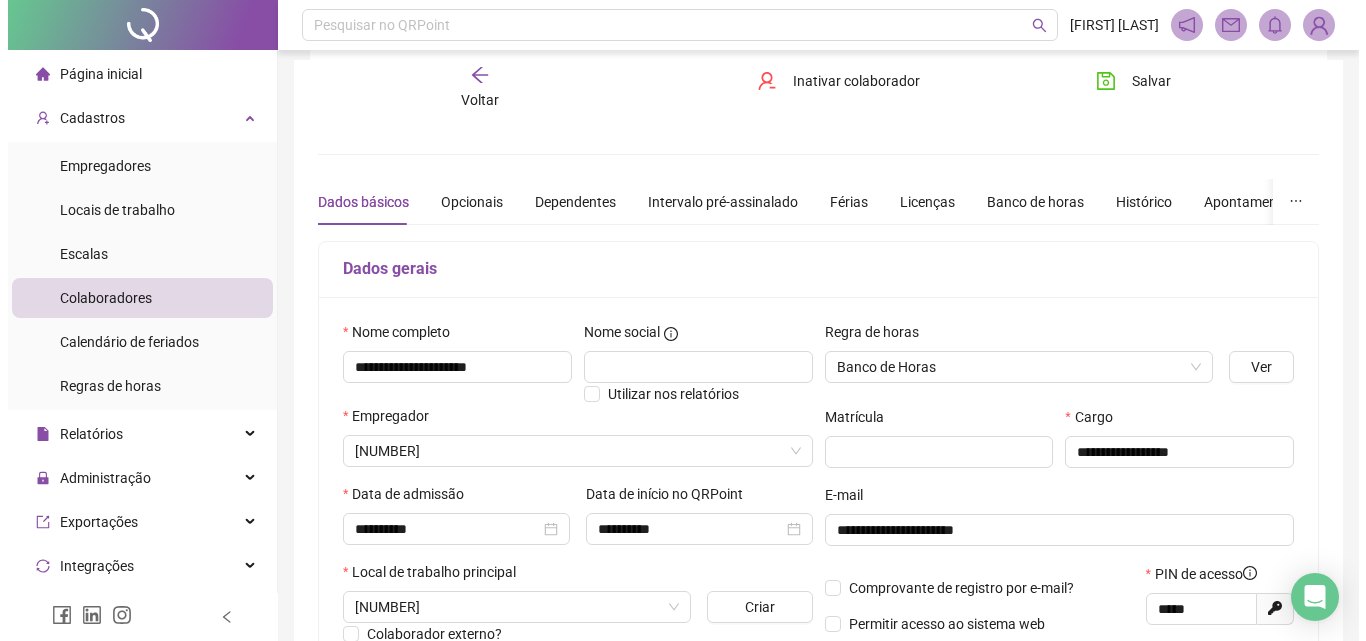 scroll, scrollTop: 0, scrollLeft: 0, axis: both 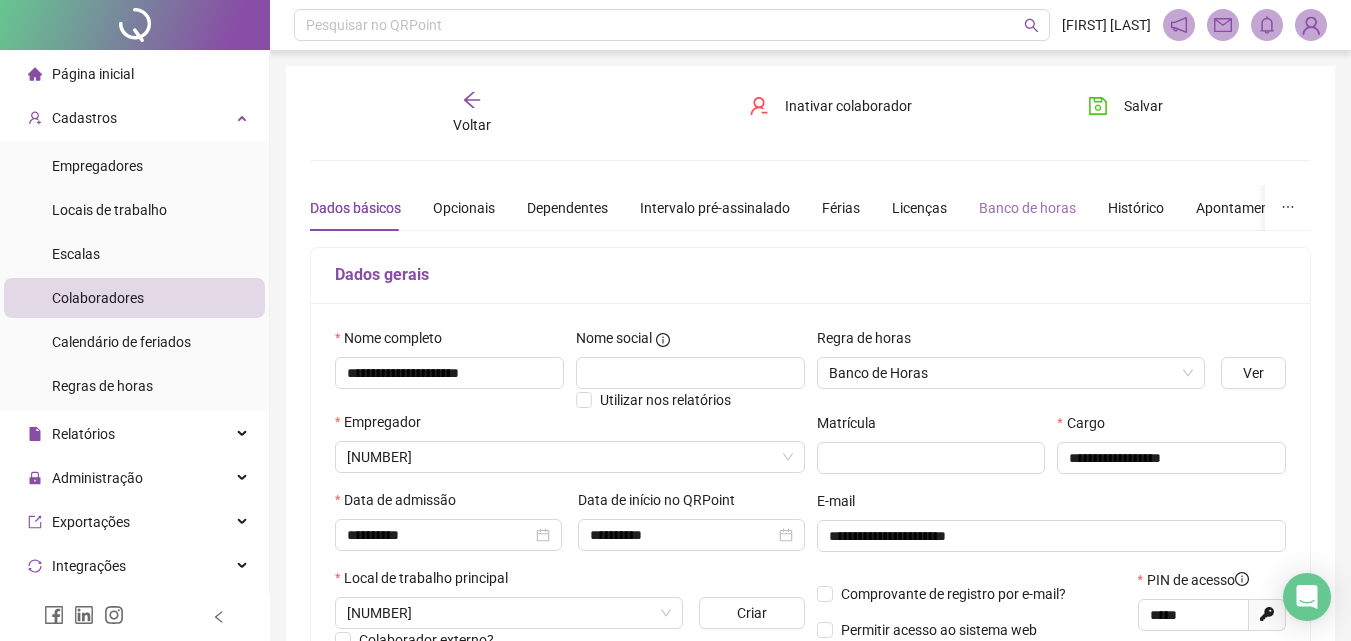 click on "Banco de horas" at bounding box center [1027, 208] 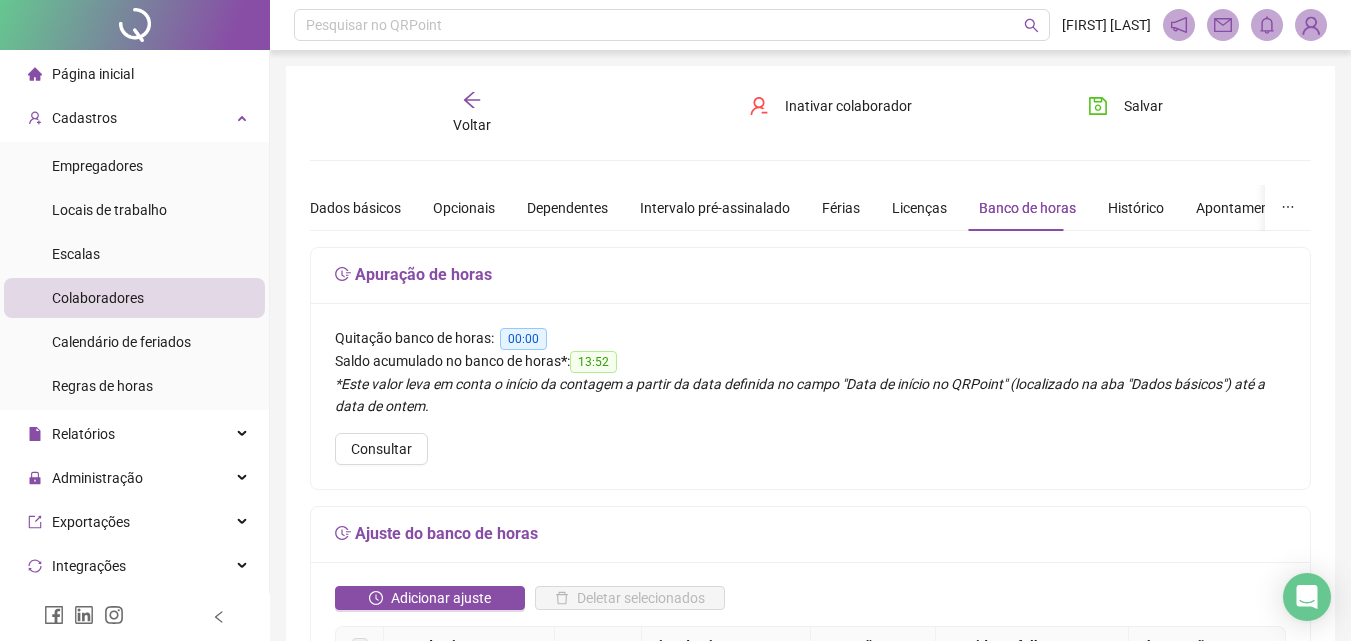 click on "Voltar" at bounding box center (472, 113) 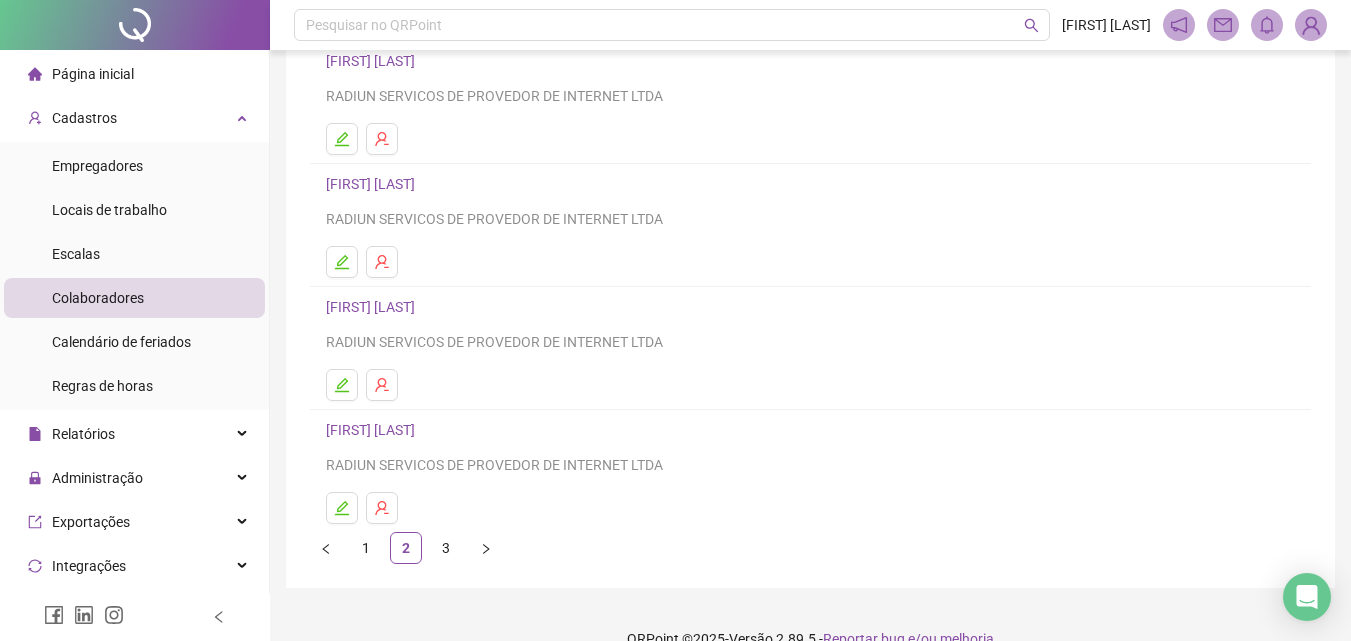 scroll, scrollTop: 300, scrollLeft: 0, axis: vertical 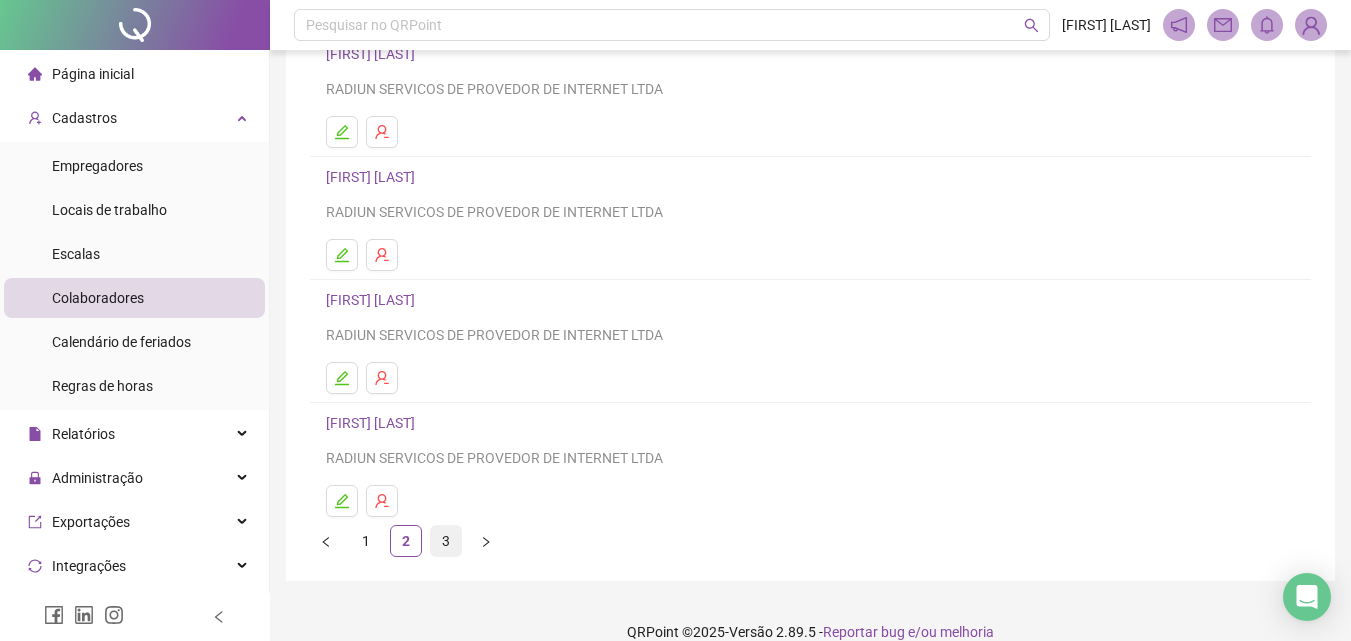 click on "3" at bounding box center (446, 541) 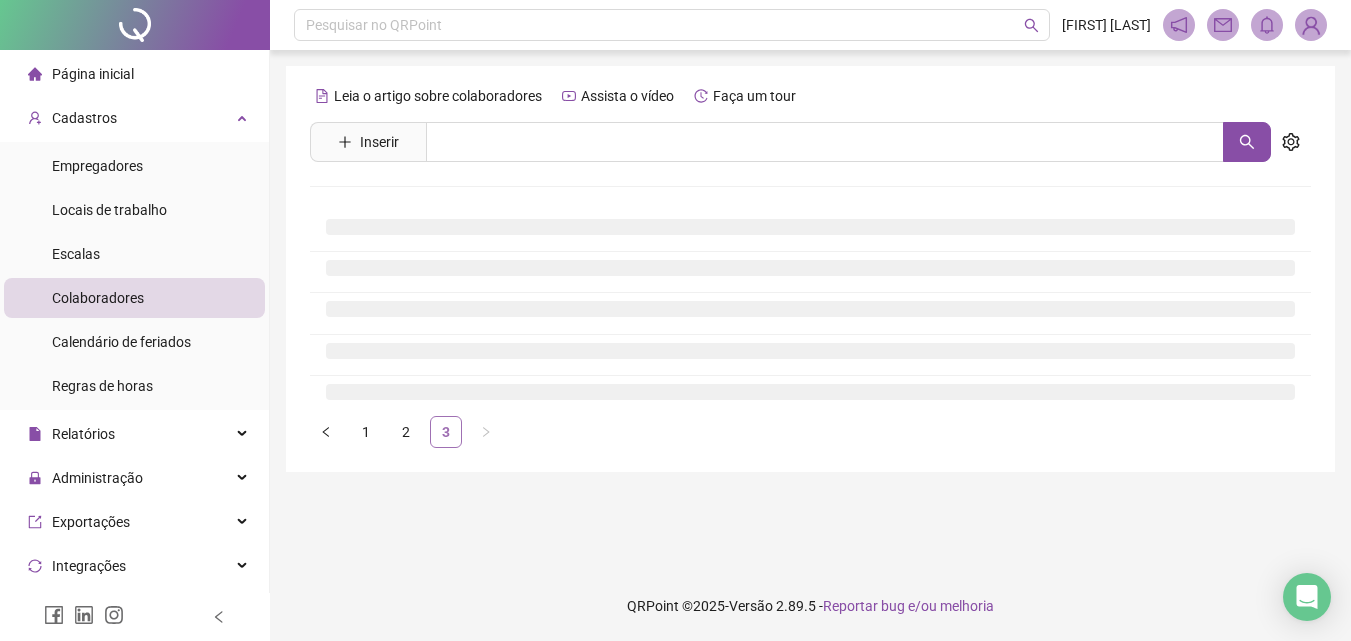 scroll, scrollTop: 0, scrollLeft: 0, axis: both 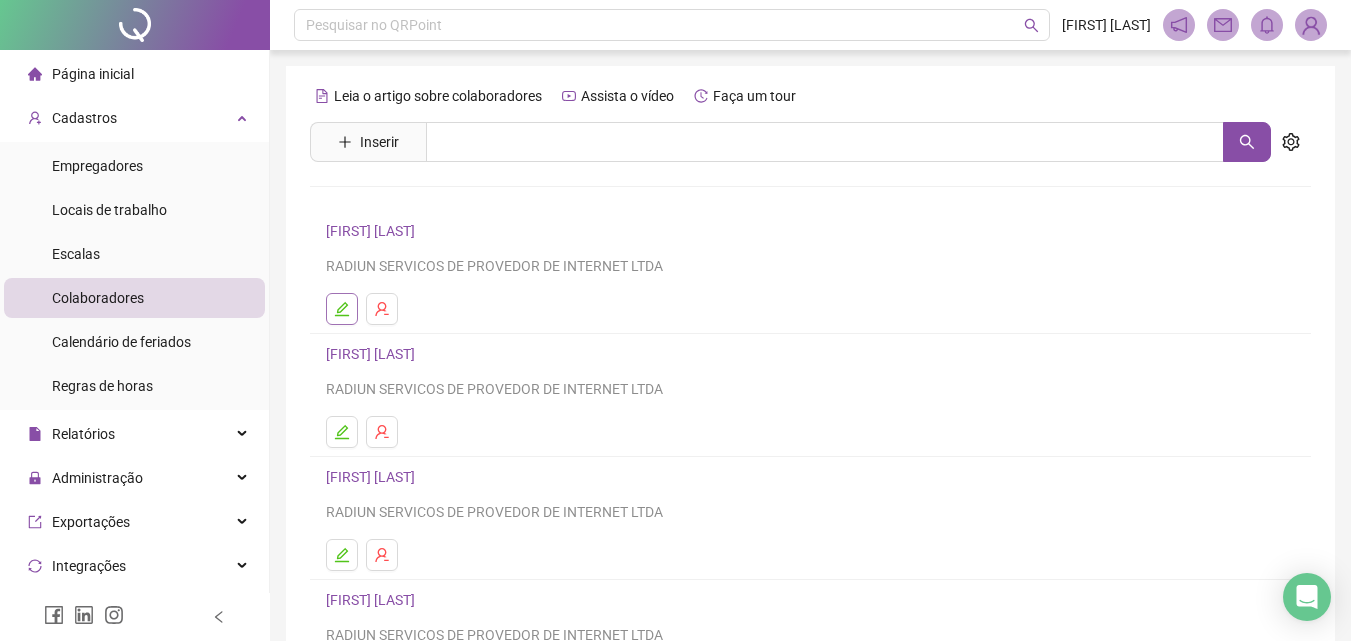 click 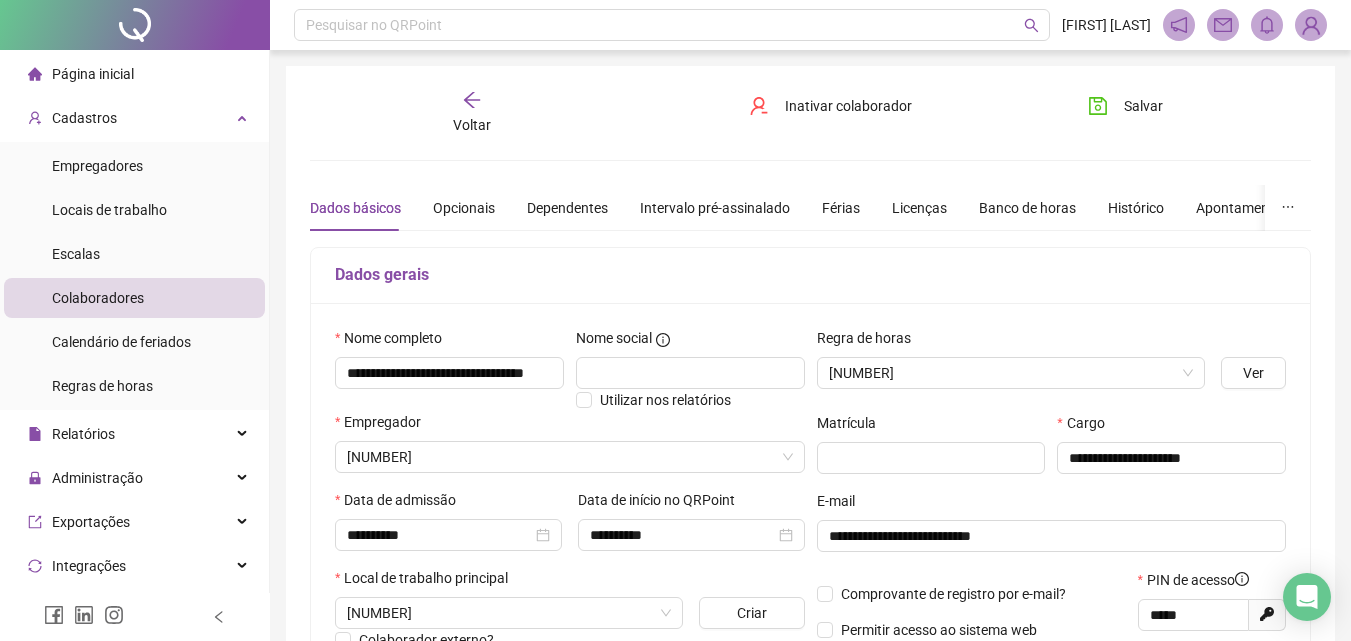 type on "********" 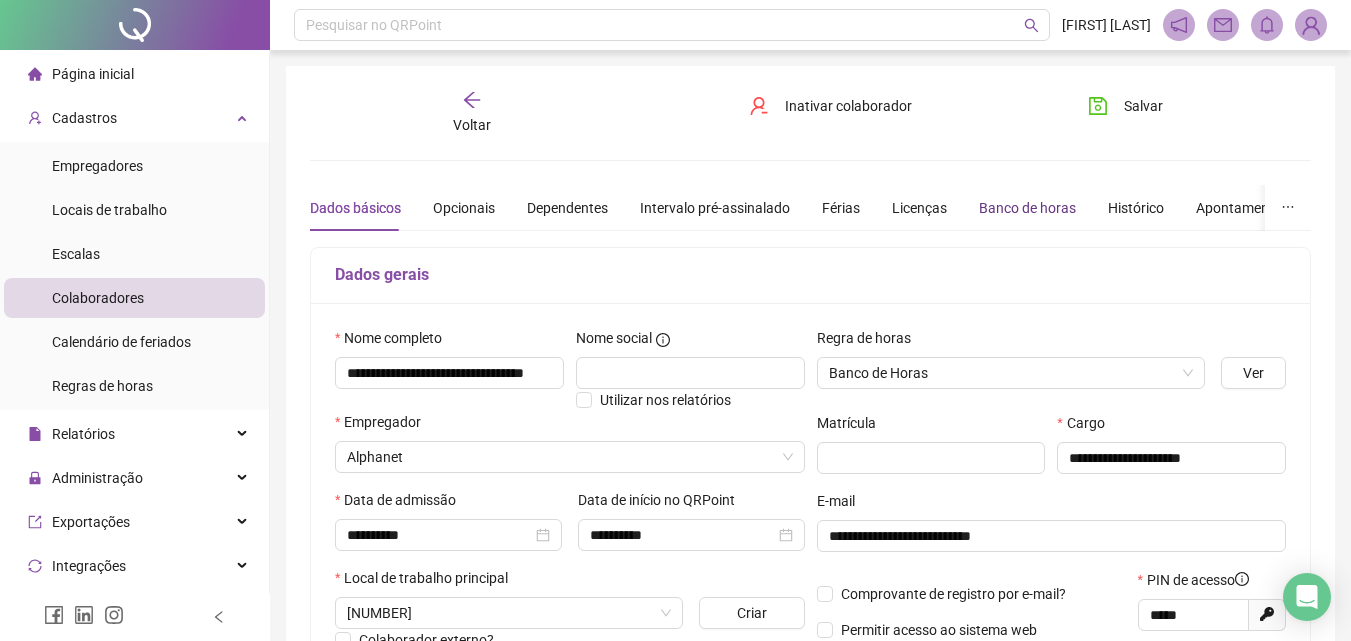 click on "Banco de horas" at bounding box center [1027, 208] 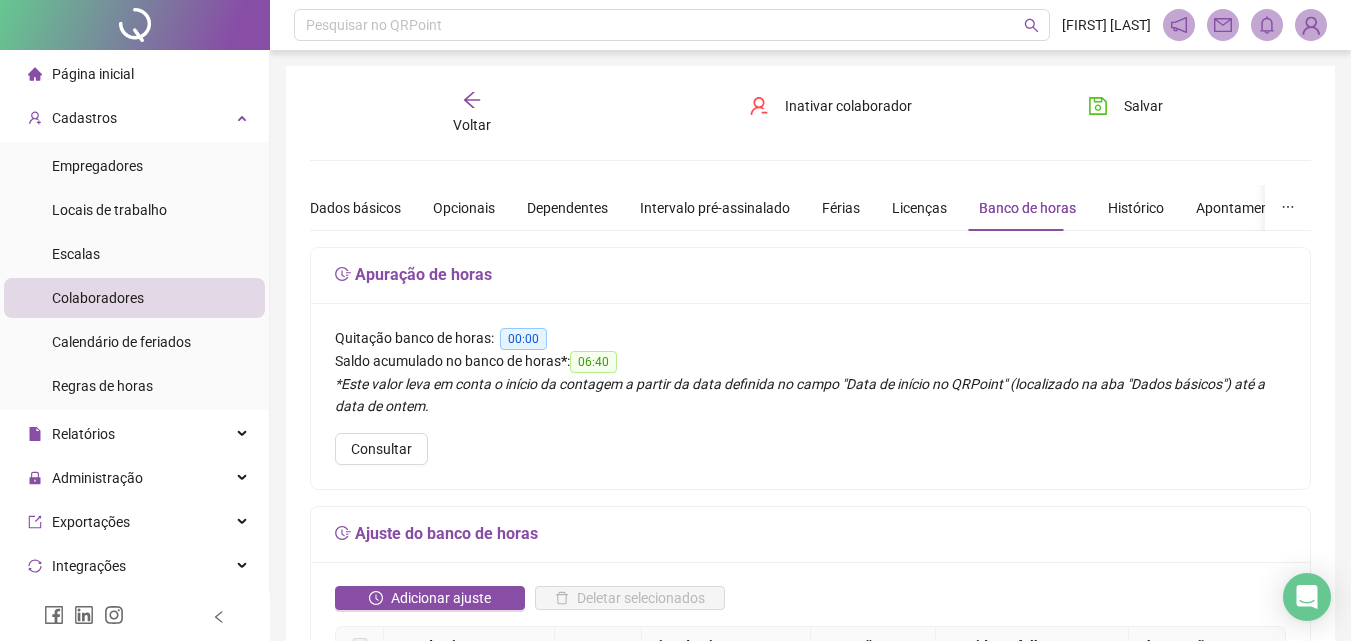 click on "Voltar" at bounding box center [472, 113] 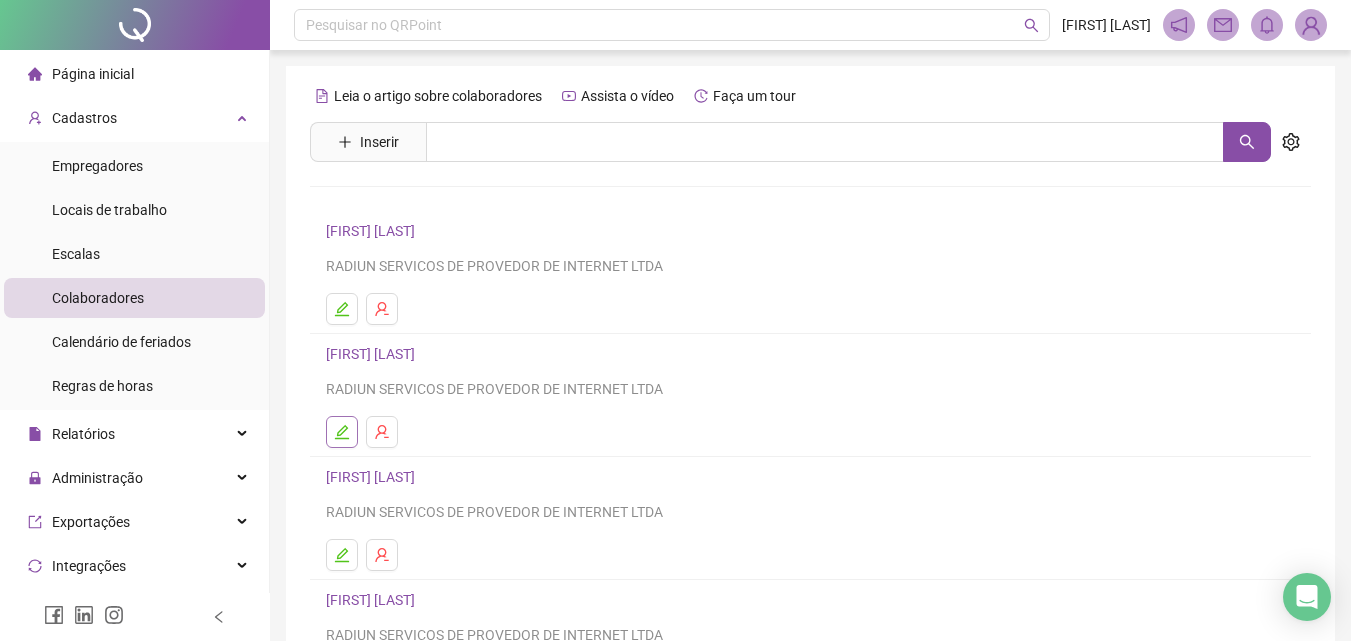 click 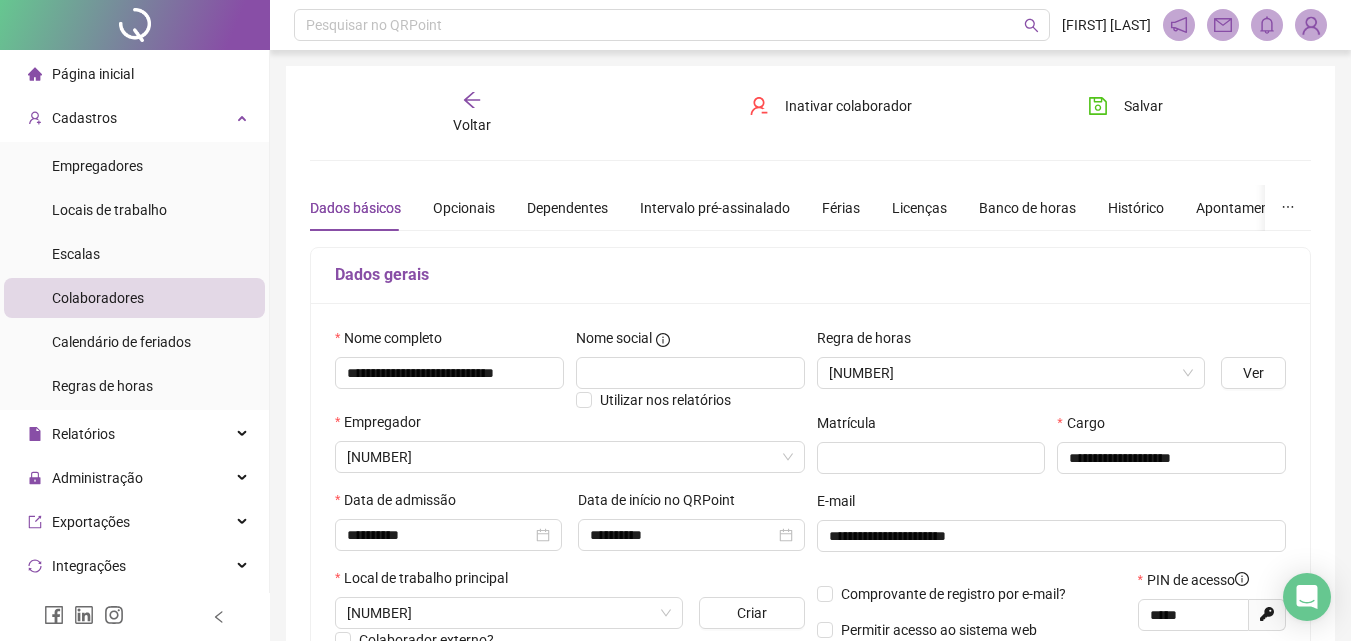 type on "**********" 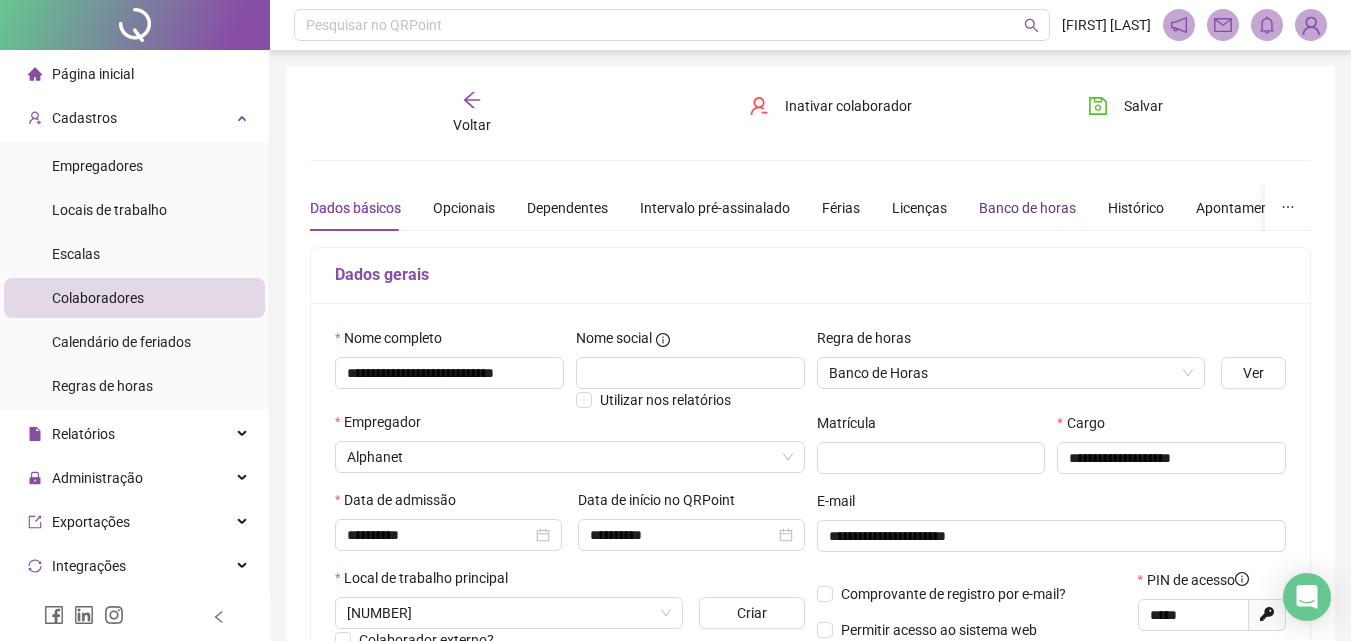 click on "Banco de horas" at bounding box center (1027, 208) 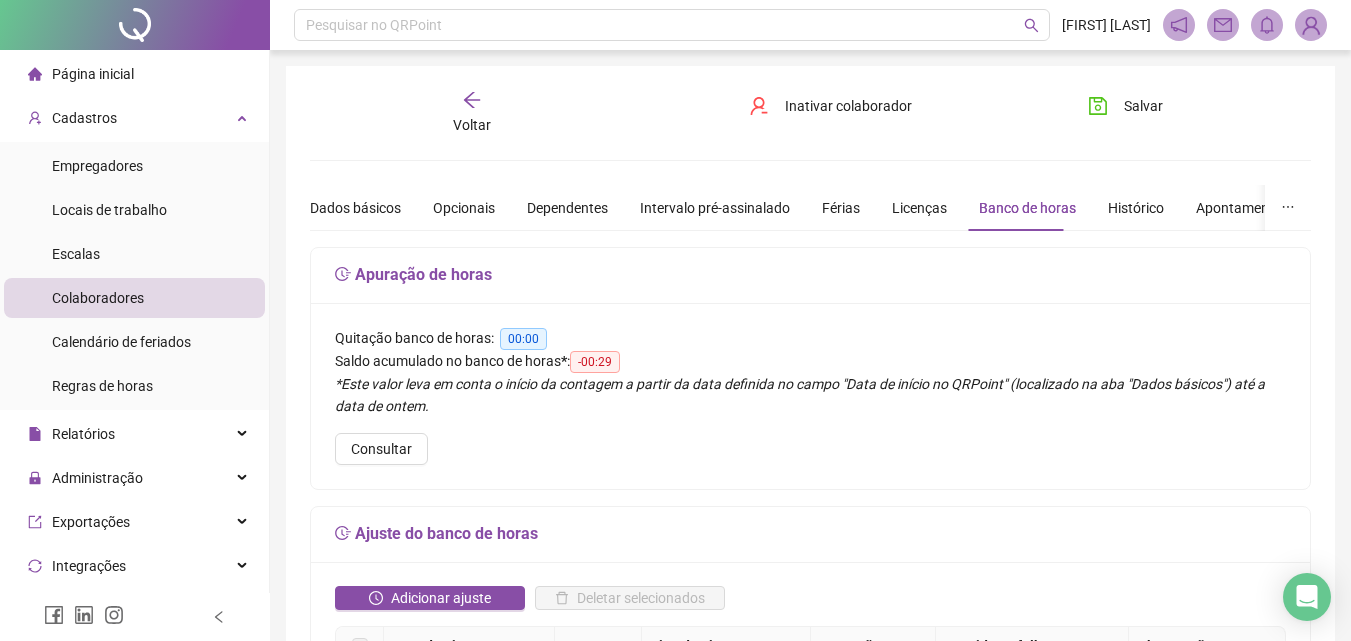 click on "Voltar" at bounding box center [472, 113] 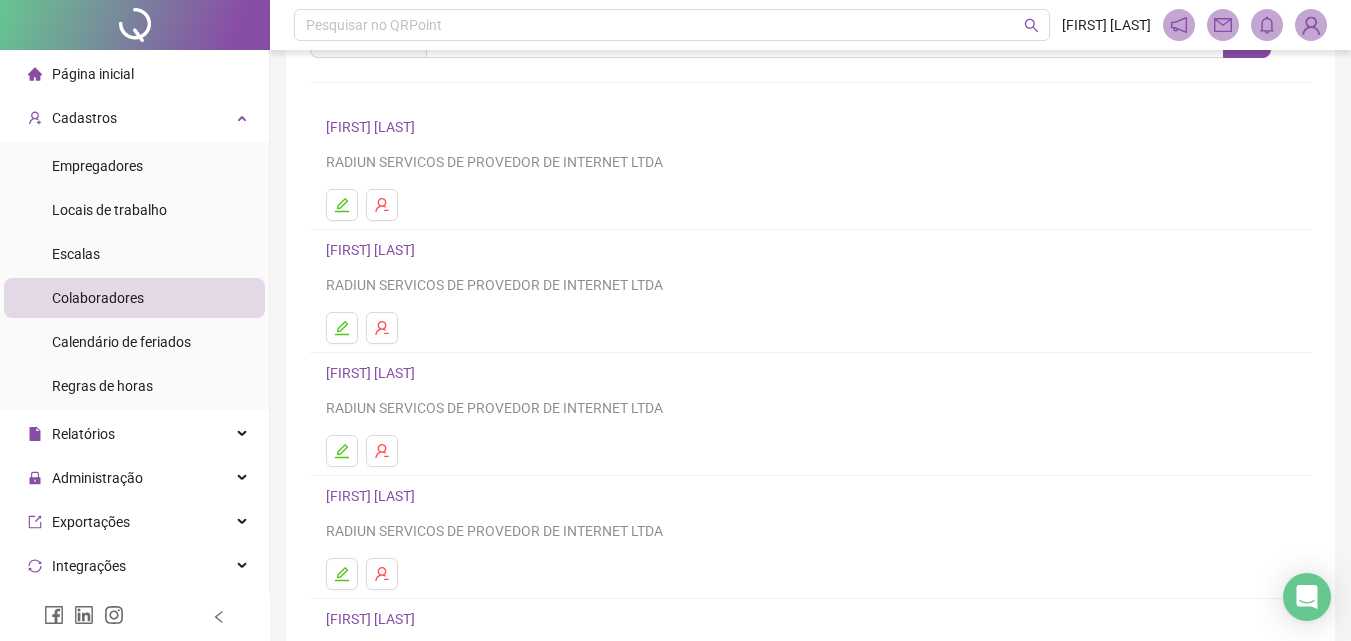 scroll, scrollTop: 200, scrollLeft: 0, axis: vertical 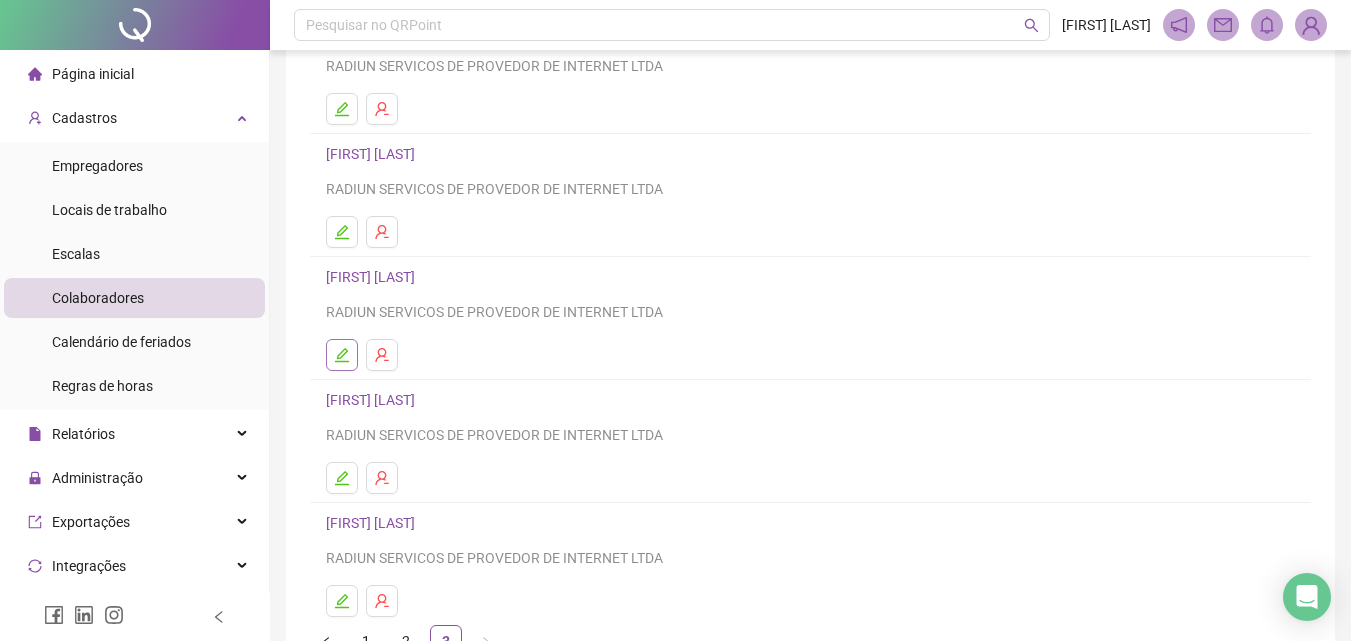 click 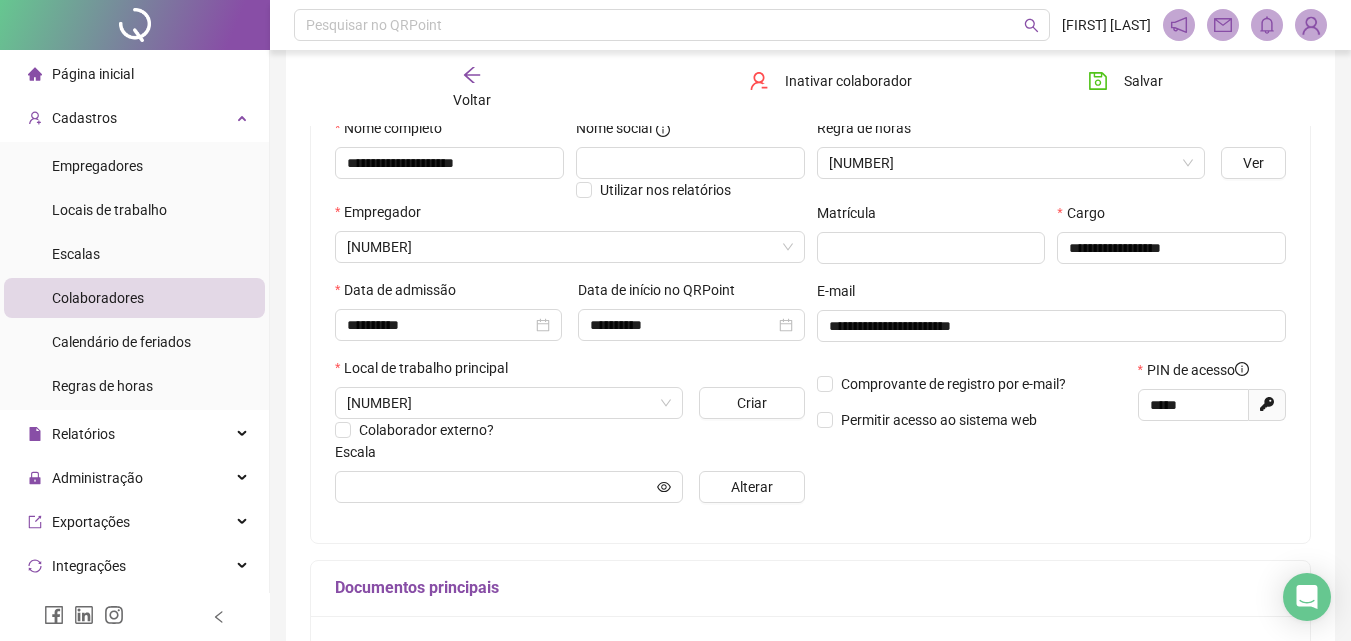scroll, scrollTop: 3, scrollLeft: 0, axis: vertical 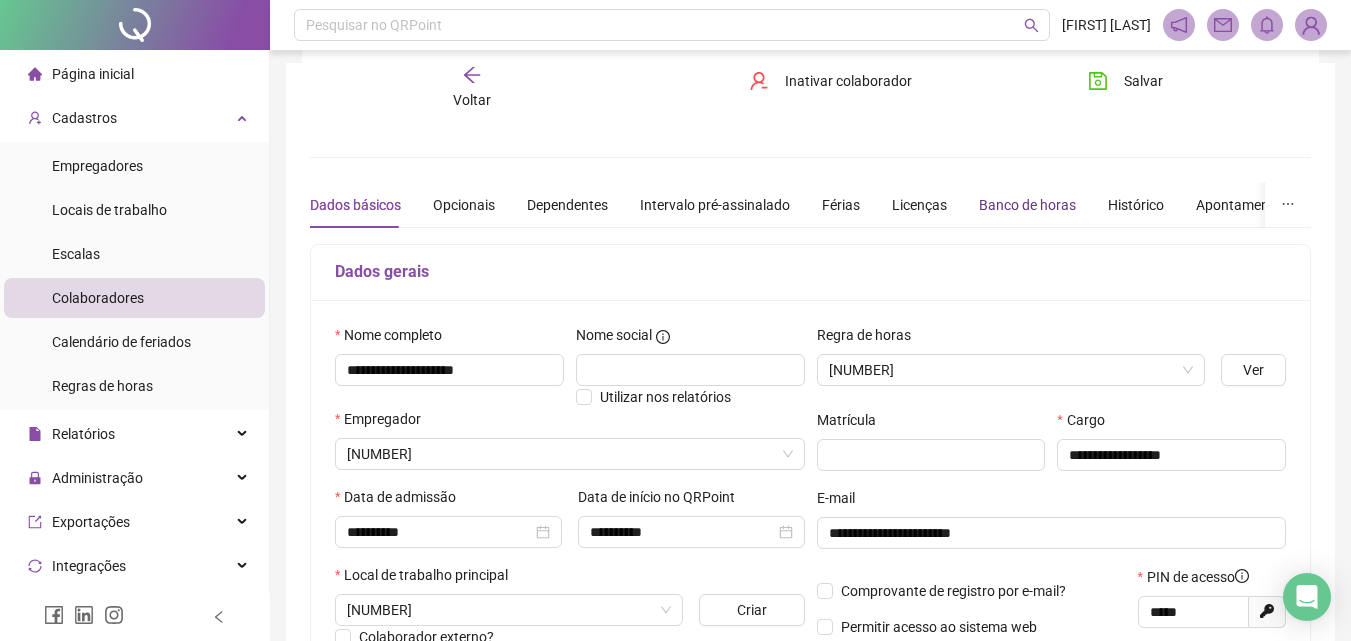 click on "Banco de horas" at bounding box center (1027, 205) 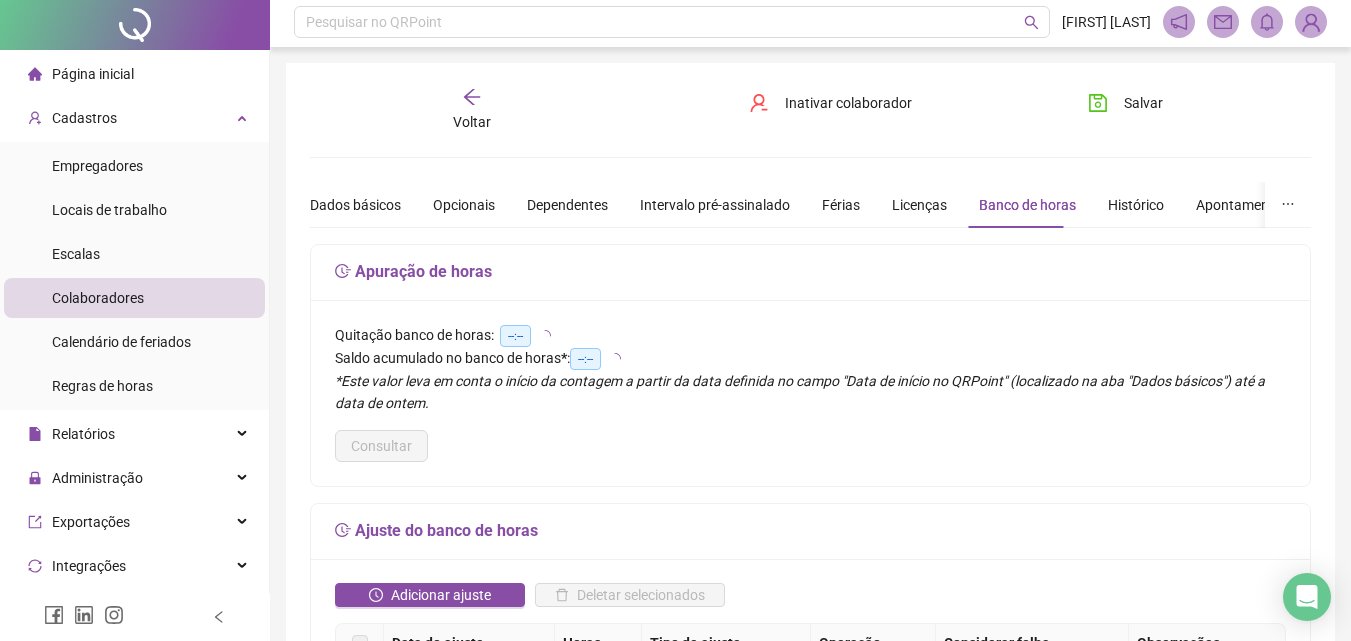scroll, scrollTop: 0, scrollLeft: 0, axis: both 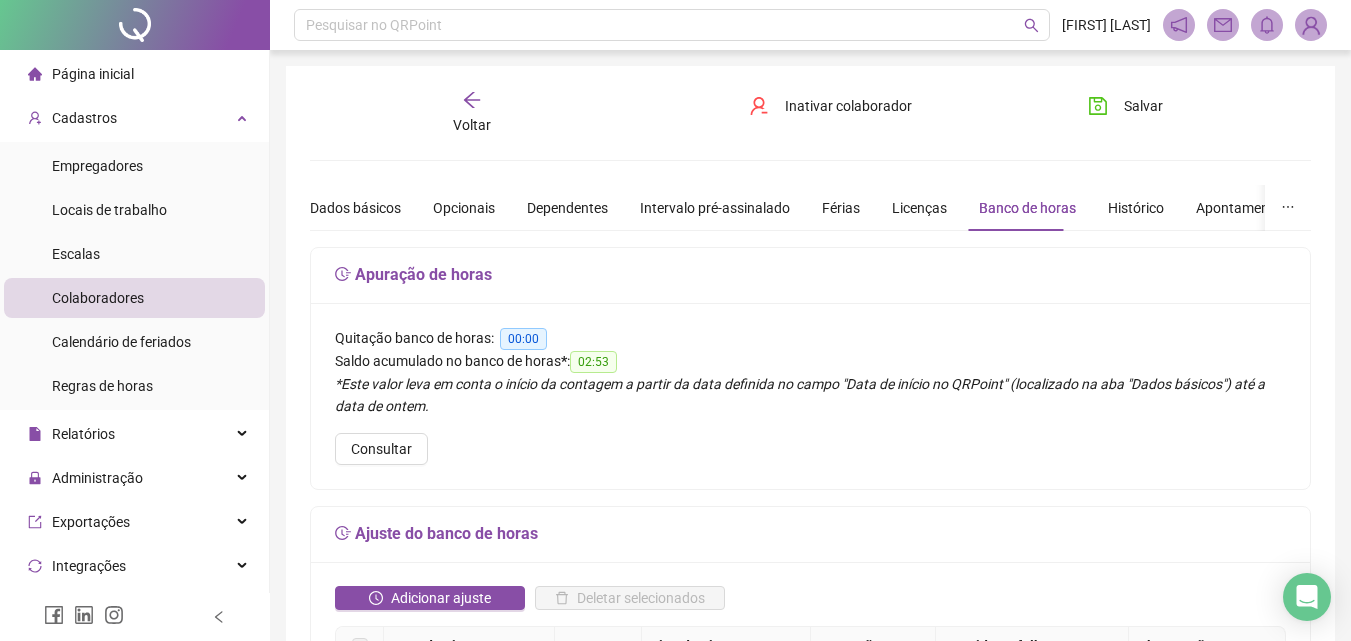 click on "Voltar" at bounding box center (472, 113) 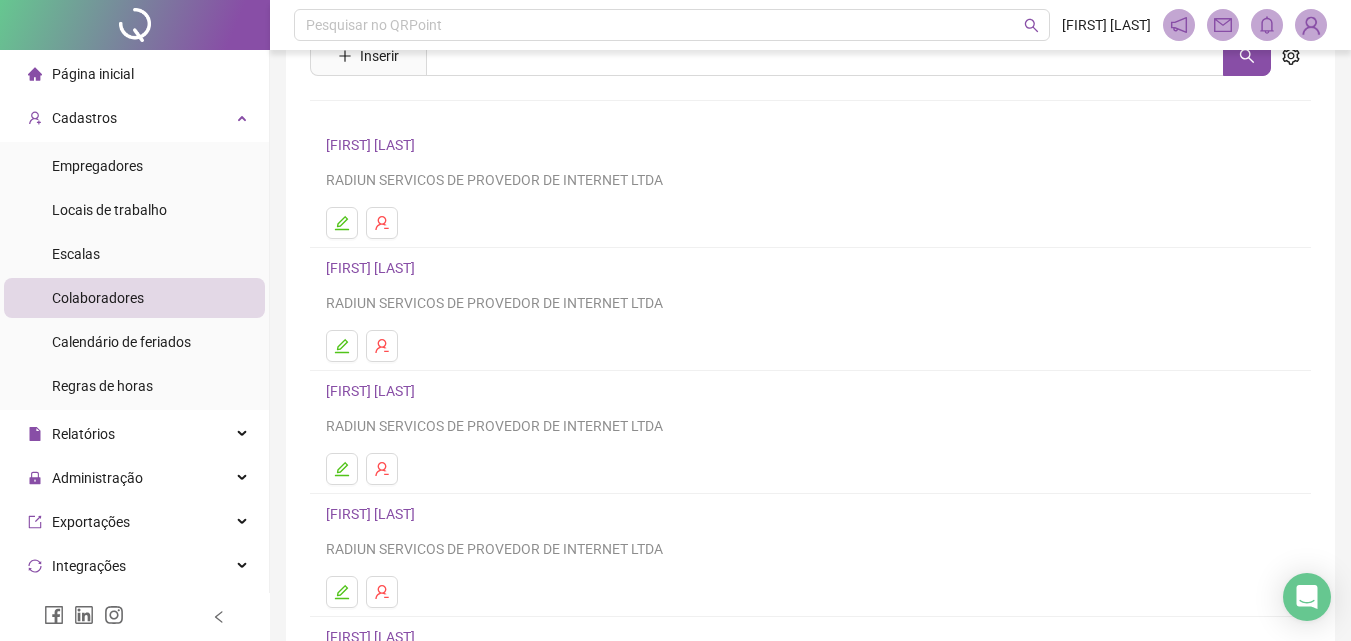 scroll, scrollTop: 200, scrollLeft: 0, axis: vertical 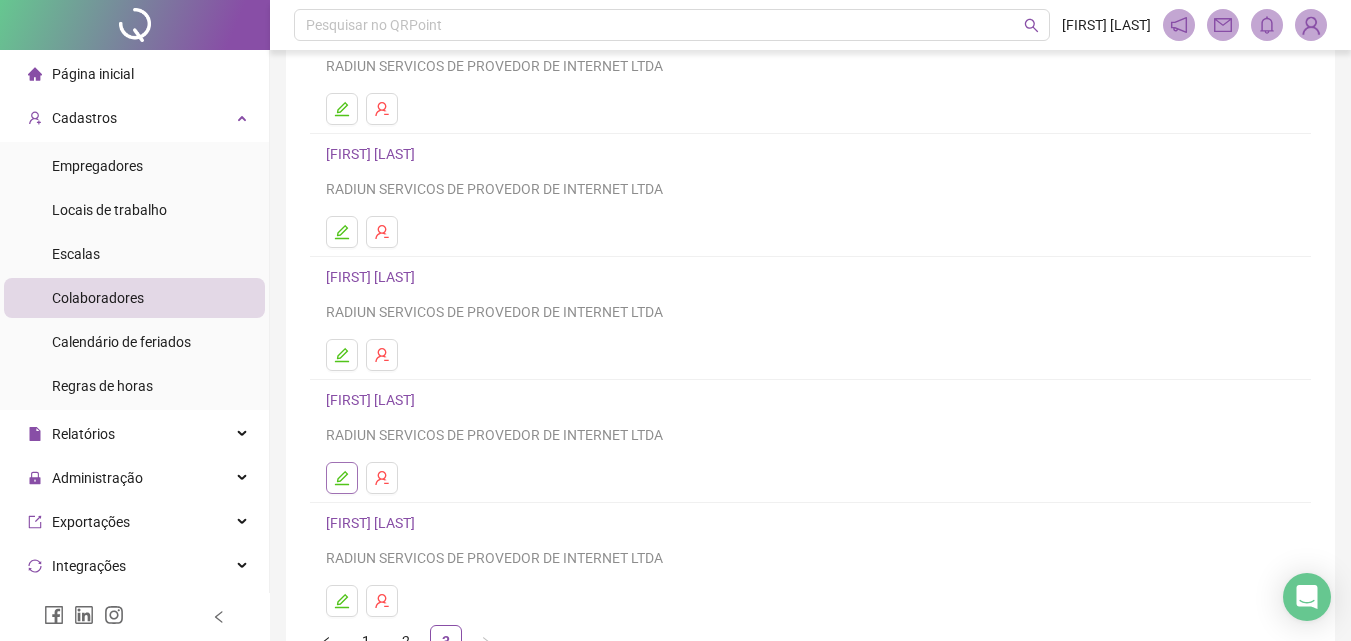 click 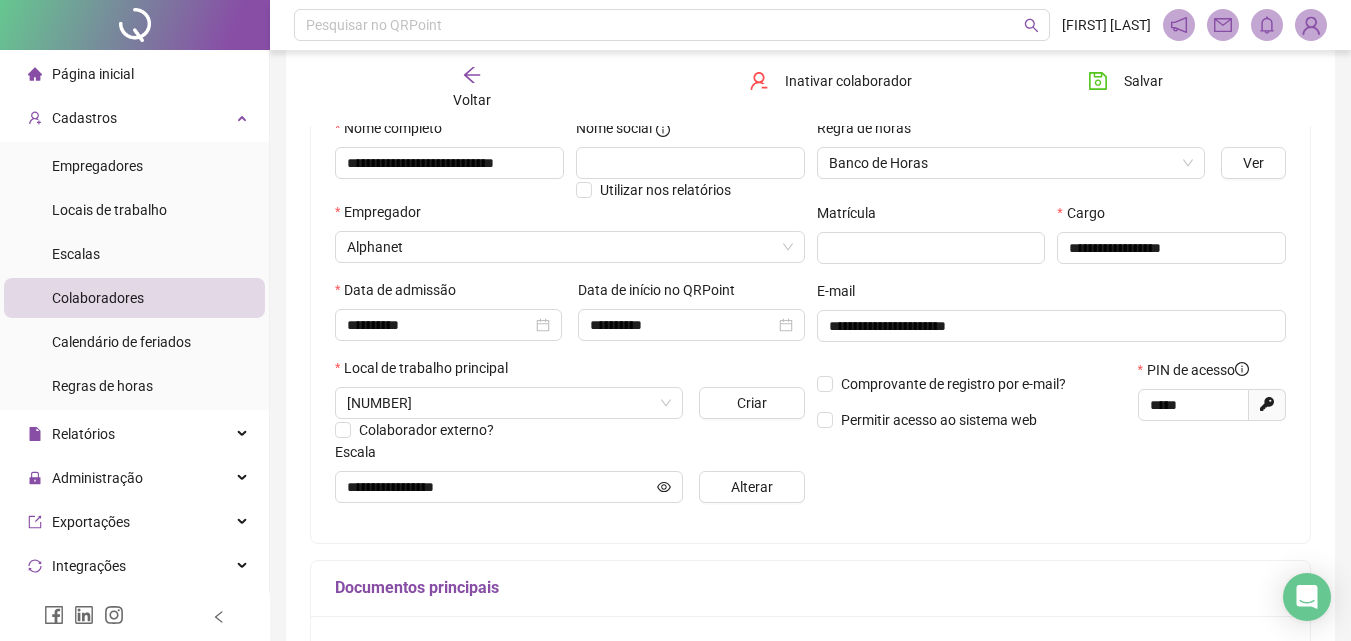 type on "**********" 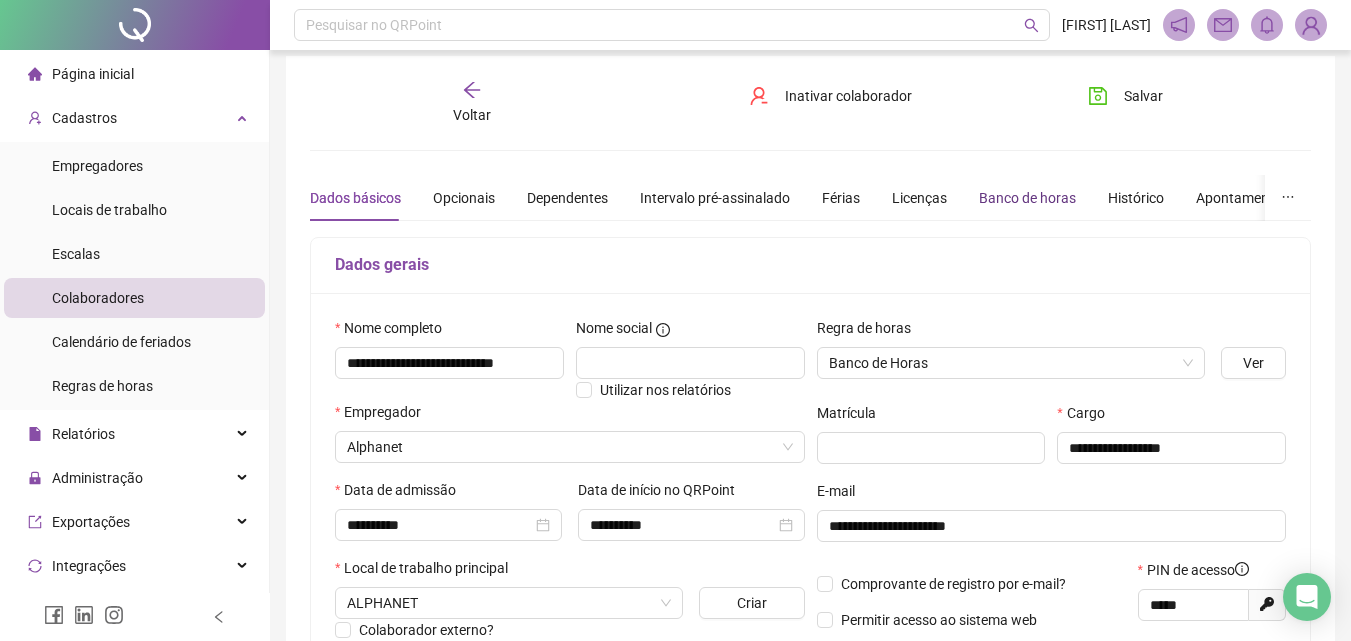 click on "Banco de horas" at bounding box center (1027, 198) 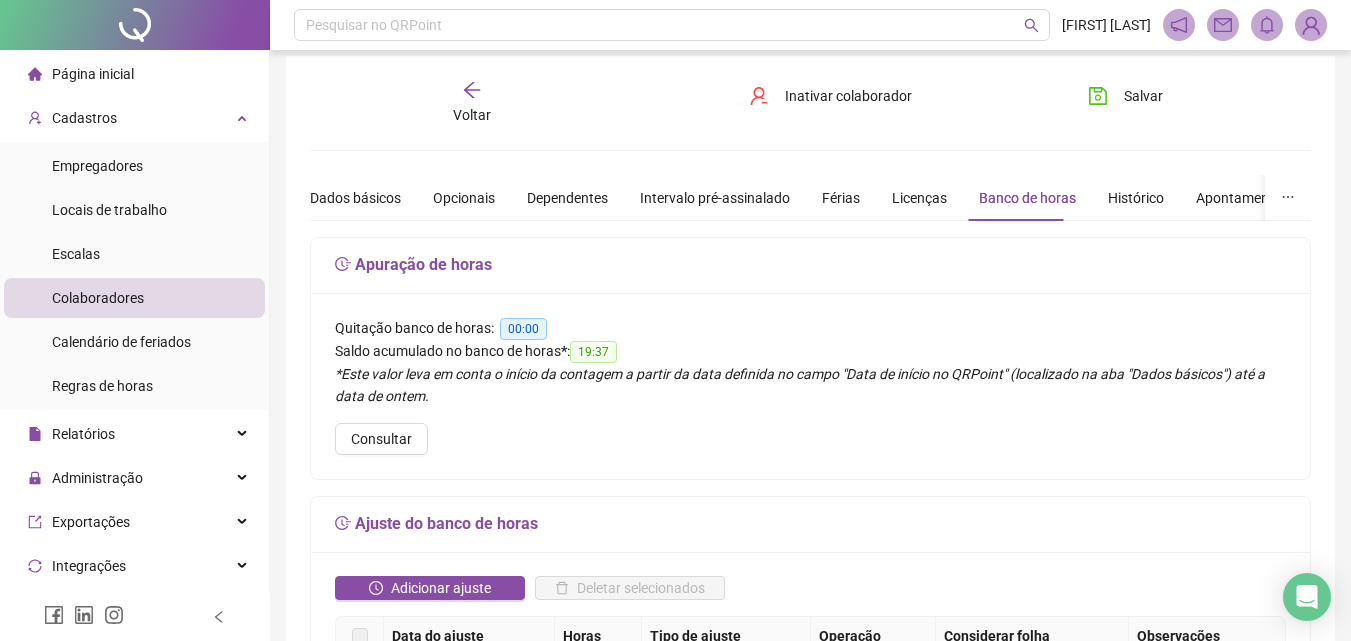 click on "Voltar" at bounding box center (472, 103) 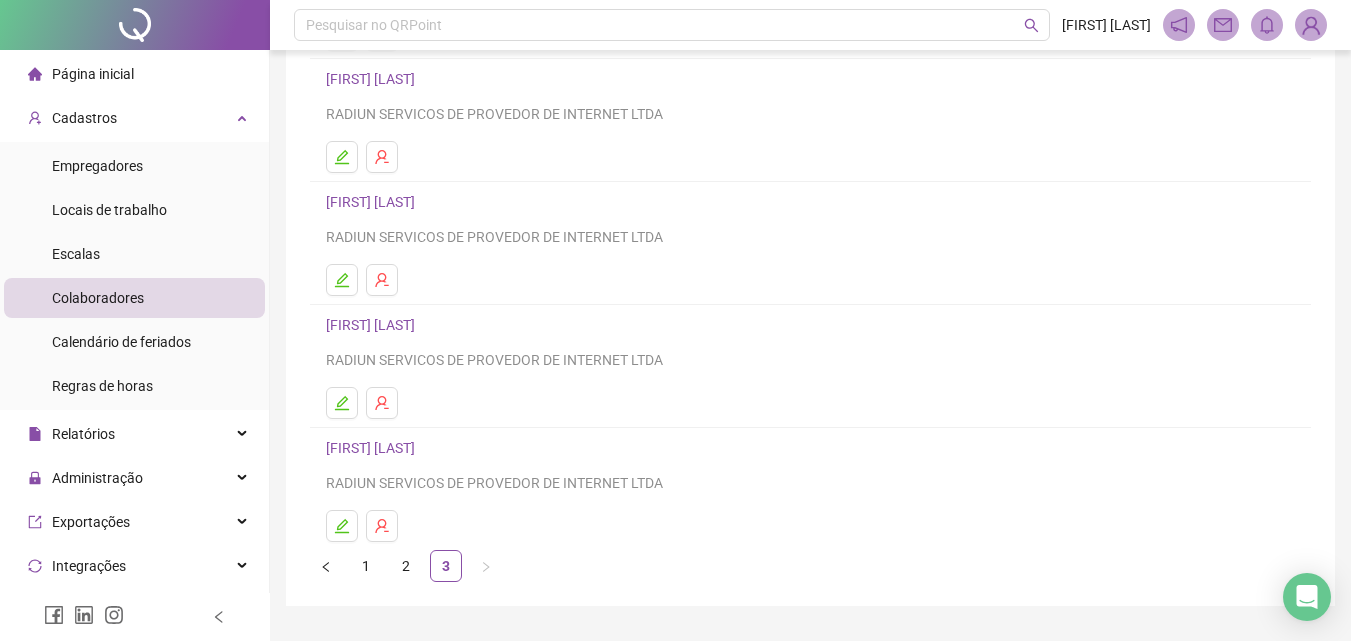 scroll, scrollTop: 300, scrollLeft: 0, axis: vertical 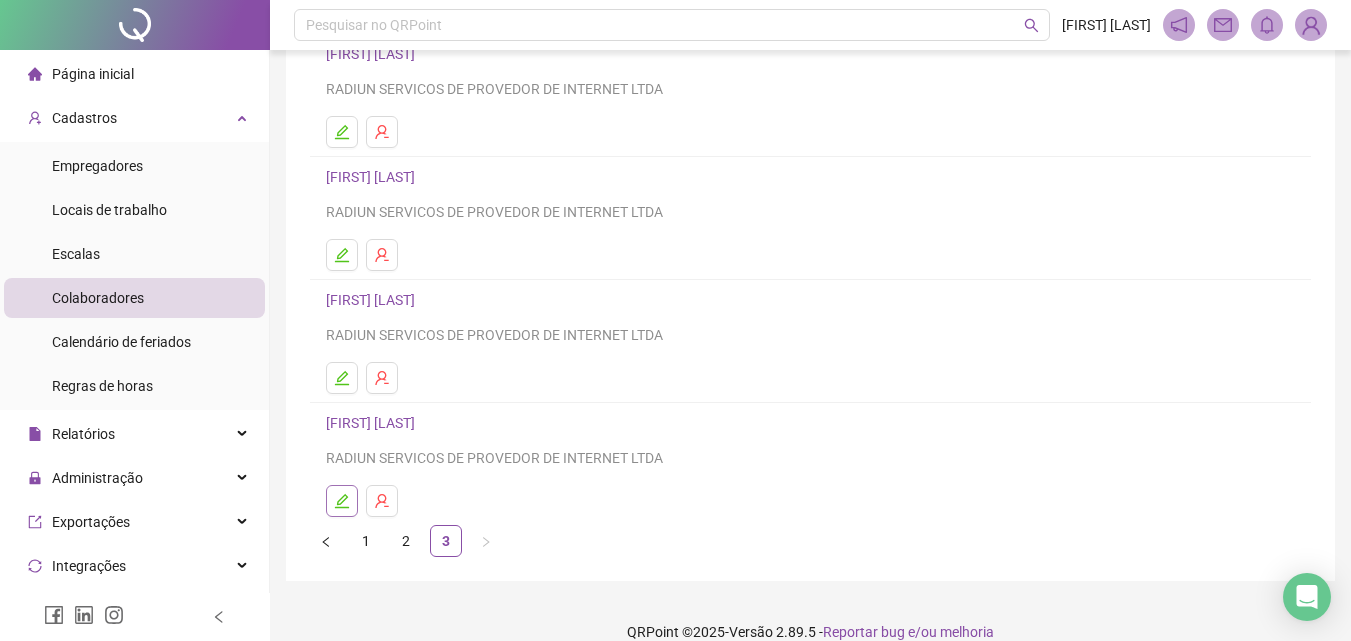 click 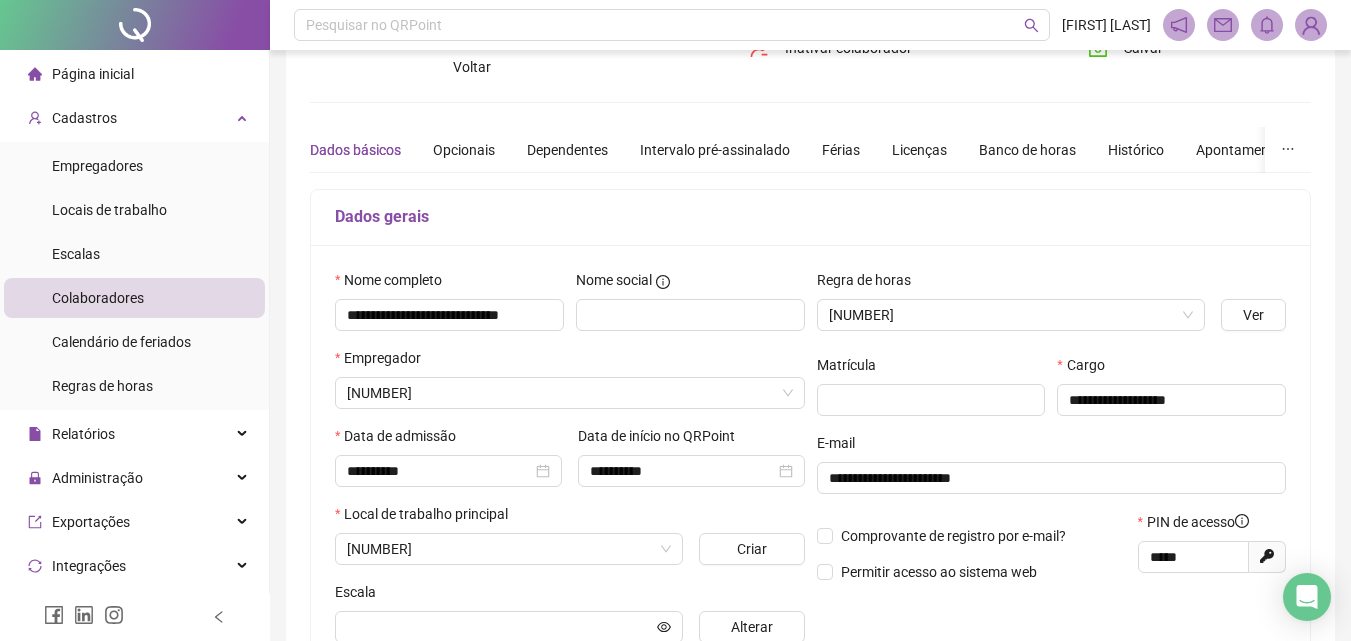 scroll, scrollTop: 0, scrollLeft: 0, axis: both 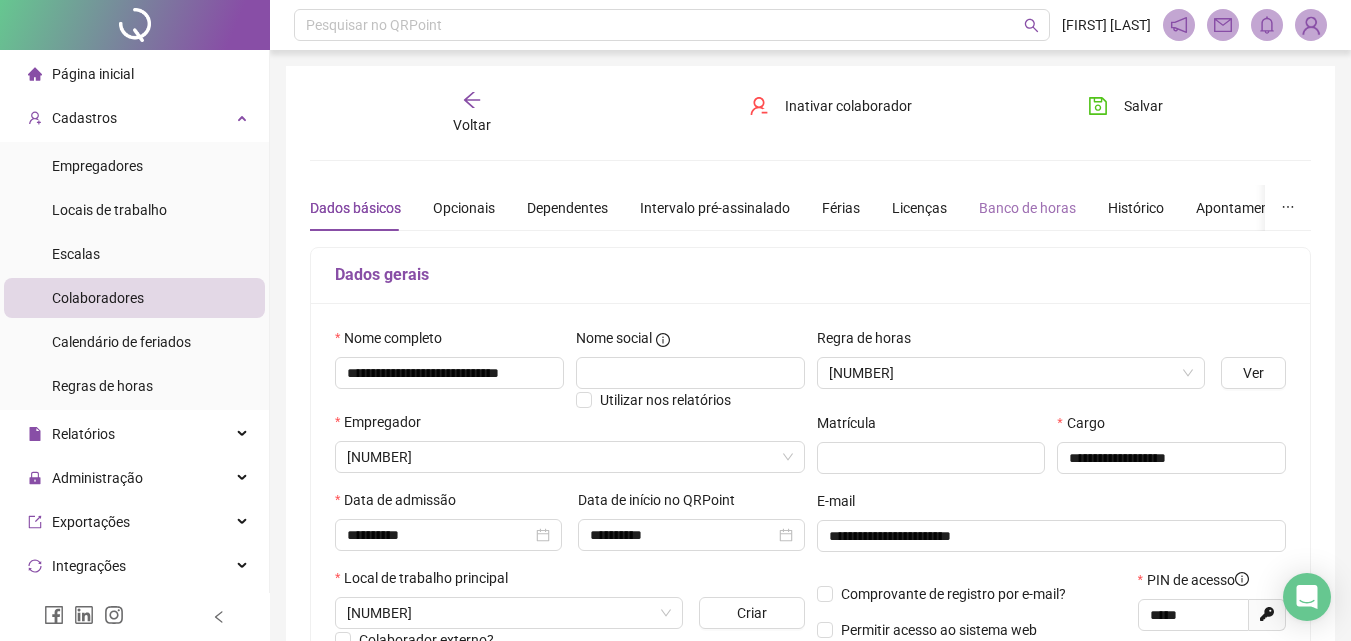 type on "**********" 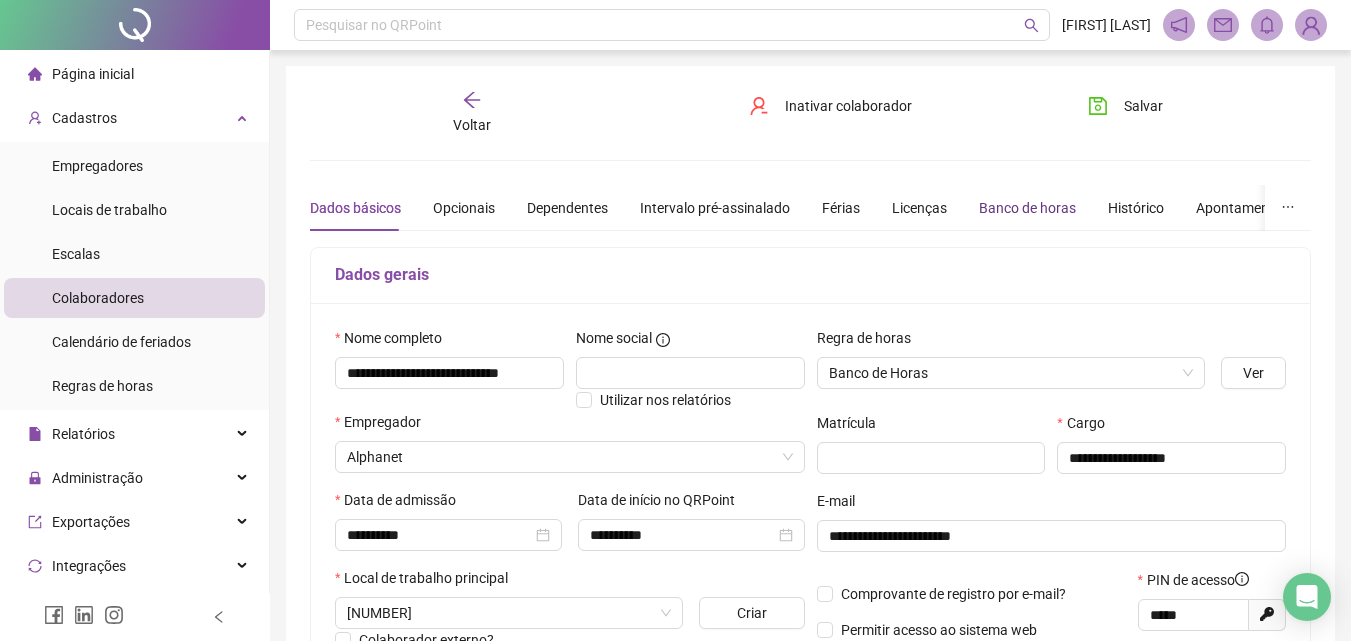 click on "Banco de horas" at bounding box center [1027, 208] 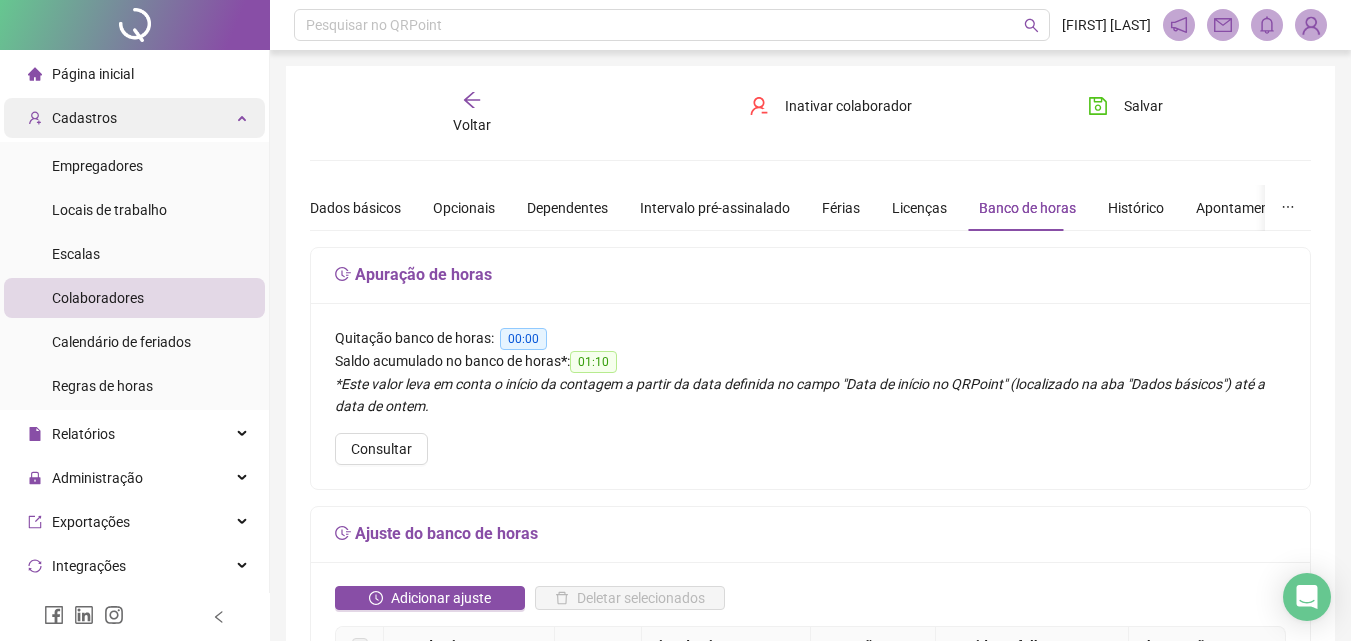 click on "Cadastros" at bounding box center (72, 118) 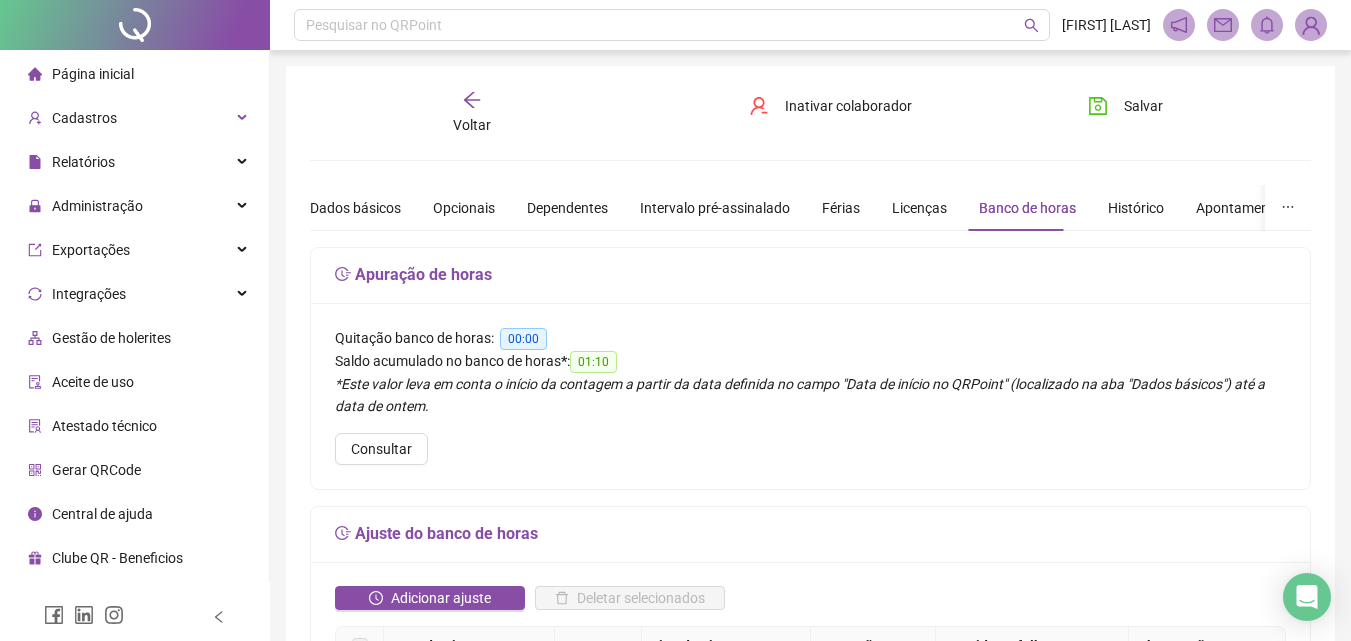 click on "Página inicial" at bounding box center [93, 74] 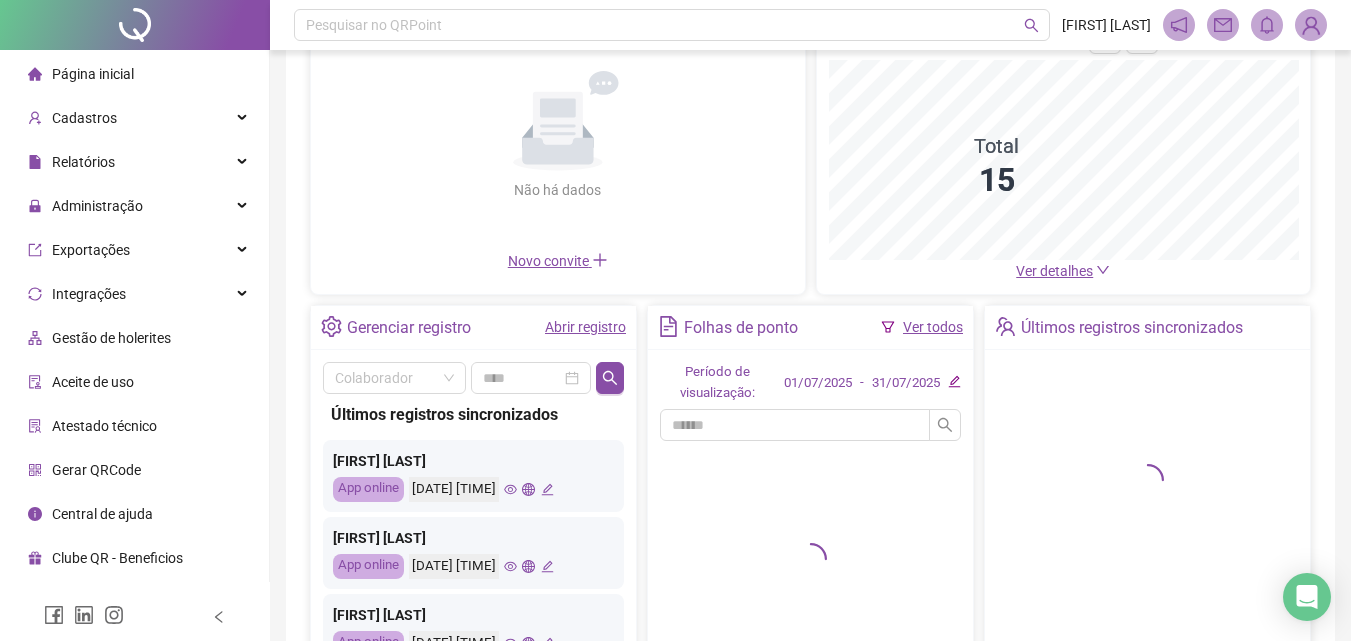 scroll, scrollTop: 342, scrollLeft: 0, axis: vertical 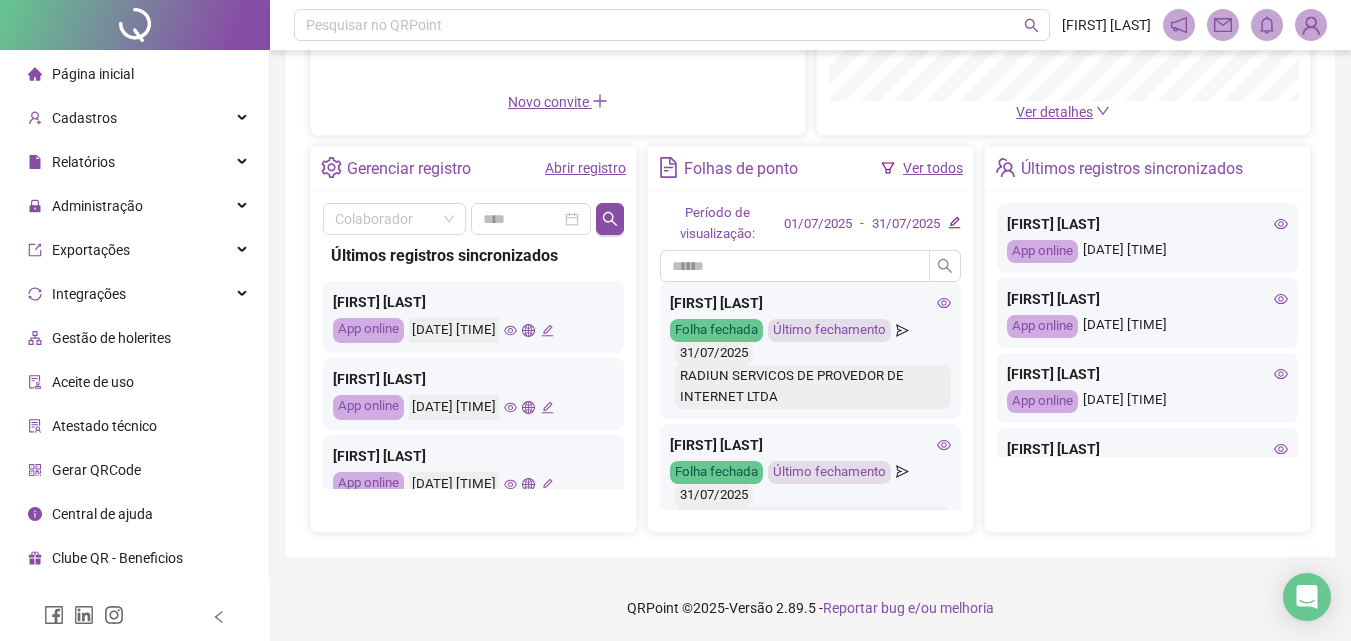 click on "Abrir registro" at bounding box center [585, 168] 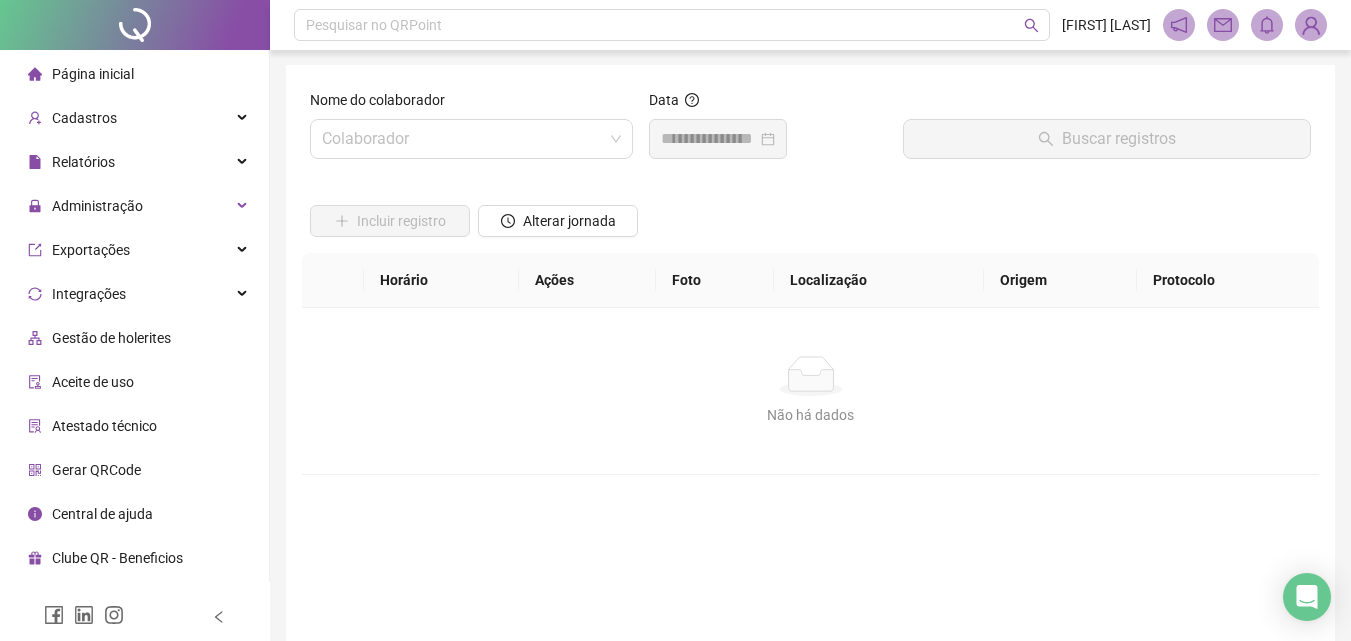 scroll, scrollTop: 0, scrollLeft: 0, axis: both 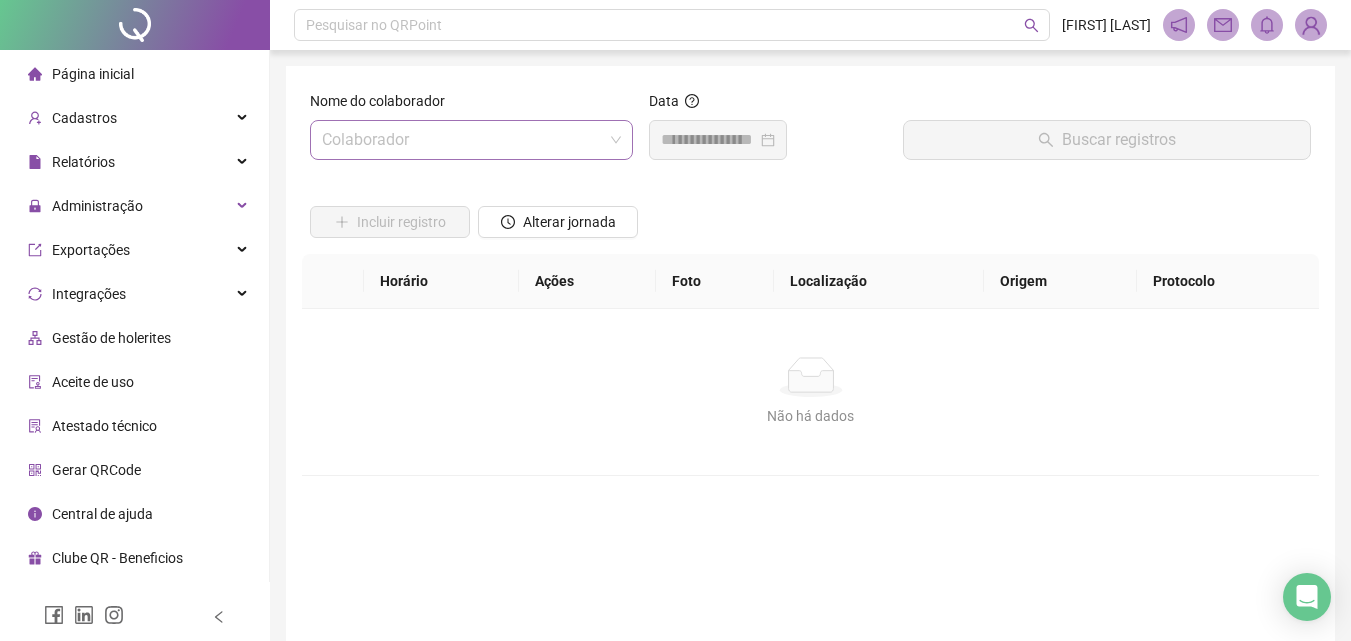 click at bounding box center (462, 140) 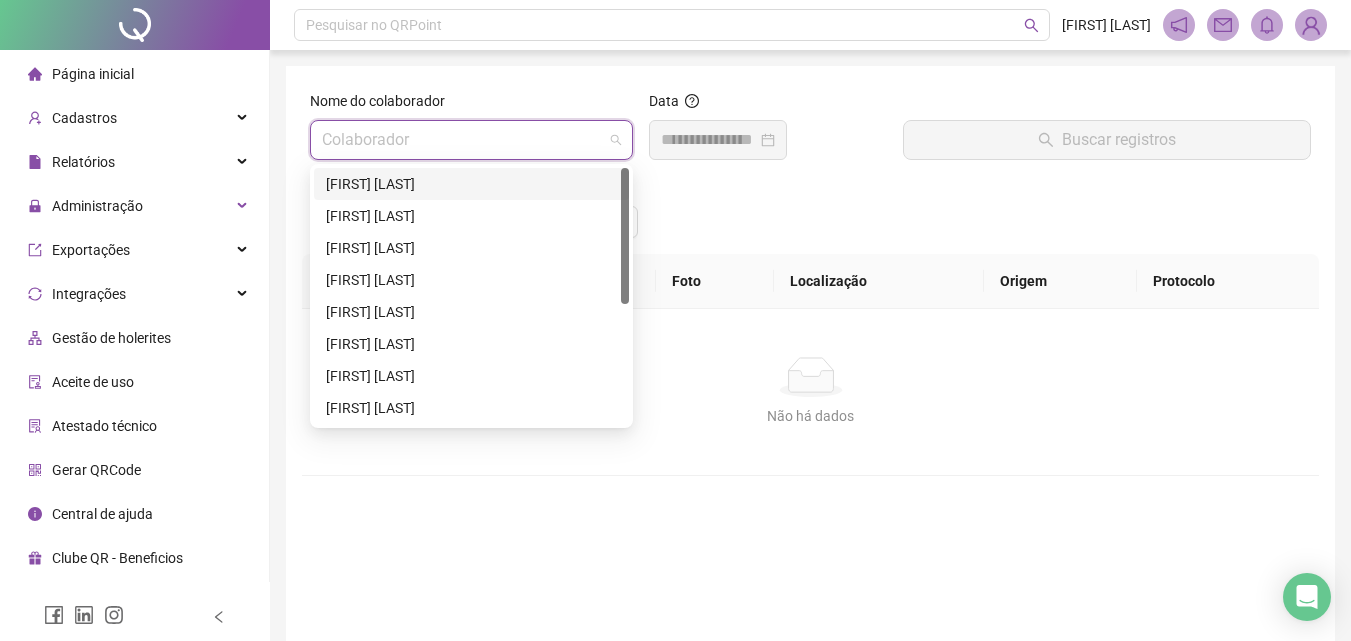 click on "[FIRST] [LAST] [LAST]" at bounding box center (471, 184) 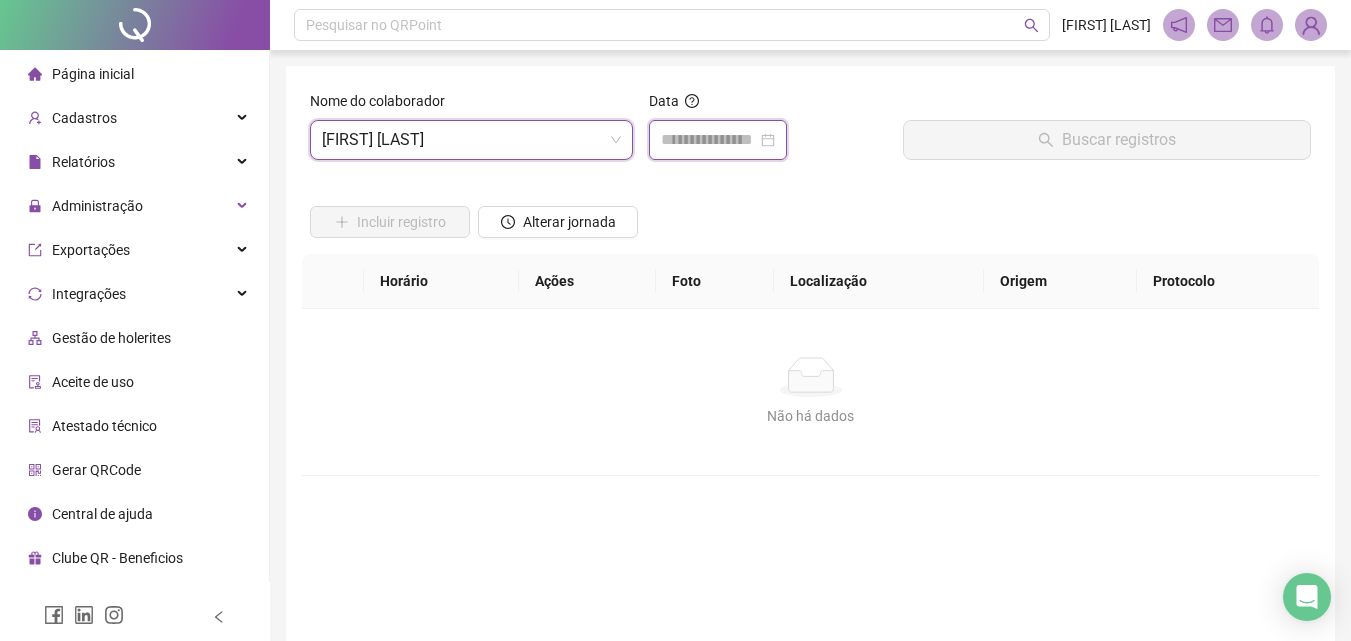 click at bounding box center [709, 140] 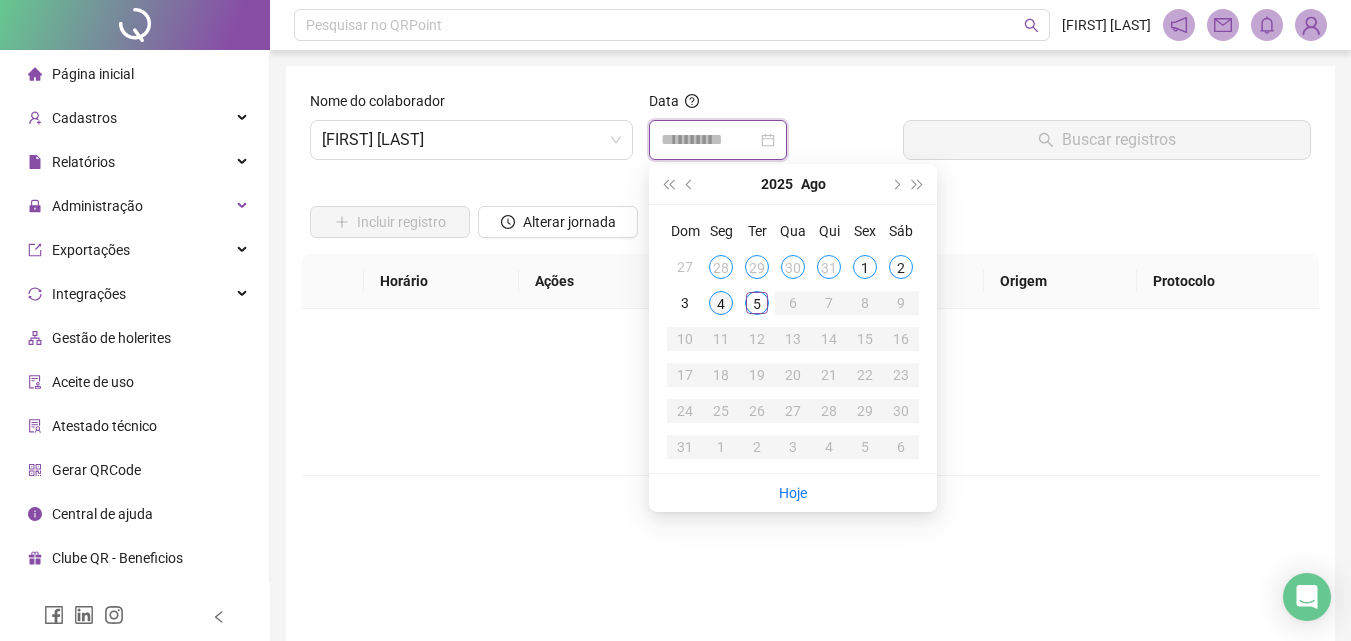 type on "**********" 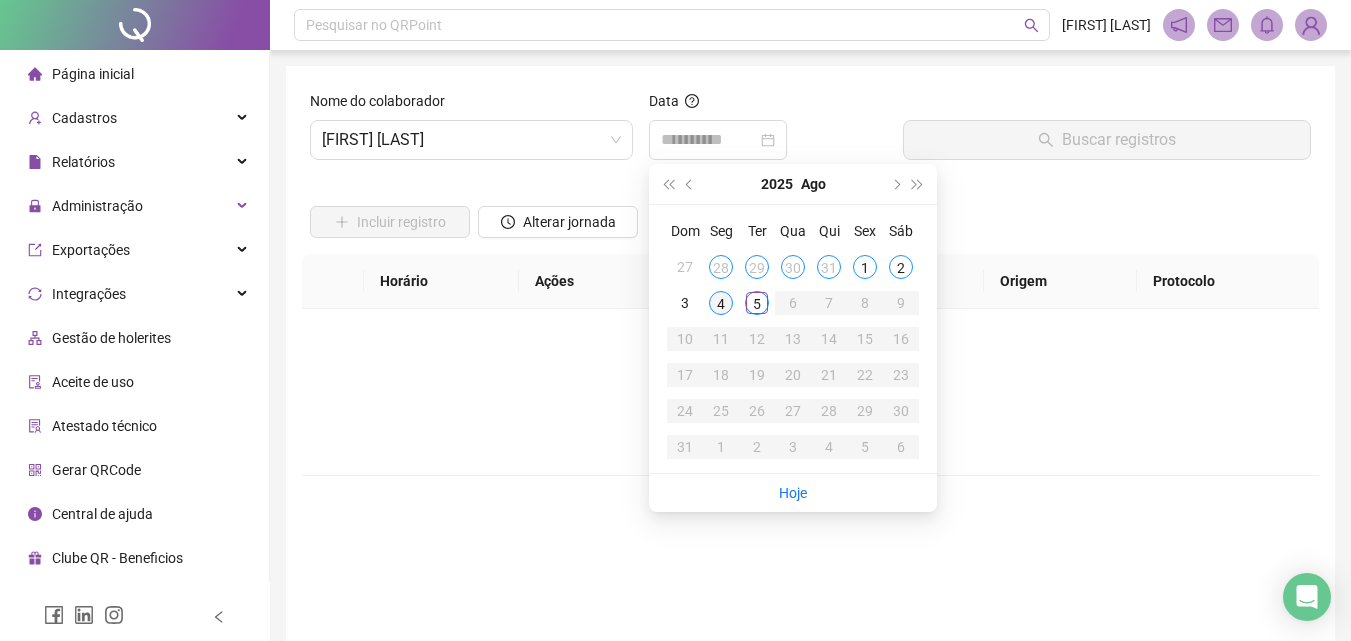 click on "4" at bounding box center (721, 303) 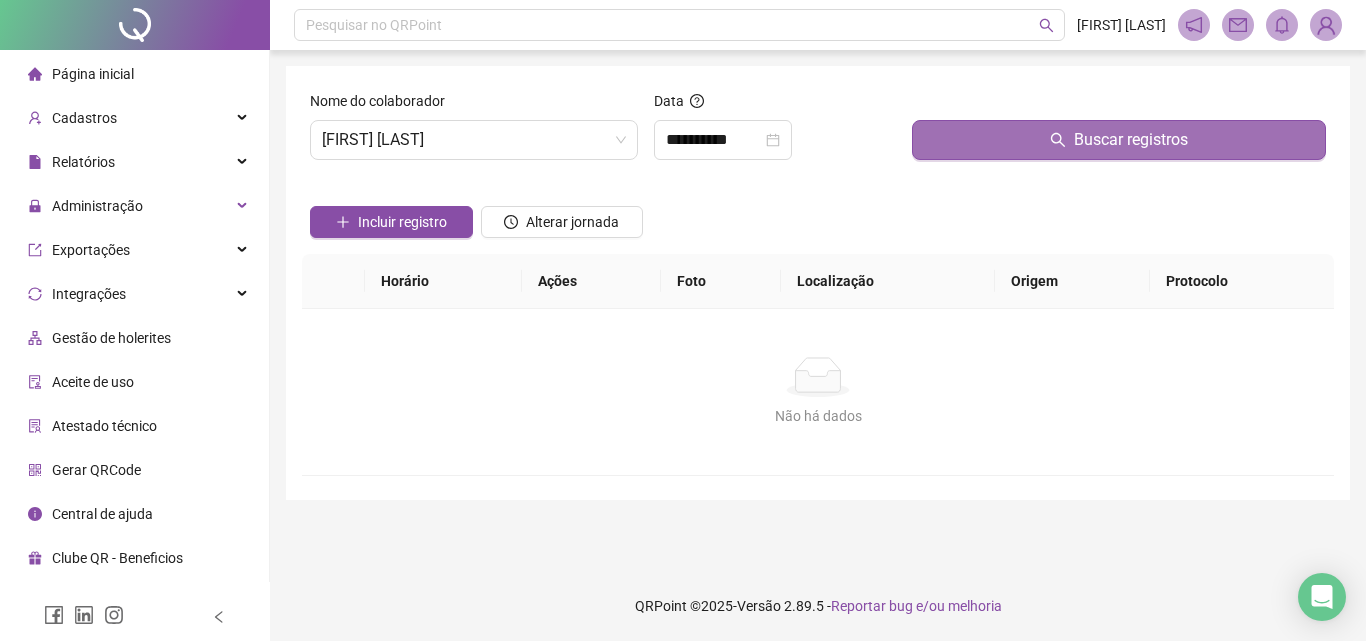 click on "Buscar registros" at bounding box center (1119, 140) 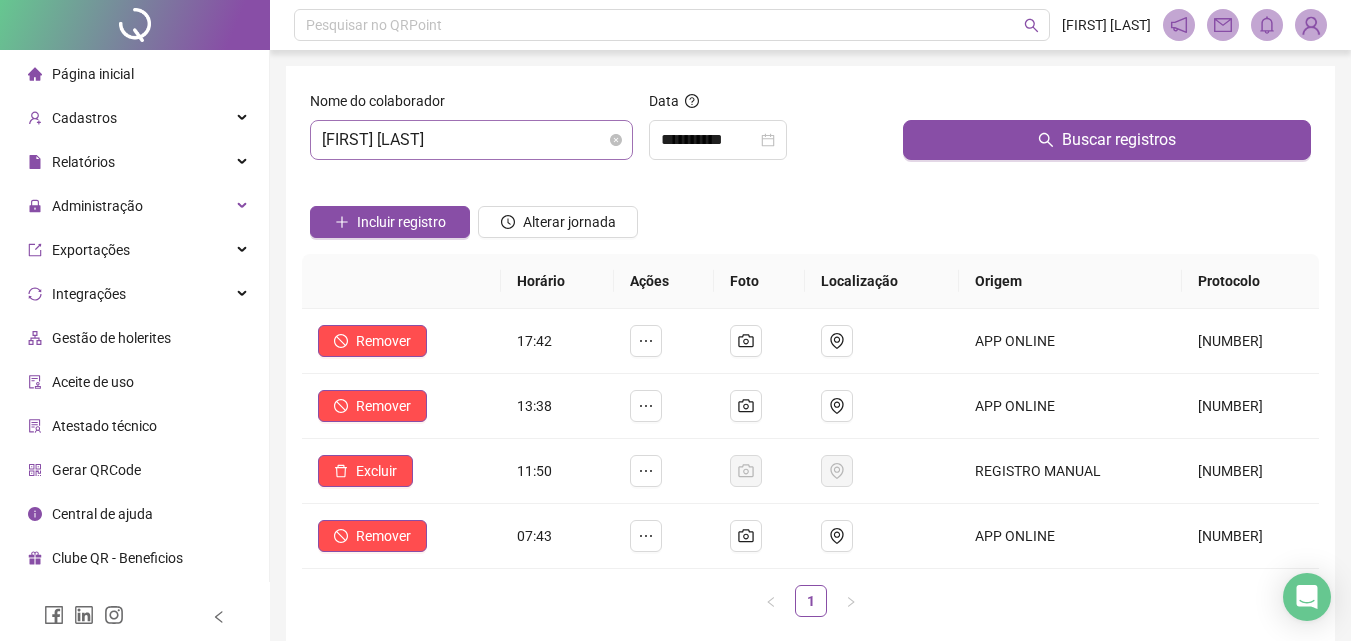 click on "[FIRST] [LAST] [LAST]" at bounding box center [471, 140] 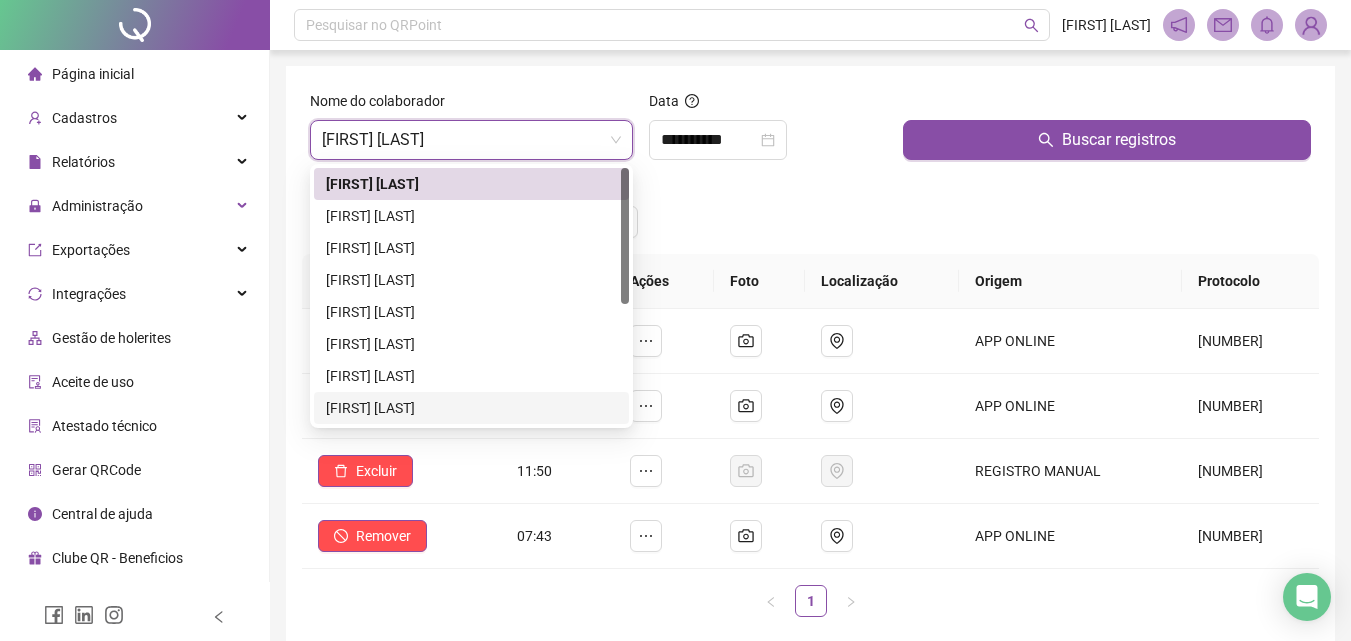 drag, startPoint x: 537, startPoint y: 619, endPoint x: 544, endPoint y: 588, distance: 31.780497 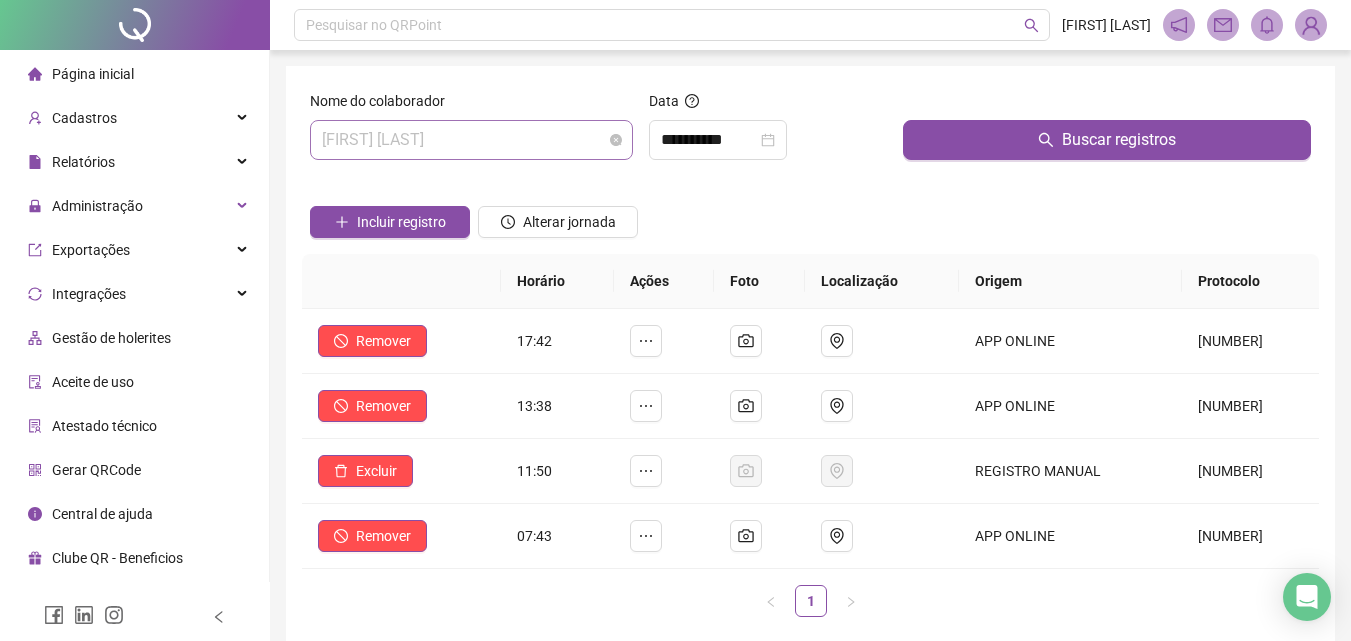 click on "[FIRST] [LAST] [LAST]" at bounding box center (471, 140) 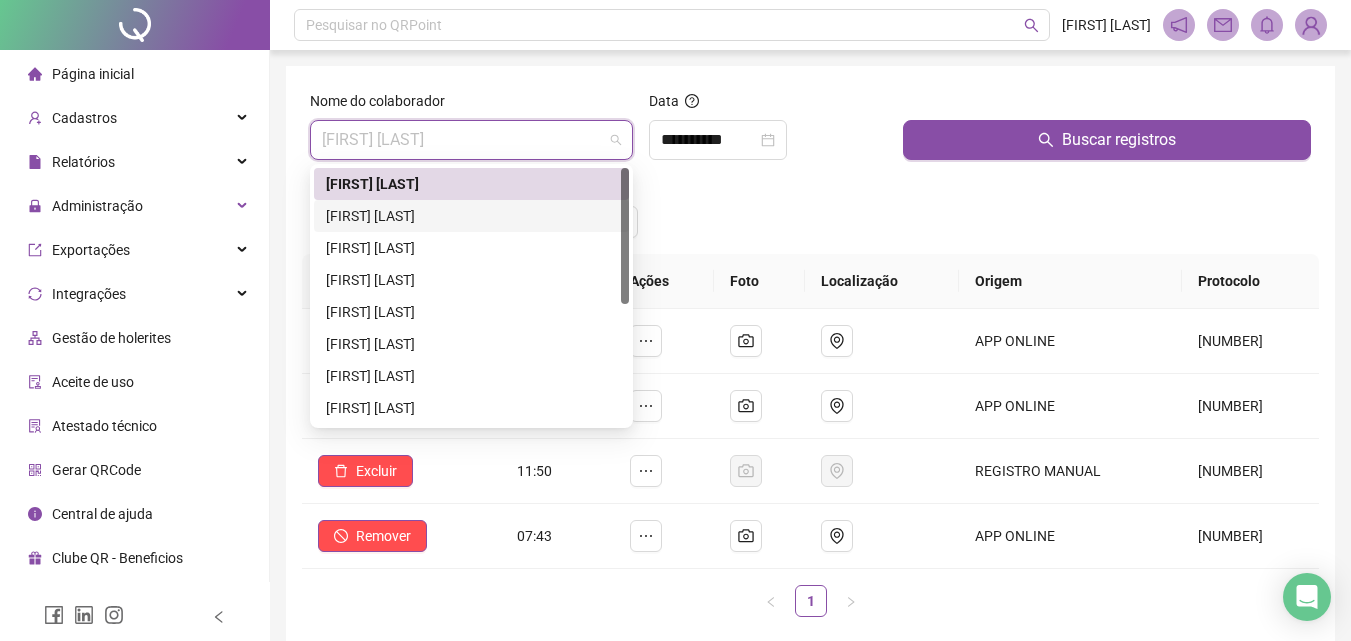 click on "[FIRST] [LAST] [LAST]" at bounding box center (471, 216) 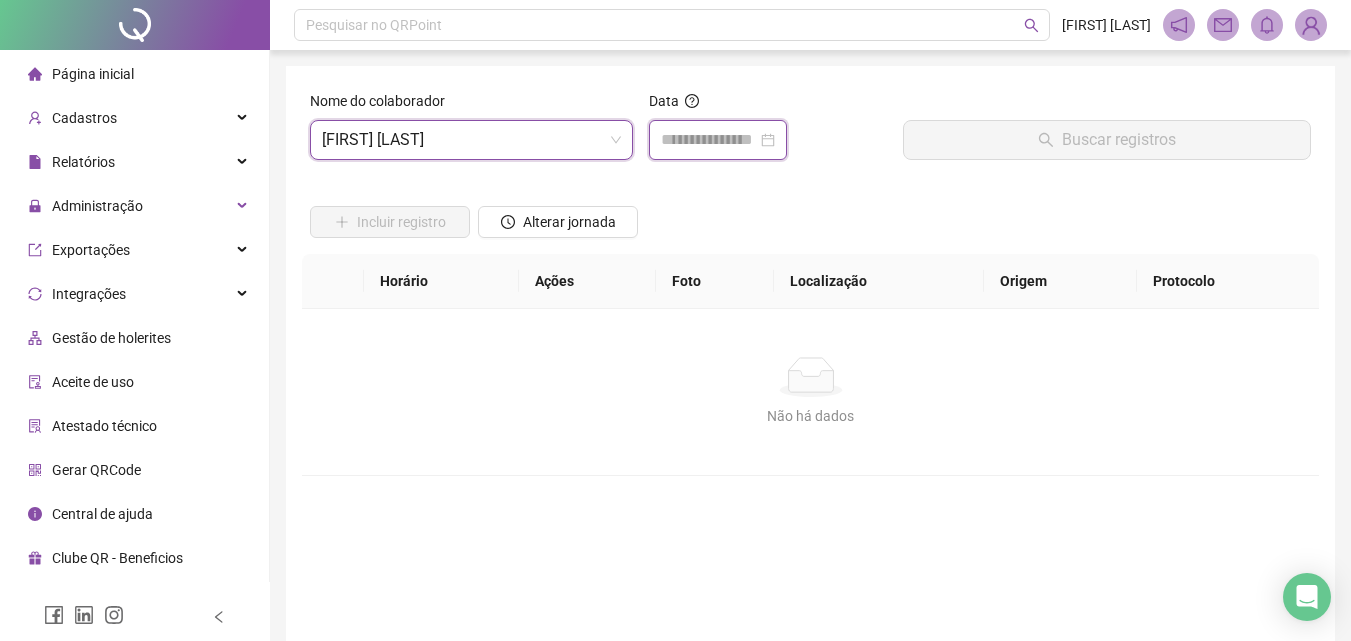 click at bounding box center [709, 140] 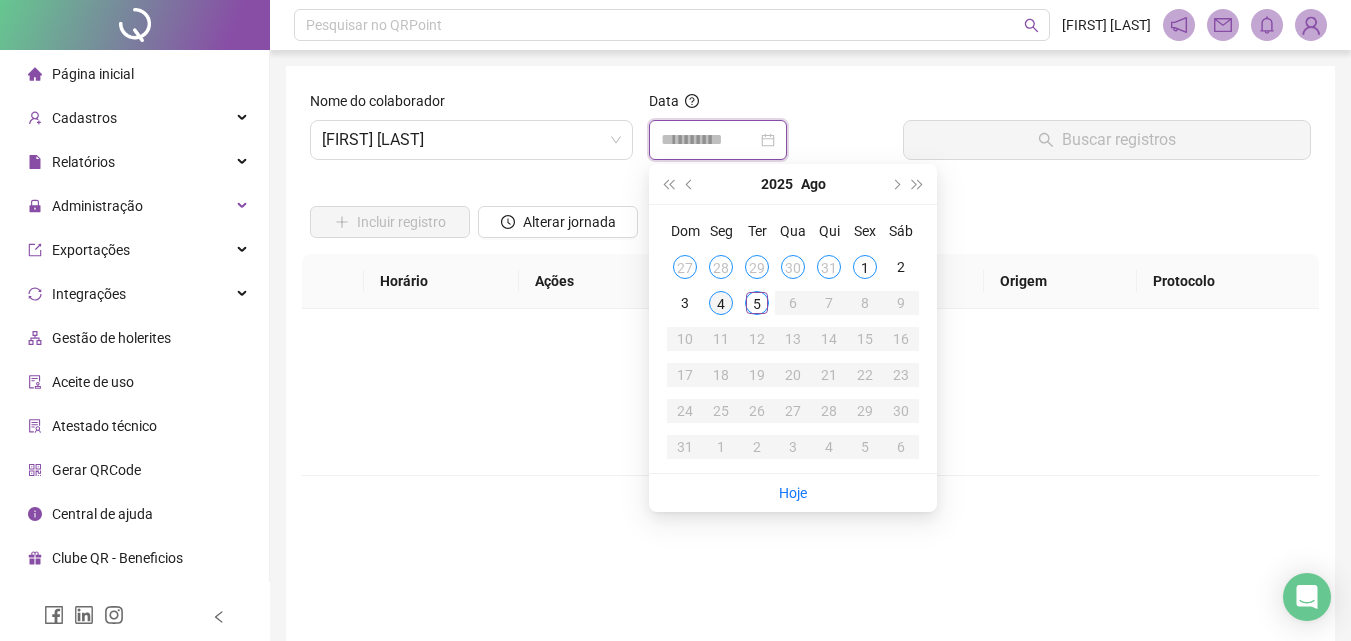 type on "**********" 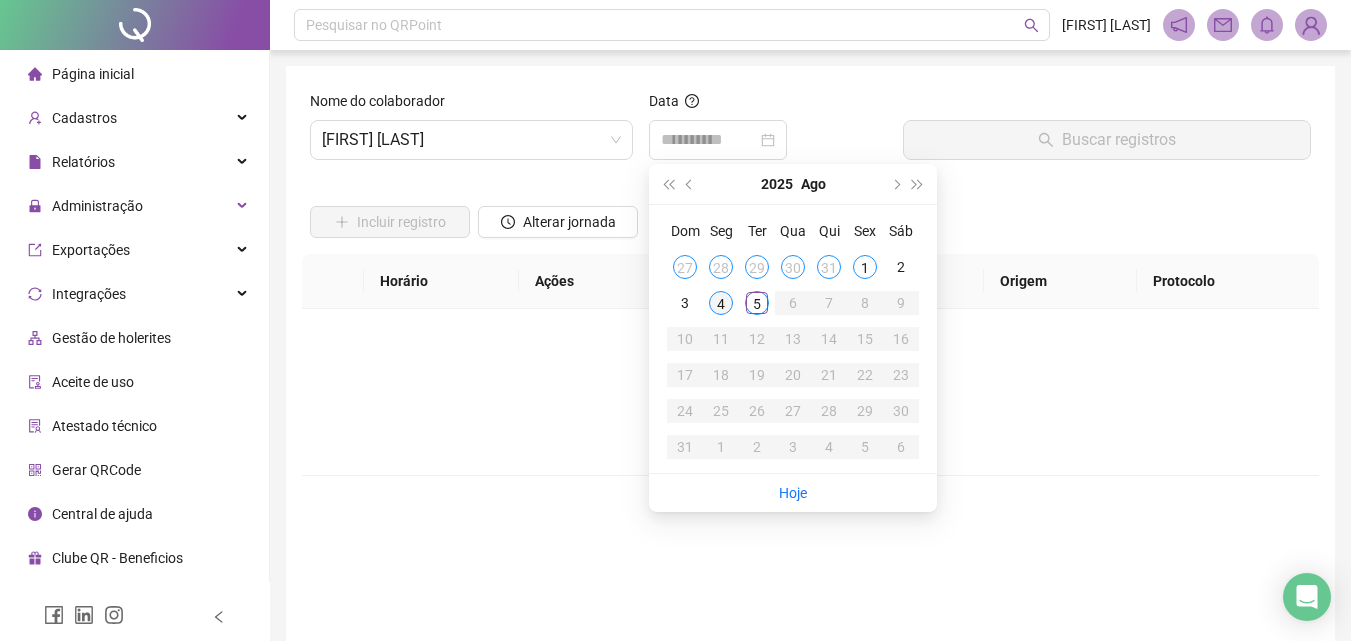 click on "4" at bounding box center [721, 303] 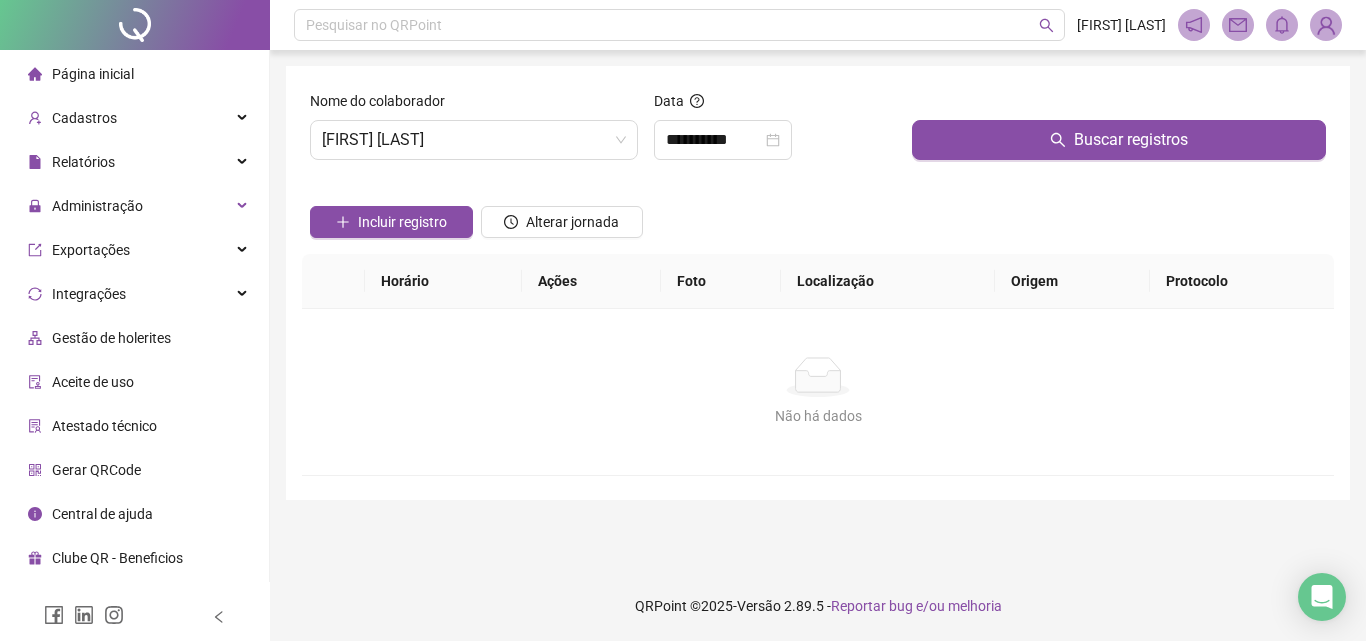 click on "Buscar registros" at bounding box center [1119, 133] 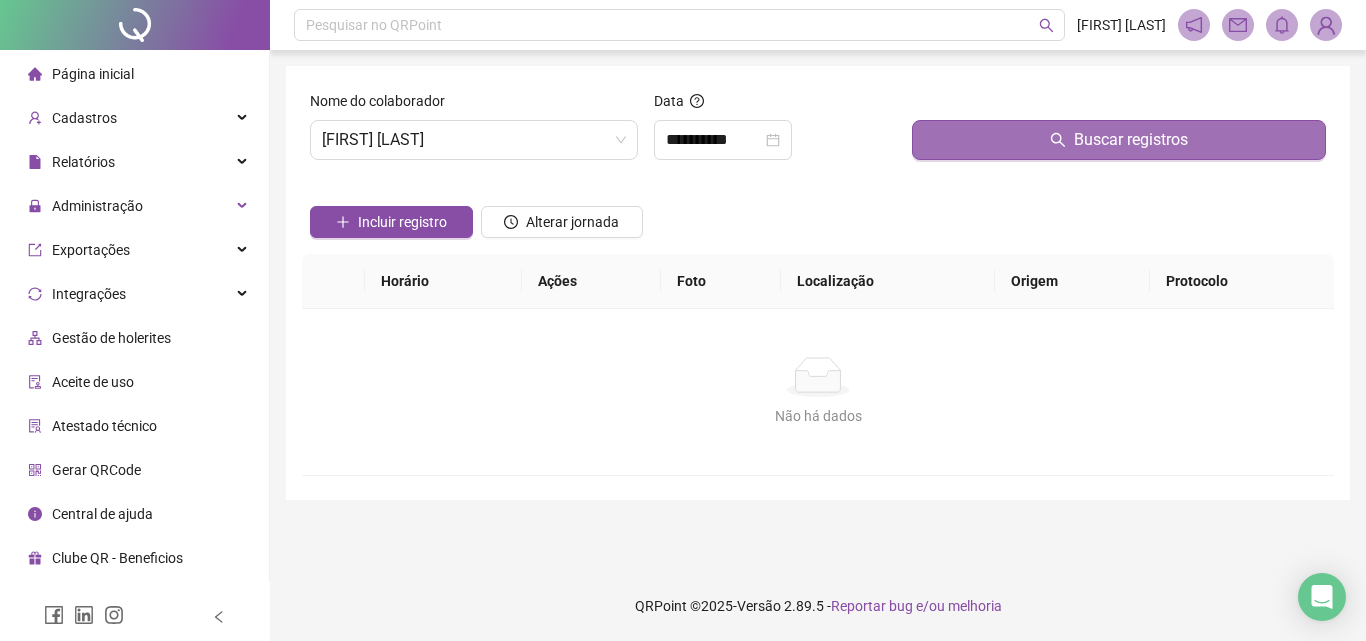 click on "Buscar registros" at bounding box center [1119, 140] 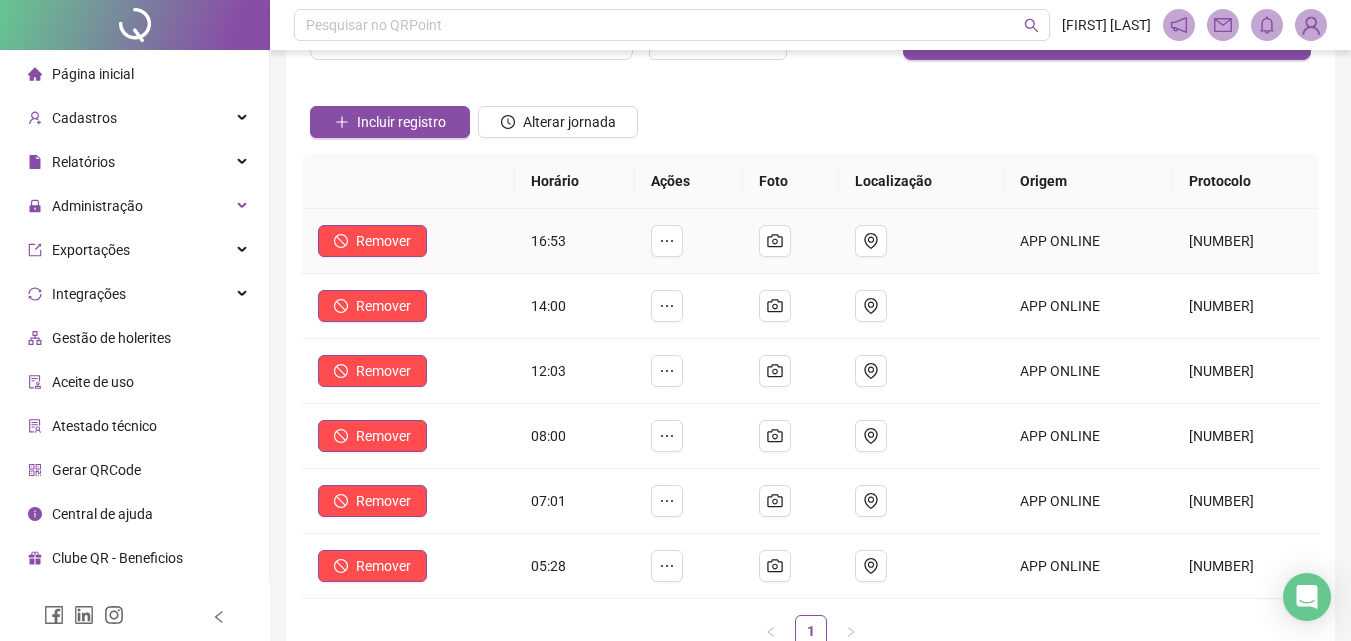 scroll, scrollTop: 0, scrollLeft: 0, axis: both 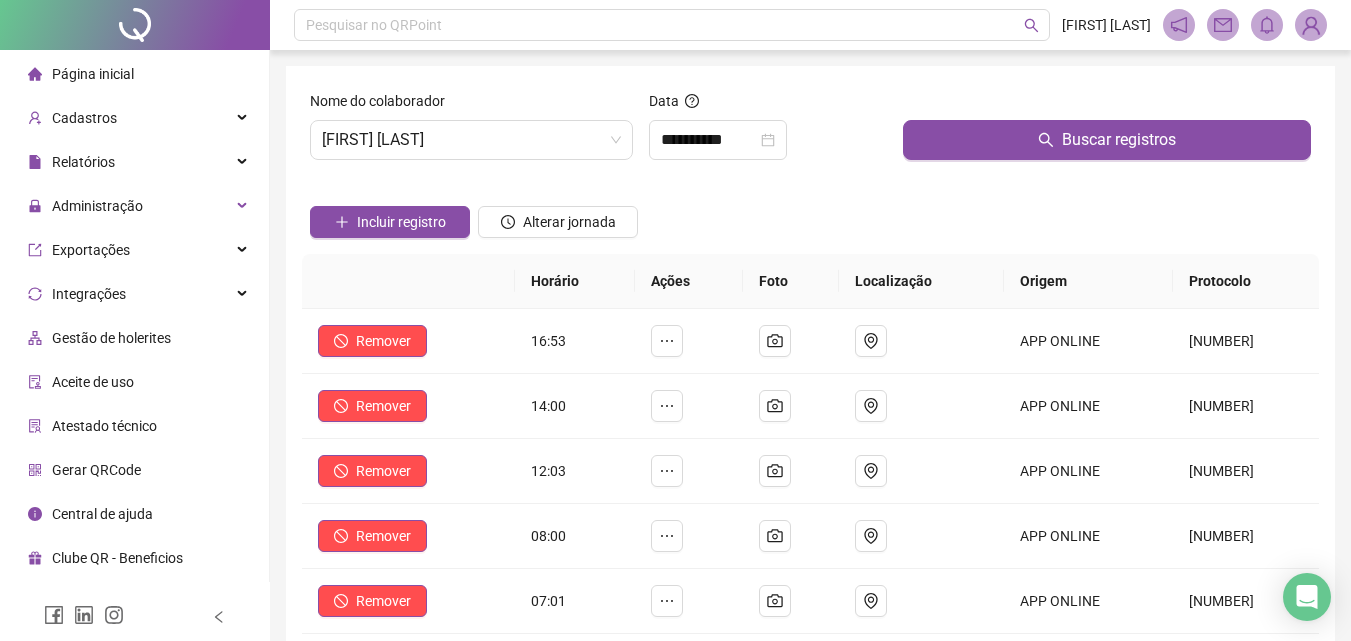 click on "Nome do colaborador" at bounding box center [384, 101] 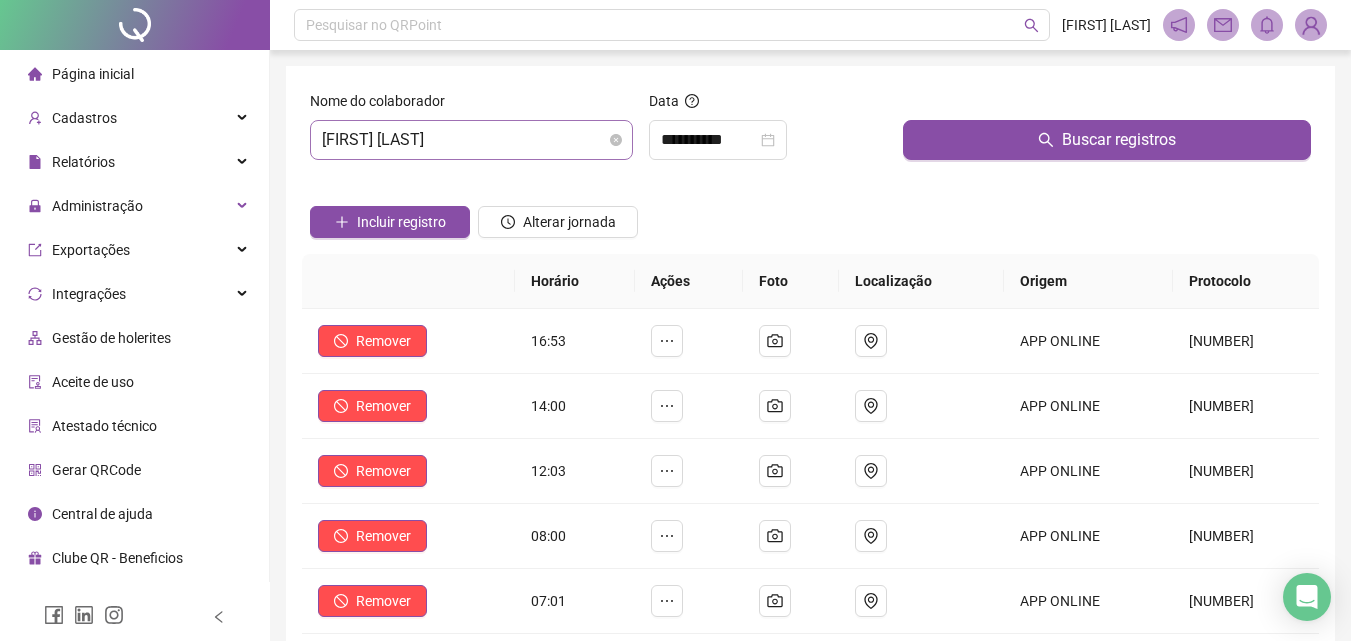 click on "[FIRST] [LAST] [LAST]" at bounding box center [471, 140] 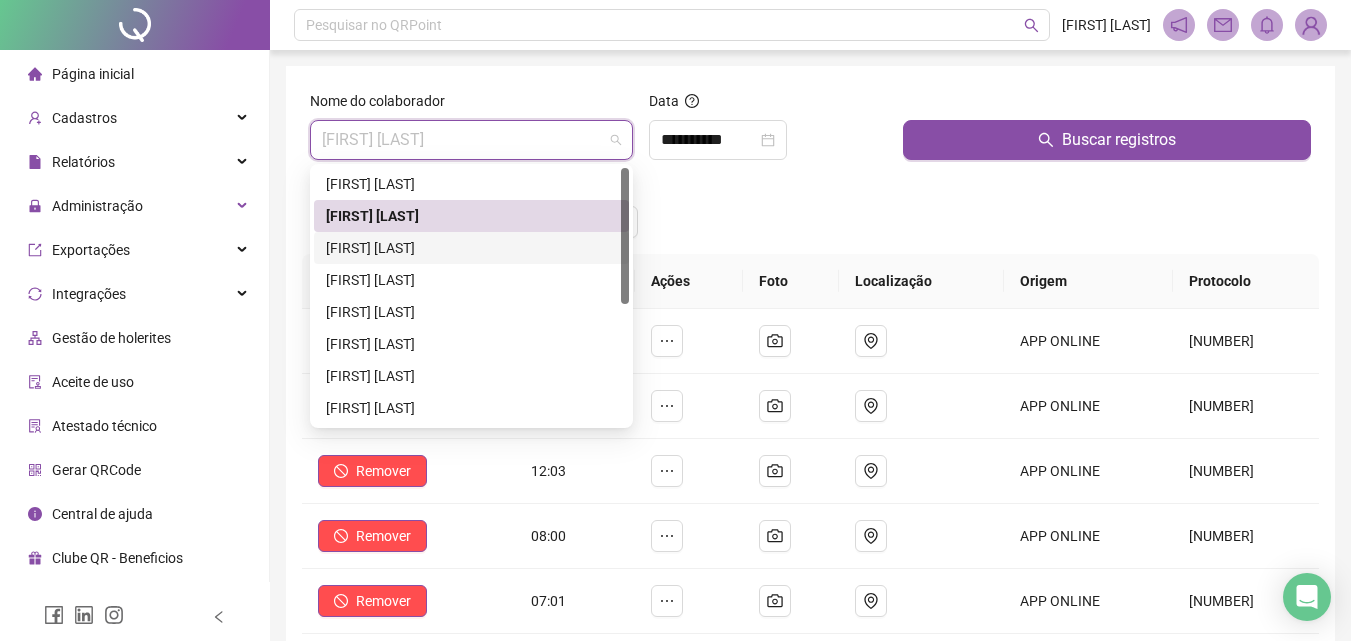 click on "[FIRST] [LAST] [LAST]" at bounding box center (471, 248) 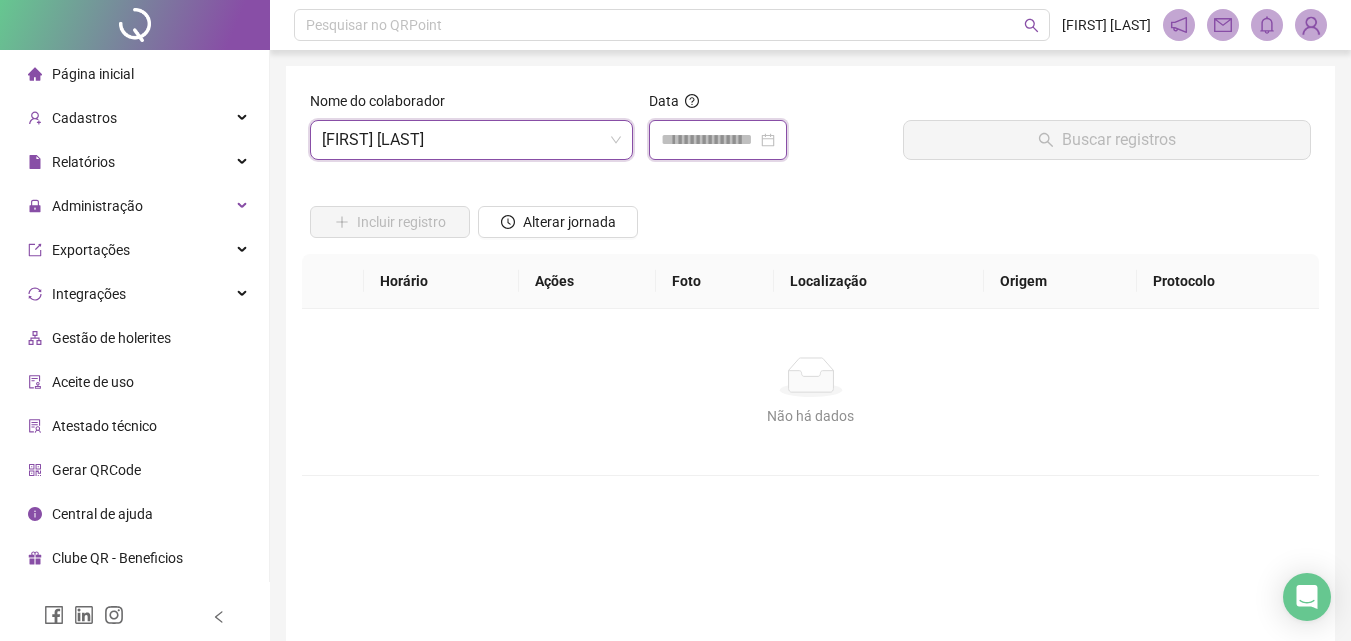 click at bounding box center (709, 140) 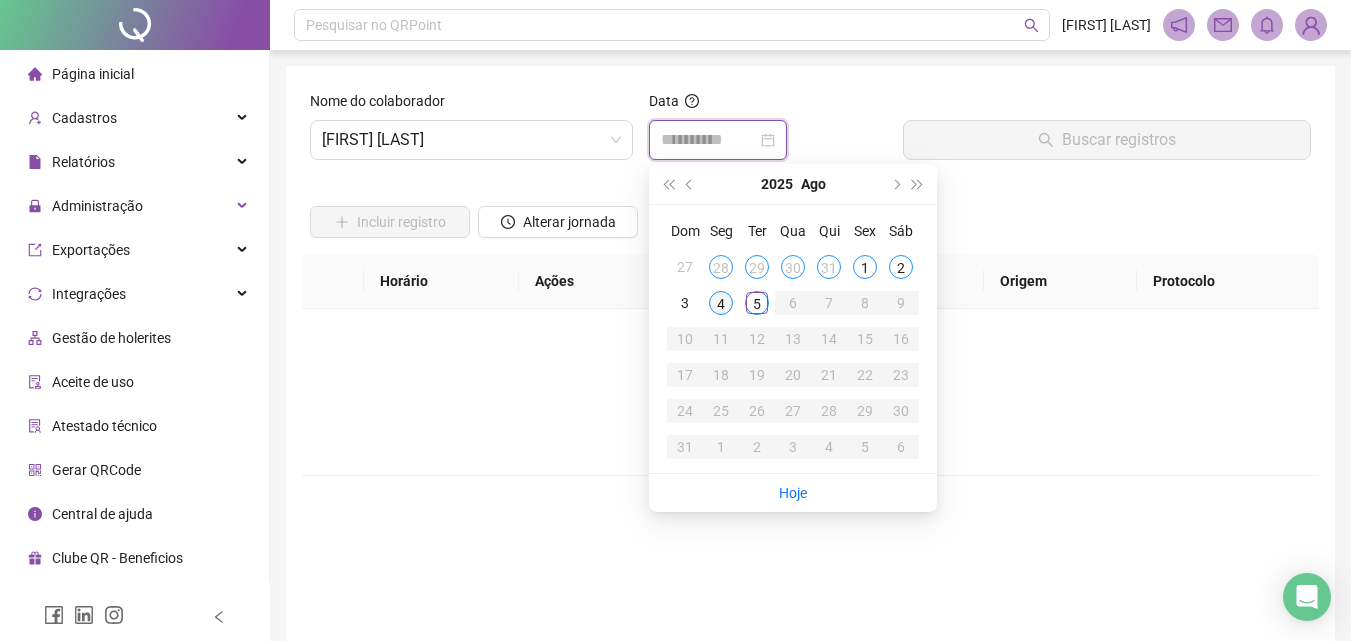 type on "**********" 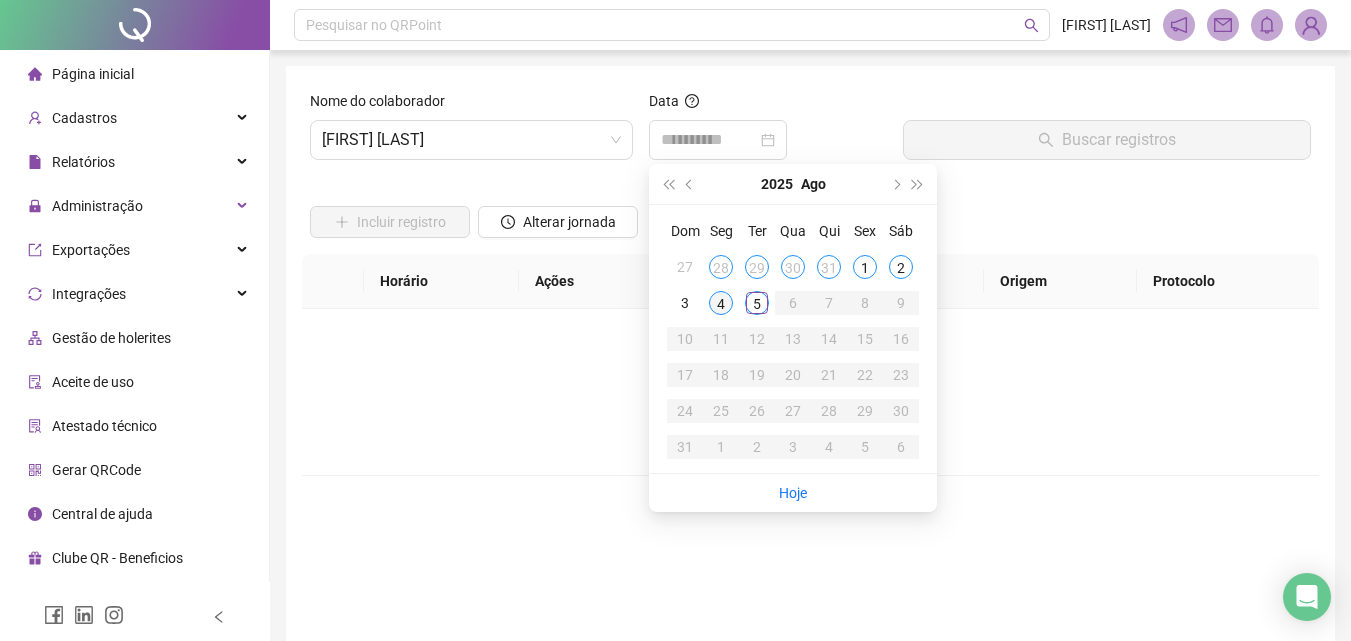 click on "4" at bounding box center [721, 303] 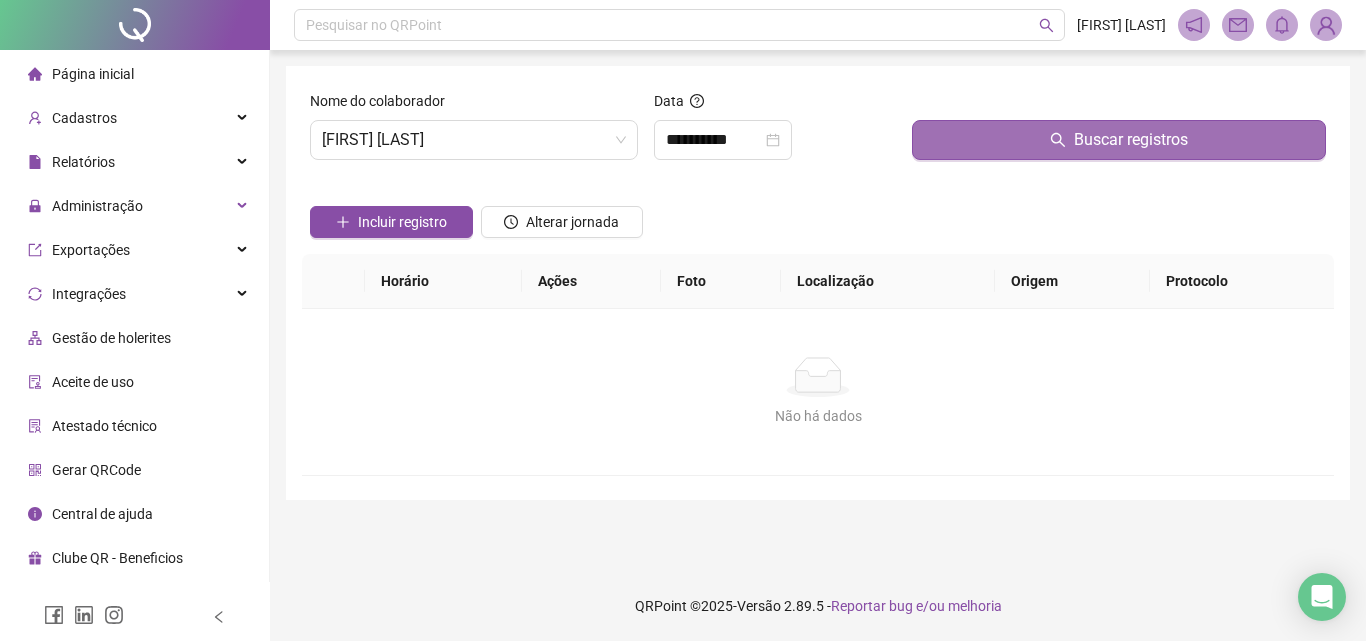 click on "Buscar registros" at bounding box center [1119, 140] 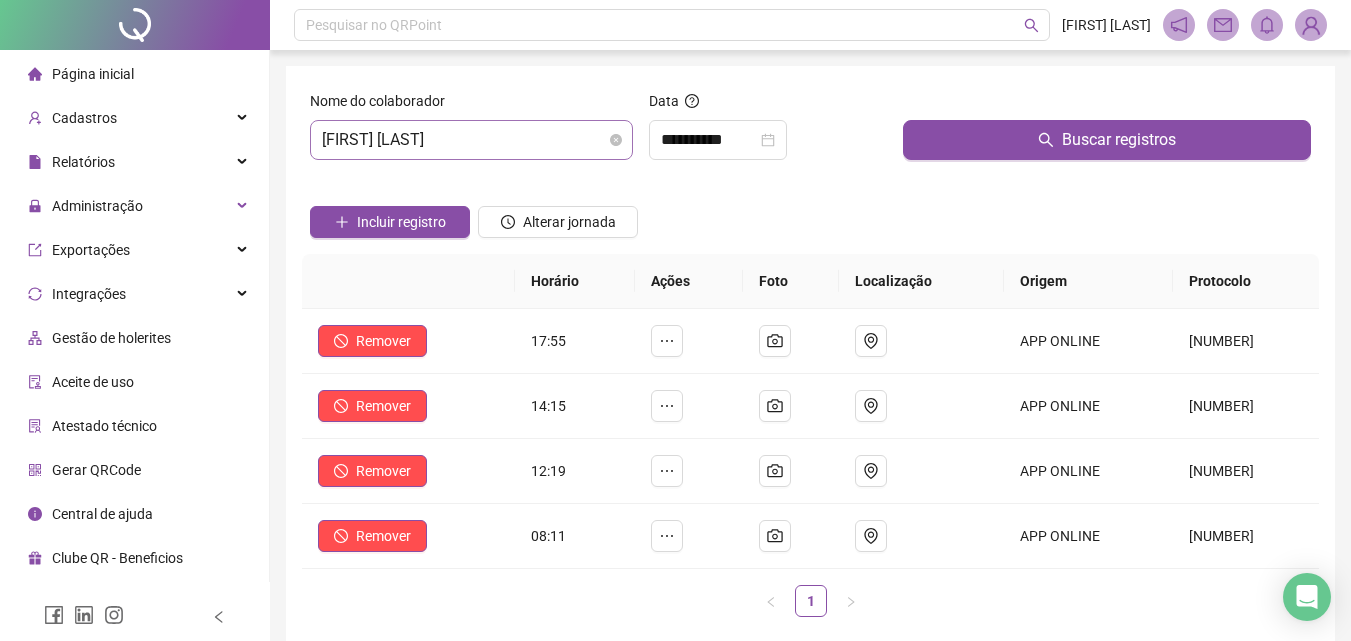 click on "[FIRST] [LAST] [LAST]" at bounding box center (471, 140) 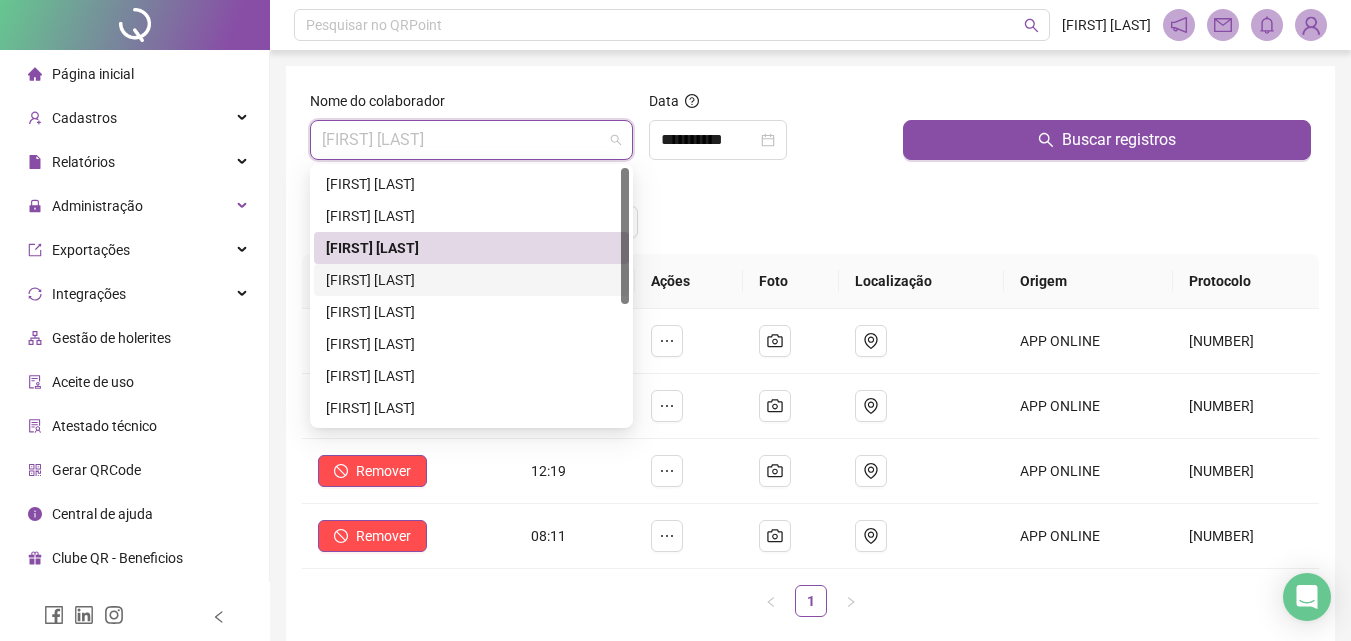 click on "[FIRST] [LAST] [LAST]" at bounding box center [471, 280] 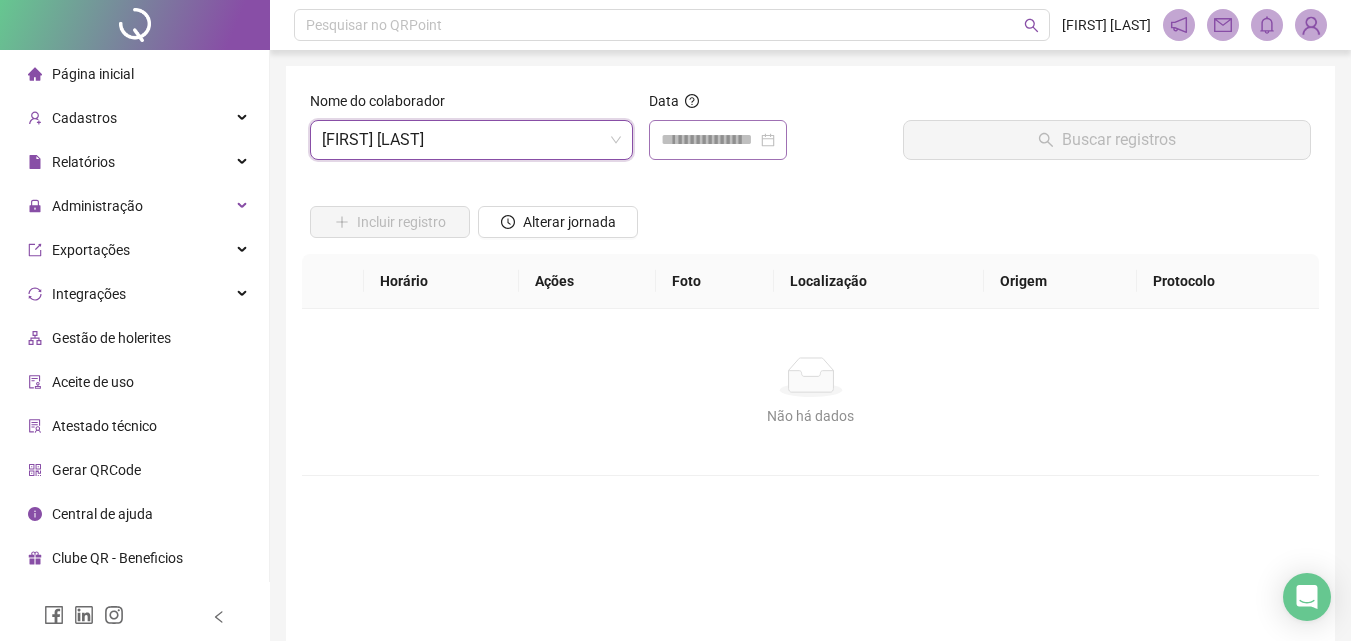 click at bounding box center (718, 140) 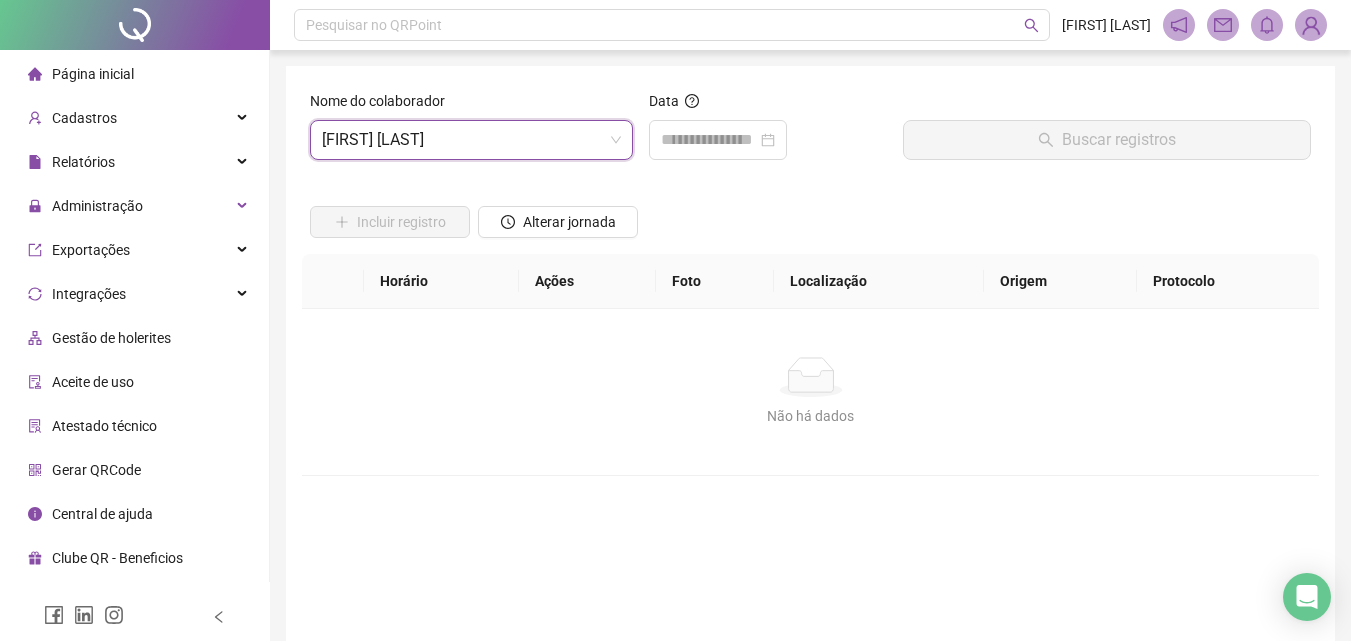 click on "2025 Ago" at bounding box center [793, 184] 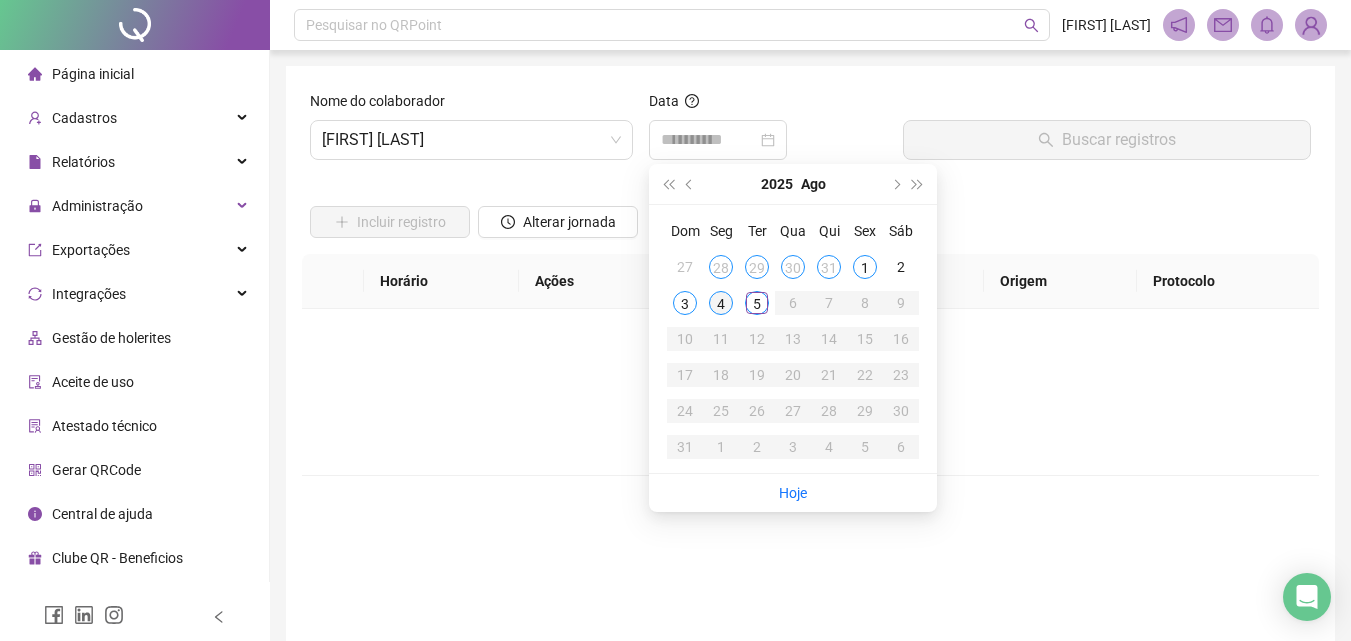 type on "**********" 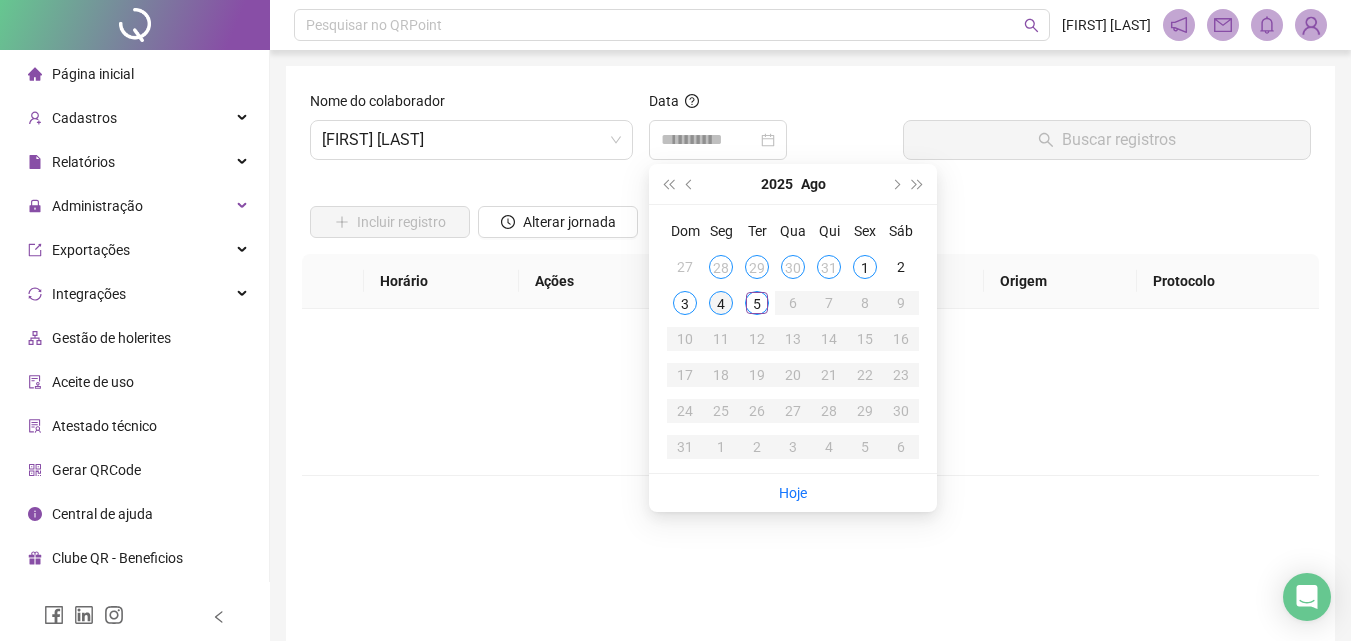 click on "4" at bounding box center (721, 303) 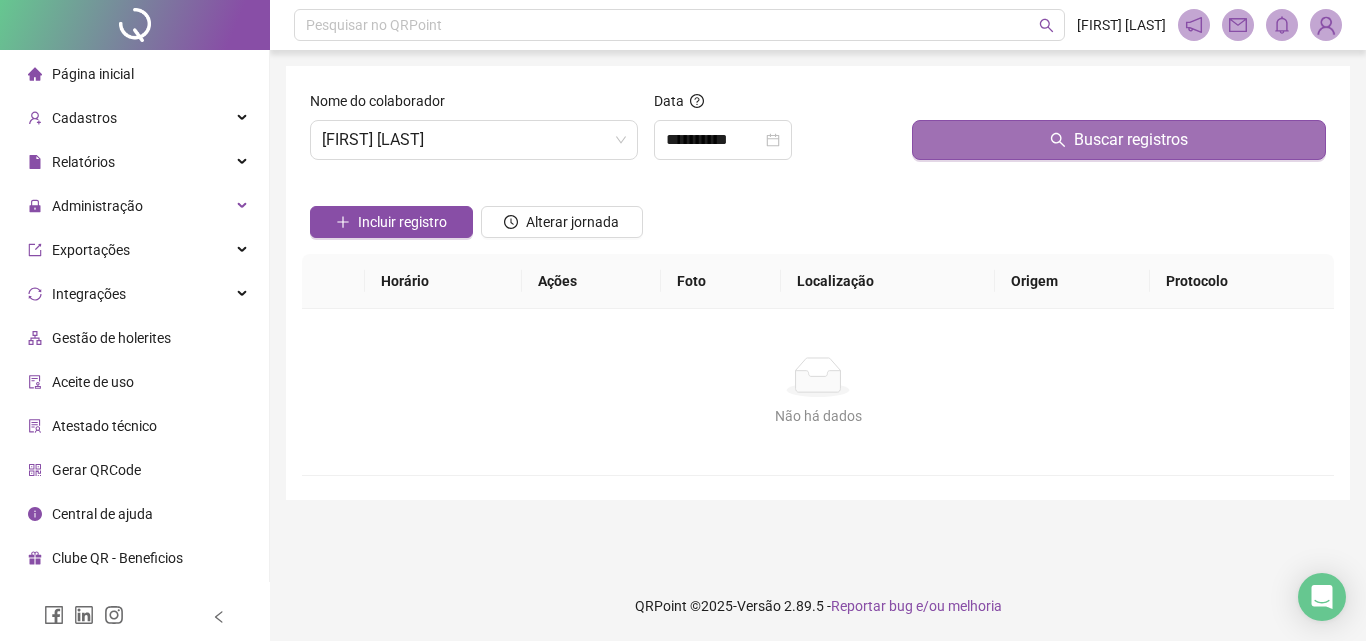 click on "Buscar registros" at bounding box center (1119, 140) 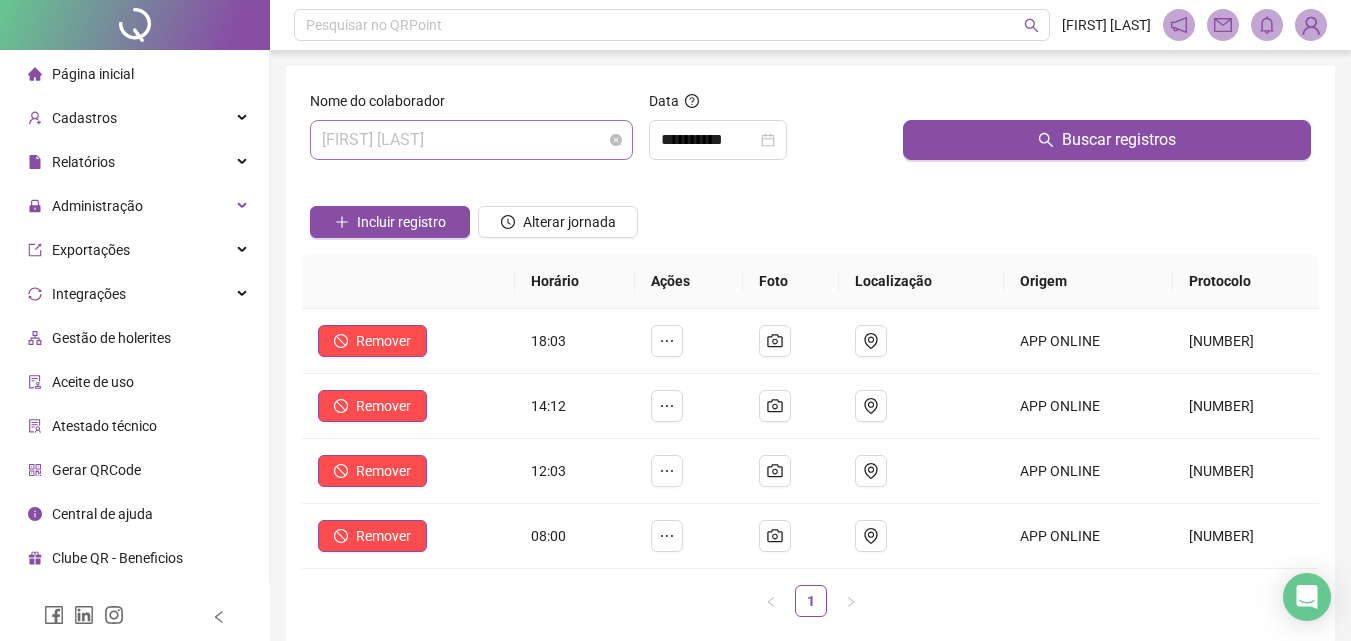 click on "[FIRST] [LAST] [LAST]" at bounding box center [471, 140] 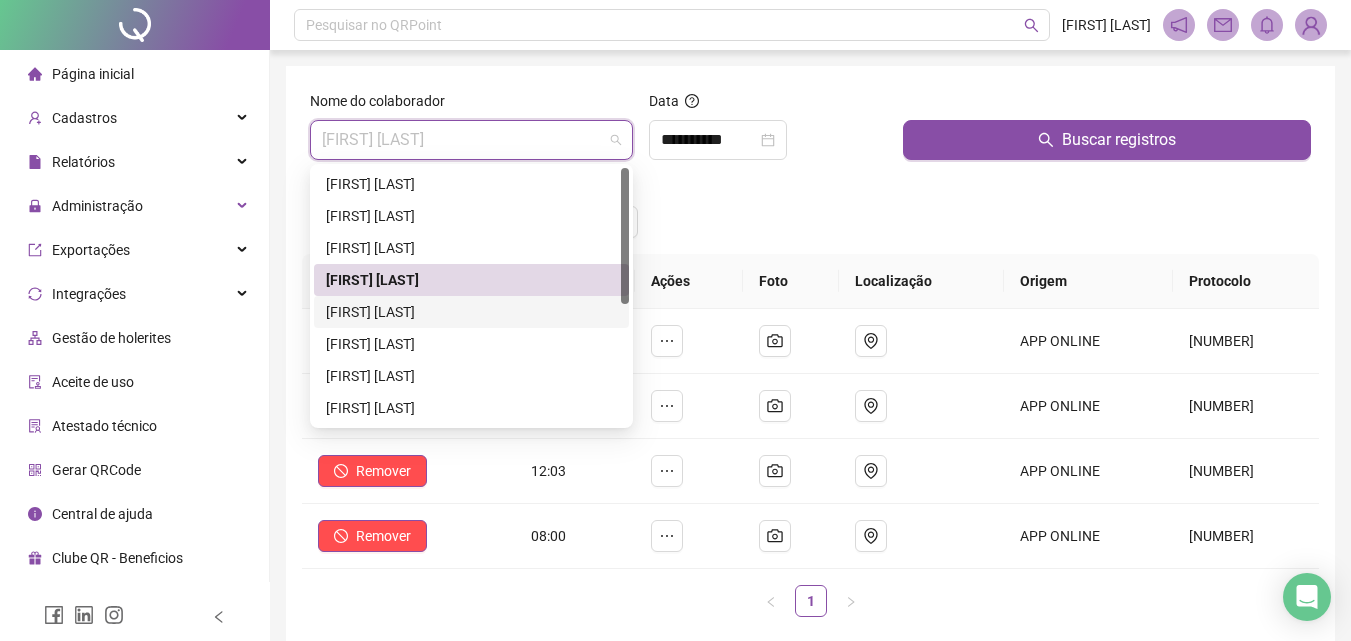 click on "[FIRST] [LAST] [LAST]" at bounding box center [471, 312] 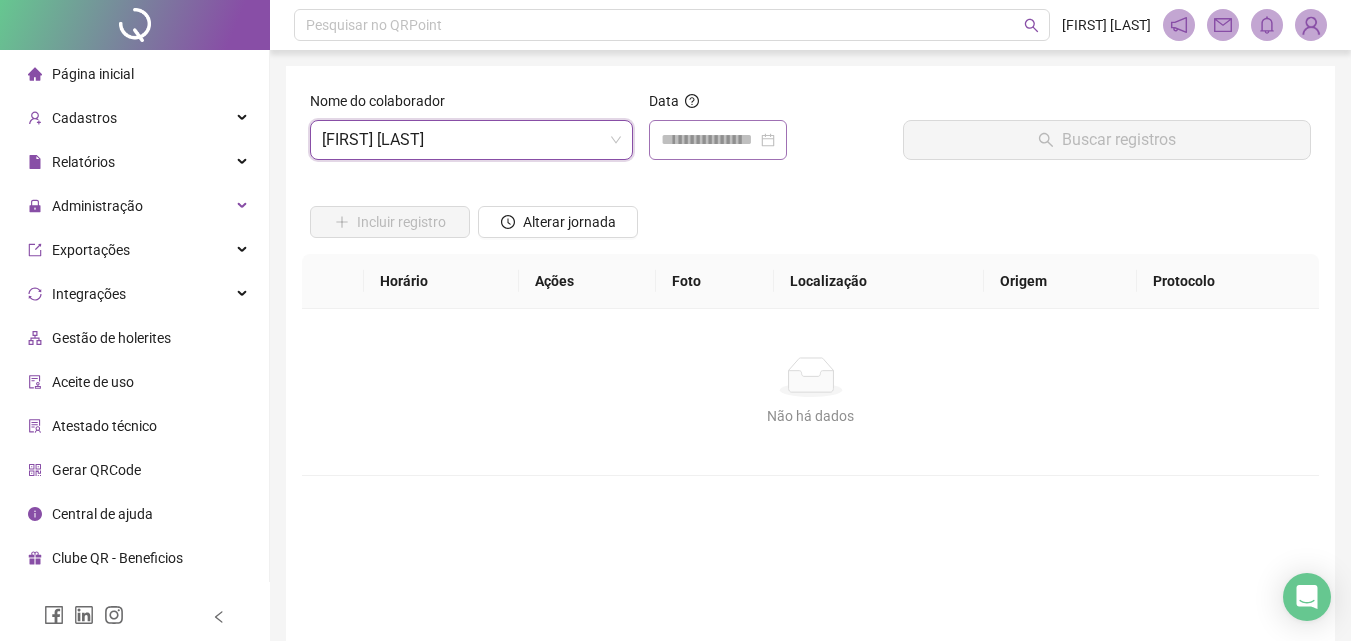 click at bounding box center [718, 140] 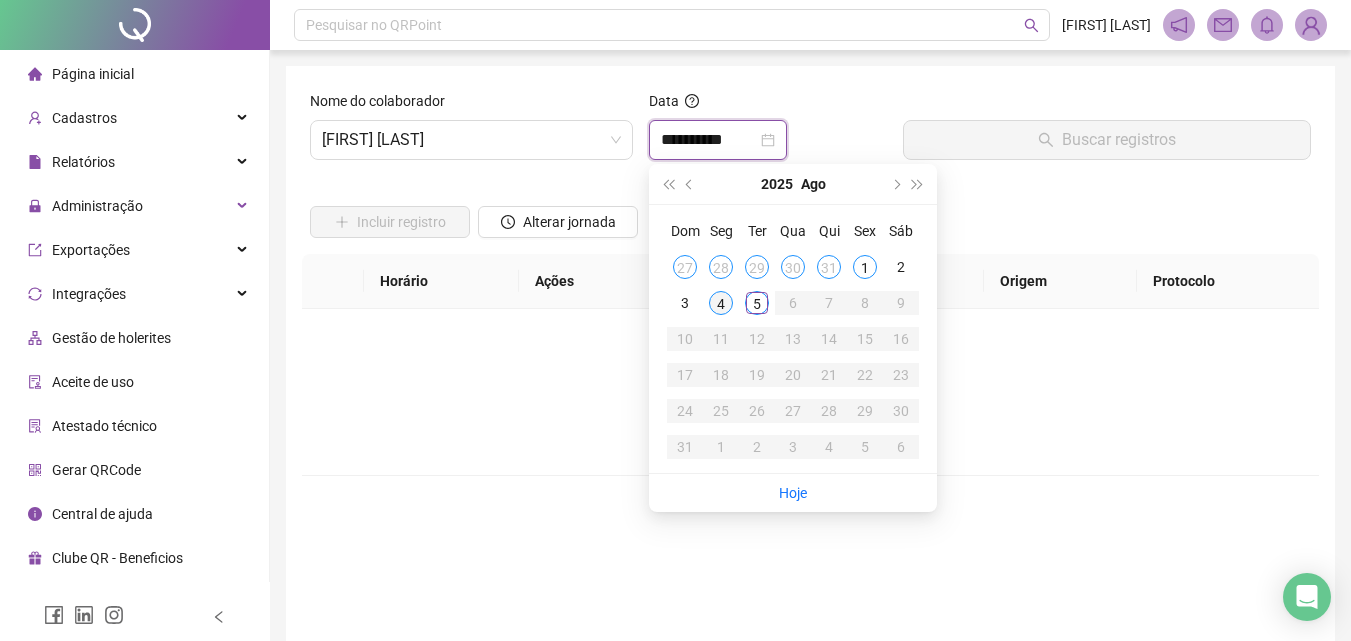 type on "**********" 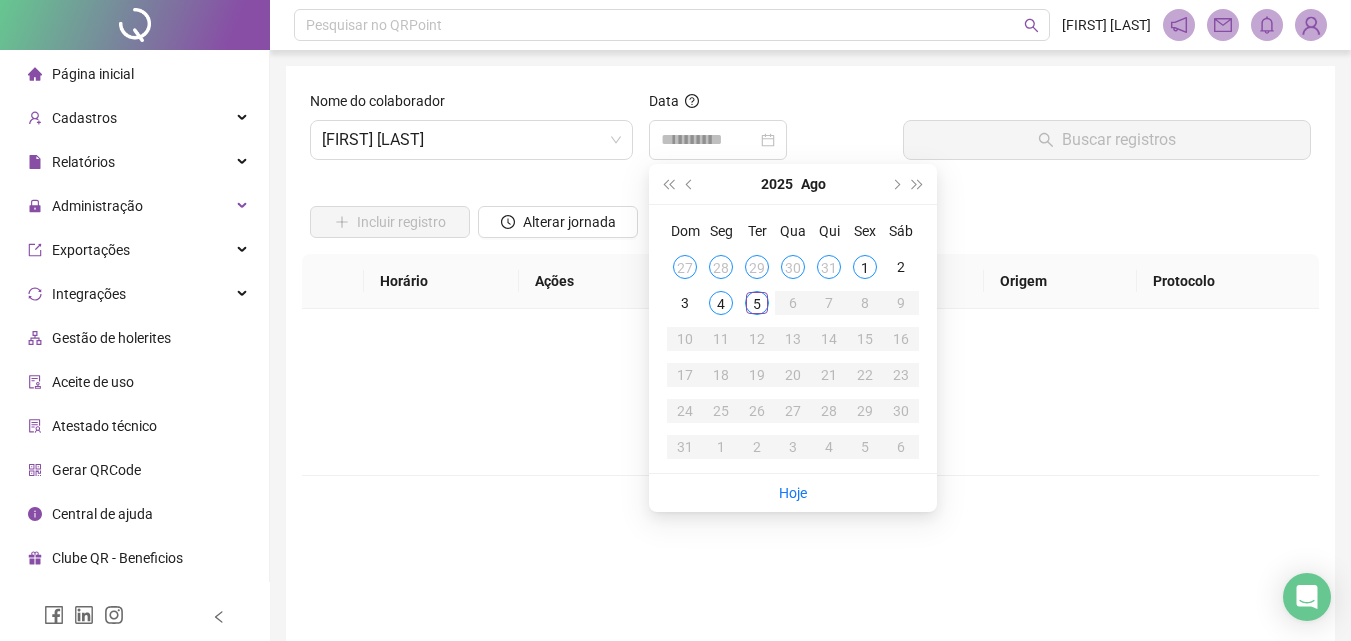 click on "4" at bounding box center [721, 303] 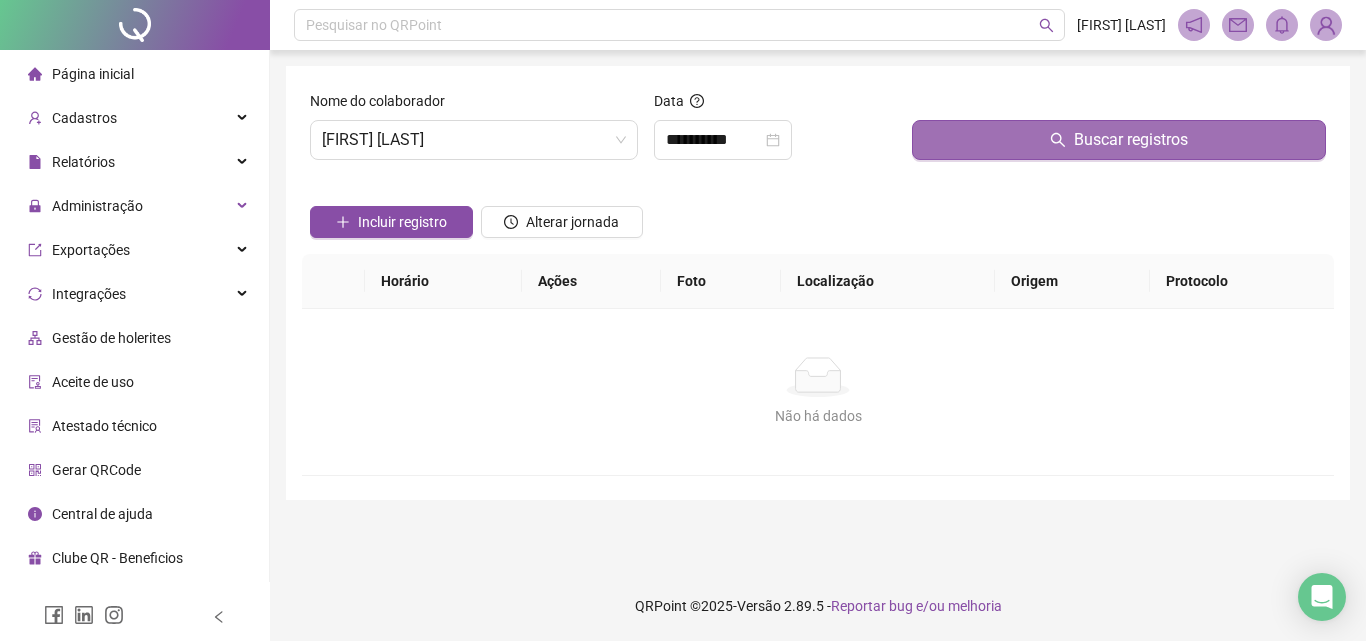 click on "Buscar registros" at bounding box center (1119, 140) 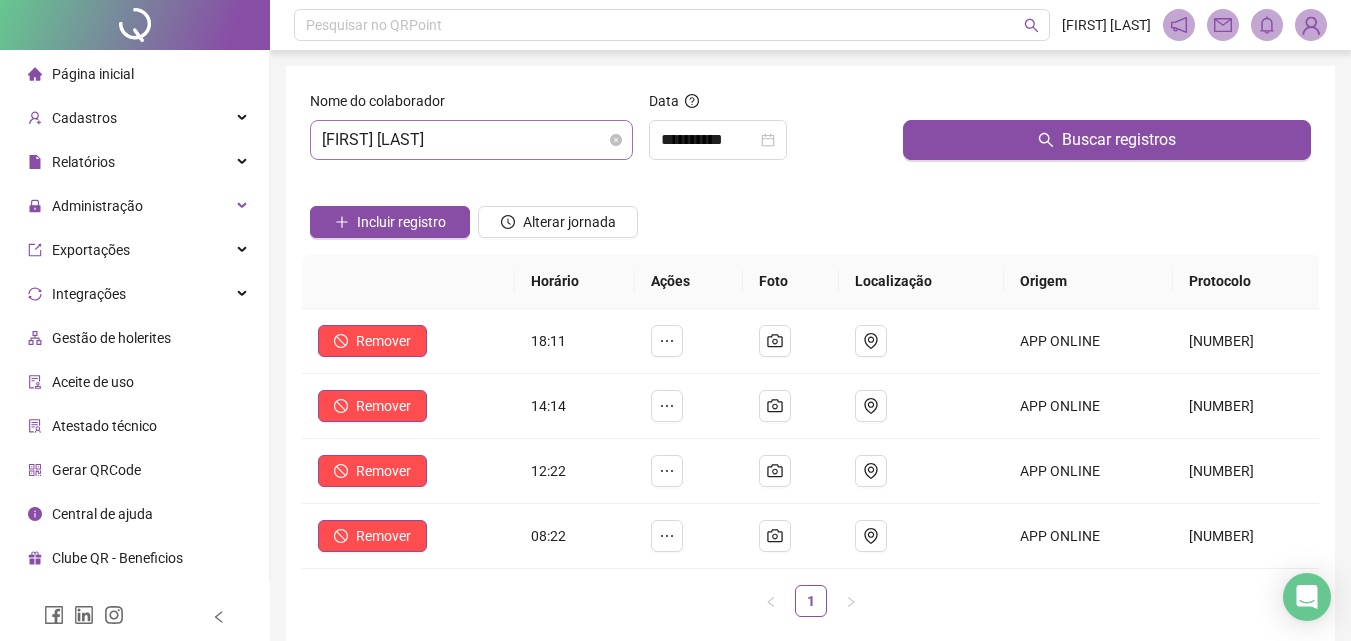 click on "[FIRST] [LAST] [LAST]" at bounding box center [471, 140] 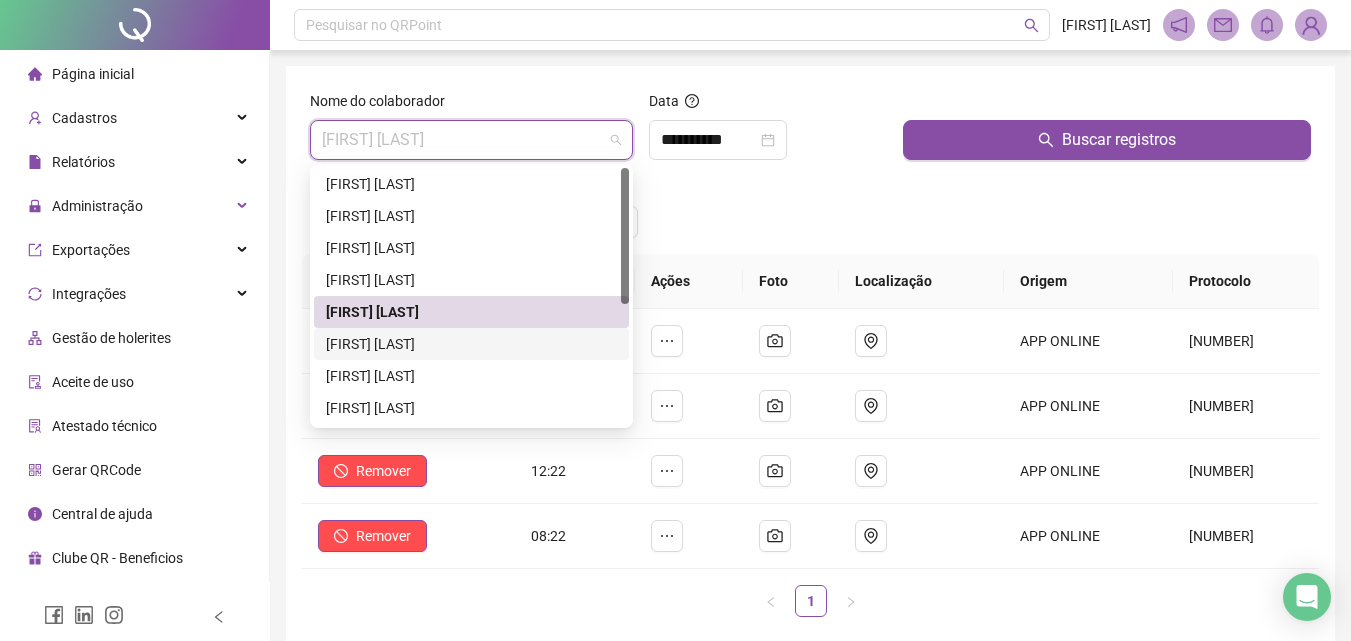 click on "[FIRST] [LAST] [LAST]" at bounding box center (471, 344) 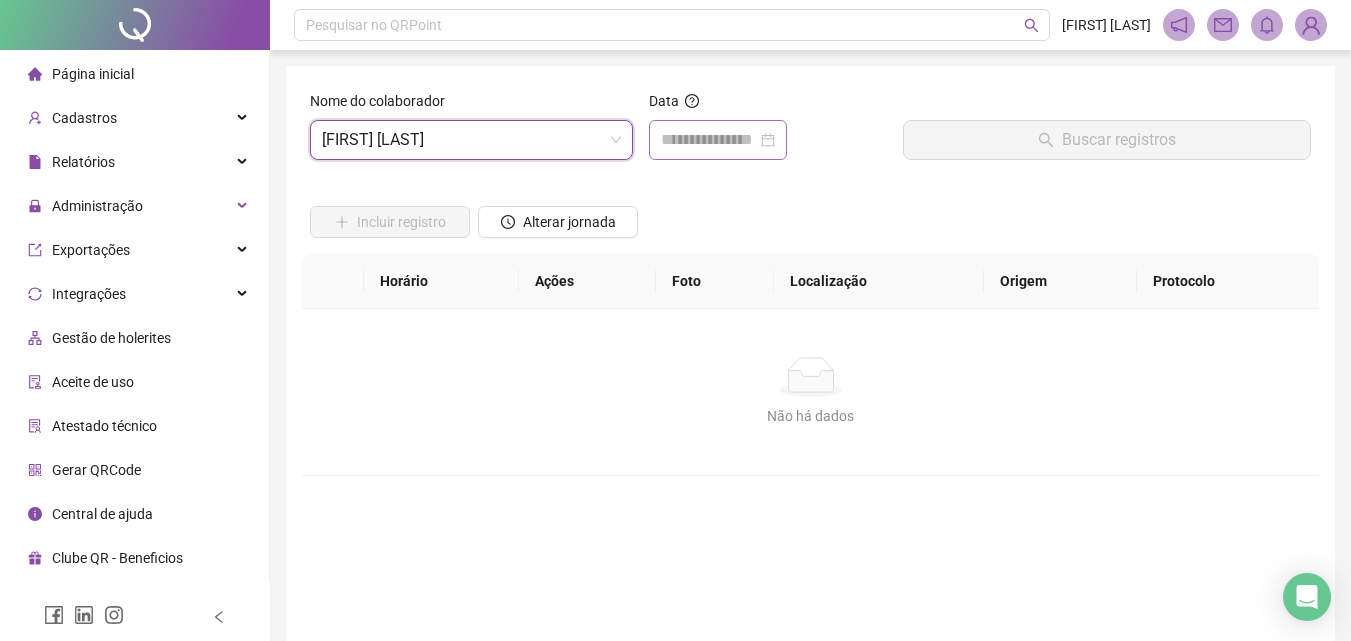 click at bounding box center [718, 140] 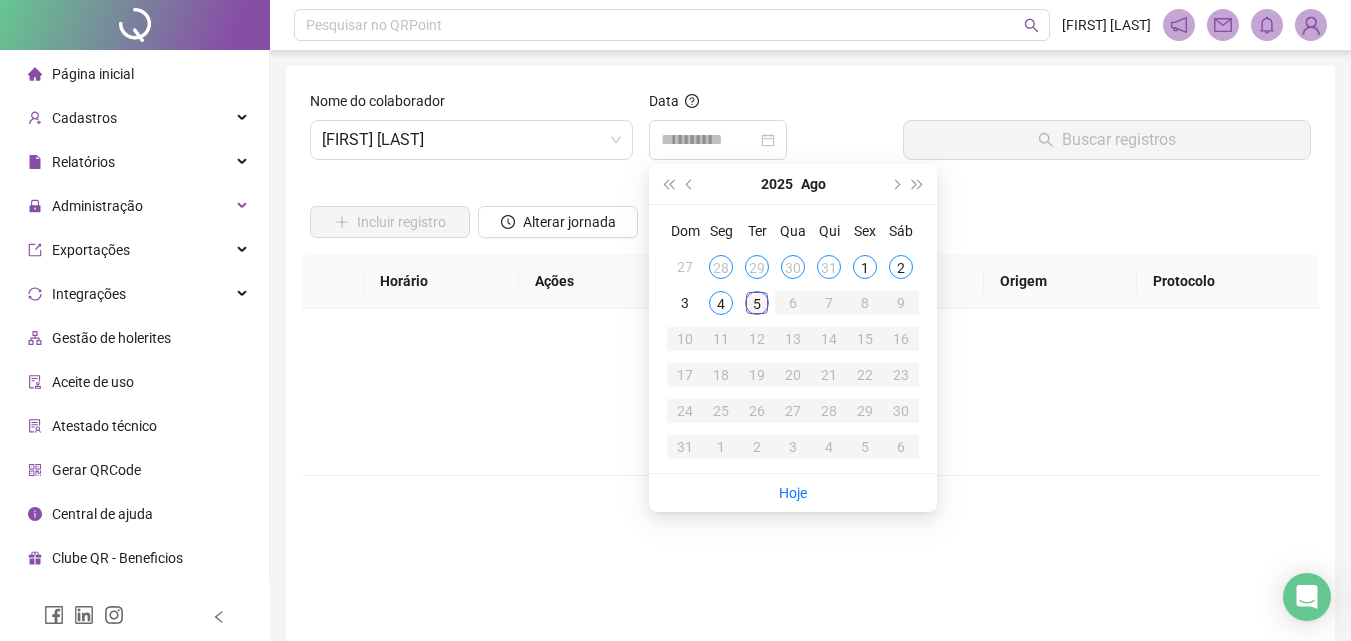 click on "5" at bounding box center [757, 303] 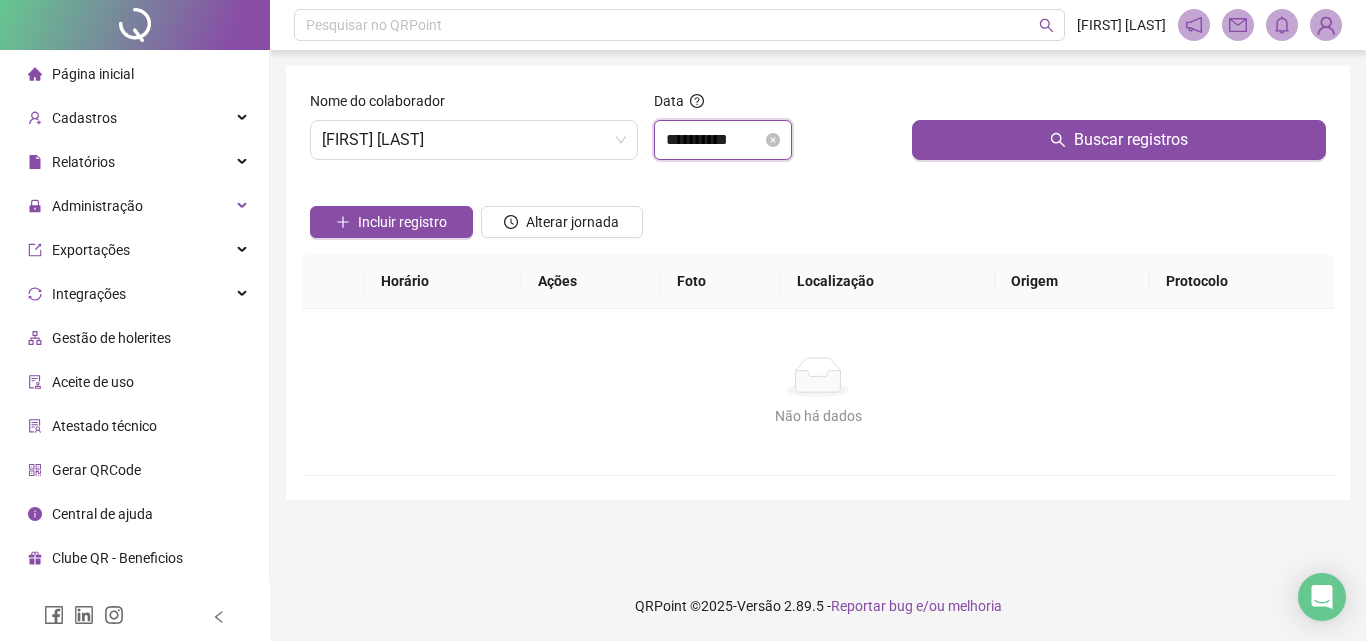 click on "**********" at bounding box center [714, 140] 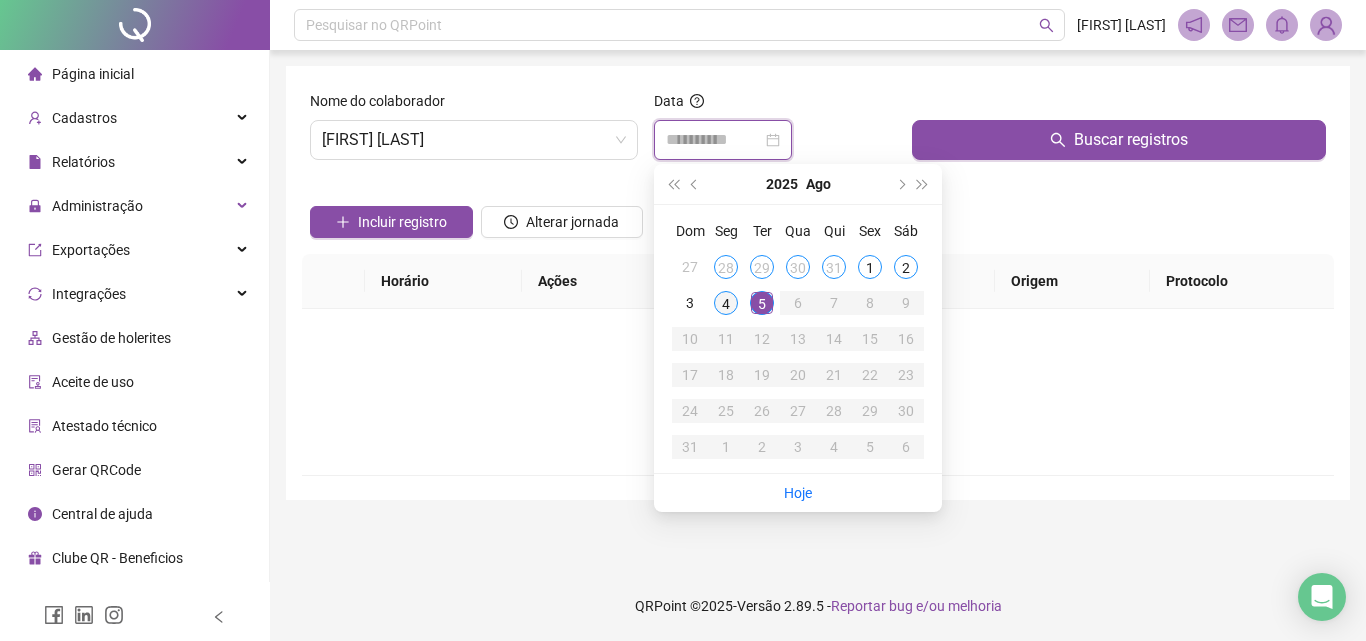 type on "**********" 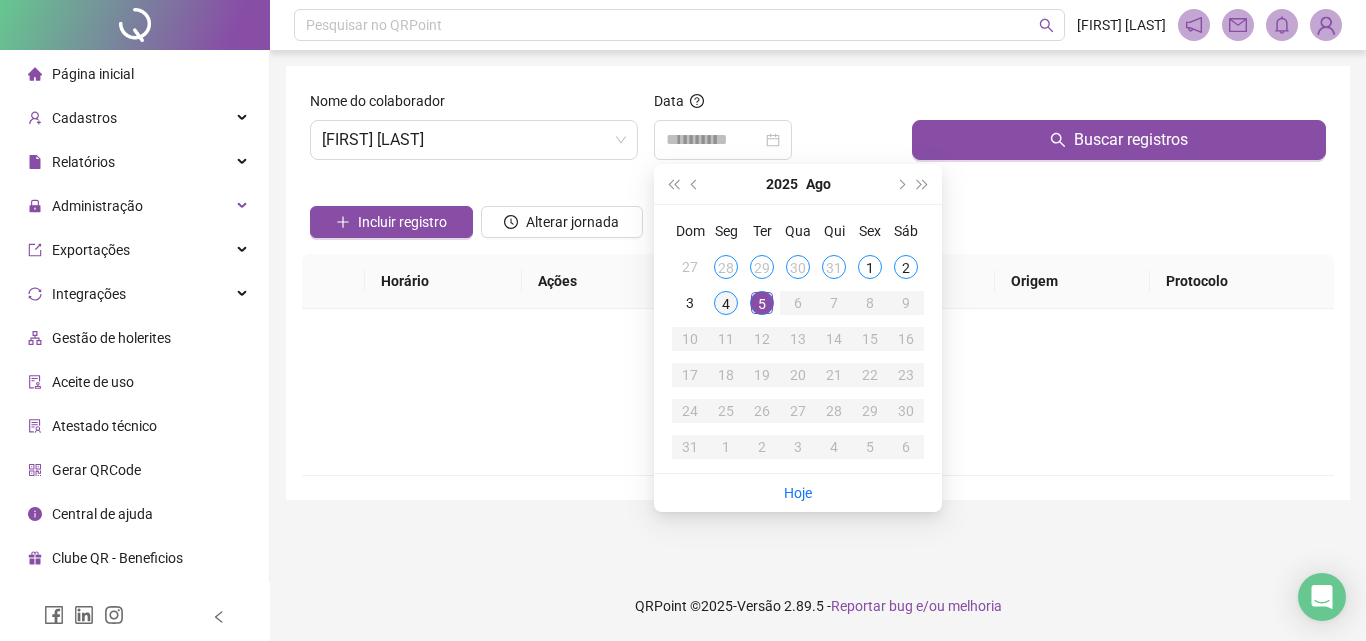 click on "4" at bounding box center [726, 303] 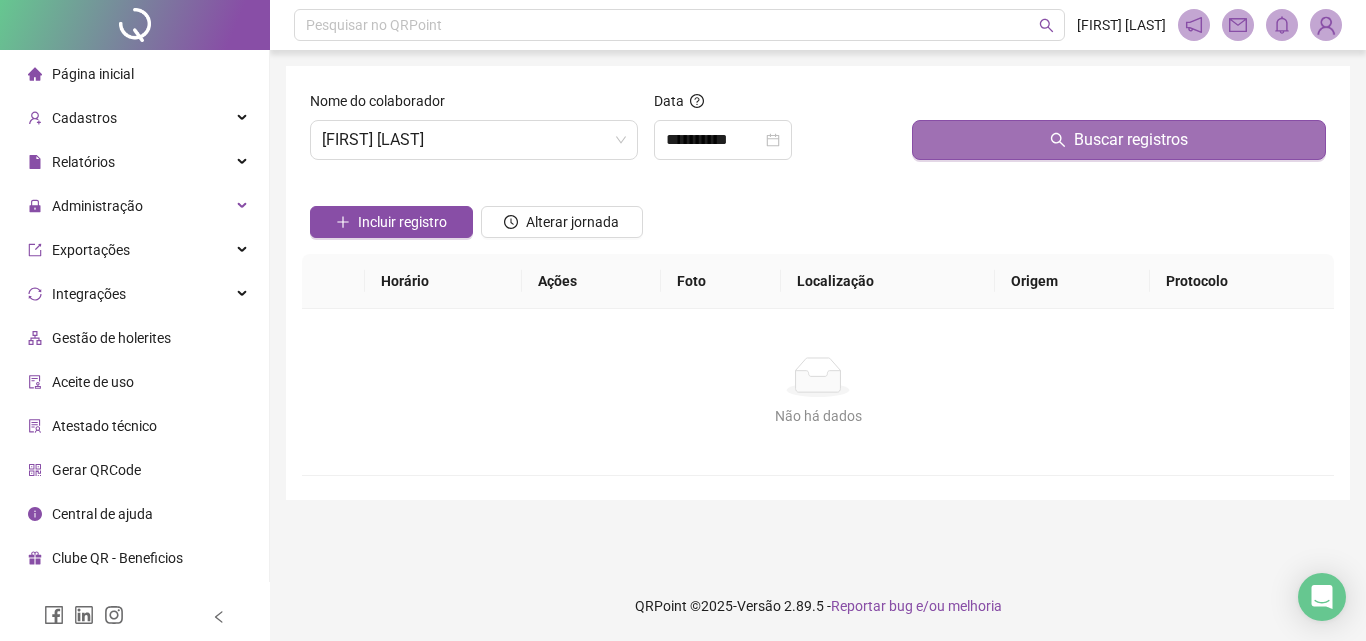 click on "Buscar registros" at bounding box center (1119, 140) 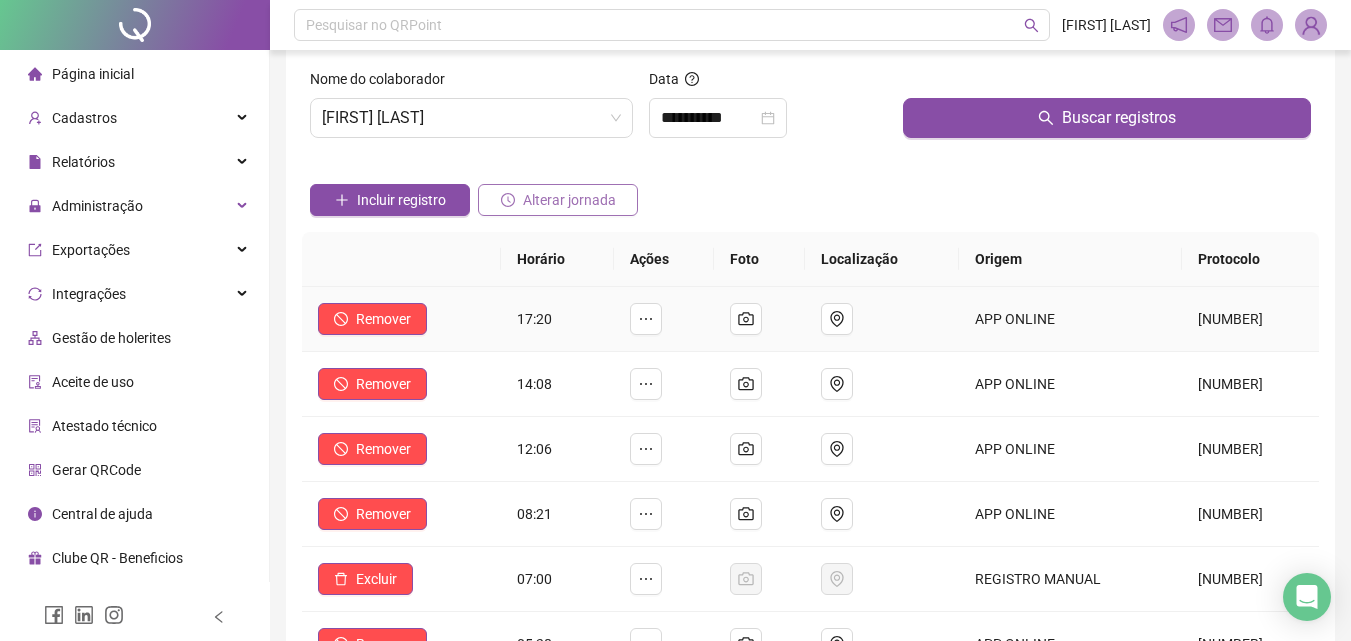 scroll, scrollTop: 0, scrollLeft: 0, axis: both 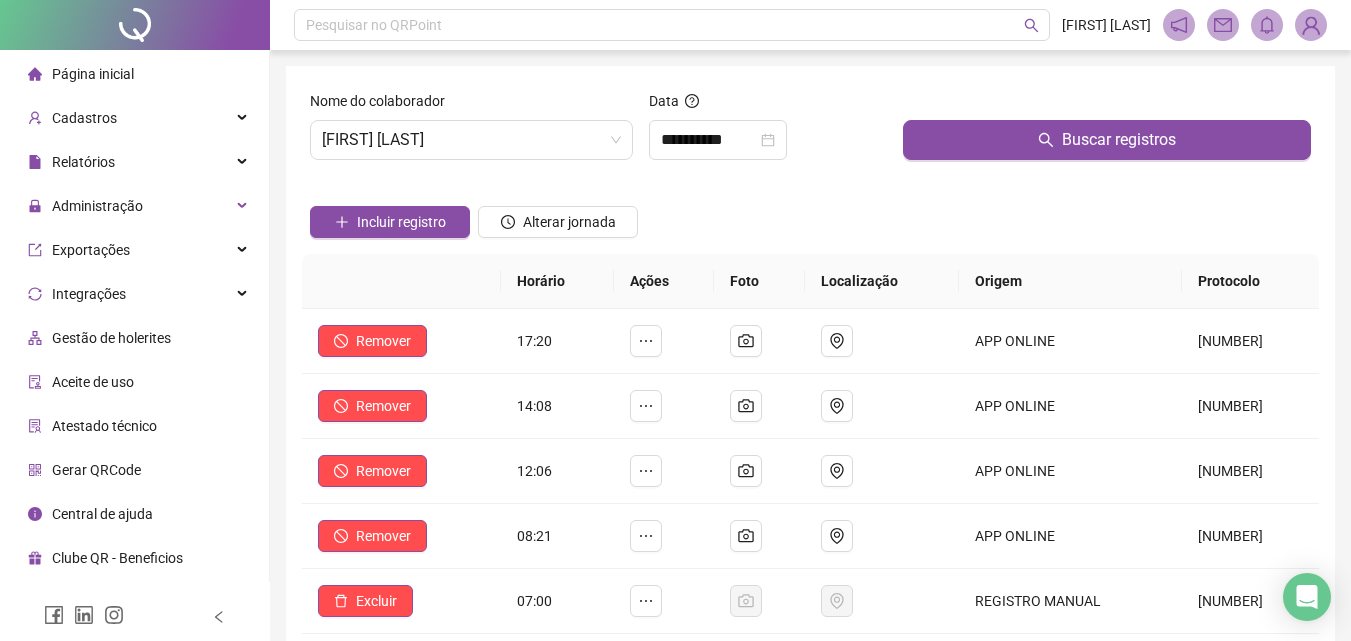 click on "Nome do colaborador" at bounding box center [471, 105] 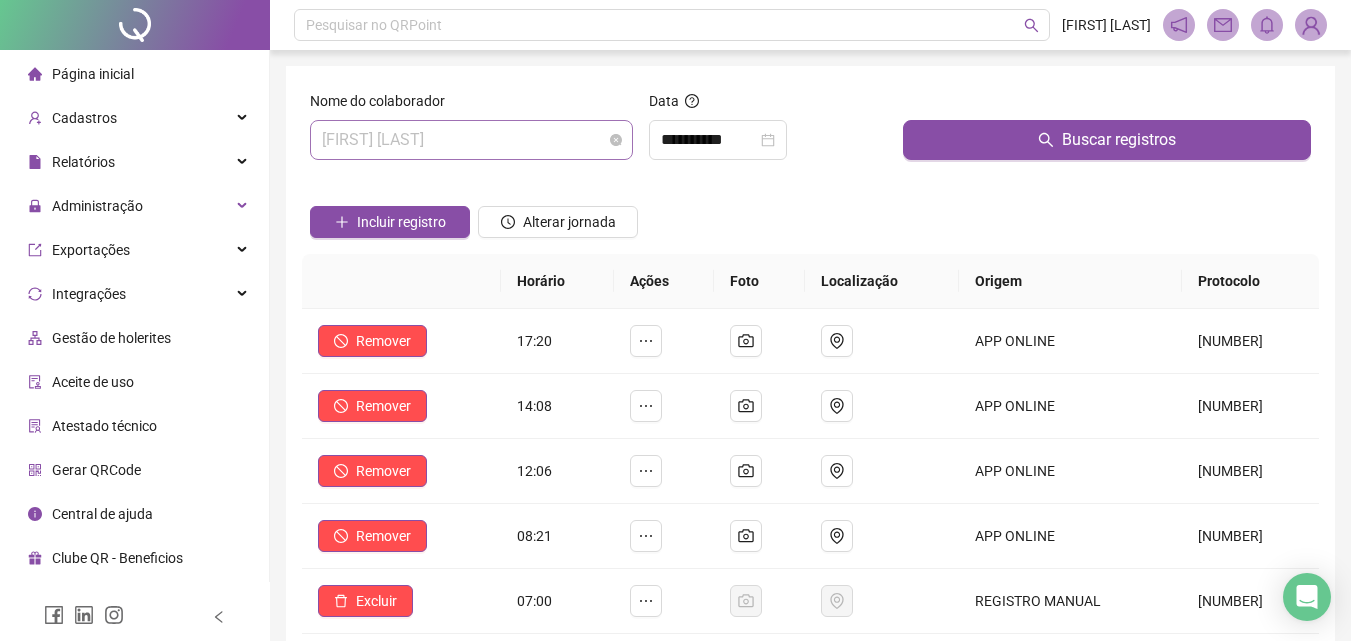 click on "[FIRST] [LAST] [LAST]" at bounding box center (471, 140) 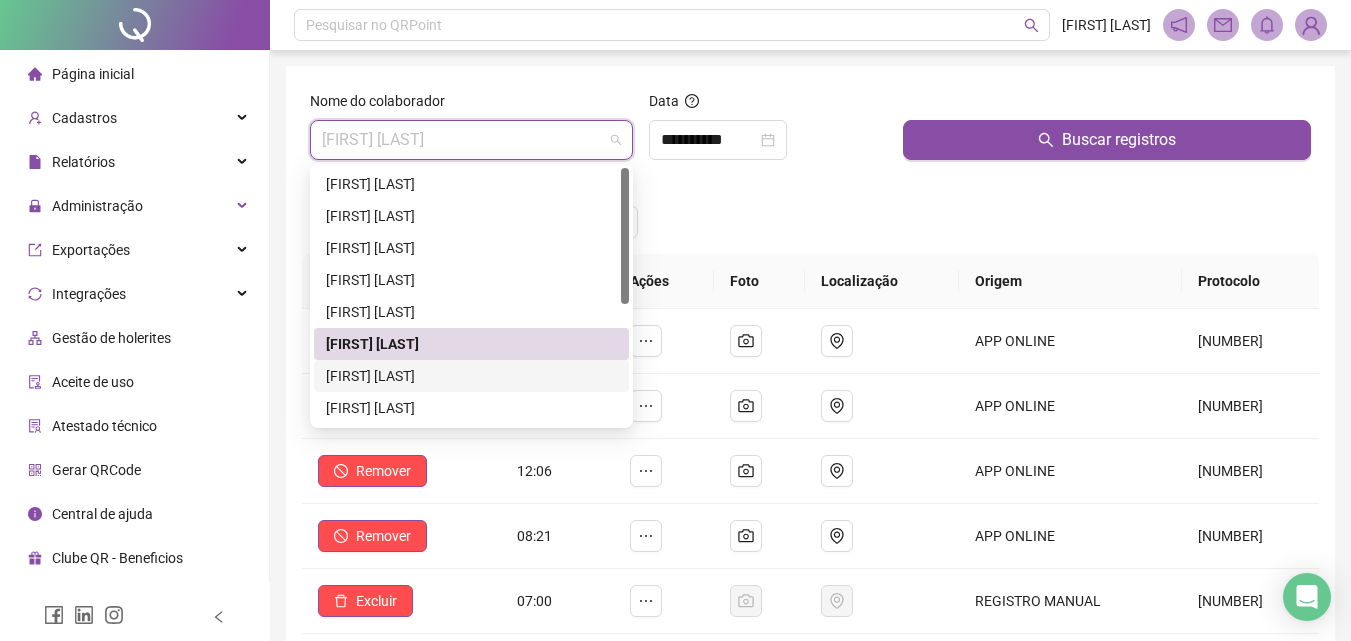 click on "[FIRST] [LAST] [LAST]" at bounding box center [471, 376] 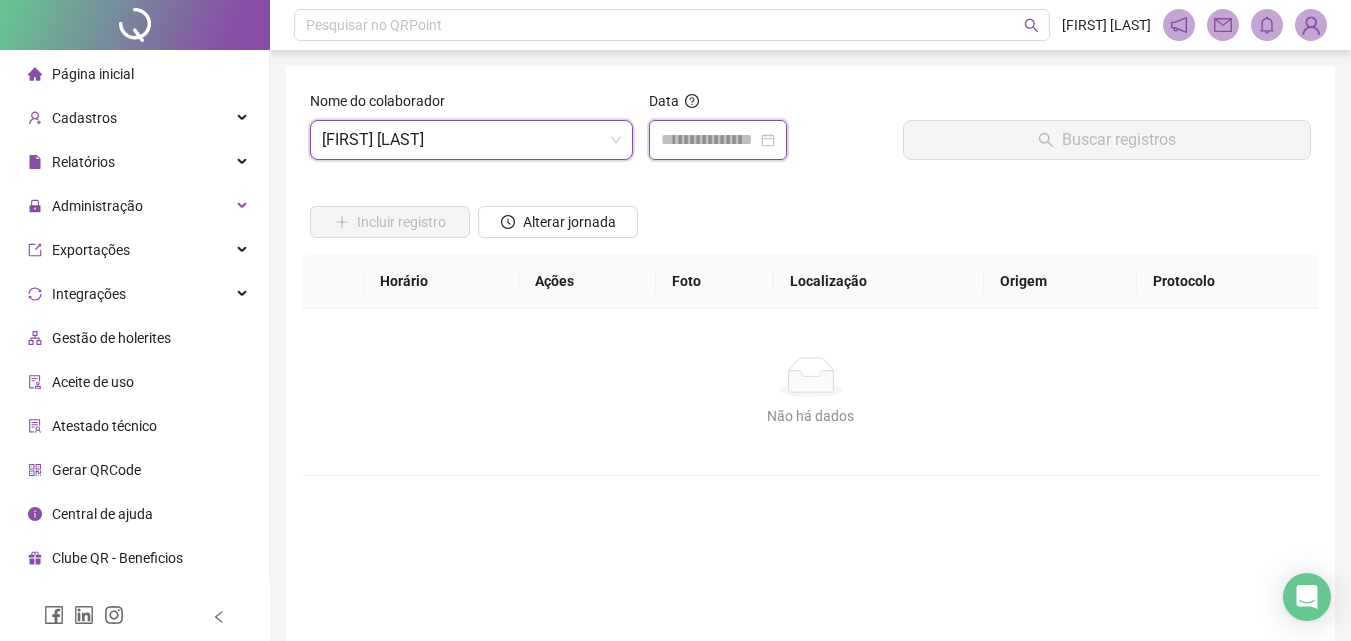 click at bounding box center [709, 140] 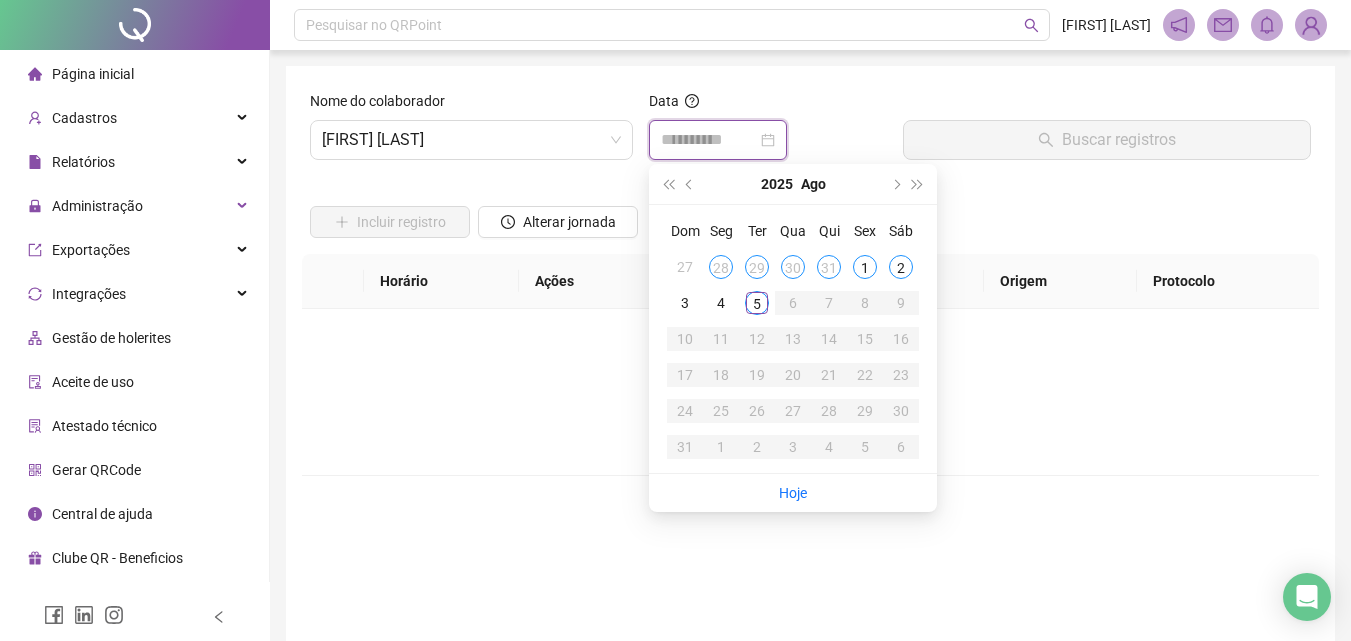 type on "**********" 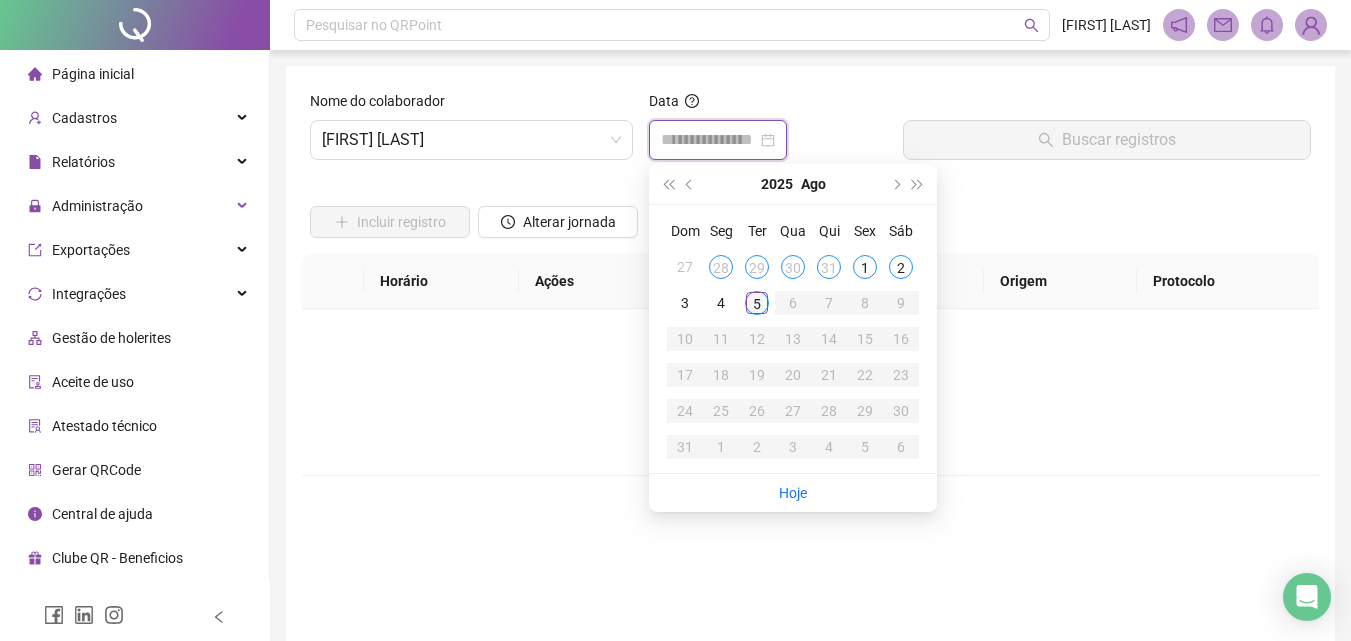 type on "**********" 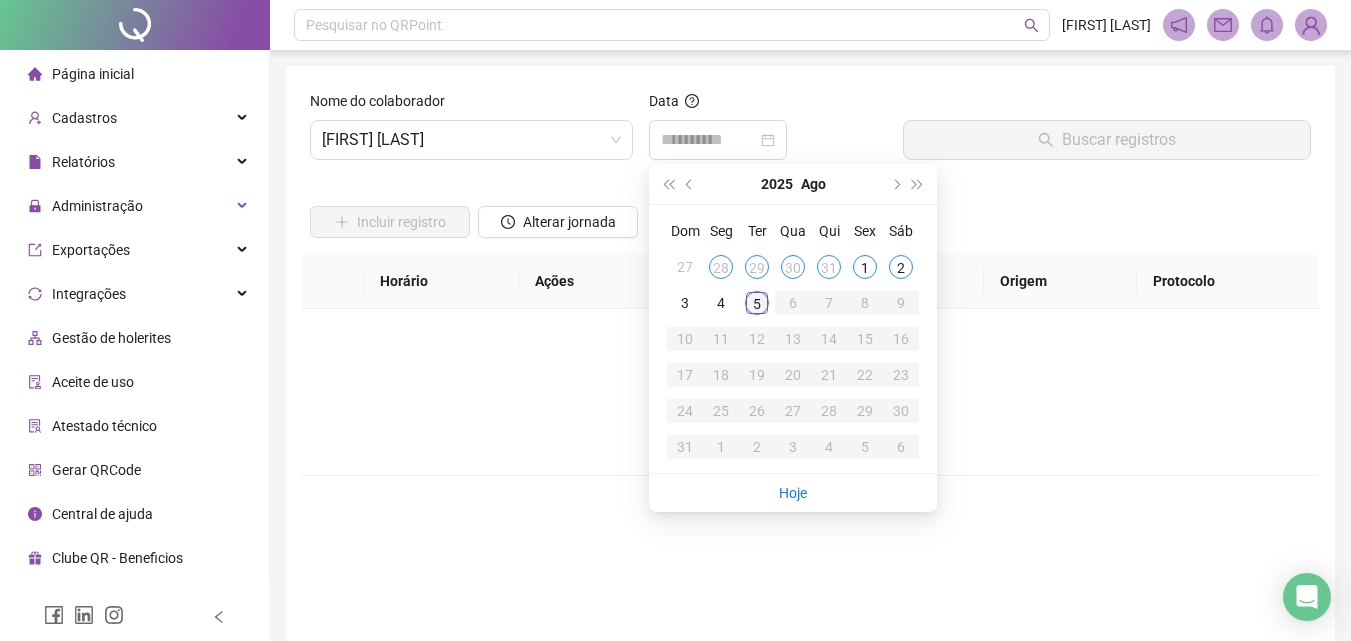 click on "5" at bounding box center [757, 303] 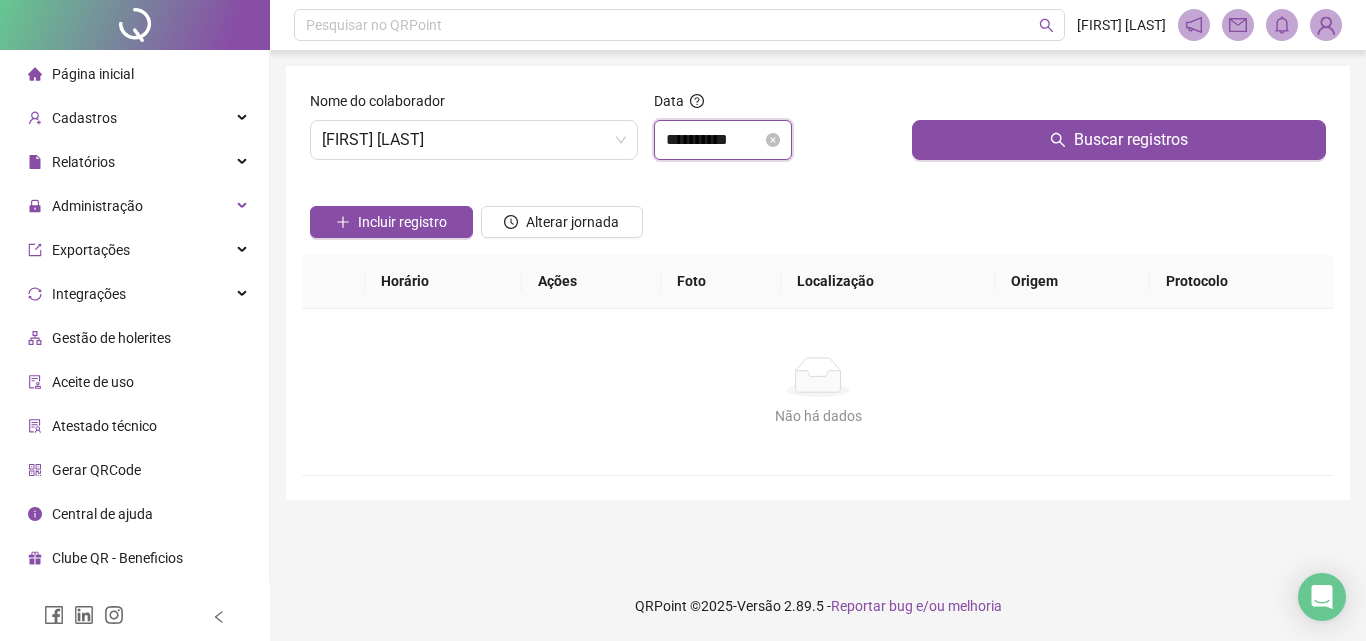 click on "**********" at bounding box center (714, 140) 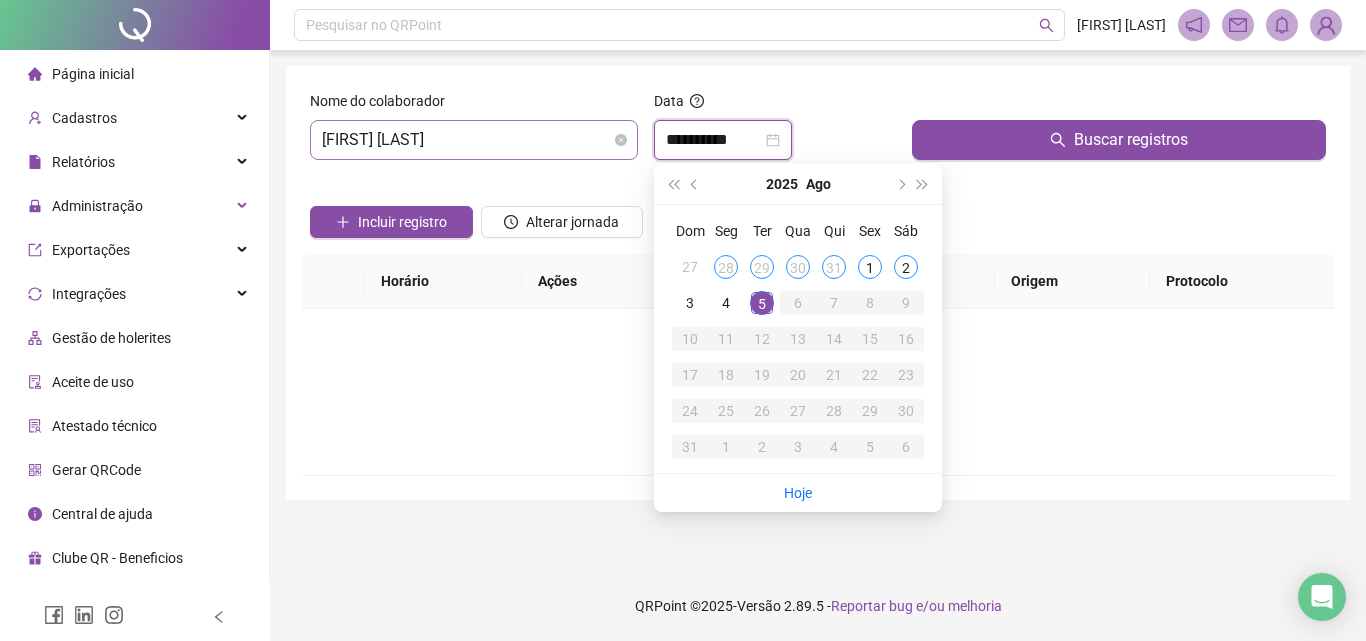 click on "[FIRST] [LAST] [LAST]" at bounding box center (474, 140) 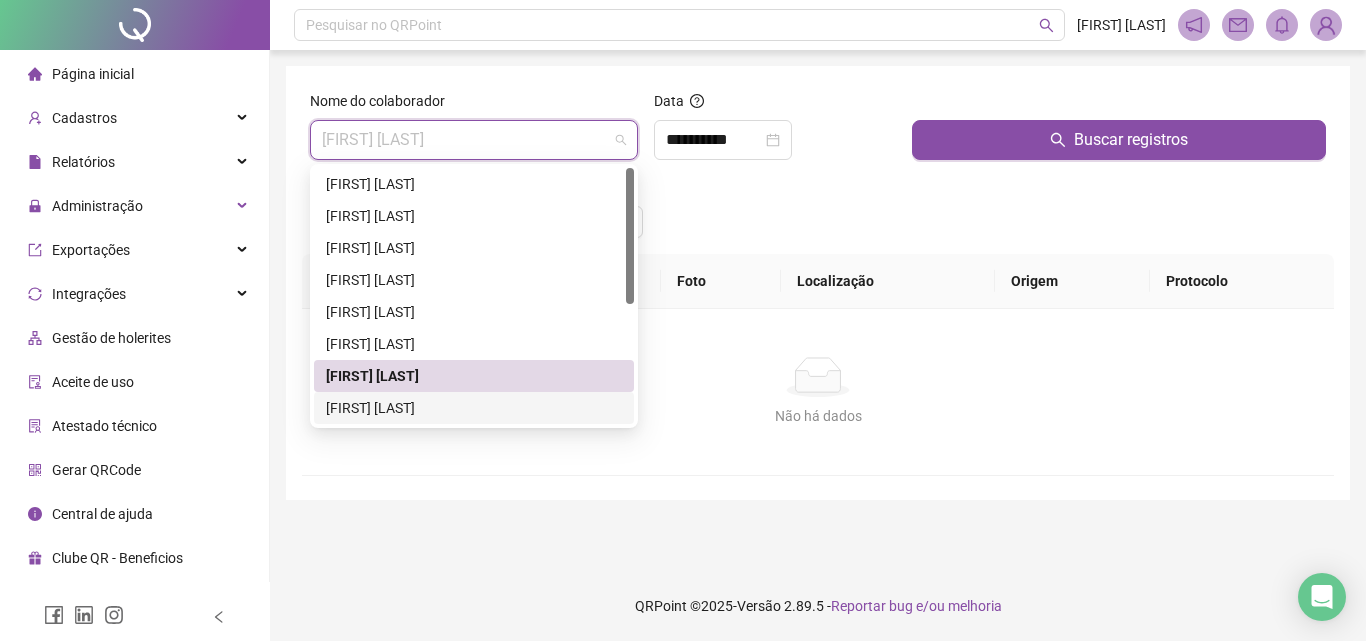 click on "[FIRST] [LAST] [LAST]" at bounding box center (474, 408) 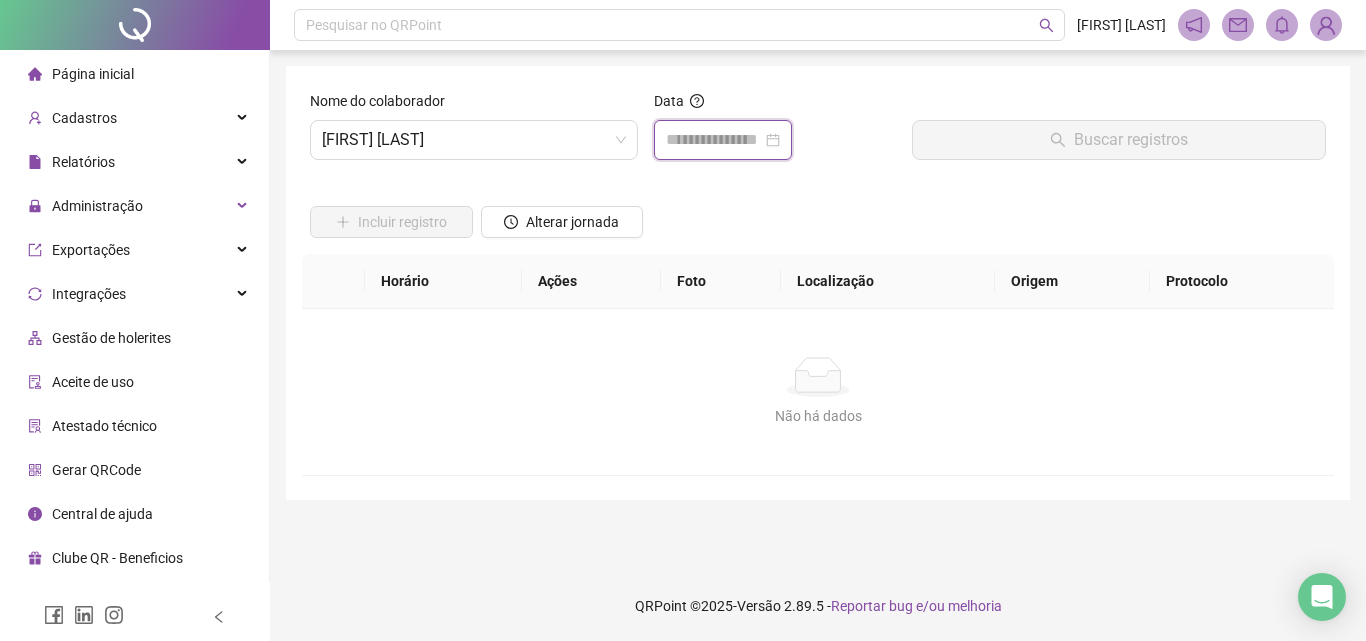 click at bounding box center (714, 140) 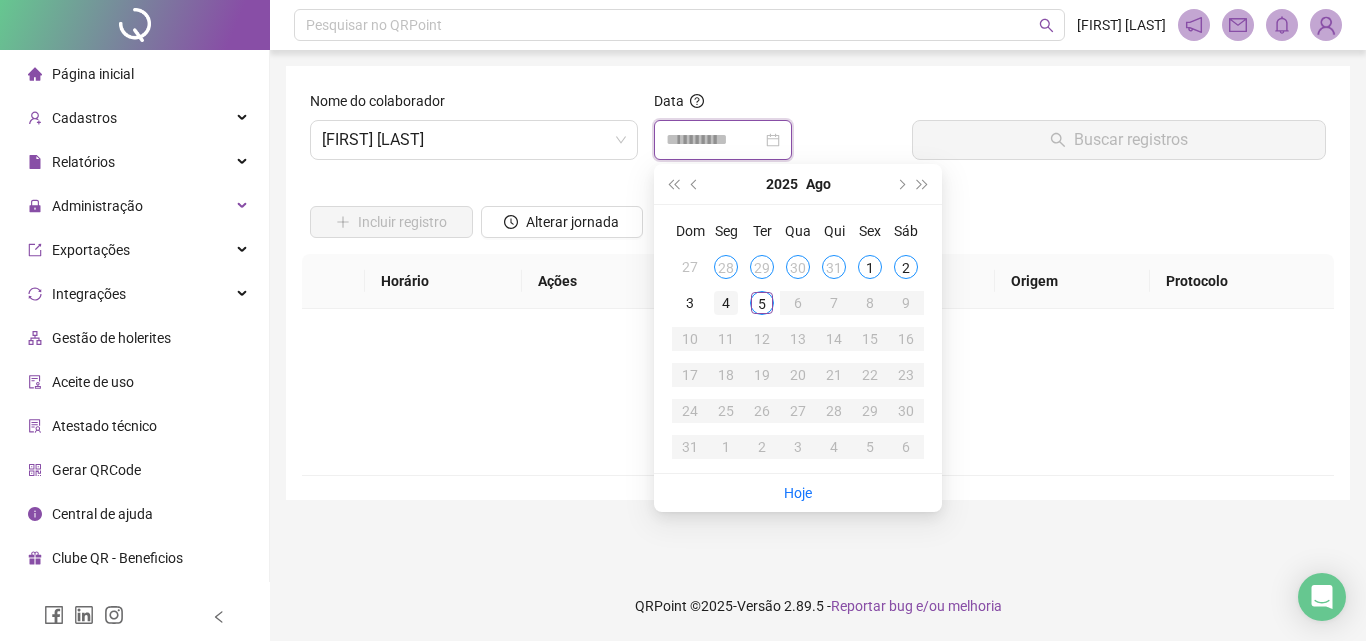 type on "**********" 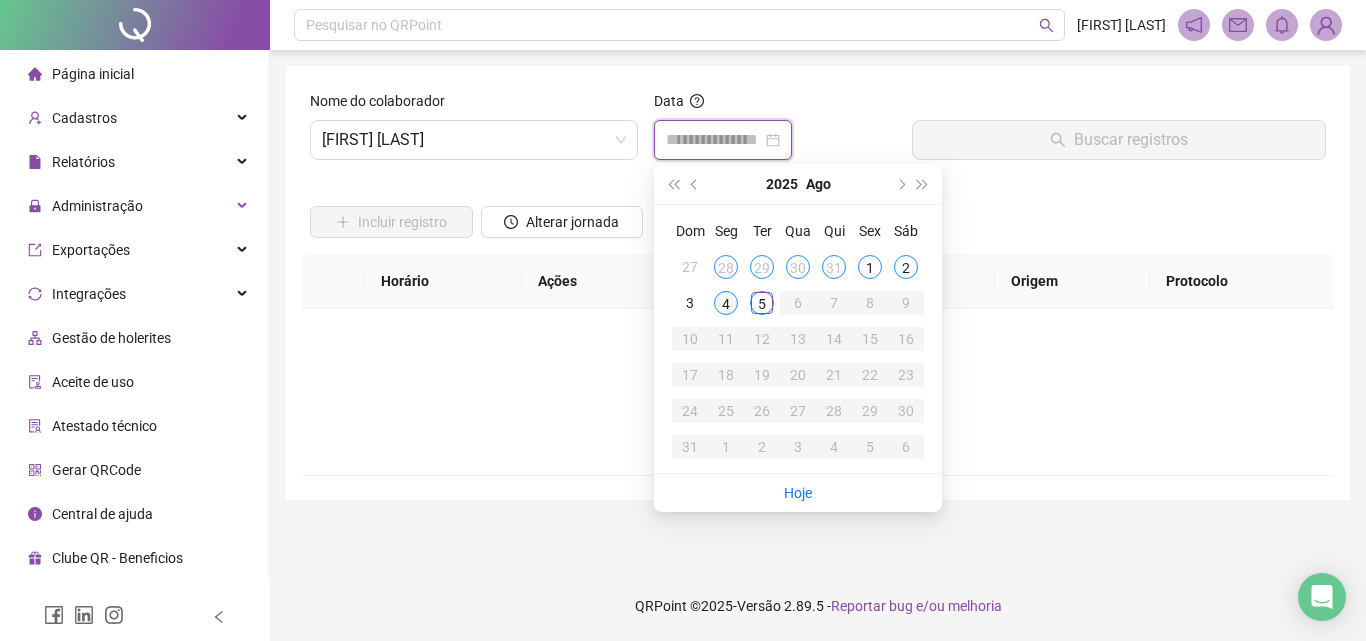 type on "**********" 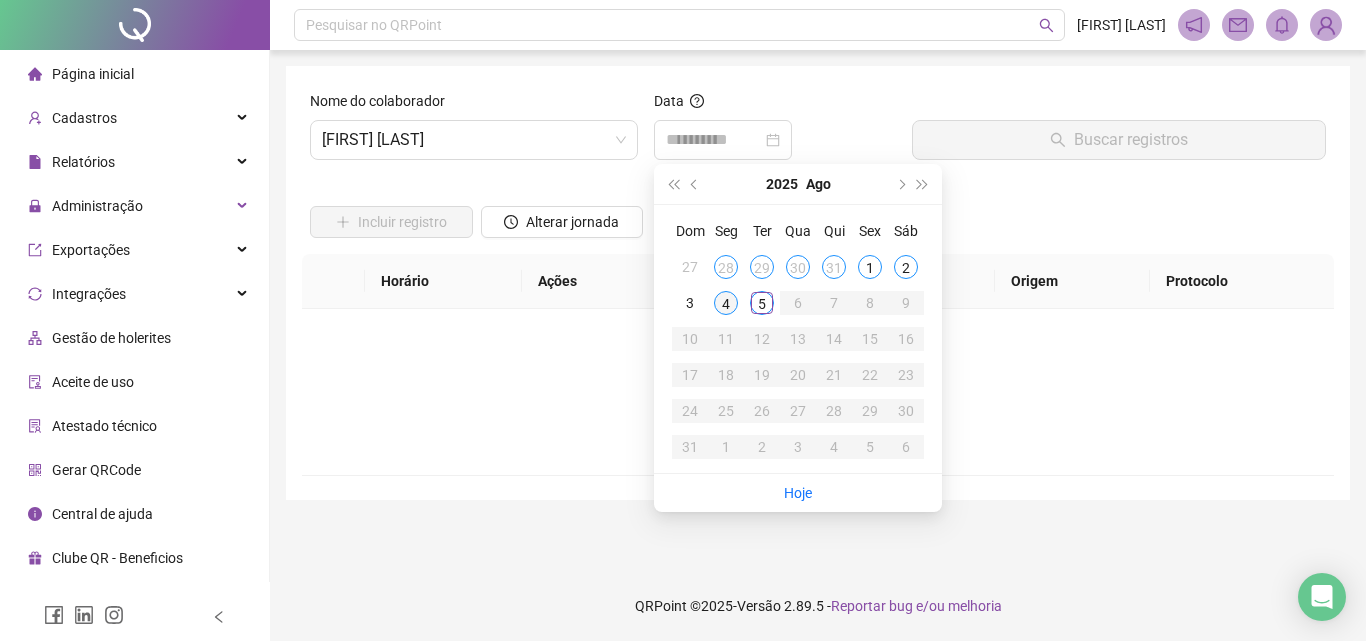 click on "4" at bounding box center (726, 303) 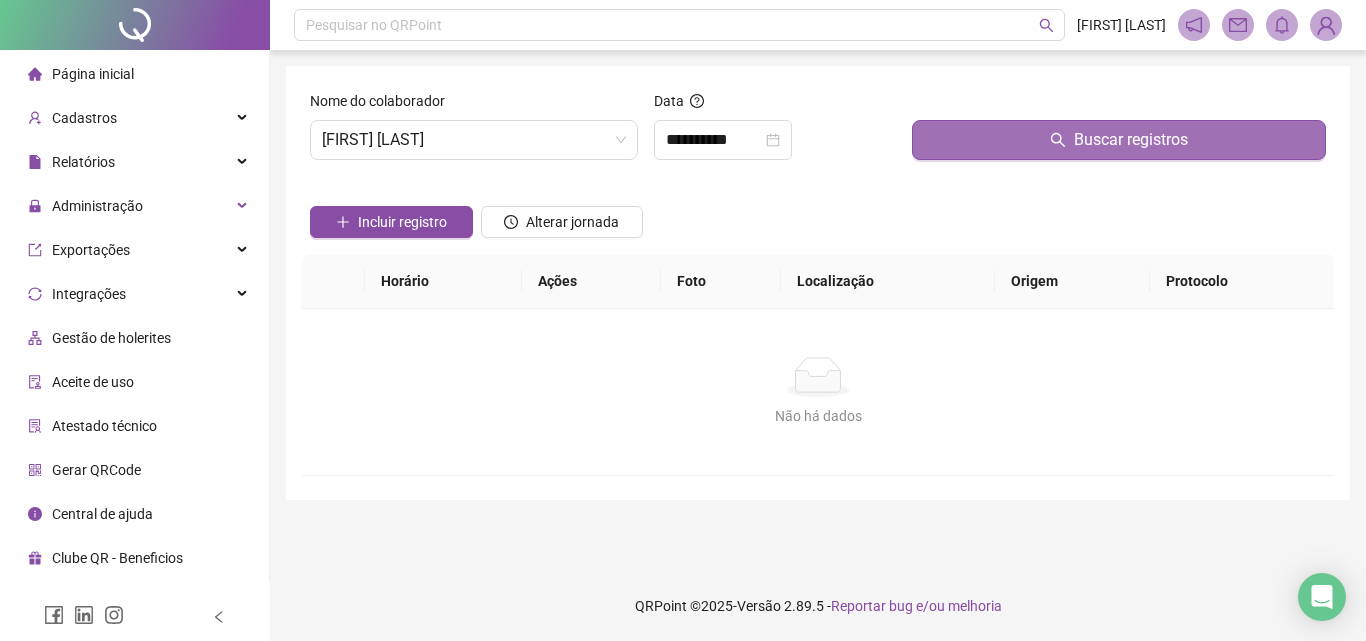 click on "Buscar registros" at bounding box center (1119, 140) 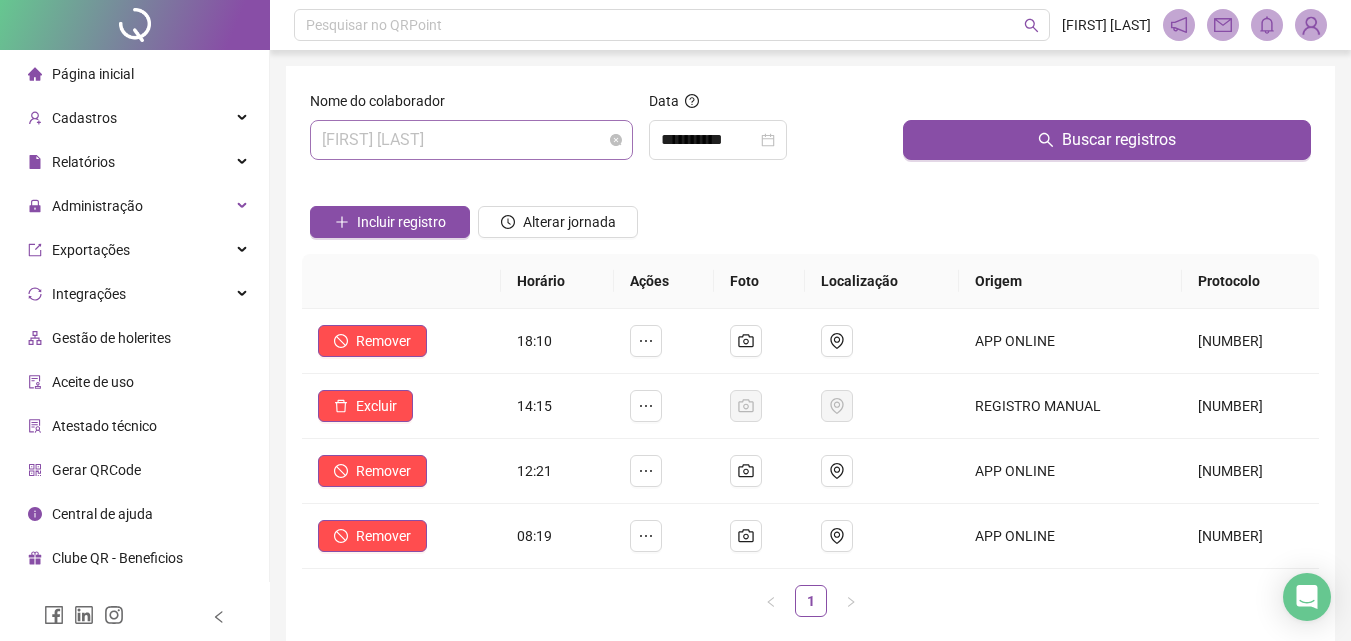 click on "[FIRST] [LAST] [LAST]" at bounding box center [471, 140] 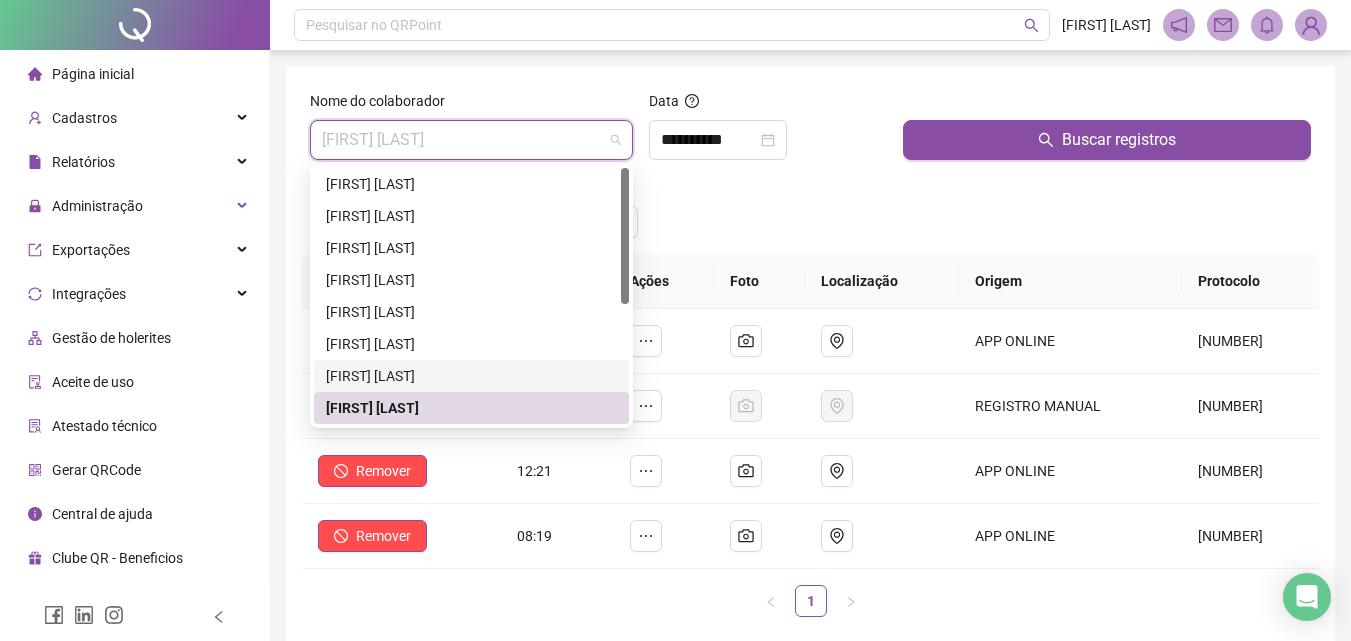 scroll, scrollTop: 100, scrollLeft: 0, axis: vertical 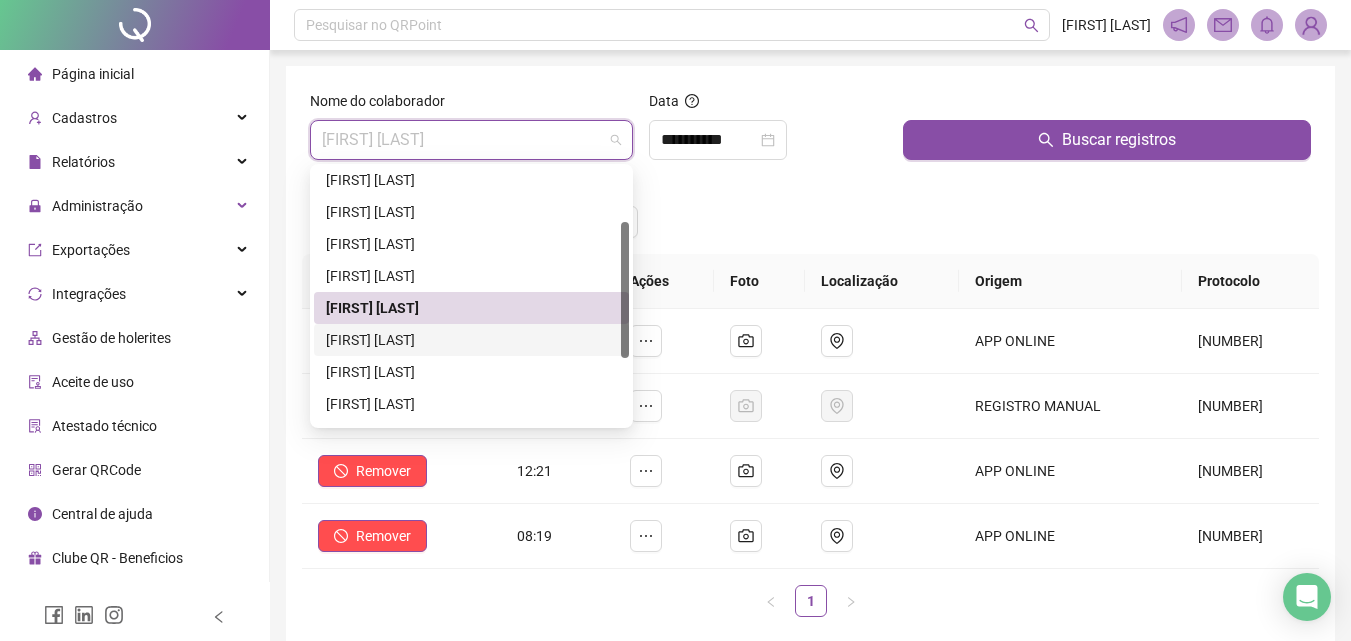 click on "[FIRST] [LAST] [LAST]" at bounding box center [471, 340] 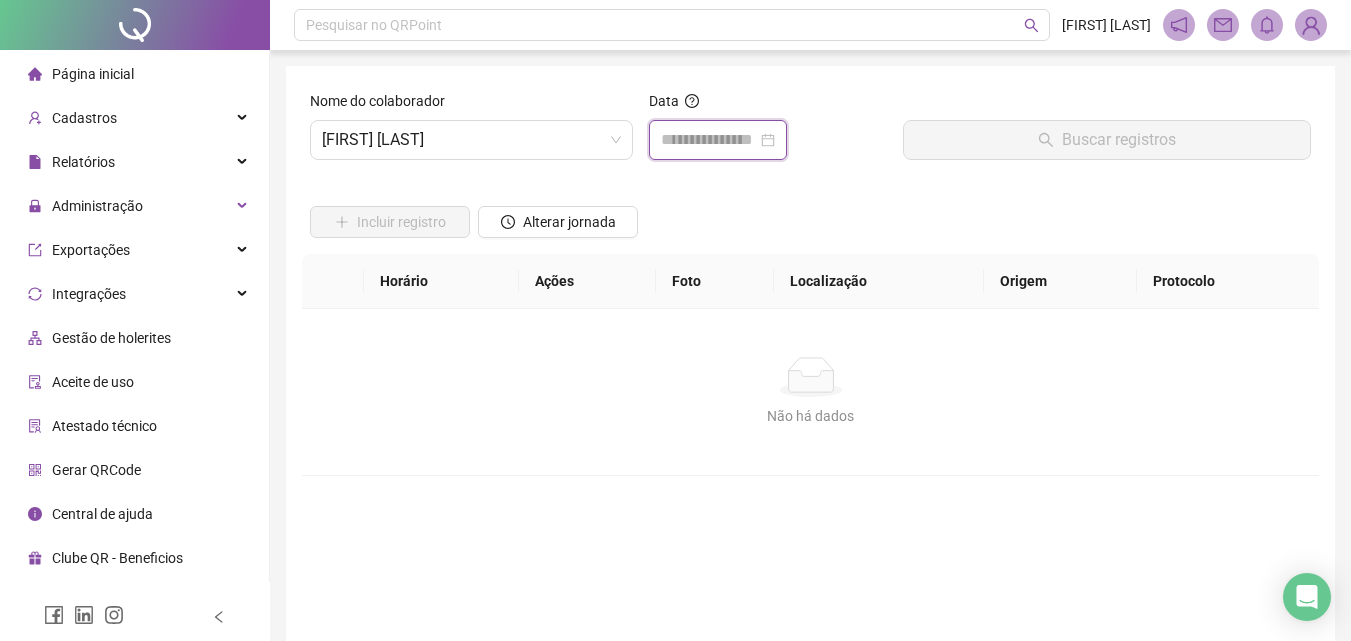 click at bounding box center (709, 140) 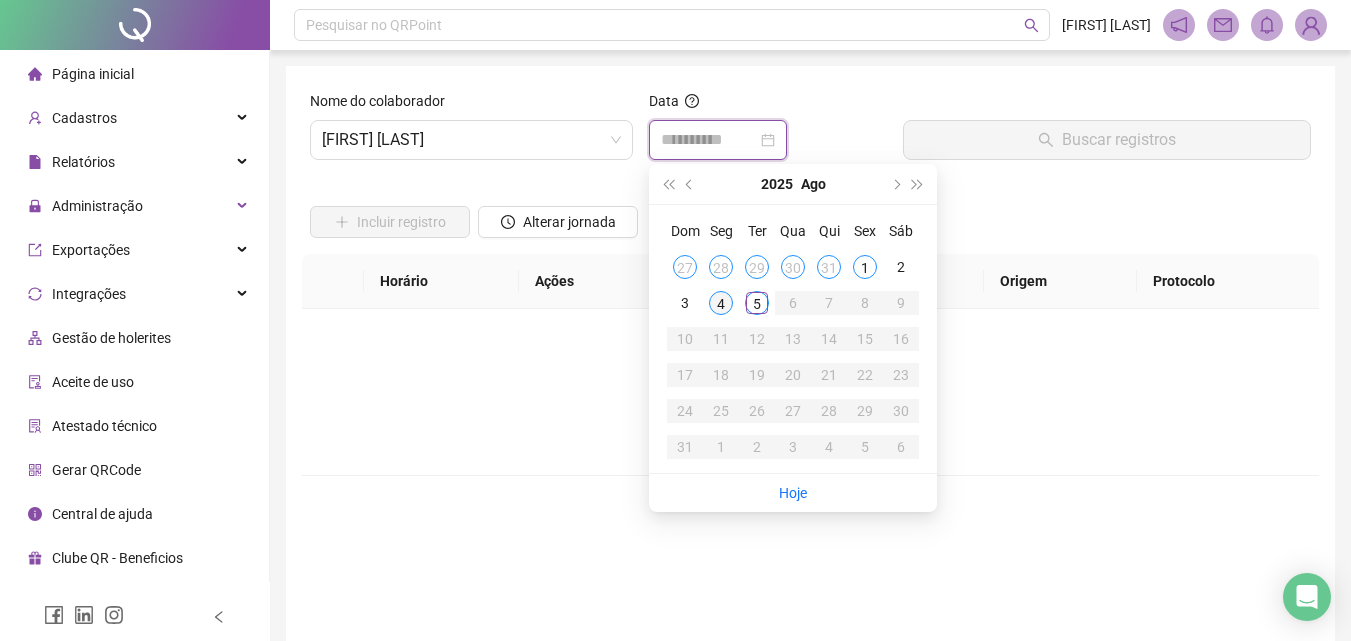 type on "**********" 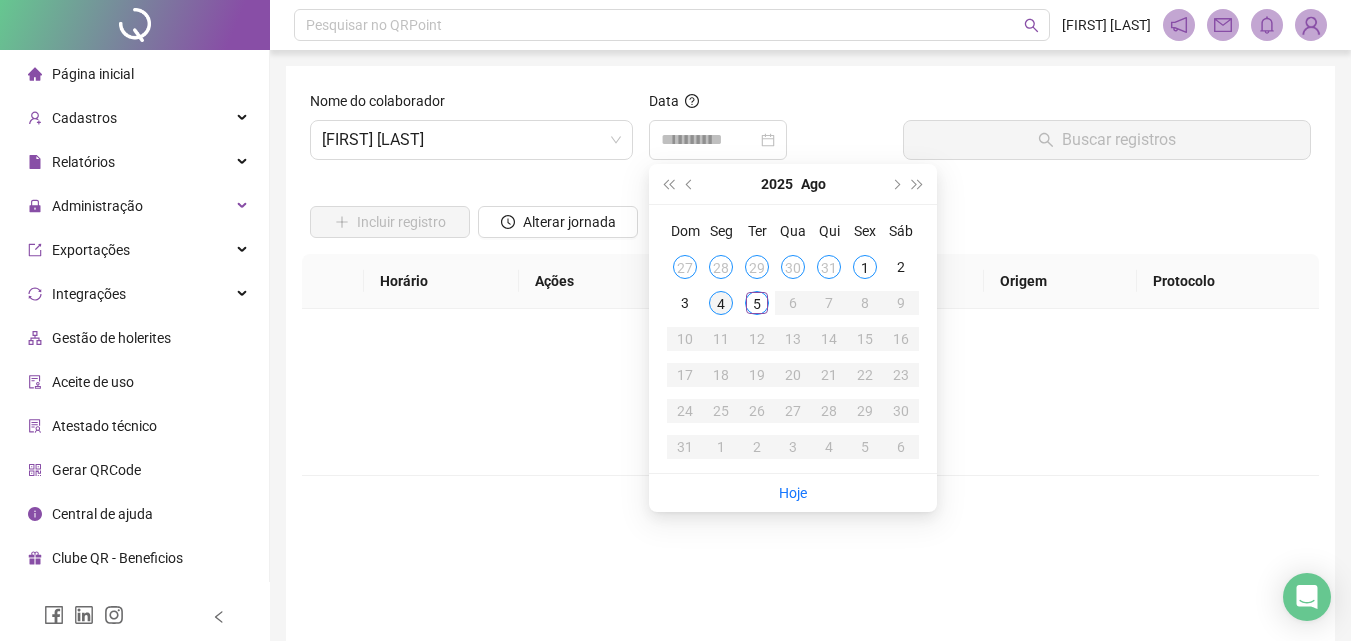 click on "4" at bounding box center [721, 303] 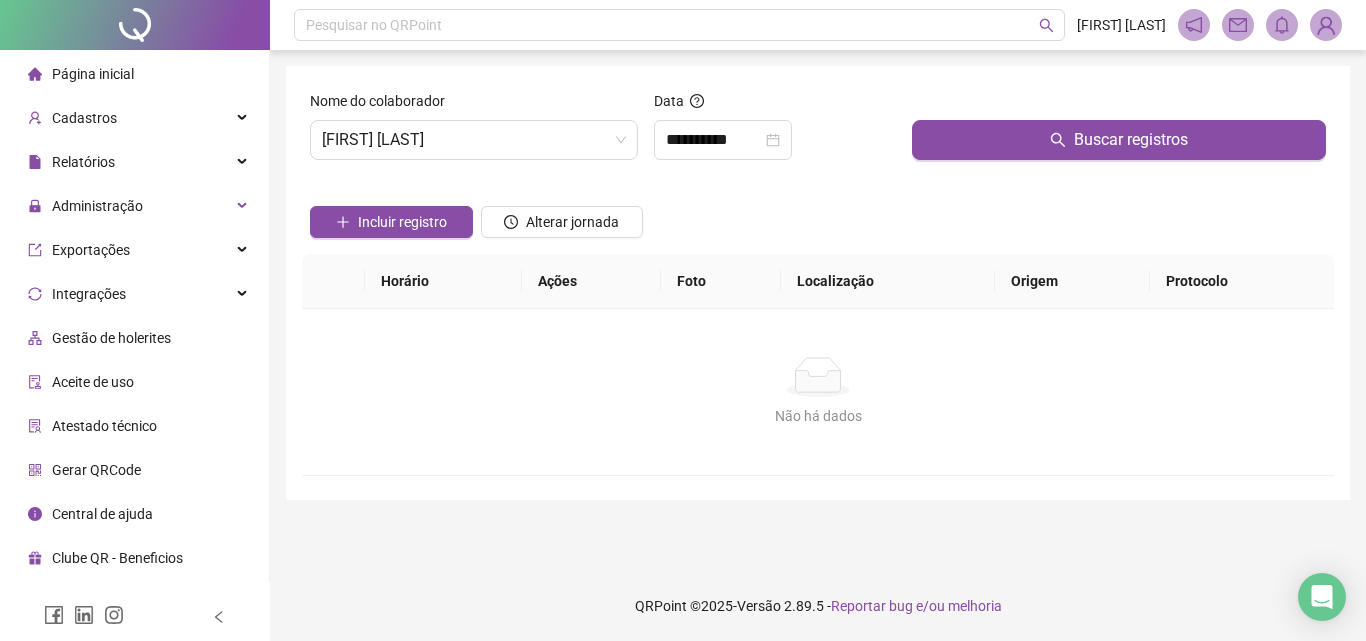 click on "Buscar registros" at bounding box center [1119, 133] 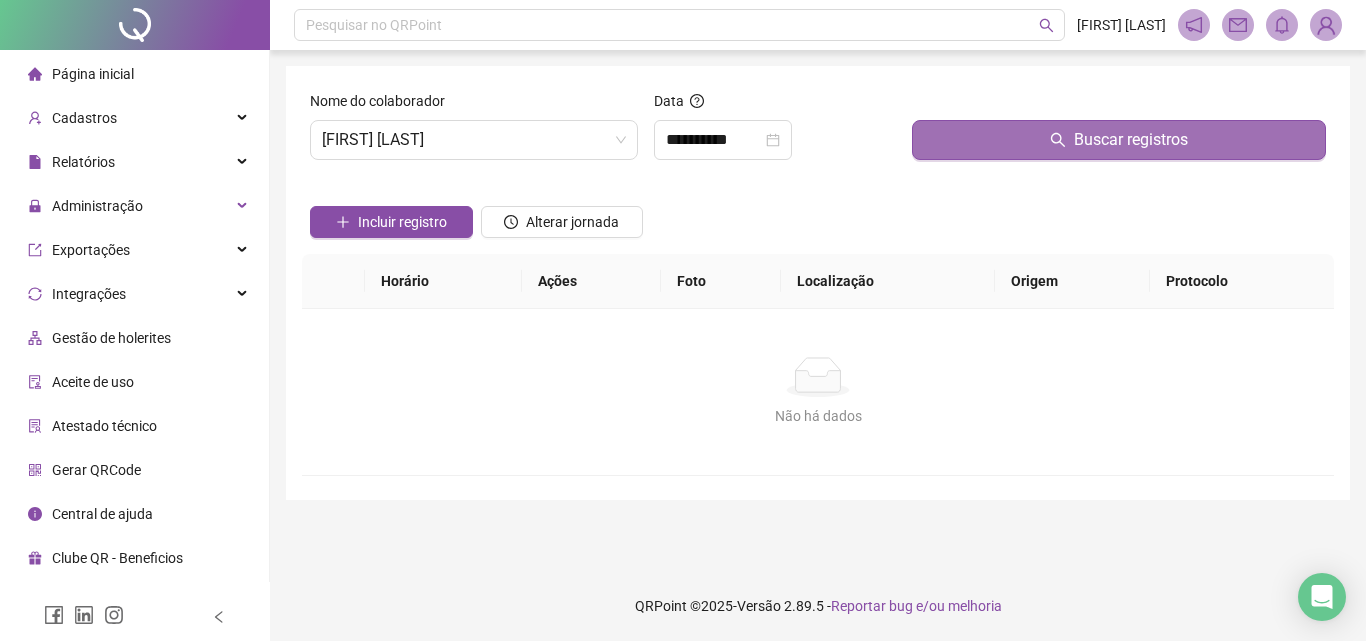 click on "Buscar registros" at bounding box center (1119, 140) 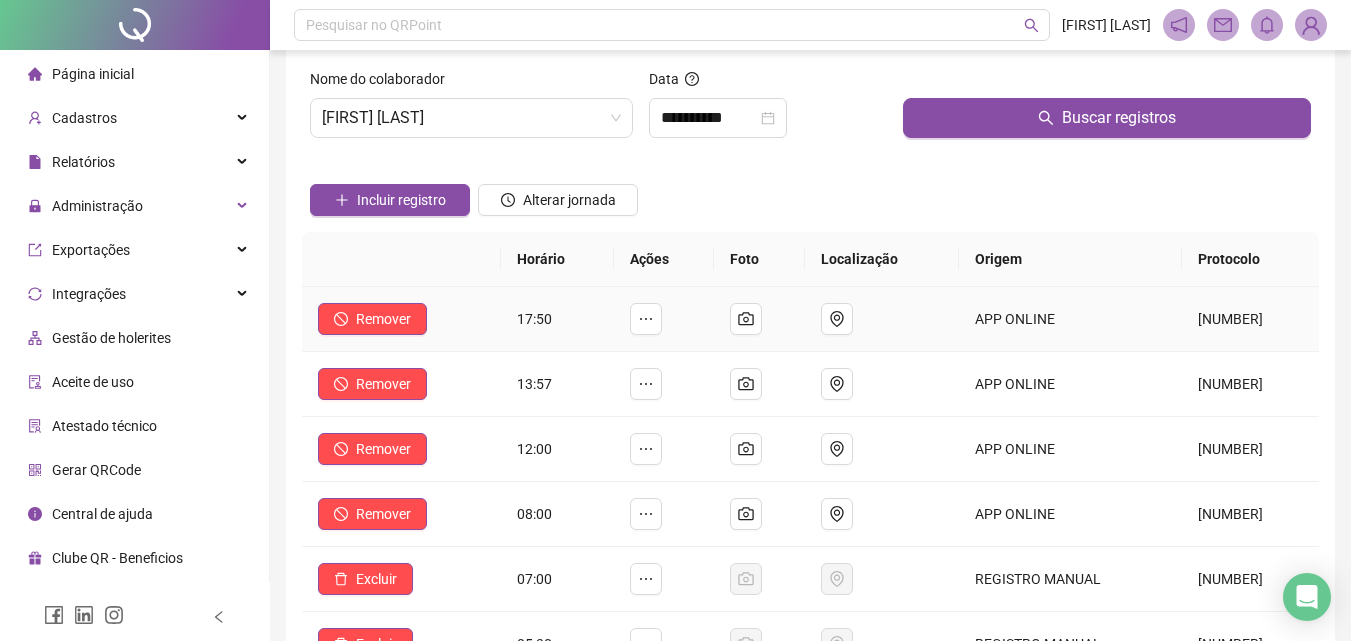 scroll, scrollTop: 0, scrollLeft: 0, axis: both 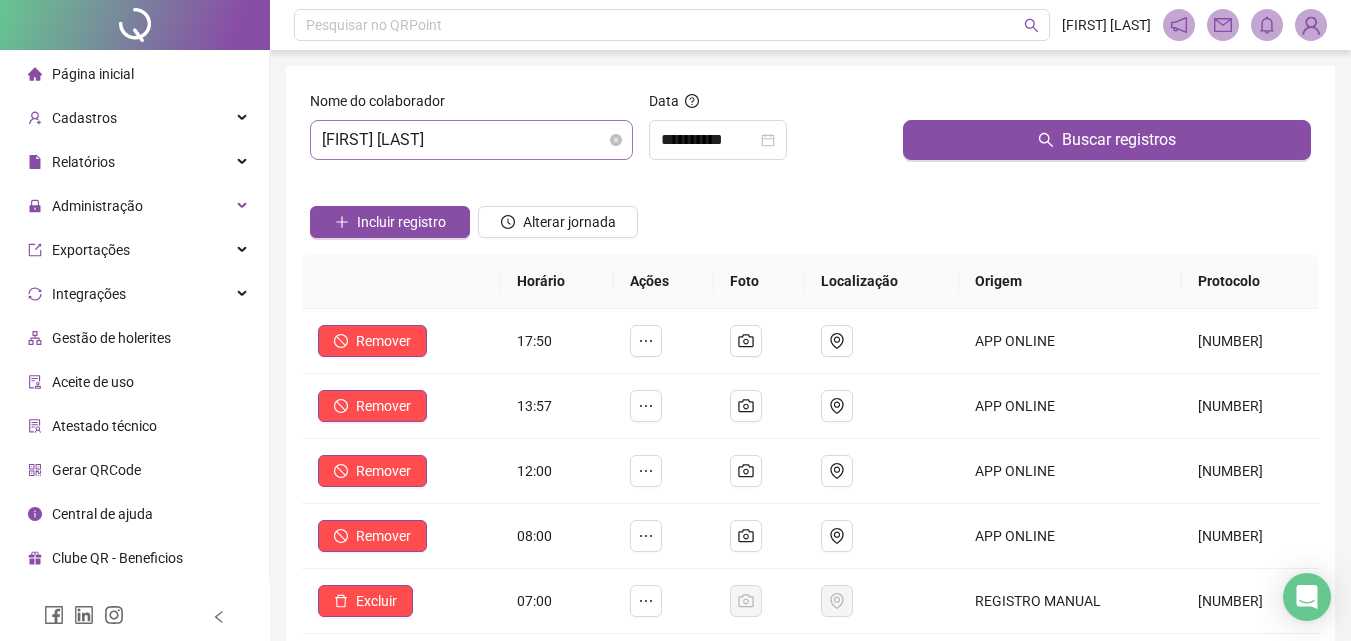 click on "[FIRST] [LAST] [LAST]" at bounding box center [471, 140] 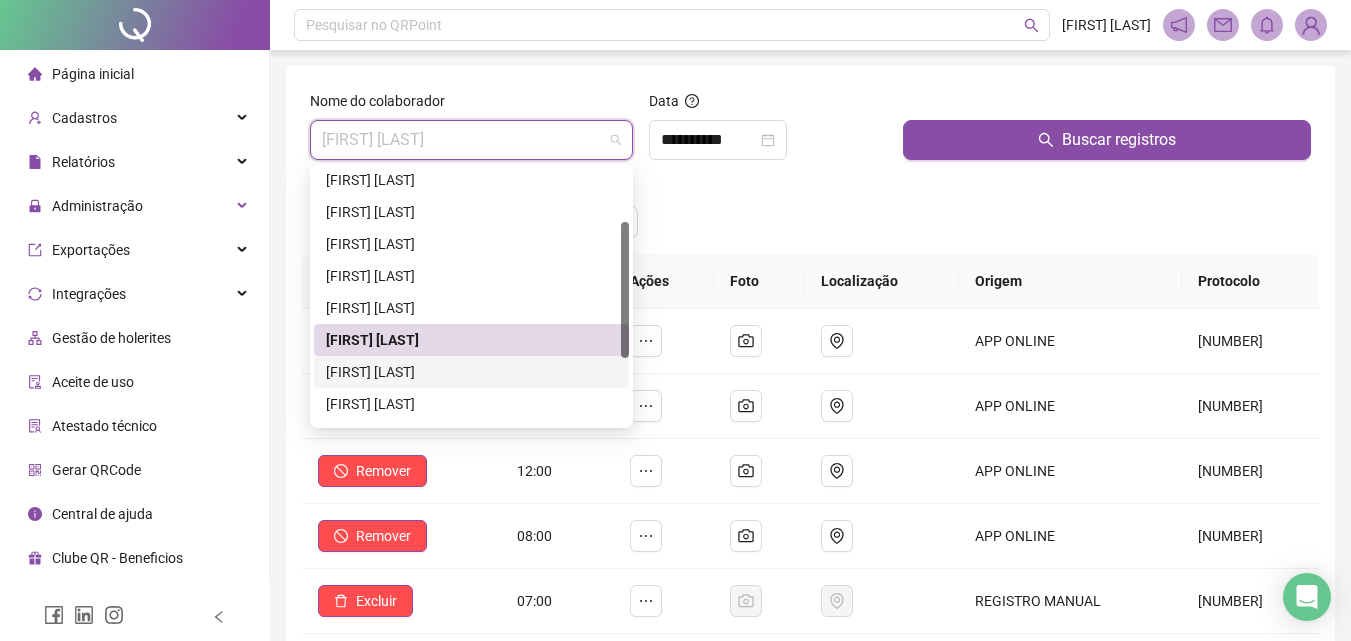 click on "[FIRST] [LAST] [LAST]" at bounding box center [471, 372] 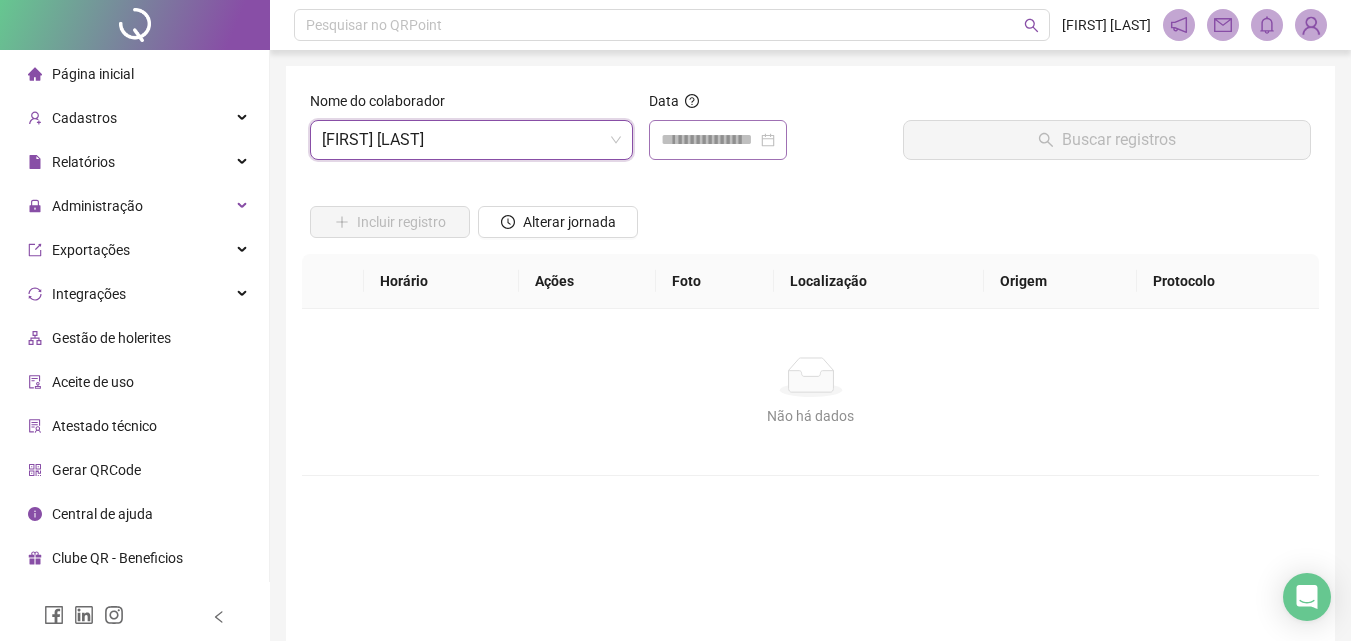 click at bounding box center (718, 140) 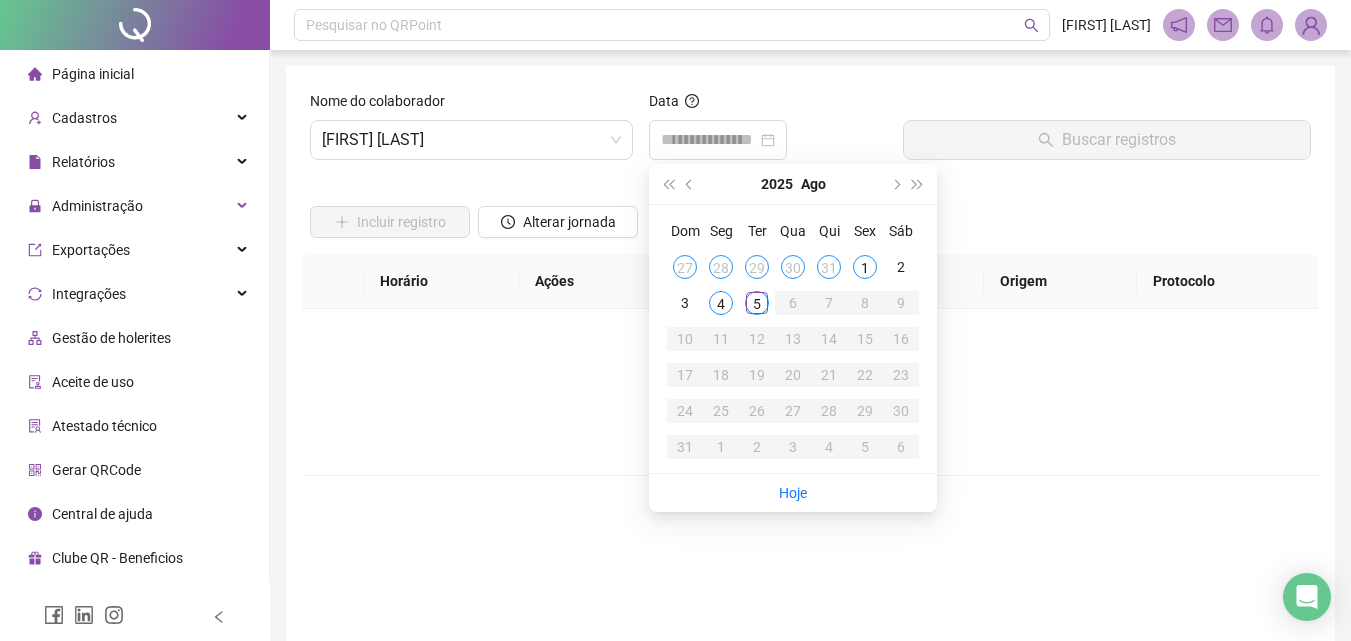 click on "Data" at bounding box center (768, 133) 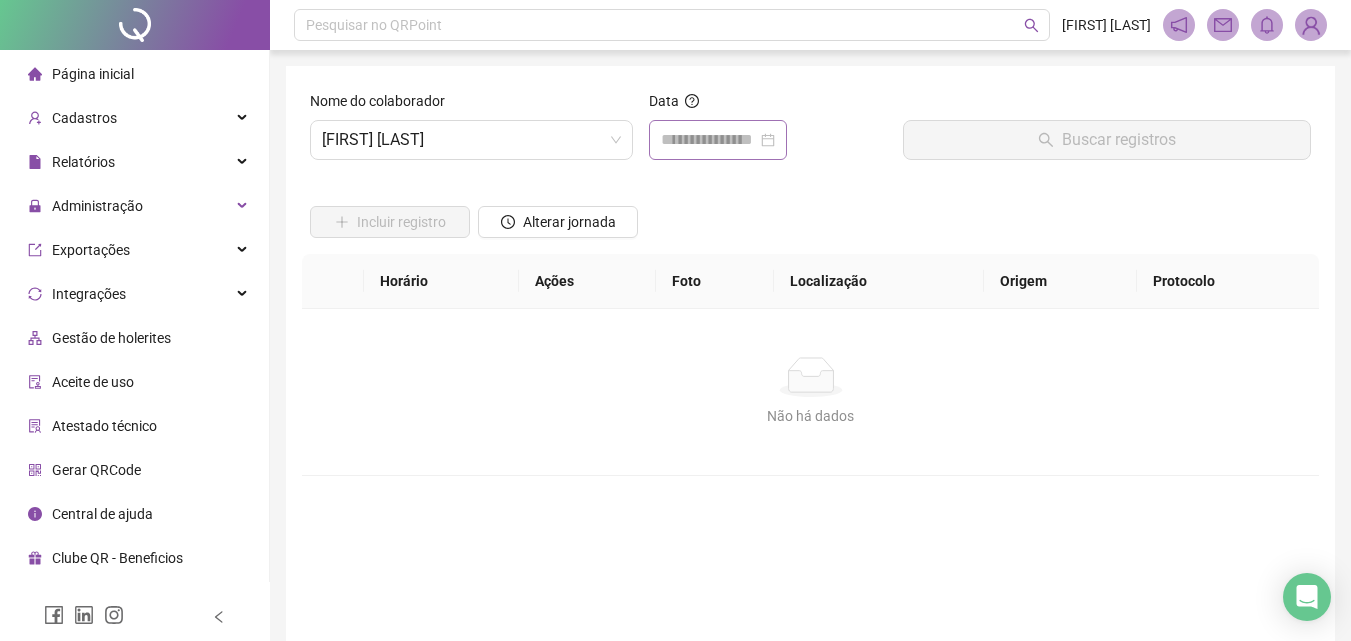 click at bounding box center [718, 140] 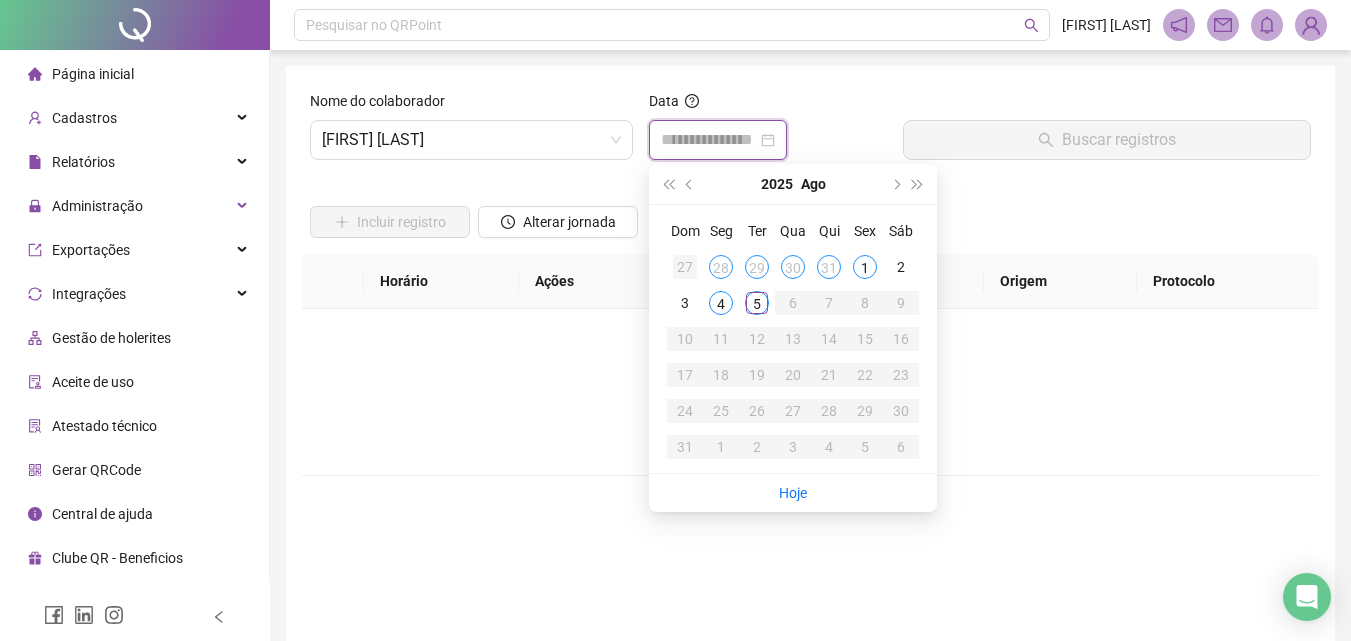 type on "**********" 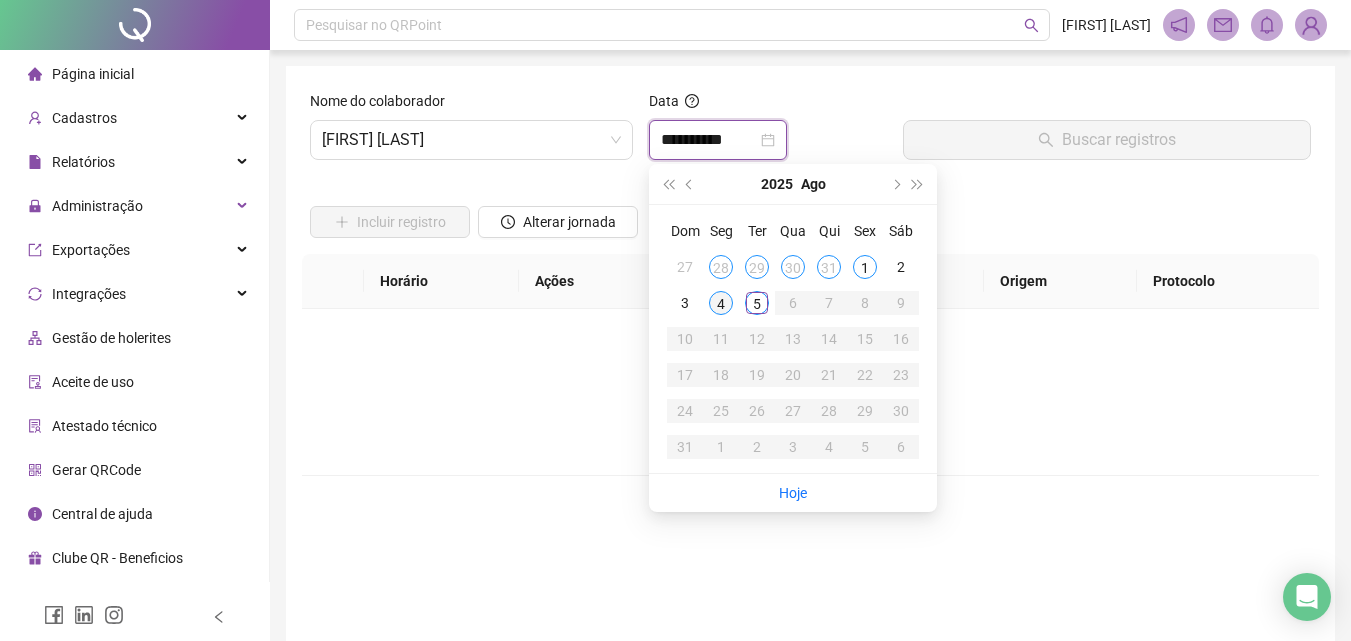 type on "**********" 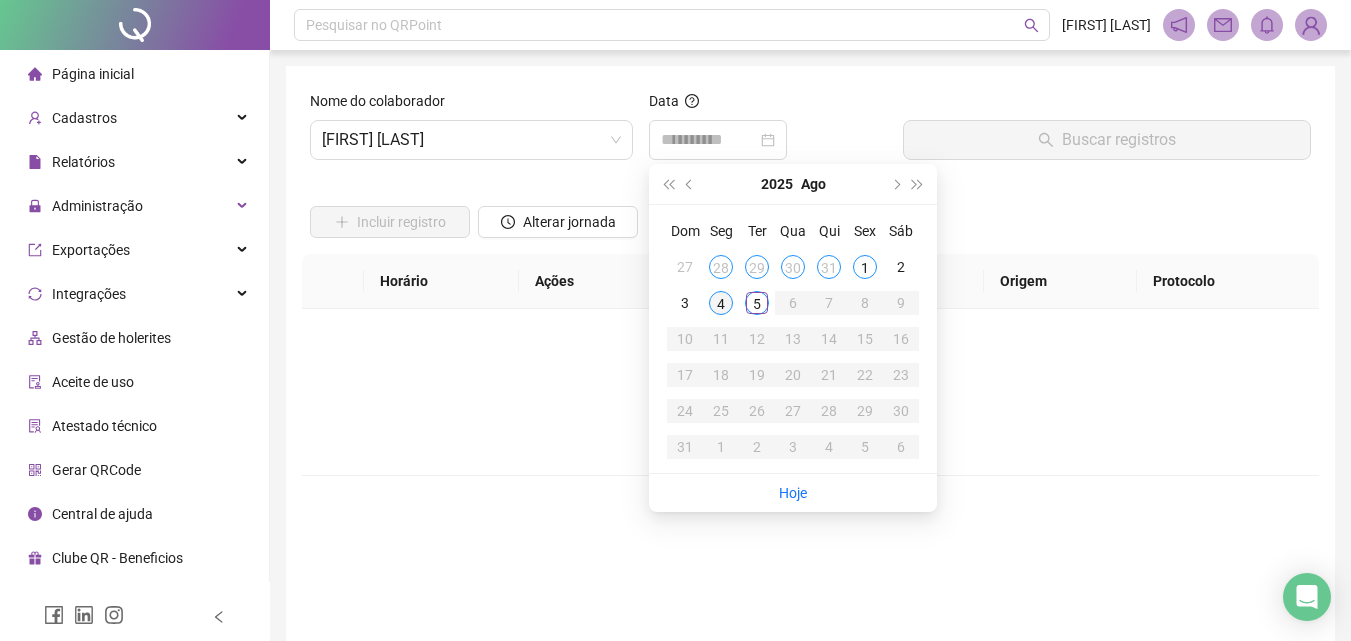click on "4" at bounding box center [721, 303] 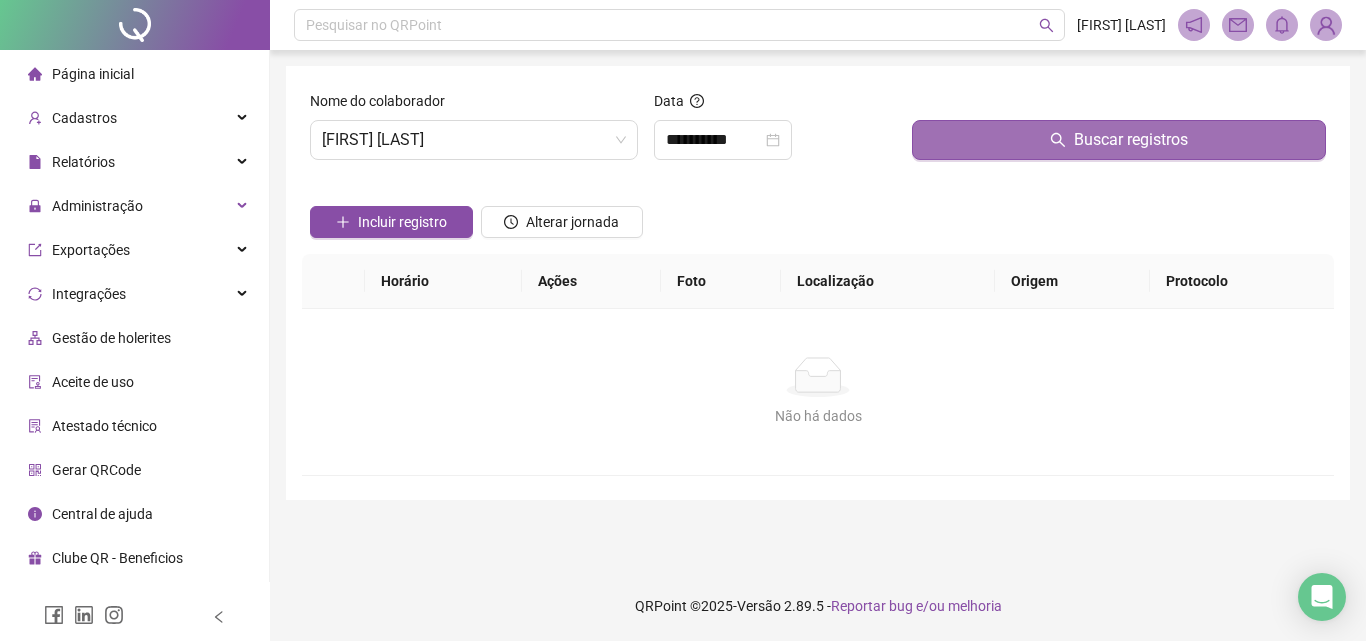 click on "Buscar registros" at bounding box center (1119, 140) 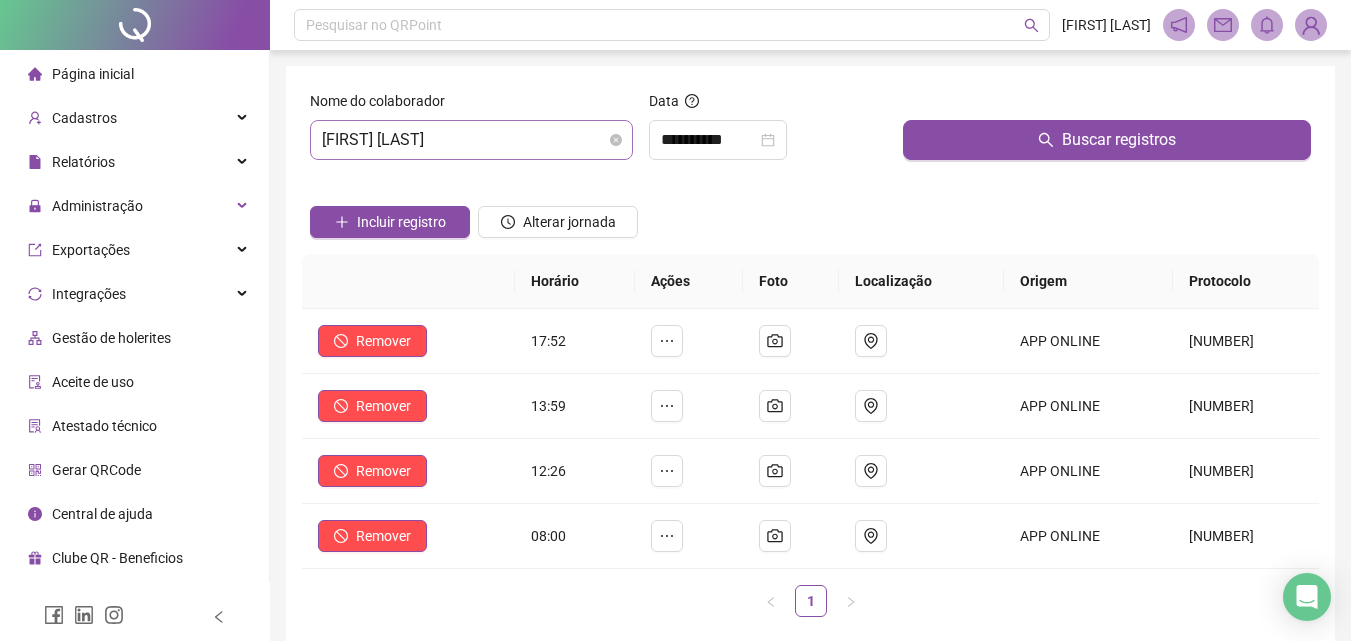 click on "[FIRST] [LAST] [LAST]" at bounding box center (471, 140) 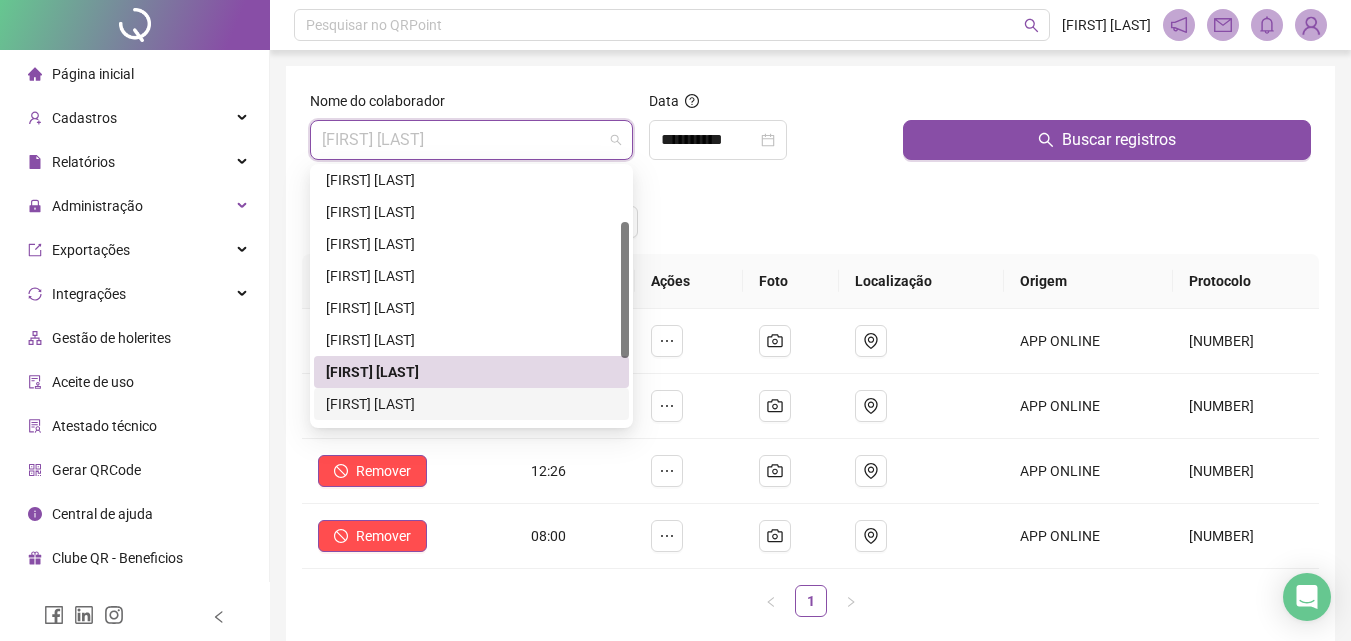 click on "[FIRST] [LAST] [LAST]" at bounding box center [471, 404] 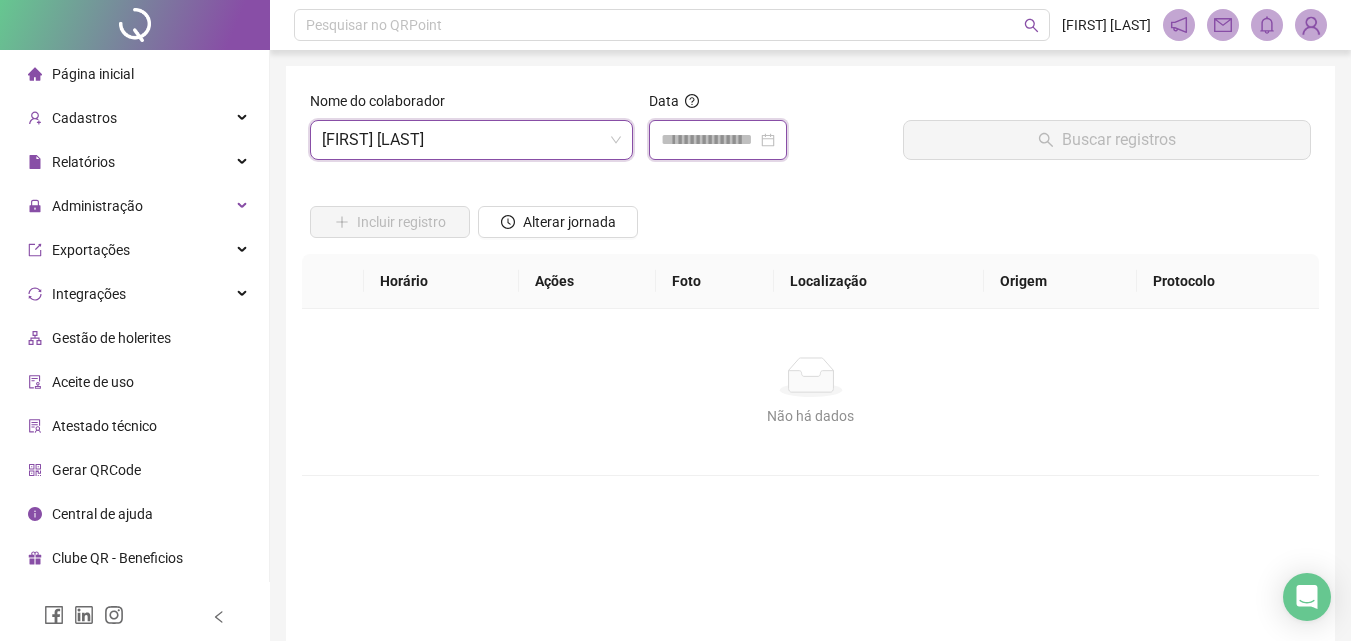 click at bounding box center [709, 140] 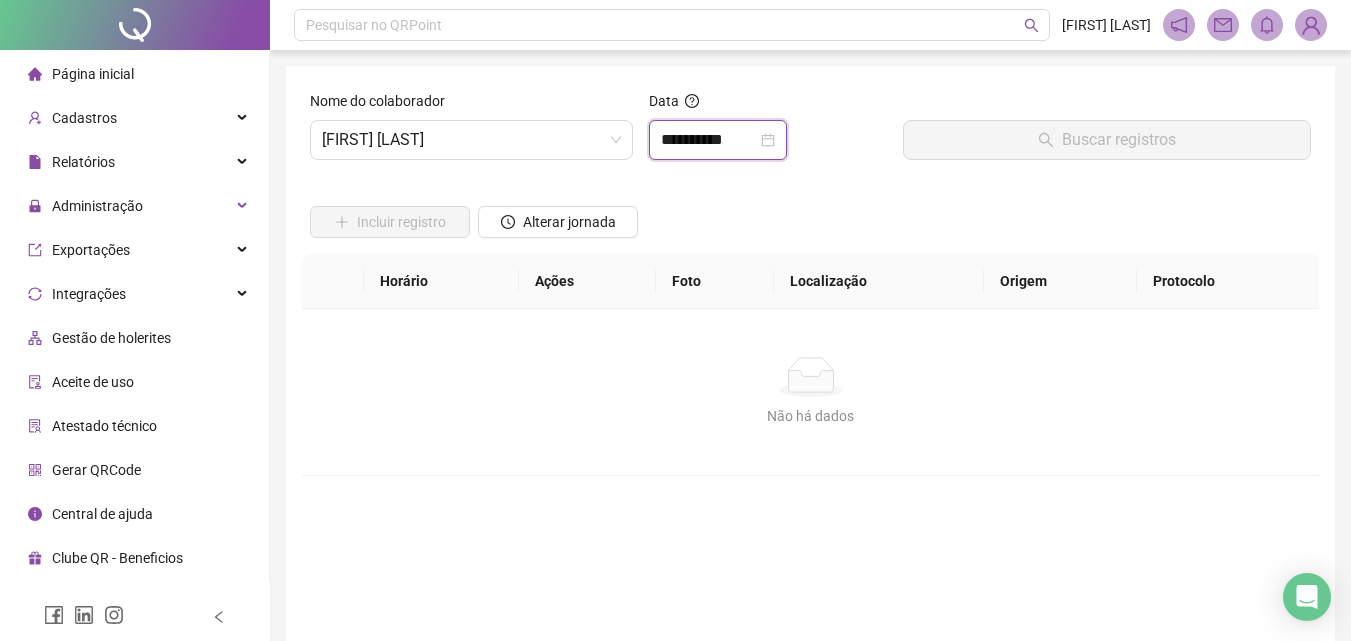 type on "**********" 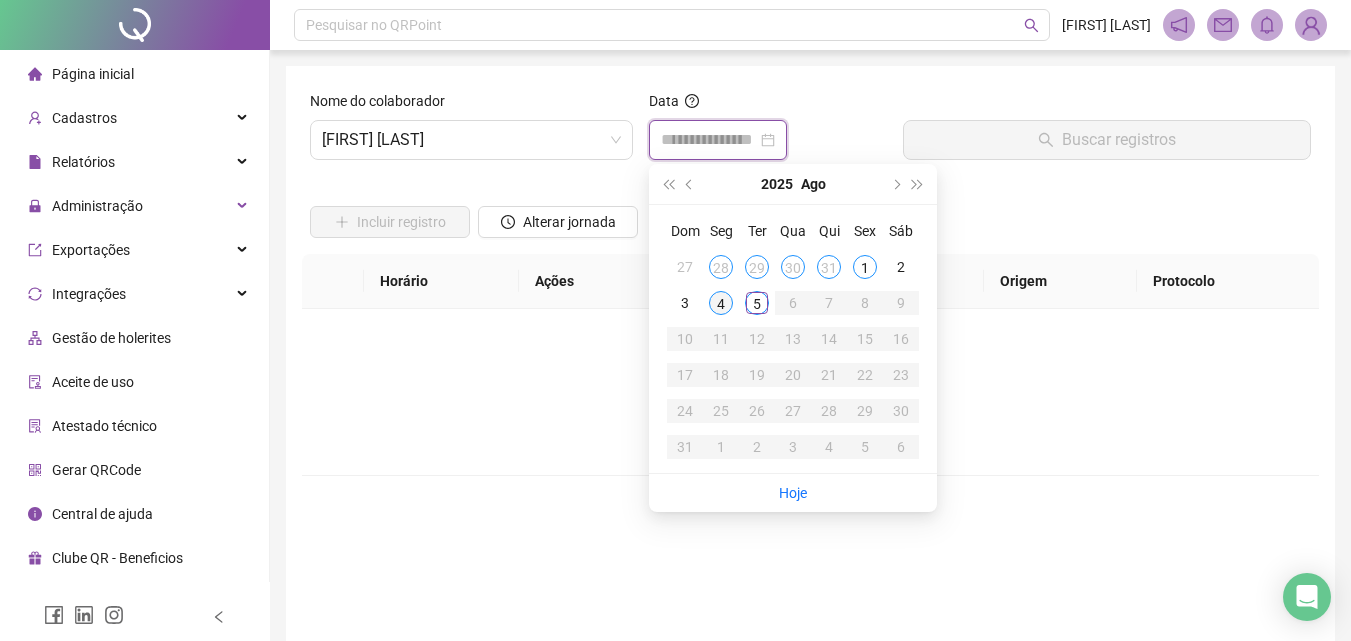 type on "**********" 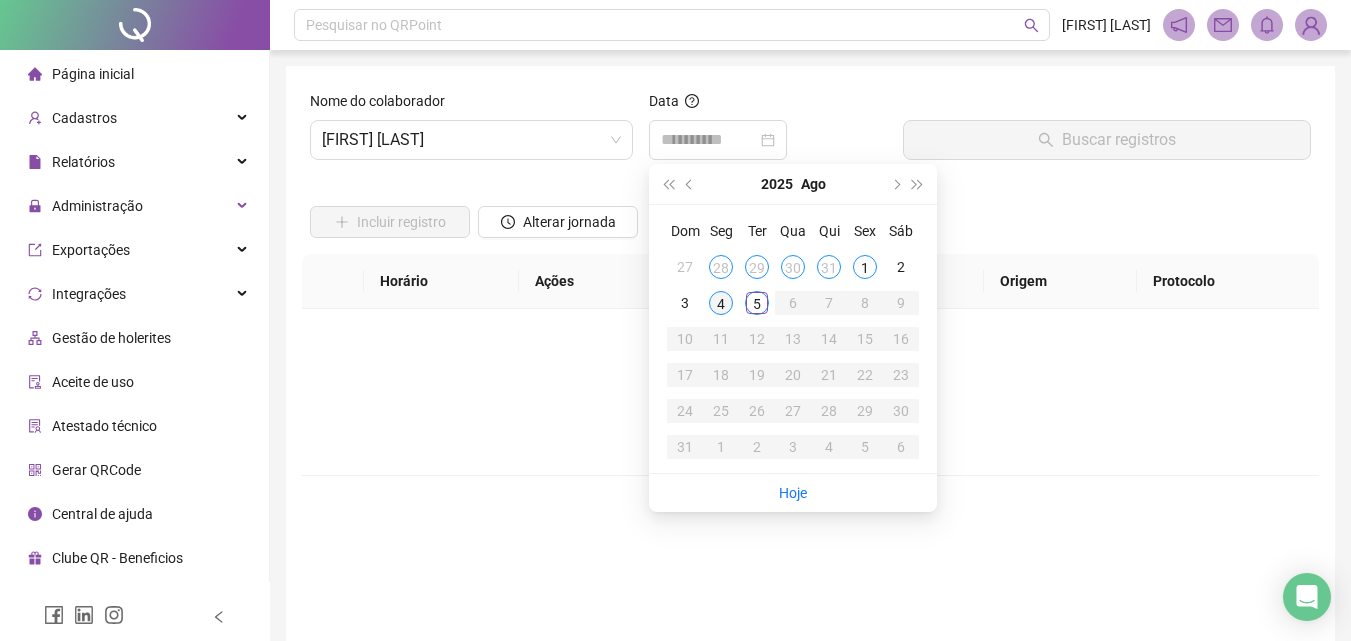 click on "4" at bounding box center (721, 303) 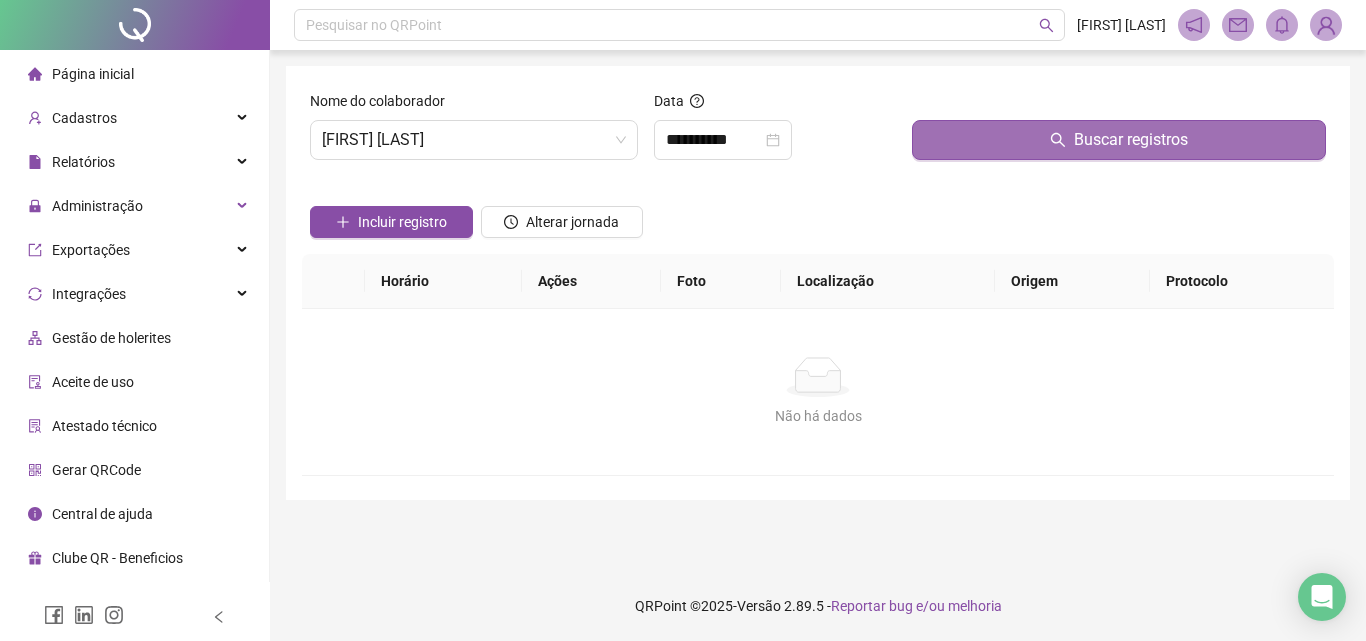click on "Buscar registros" at bounding box center [1119, 140] 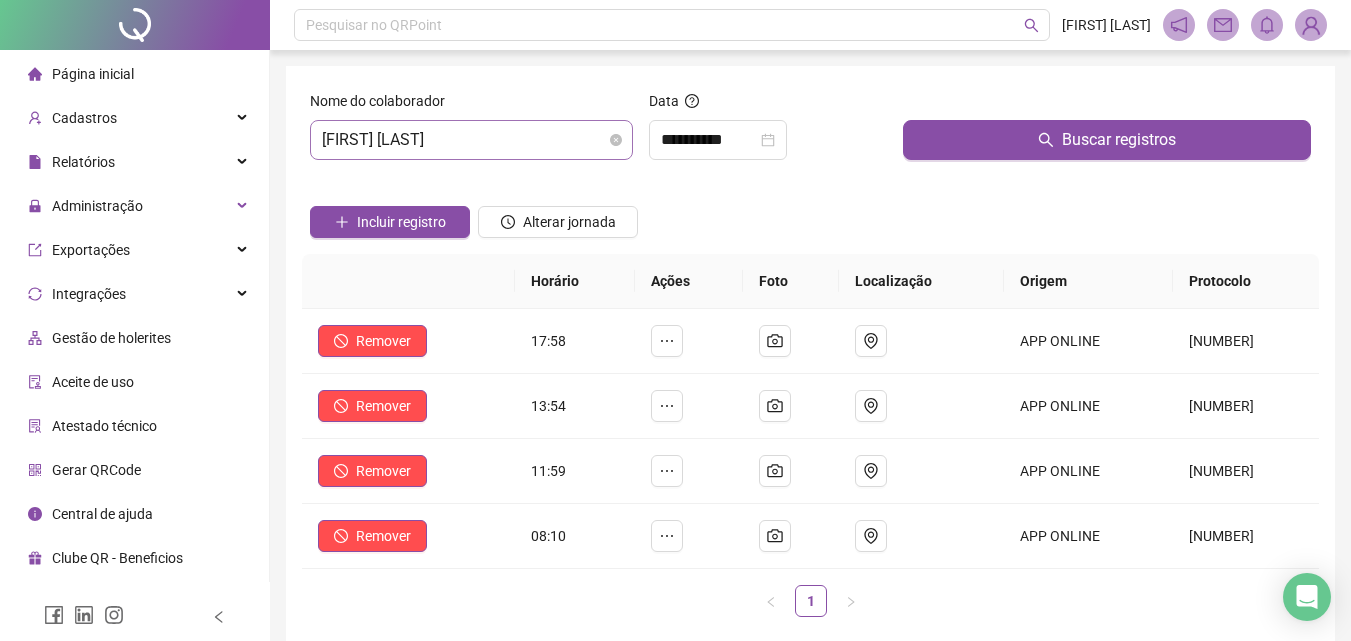 click on "[FIRST] [LAST] [LAST]" at bounding box center (471, 140) 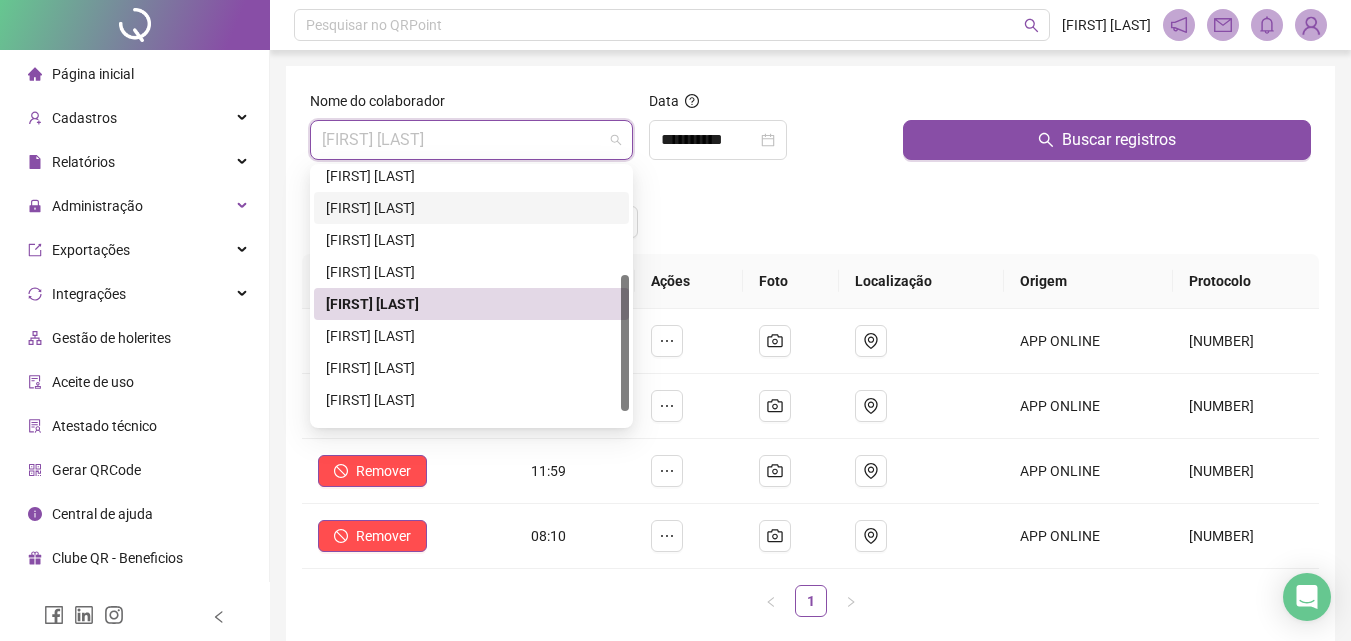 scroll, scrollTop: 224, scrollLeft: 0, axis: vertical 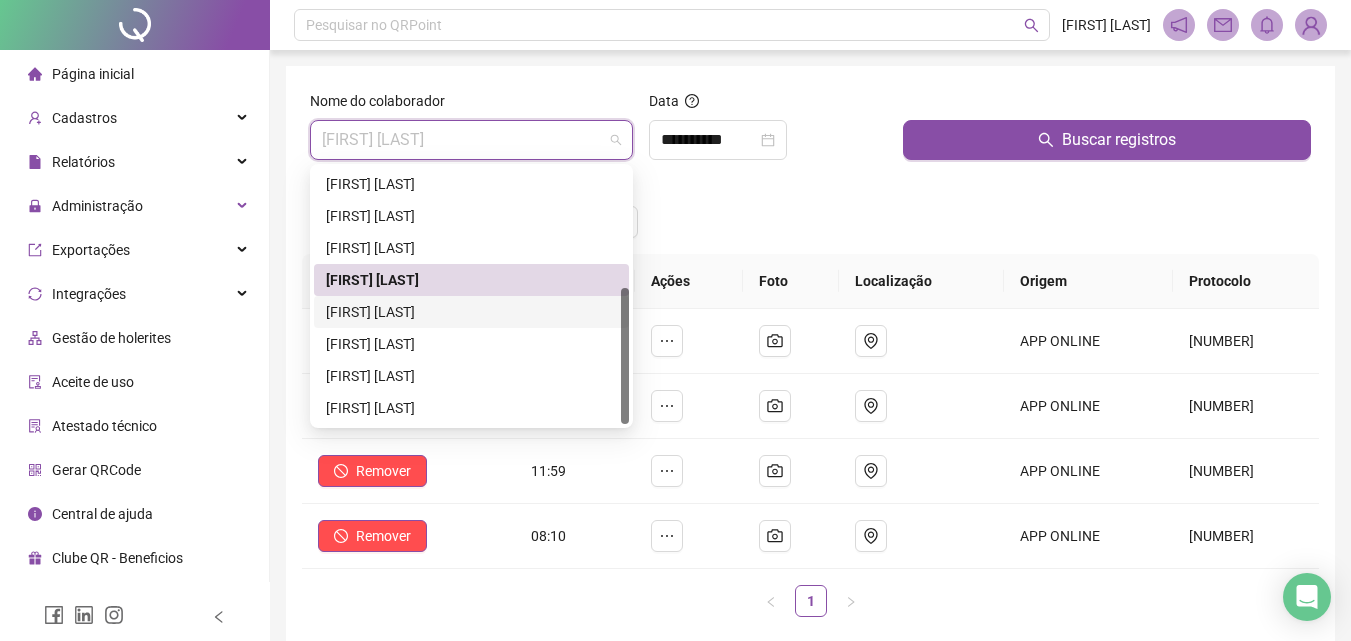 click on "[FIRST] [LAST] [LAST]" at bounding box center (471, 312) 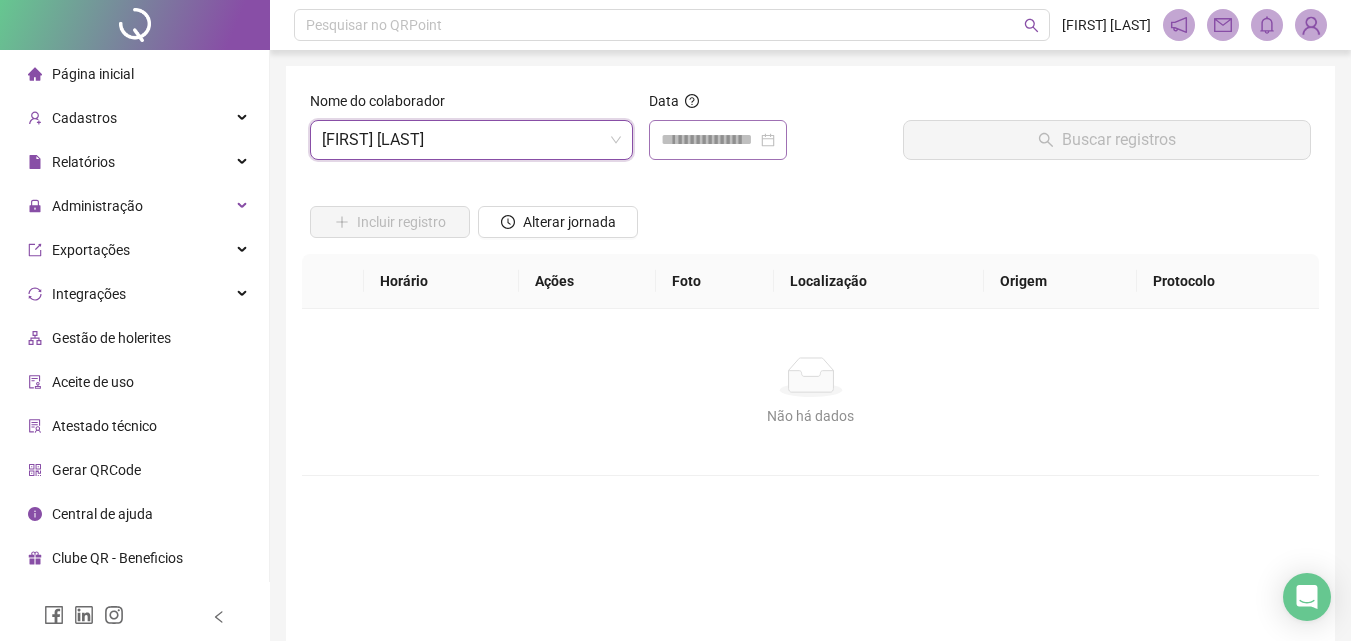 click at bounding box center [718, 140] 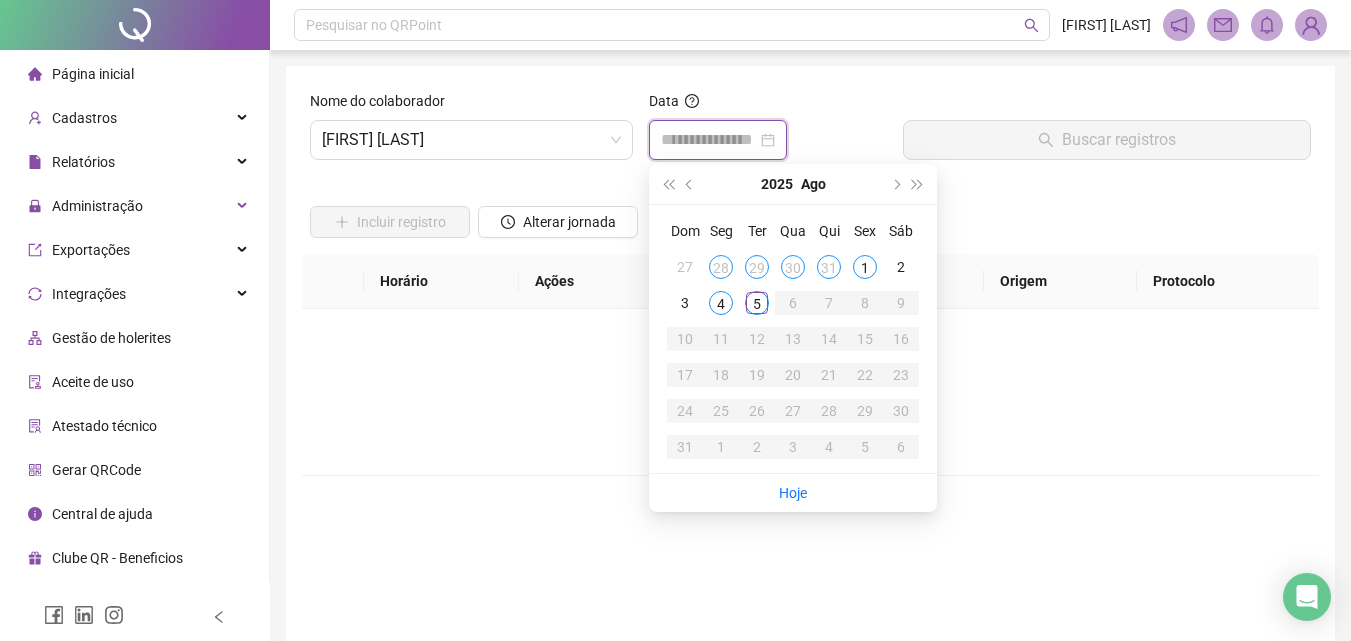 click at bounding box center (709, 140) 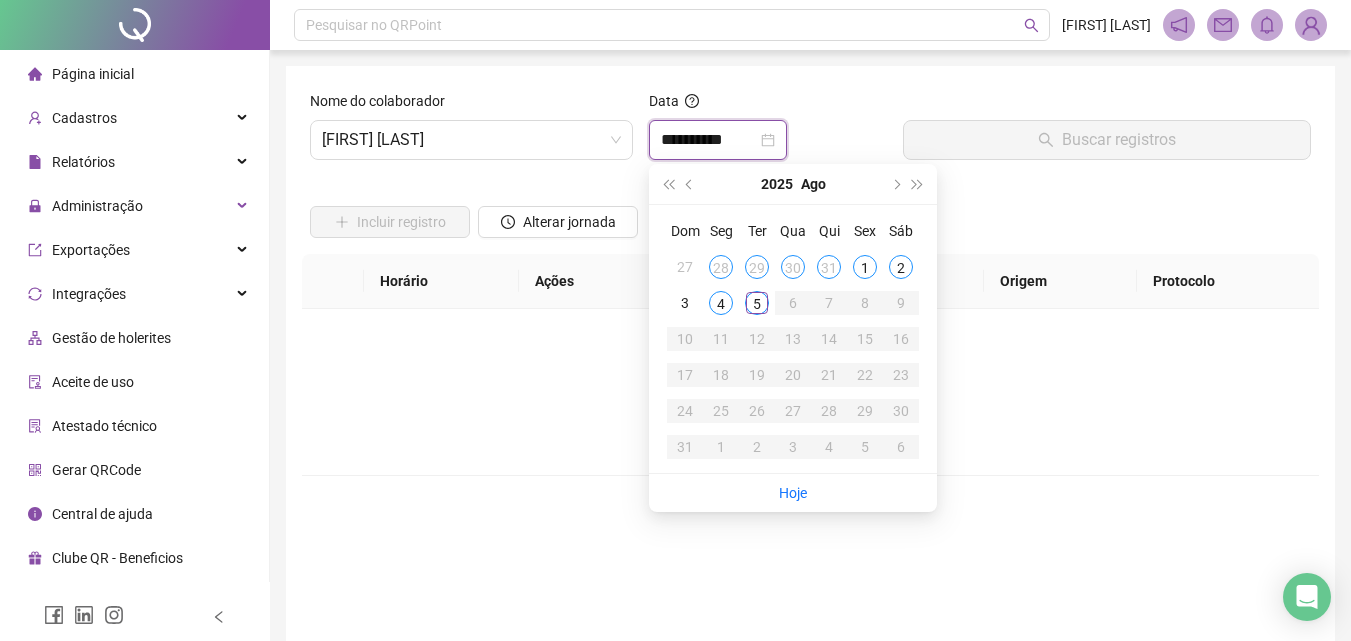 type on "**********" 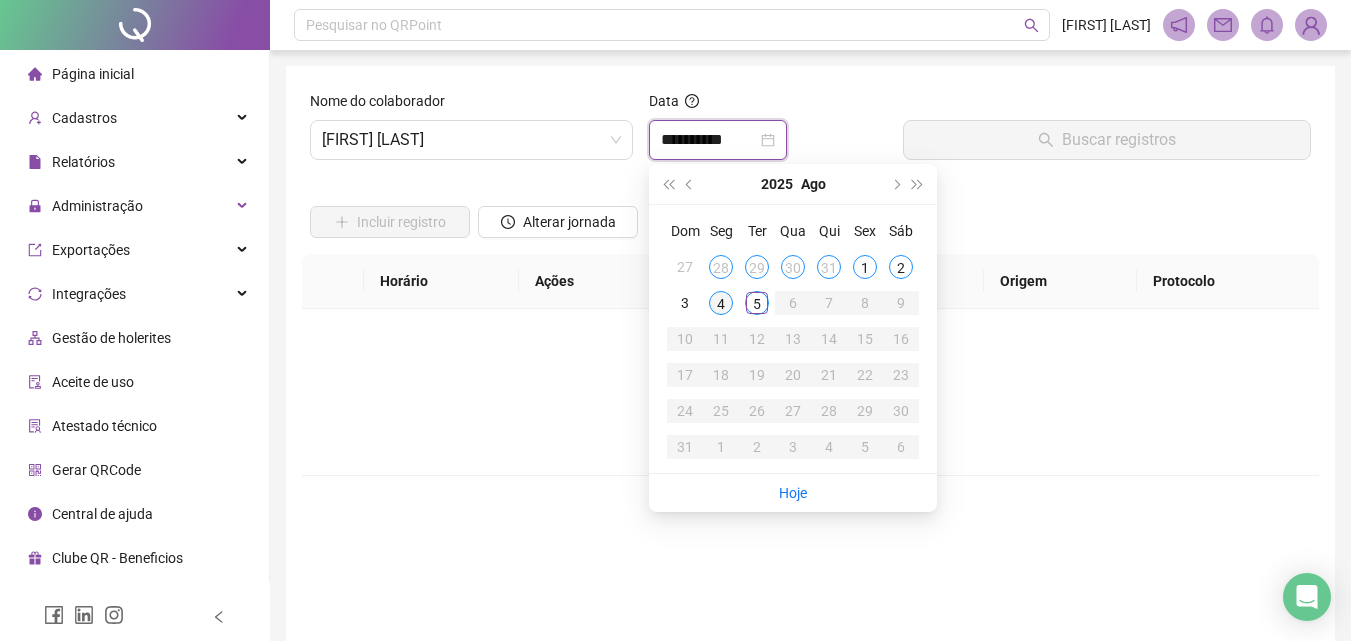 type on "**********" 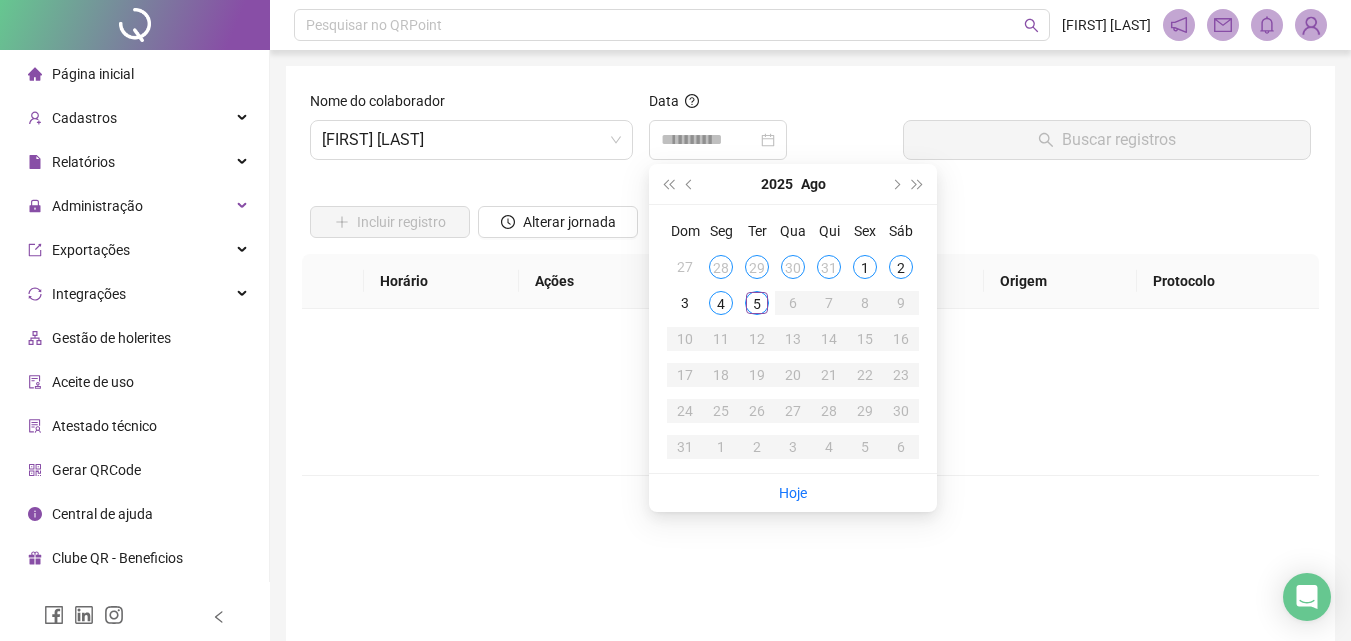 click on "4" at bounding box center [721, 303] 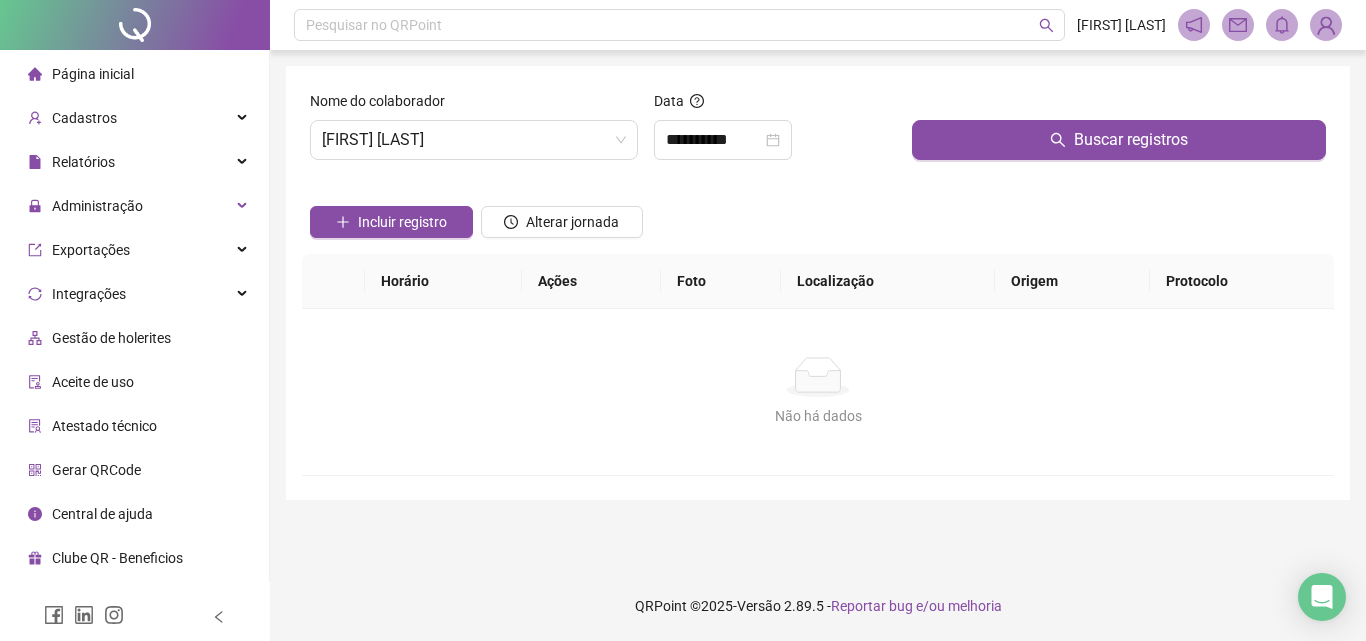 click at bounding box center (1119, 105) 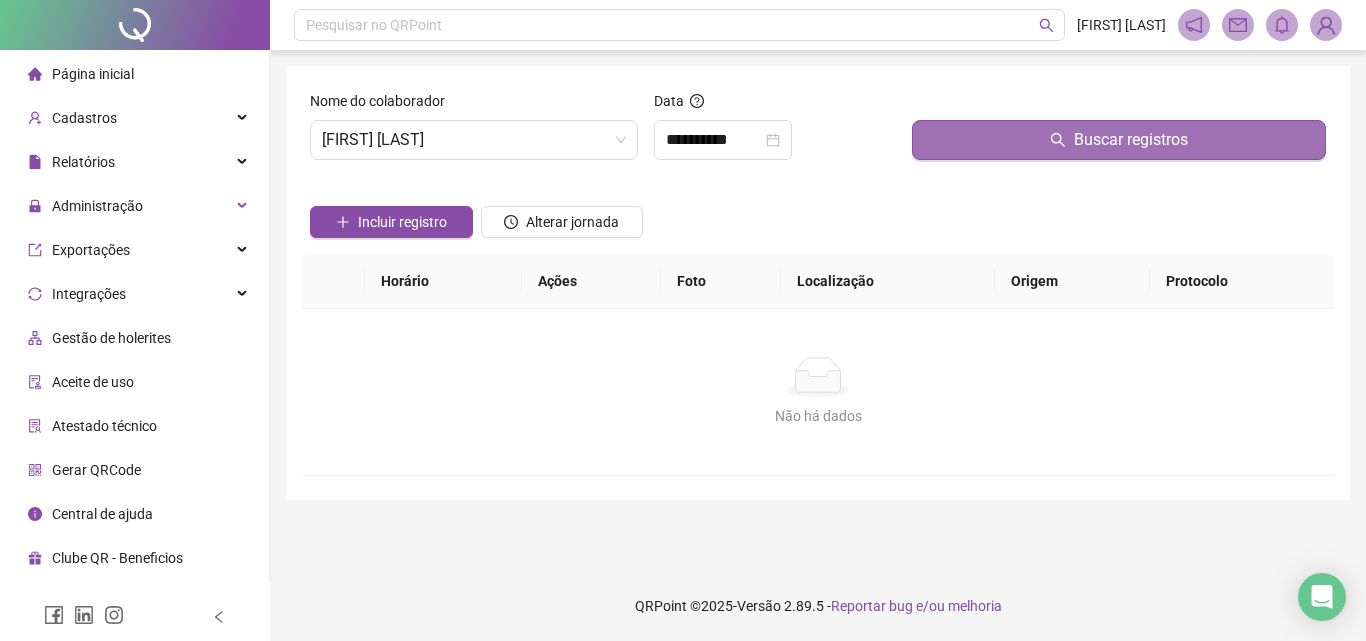 click on "Buscar registros" at bounding box center [1119, 140] 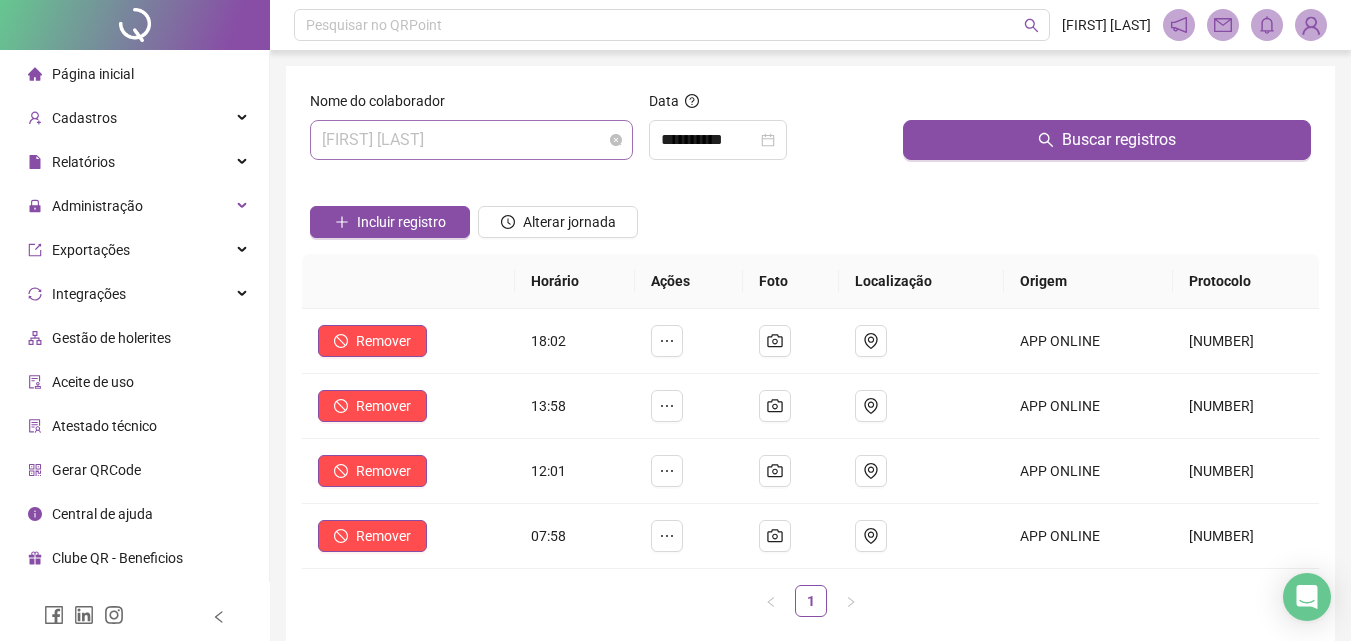 click on "[FIRST] [LAST] [LAST]" at bounding box center (471, 140) 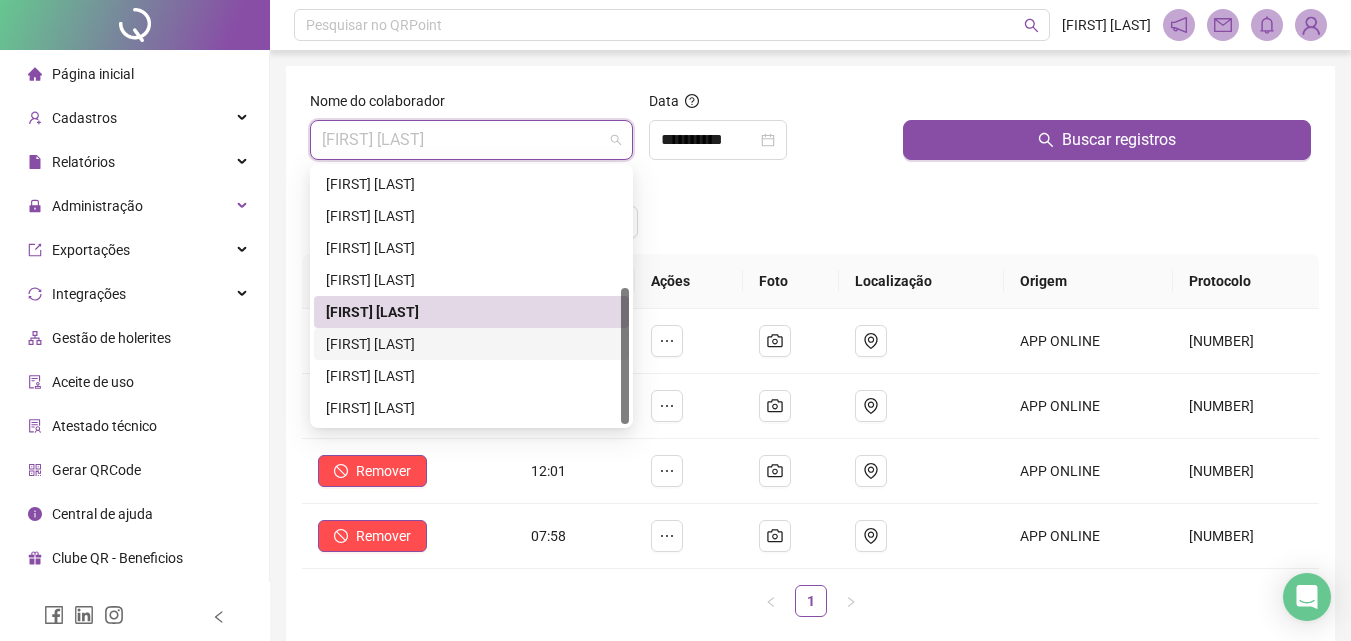 click on "[FIRST] [LAST] [LAST]" at bounding box center [471, 344] 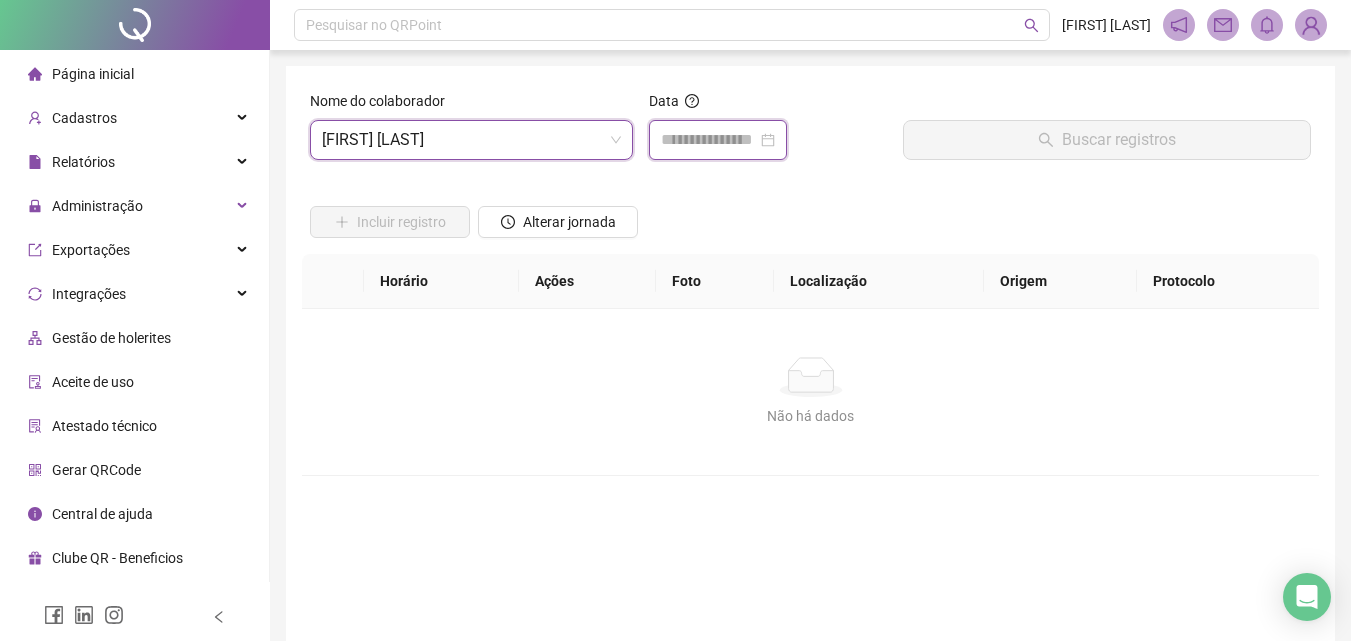 click at bounding box center (709, 140) 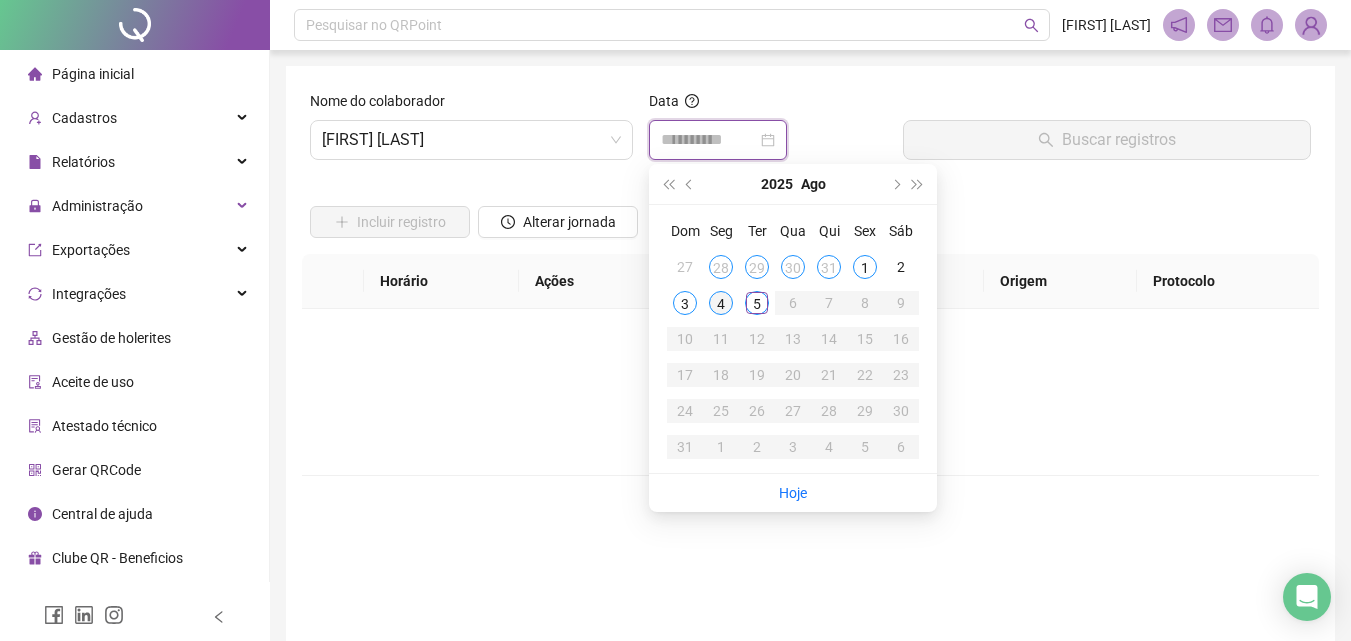 type on "**********" 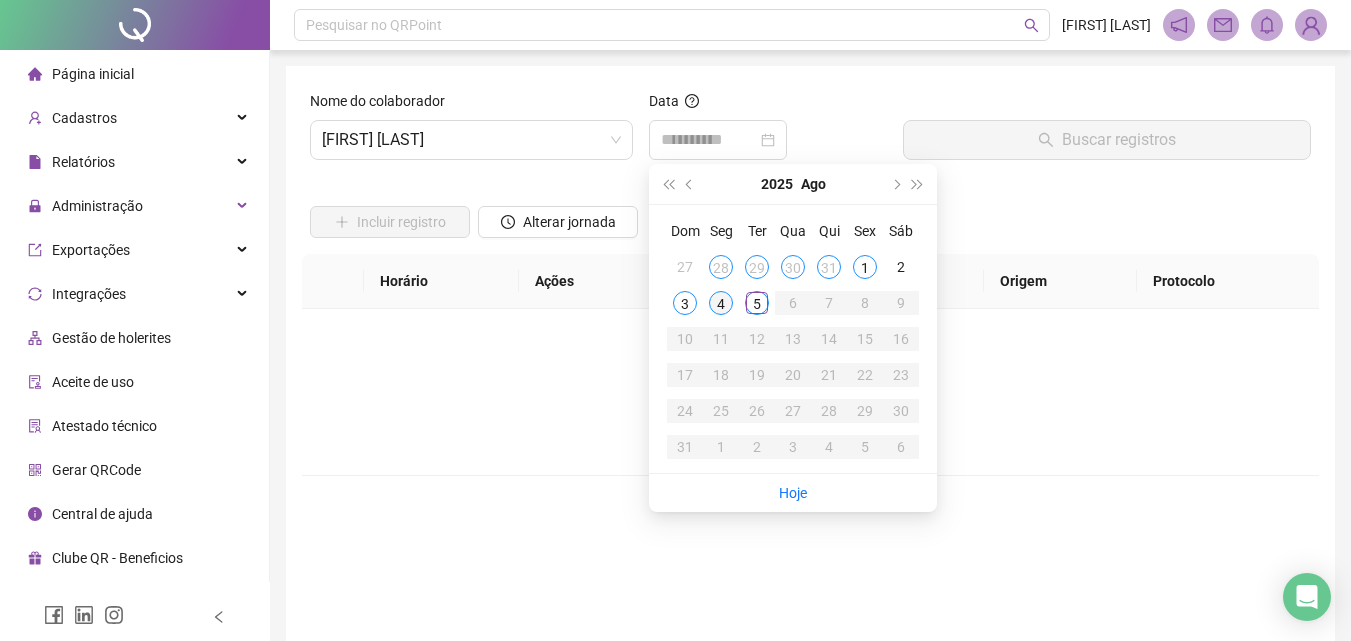click on "4" at bounding box center (721, 303) 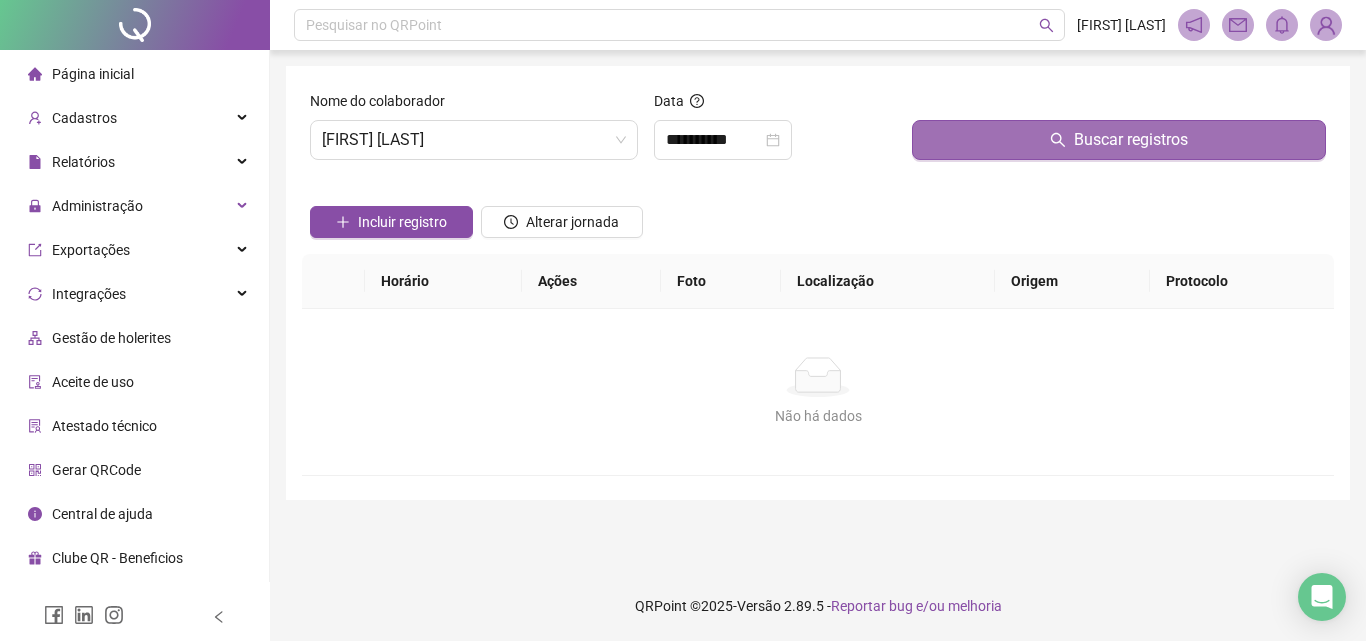 click on "Buscar registros" at bounding box center (1119, 140) 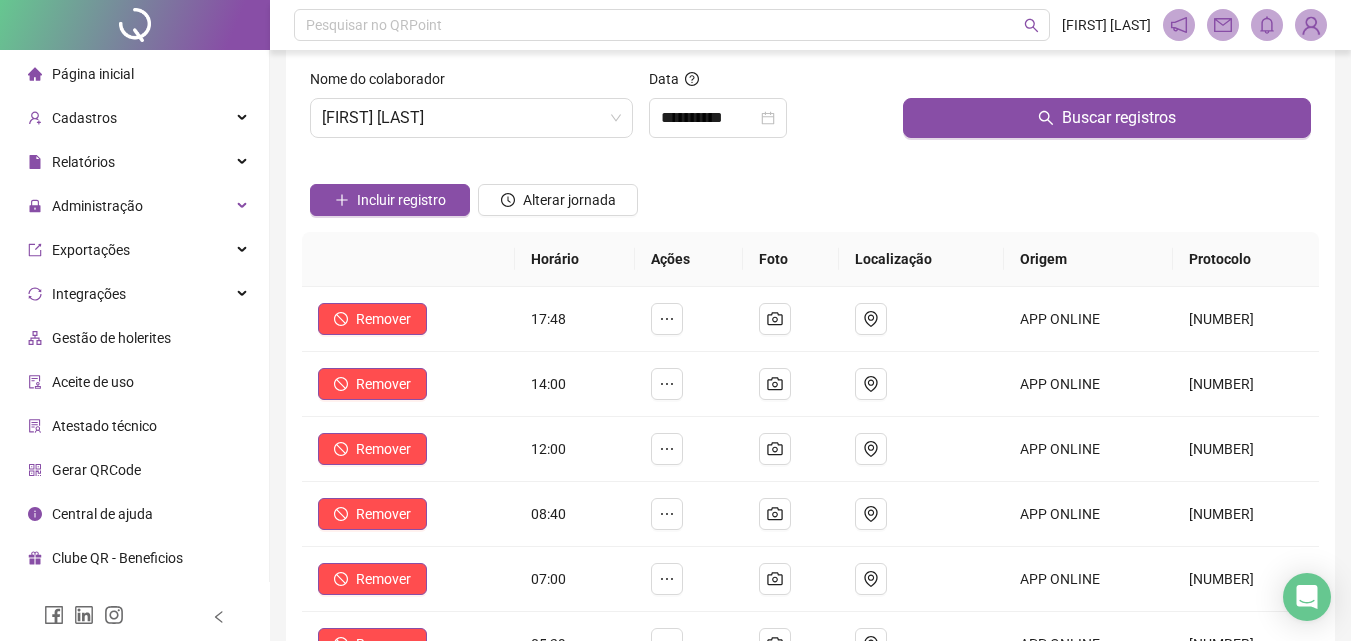 scroll, scrollTop: 0, scrollLeft: 0, axis: both 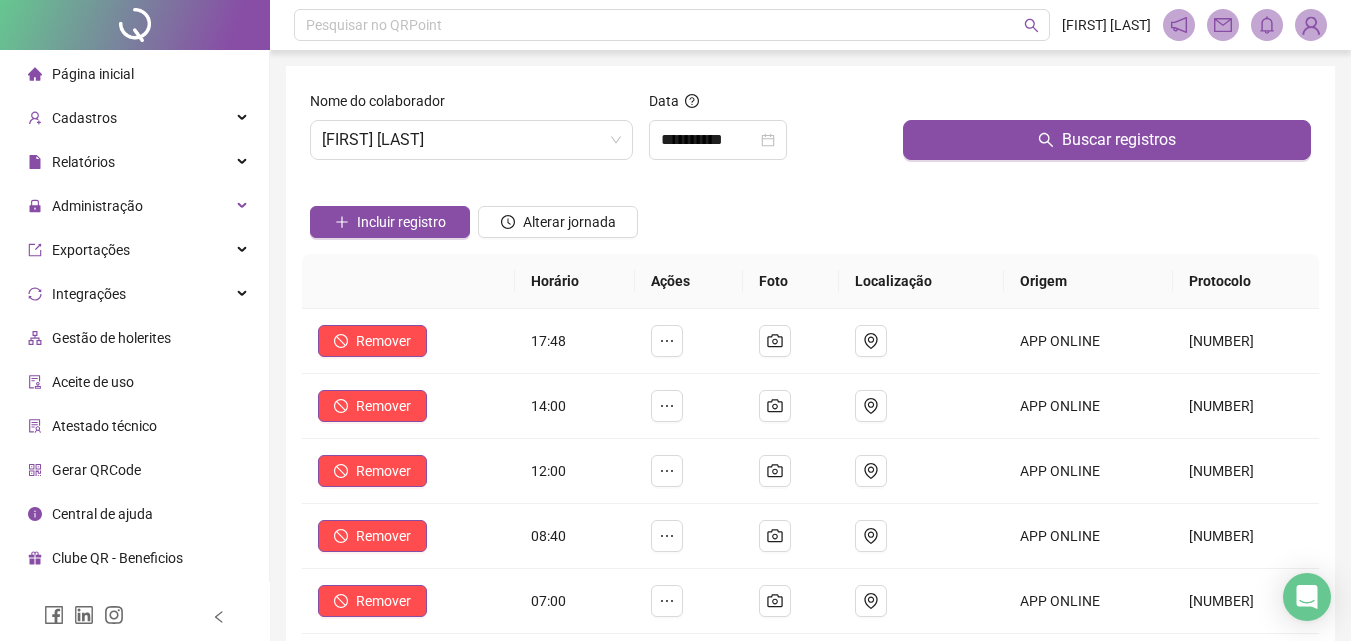click on "Nome do colaborador" at bounding box center [384, 101] 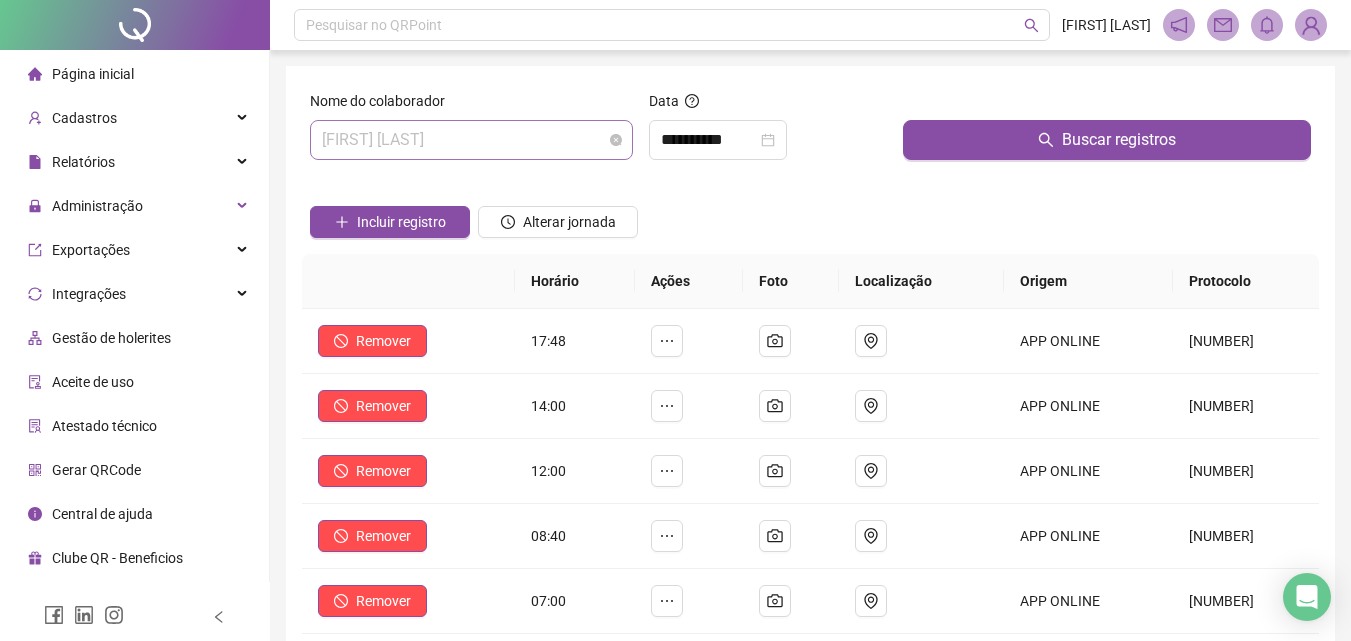 click on "[FIRST] [LAST] [LAST]" at bounding box center [471, 140] 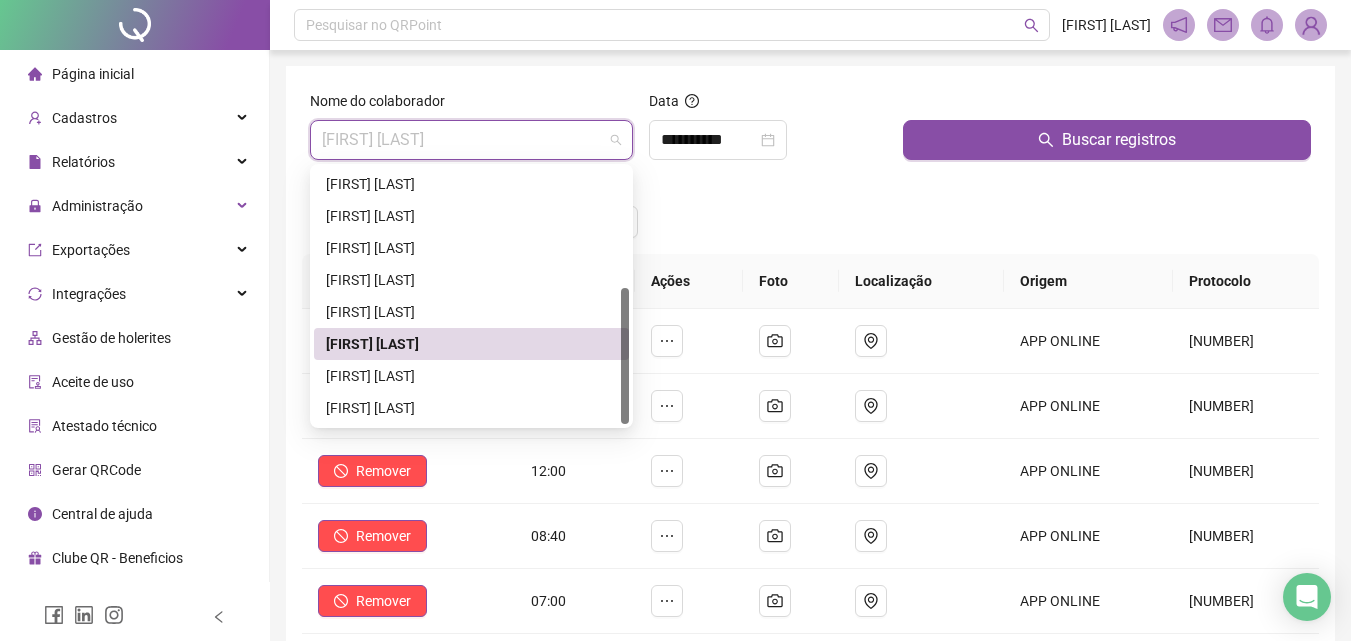 scroll, scrollTop: 100, scrollLeft: 0, axis: vertical 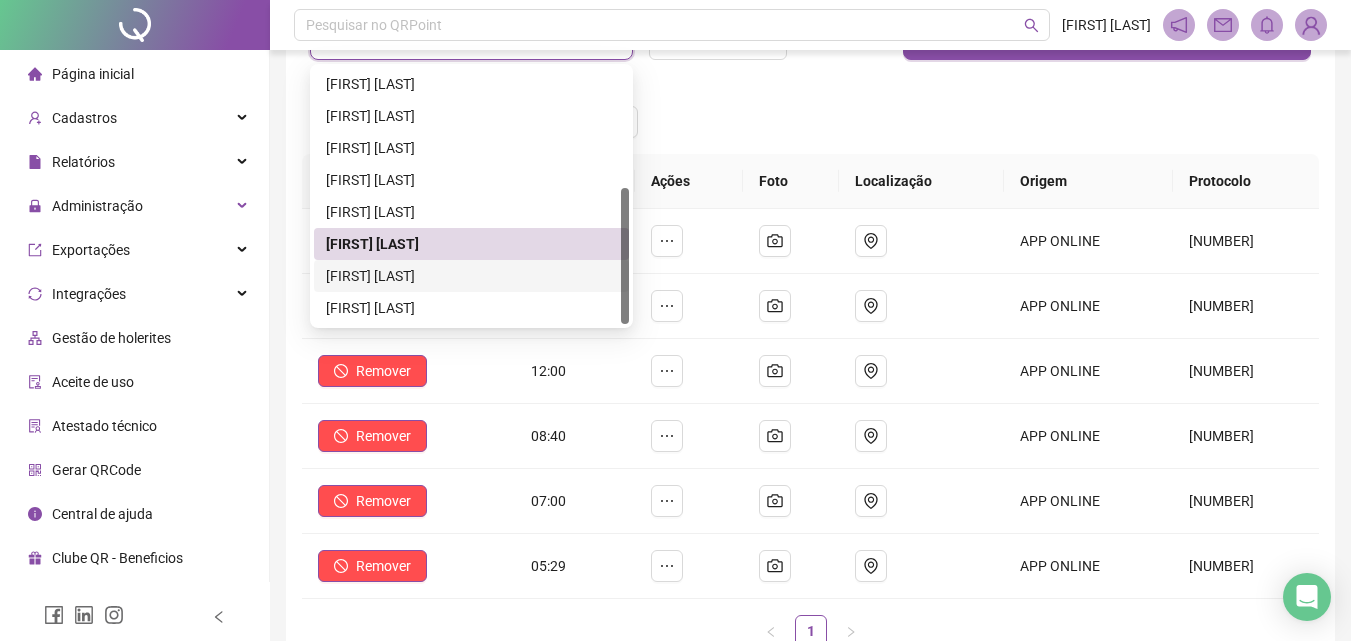 click on "[FIRST] [LAST] [LAST]" at bounding box center (471, 276) 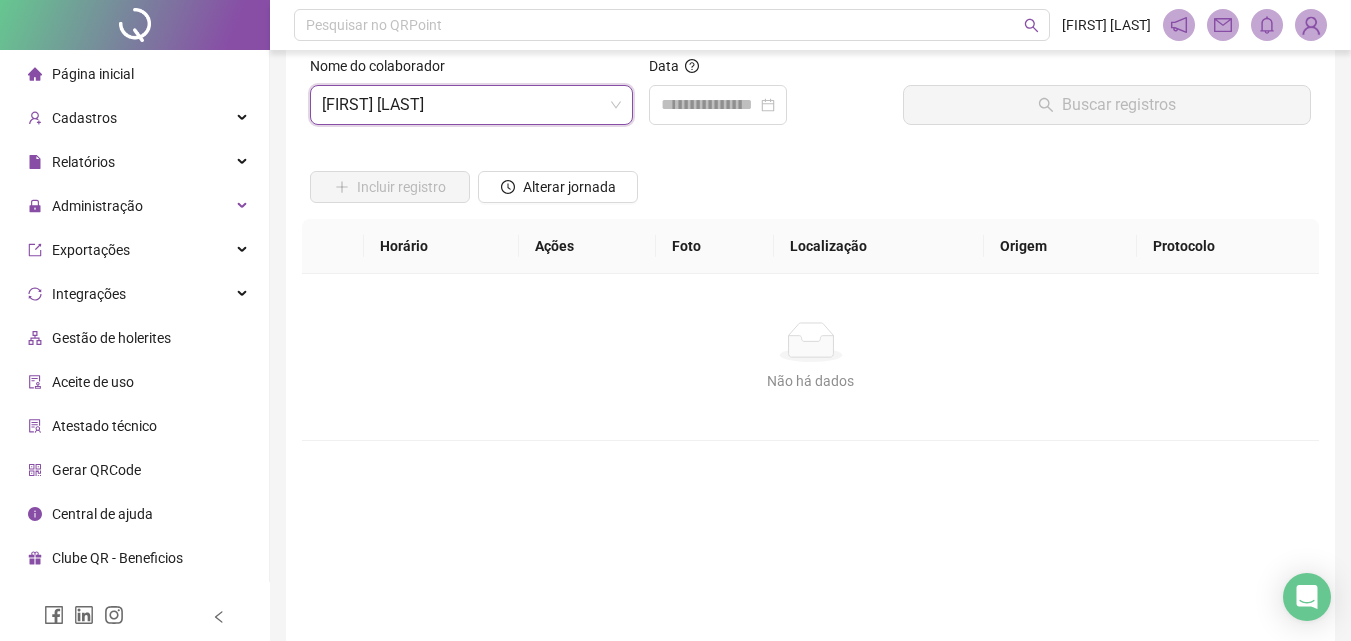 scroll, scrollTop: 0, scrollLeft: 0, axis: both 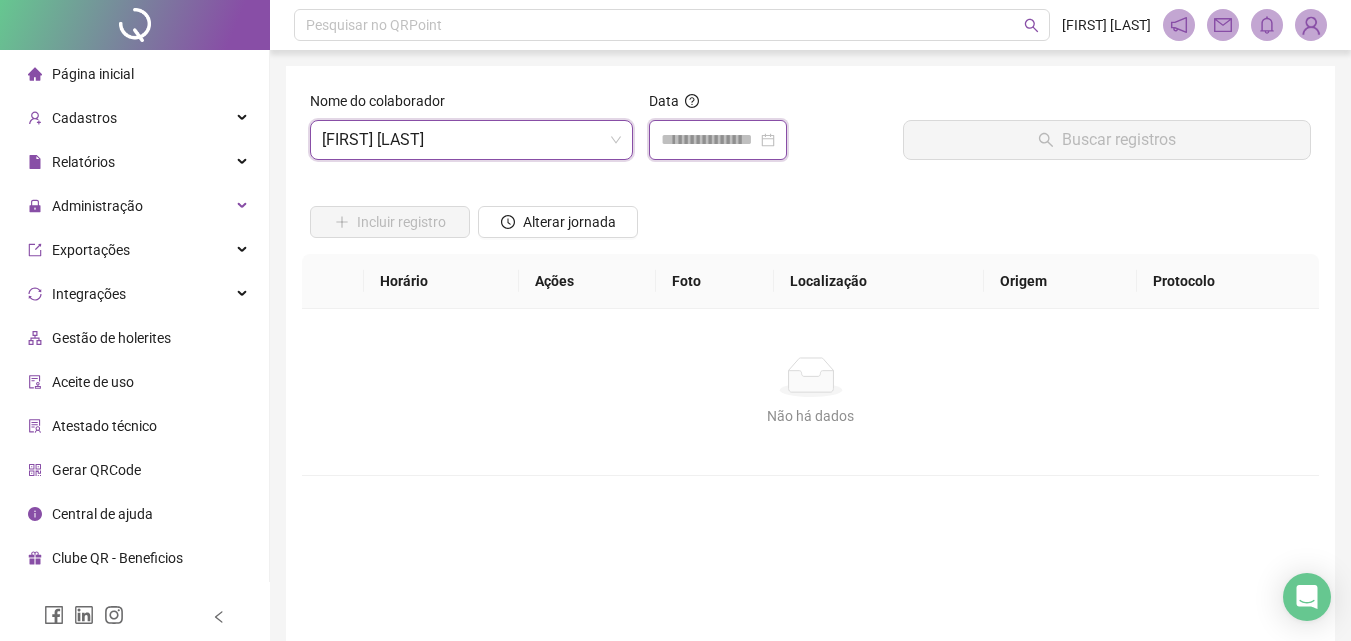 click at bounding box center [709, 140] 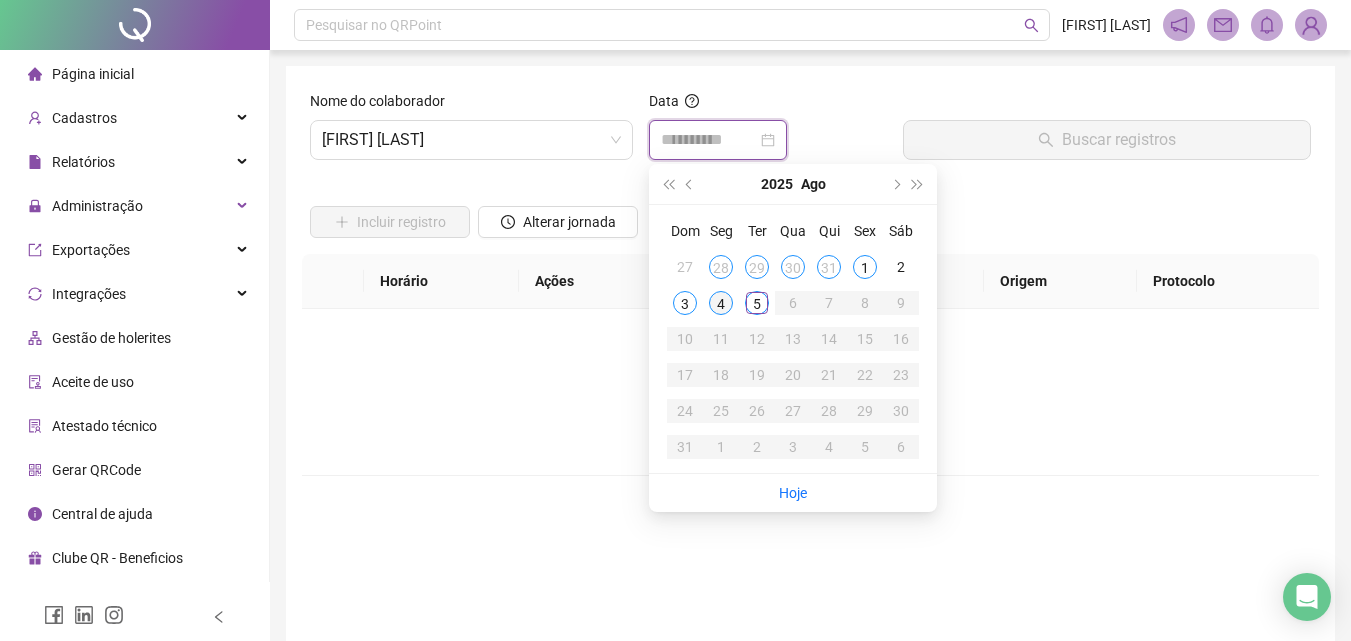 type on "**********" 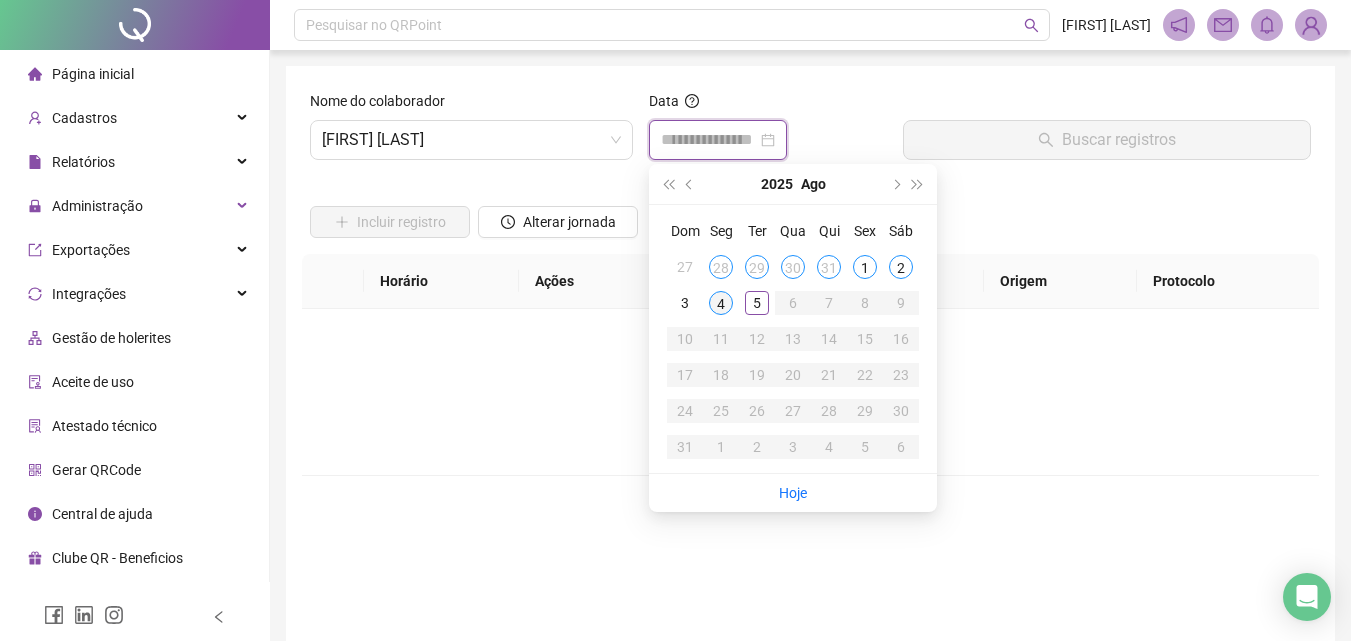 type on "**********" 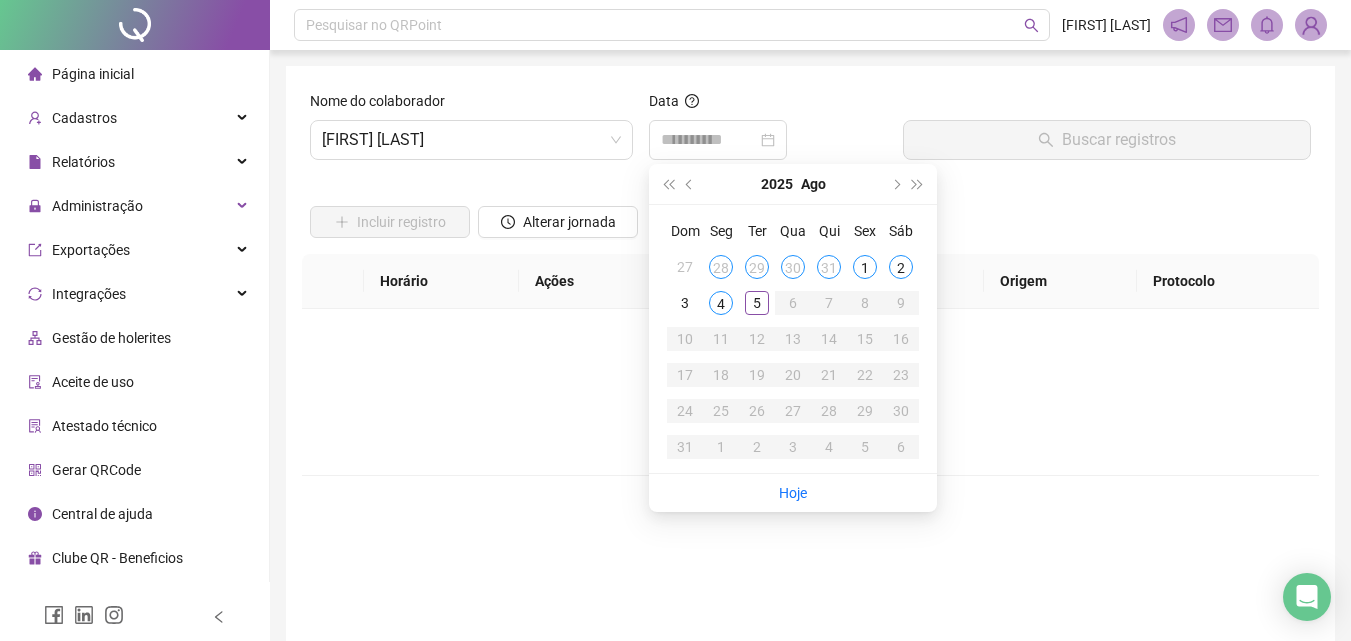 click on "4" at bounding box center [721, 303] 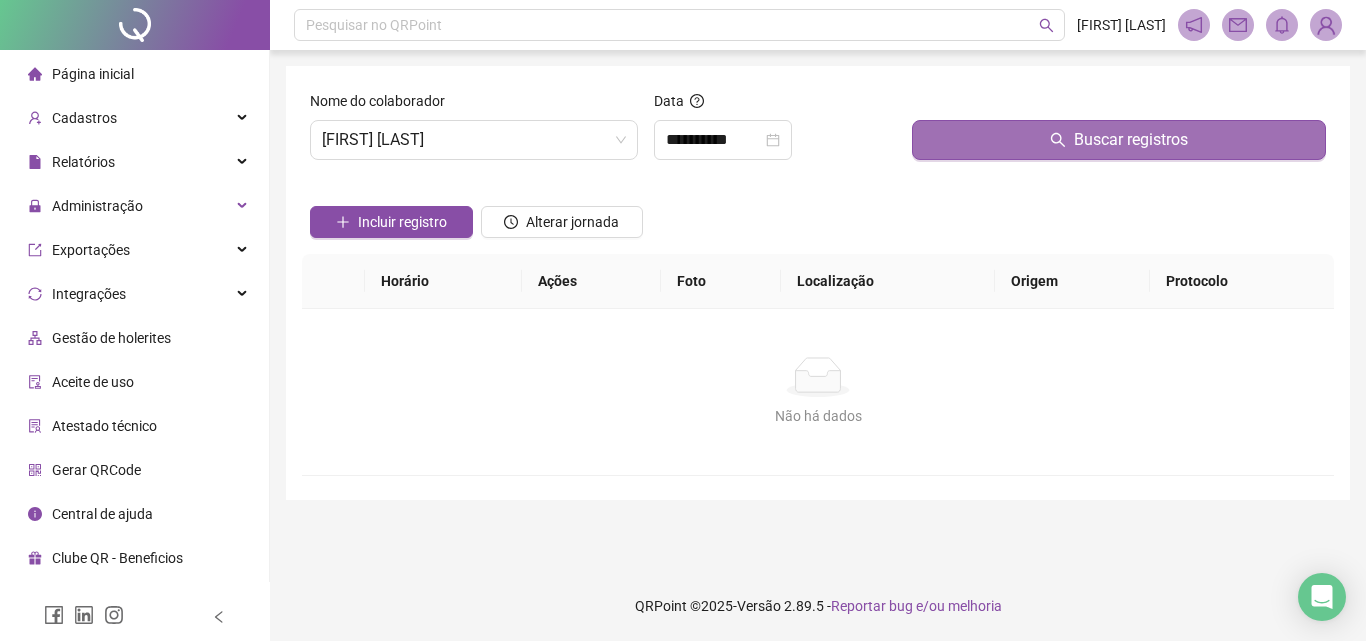 click on "Buscar registros" at bounding box center (1119, 140) 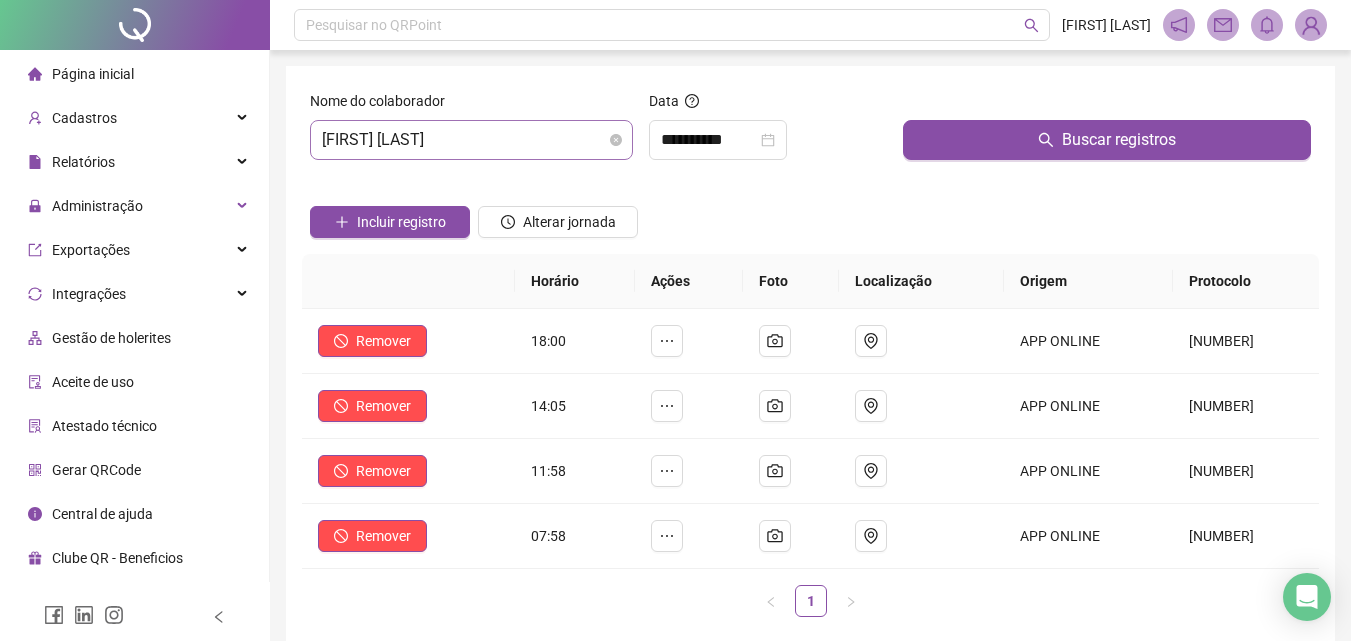 click on "[FIRST] [LAST] [LAST]" at bounding box center (471, 140) 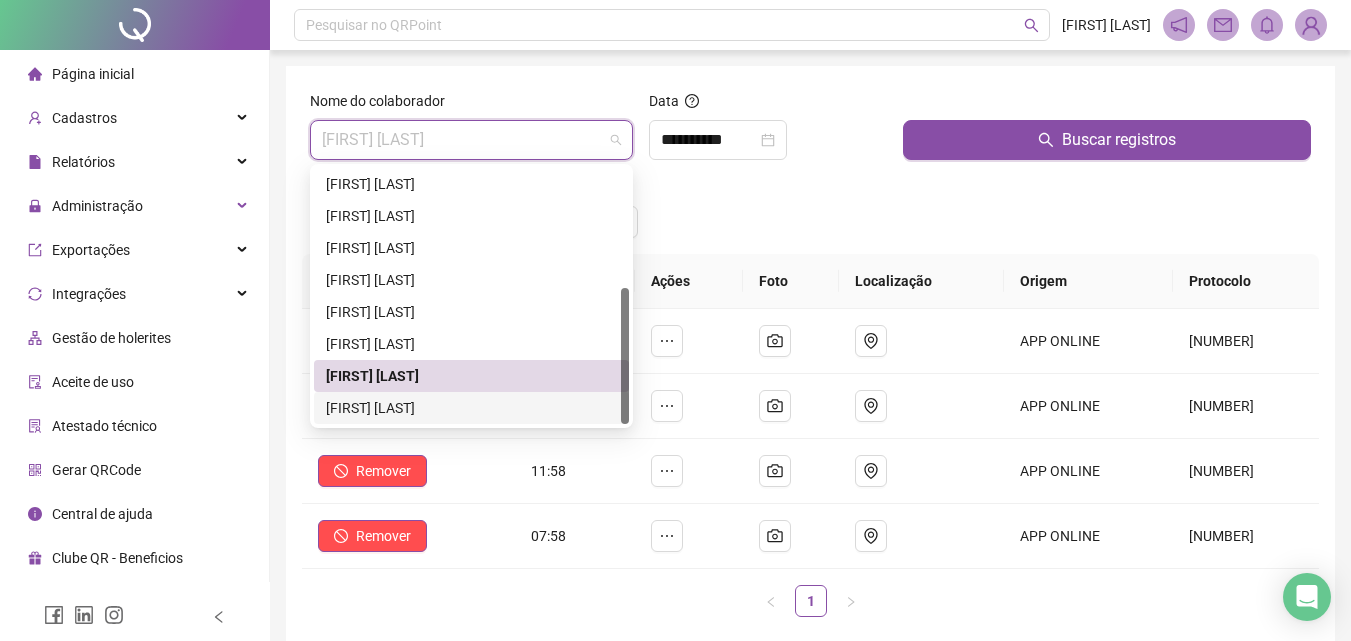 click on "[FIRST] [LAST] [LAST]" at bounding box center [471, 408] 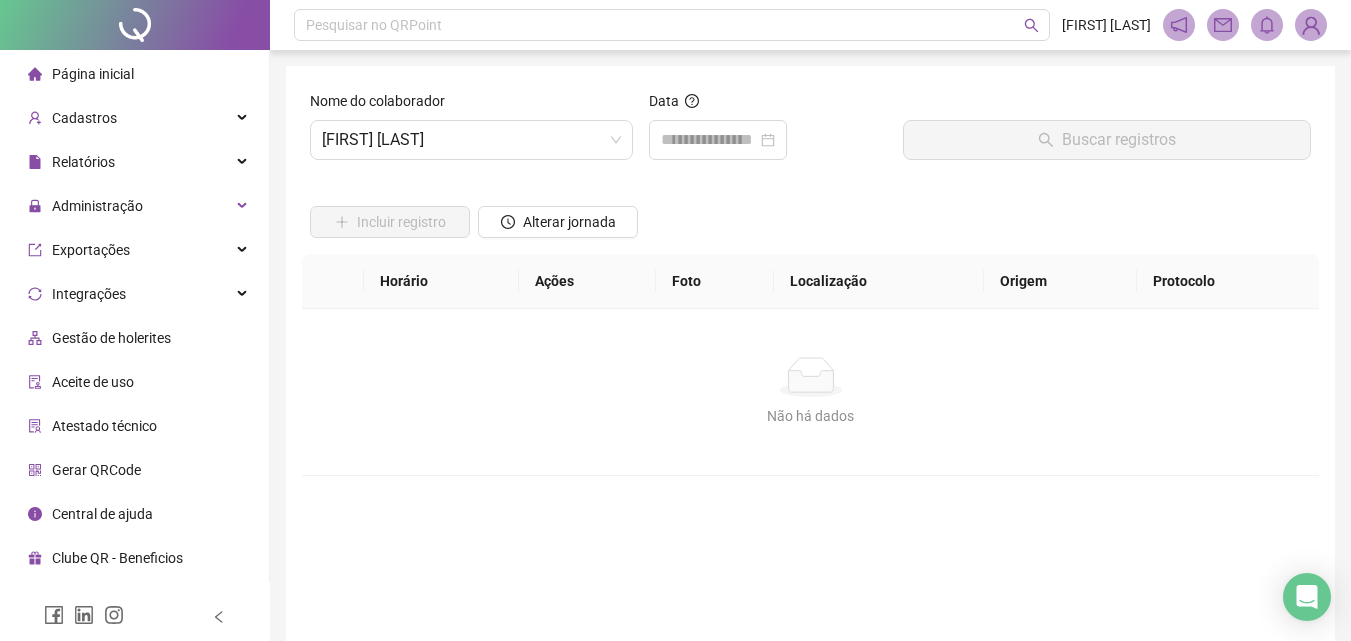 click on "Não há dados Não há dados" at bounding box center [810, 392] 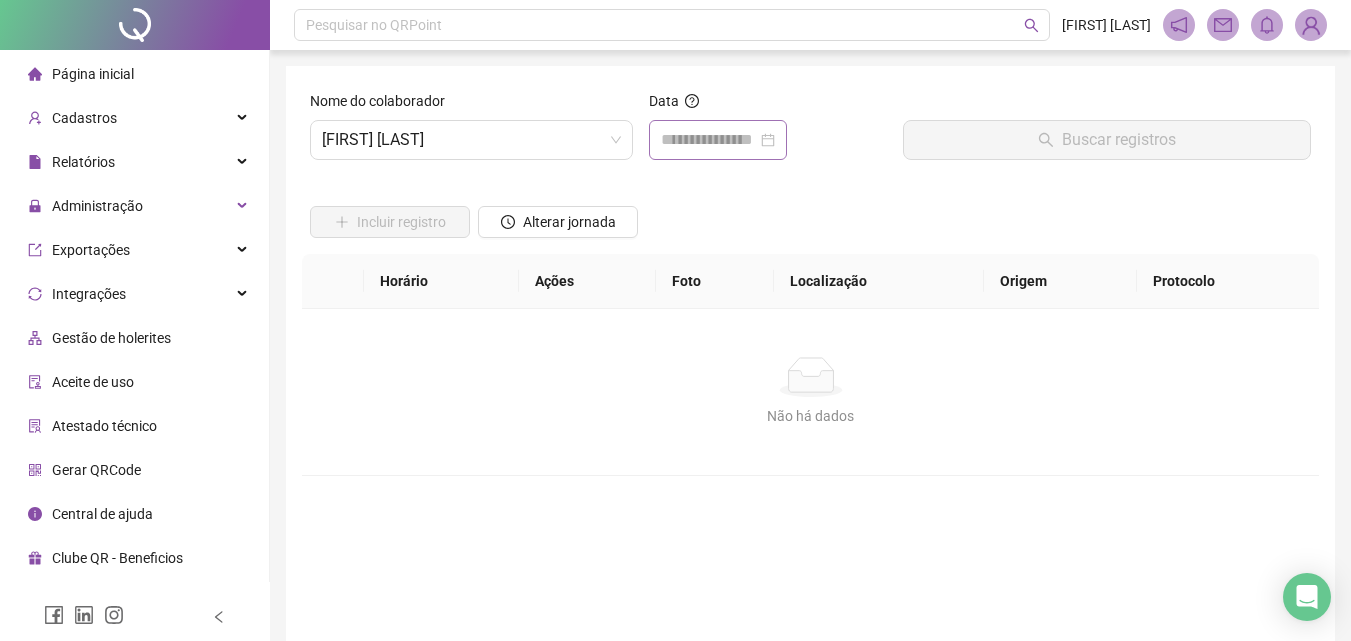 click at bounding box center [718, 140] 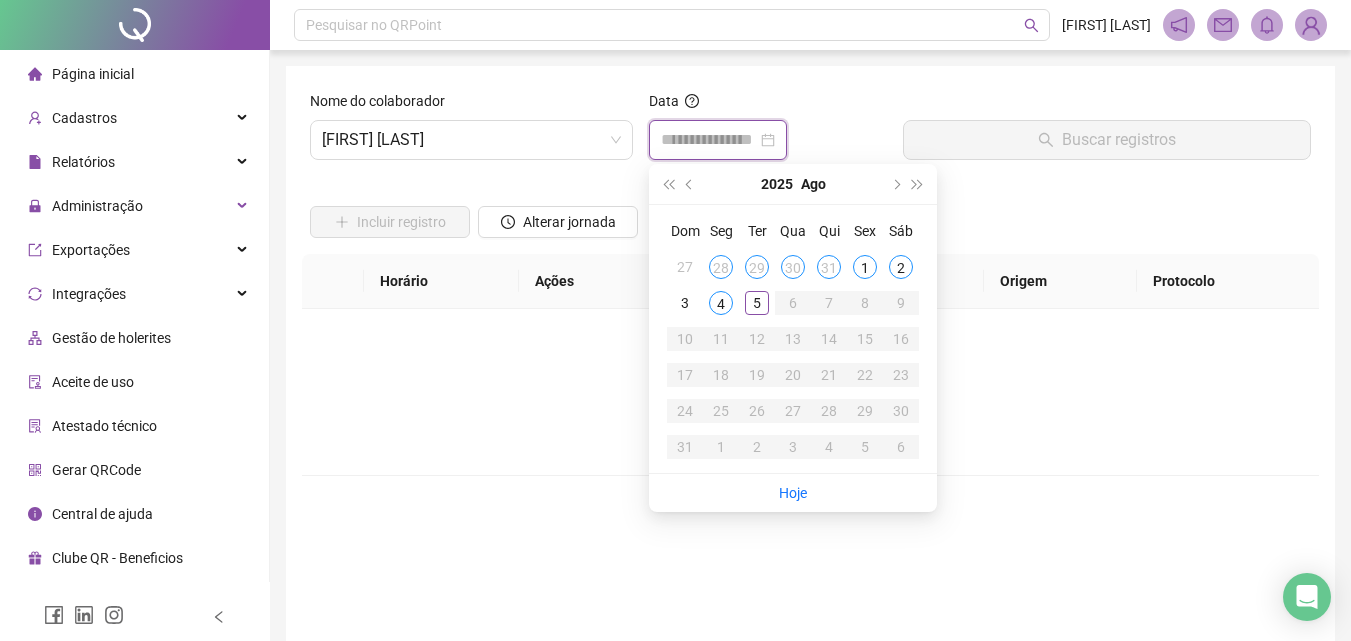 type on "**********" 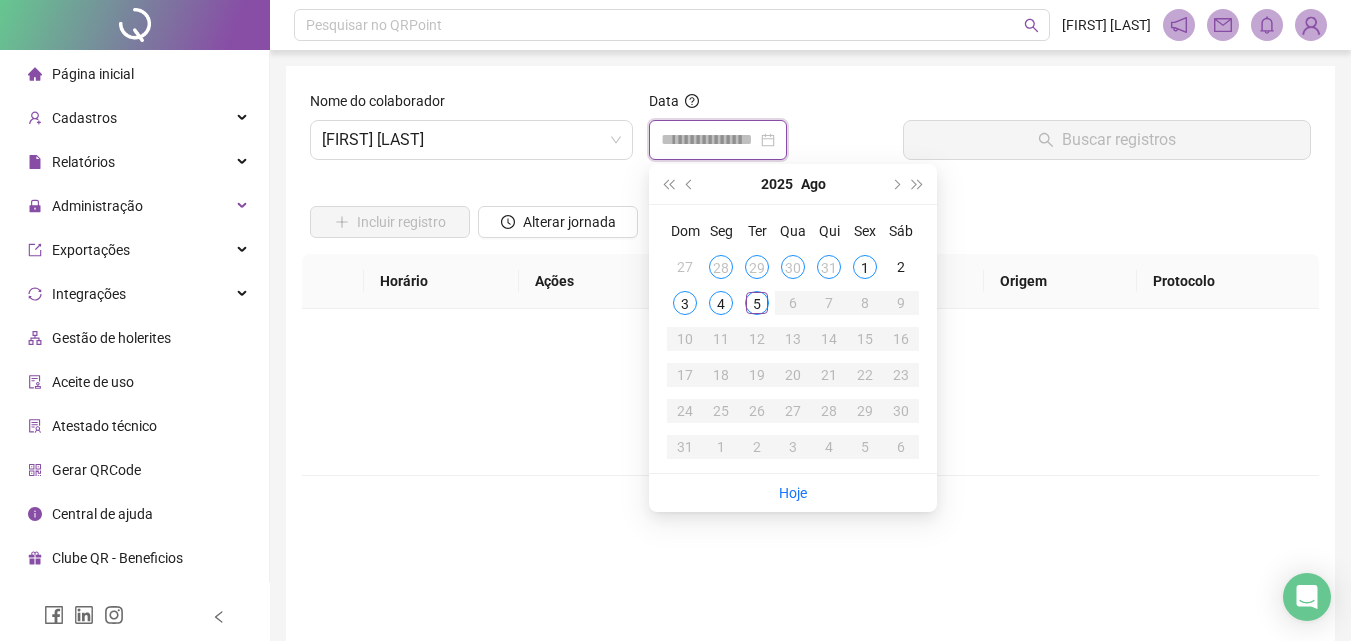 type on "**********" 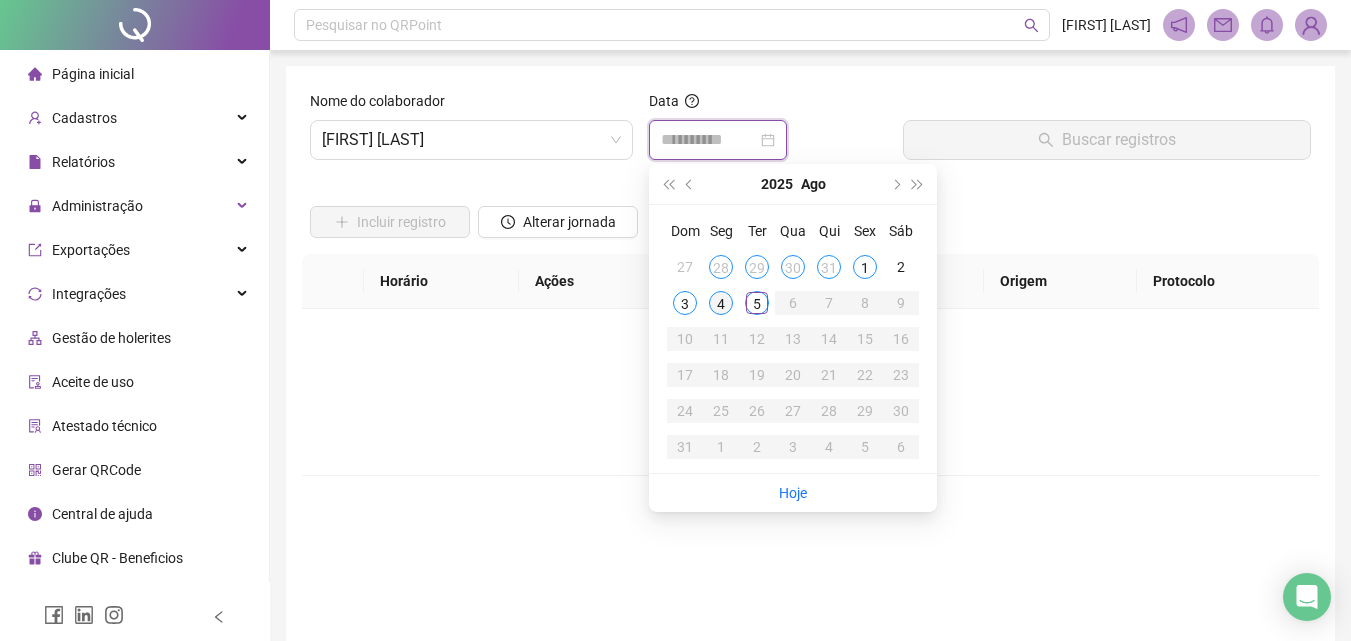 type on "**********" 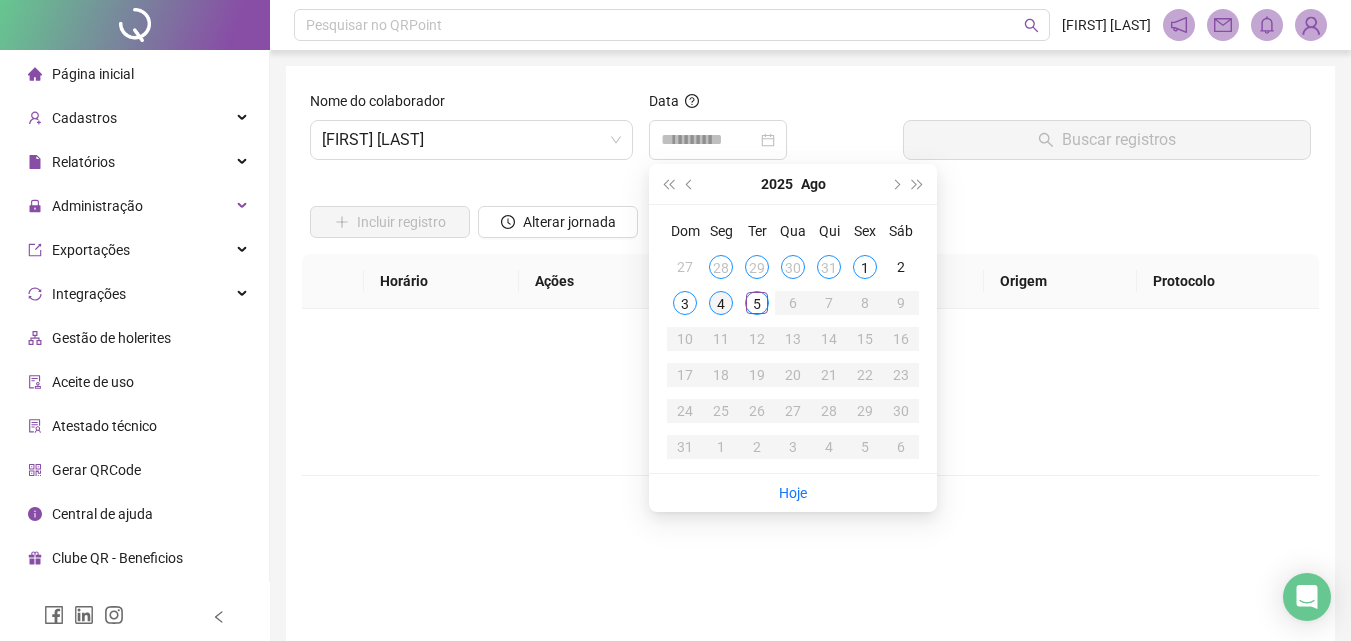 click on "4" at bounding box center (721, 303) 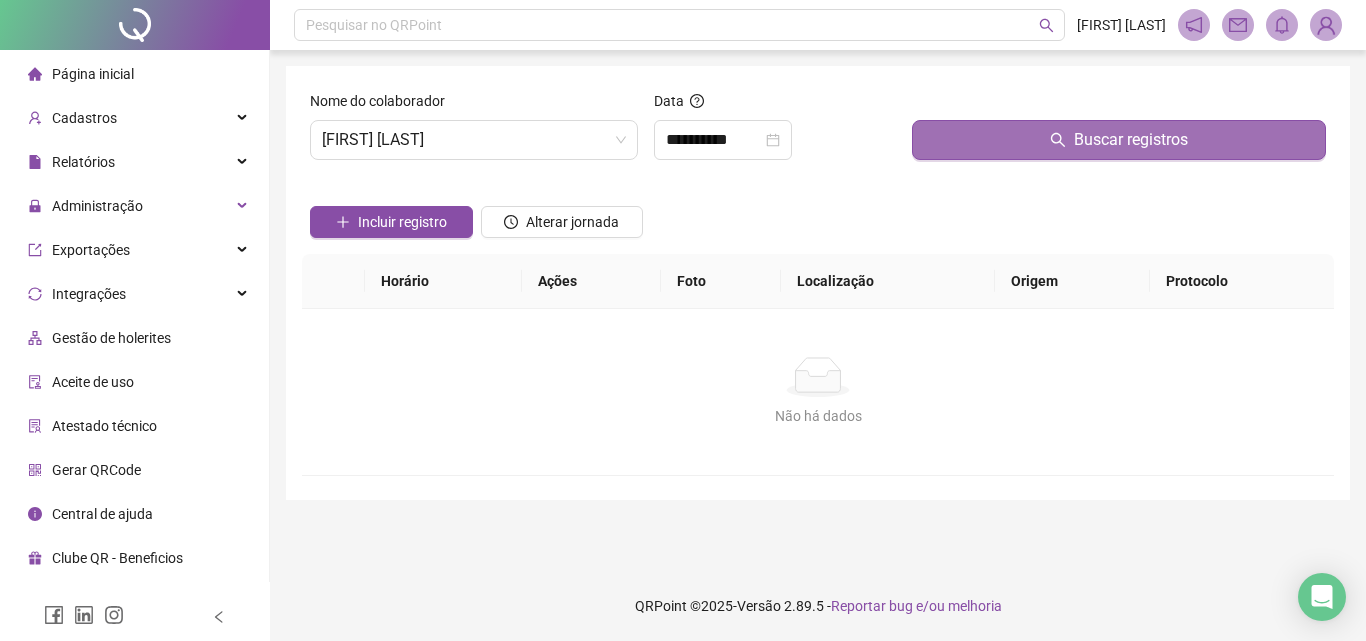 click on "Buscar registros" at bounding box center (1119, 140) 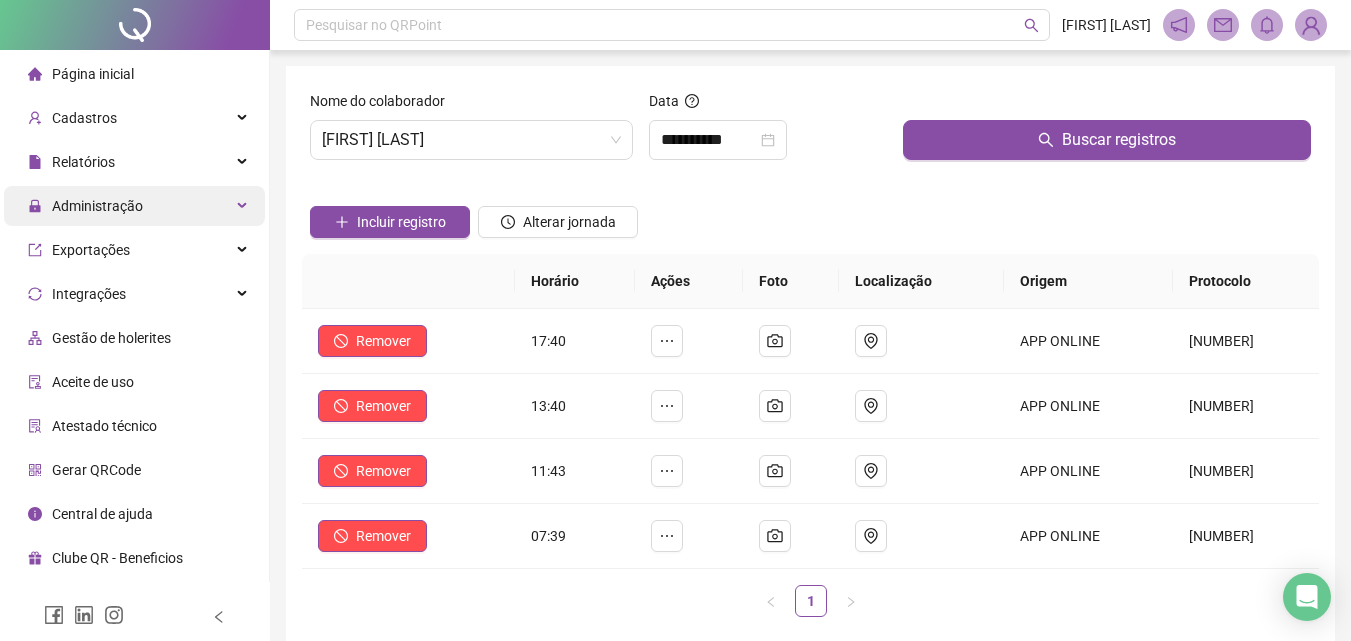 click on "Administração" at bounding box center [97, 206] 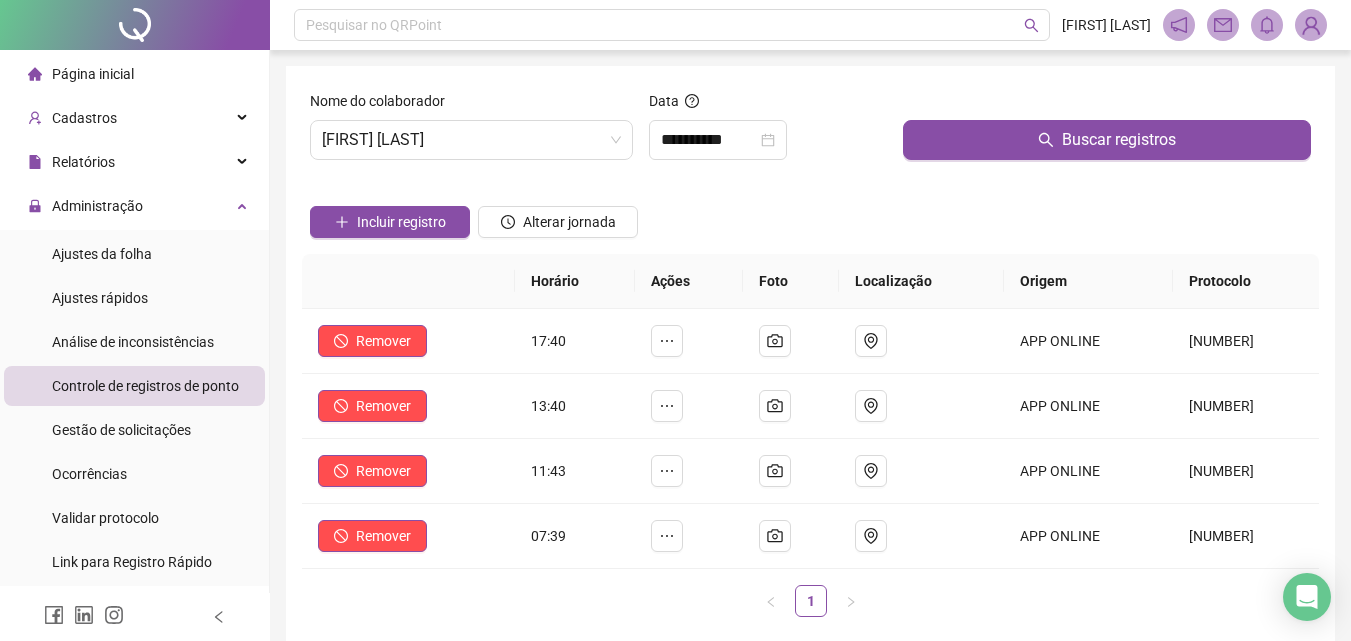 click on "Controle de registros de ponto" at bounding box center [145, 386] 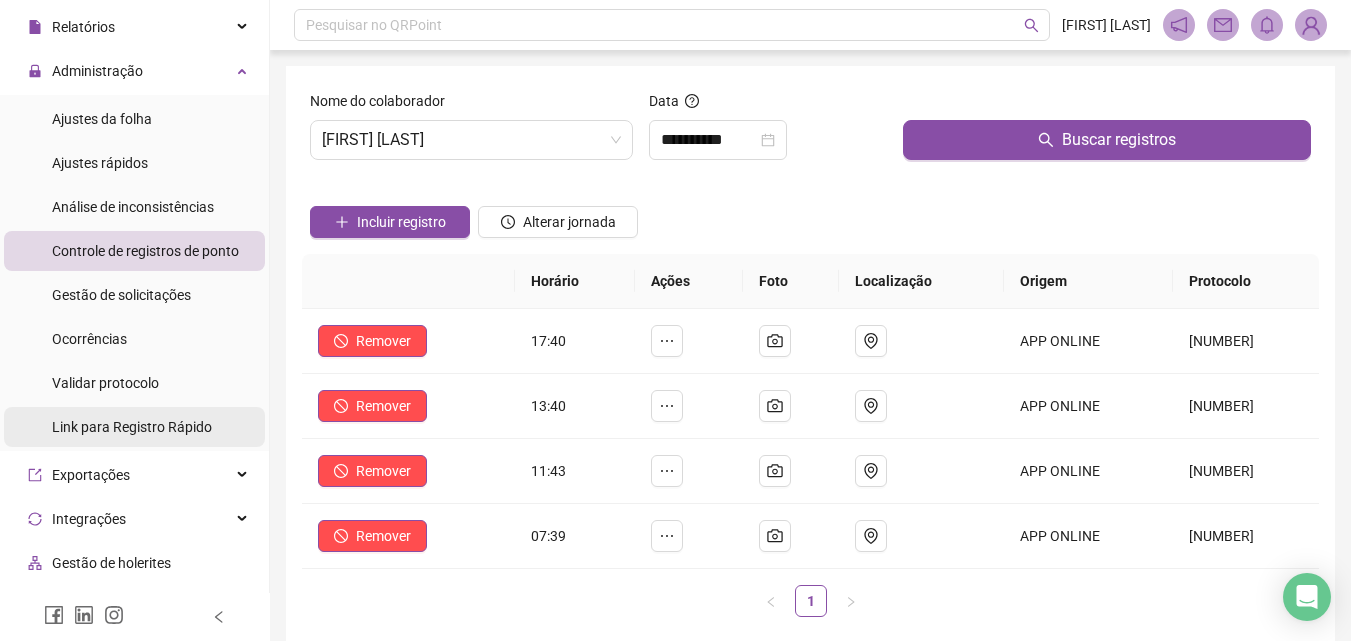 scroll, scrollTop: 100, scrollLeft: 0, axis: vertical 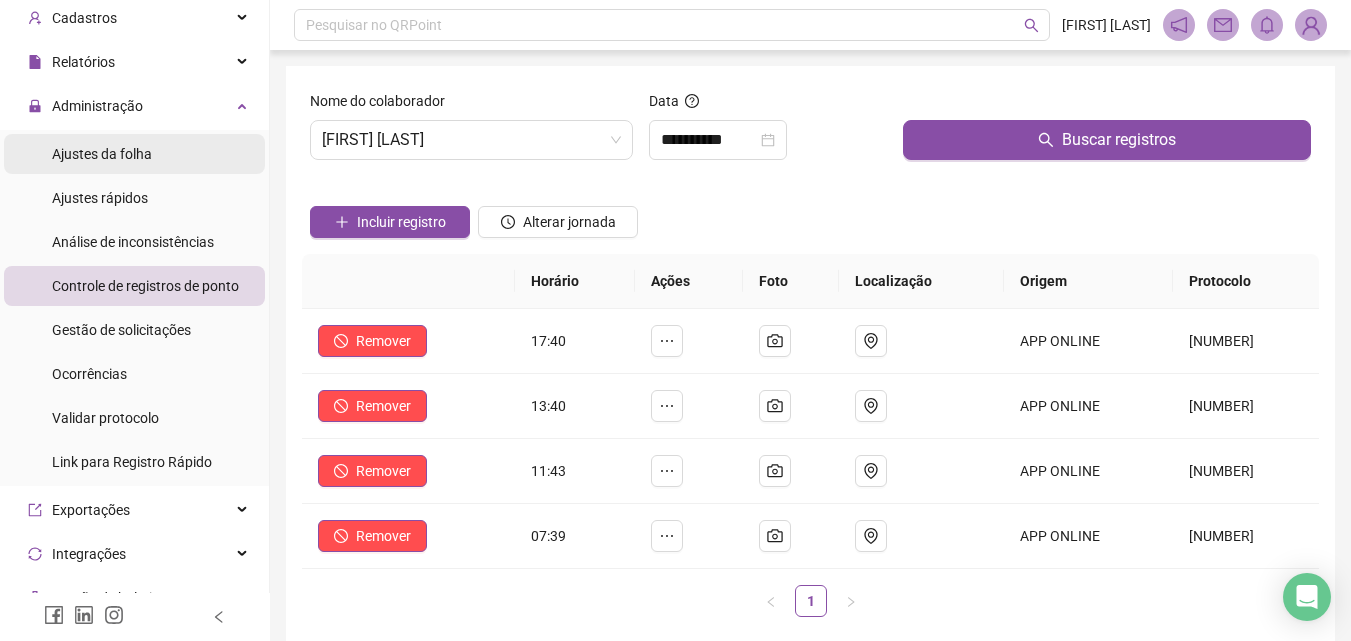 click on "Ajustes da folha" at bounding box center [102, 154] 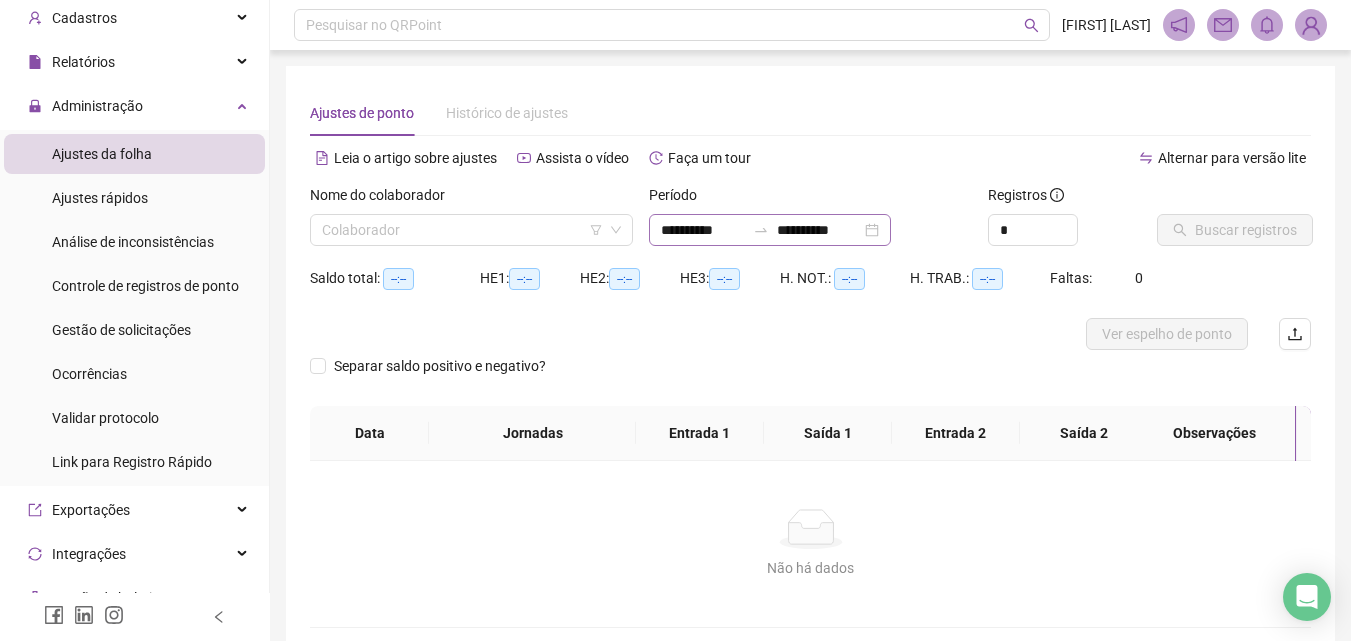 click on "**********" at bounding box center (770, 230) 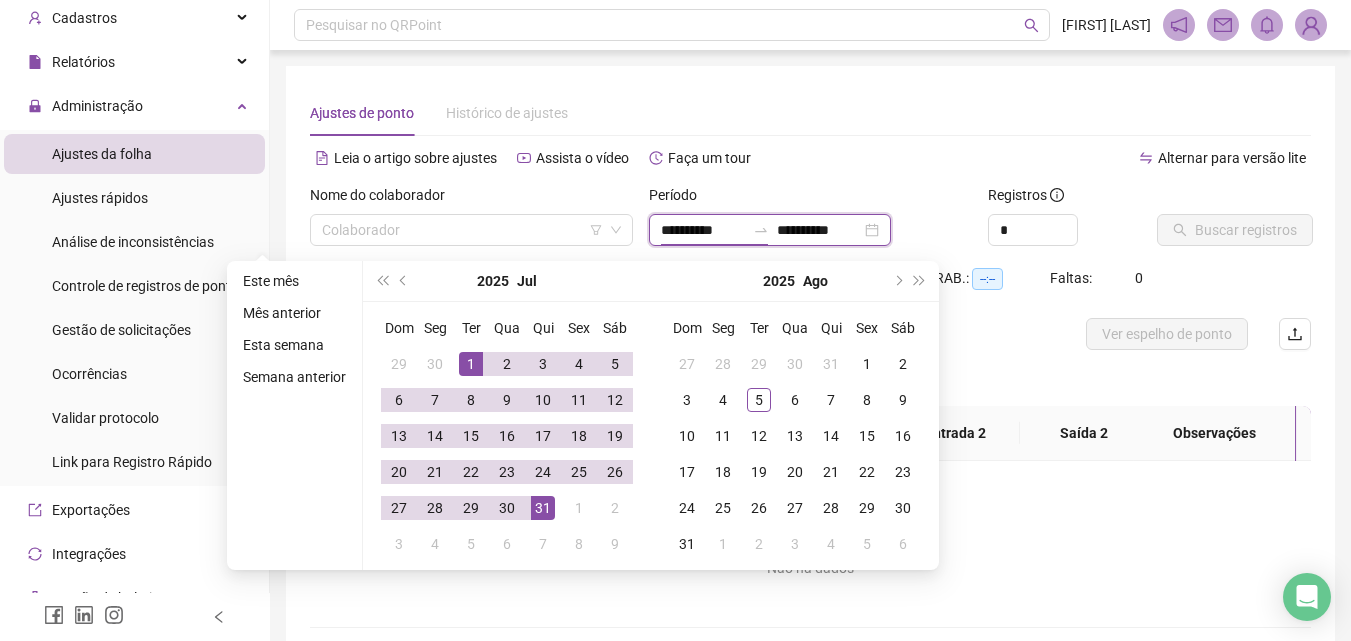 click on "**********" at bounding box center (770, 230) 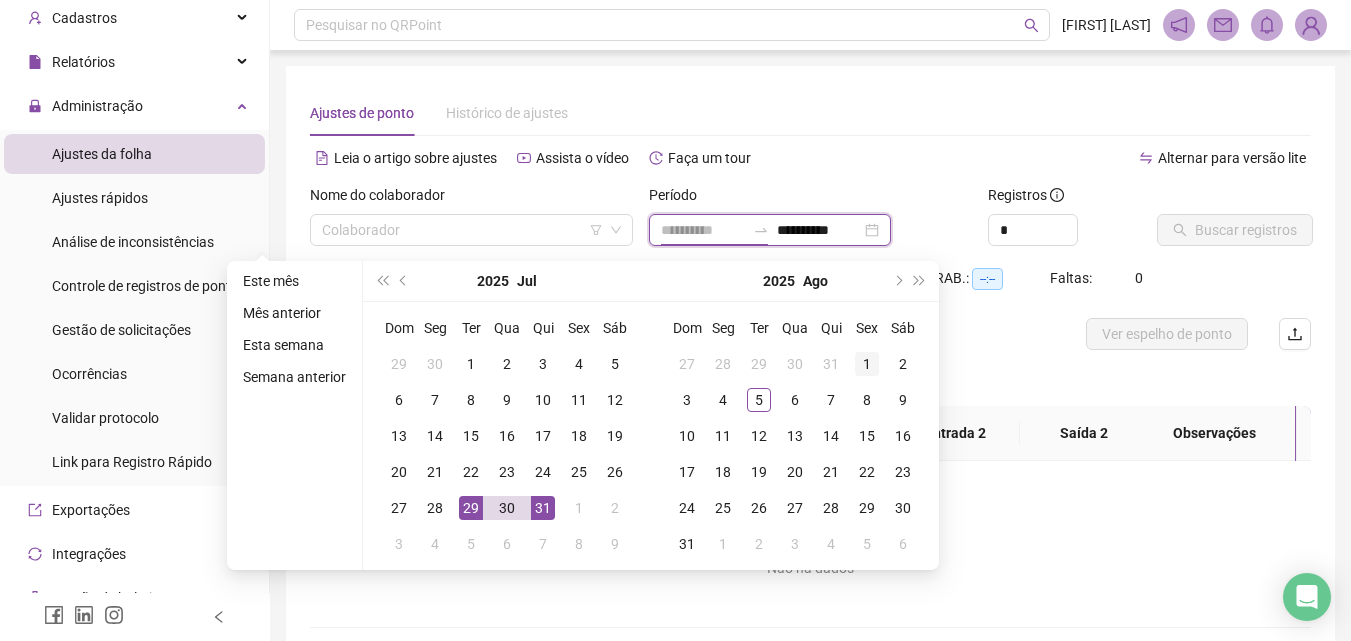 type on "**********" 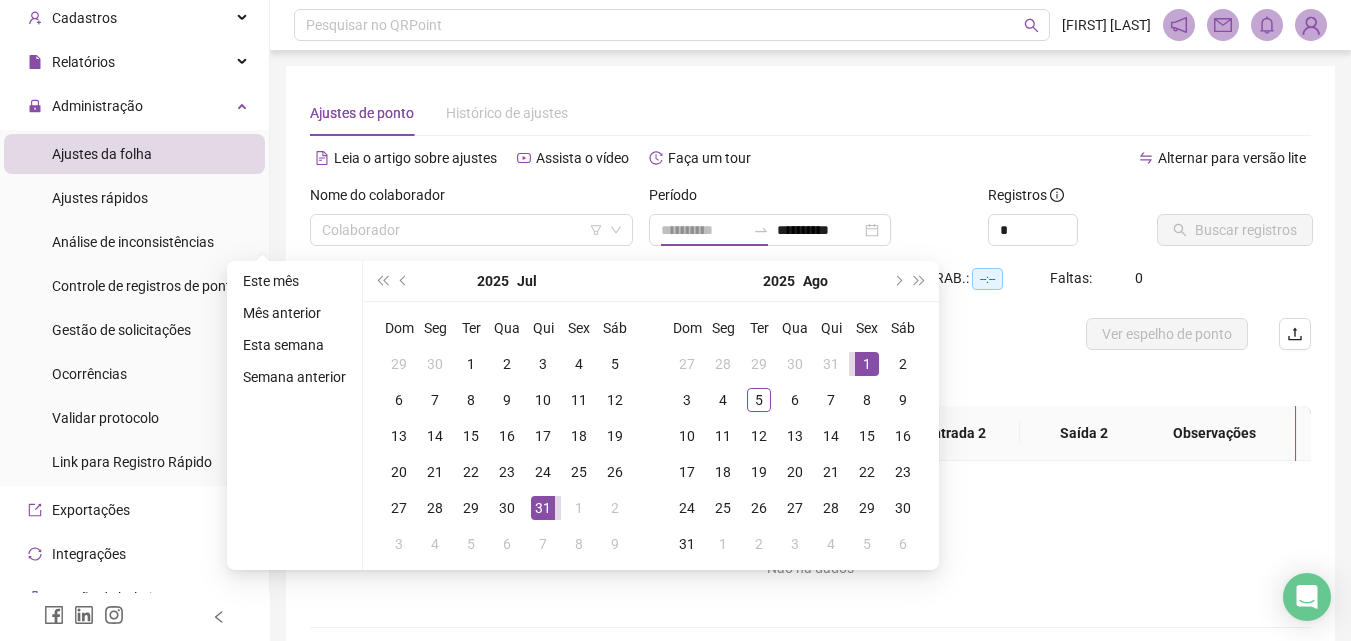 click on "1" at bounding box center [867, 364] 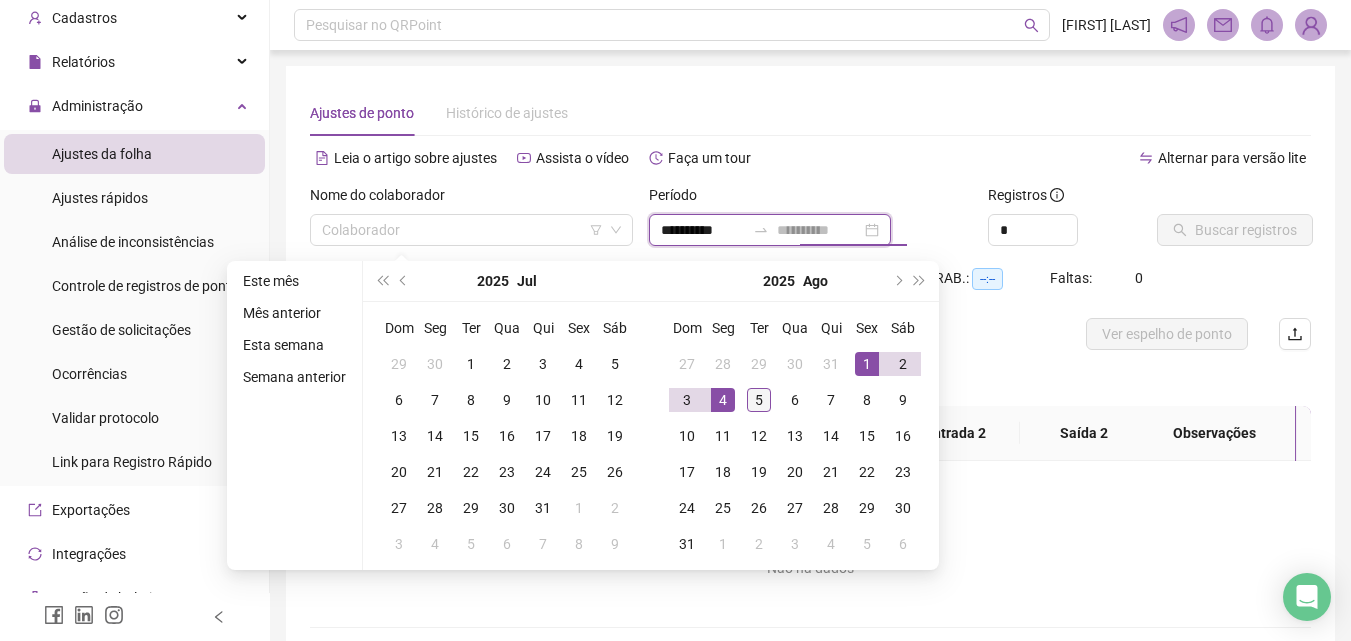 type on "**********" 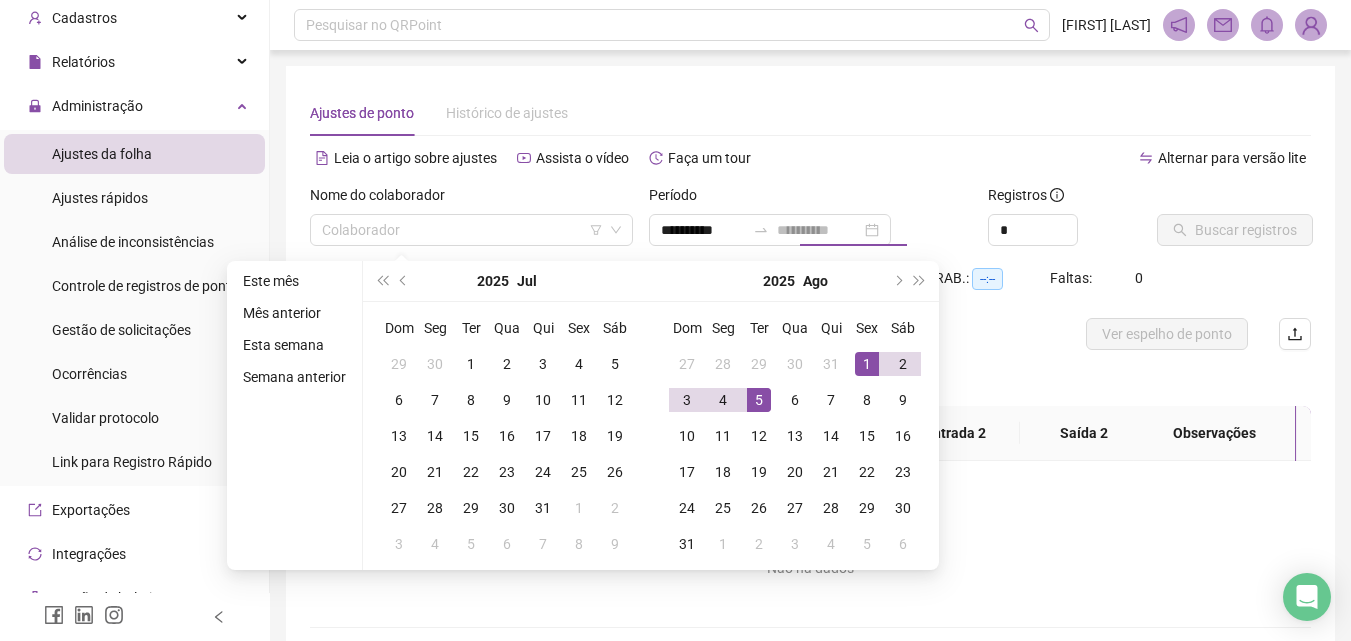 click on "5" at bounding box center [759, 400] 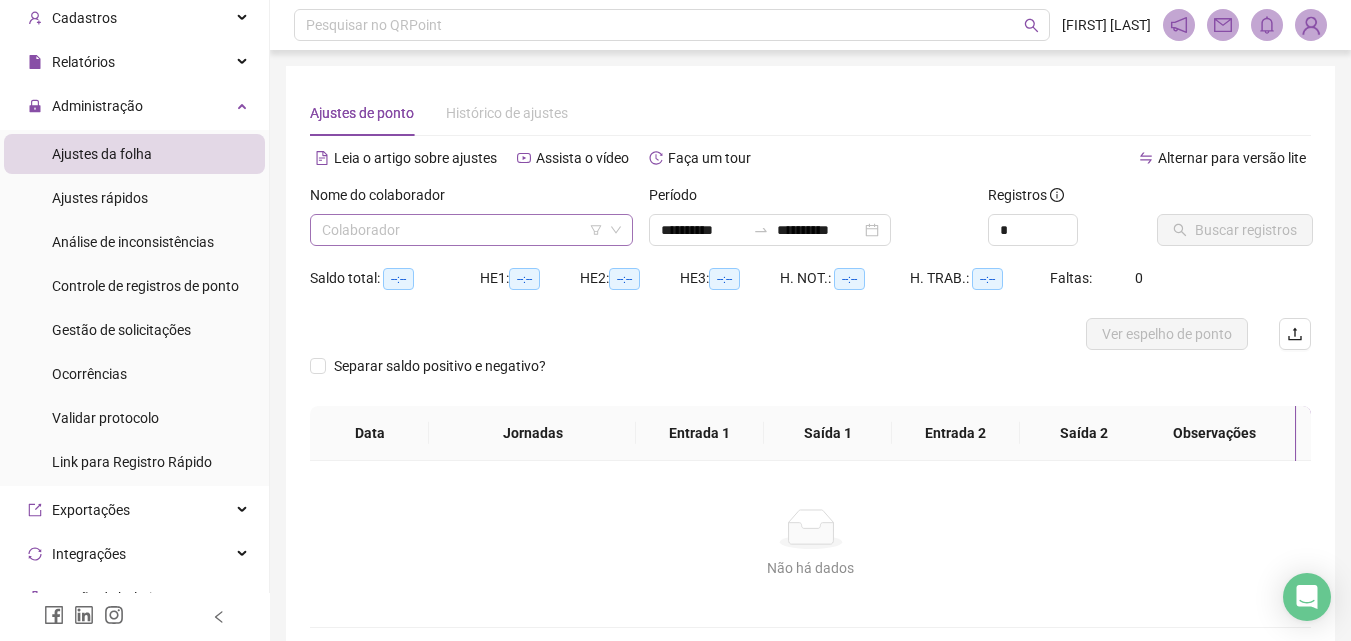 click at bounding box center [462, 230] 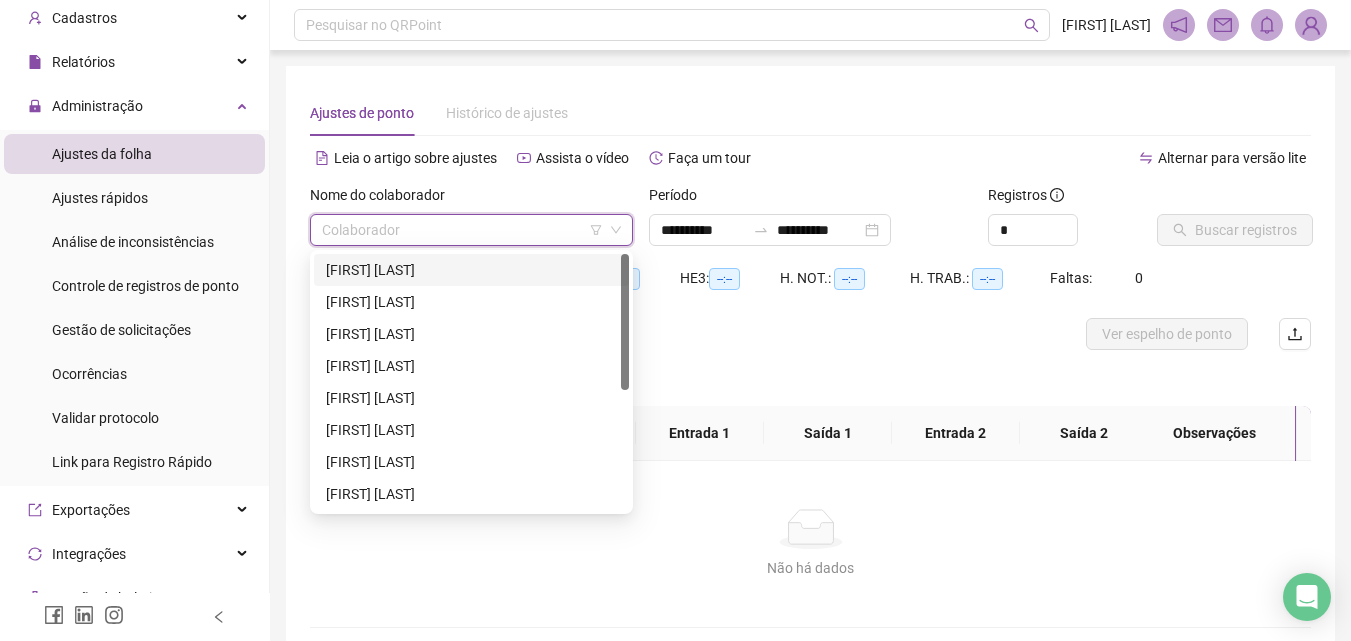 click on "[FIRST] [LAST] [LAST]" at bounding box center (471, 270) 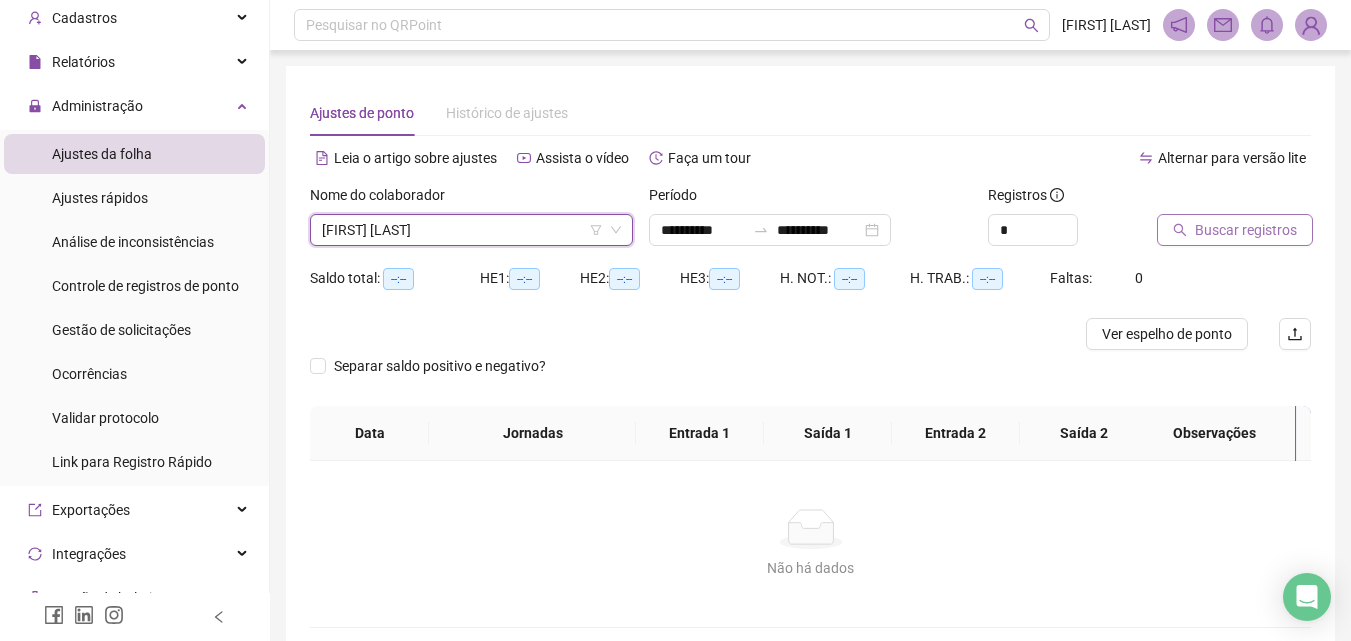 click on "Buscar registros" at bounding box center (1235, 230) 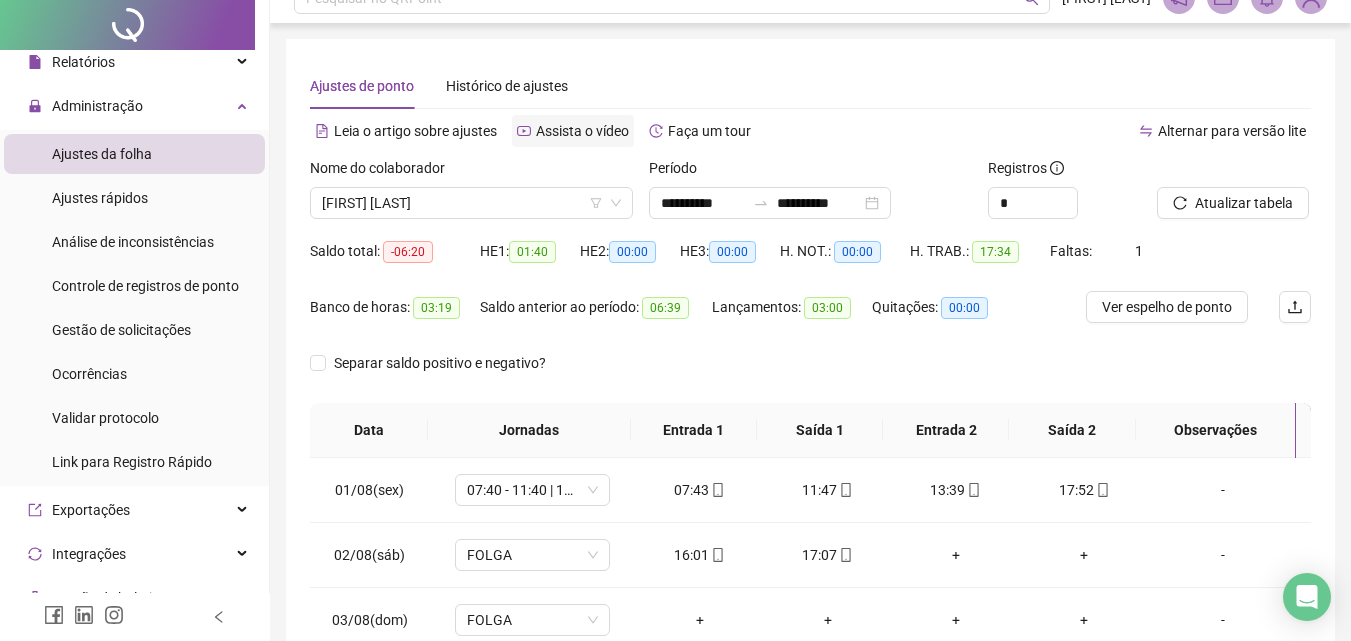 scroll, scrollTop: 0, scrollLeft: 0, axis: both 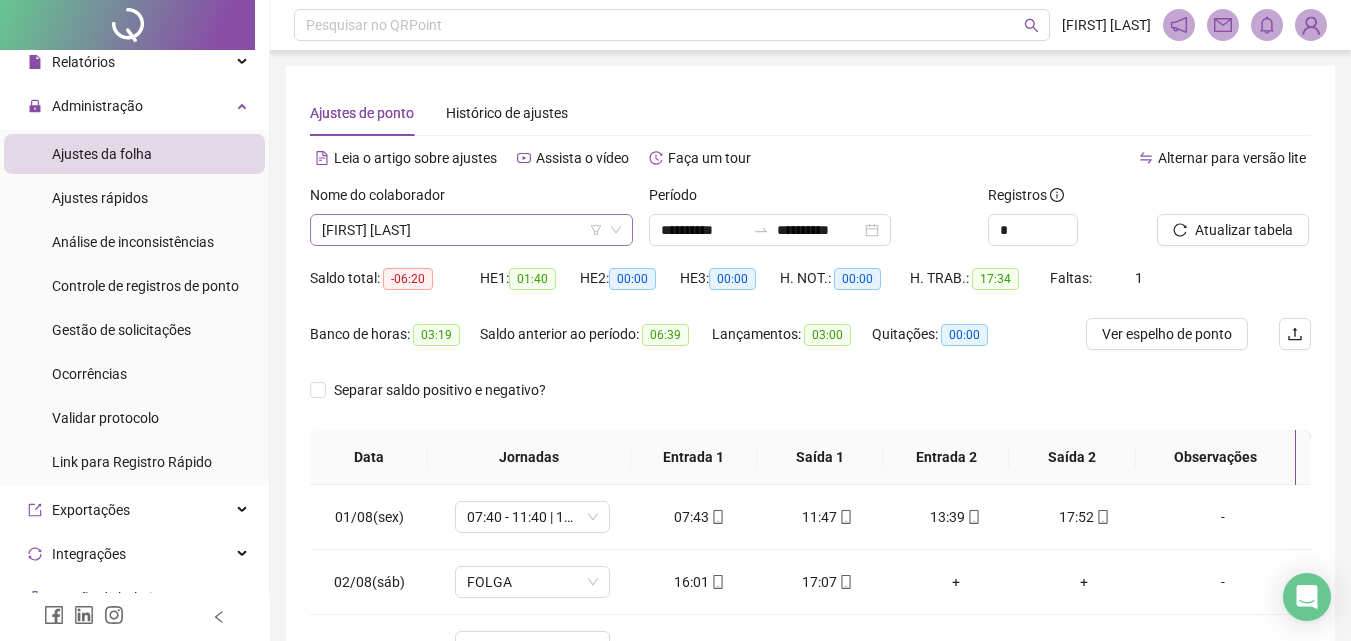 click on "[FIRST] [LAST] [LAST]" at bounding box center [471, 230] 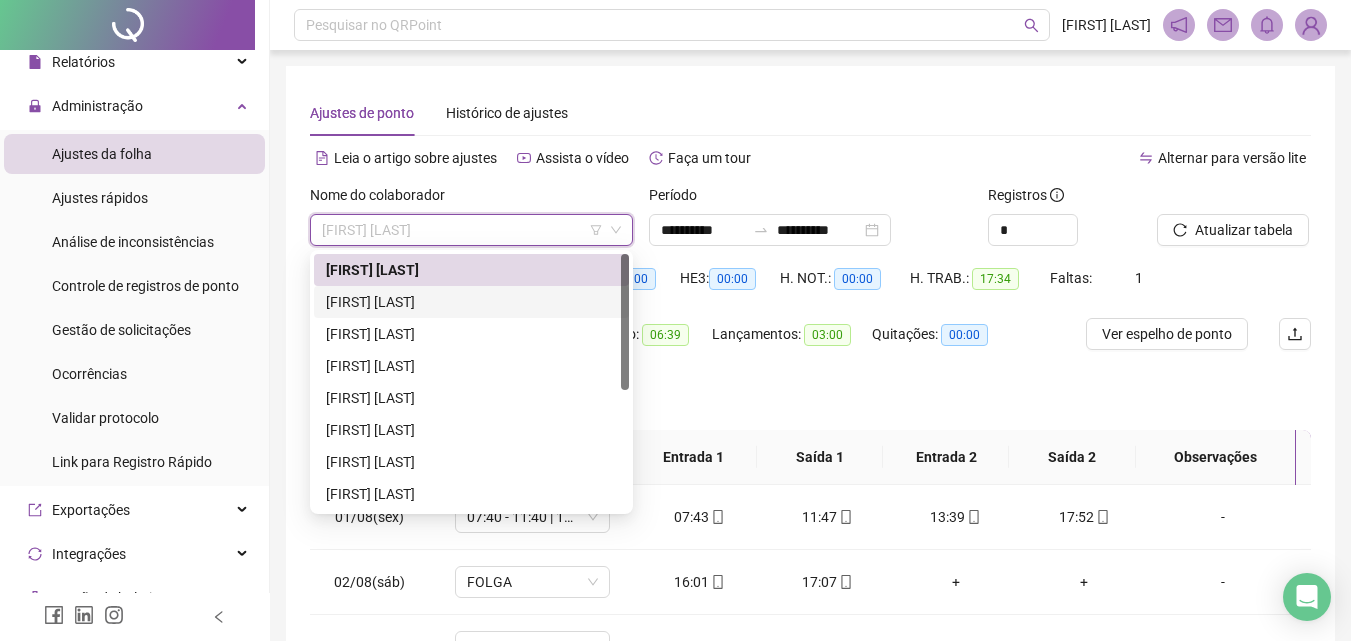 click on "[FIRST] [LAST] [LAST]" at bounding box center [471, 302] 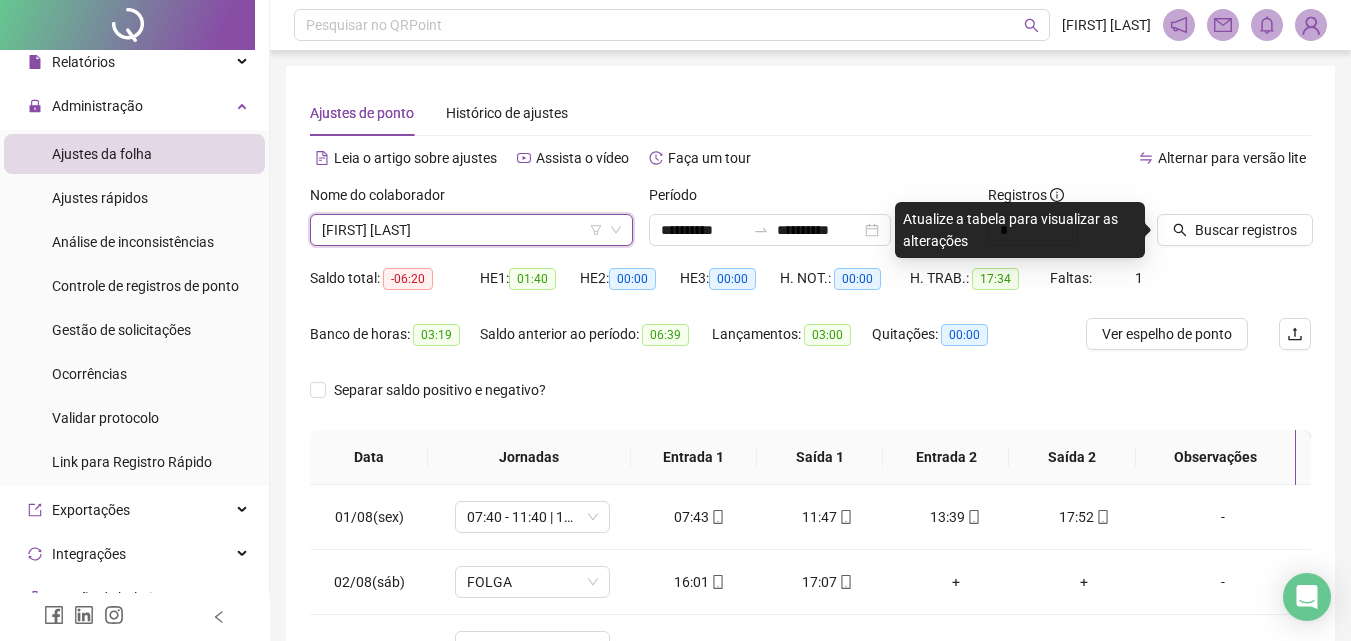click on "Buscar registros" at bounding box center (1234, 223) 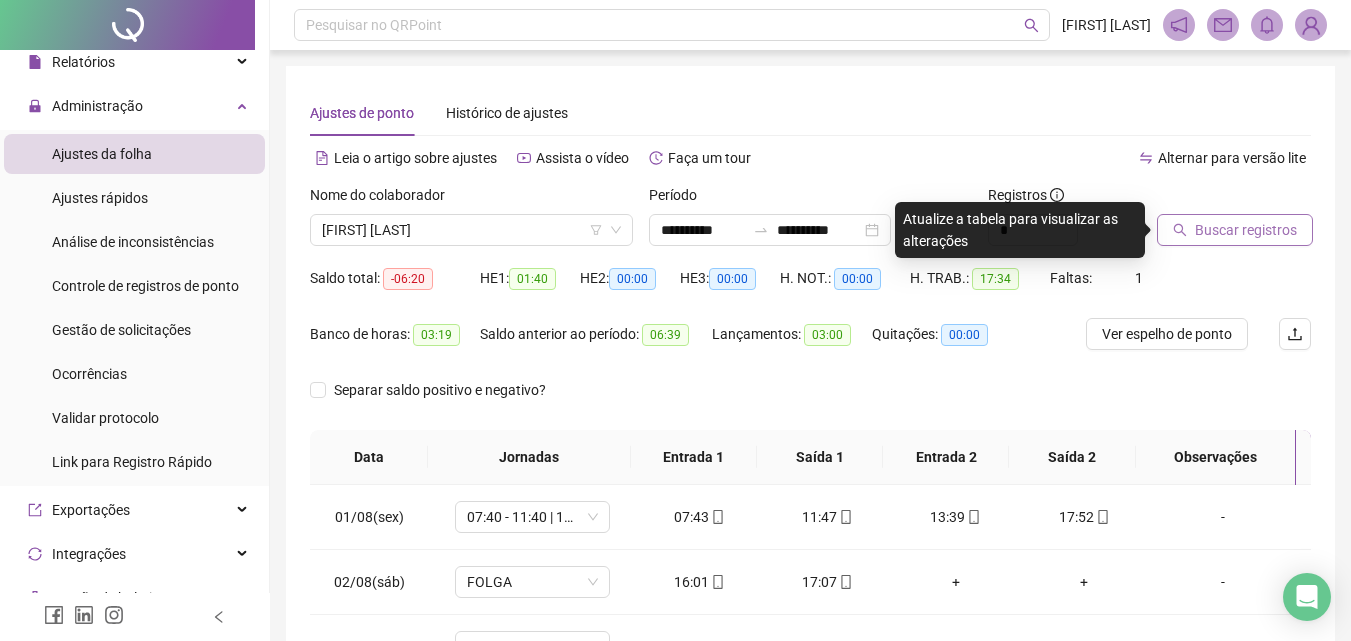 click on "Buscar registros" at bounding box center (1246, 230) 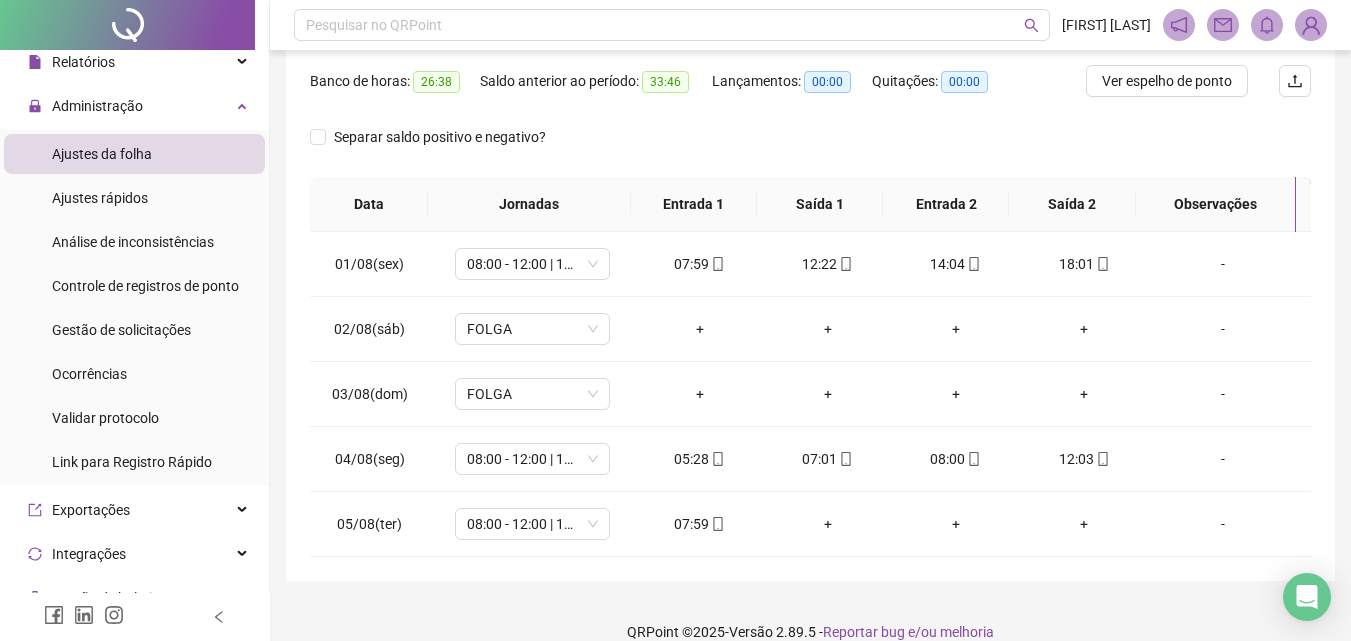 scroll, scrollTop: 279, scrollLeft: 0, axis: vertical 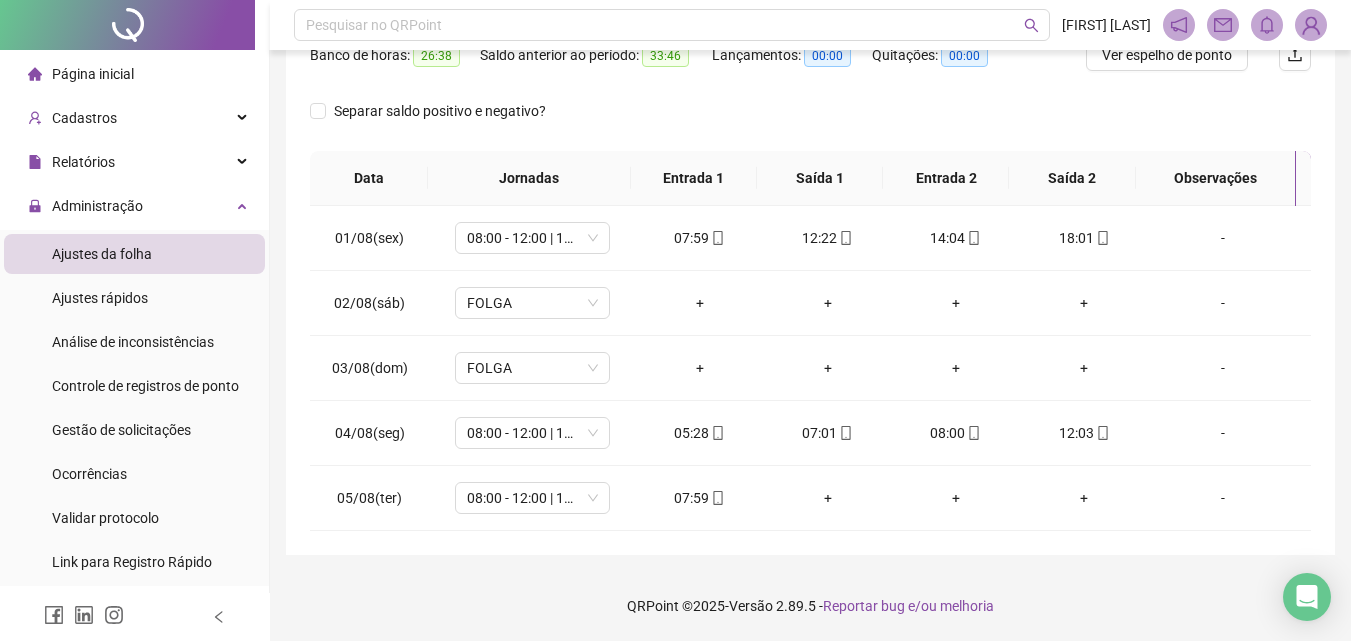click on "Página inicial" at bounding box center [81, 74] 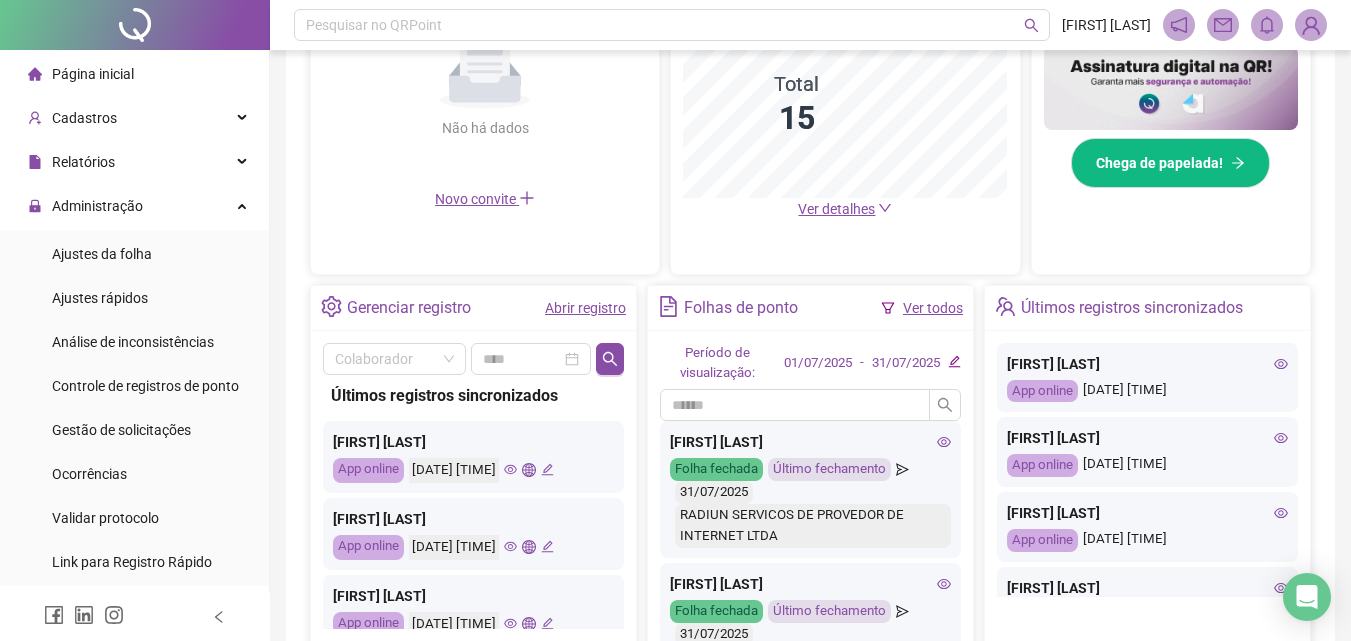 scroll, scrollTop: 679, scrollLeft: 0, axis: vertical 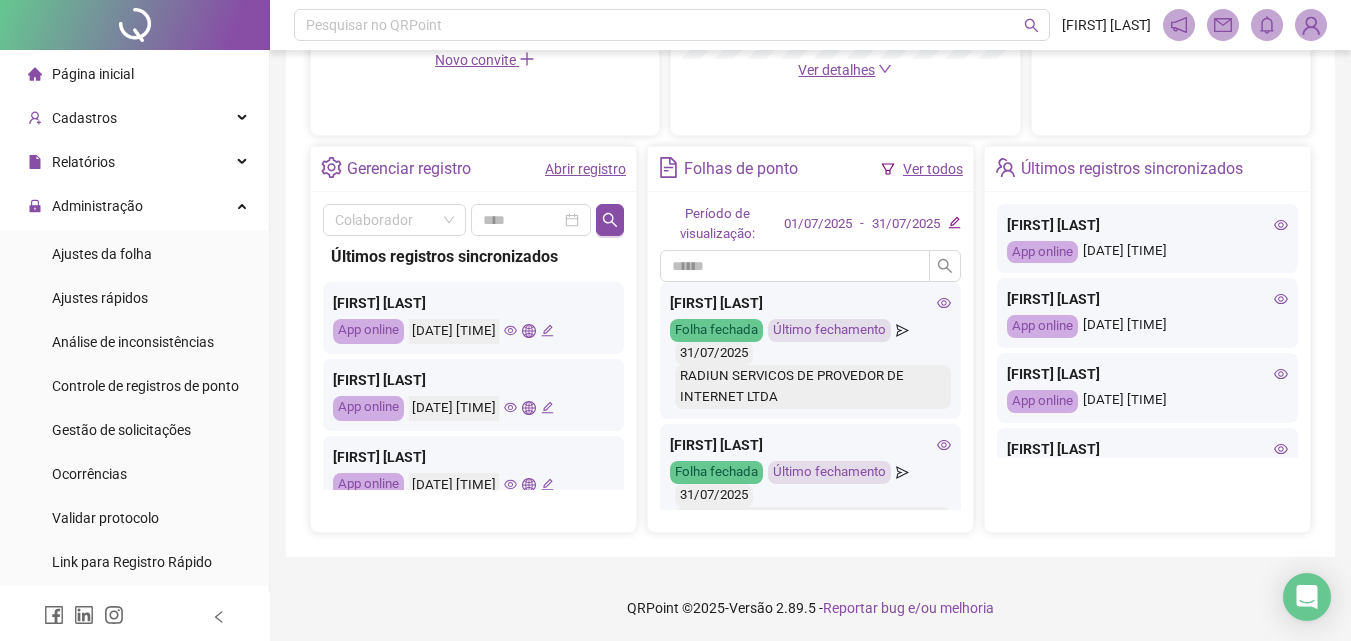 click 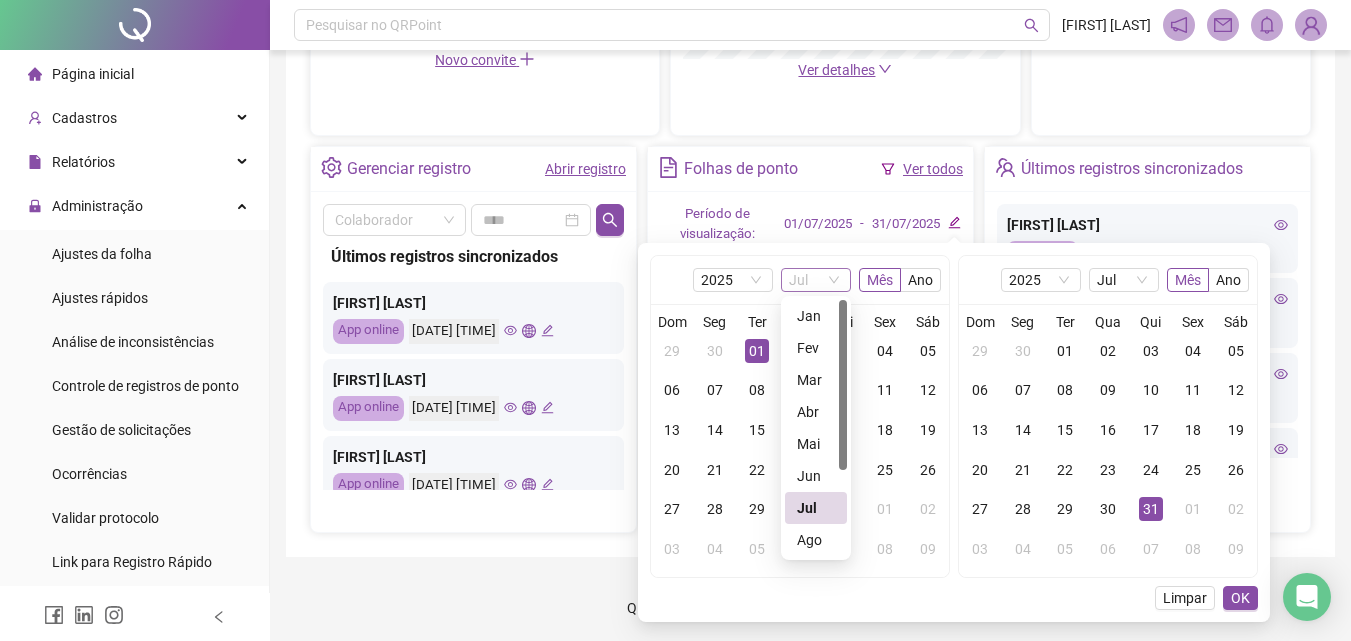 click on "Jul" at bounding box center (816, 280) 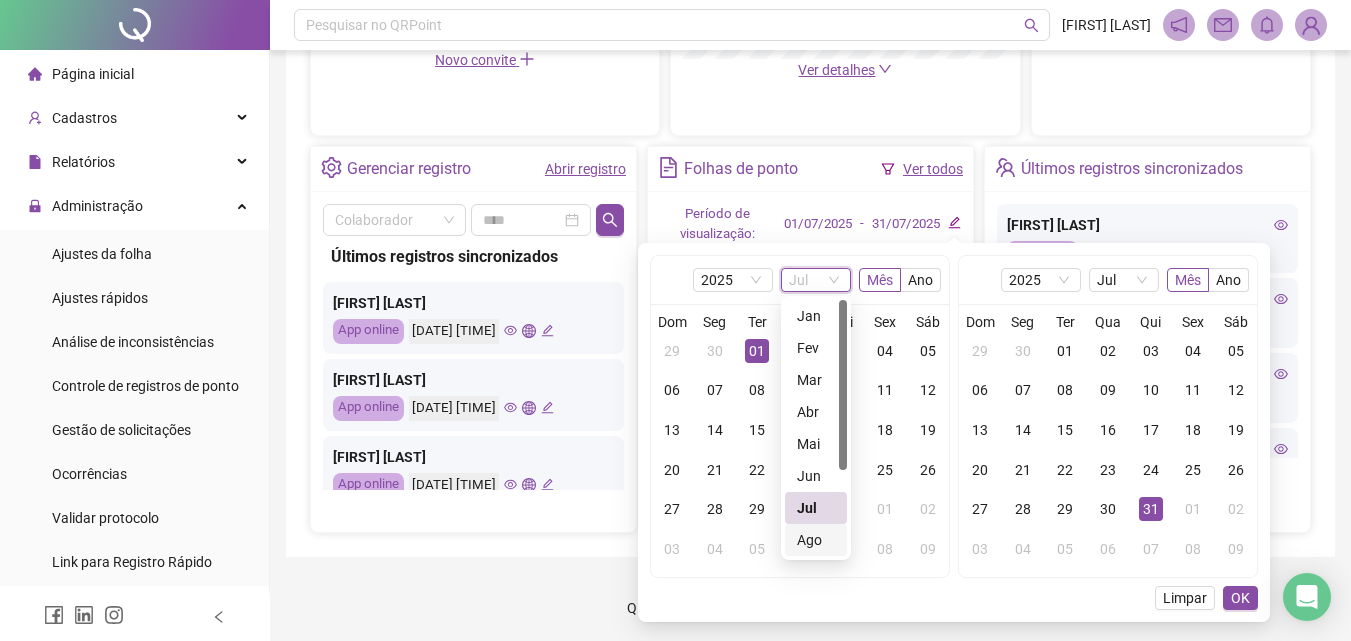 click on "Ago" at bounding box center (816, 540) 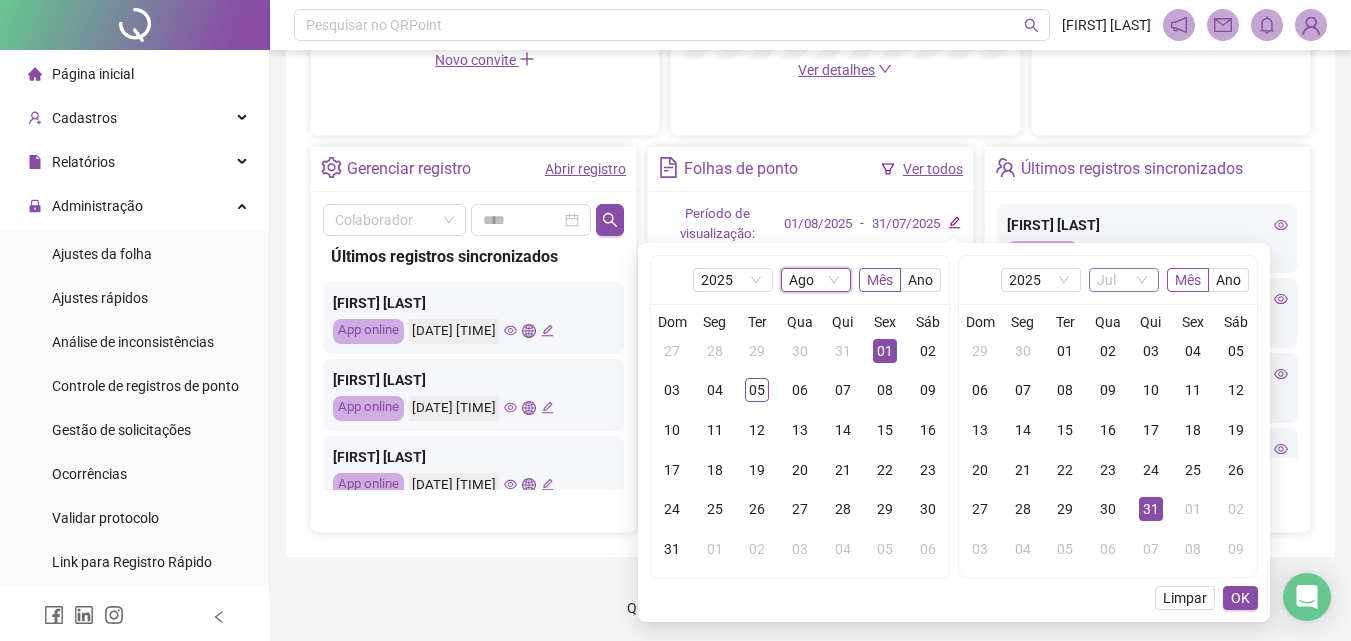 click on "Jul" at bounding box center (1124, 280) 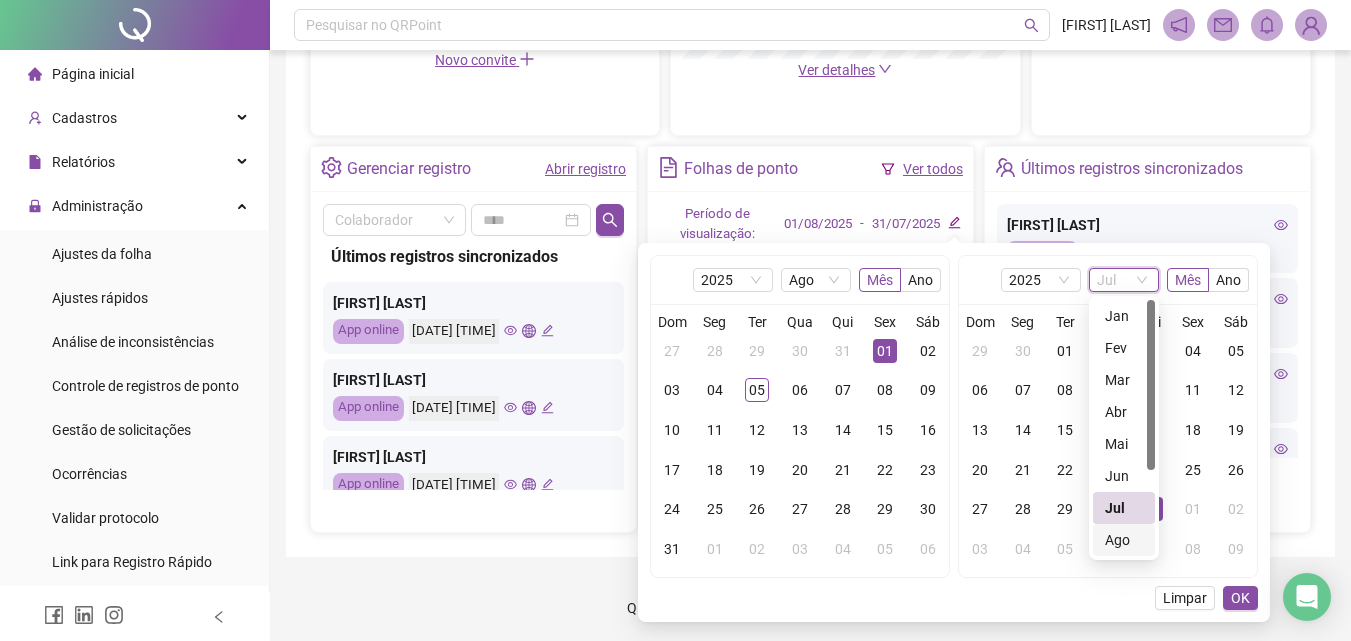click on "Ago" at bounding box center (1124, 540) 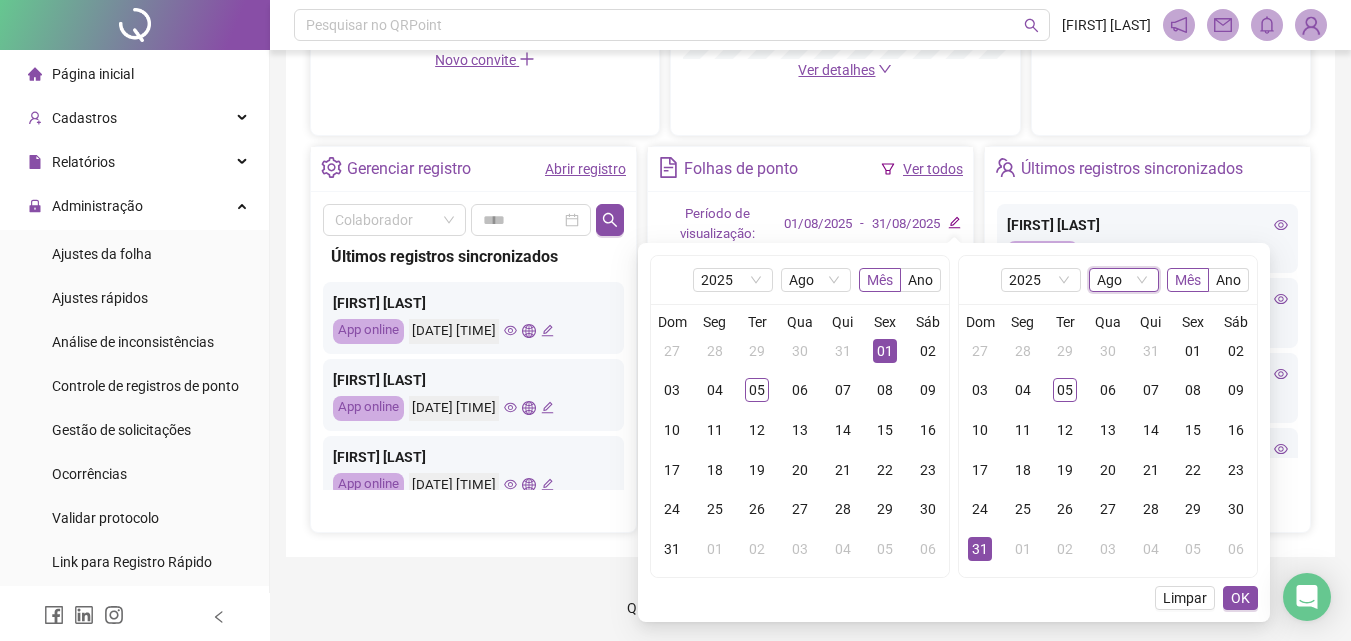 click on "01" at bounding box center [885, 351] 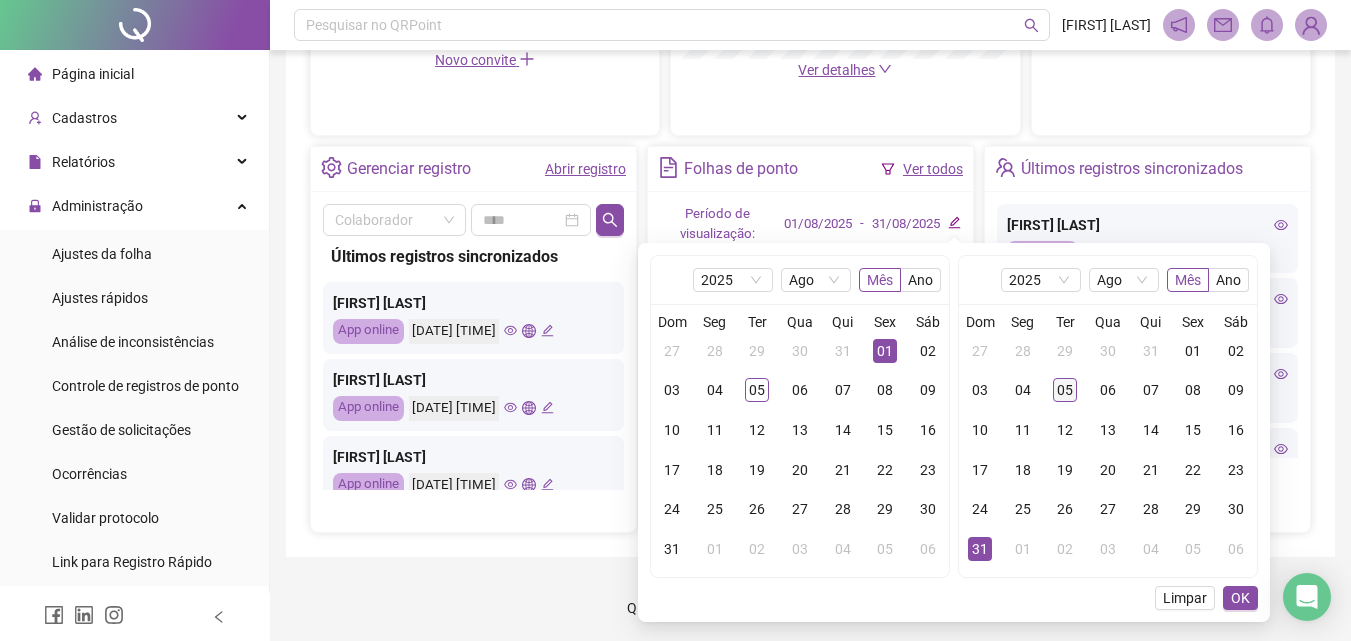 click on "05" at bounding box center (1065, 390) 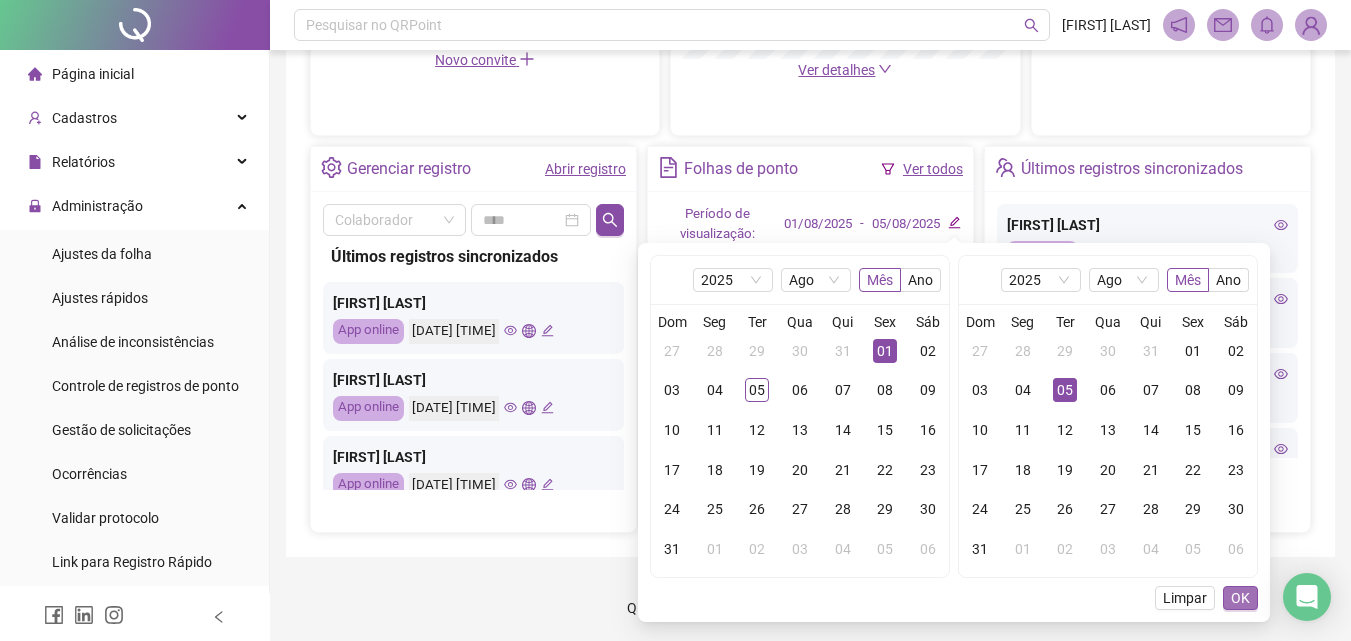 click on "OK" at bounding box center [1240, 598] 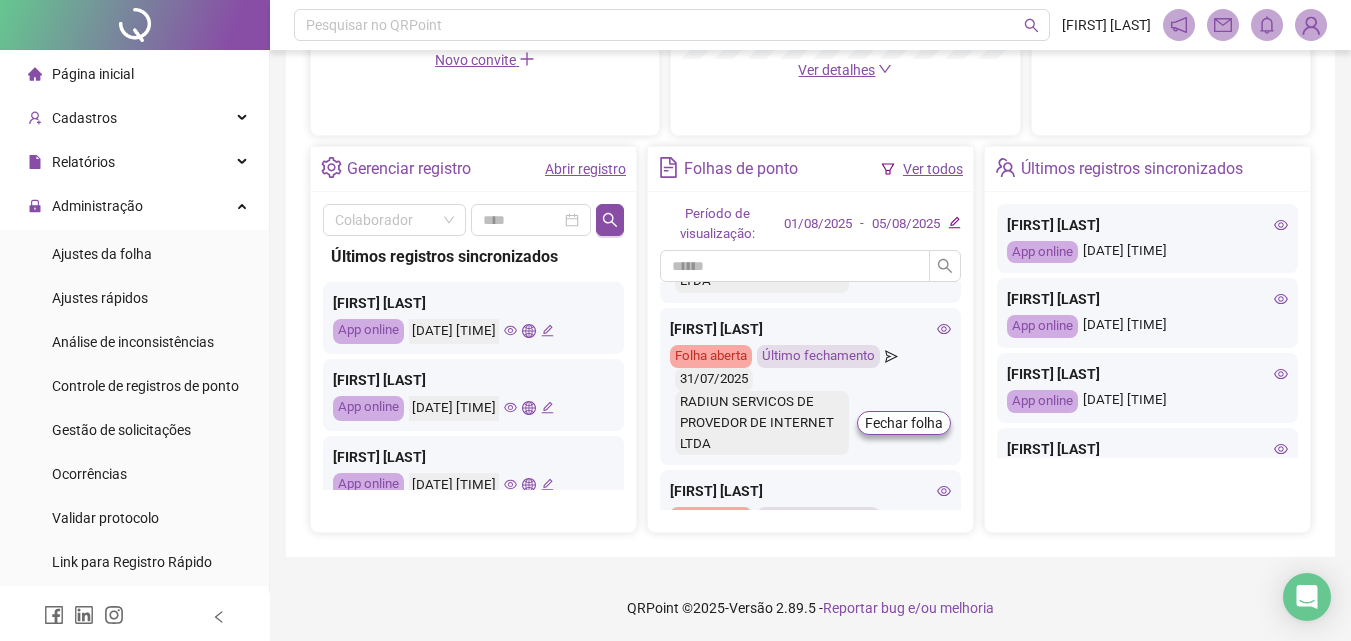 scroll, scrollTop: 100, scrollLeft: 0, axis: vertical 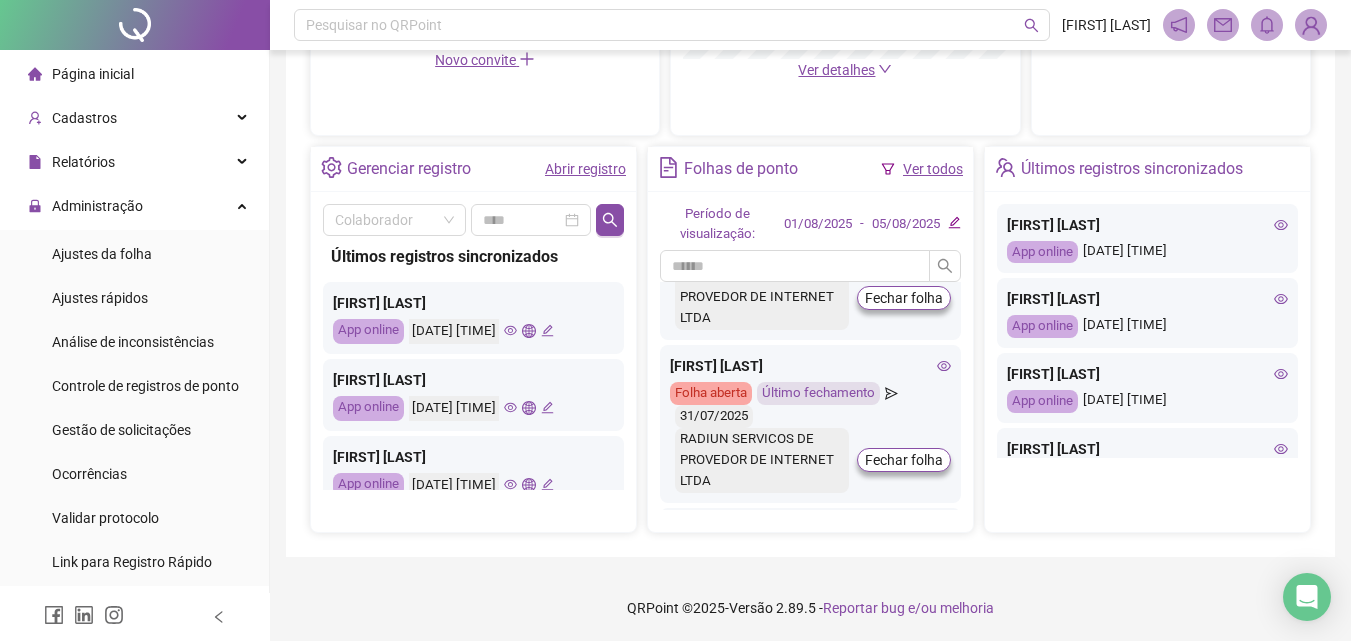 click 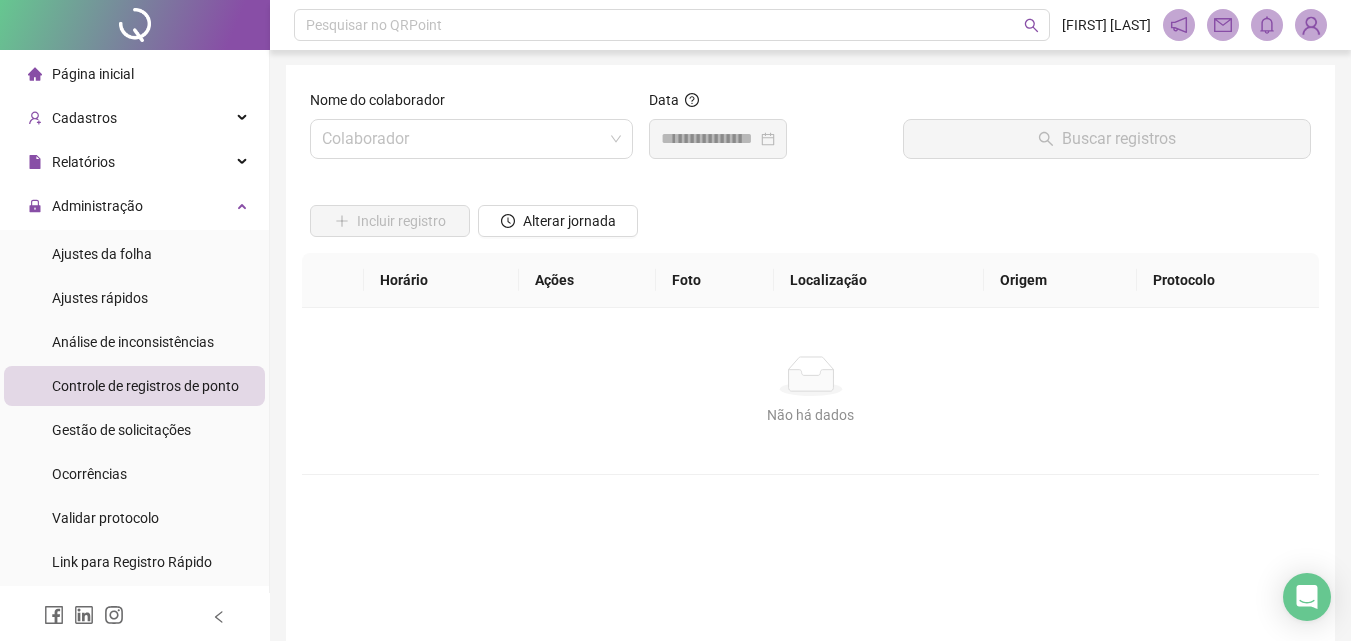 scroll, scrollTop: 0, scrollLeft: 0, axis: both 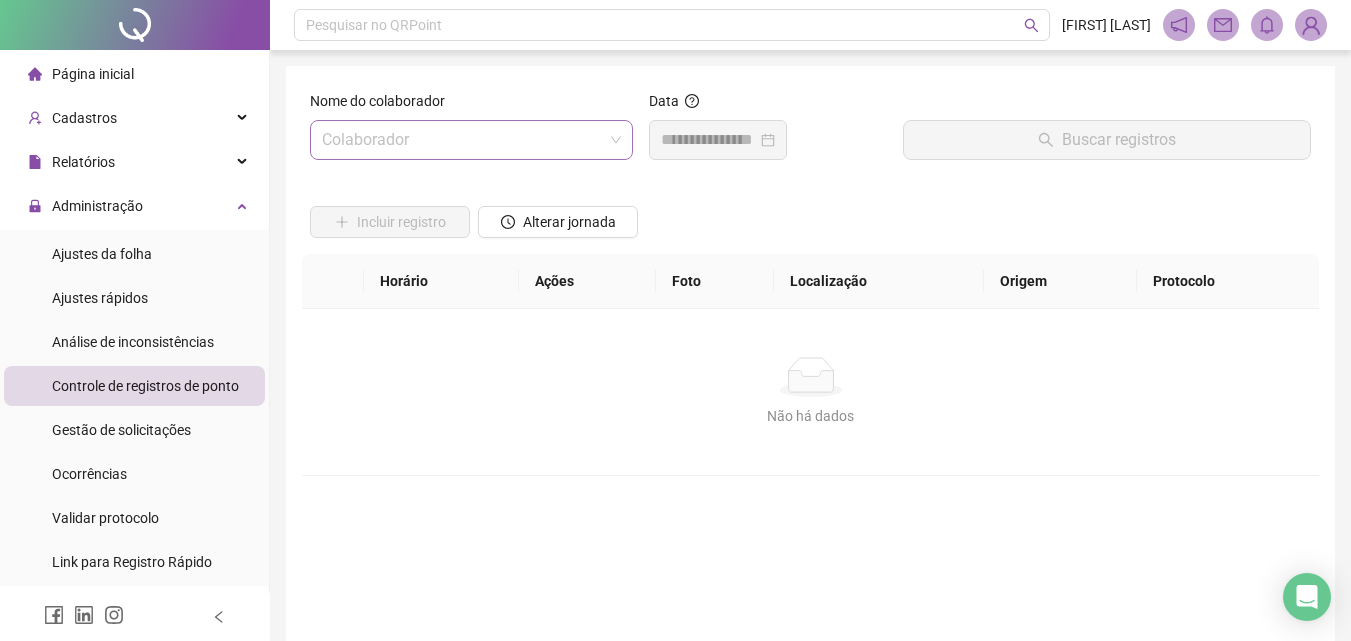 click at bounding box center [462, 140] 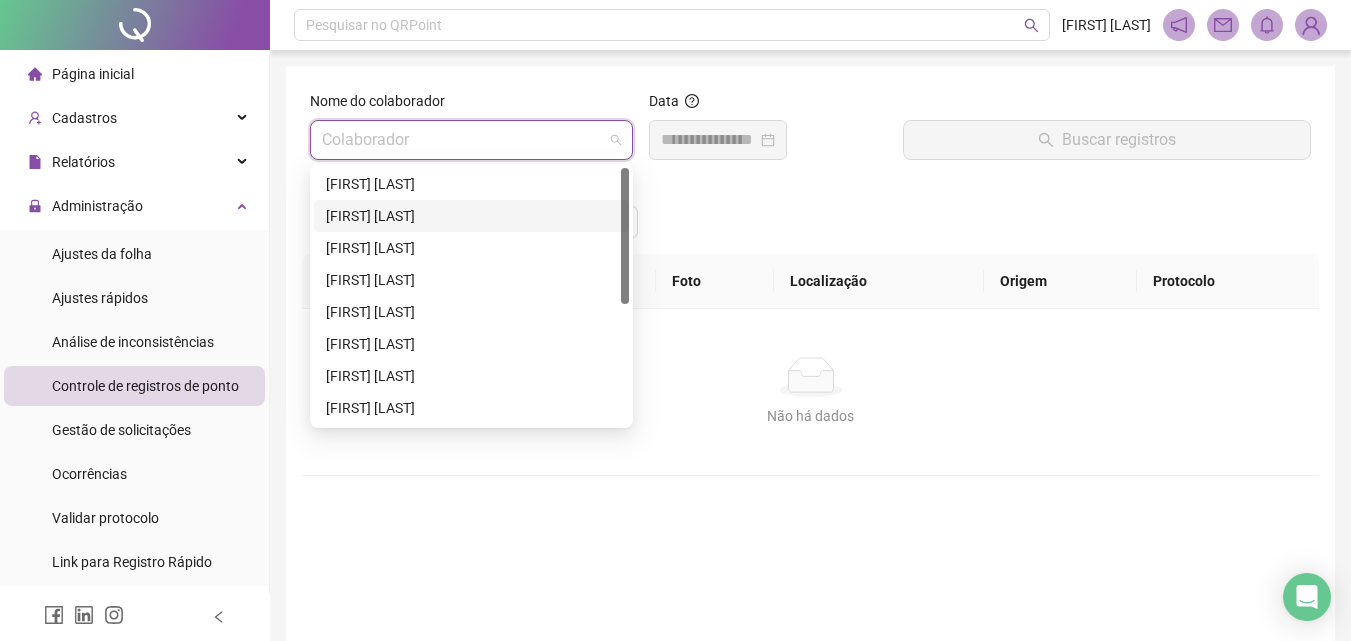 click on "[FIRST] [LAST] [LAST]" at bounding box center (471, 216) 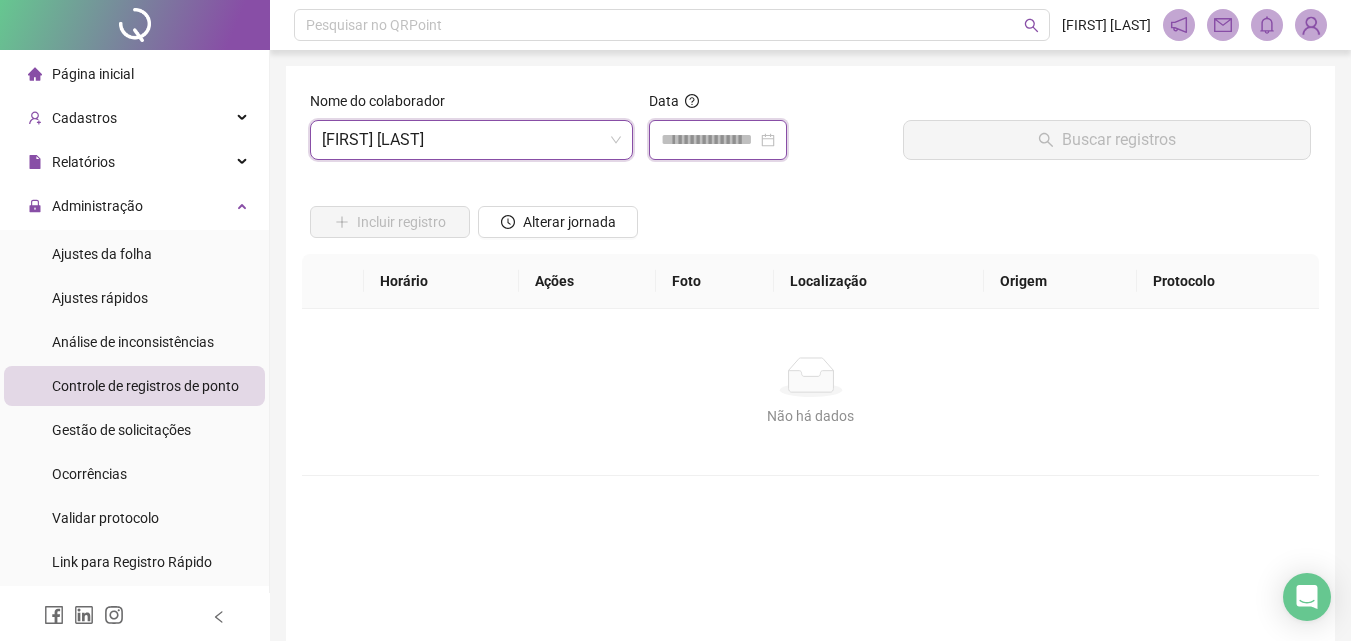 click at bounding box center [709, 140] 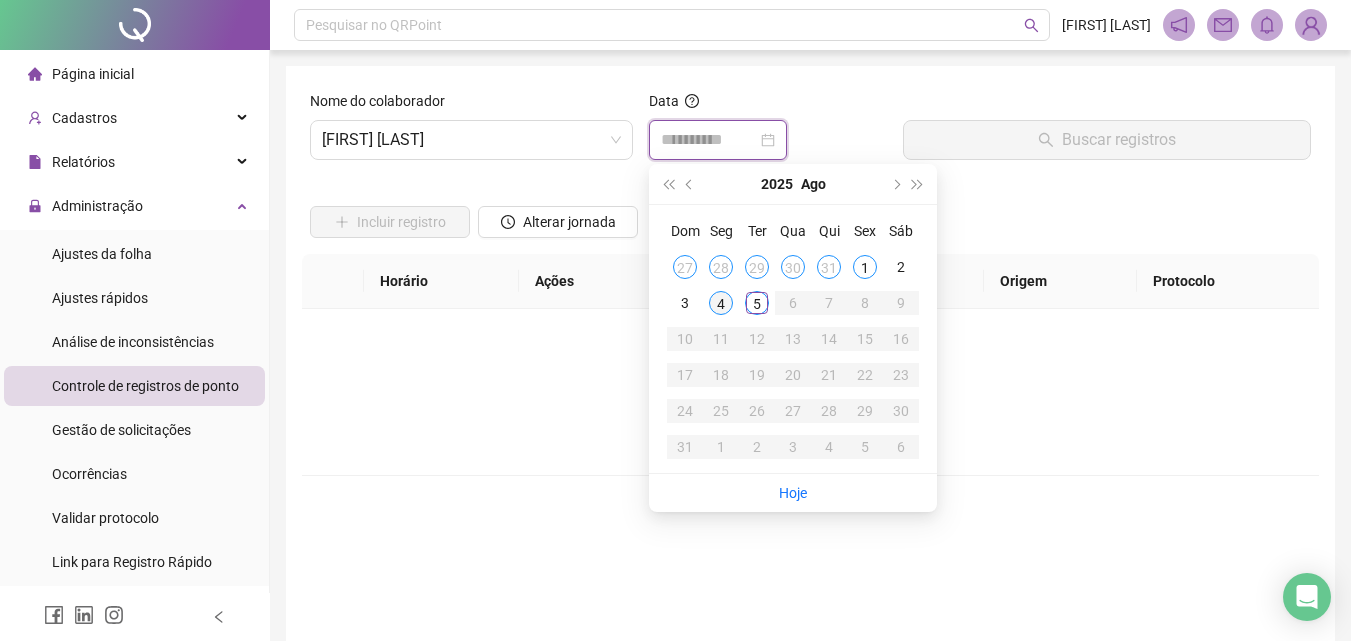type on "**********" 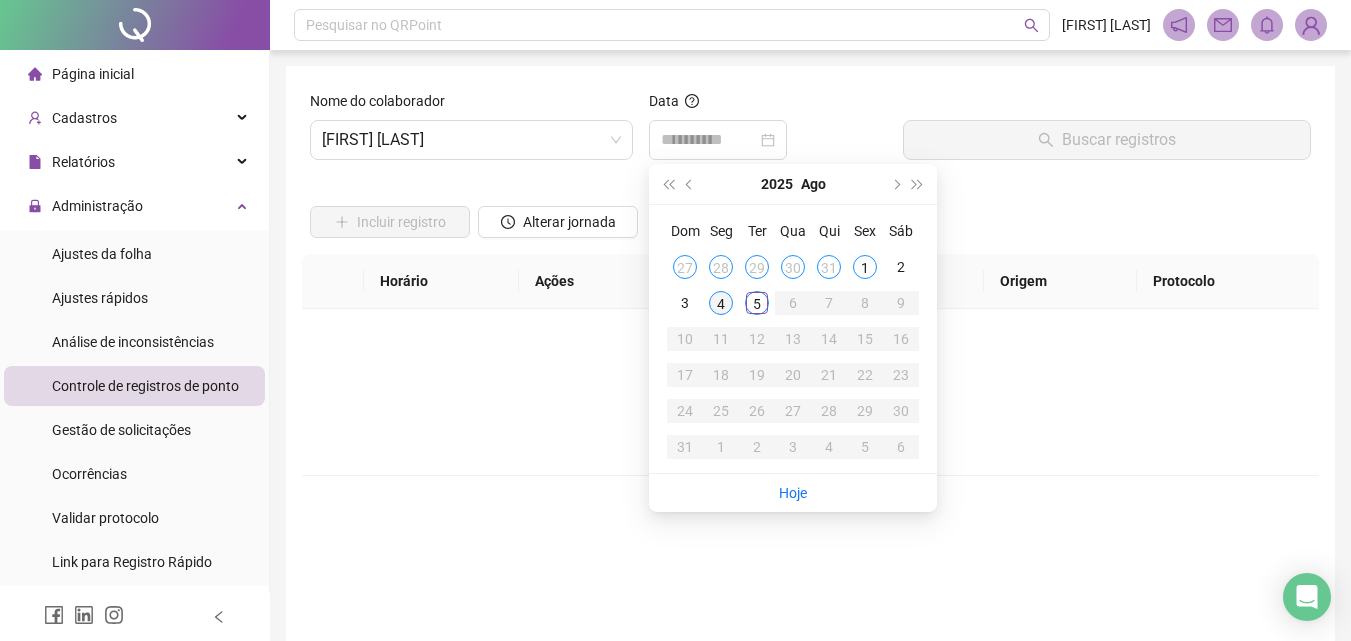 click on "4" at bounding box center (721, 303) 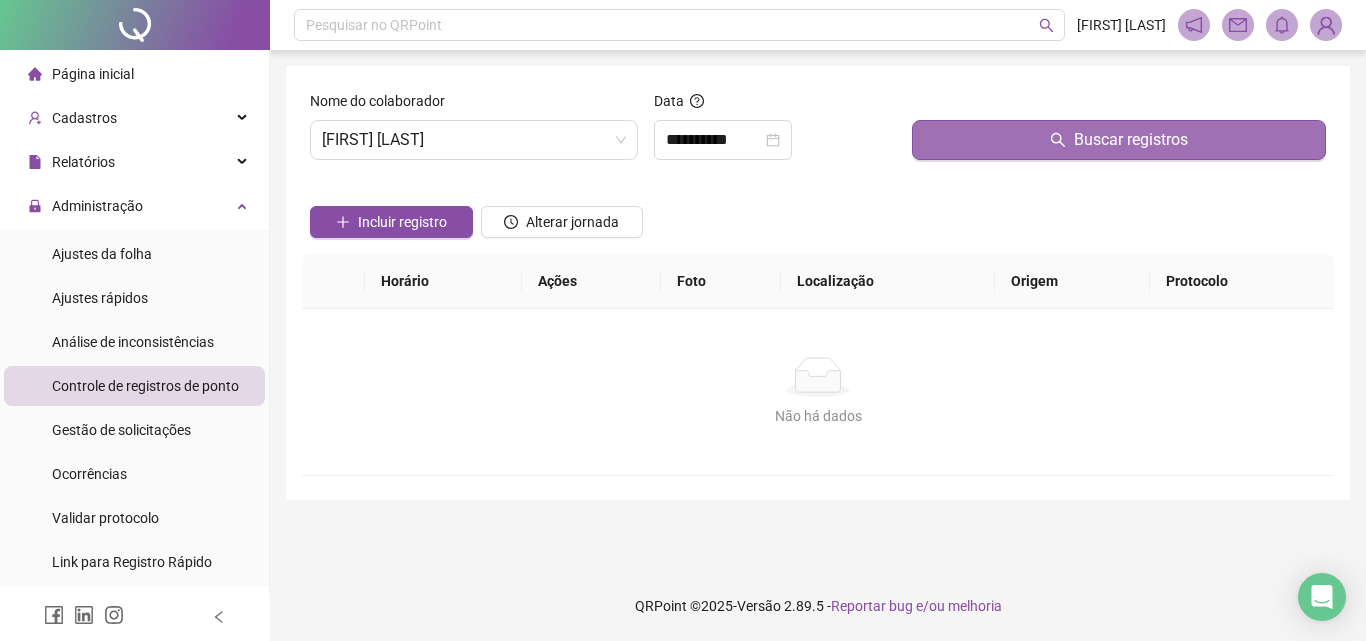 click on "Buscar registros" at bounding box center (1119, 140) 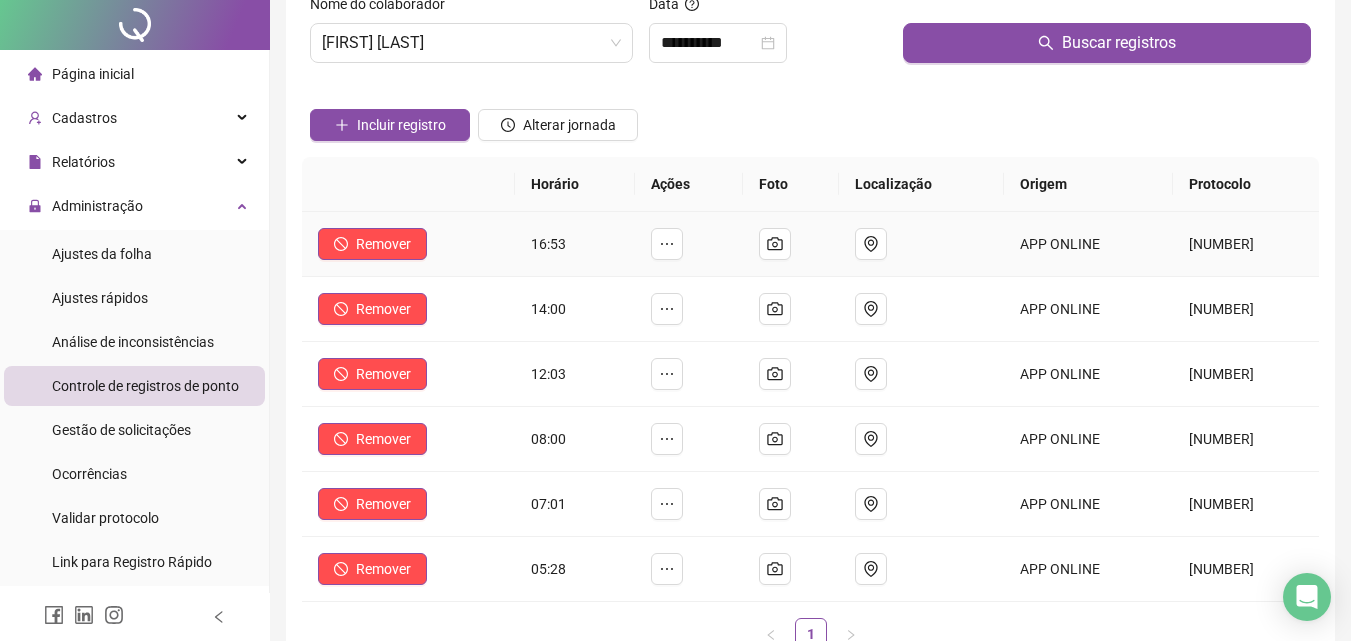 scroll, scrollTop: 200, scrollLeft: 0, axis: vertical 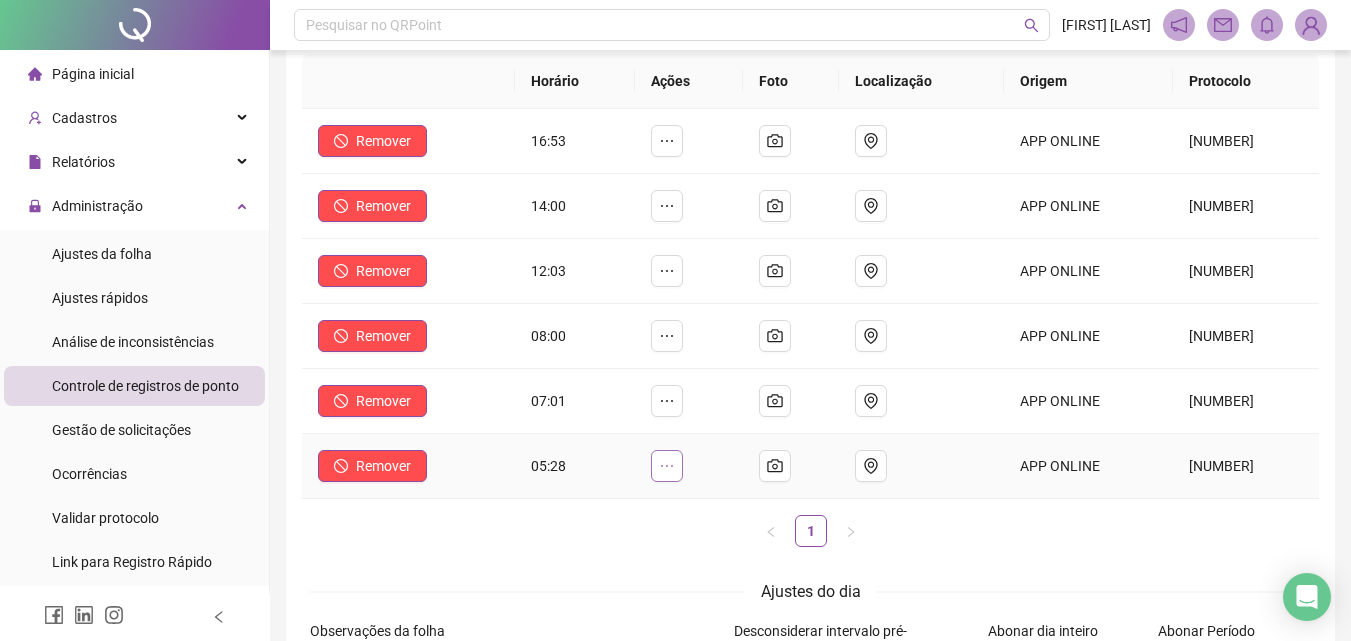 click at bounding box center (667, 466) 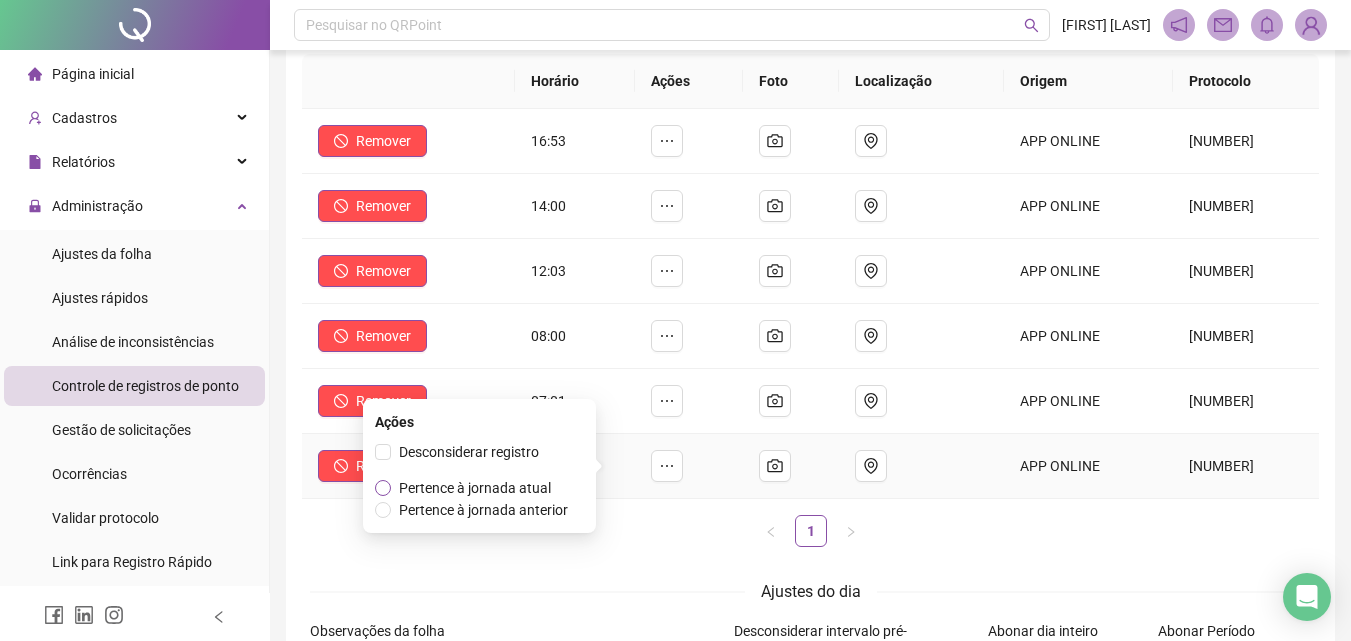 click on "Pertence à jornada atual" at bounding box center [475, 488] 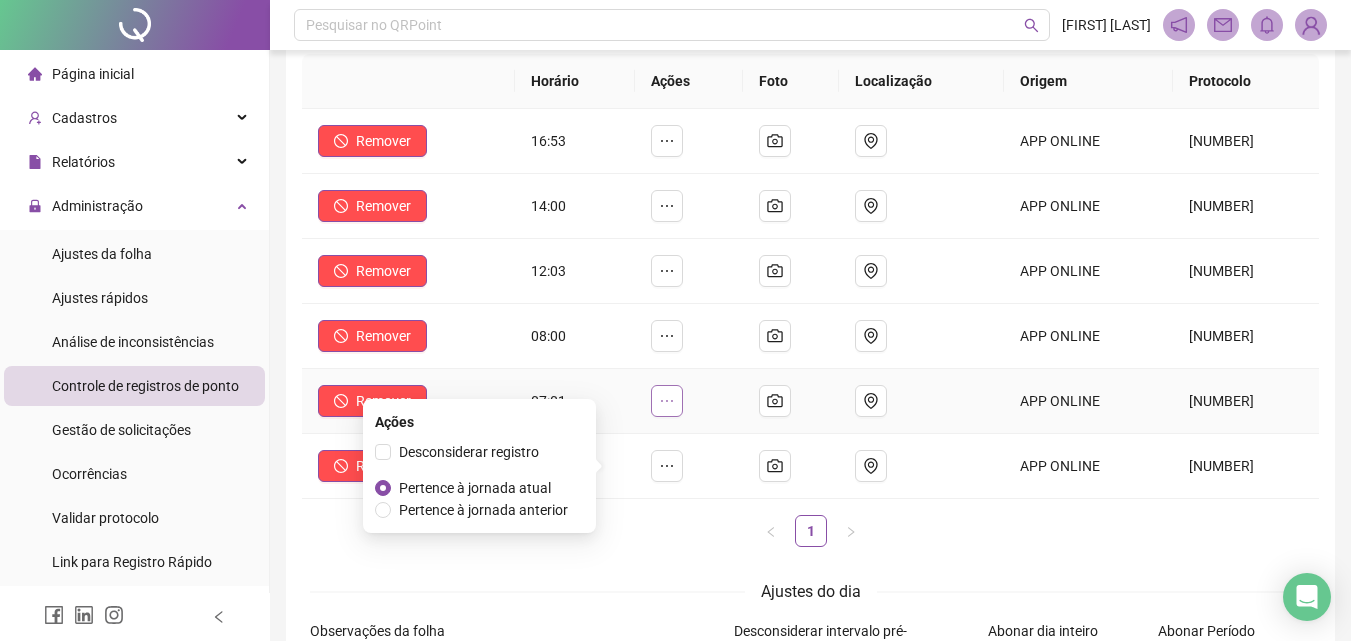 click 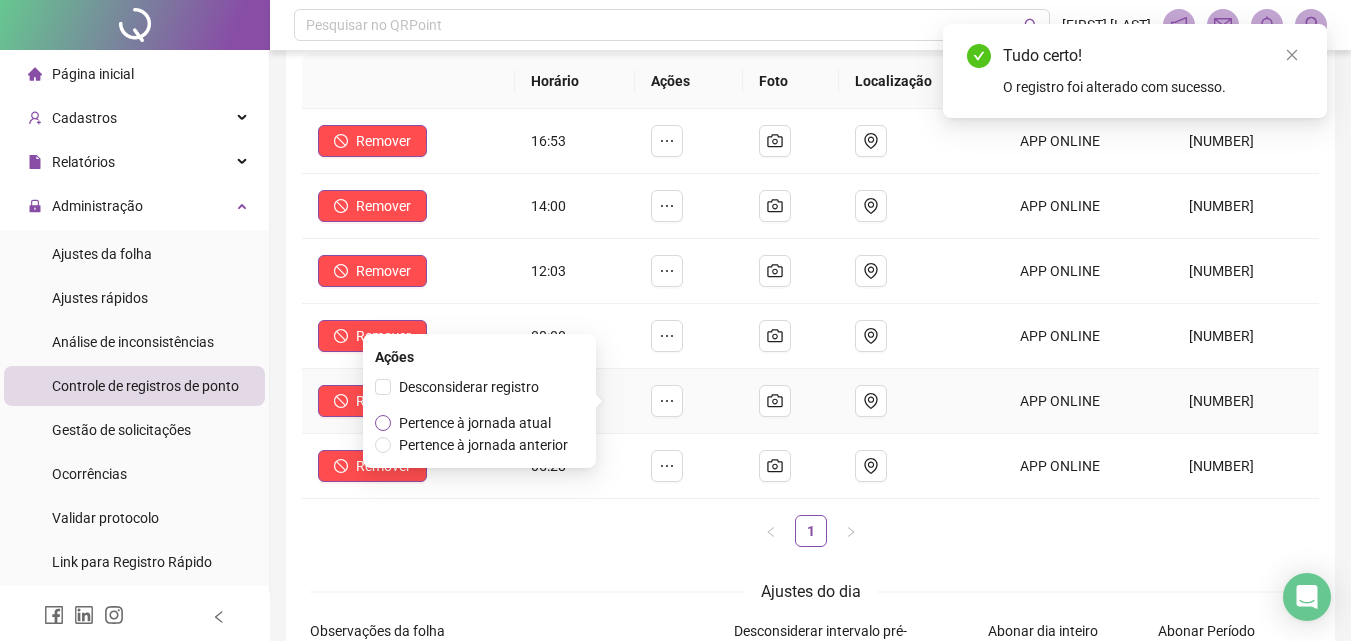 click on "Pertence à jornada atual" at bounding box center (475, 423) 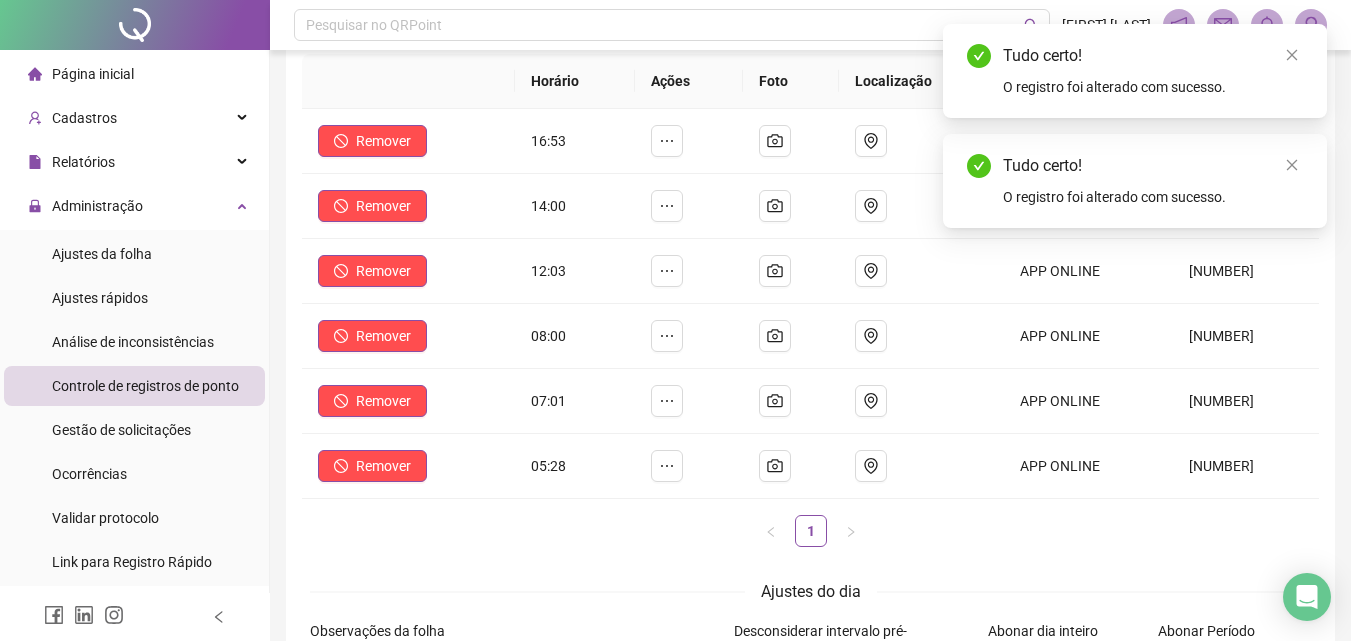 click on "Página inicial" at bounding box center (93, 74) 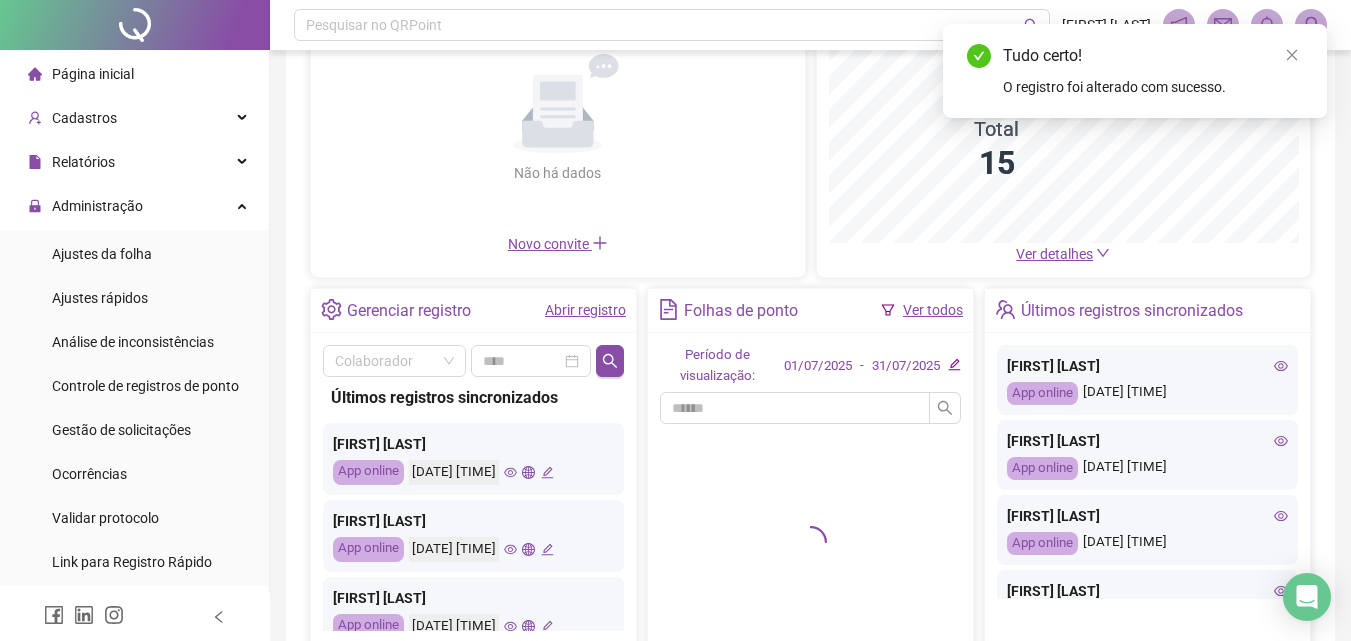 click 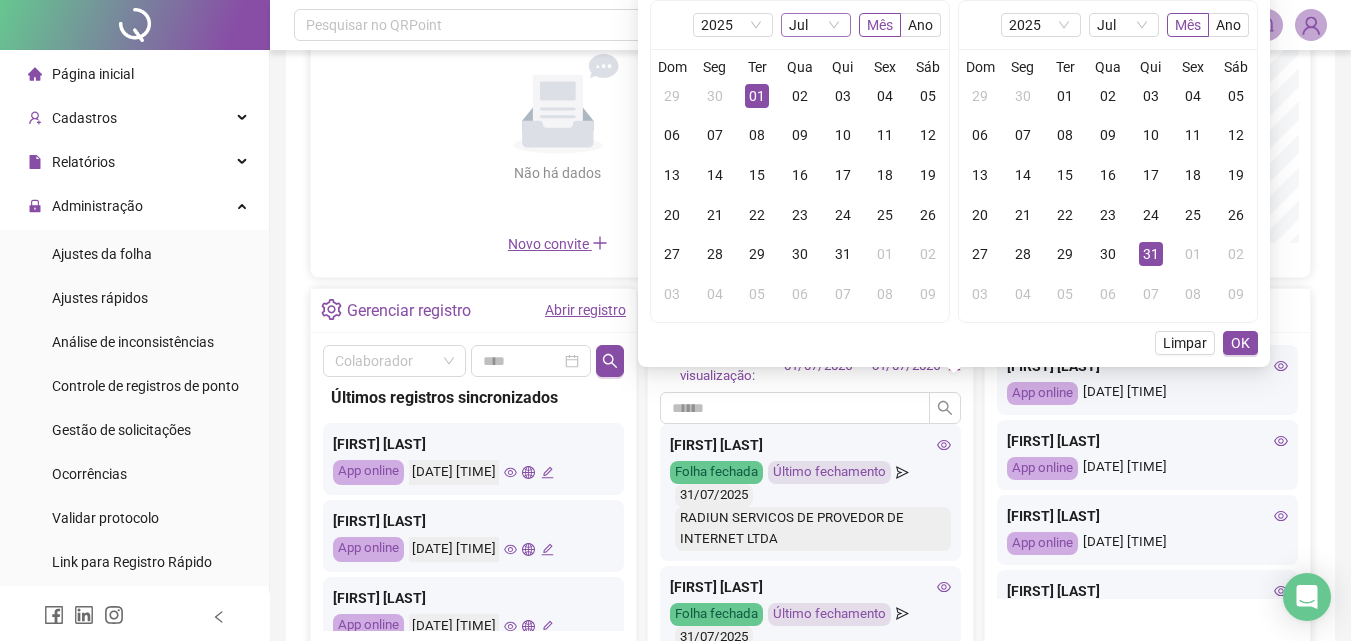 click on "Jul" at bounding box center [816, 25] 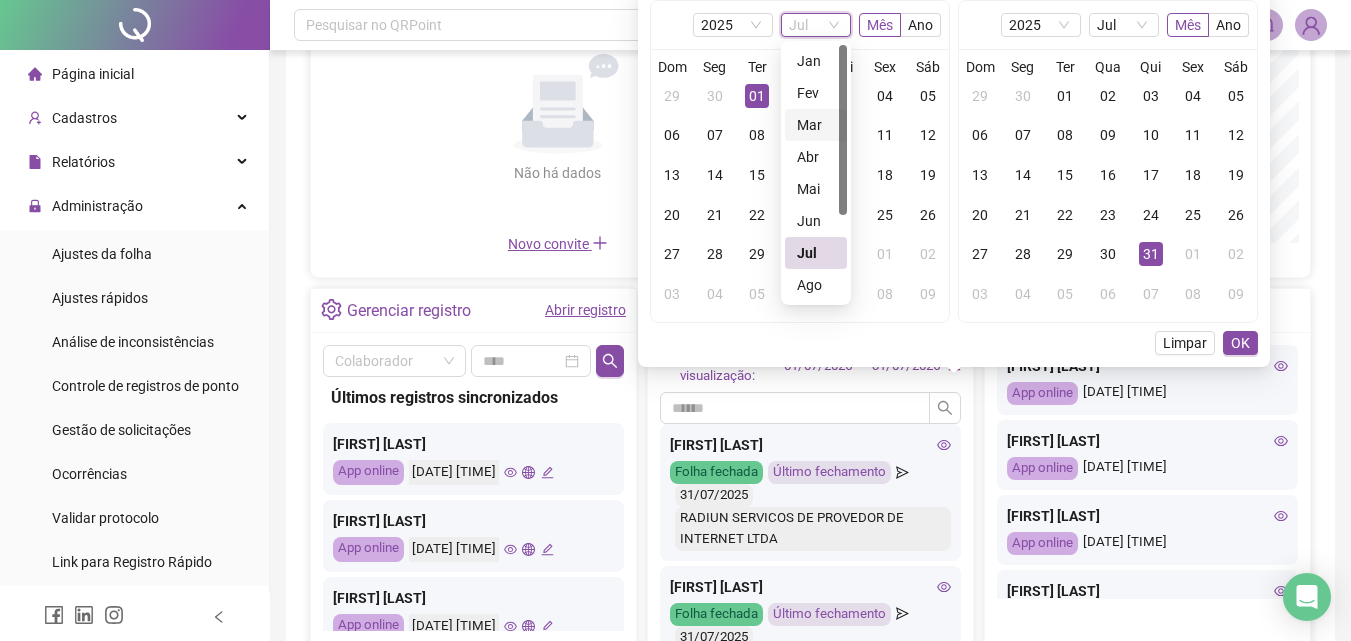 click on "Ago" at bounding box center (816, 285) 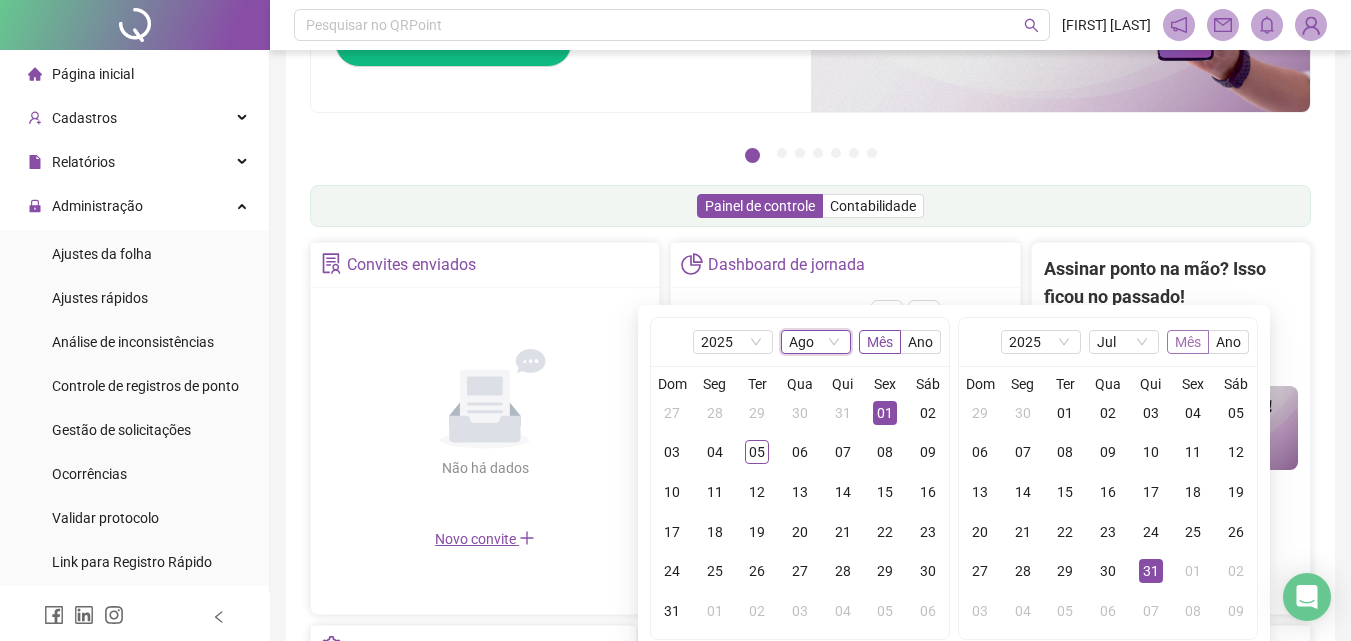 scroll, scrollTop: 400, scrollLeft: 0, axis: vertical 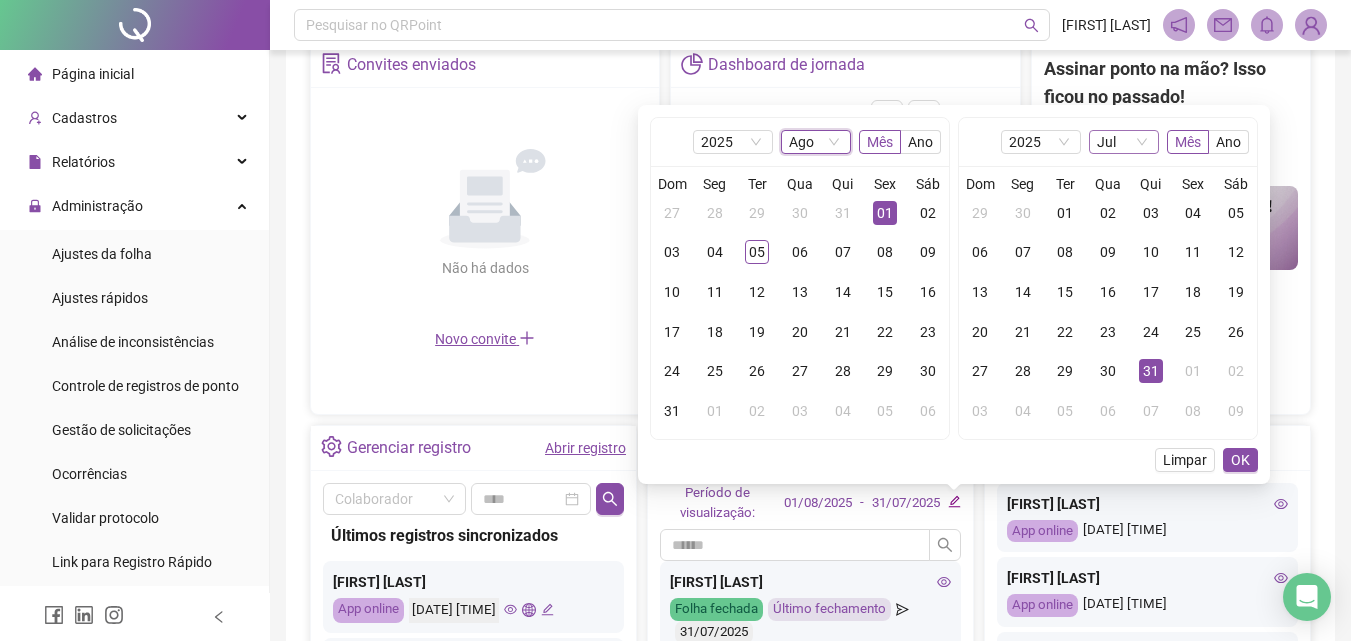 click on "Jul" at bounding box center (1124, 142) 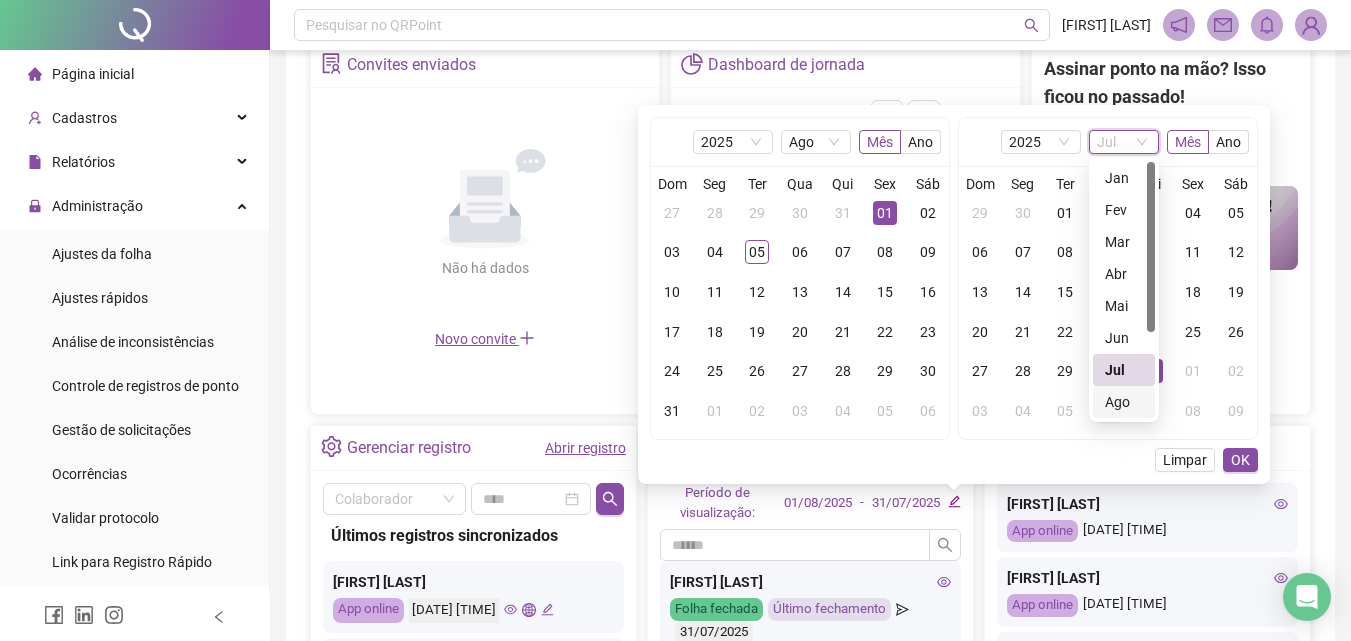 click on "Ago" at bounding box center (1124, 402) 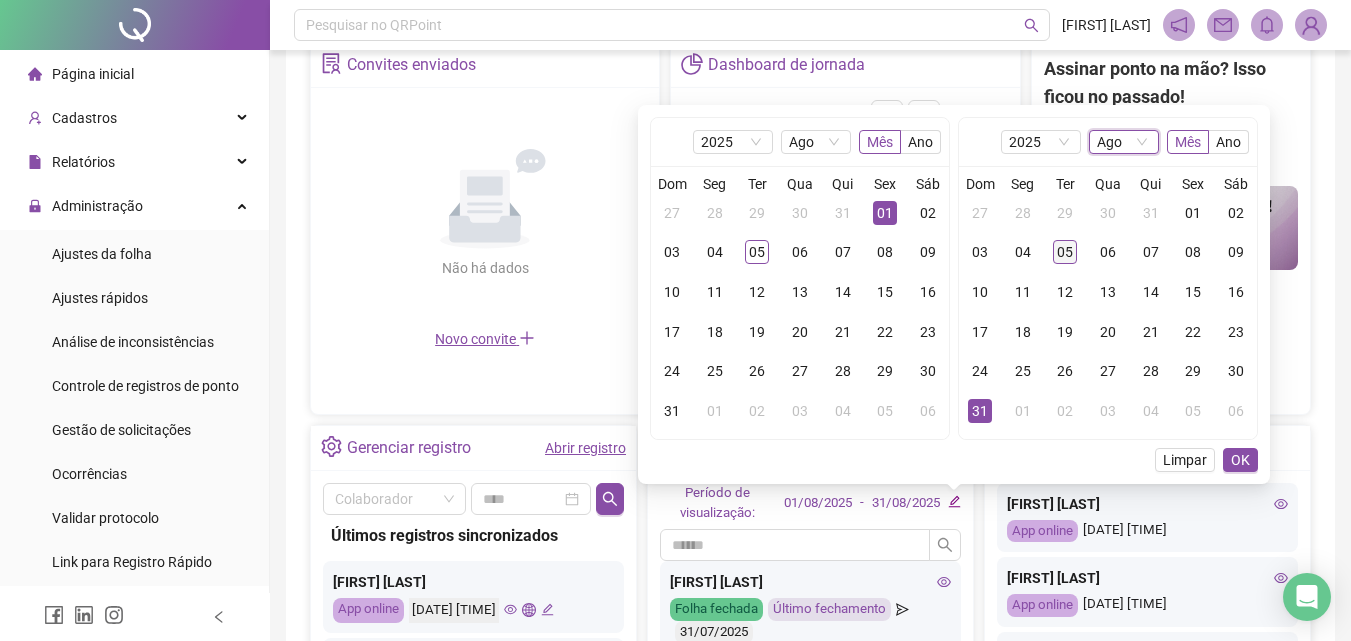click on "05" at bounding box center (1065, 252) 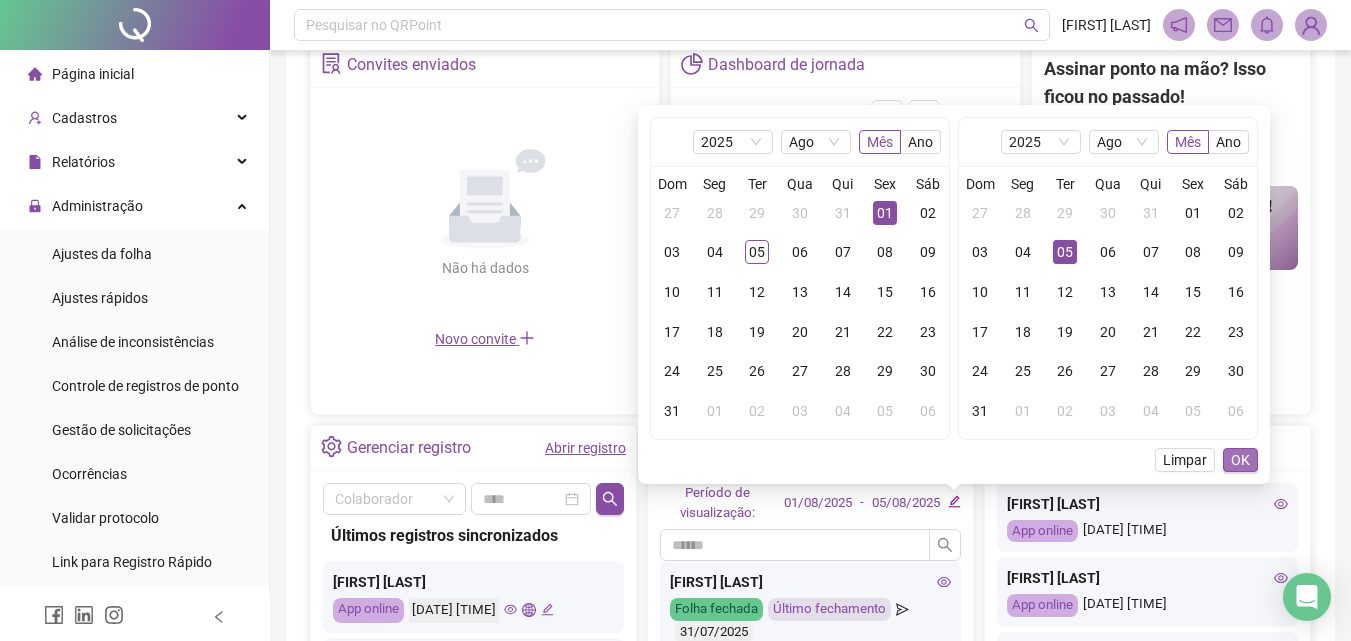 click on "OK" at bounding box center [1240, 460] 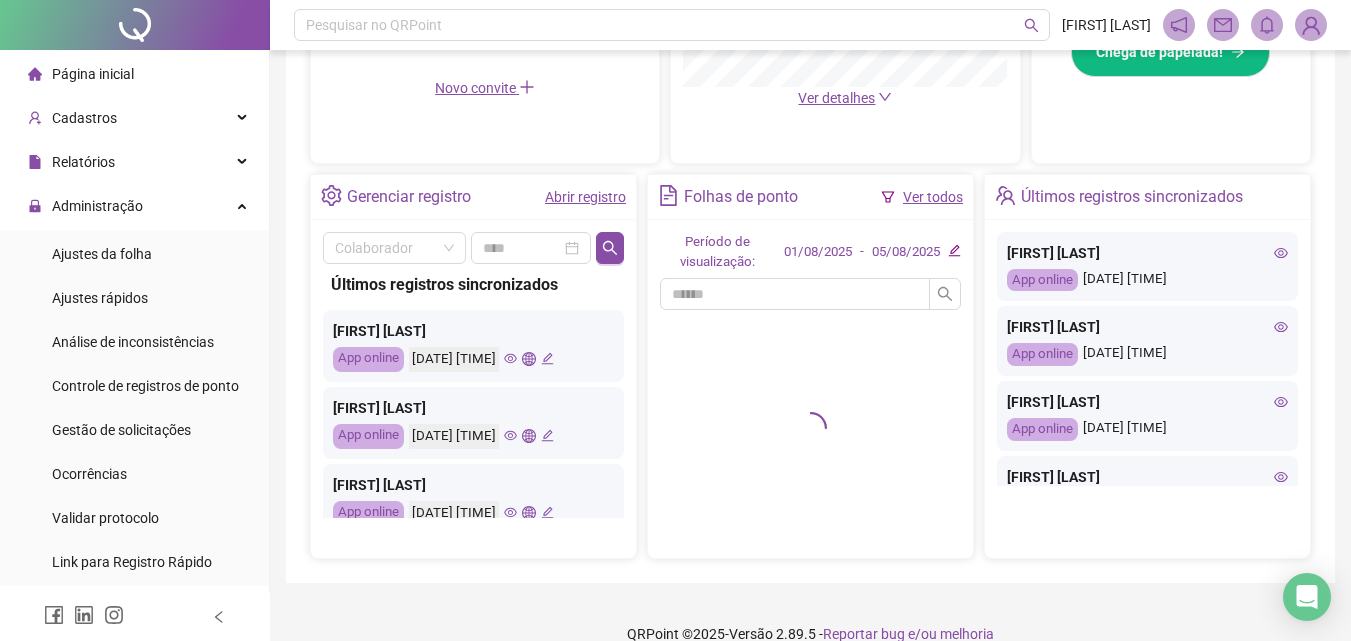 scroll, scrollTop: 679, scrollLeft: 0, axis: vertical 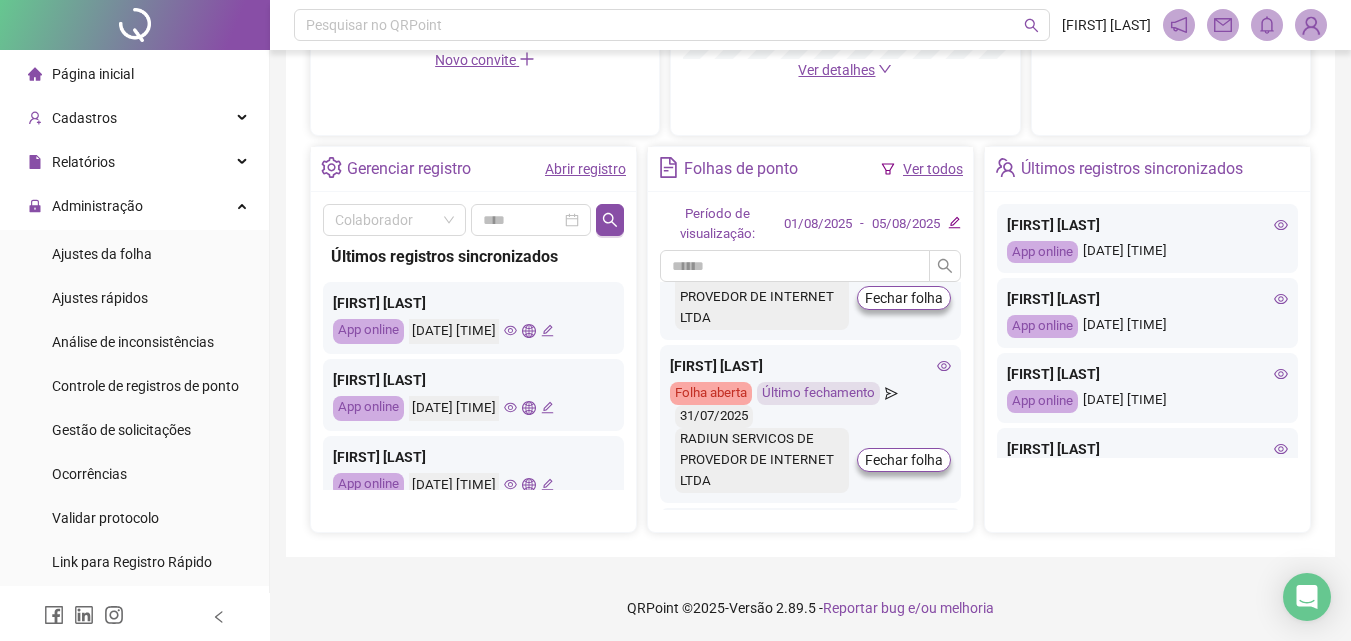 click 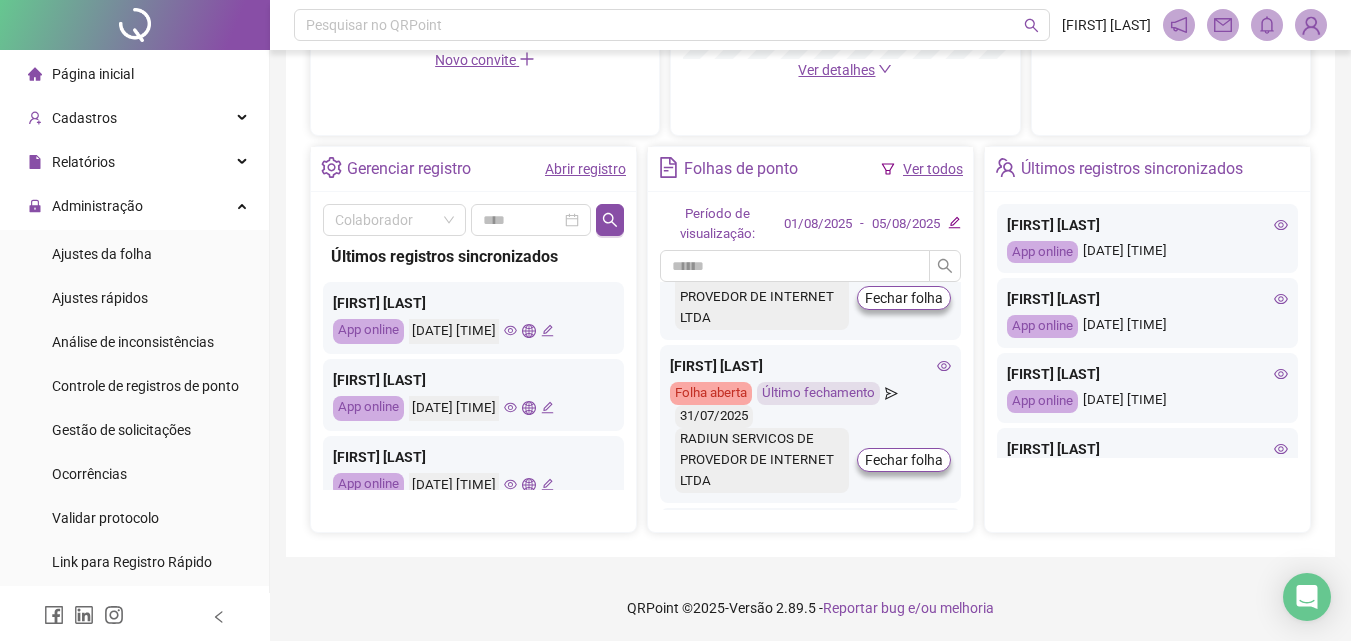 click on "Abrir registro" at bounding box center [585, 169] 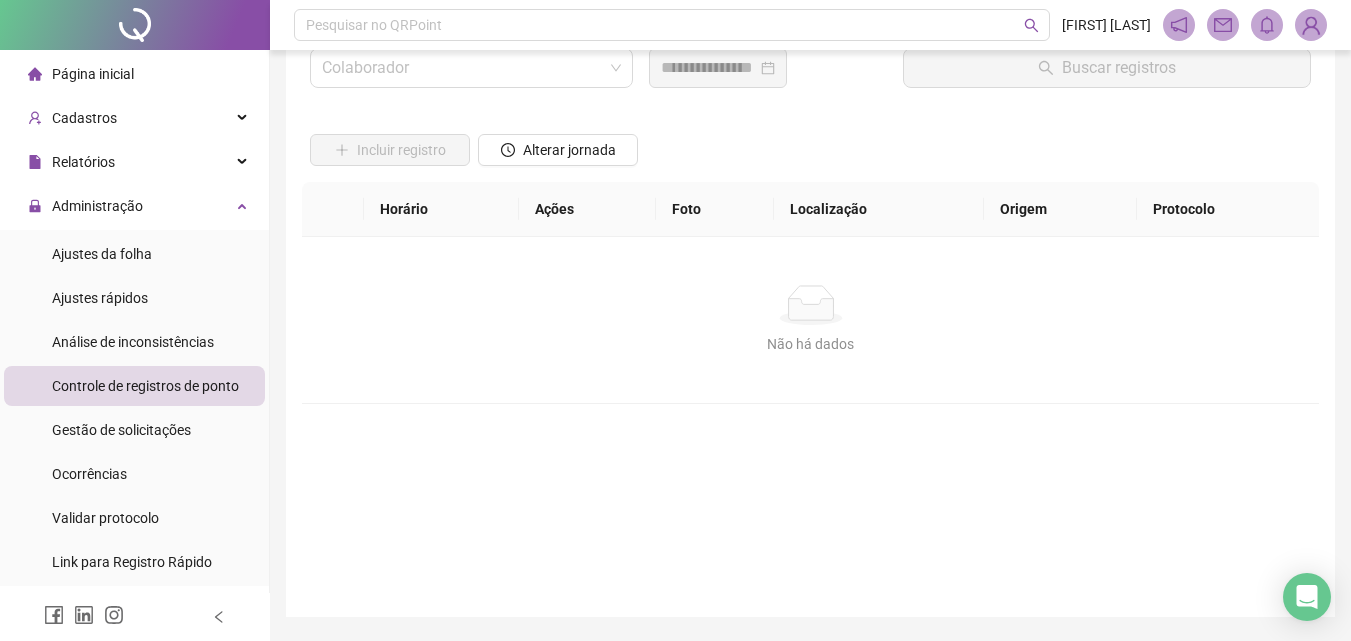 scroll, scrollTop: 0, scrollLeft: 0, axis: both 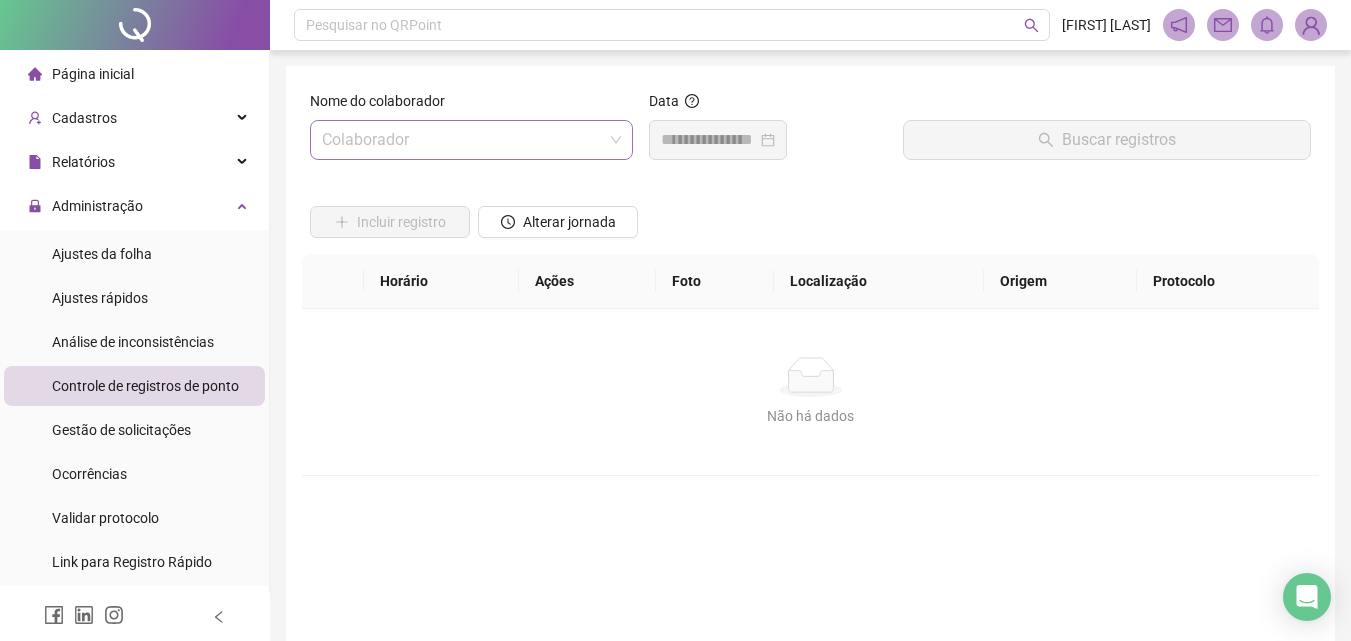 click at bounding box center [462, 140] 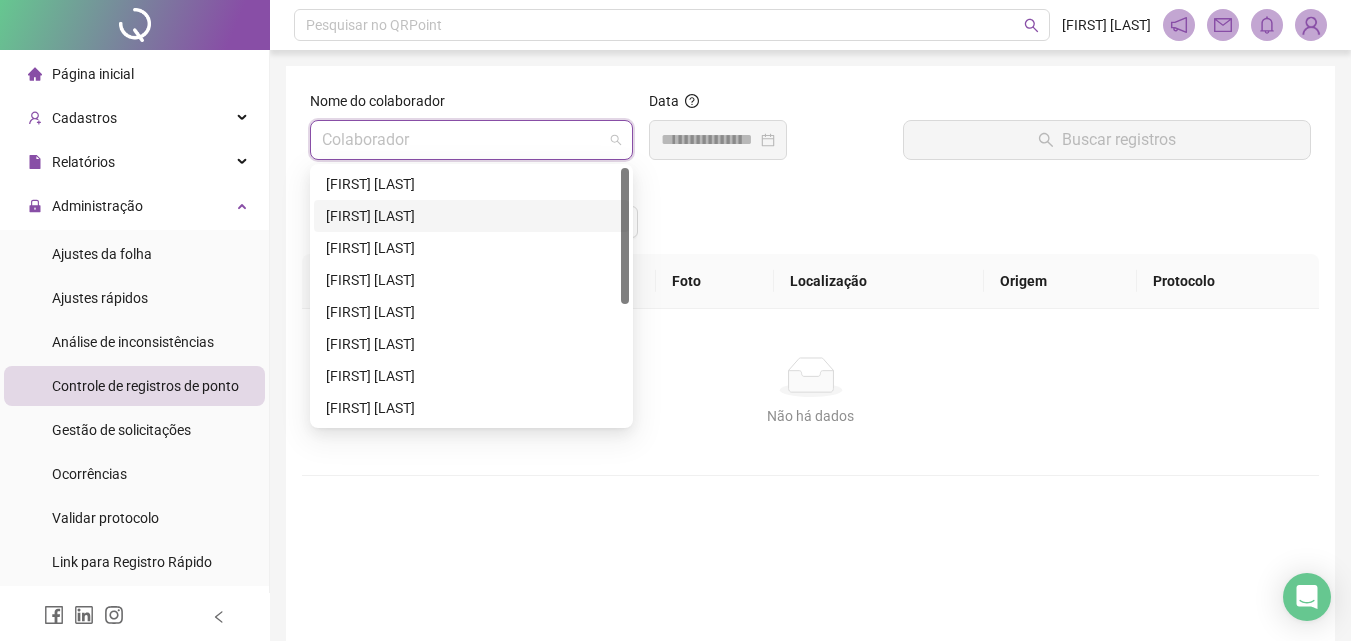 click on "[FIRST] [LAST] [LAST]" at bounding box center [471, 216] 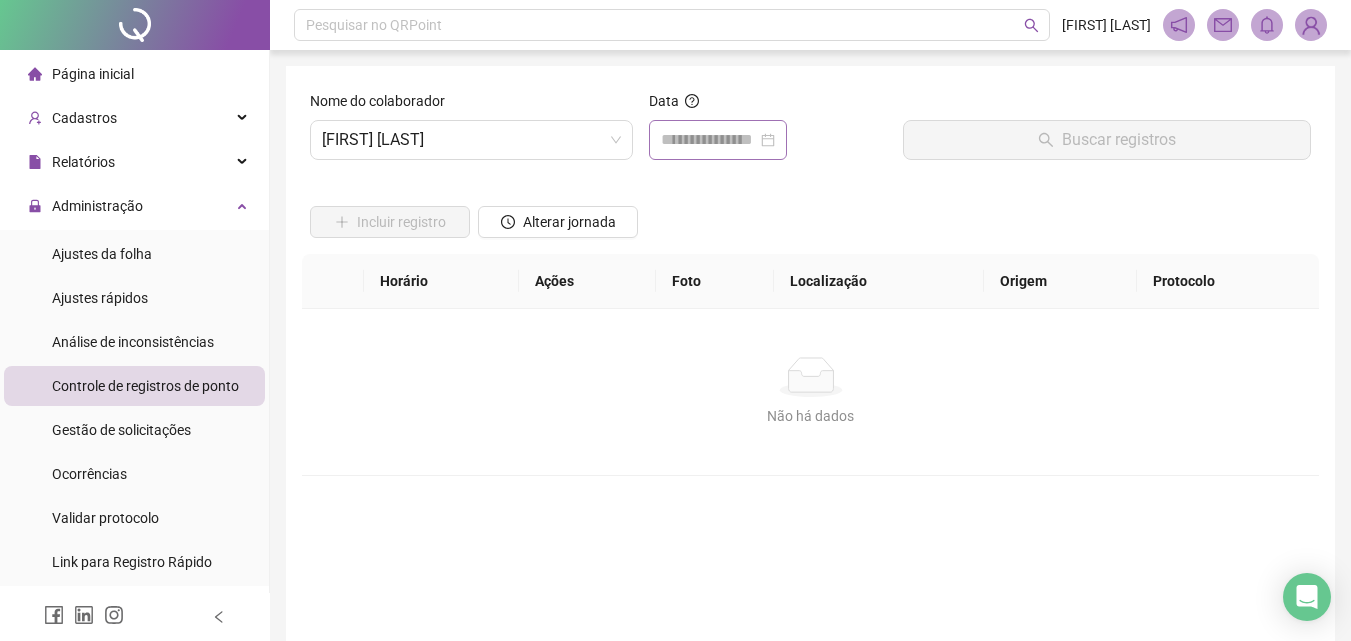 click at bounding box center (718, 140) 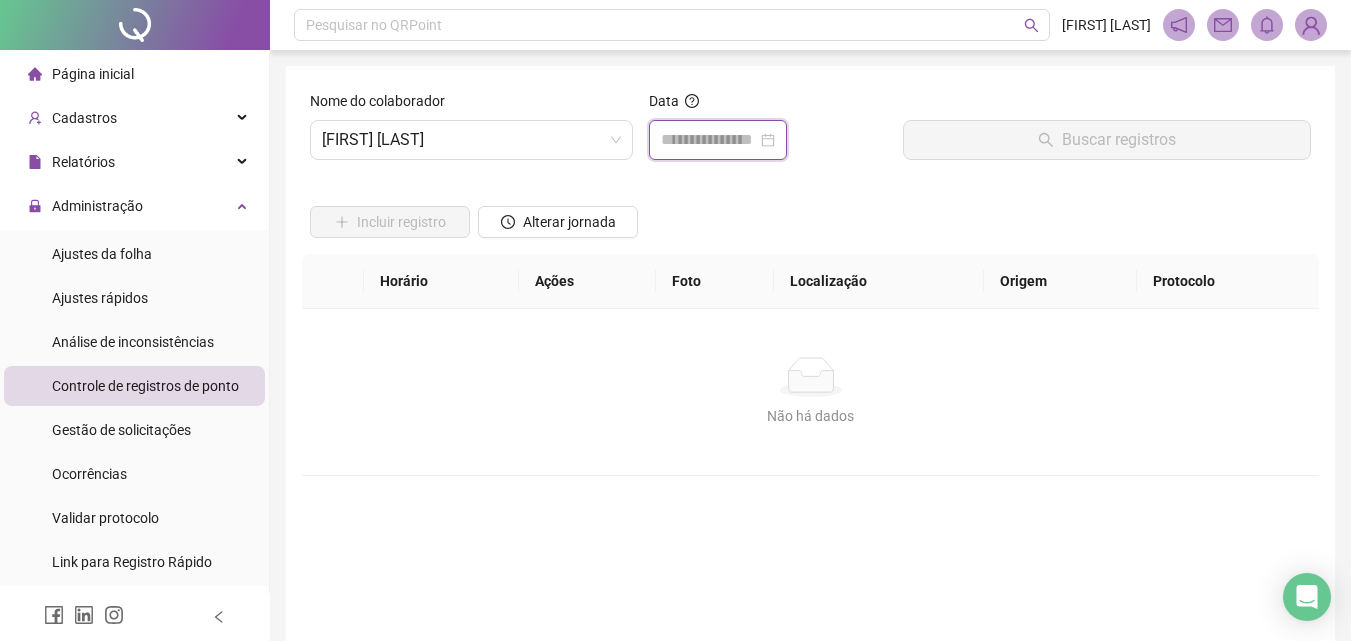 click at bounding box center [709, 140] 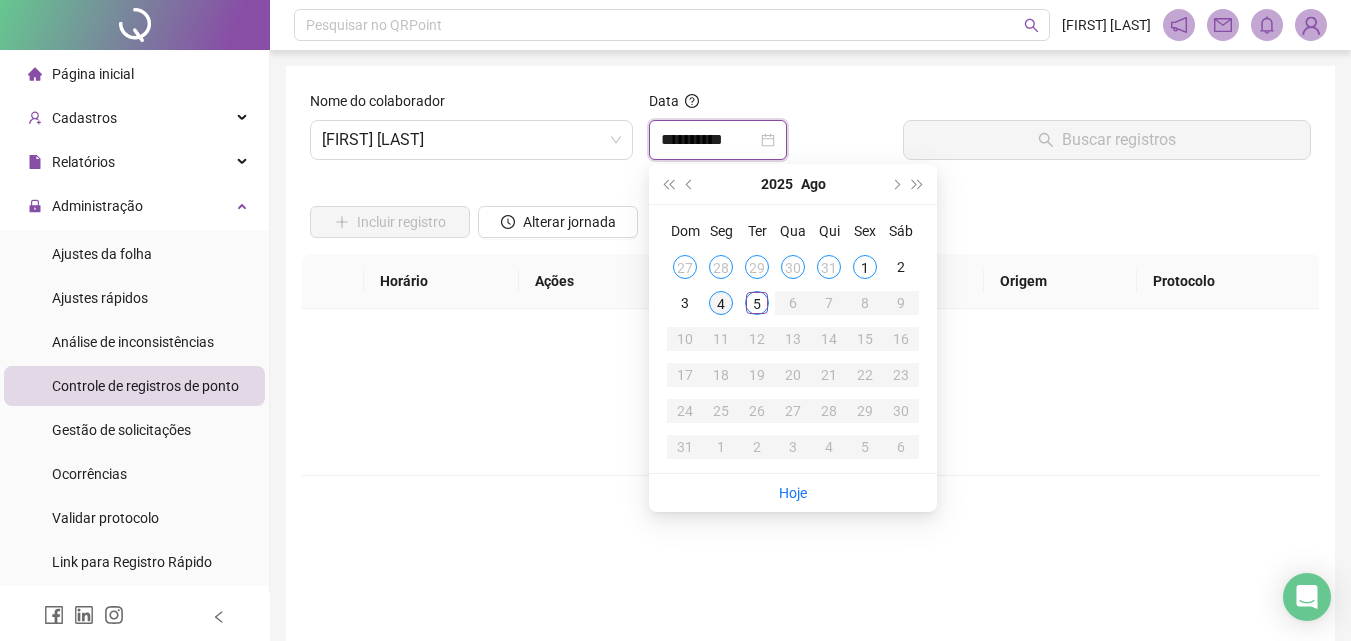 type on "**********" 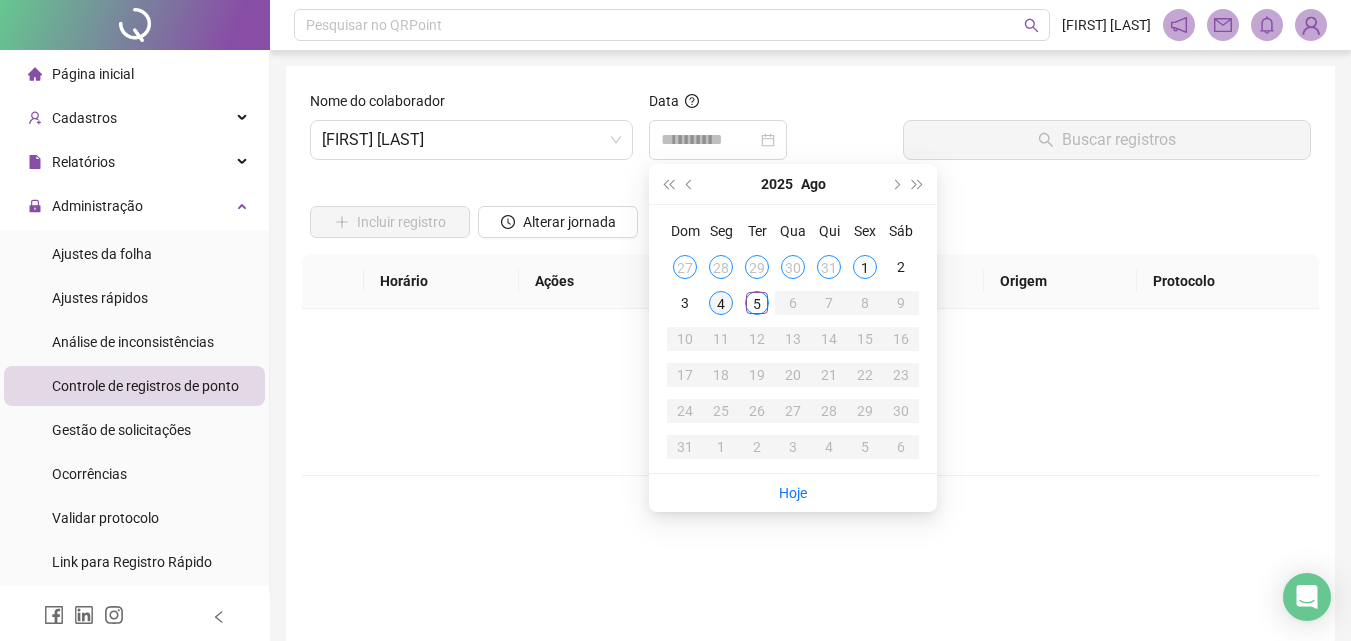 click on "4" at bounding box center [721, 303] 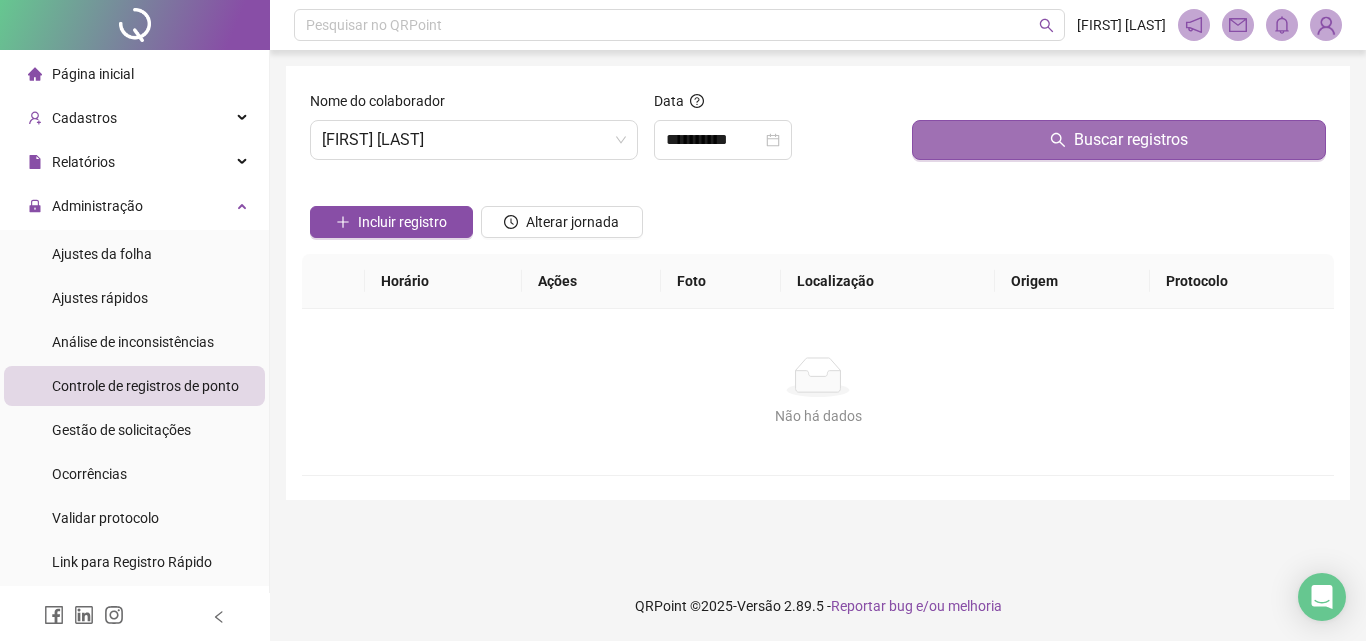 click on "Buscar registros" at bounding box center (1119, 140) 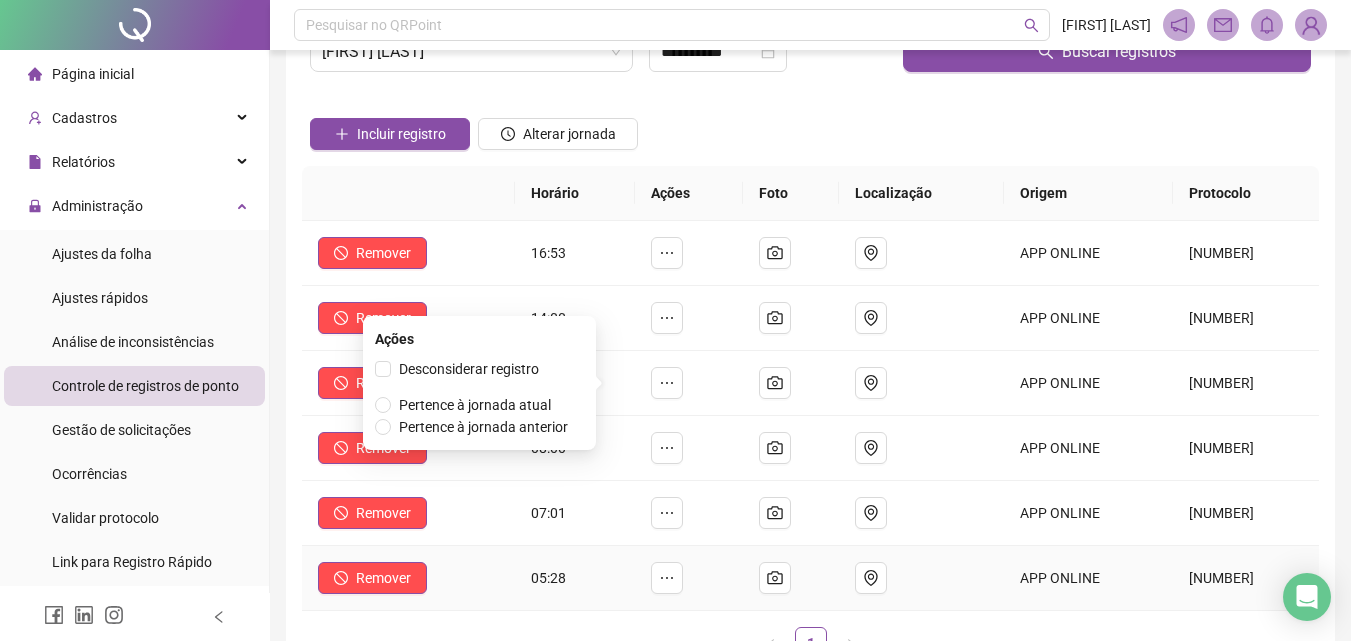 scroll, scrollTop: 200, scrollLeft: 0, axis: vertical 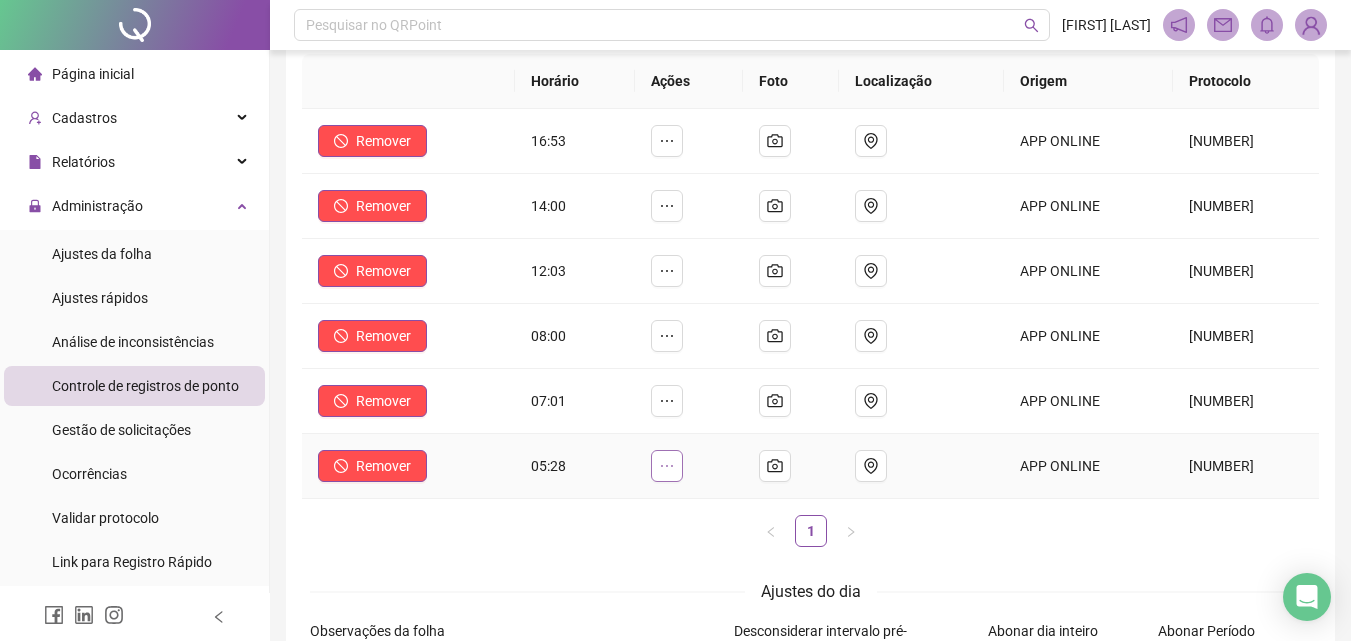 click 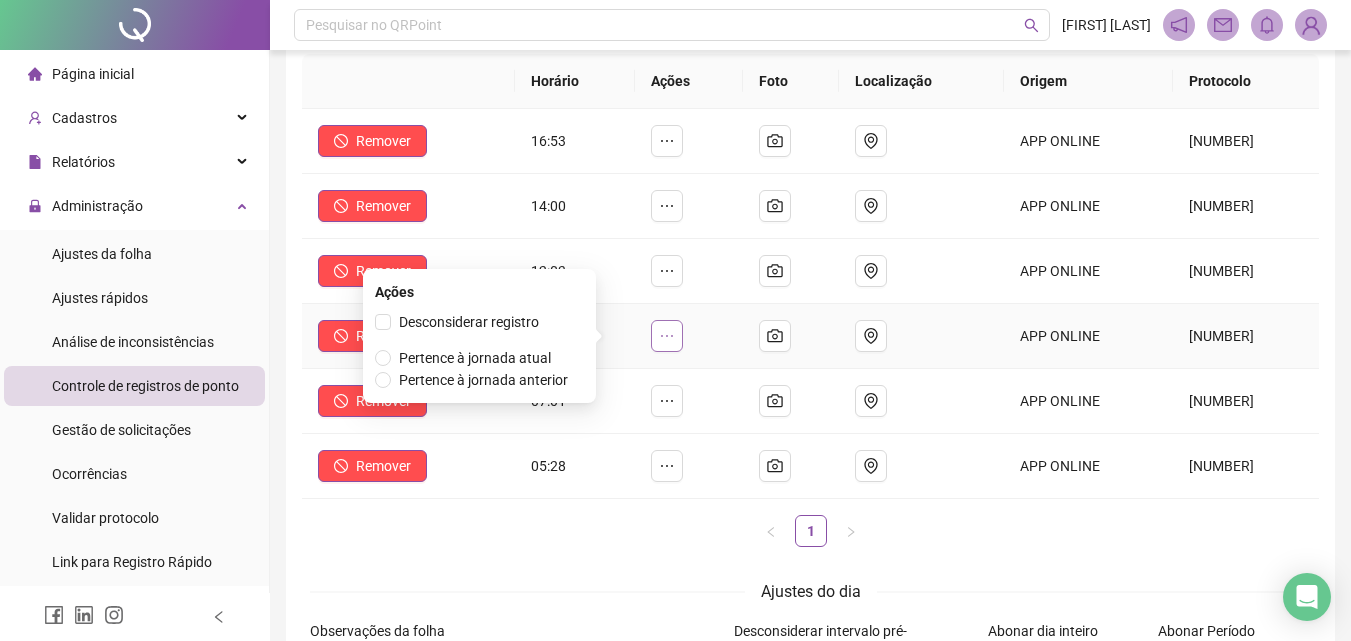 scroll, scrollTop: 100, scrollLeft: 0, axis: vertical 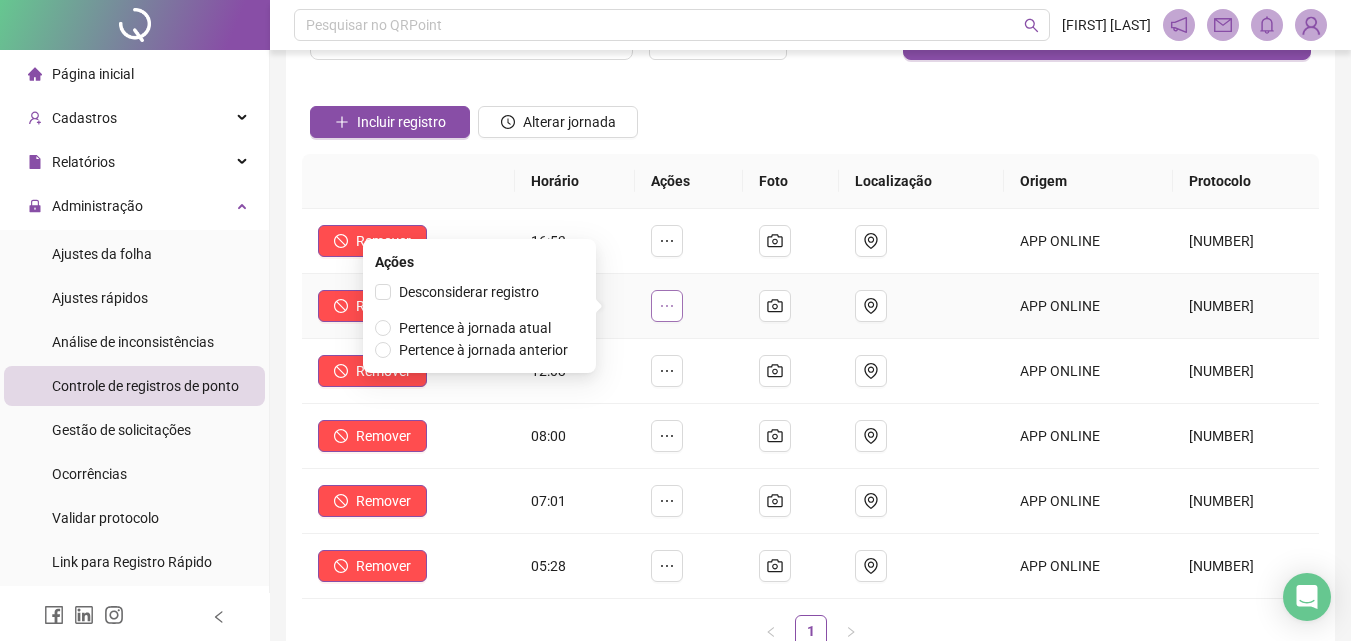 click 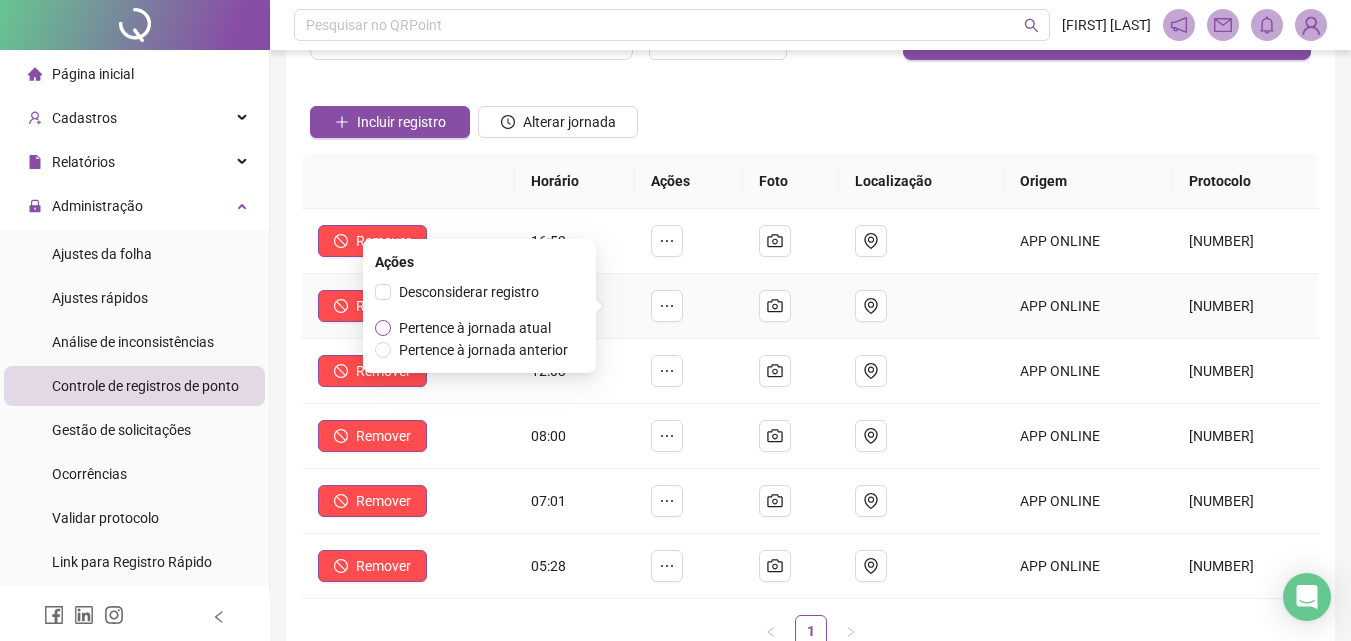 click on "Pertence à jornada atual" at bounding box center (475, 328) 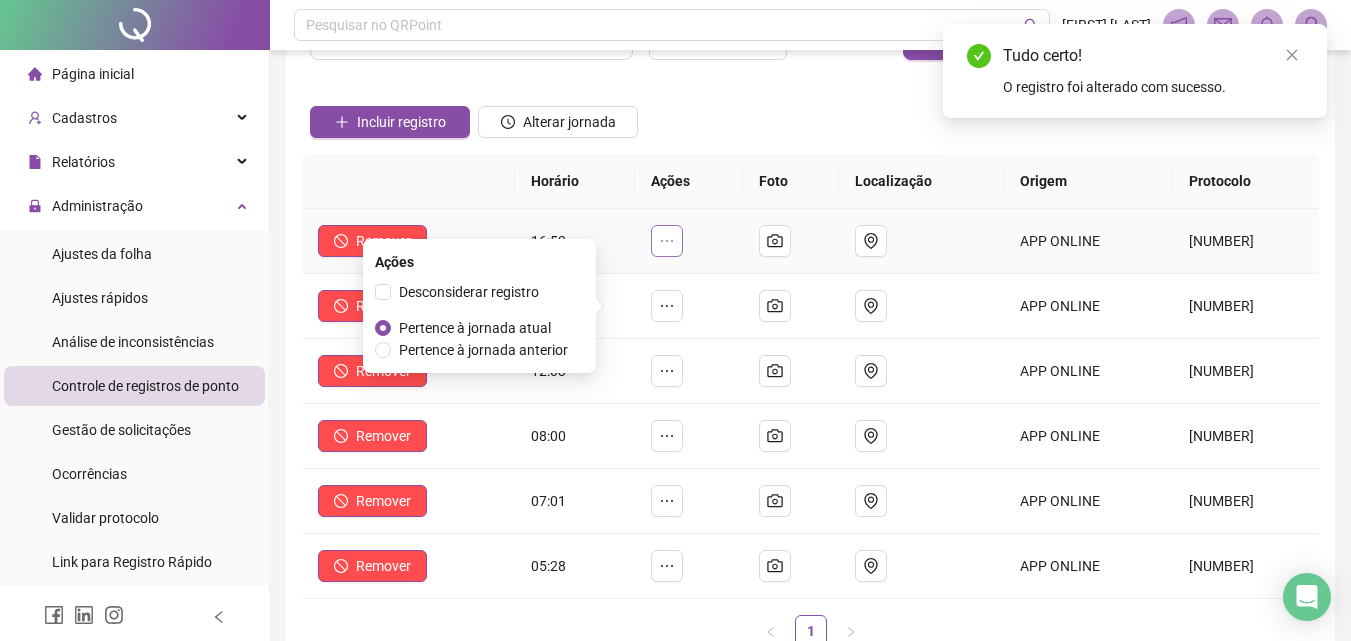 click at bounding box center (667, 241) 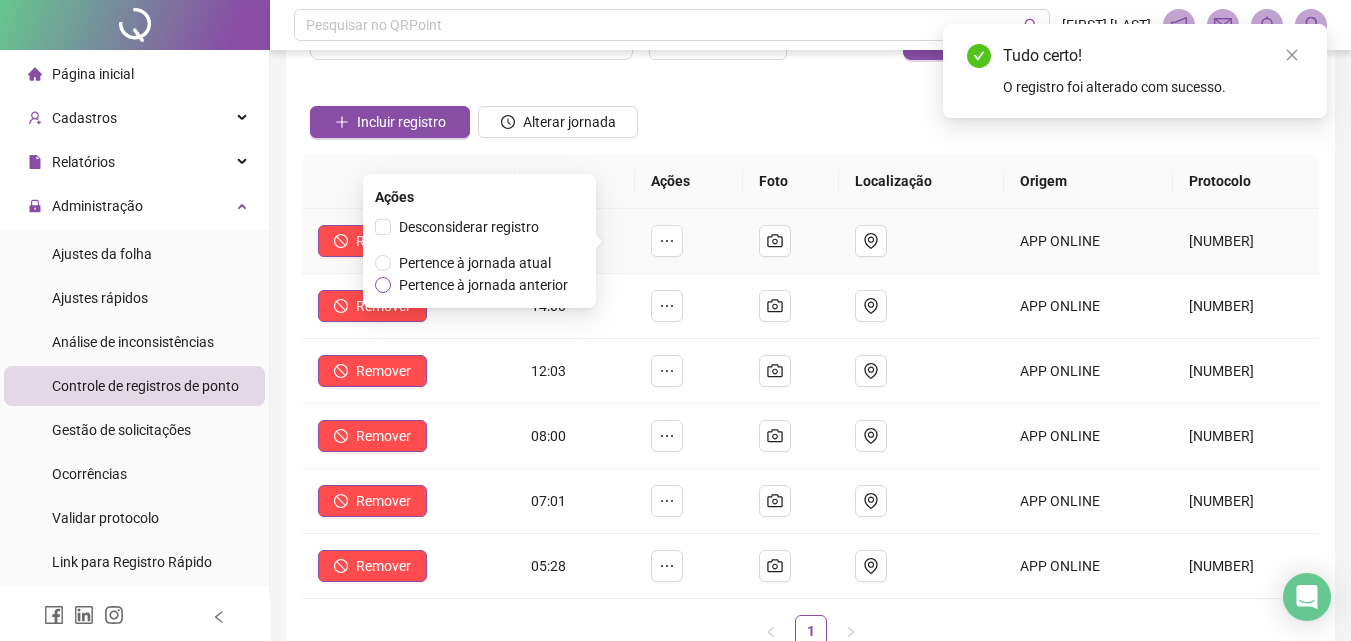 click on "Pertence à jornada anterior" at bounding box center [483, 285] 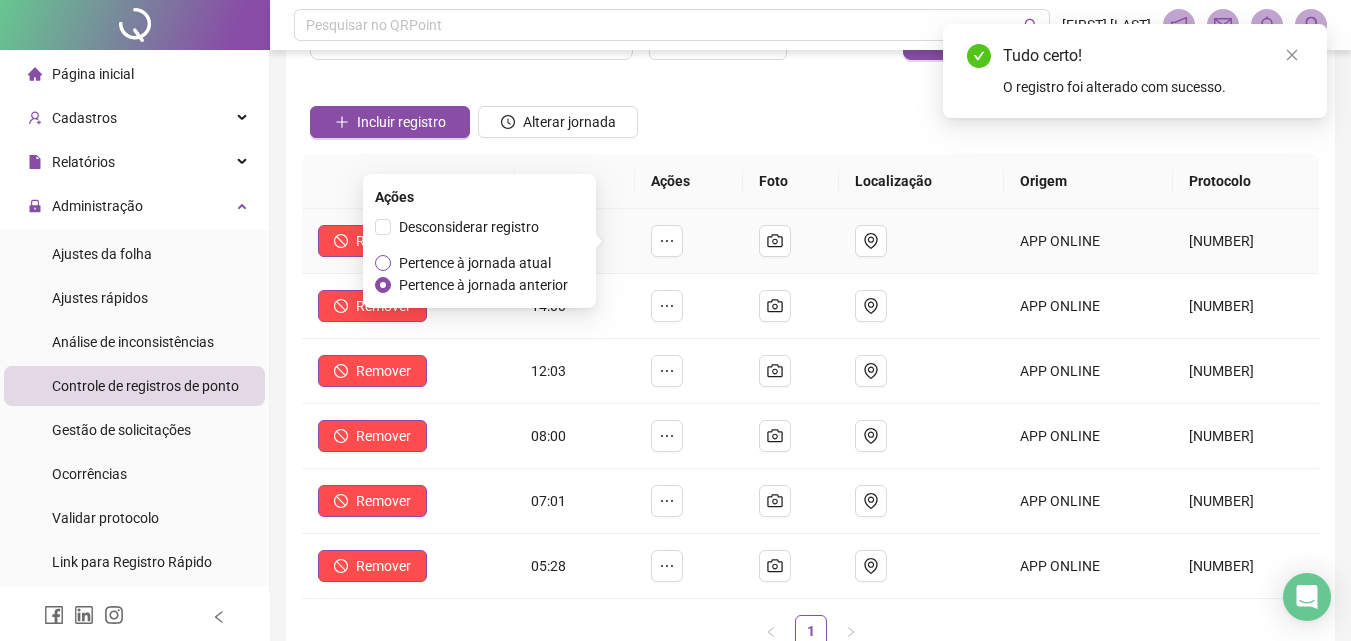 click on "Pertence à jornada atual" at bounding box center (475, 263) 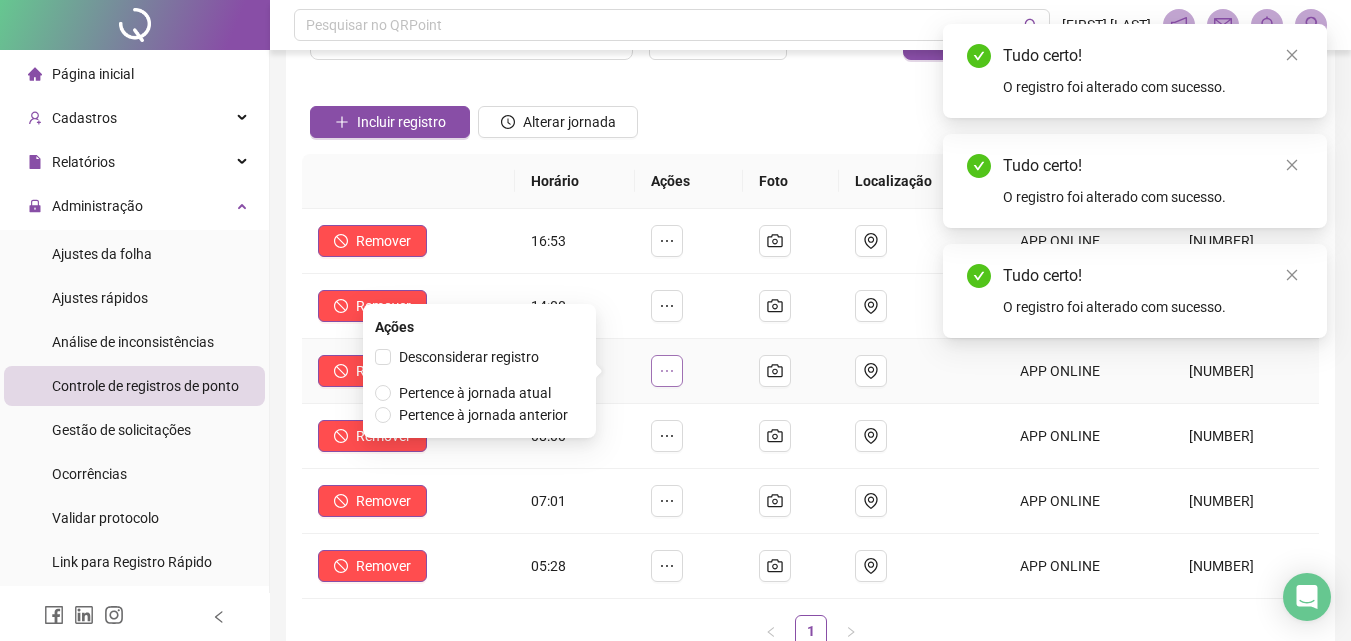 click 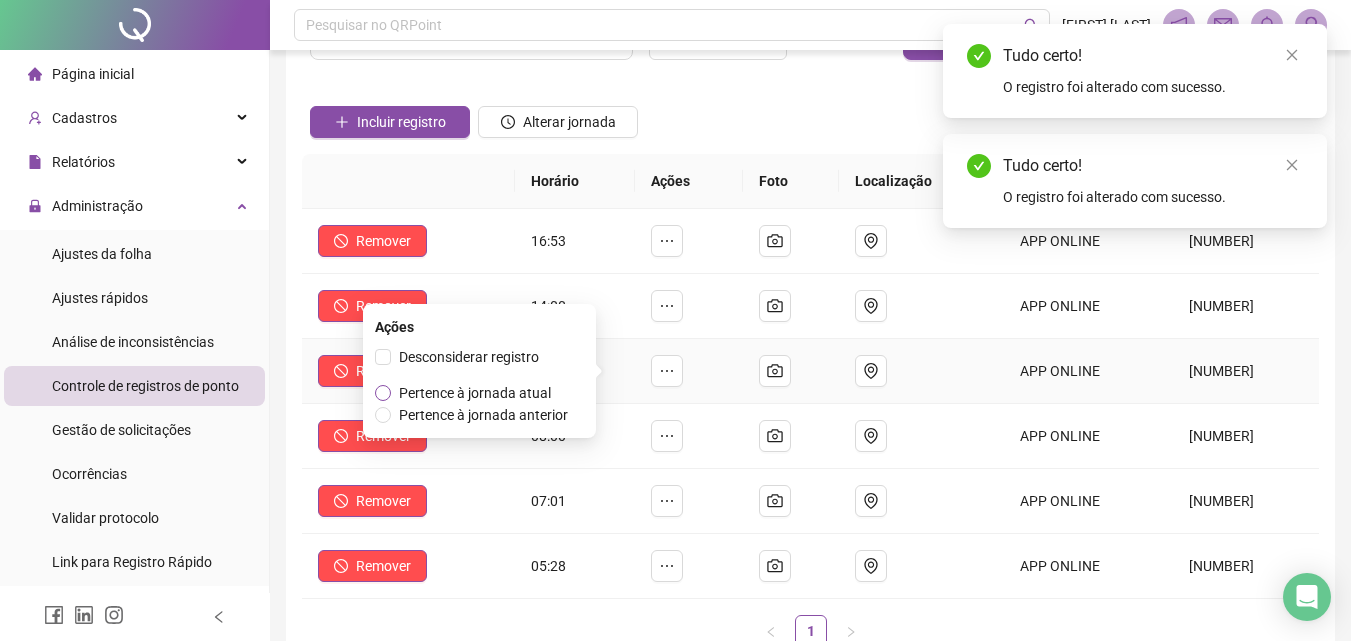 click on "Pertence à jornada atual" at bounding box center [475, 393] 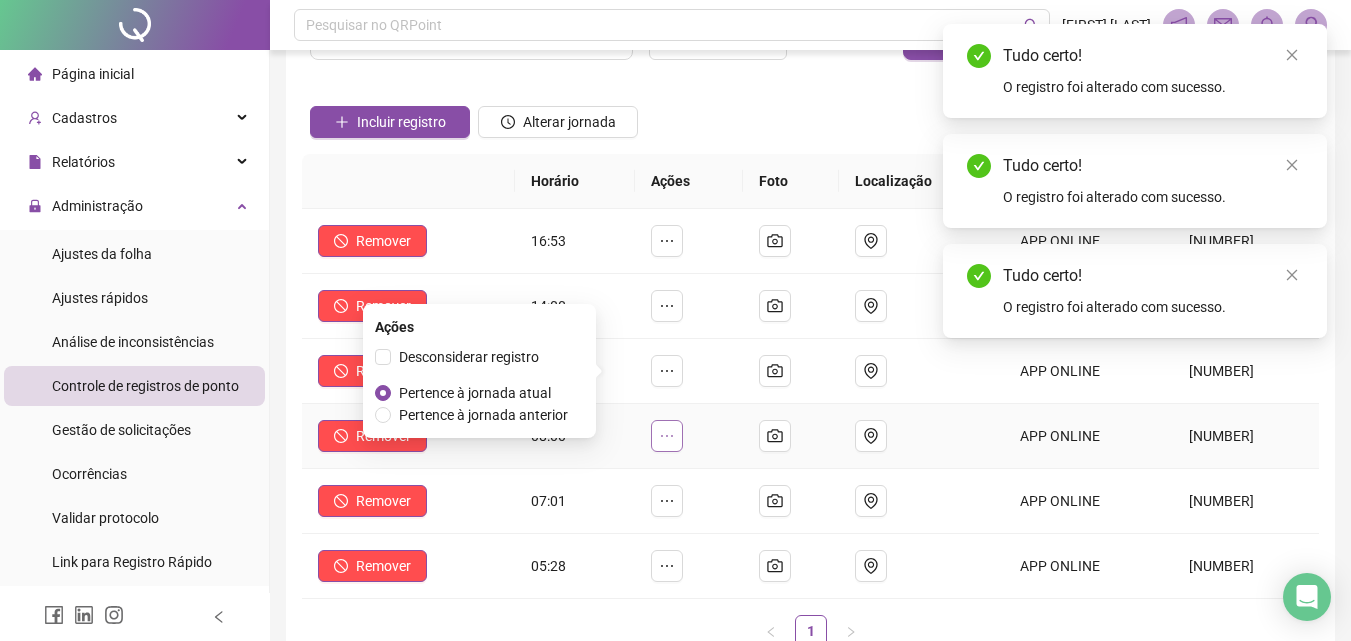 click 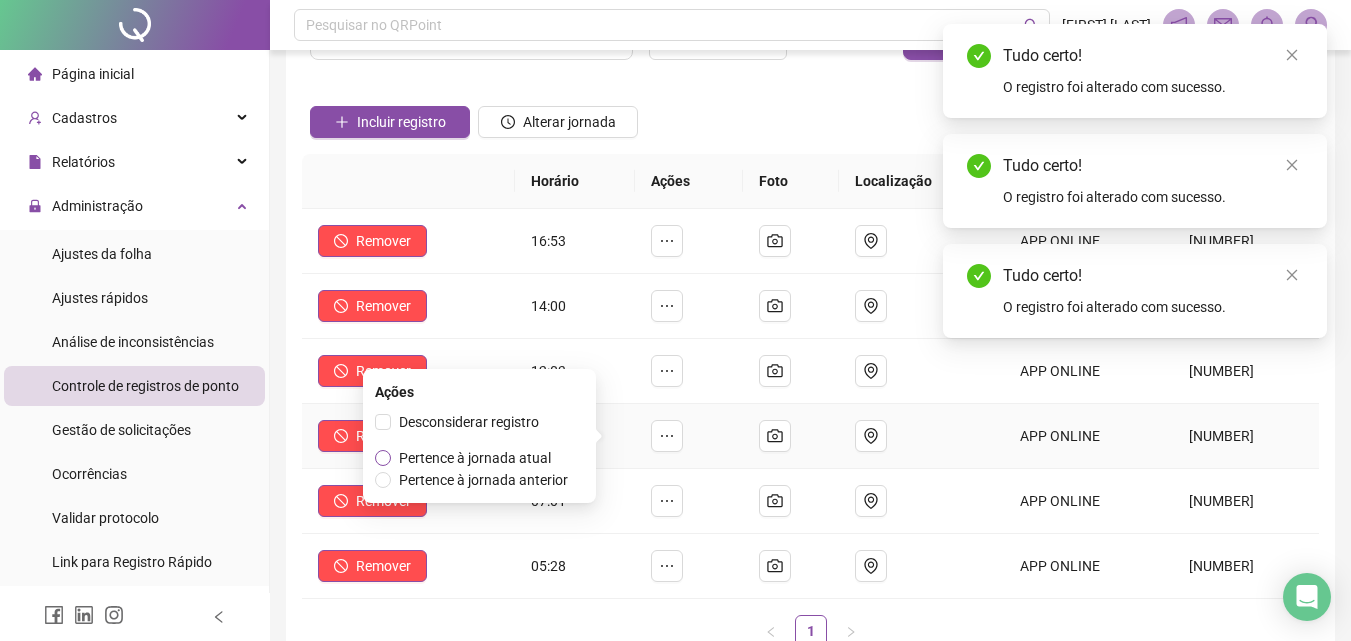 click on "Pertence à jornada atual" at bounding box center [475, 458] 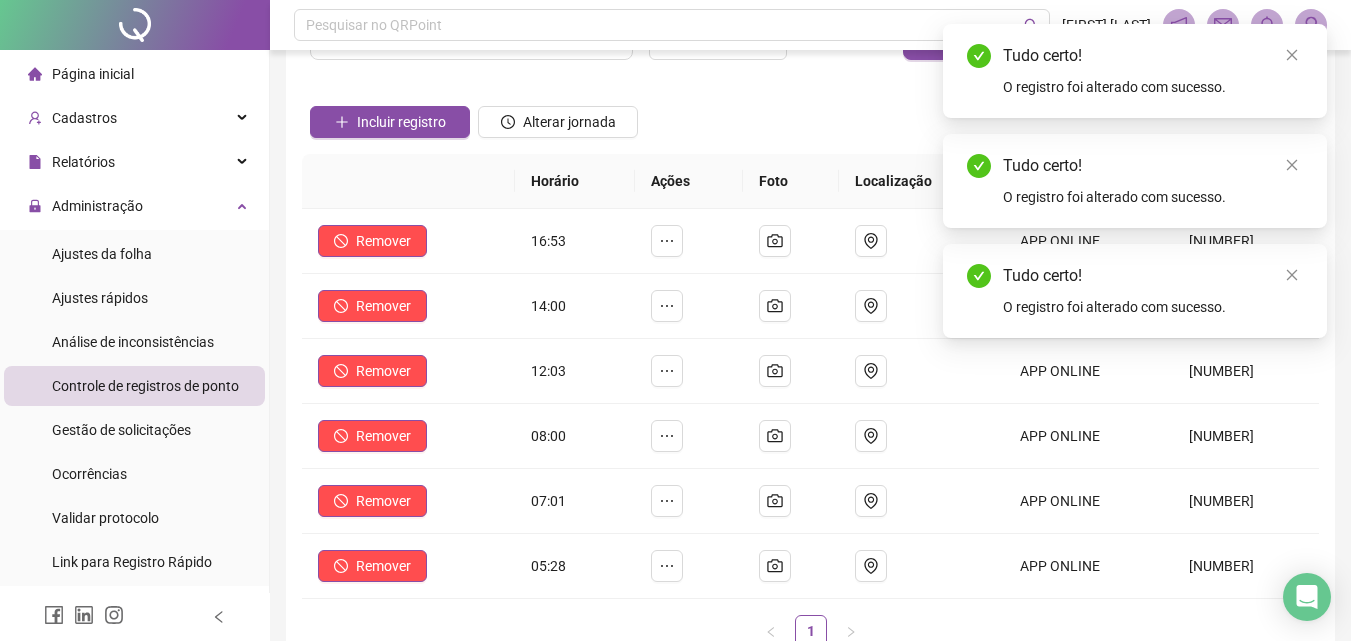 click on "Página inicial" at bounding box center (93, 74) 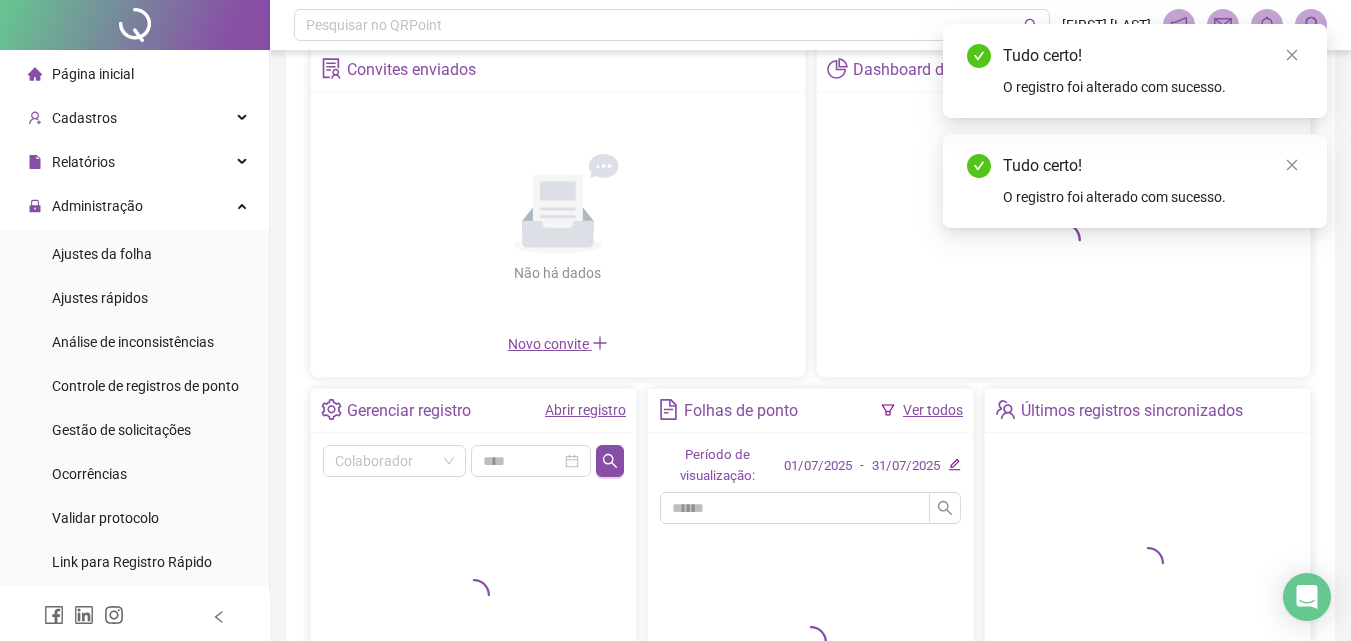 scroll, scrollTop: 300, scrollLeft: 0, axis: vertical 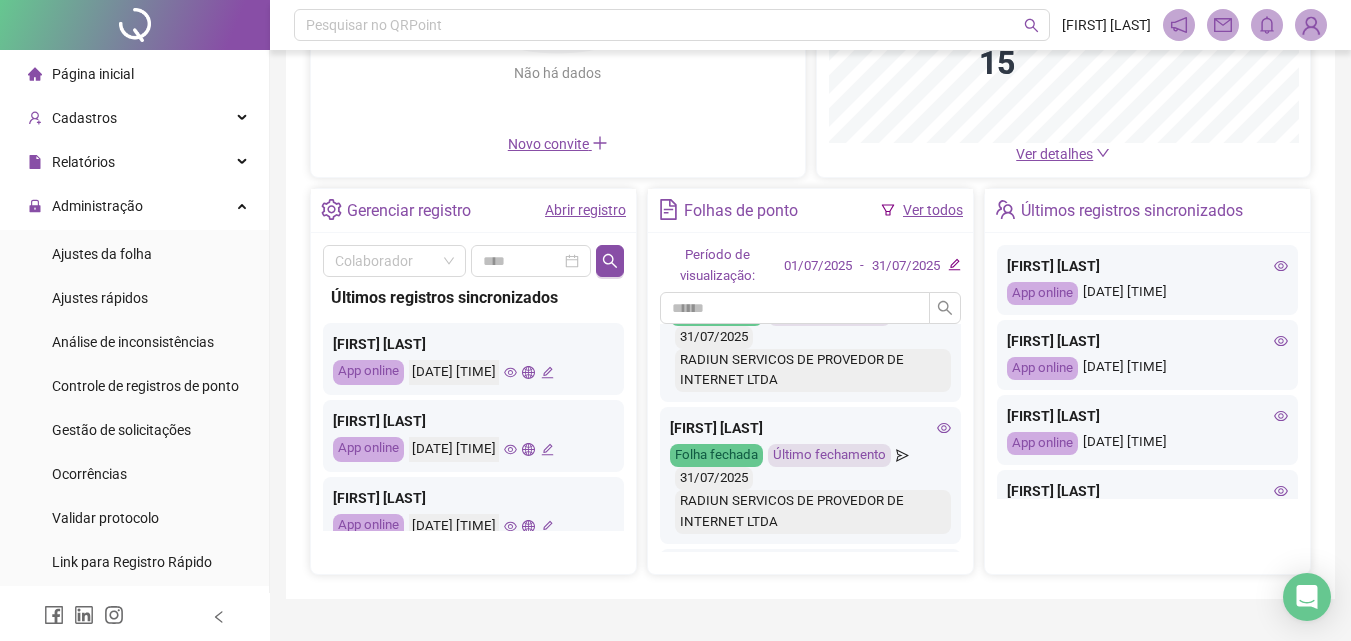 click 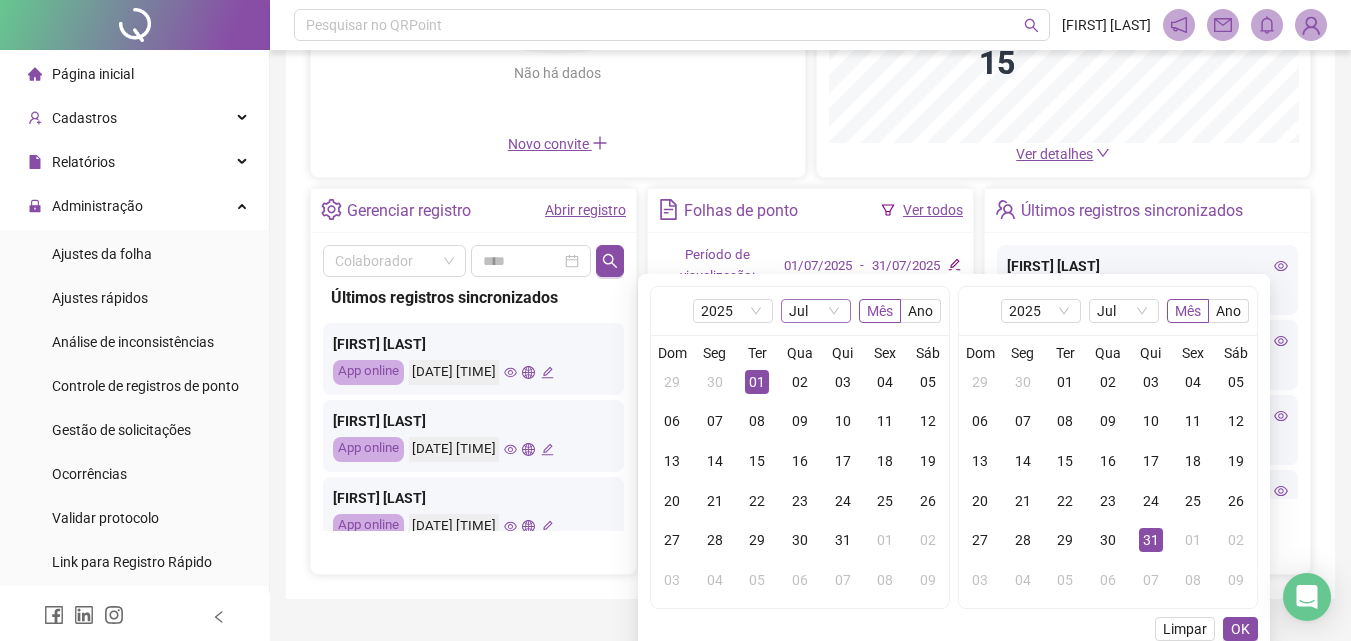 click on "Jul" at bounding box center [816, 311] 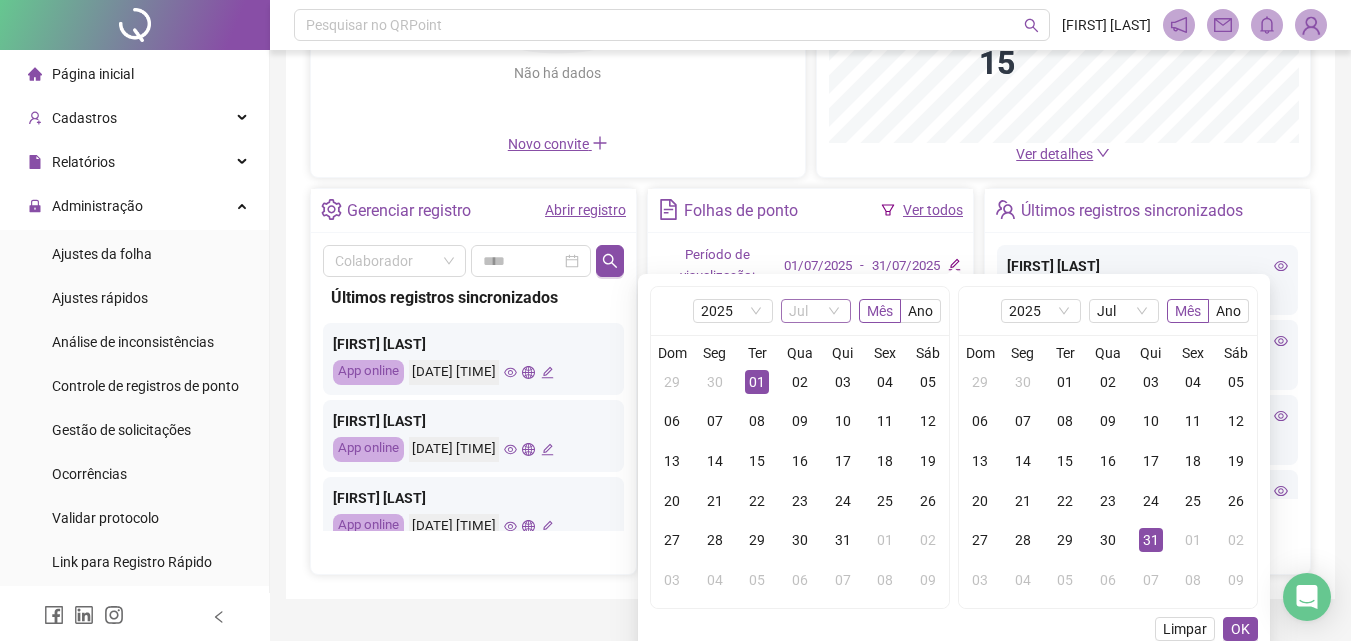 click on "Jul" at bounding box center [816, 311] 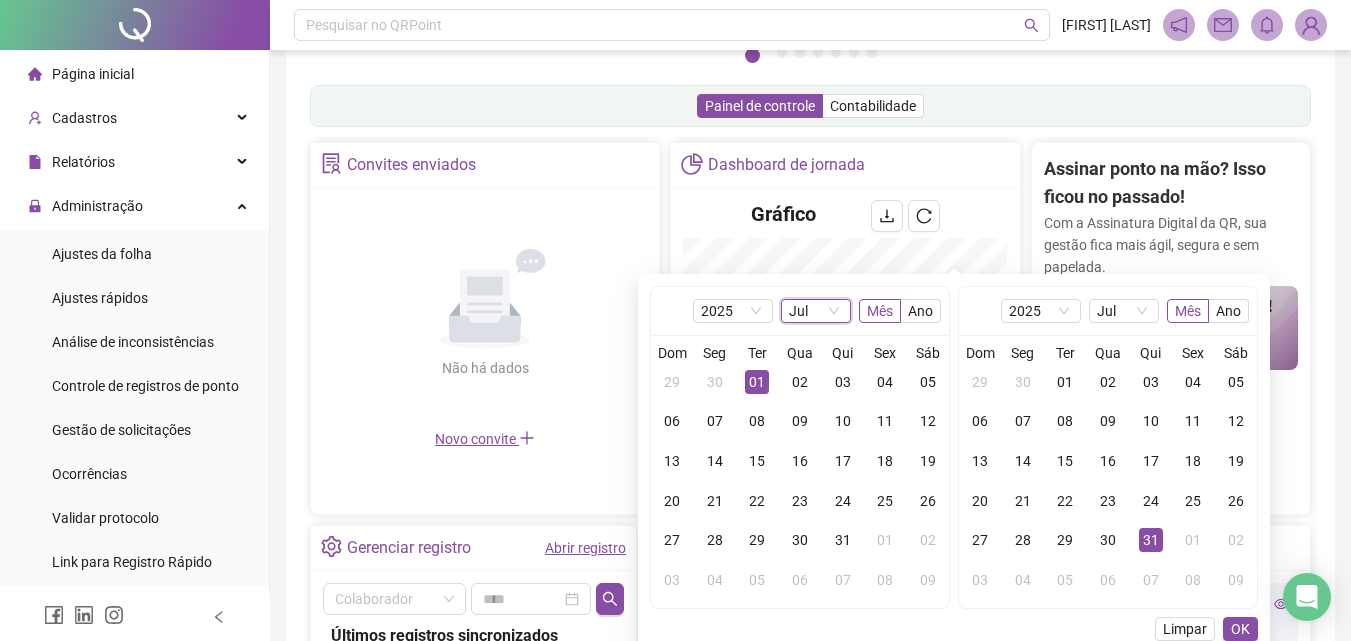 click on "Jul" at bounding box center [816, 311] 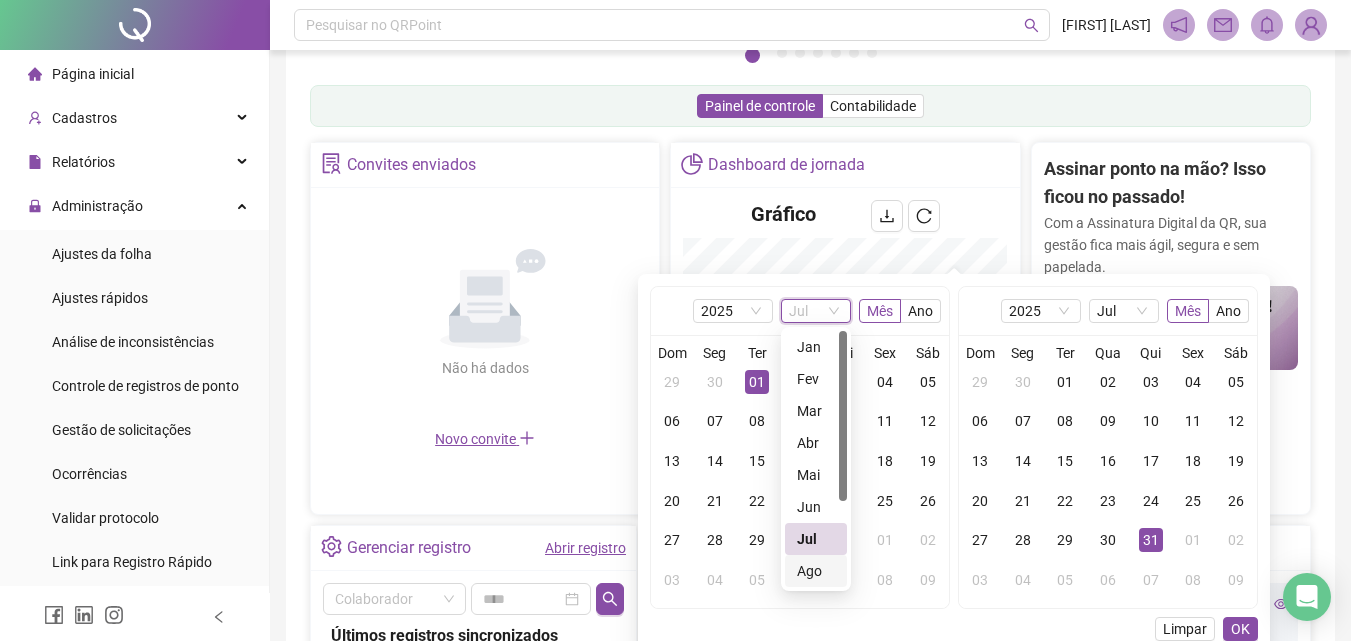 click on "Ago" at bounding box center (816, 571) 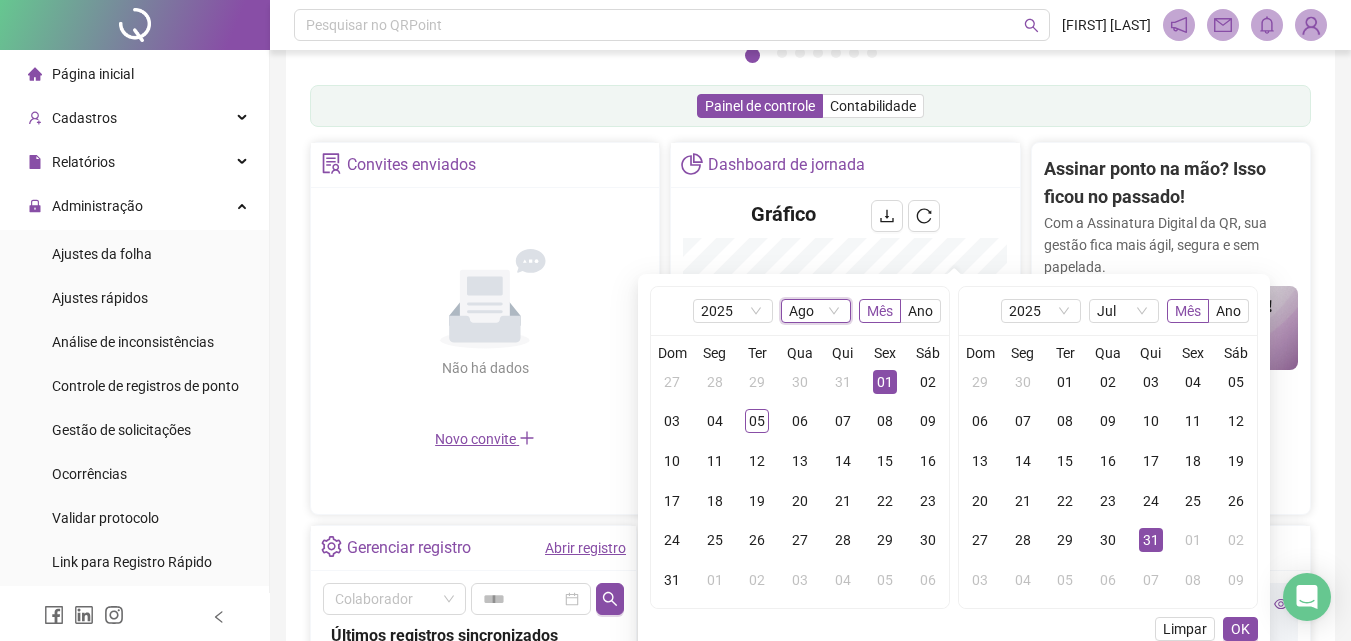 click on "01" at bounding box center [885, 382] 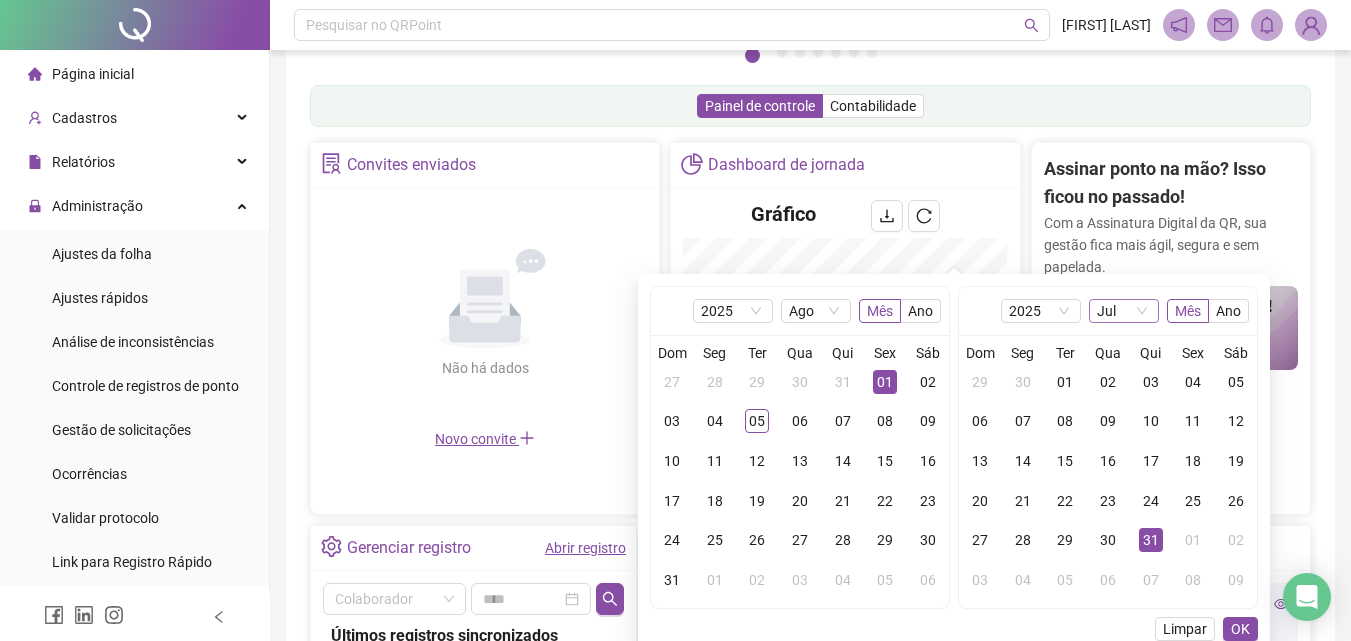 click on "Jul" at bounding box center (1124, 311) 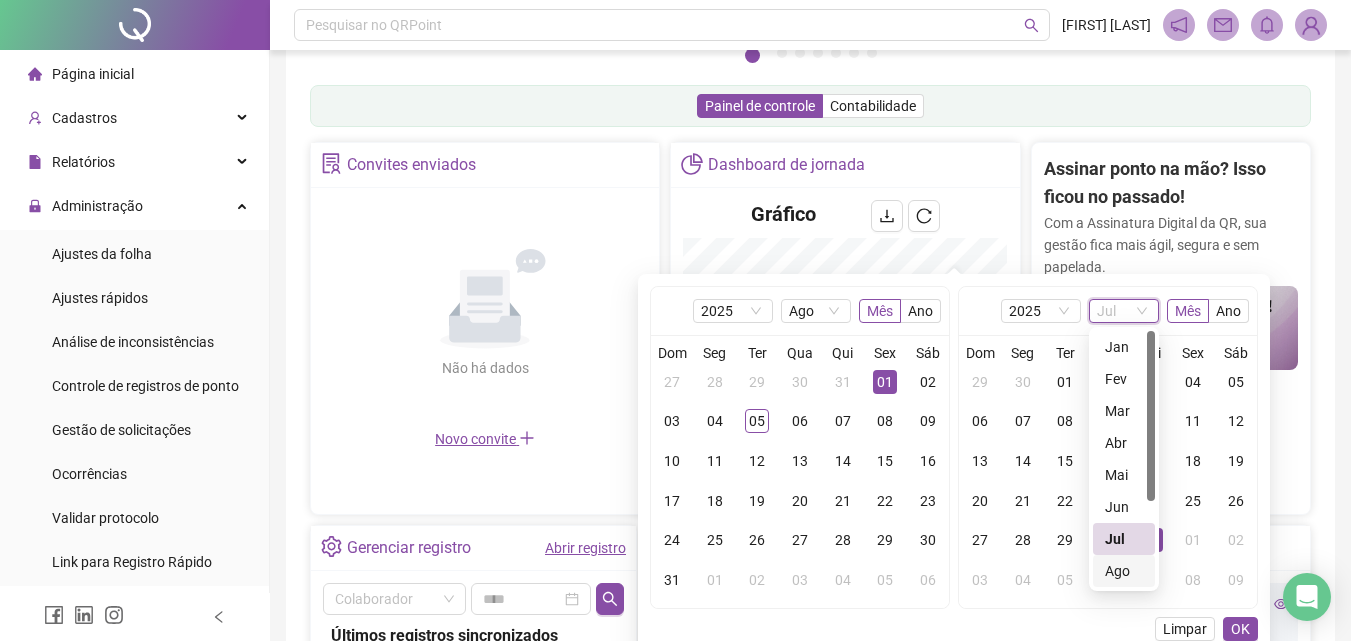 click on "Ago" at bounding box center (1124, 571) 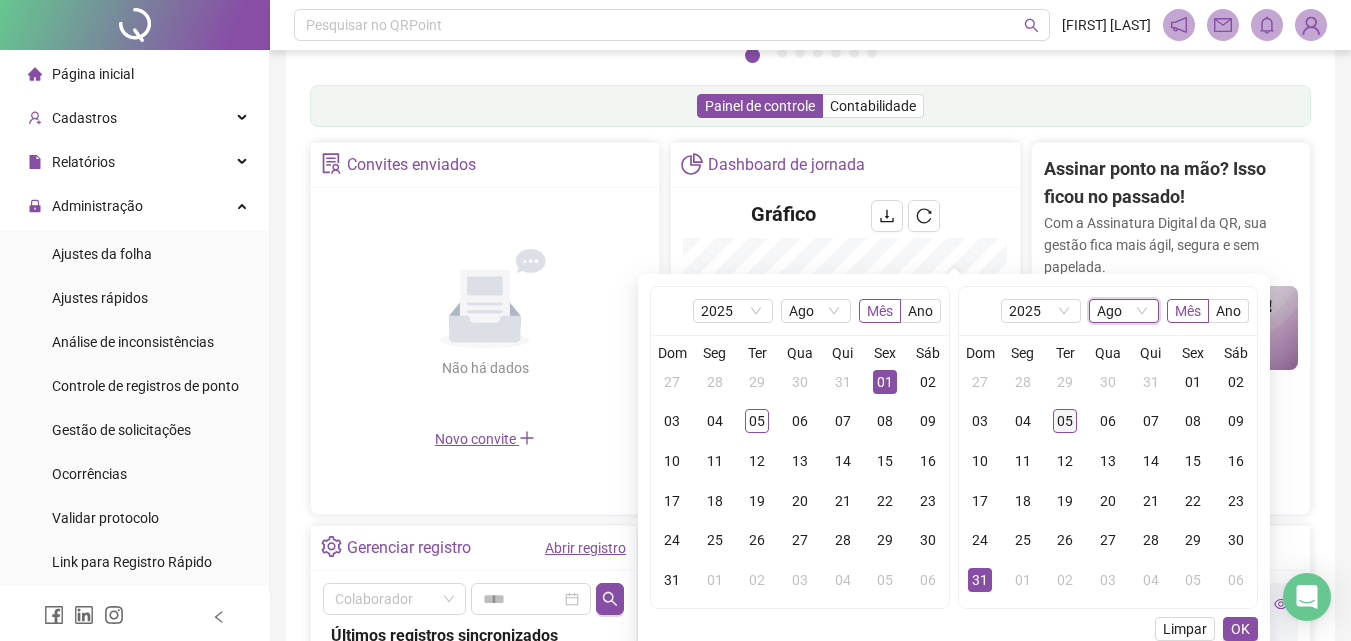click on "05" at bounding box center [1065, 421] 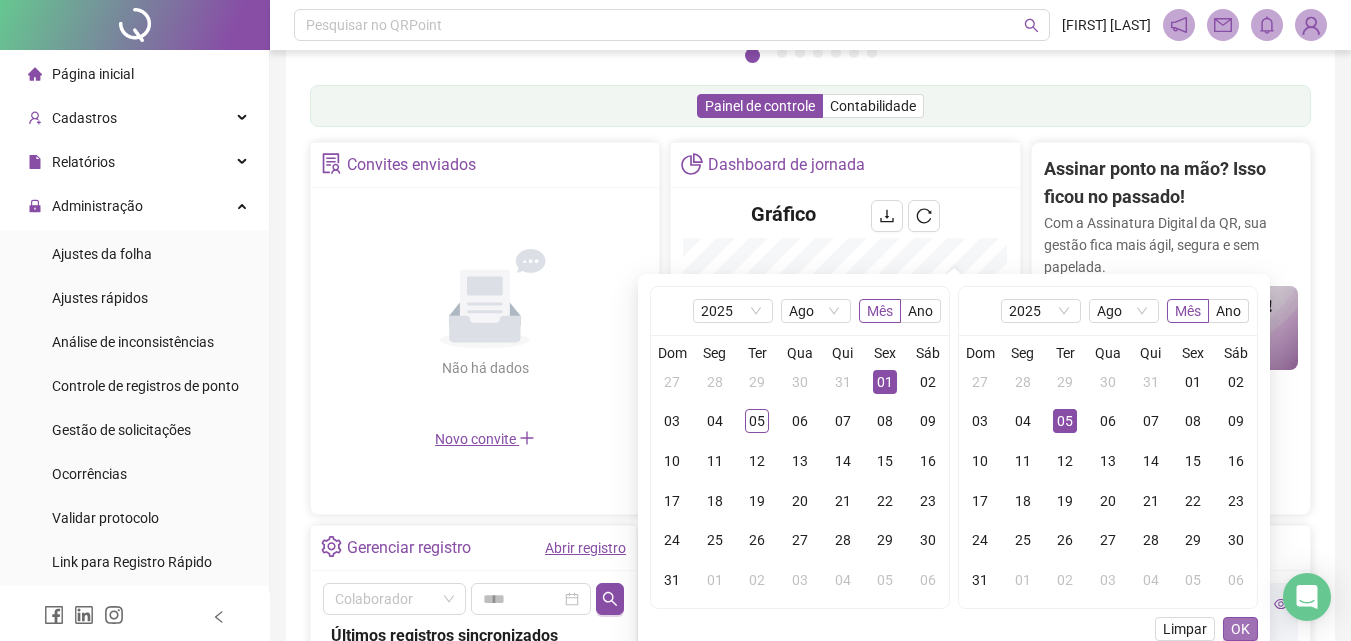 click on "OK" at bounding box center (1240, 629) 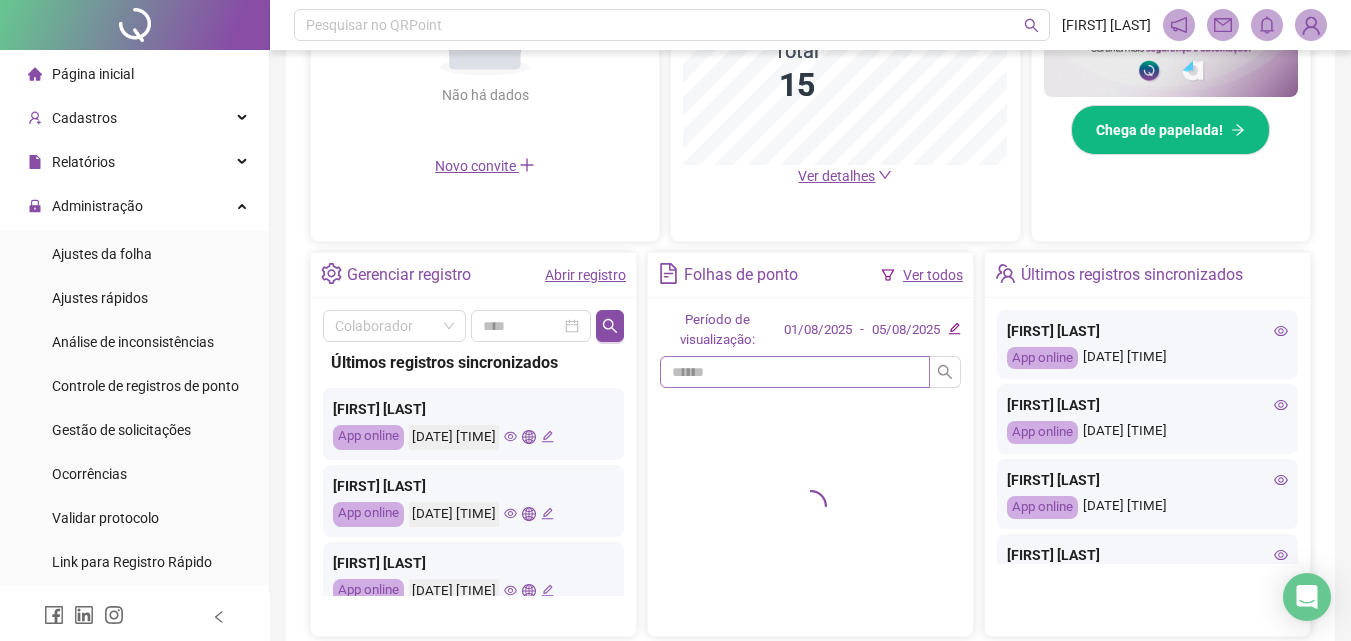 scroll, scrollTop: 679, scrollLeft: 0, axis: vertical 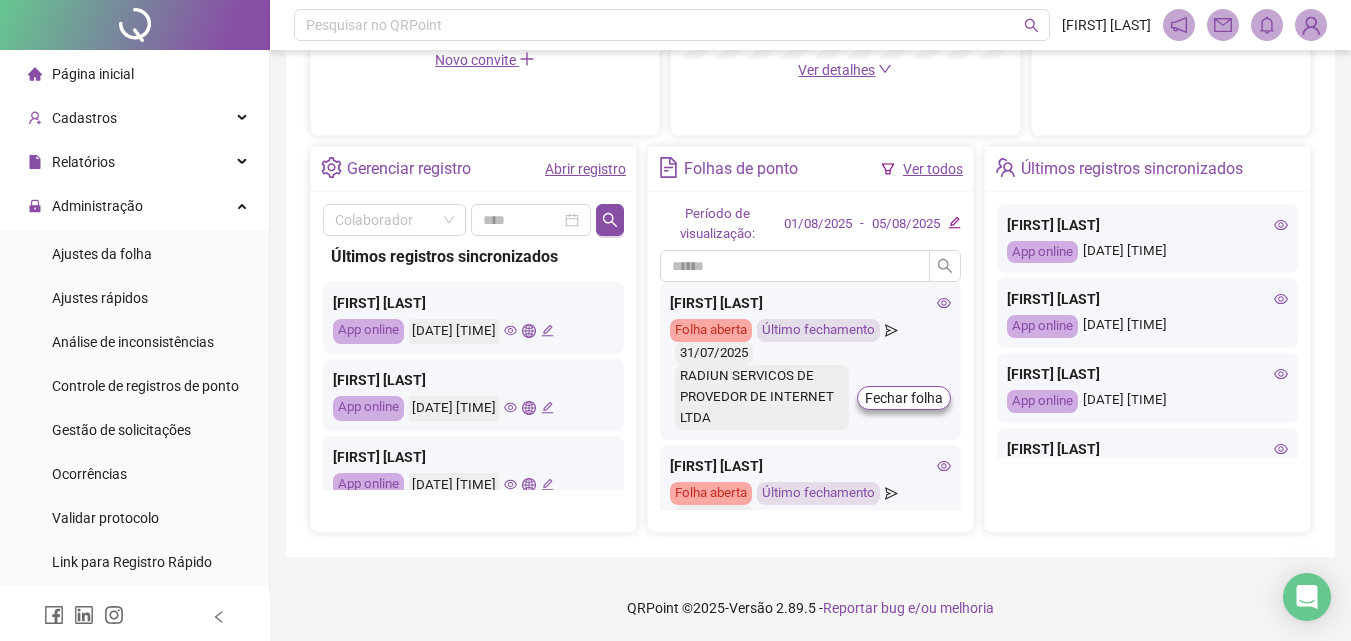 click 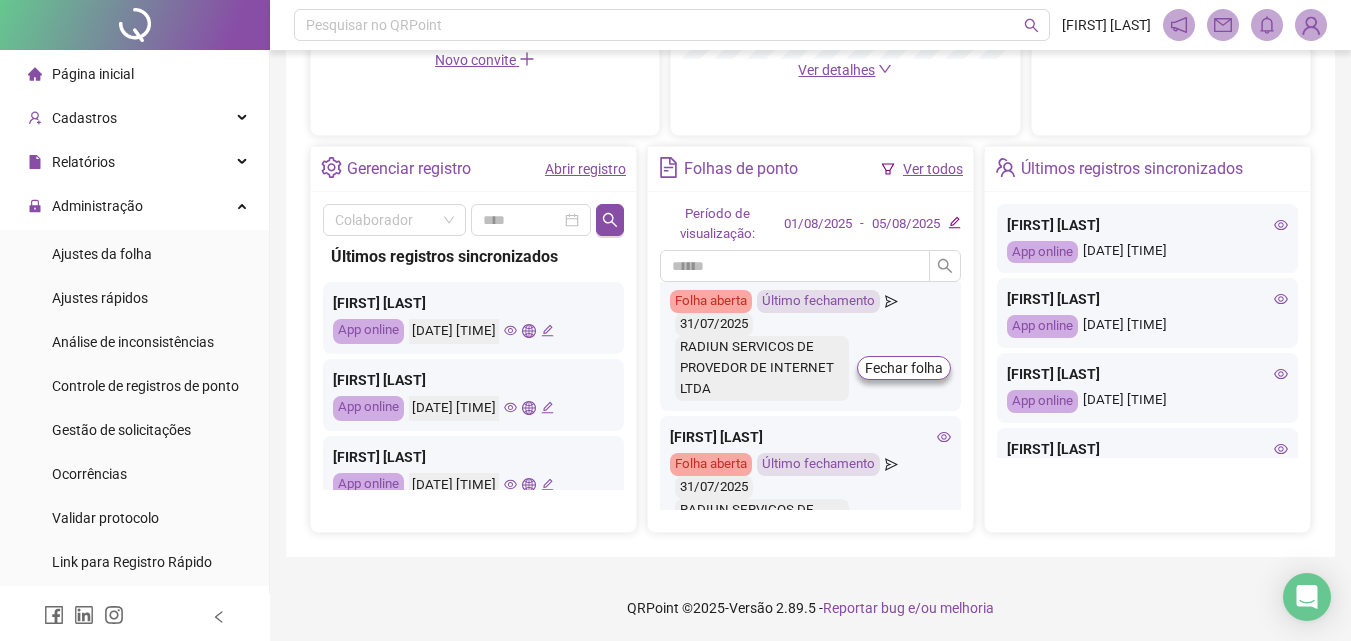 scroll, scrollTop: 200, scrollLeft: 0, axis: vertical 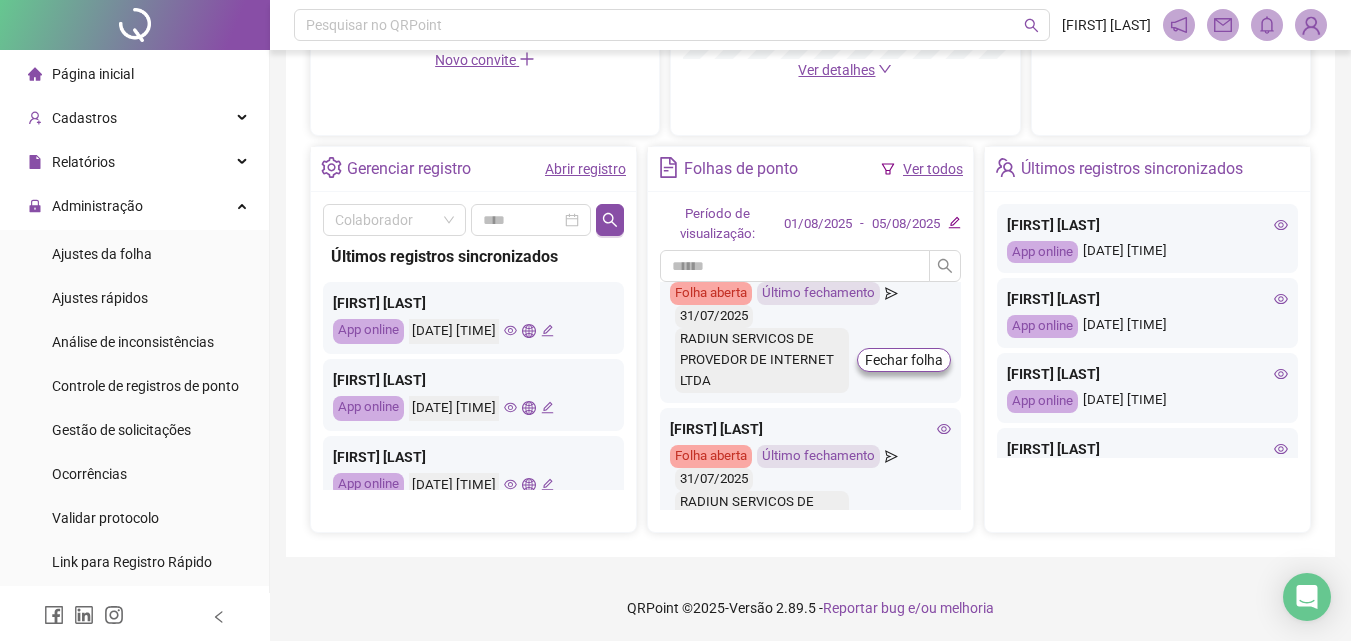 click on "Abrir registro" at bounding box center (585, 169) 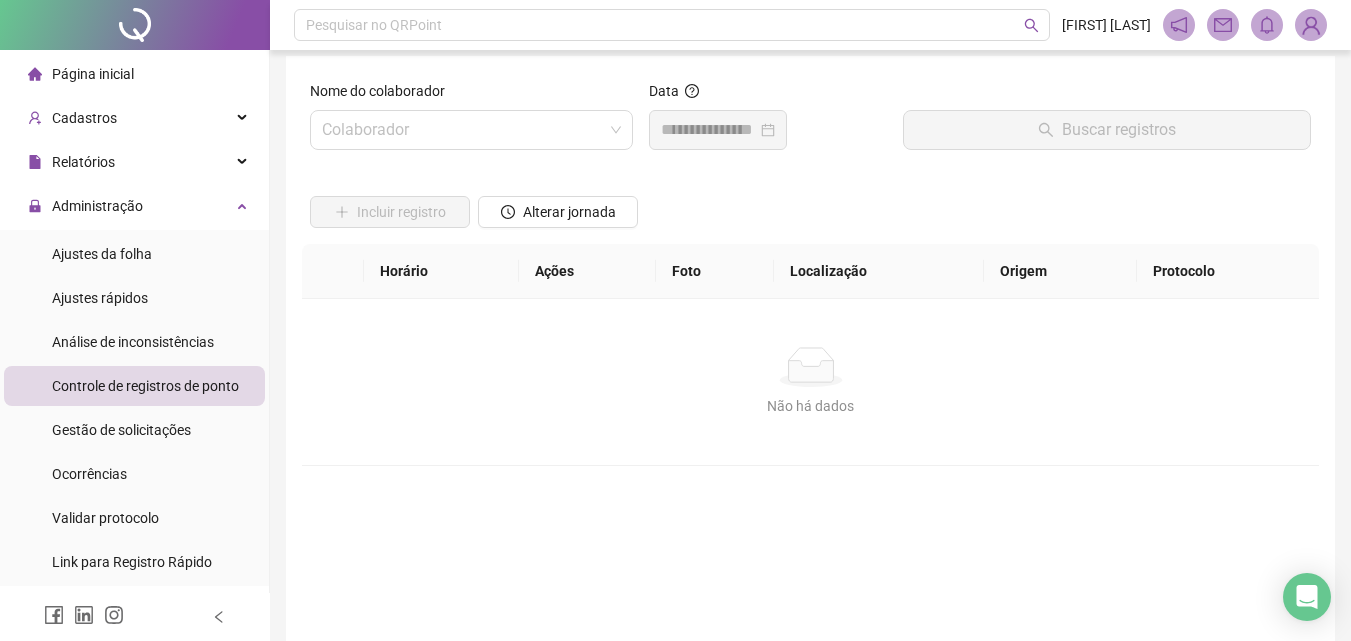 scroll, scrollTop: 0, scrollLeft: 0, axis: both 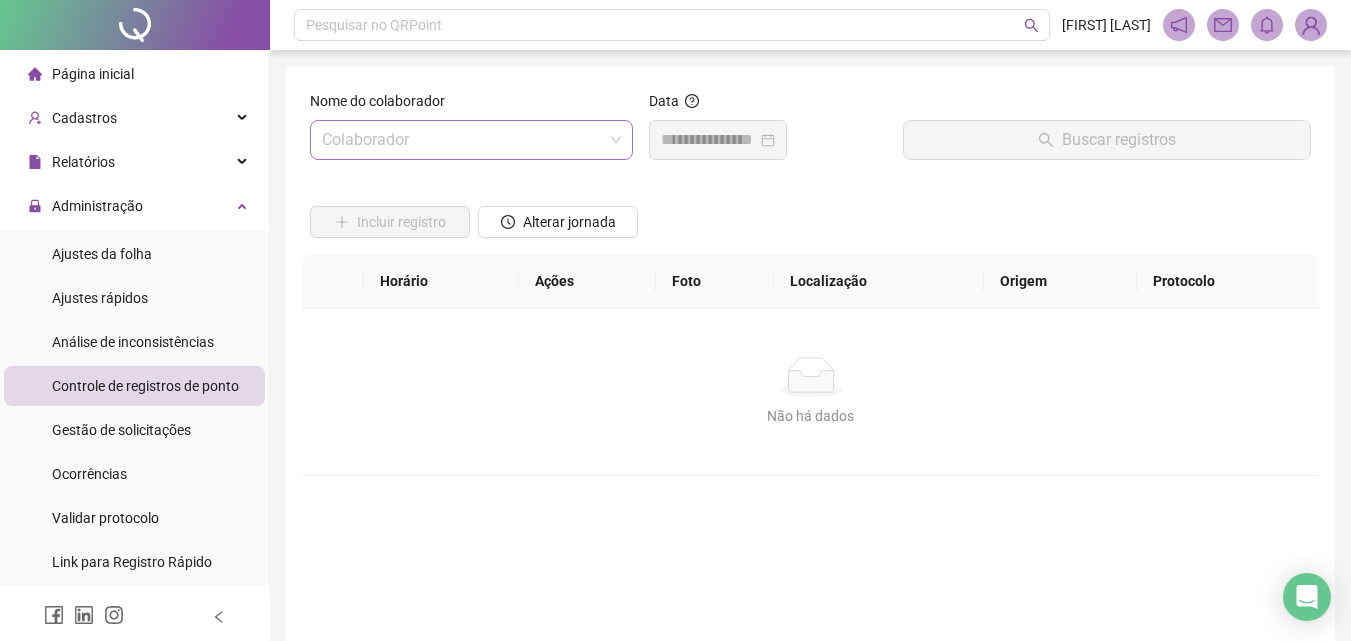 click at bounding box center (462, 140) 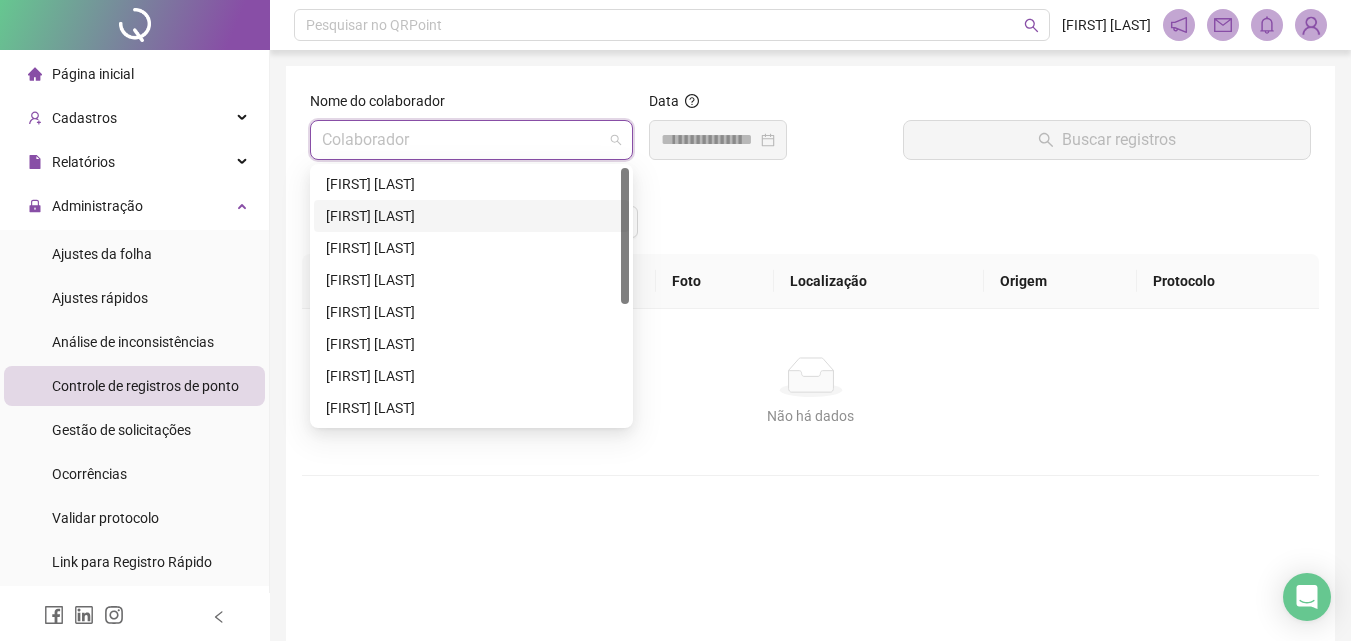 click on "[FIRST] [LAST] [LAST]" at bounding box center [471, 216] 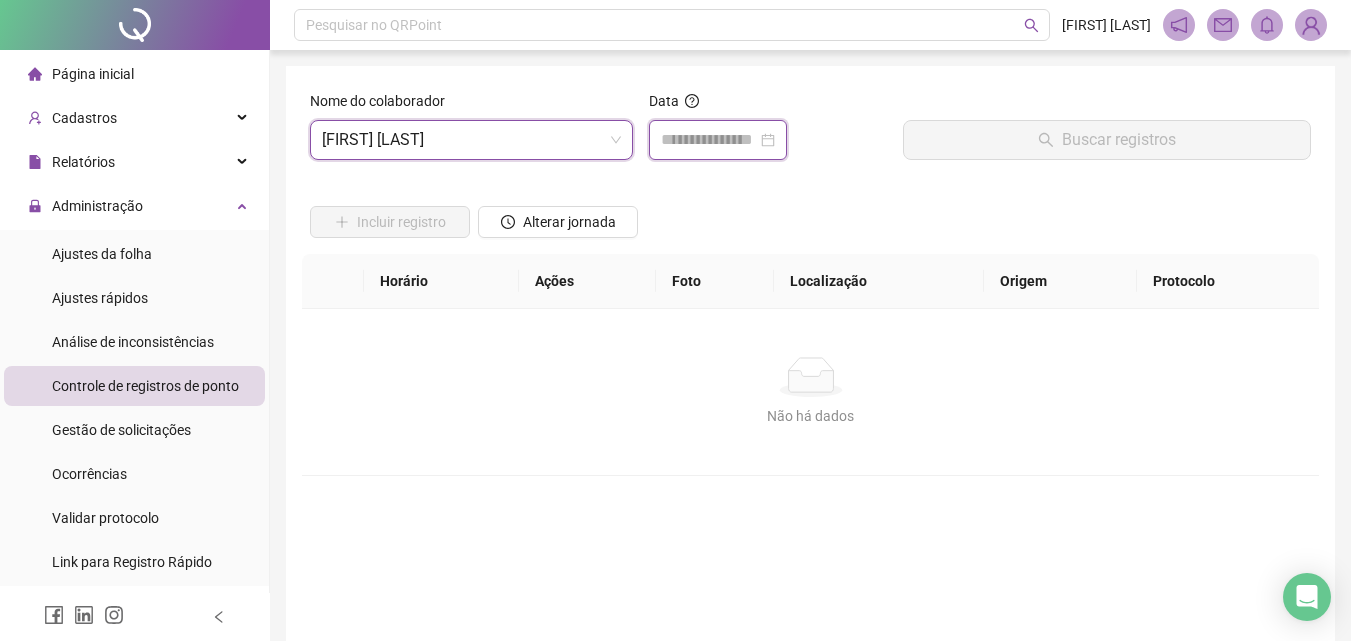 click at bounding box center [709, 140] 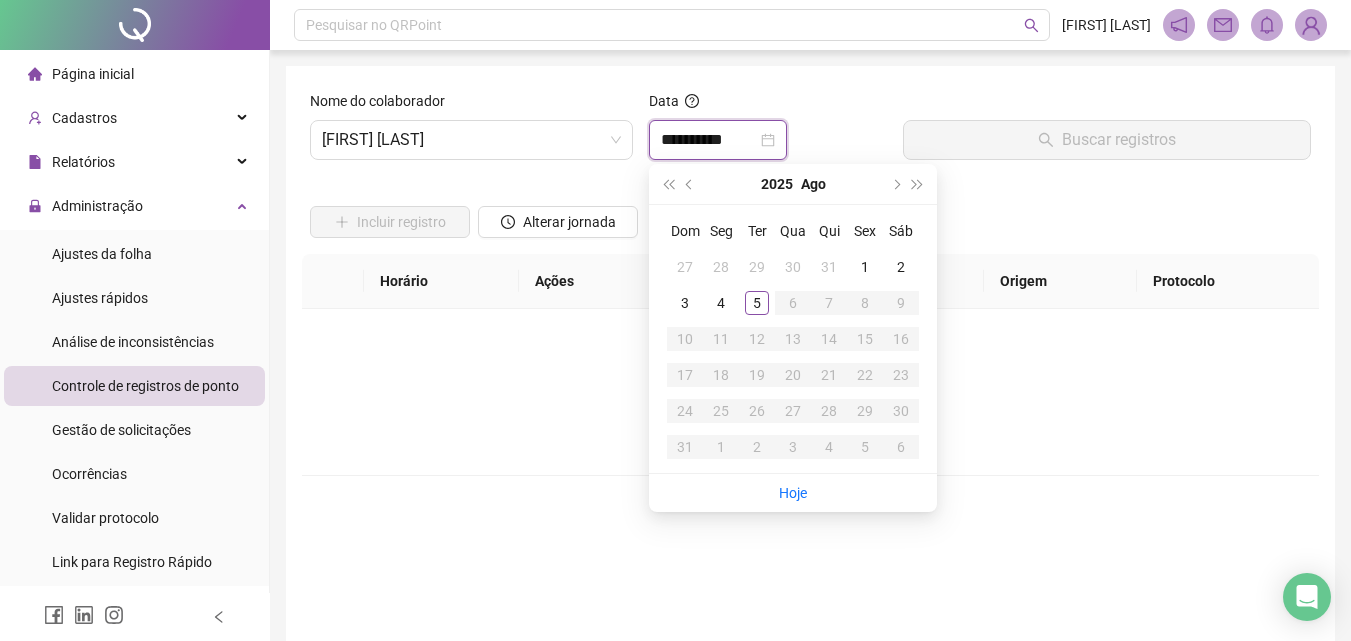 type on "**********" 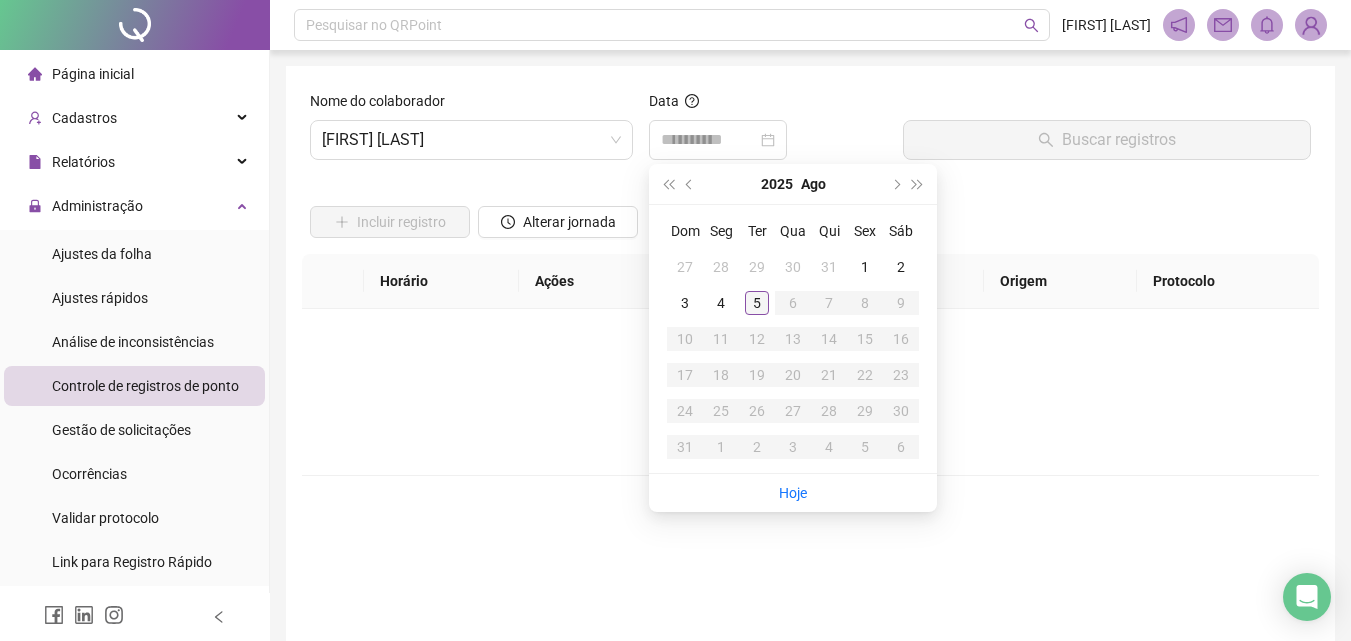 click on "5" at bounding box center (757, 303) 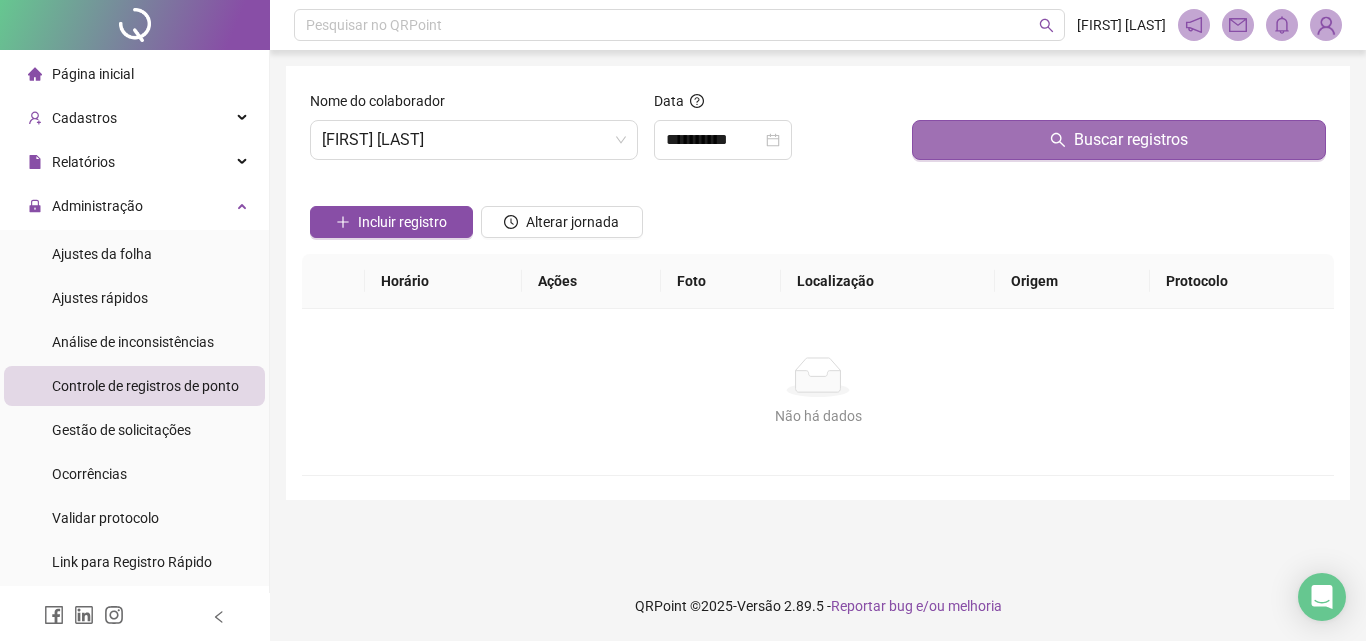 click on "Buscar registros" at bounding box center (1119, 140) 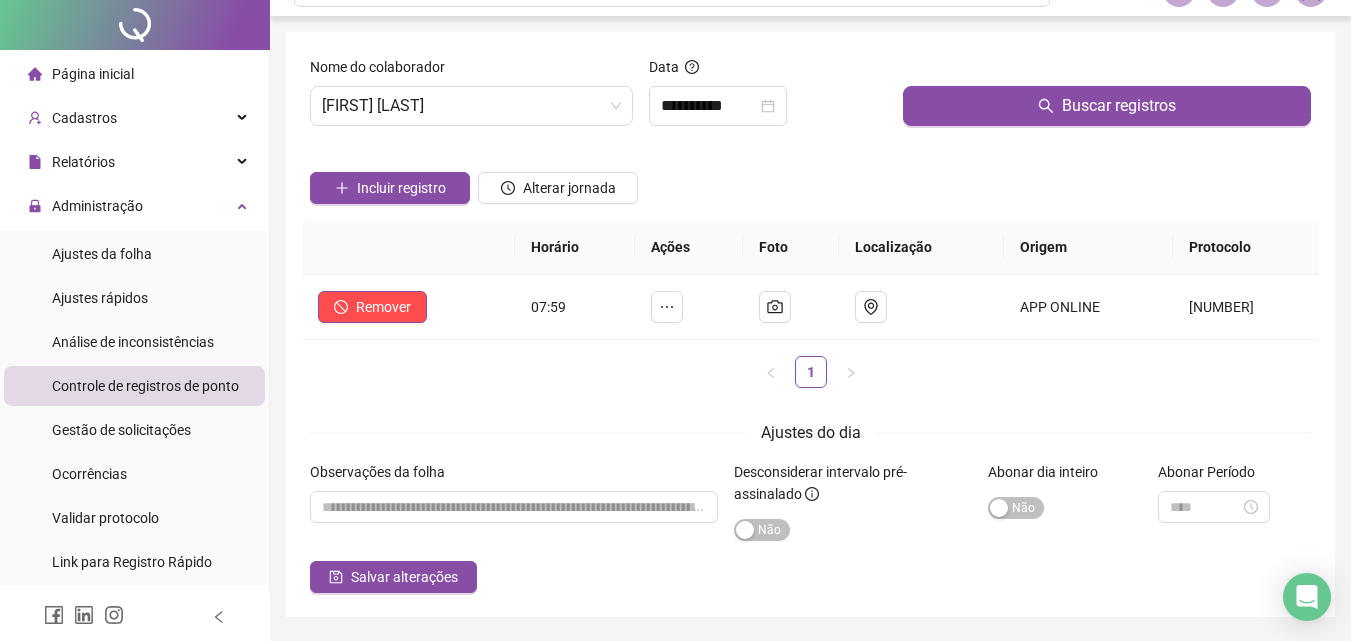 scroll, scrollTop: 0, scrollLeft: 0, axis: both 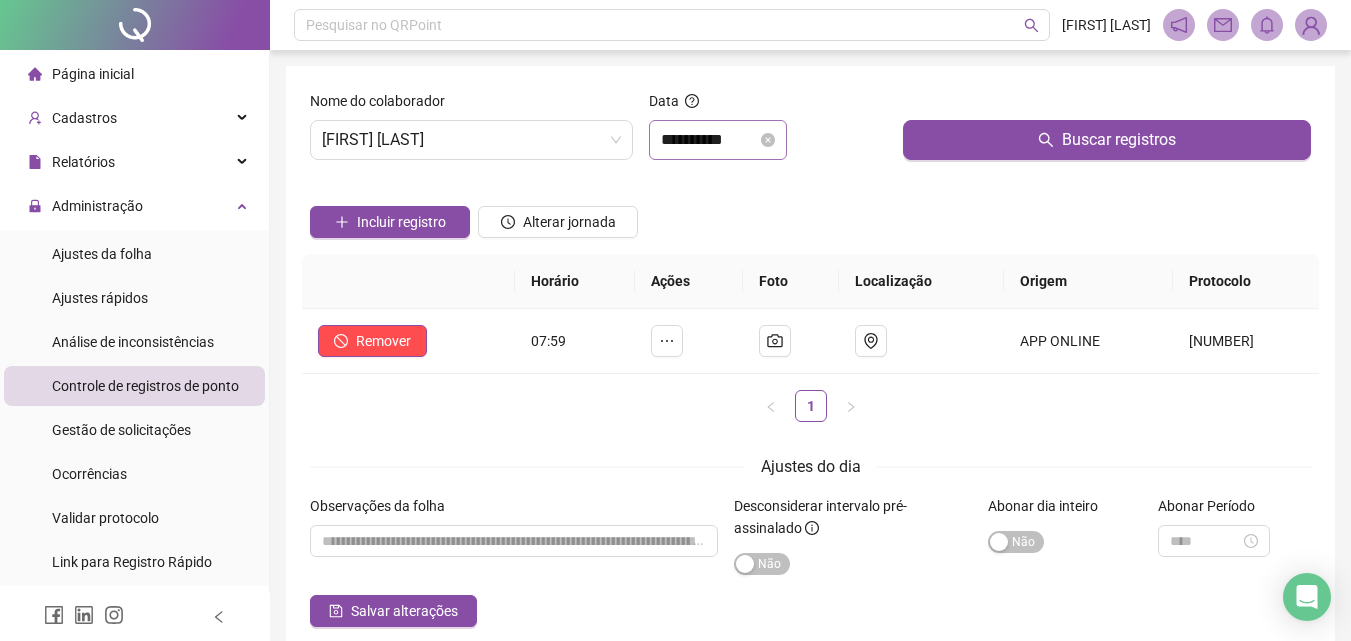 click on "**********" at bounding box center (718, 140) 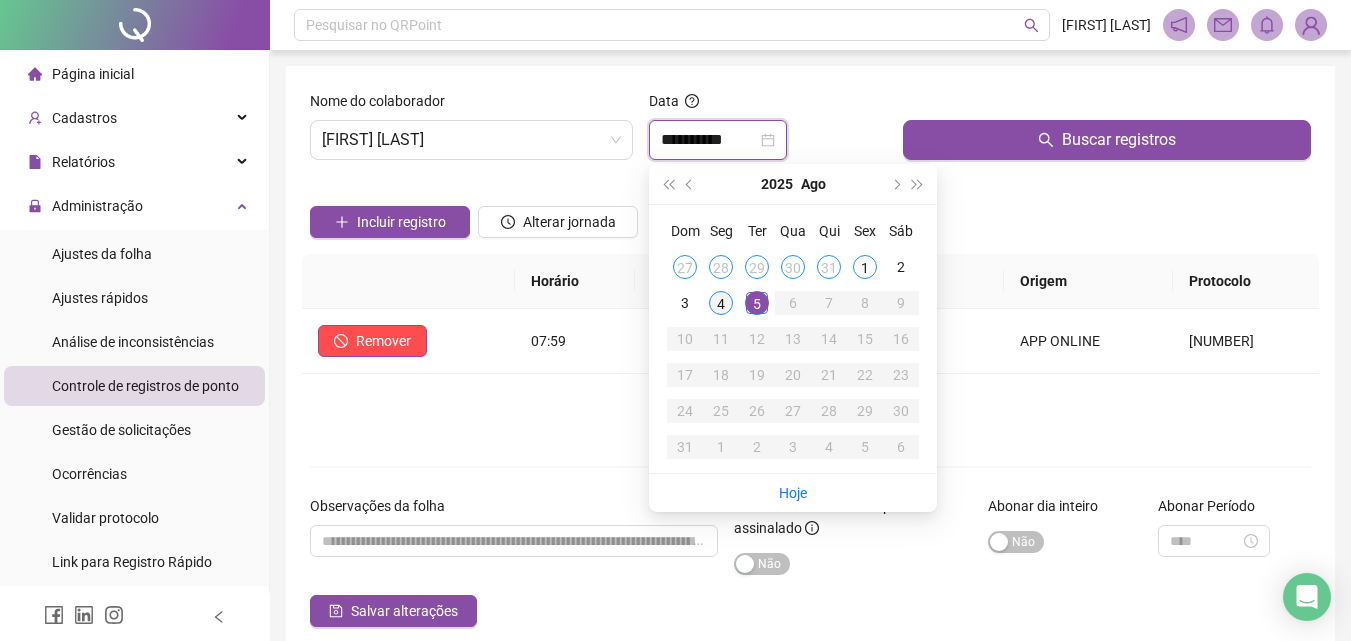 type on "**********" 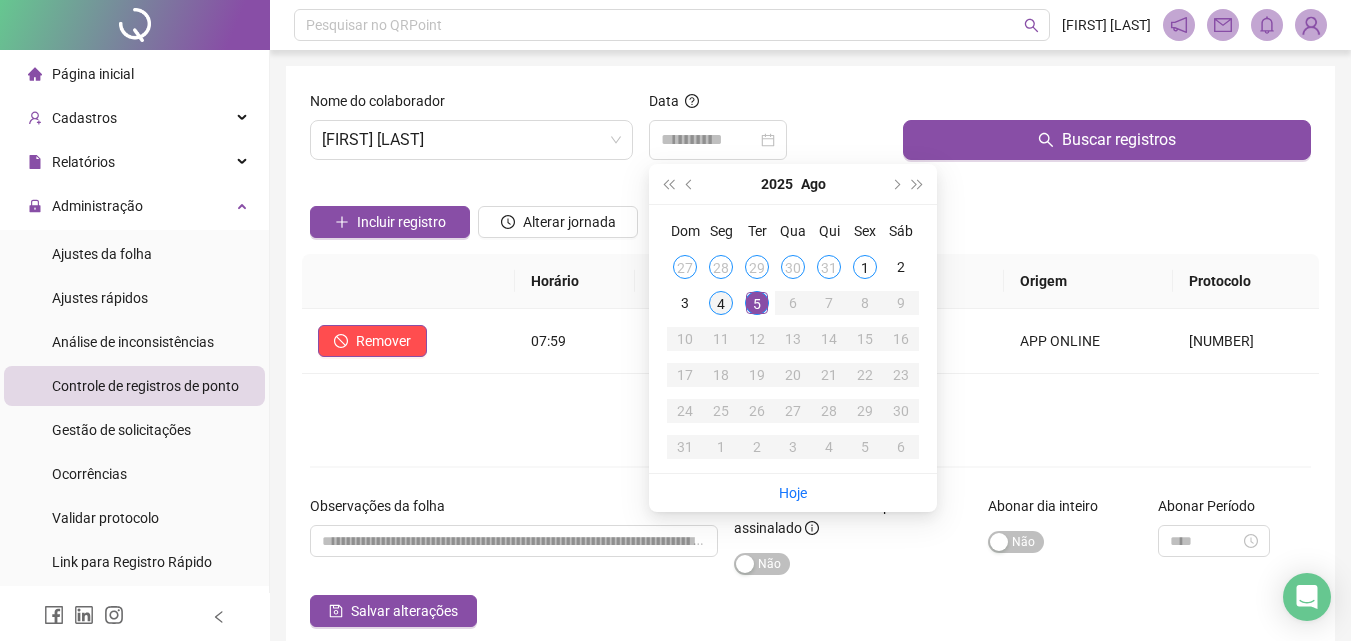 click on "4" at bounding box center (721, 303) 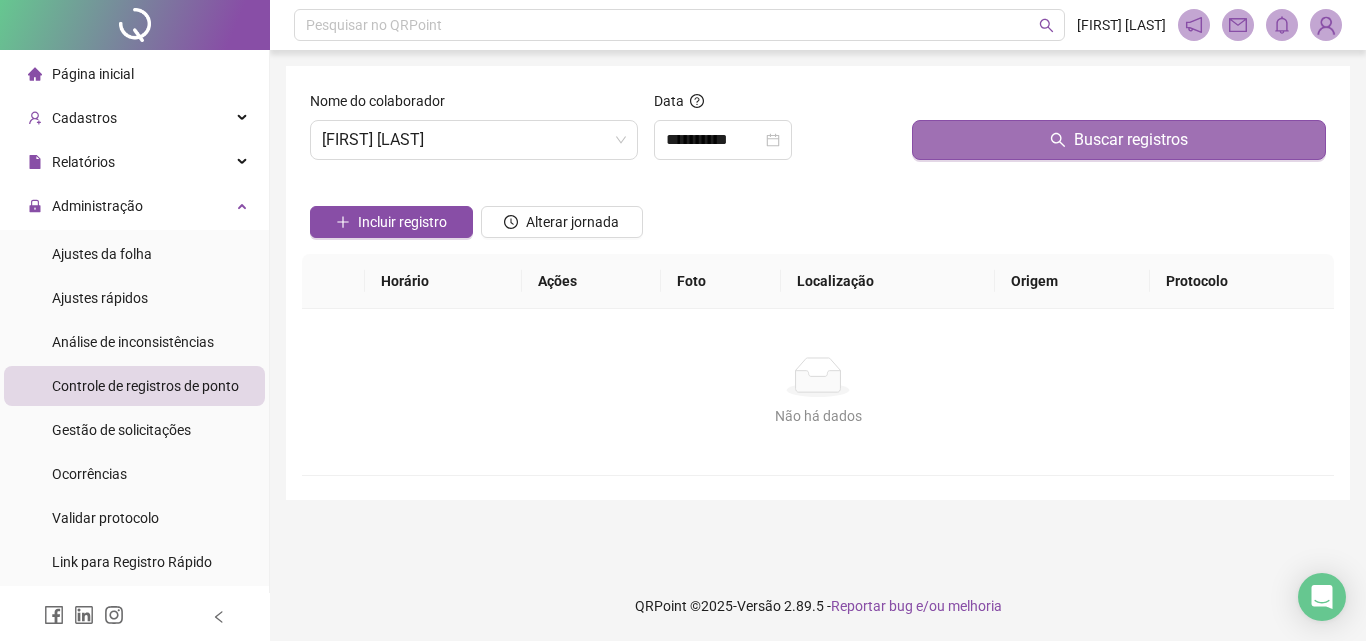 click on "Buscar registros" at bounding box center (1119, 140) 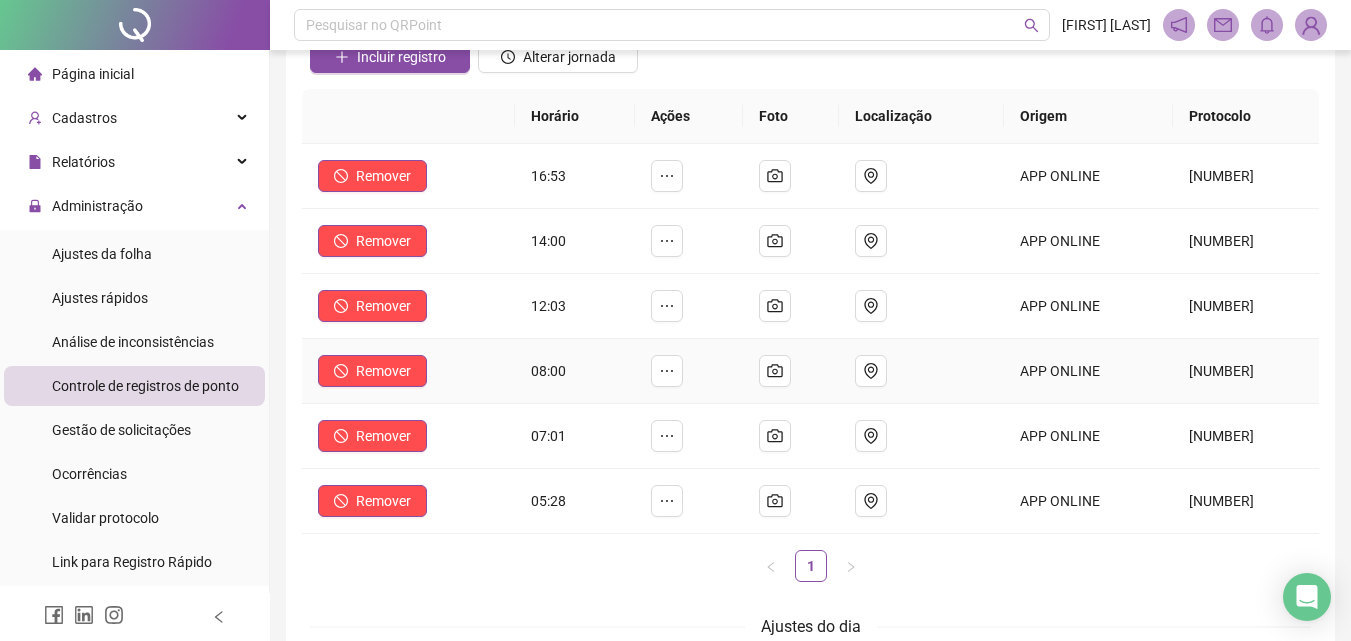scroll, scrollTop: 200, scrollLeft: 0, axis: vertical 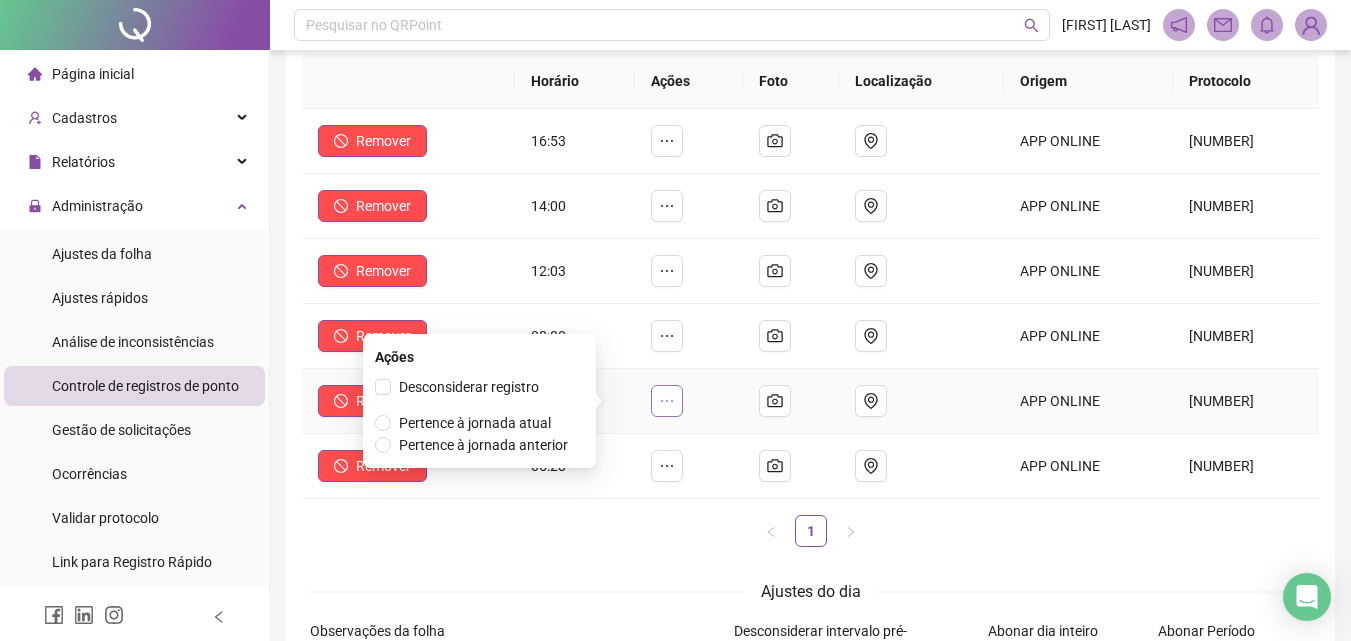 click at bounding box center [667, 401] 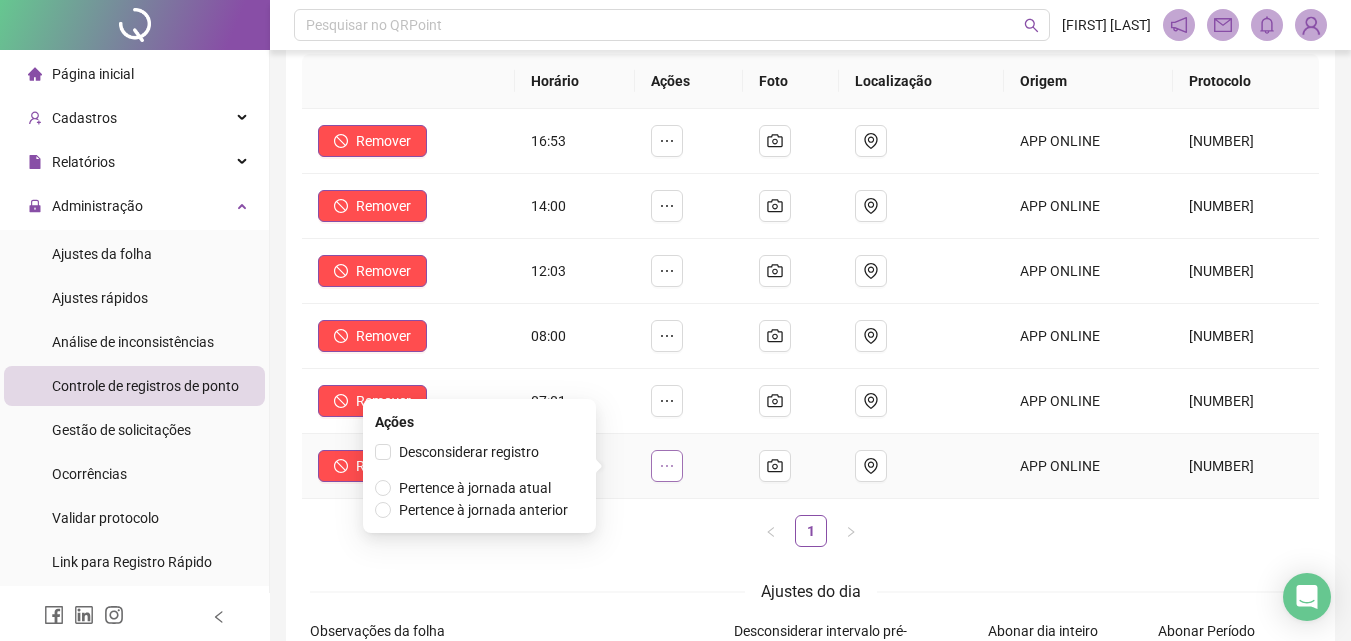 click 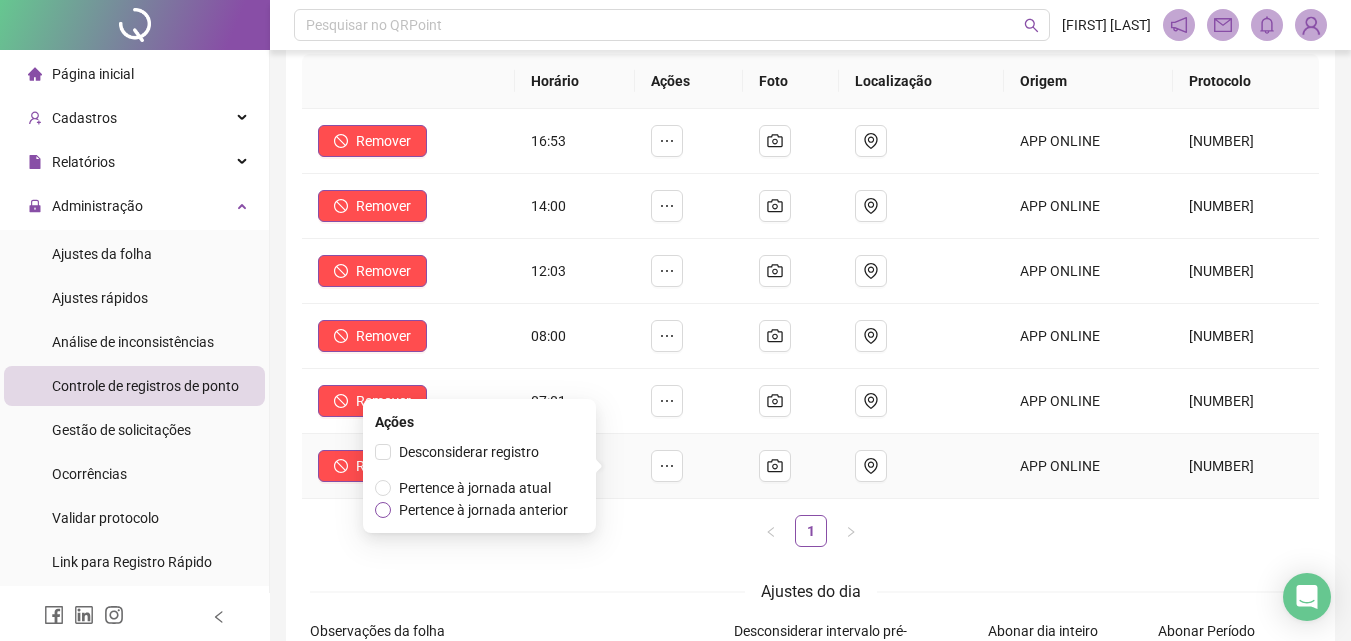click on "Pertence à jornada anterior" at bounding box center (483, 510) 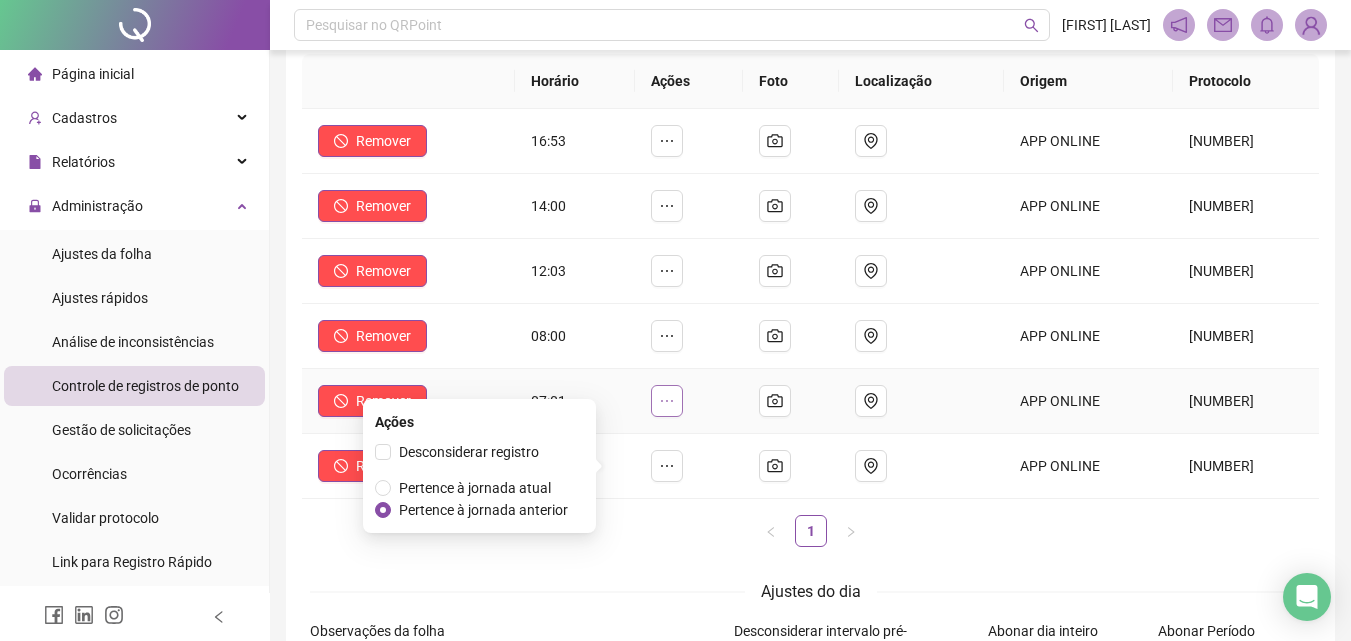 click 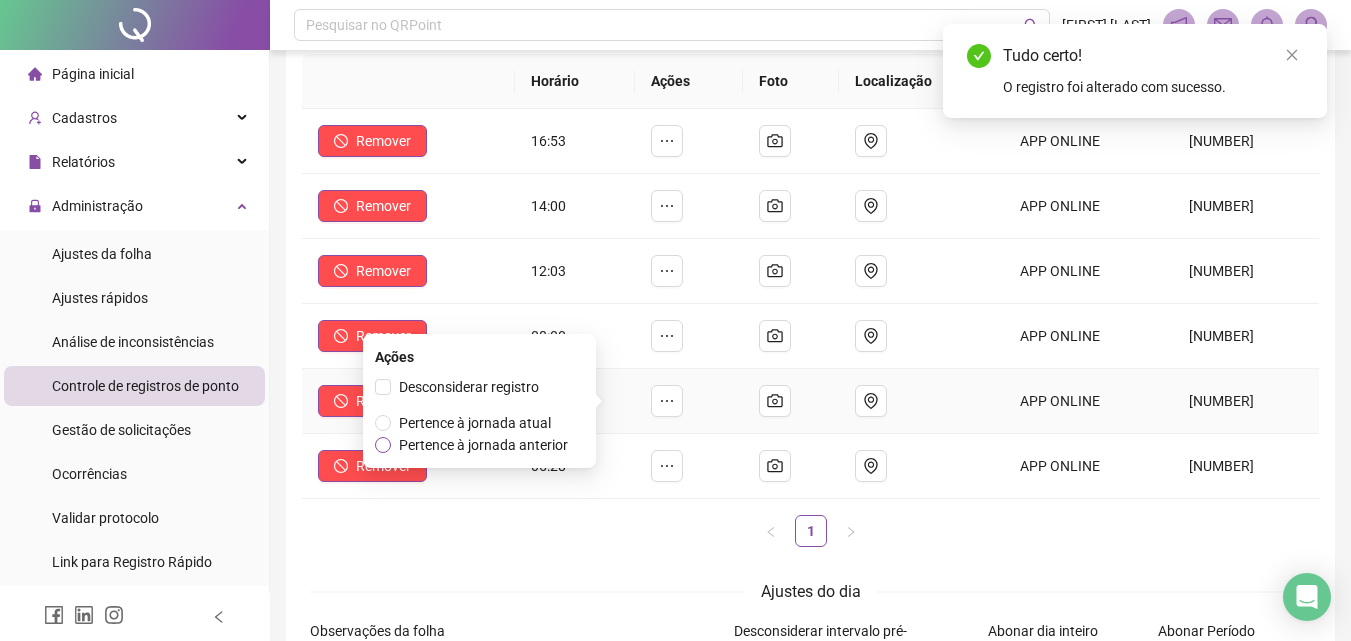 click on "Pertence à jornada anterior" at bounding box center (483, 445) 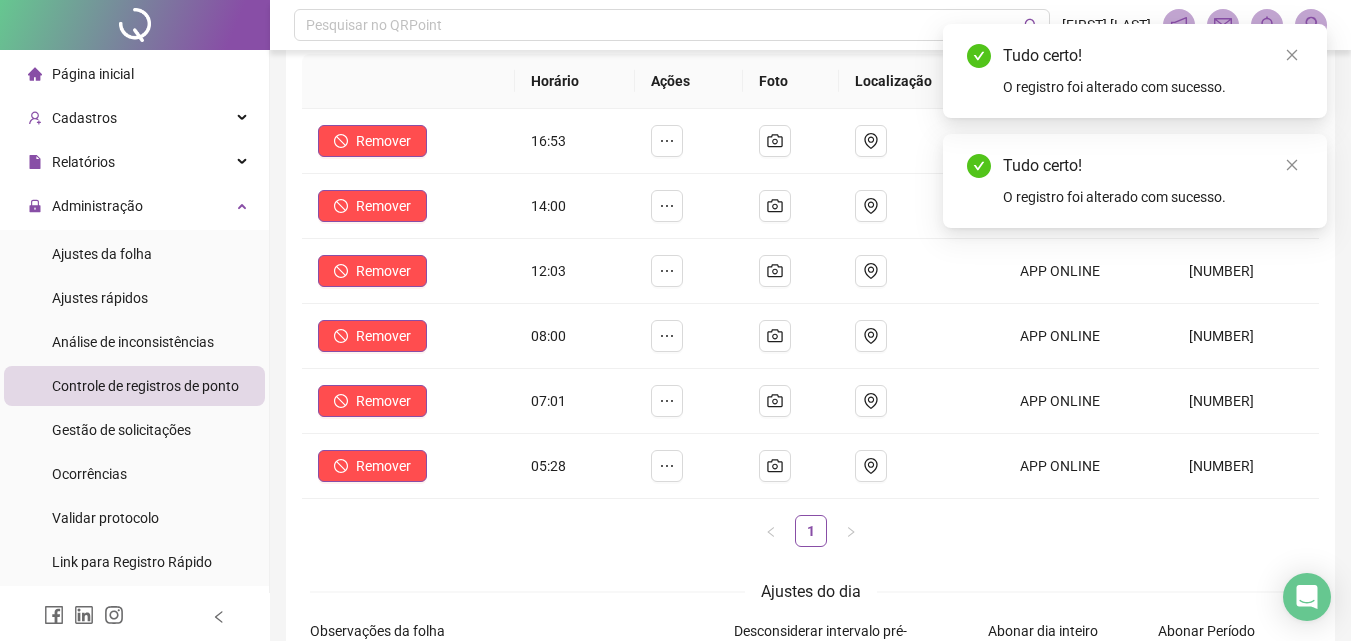 click on "Página inicial" at bounding box center (134, 74) 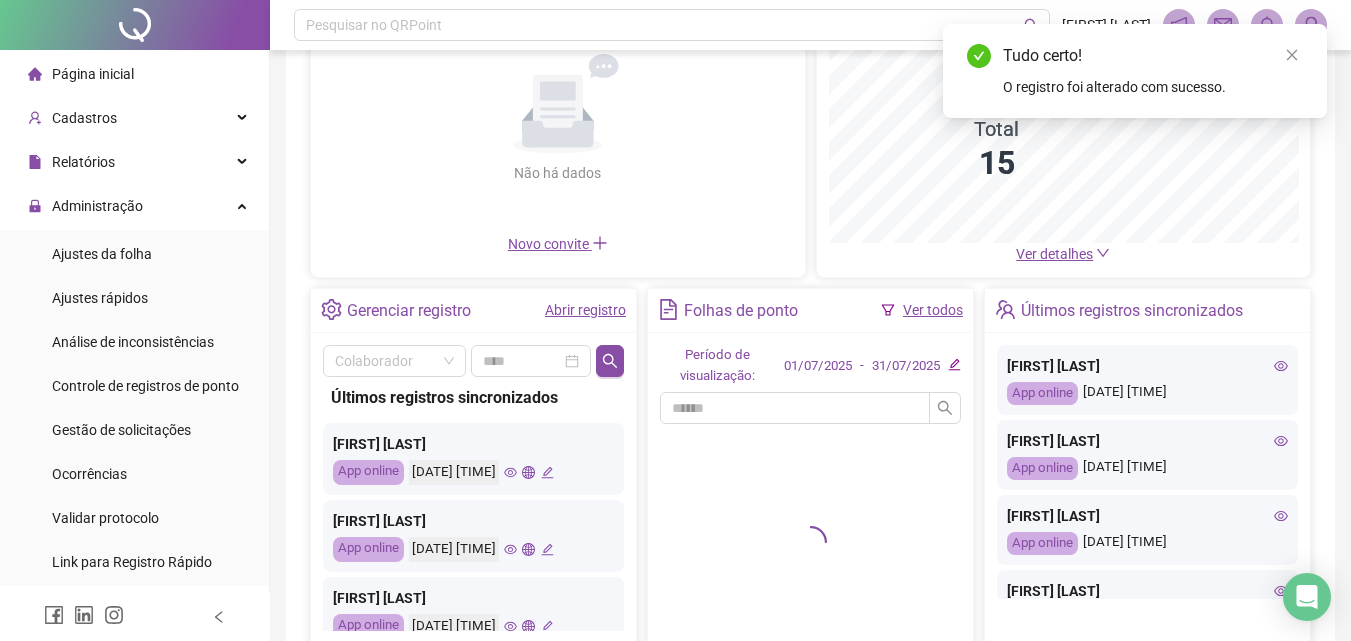 scroll, scrollTop: 342, scrollLeft: 0, axis: vertical 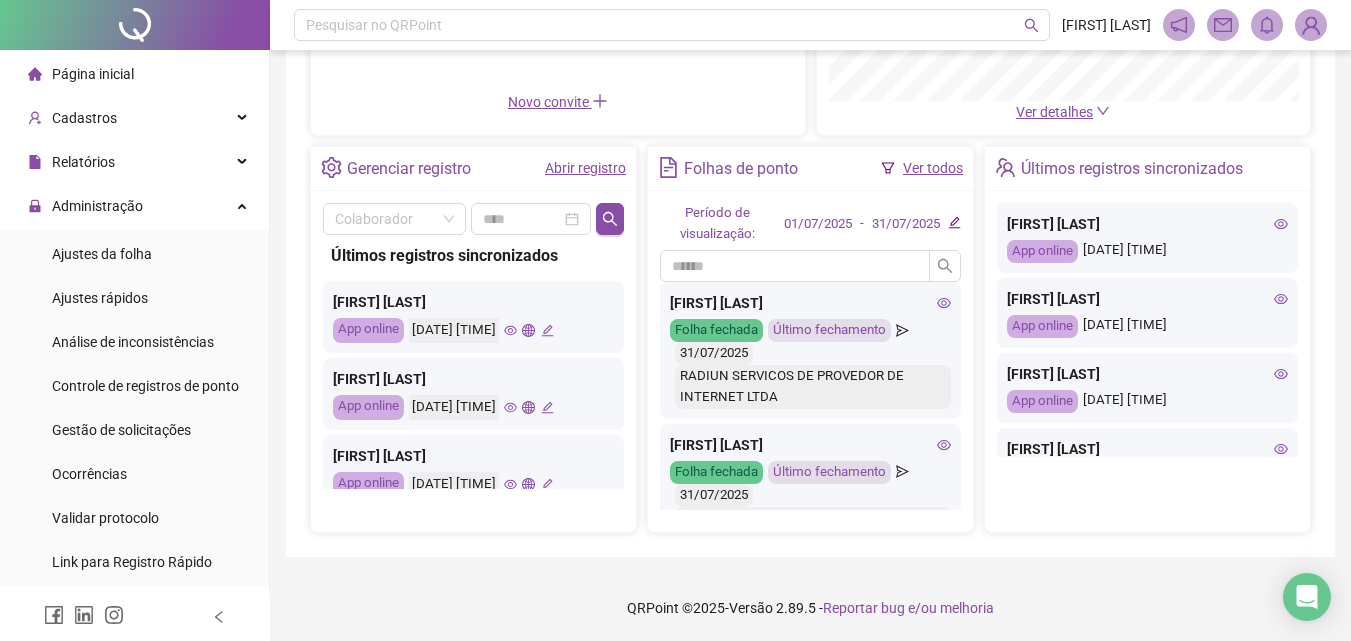 click 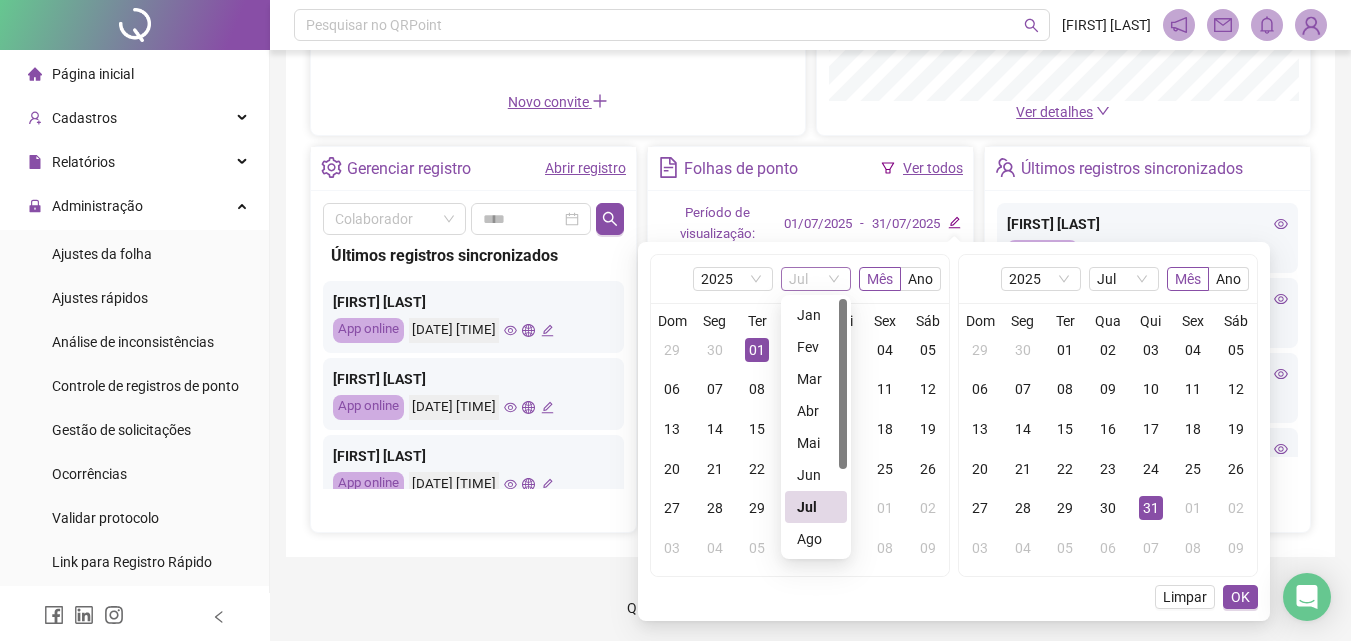 click on "Jul" at bounding box center (816, 279) 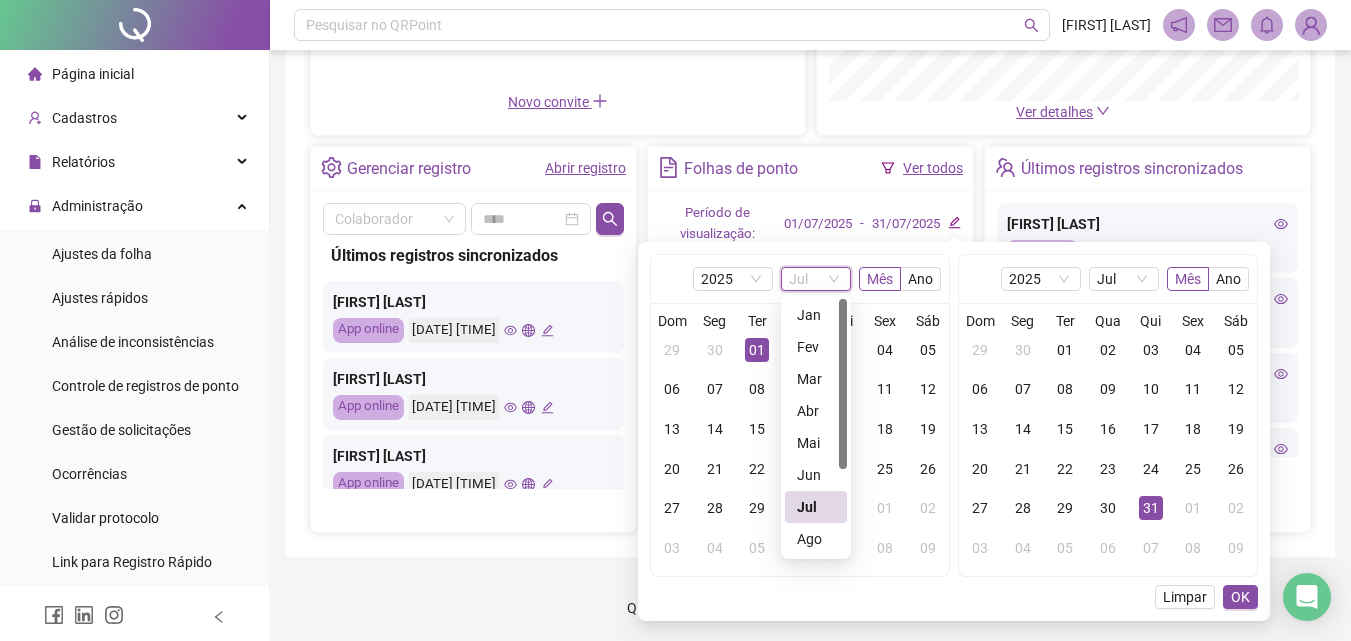 click on "Jul" at bounding box center [816, 279] 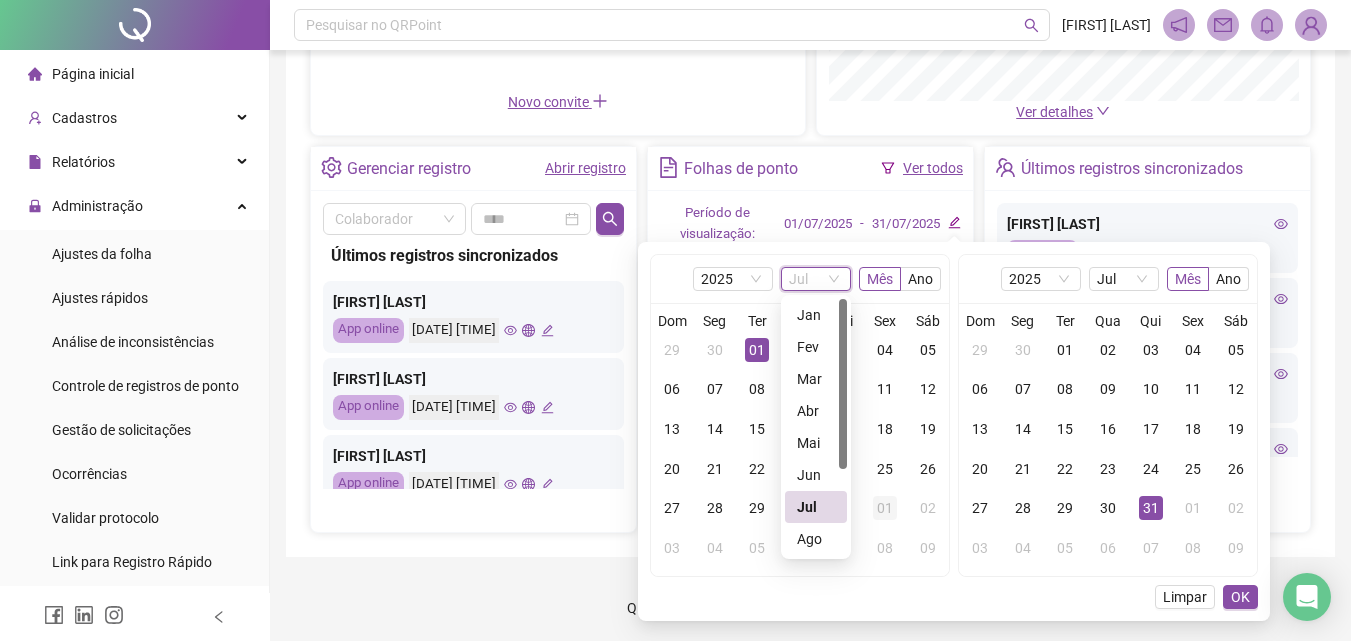 click on "01" at bounding box center [885, 508] 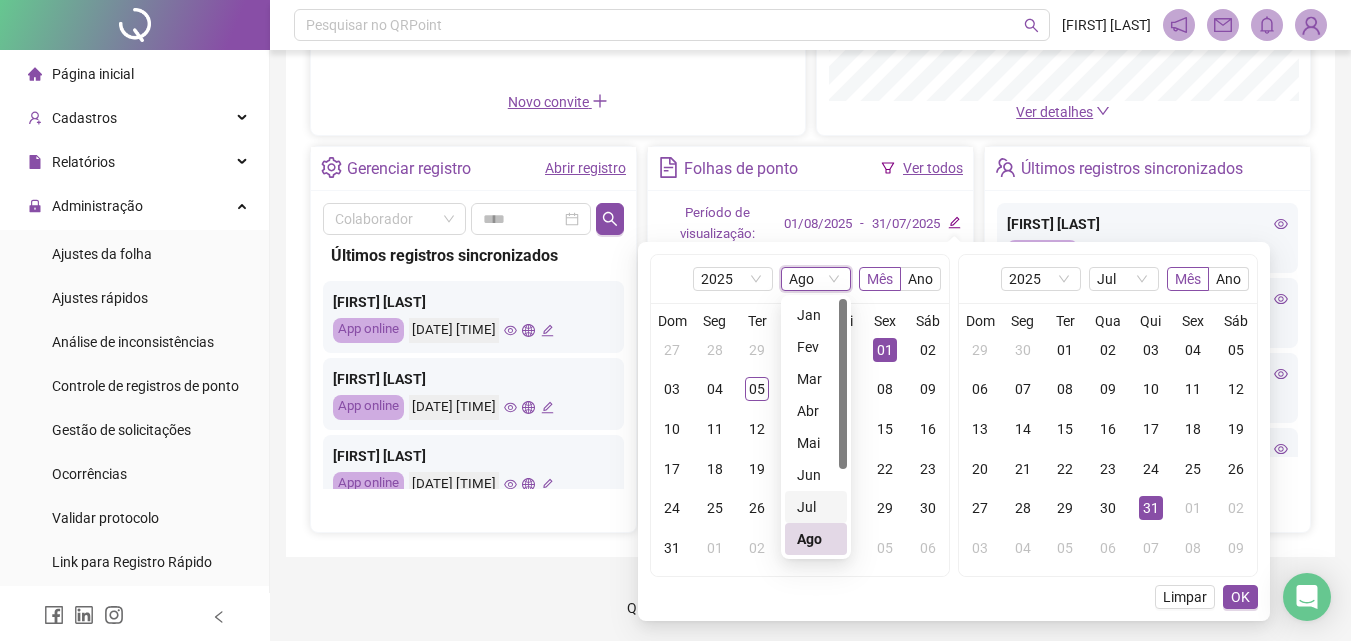 click on "Último fechamento" at bounding box center (829, 472) 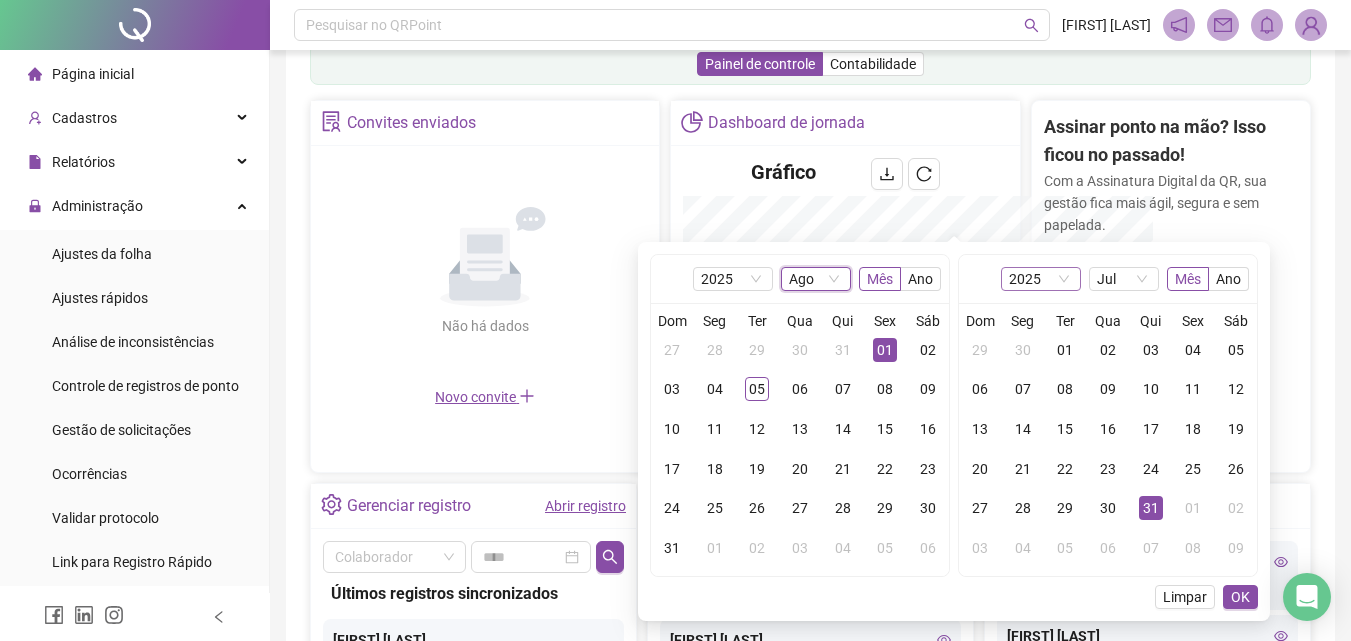 scroll, scrollTop: 637, scrollLeft: 0, axis: vertical 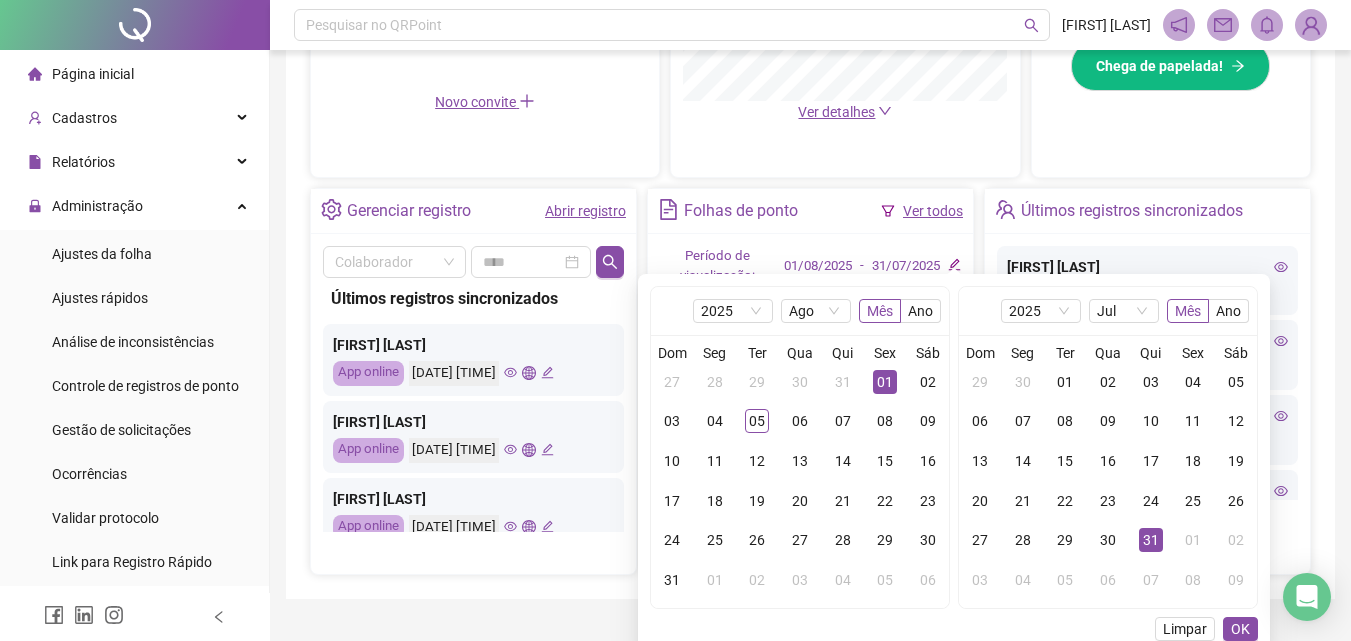 click on "01" at bounding box center (885, 382) 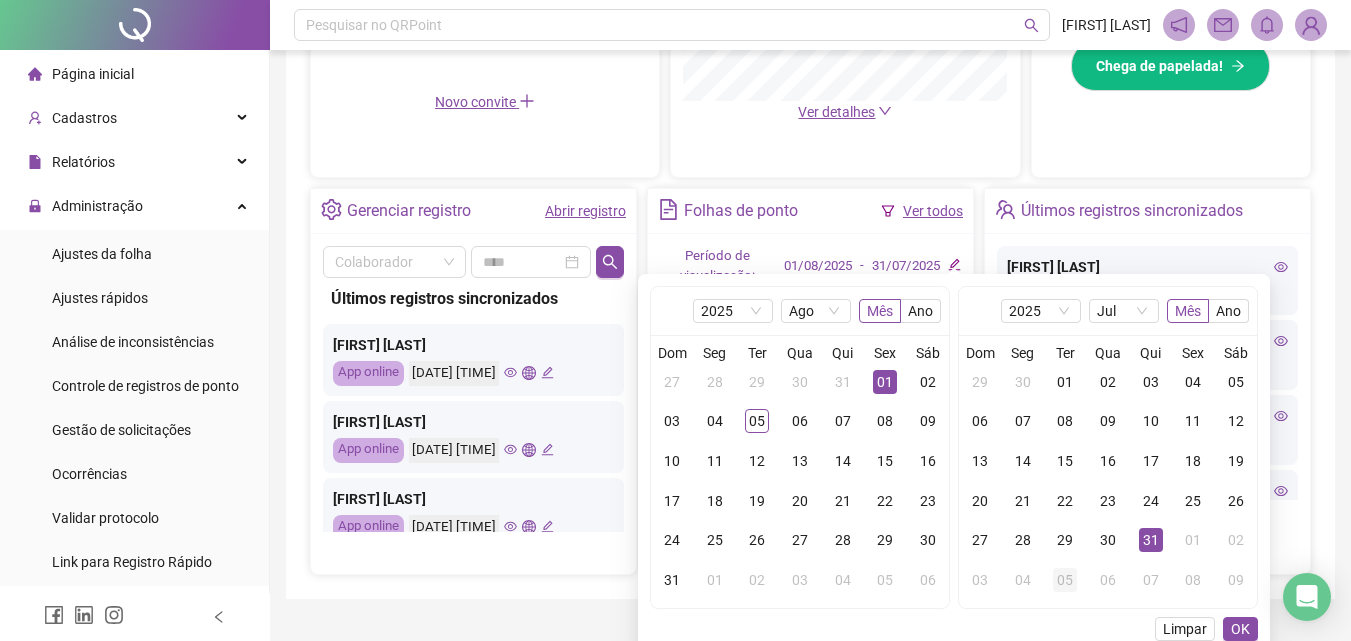 click on "05" at bounding box center [1065, 580] 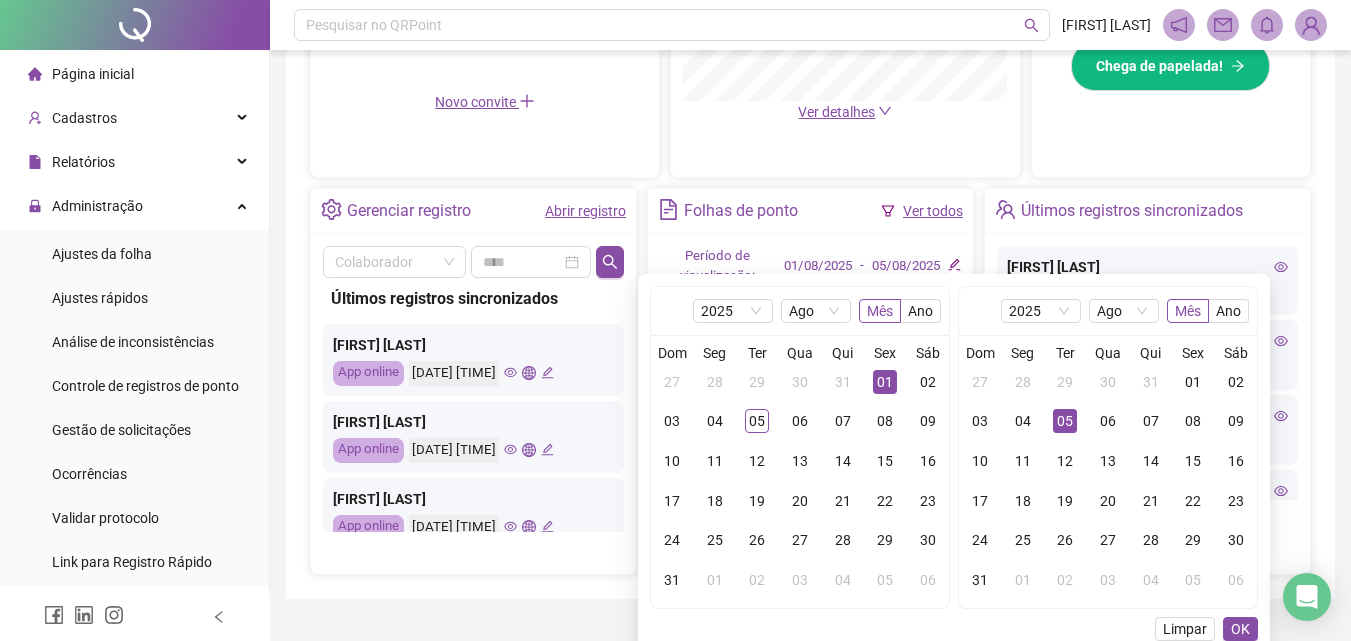 click on "OK" at bounding box center [1240, 629] 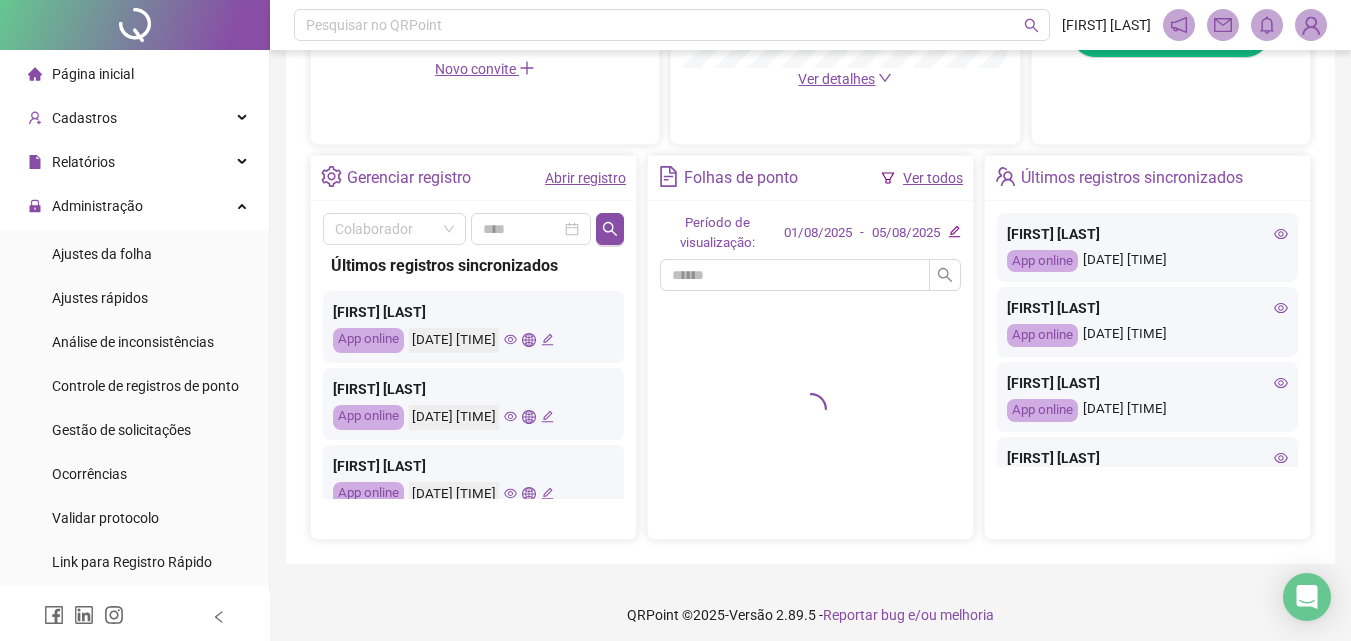 scroll, scrollTop: 679, scrollLeft: 0, axis: vertical 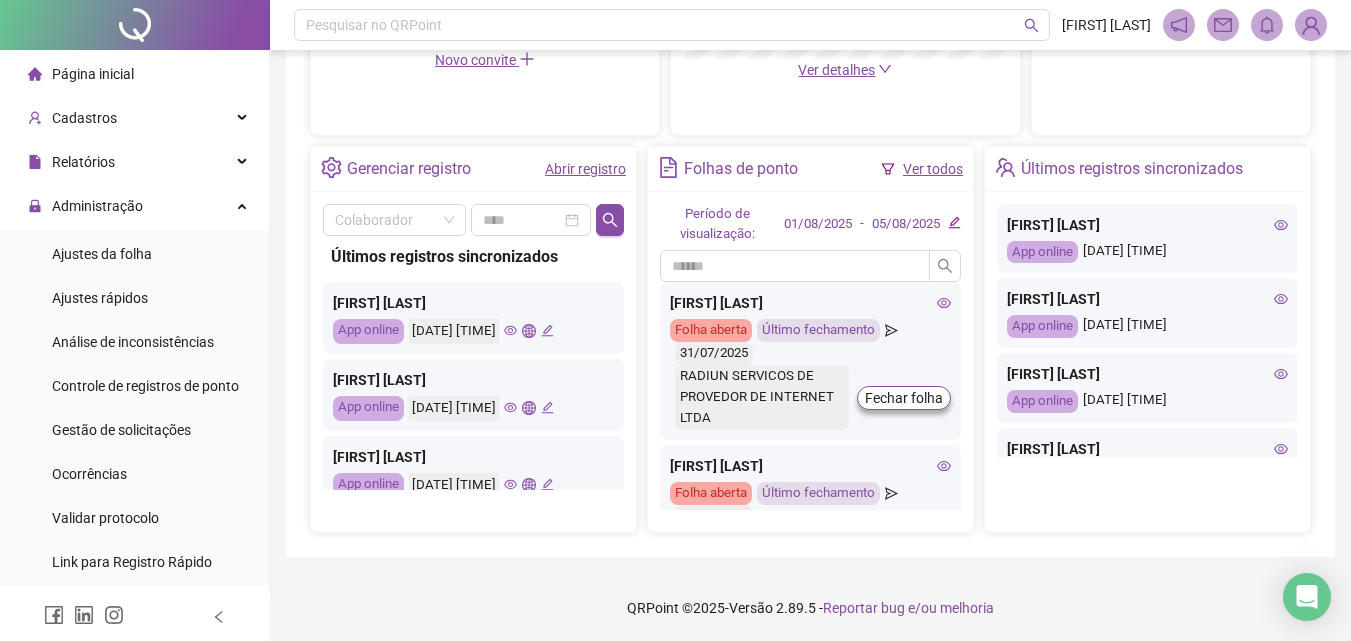 click on "ANGELO SOUSA ALVES Folha aberta Último fechamento 31/07/2025 RADIUN SERVICOS DE PROVEDOR DE INTERNET LTDA Fechar folha" at bounding box center (810, 524) 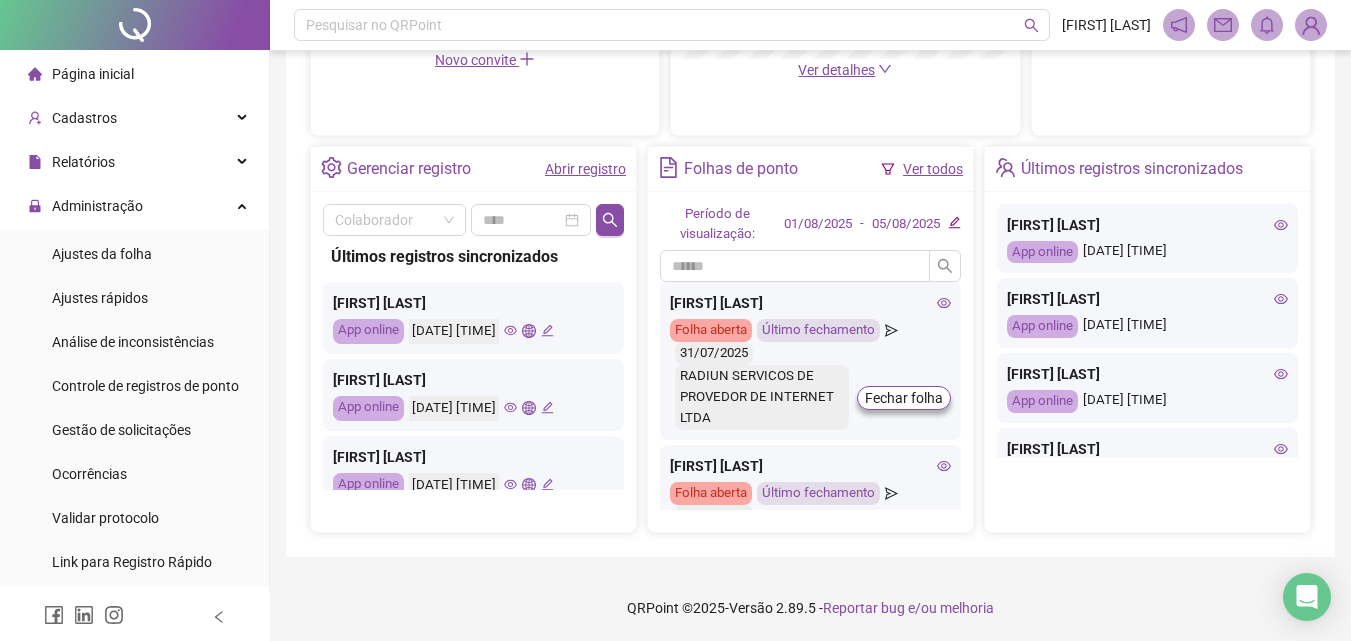 click 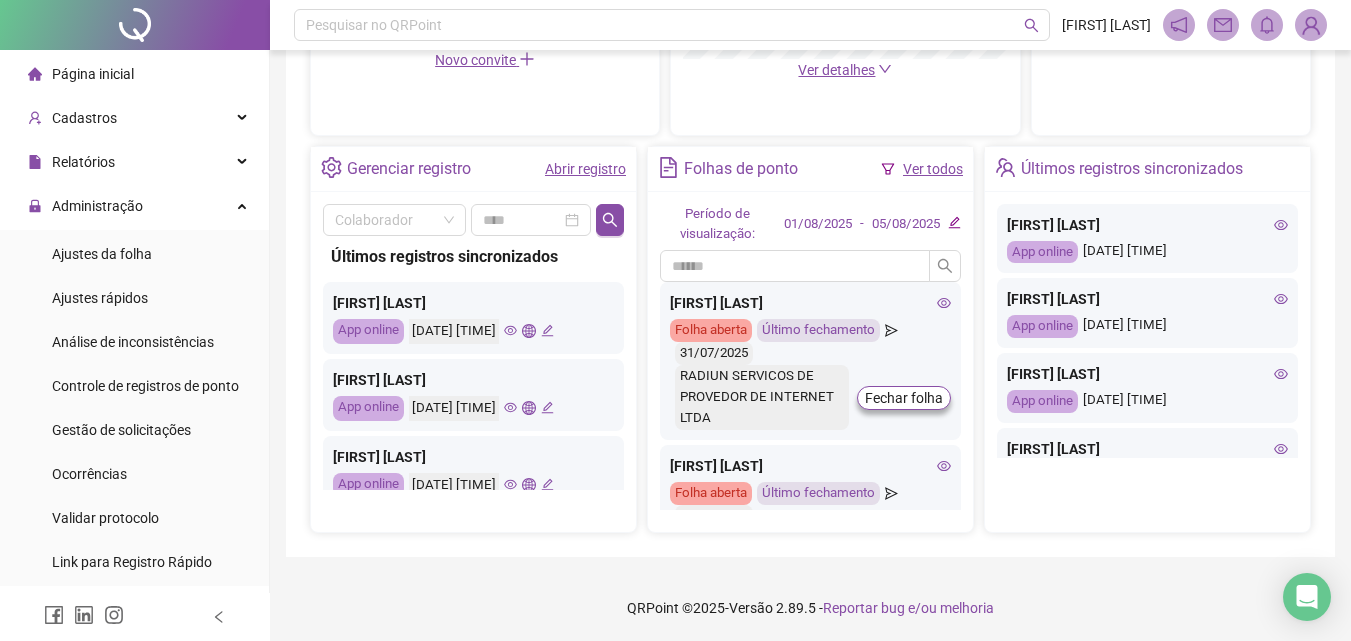 click on "Abrir registro" at bounding box center (585, 169) 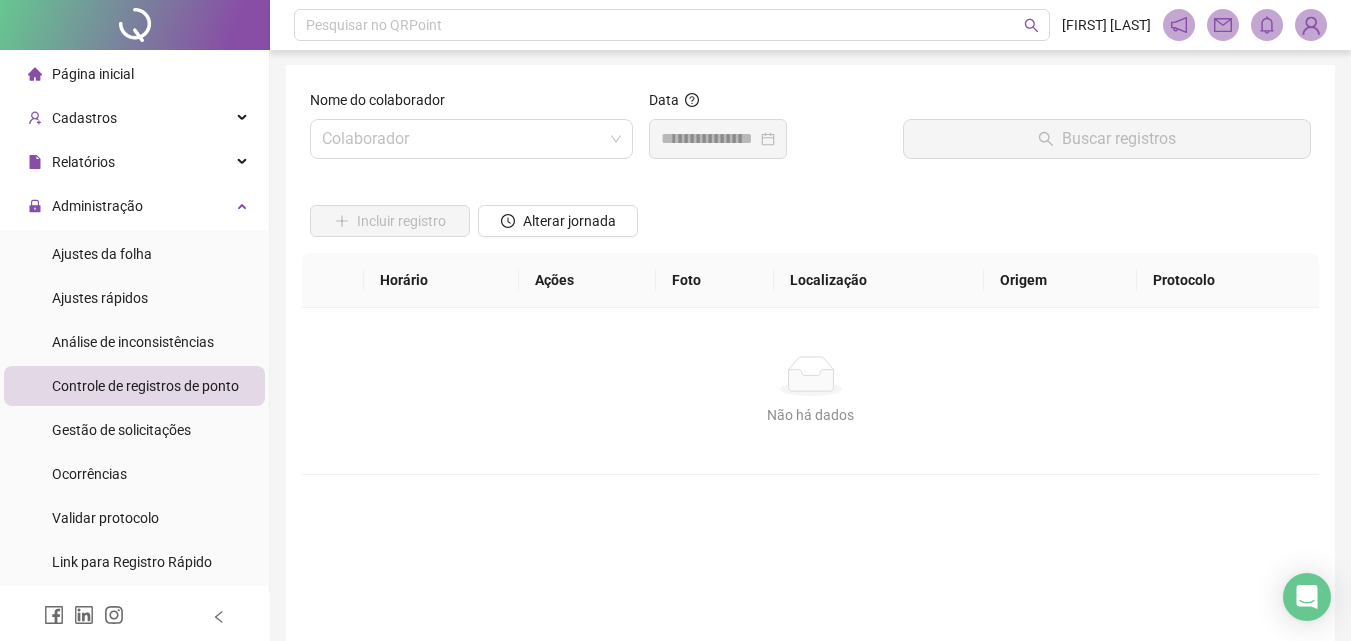 scroll, scrollTop: 0, scrollLeft: 0, axis: both 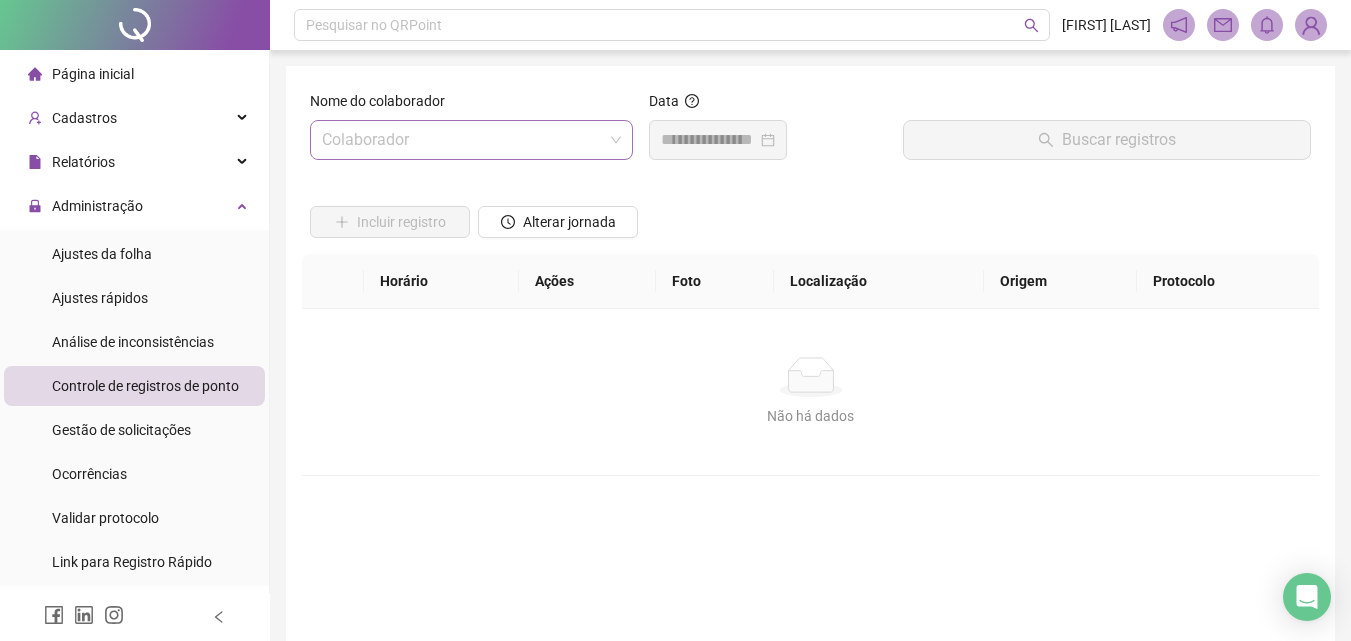 click at bounding box center [462, 140] 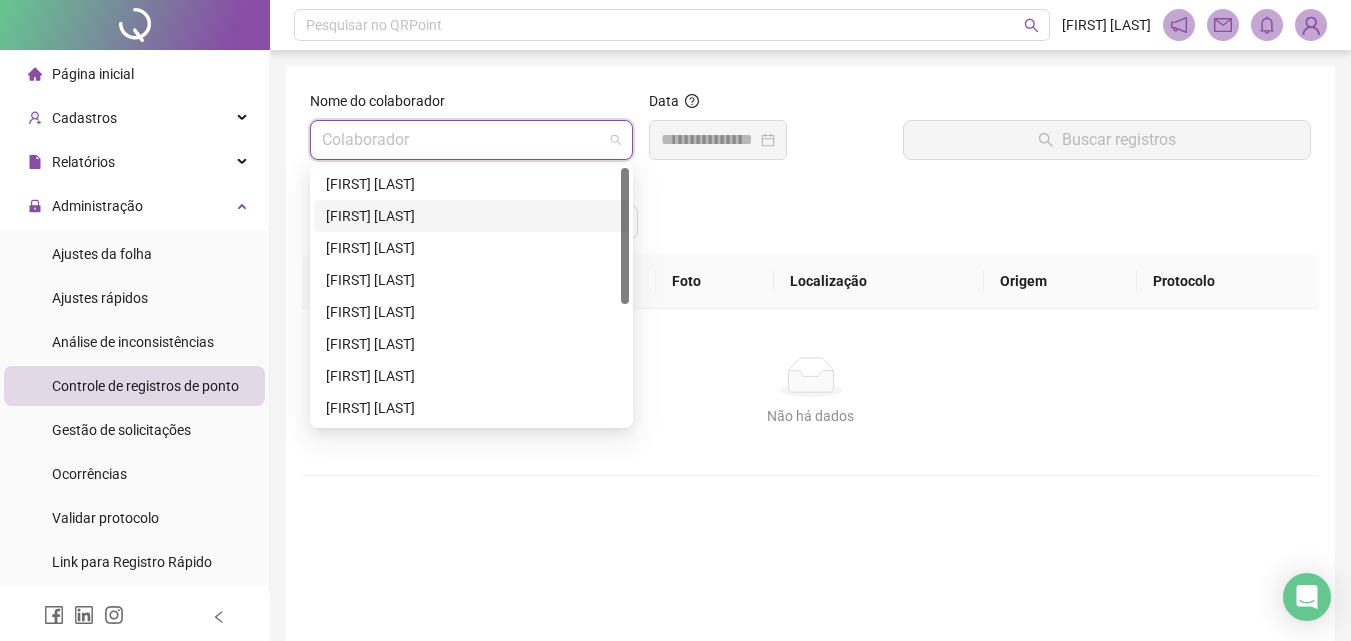 click on "[FIRST] [LAST] [LAST]" at bounding box center [471, 216] 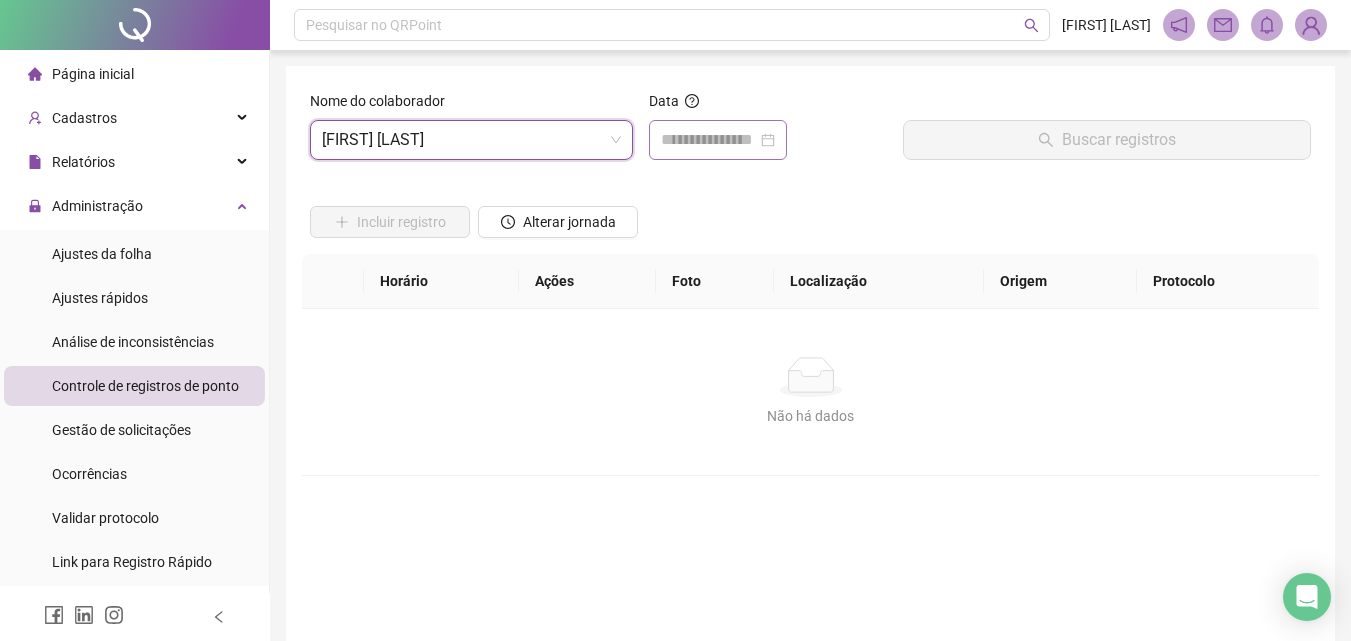 click at bounding box center [718, 140] 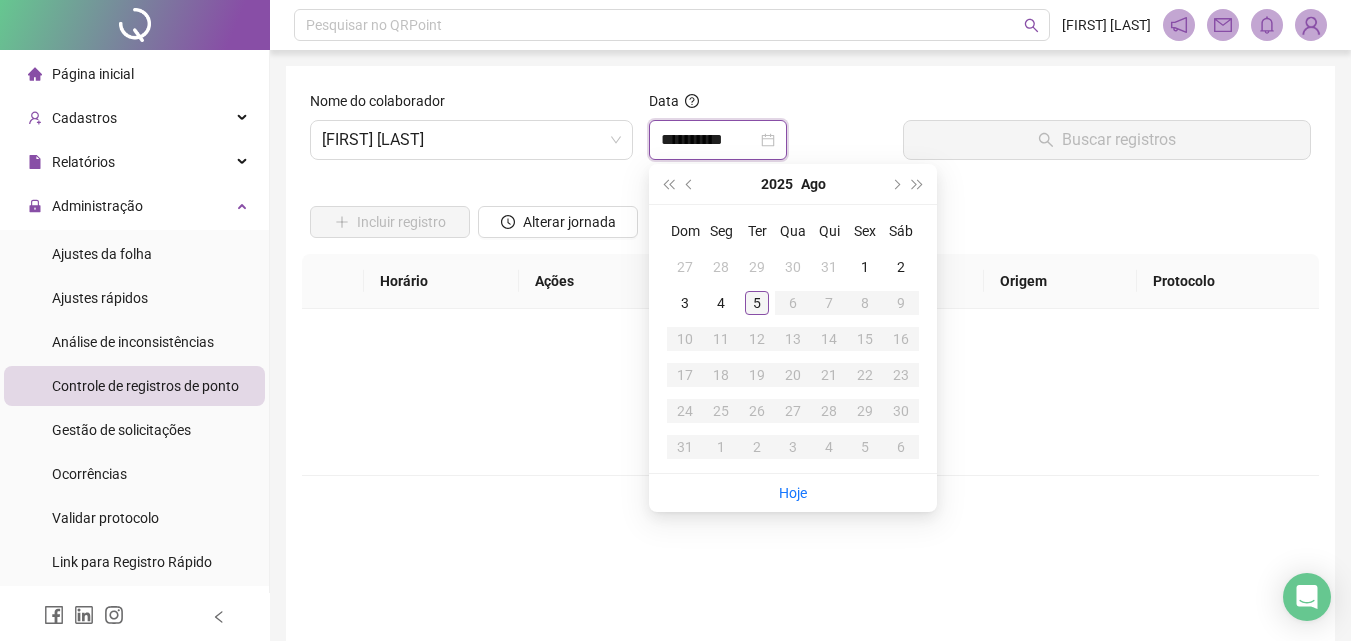 type on "**********" 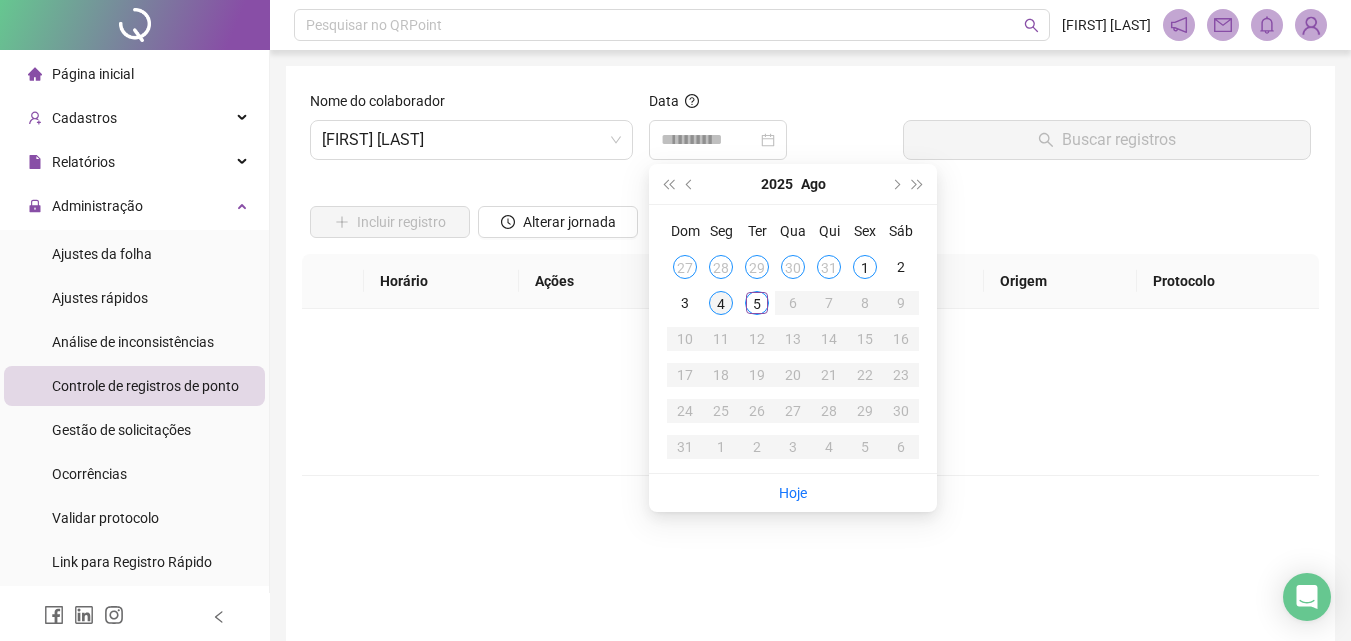 click on "4" at bounding box center (721, 303) 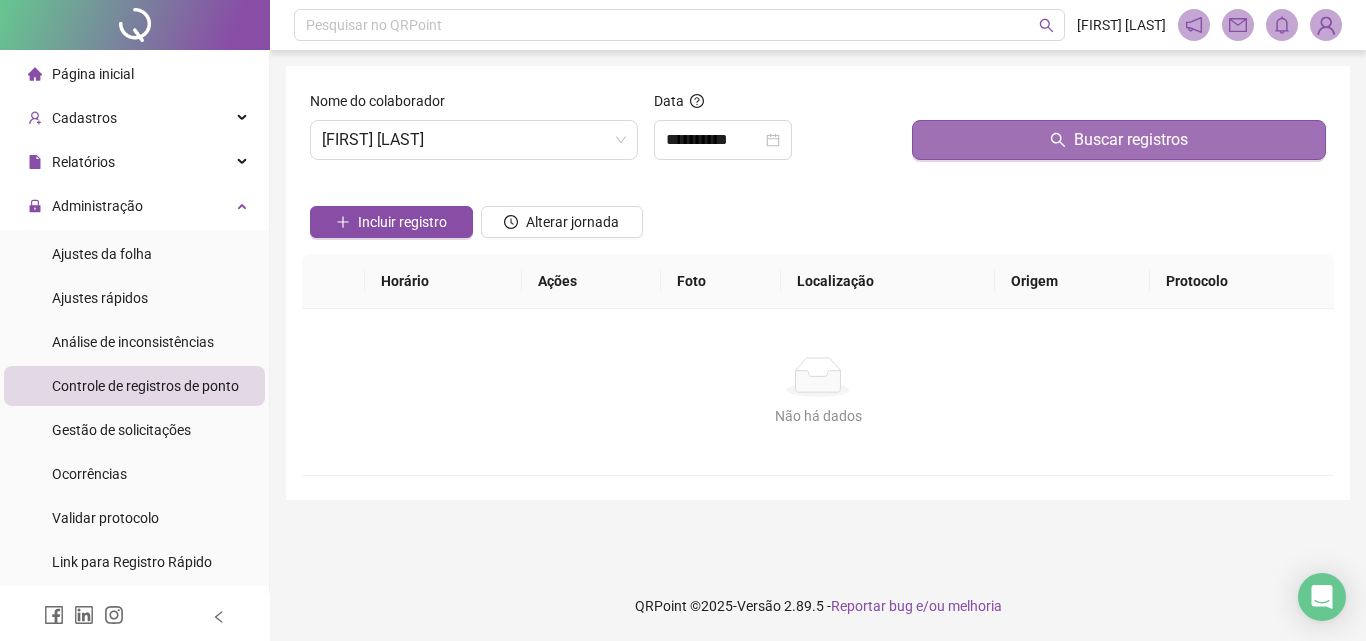 click on "Buscar registros" at bounding box center [1119, 140] 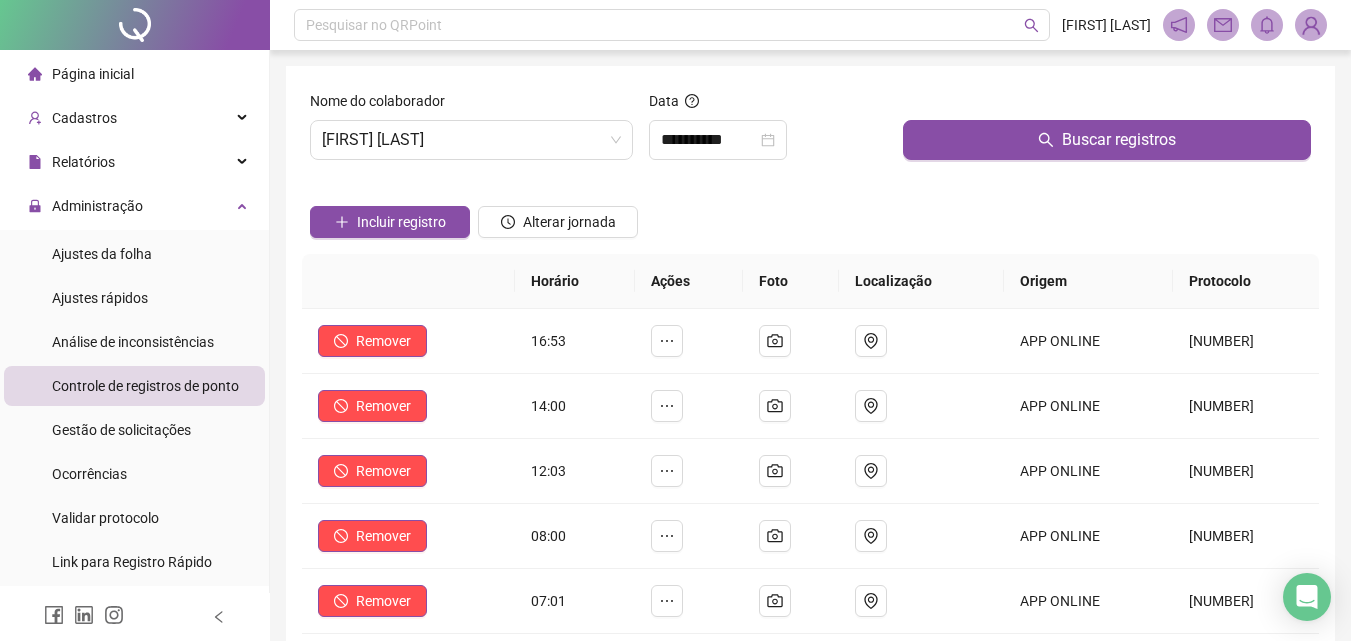 click on "Data" at bounding box center [768, 105] 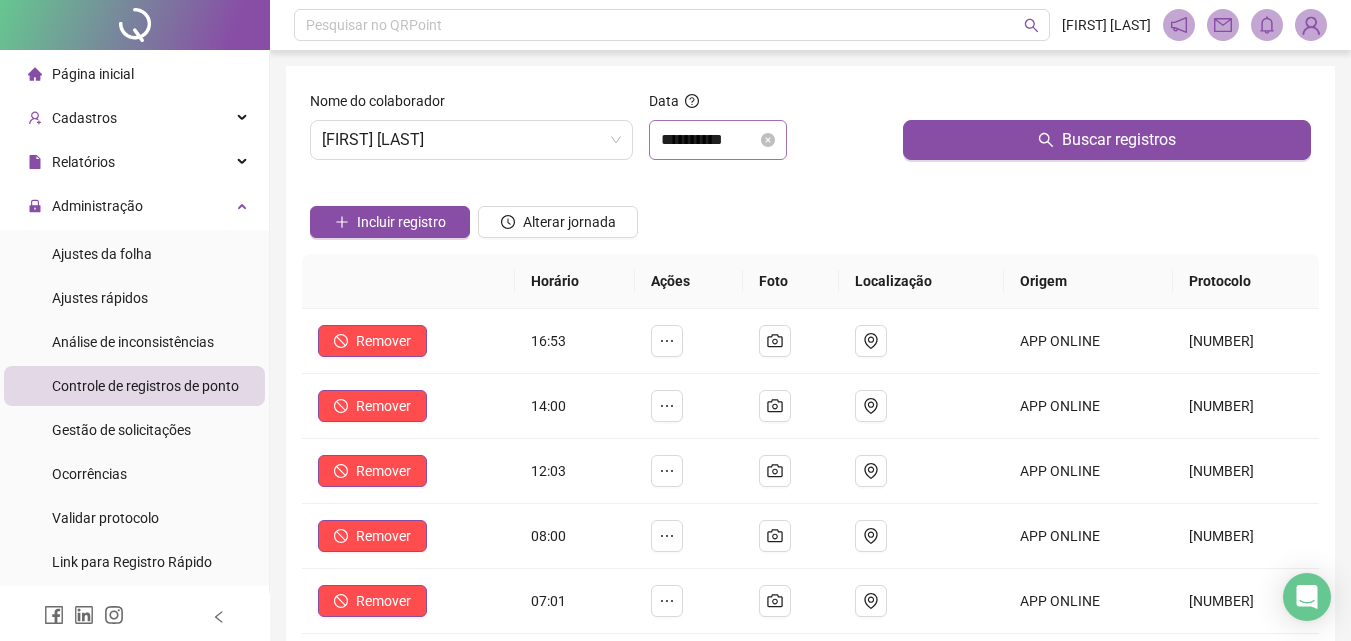 click on "**********" at bounding box center [718, 140] 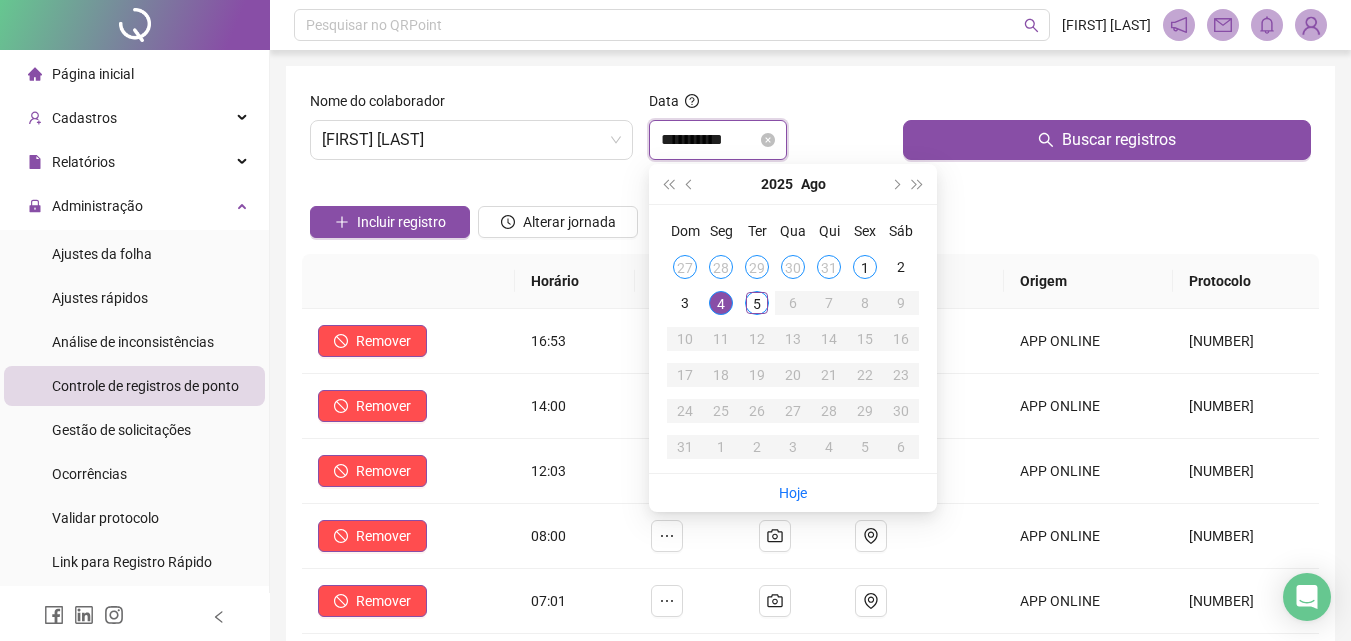 click on "**********" at bounding box center (709, 140) 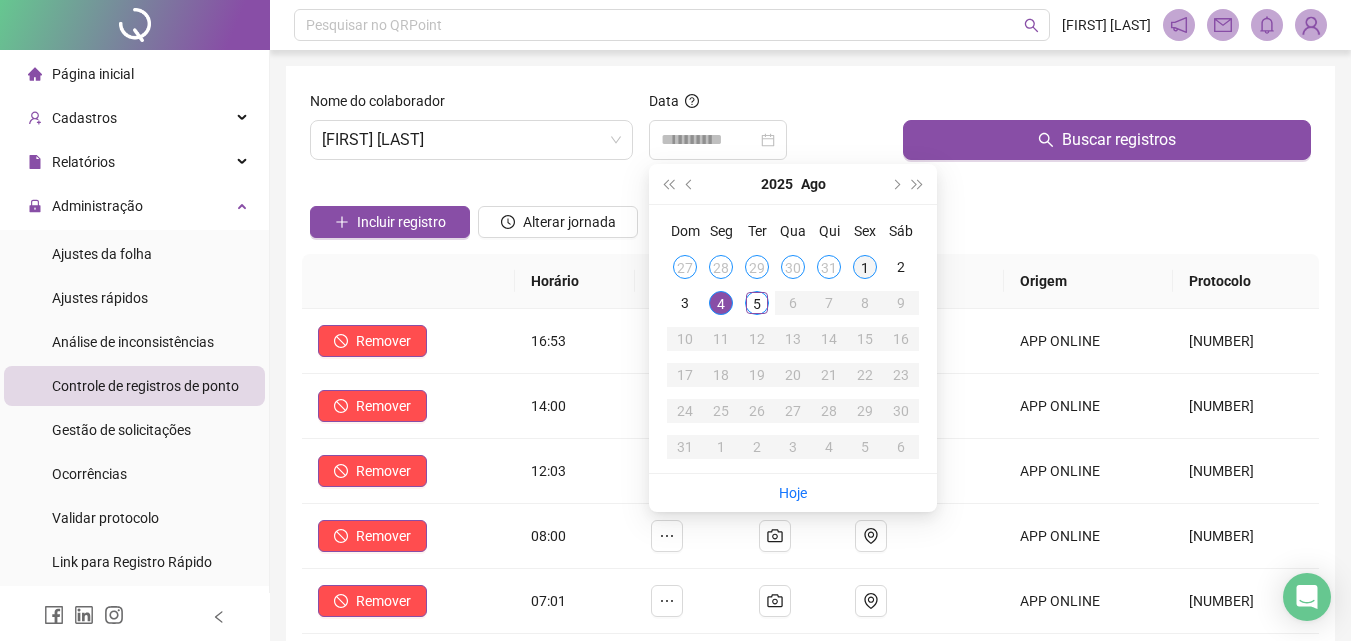 click on "1" at bounding box center [865, 267] 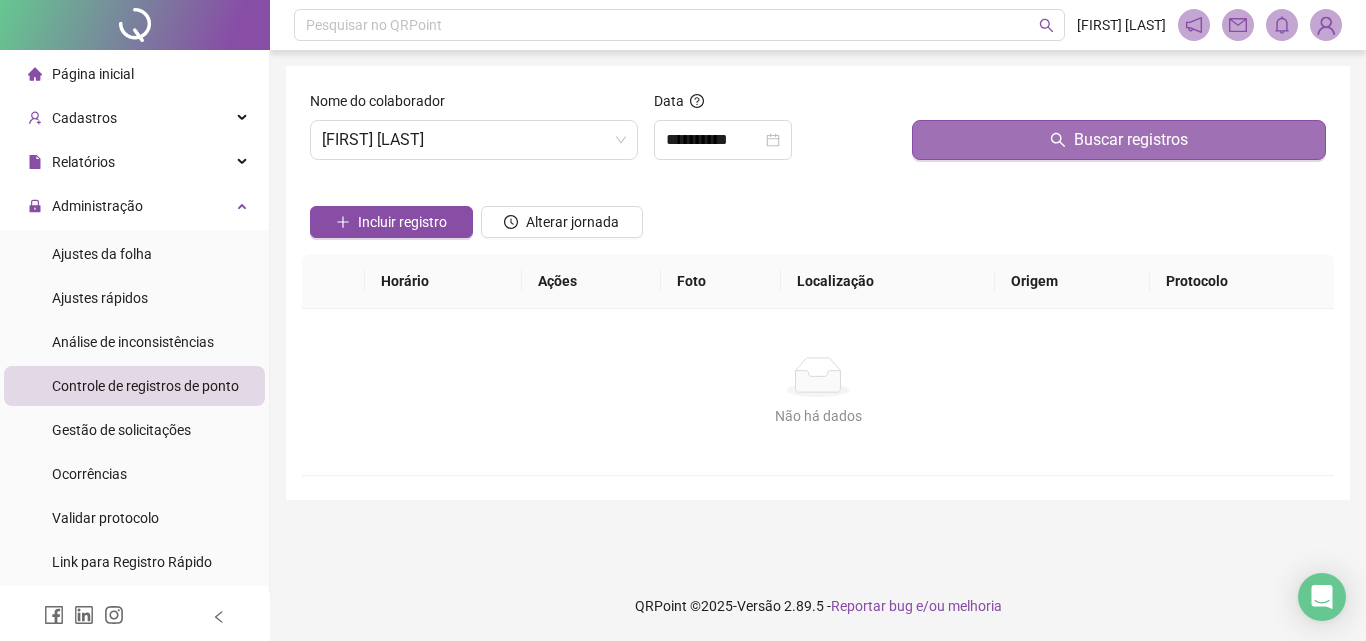 click on "Buscar registros" at bounding box center [1119, 140] 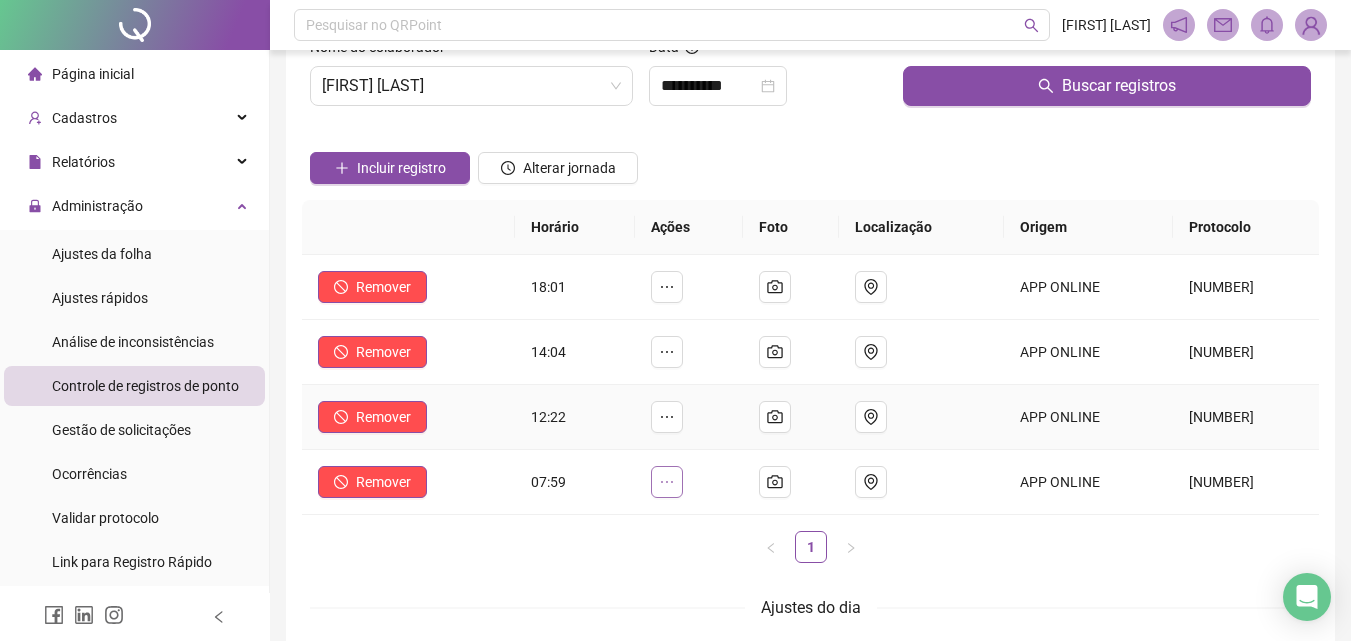 scroll, scrollTop: 102, scrollLeft: 0, axis: vertical 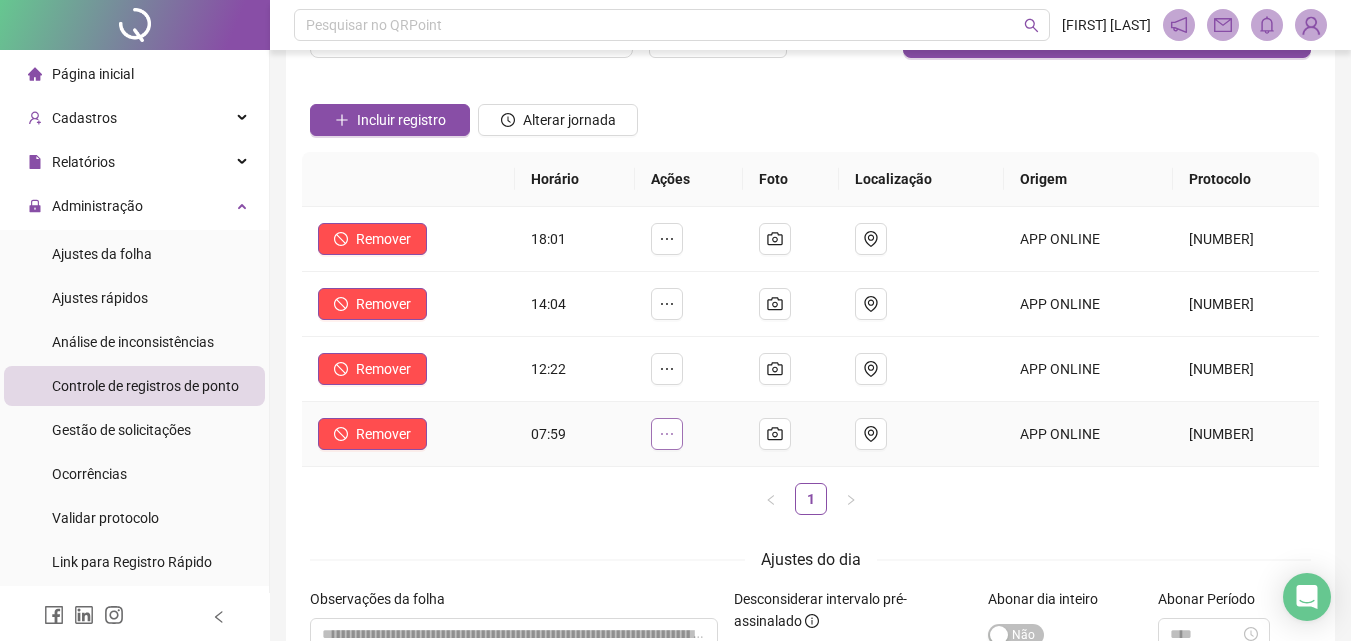click 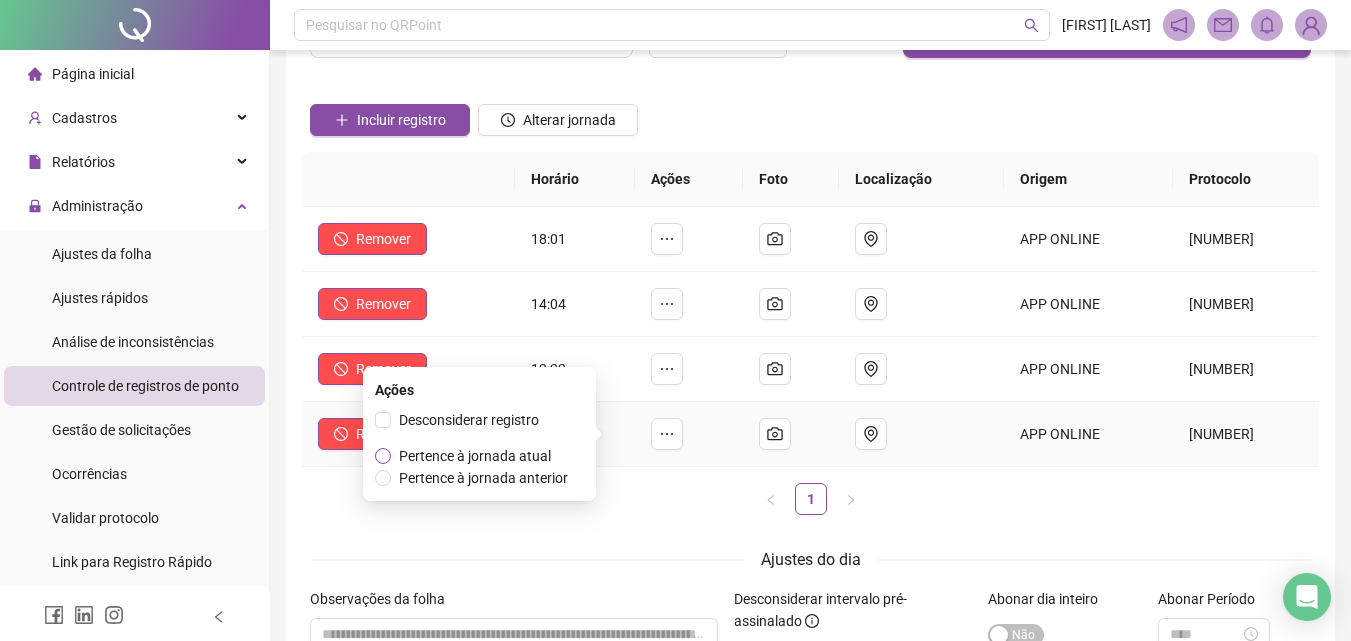 click on "Pertence à jornada atual" at bounding box center [475, 456] 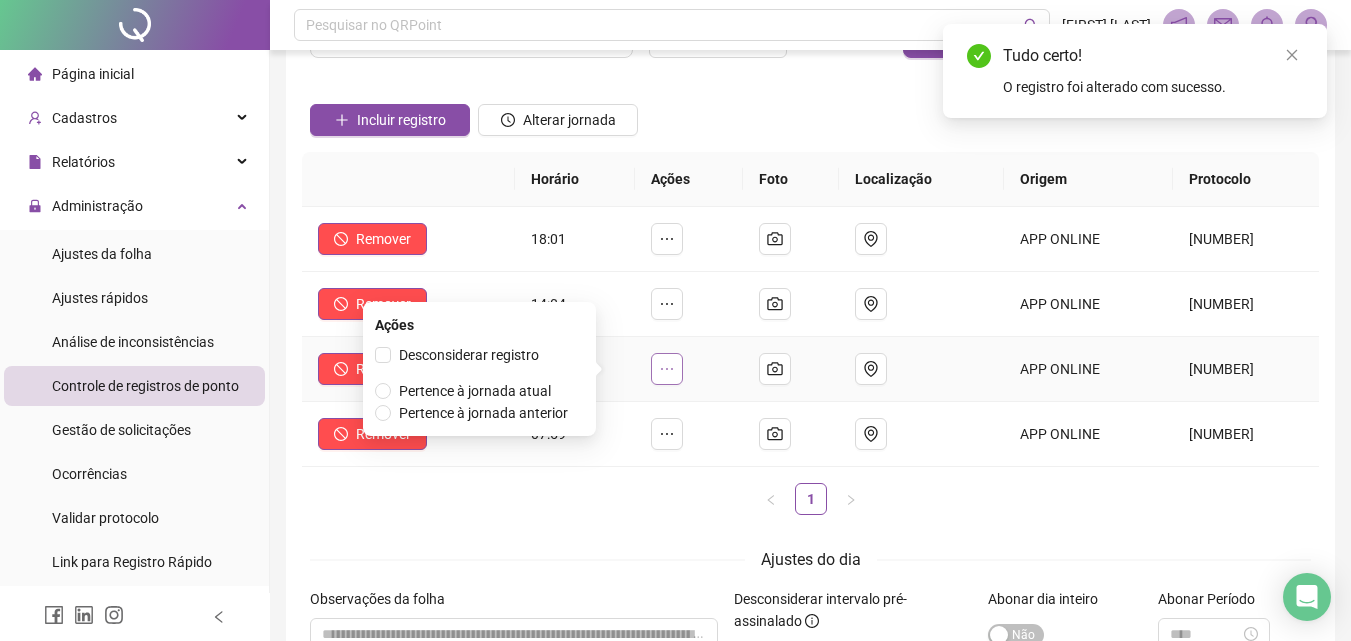 click 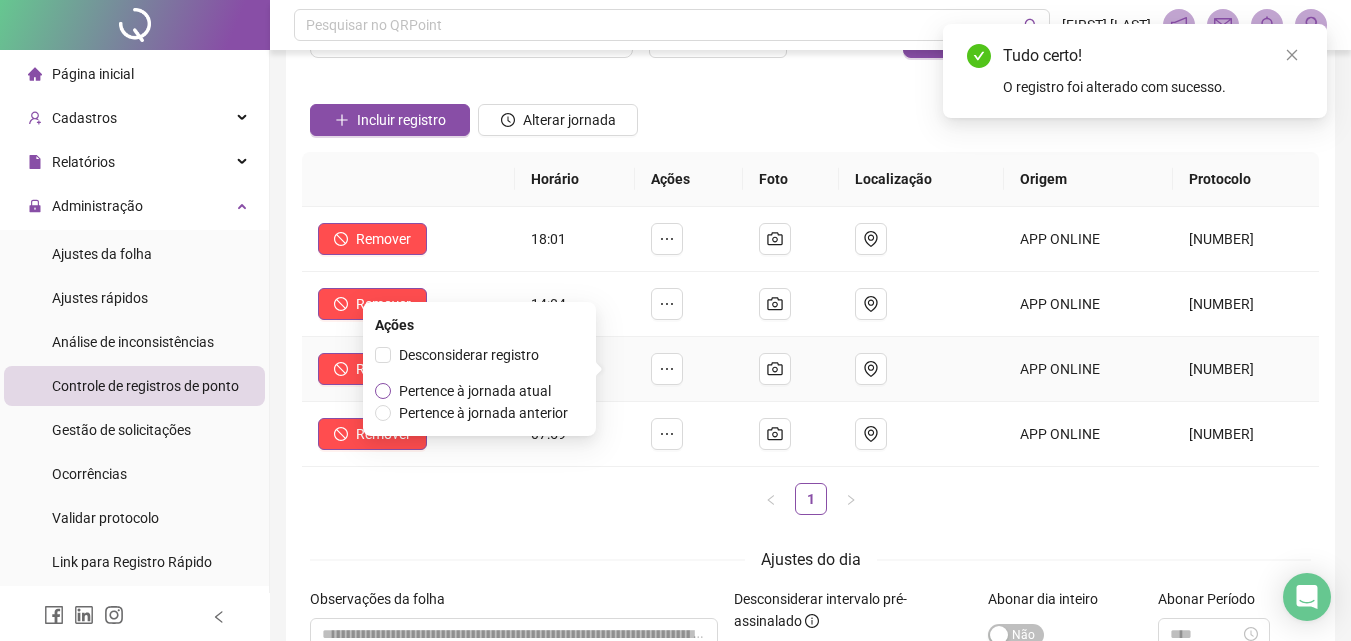 click on "Pertence à jornada atual" at bounding box center [475, 391] 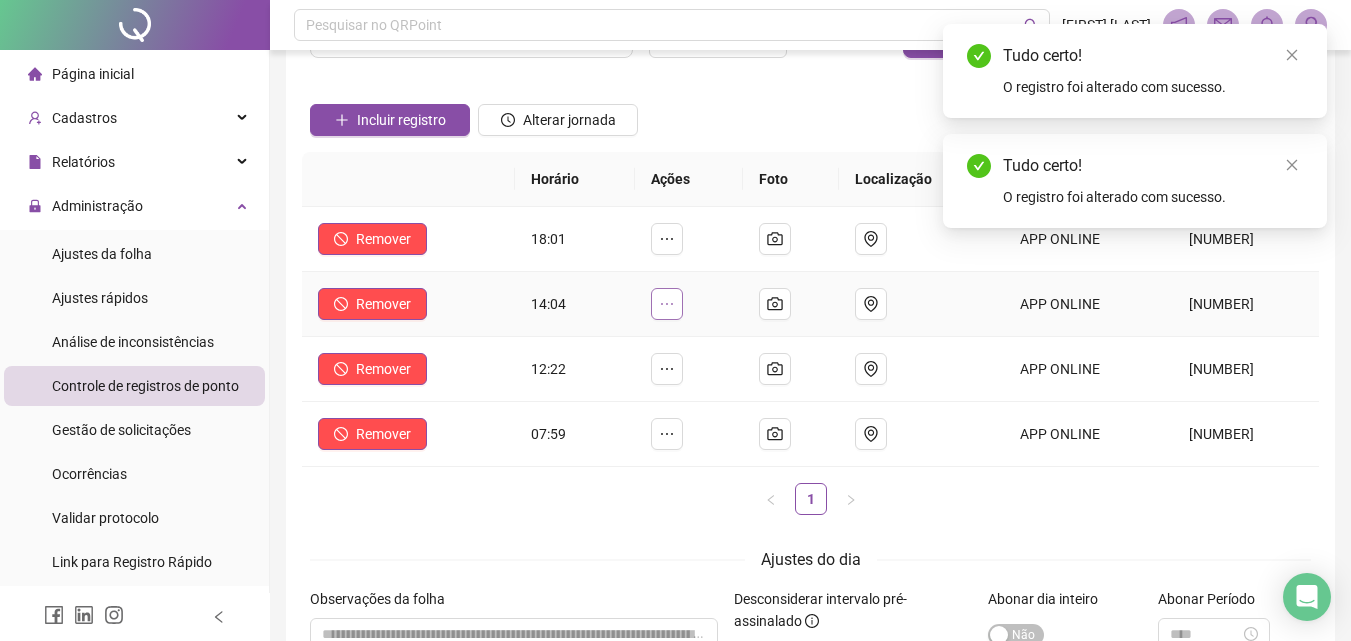 click 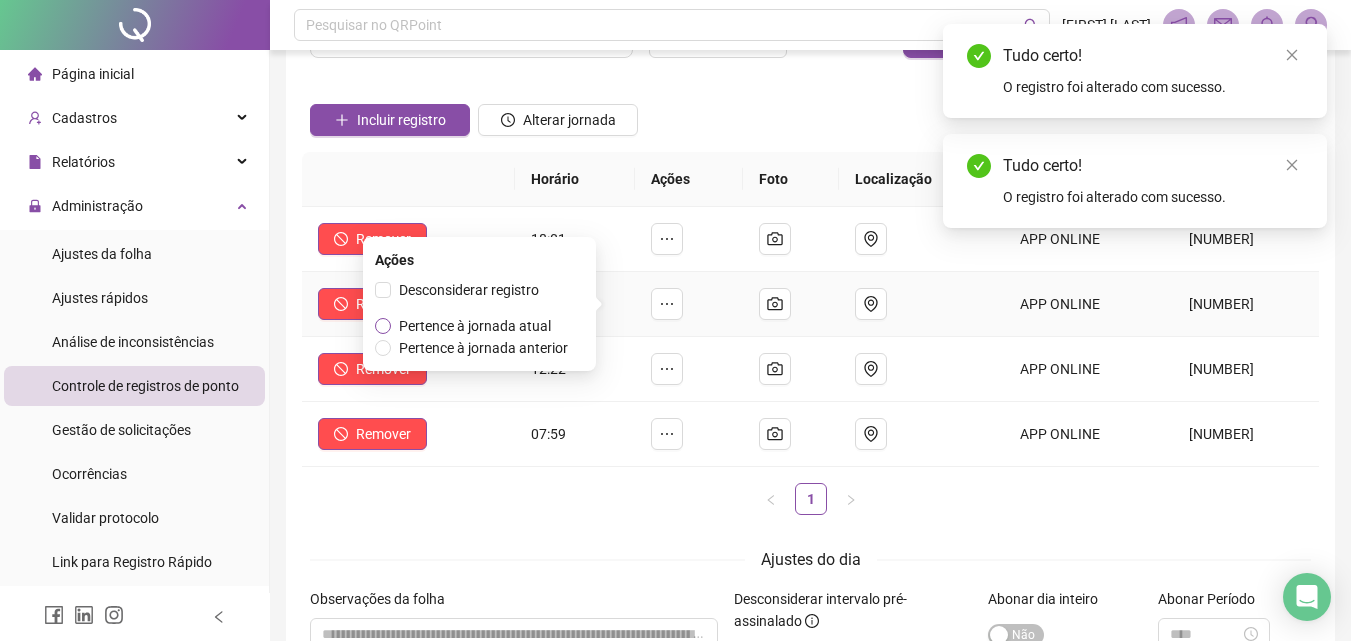 click on "Pertence à jornada atual" at bounding box center [475, 326] 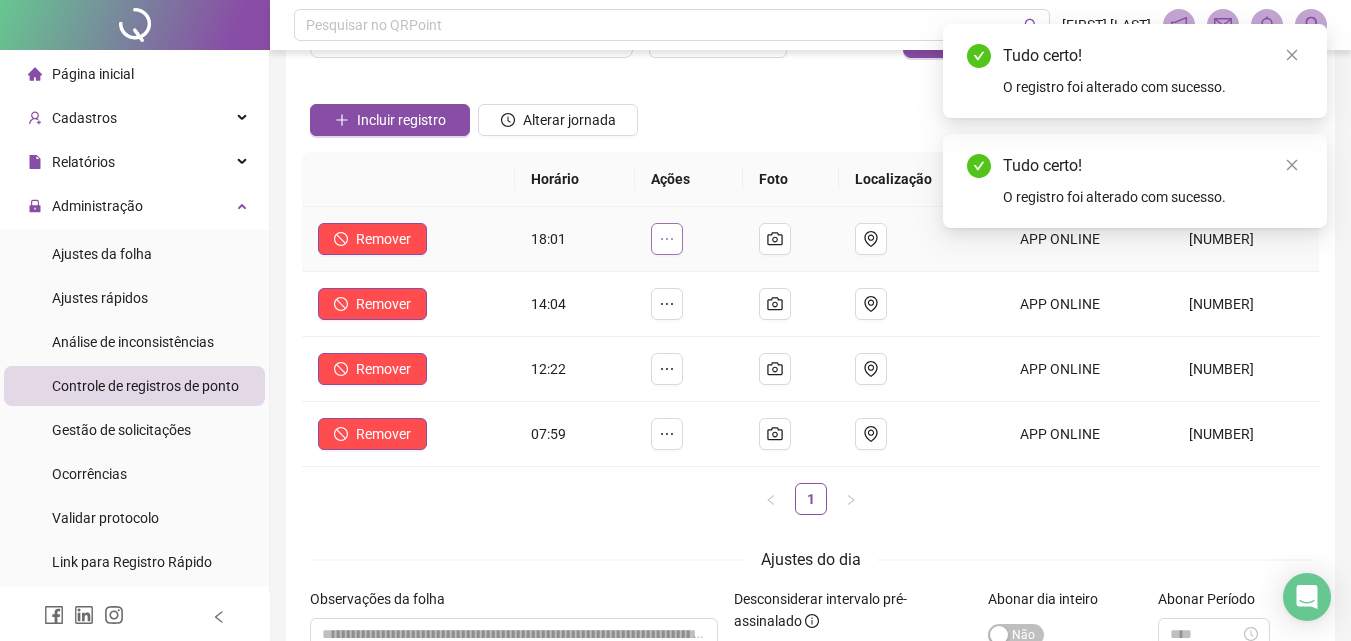 click 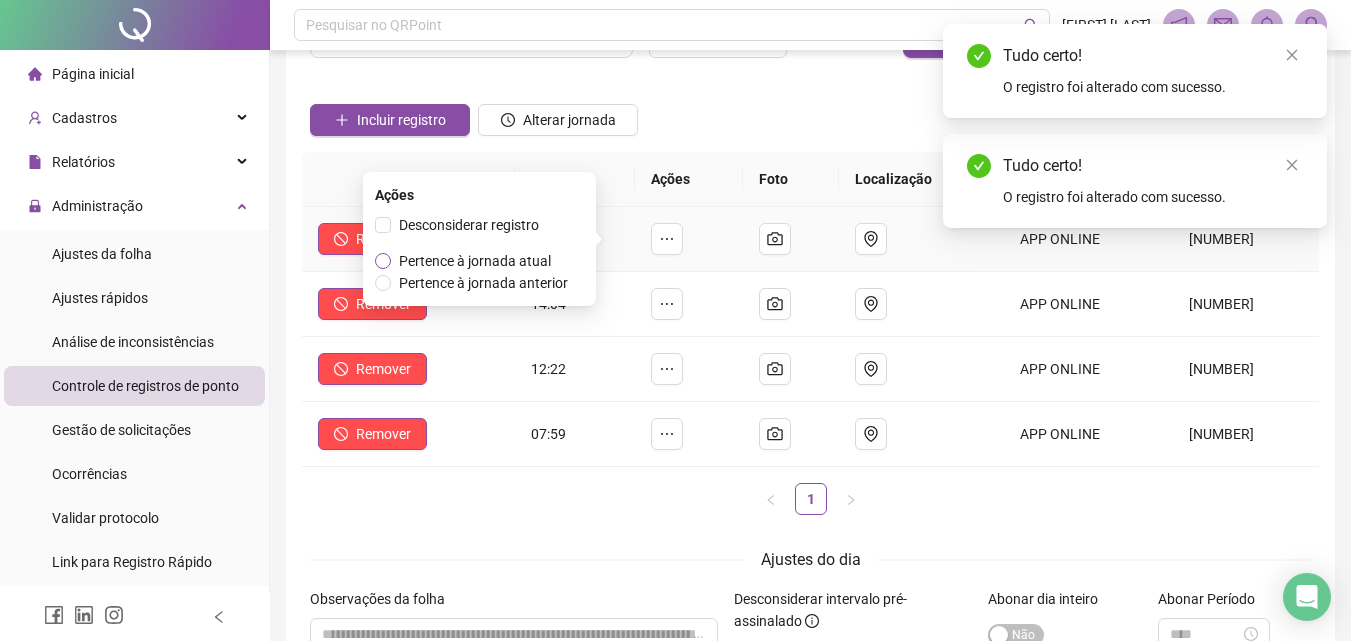 click on "Pertence à jornada atual" at bounding box center (475, 261) 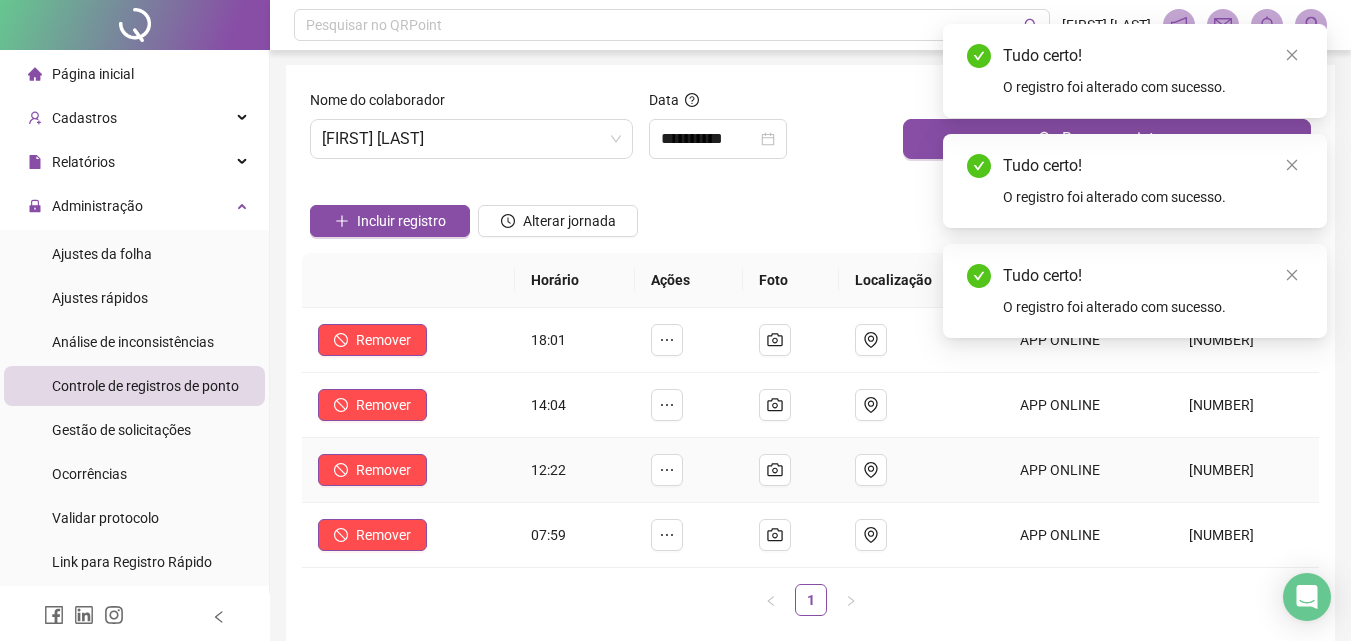 scroll, scrollTop: 0, scrollLeft: 0, axis: both 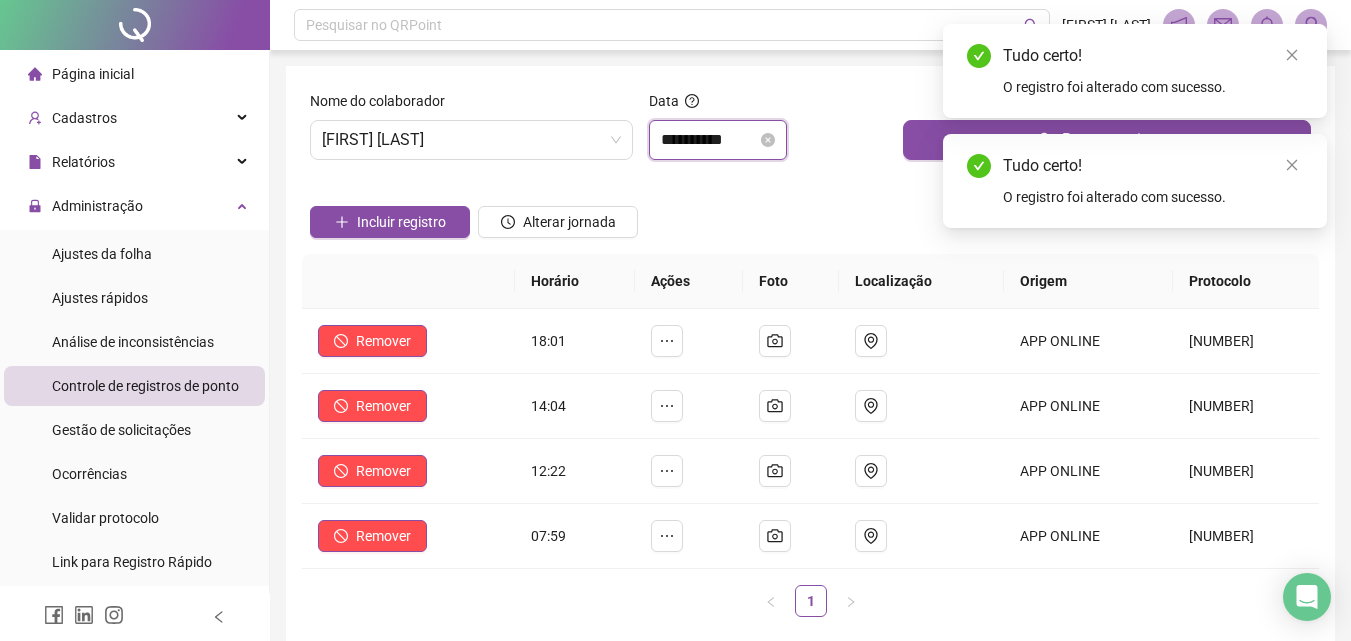 click on "**********" at bounding box center [709, 140] 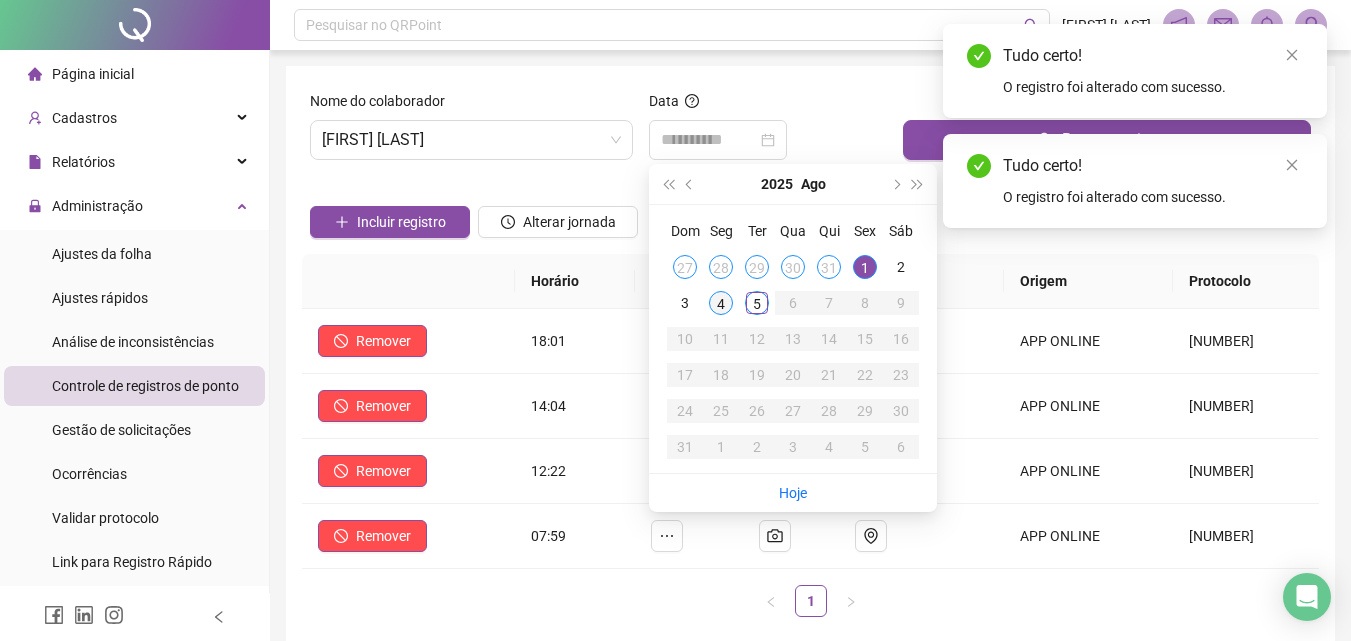 click on "4" at bounding box center (721, 303) 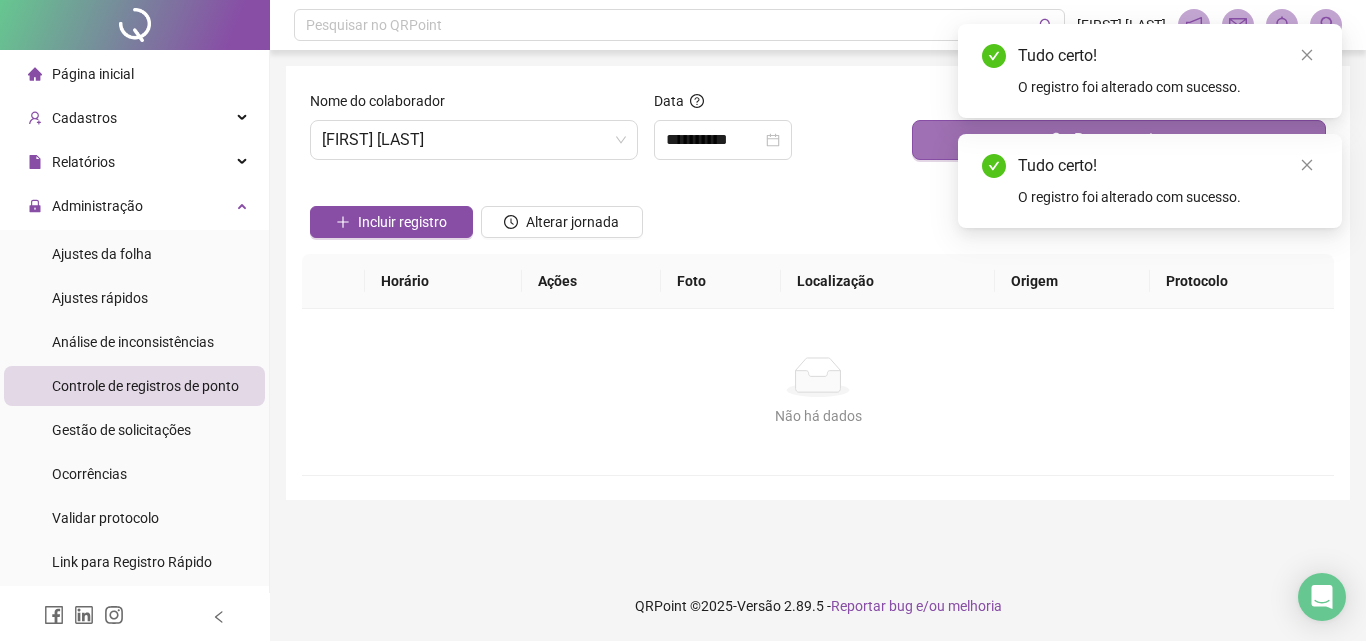 click on "Buscar registros" at bounding box center (1119, 140) 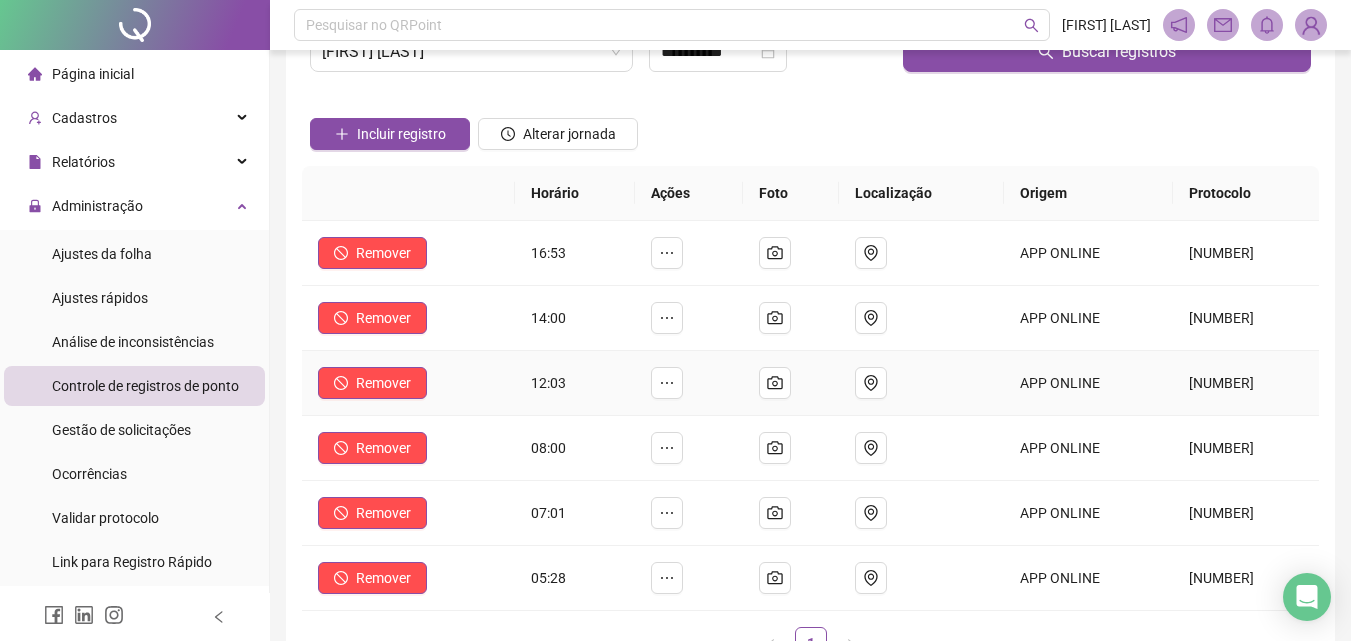 scroll, scrollTop: 100, scrollLeft: 0, axis: vertical 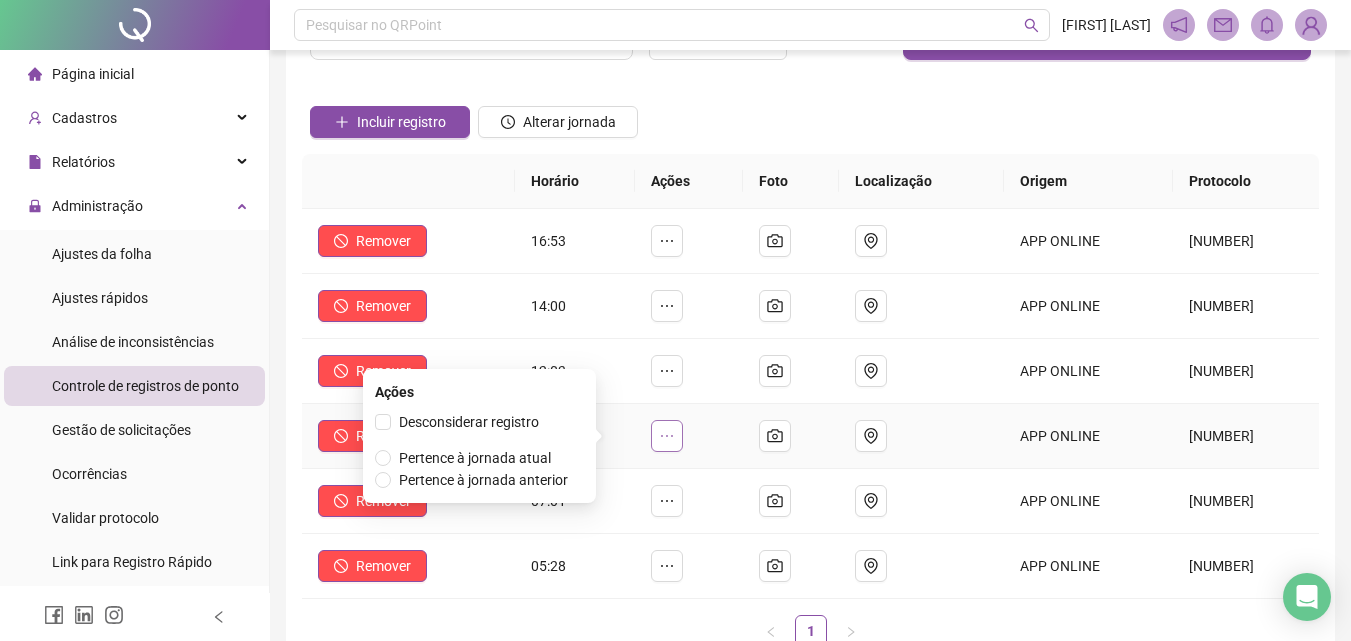 click at bounding box center (667, 436) 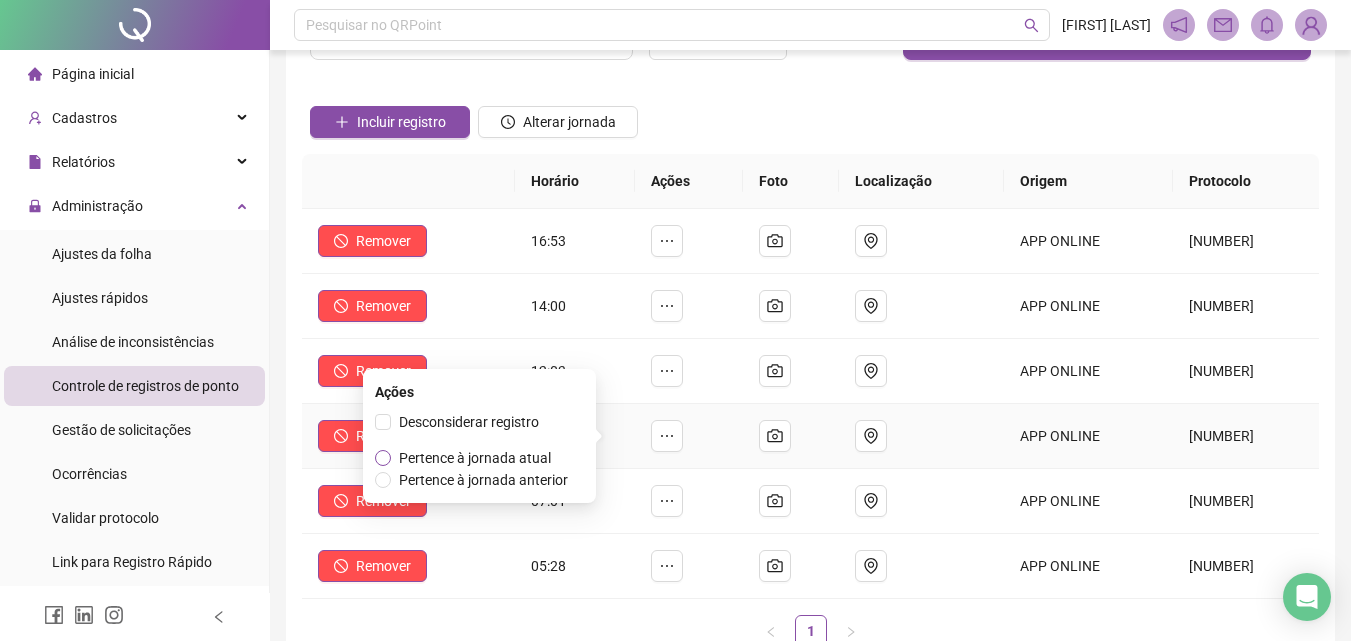 click on "Pertence à jornada atual" at bounding box center [475, 458] 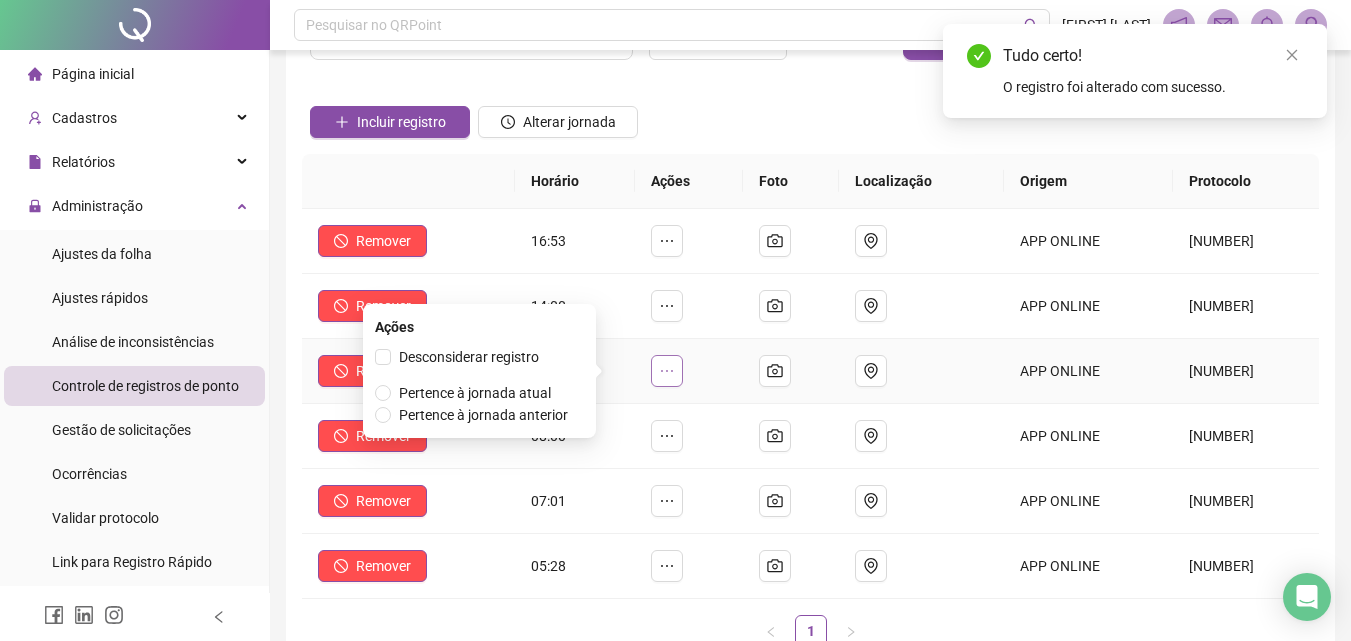 click 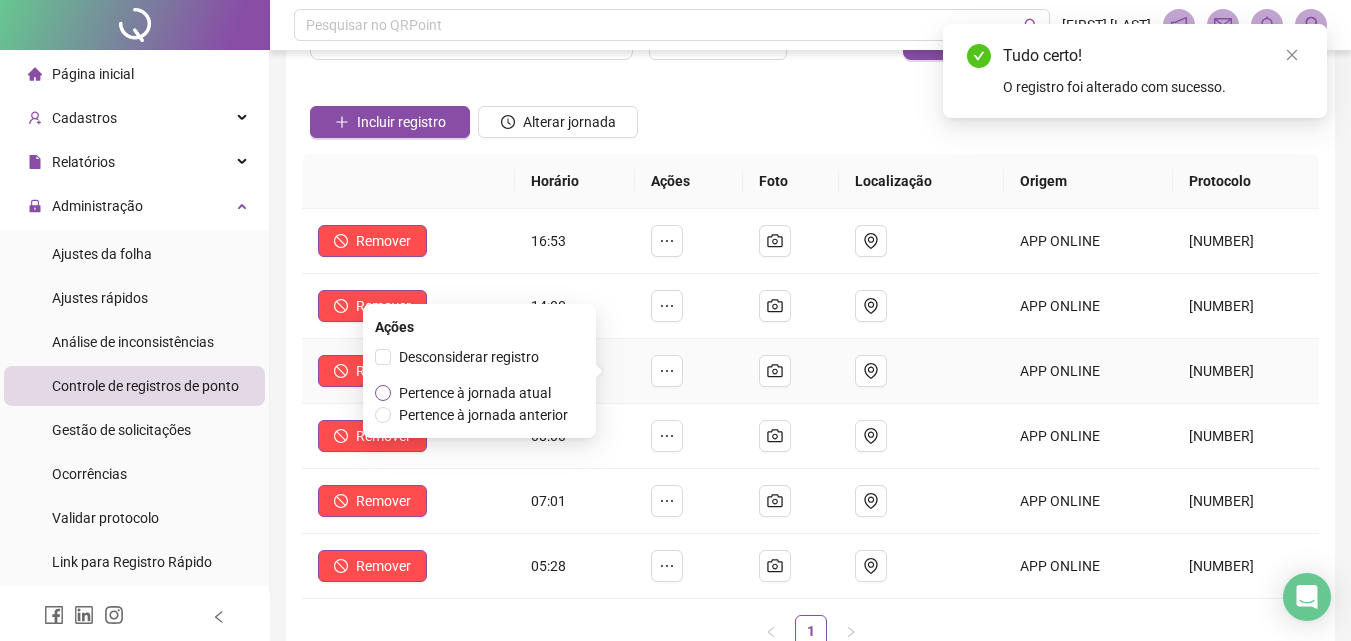 click on "Pertence à jornada atual" at bounding box center [475, 393] 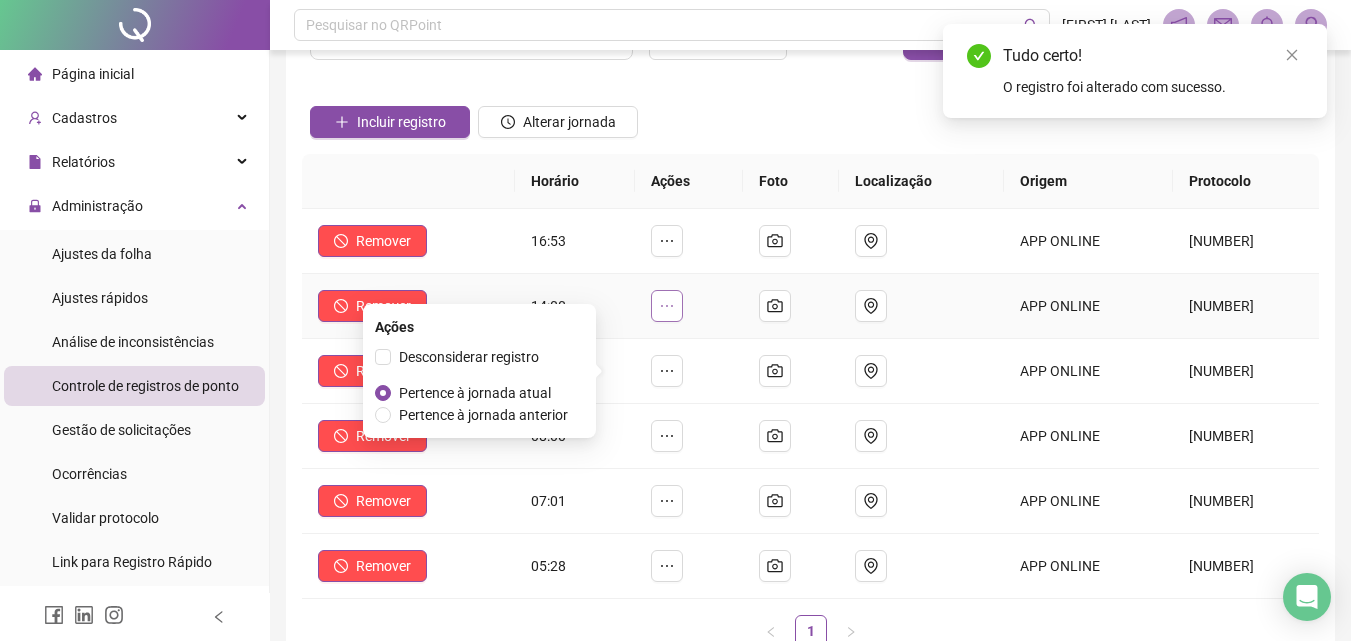 click 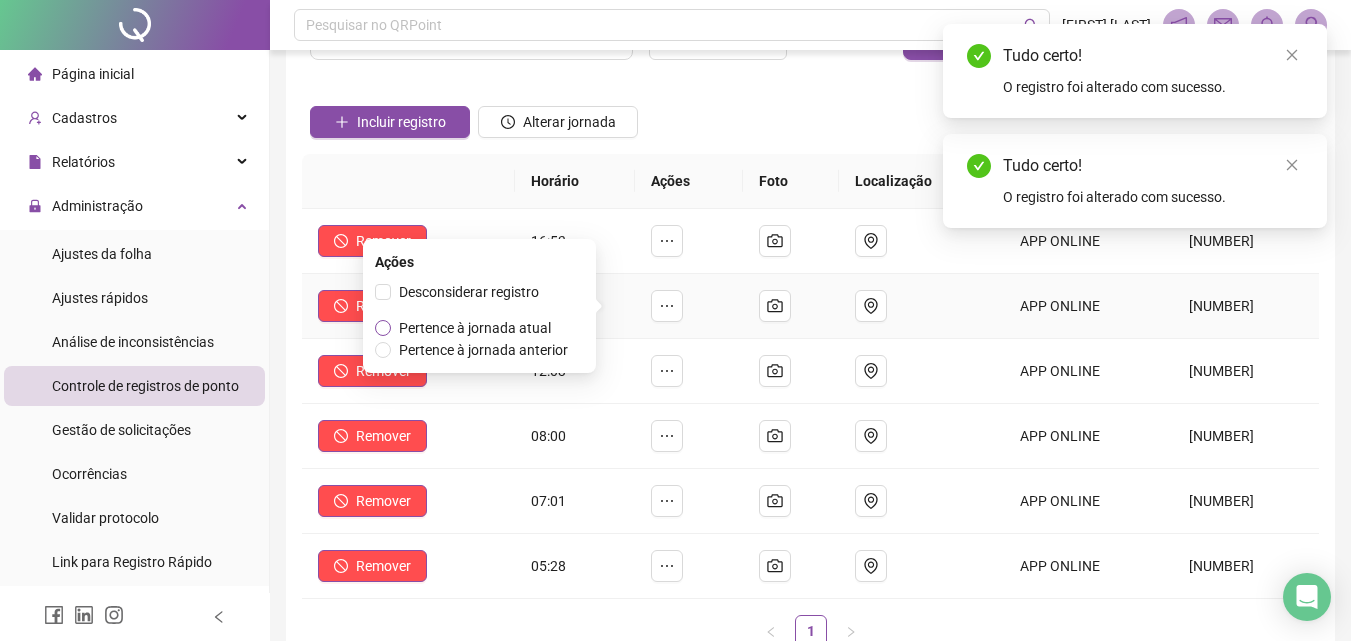 click on "Pertence à jornada atual" at bounding box center (475, 328) 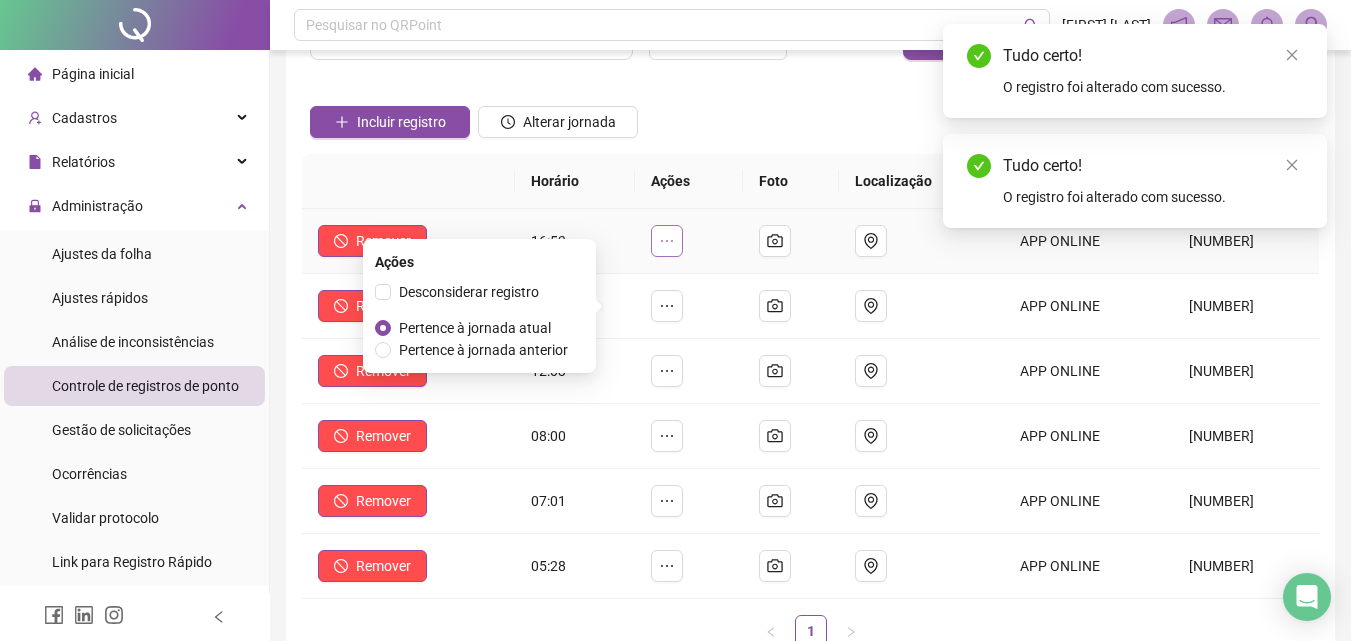 click 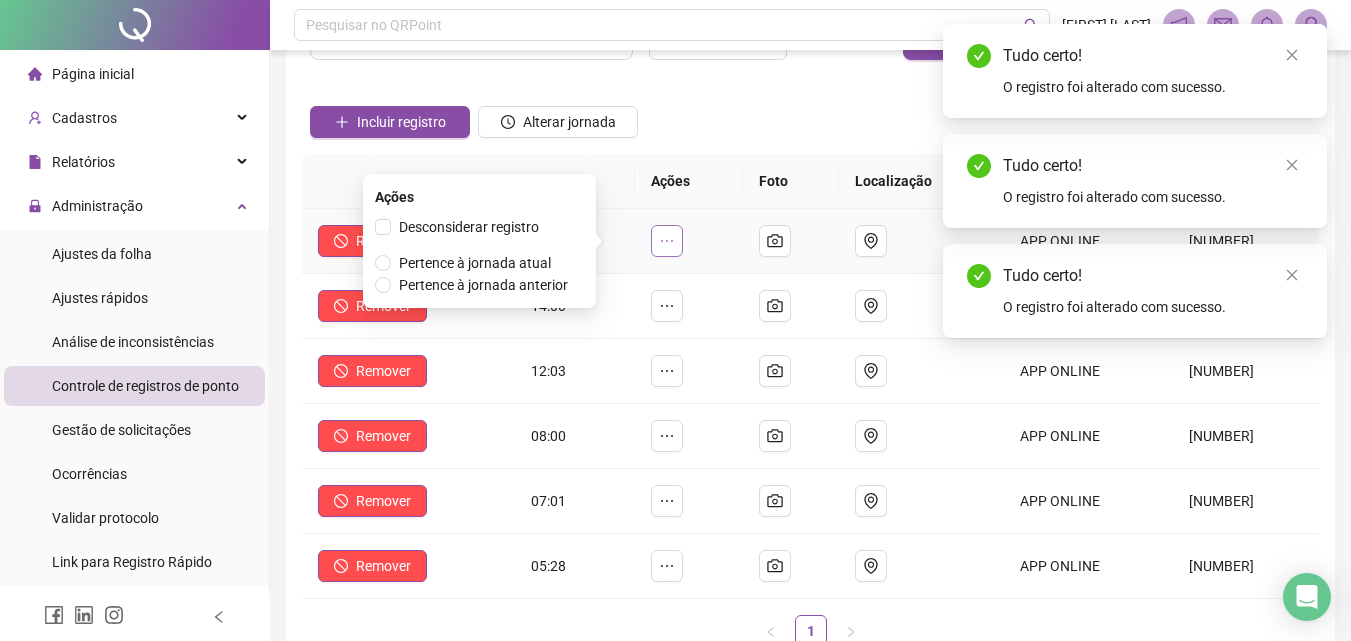 click 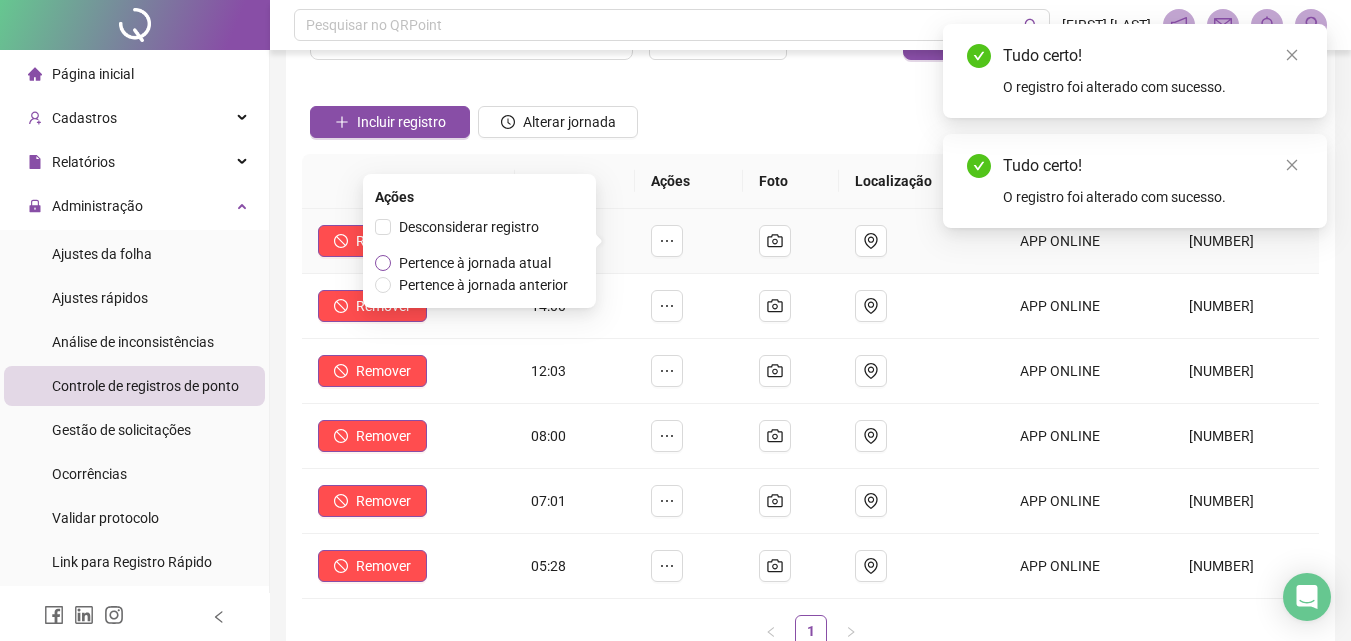 click on "Pertence à jornada atual" at bounding box center [475, 263] 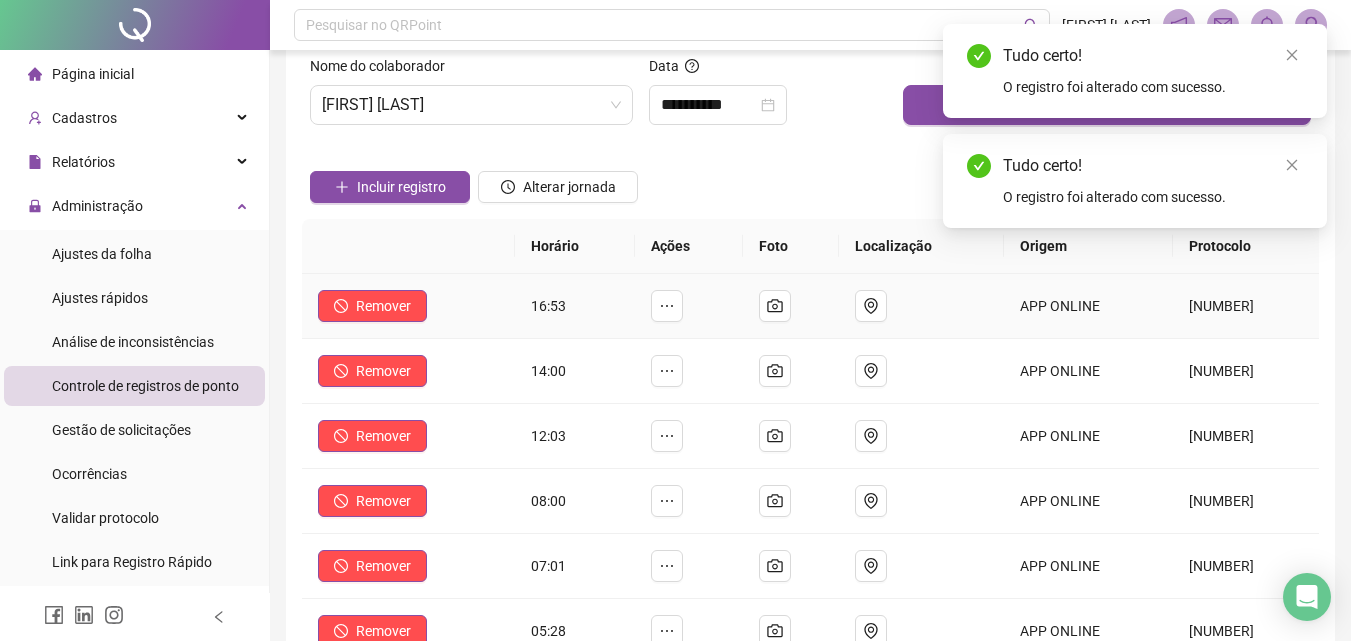 scroll, scrollTop: 0, scrollLeft: 0, axis: both 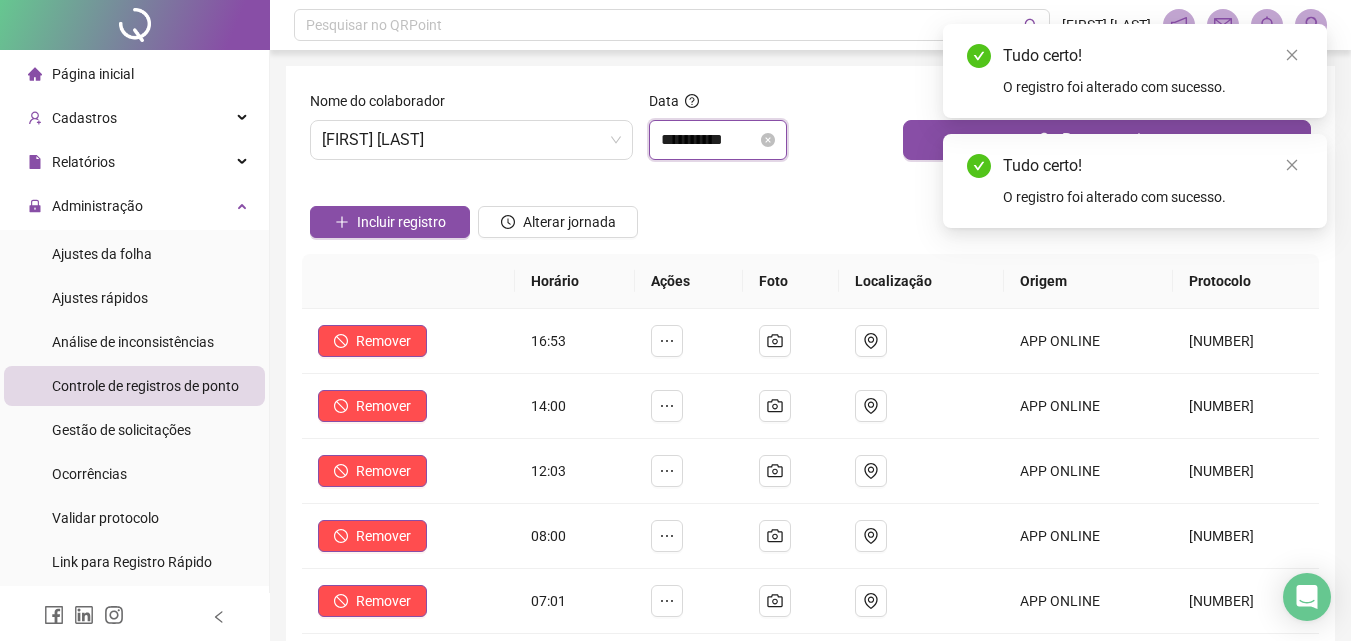click on "**********" at bounding box center [709, 140] 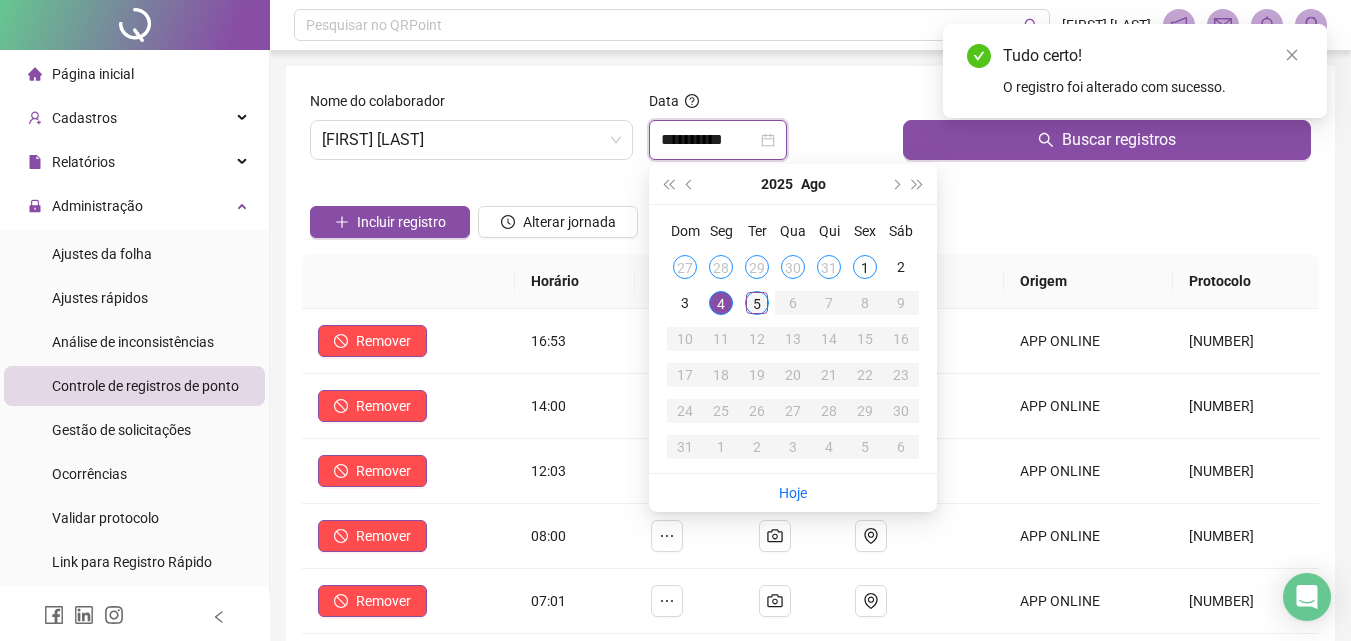type on "**********" 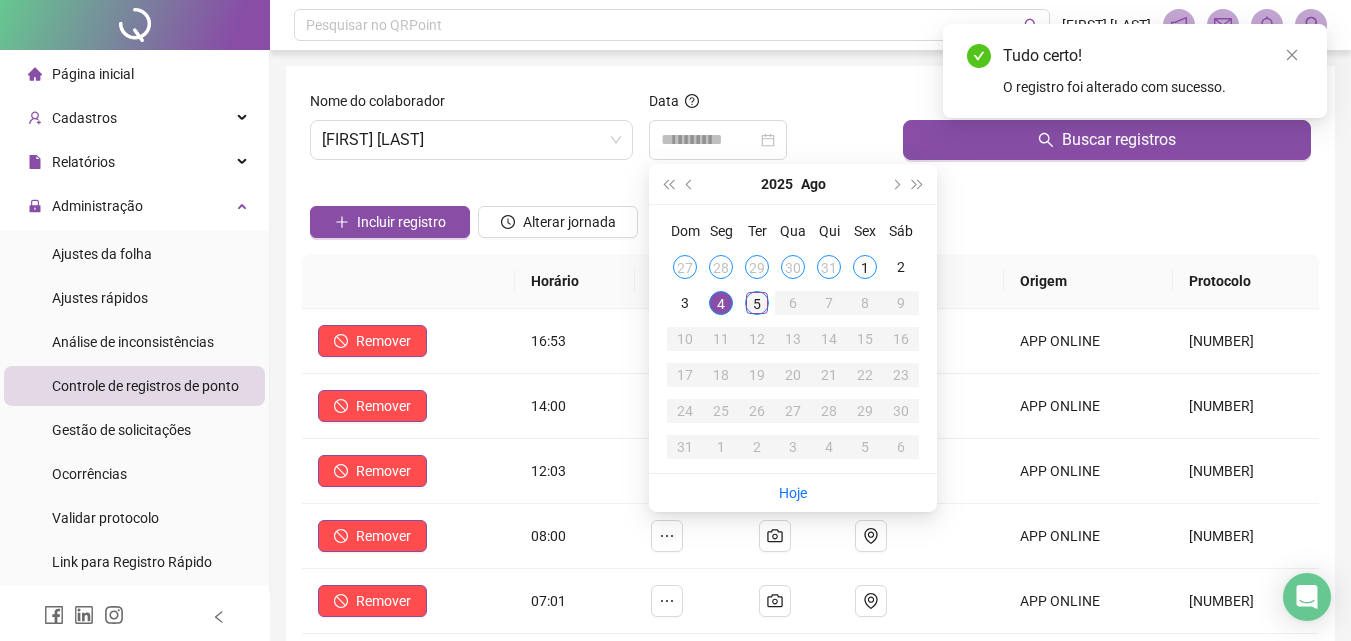 click on "5" at bounding box center (757, 303) 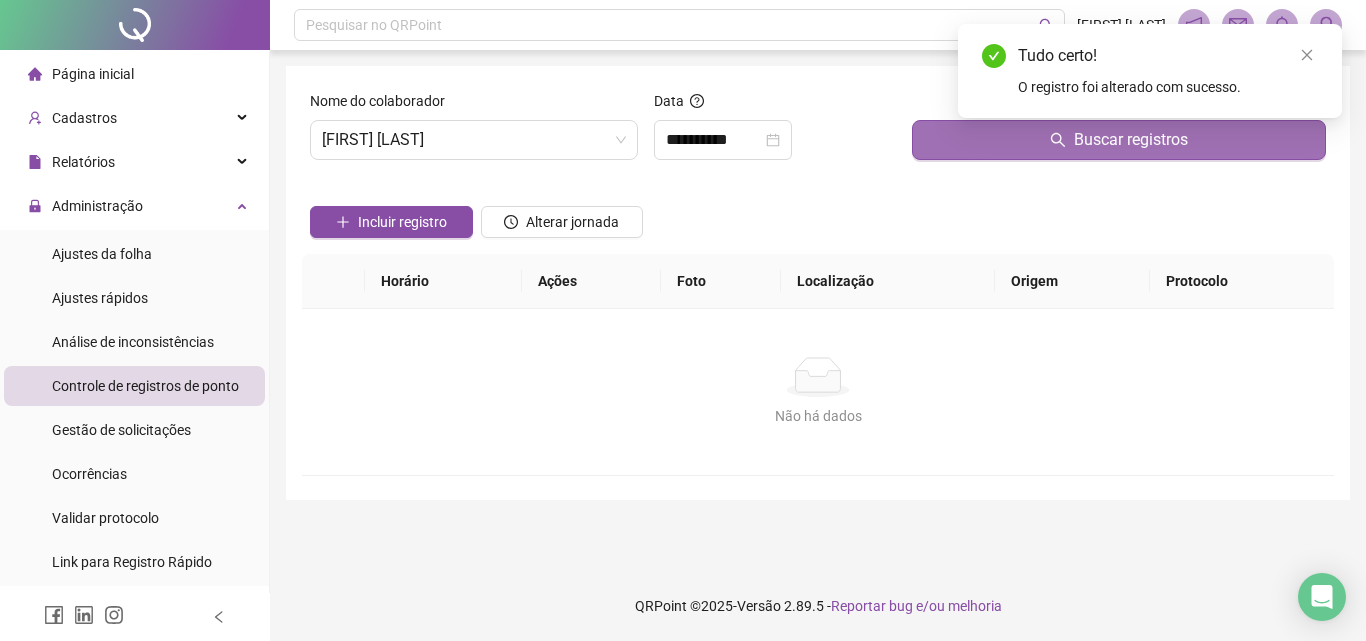 click on "Buscar registros" at bounding box center [1119, 140] 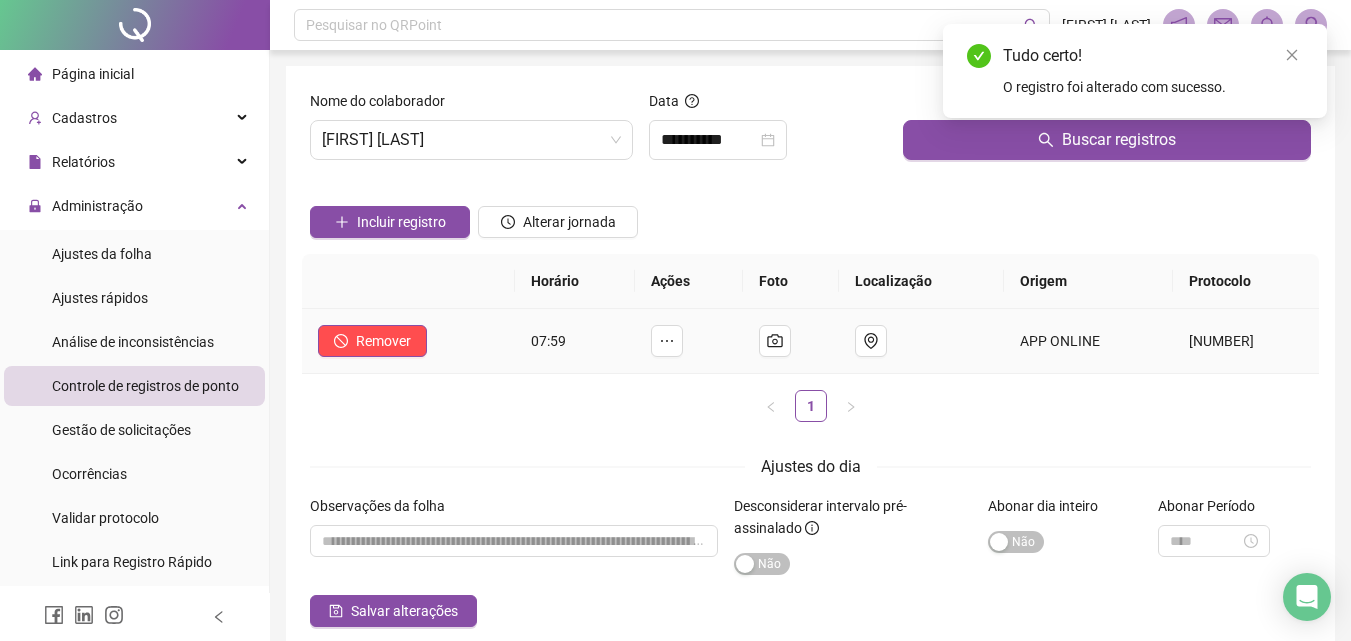scroll, scrollTop: 96, scrollLeft: 0, axis: vertical 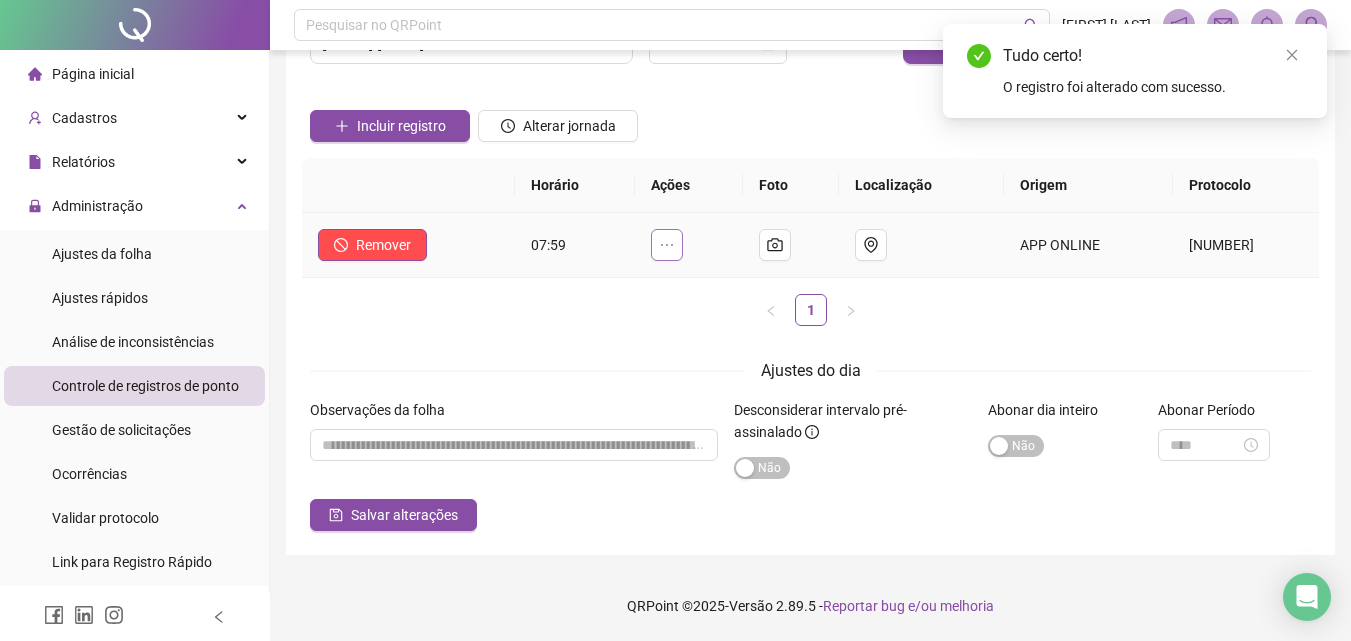 click at bounding box center [667, 245] 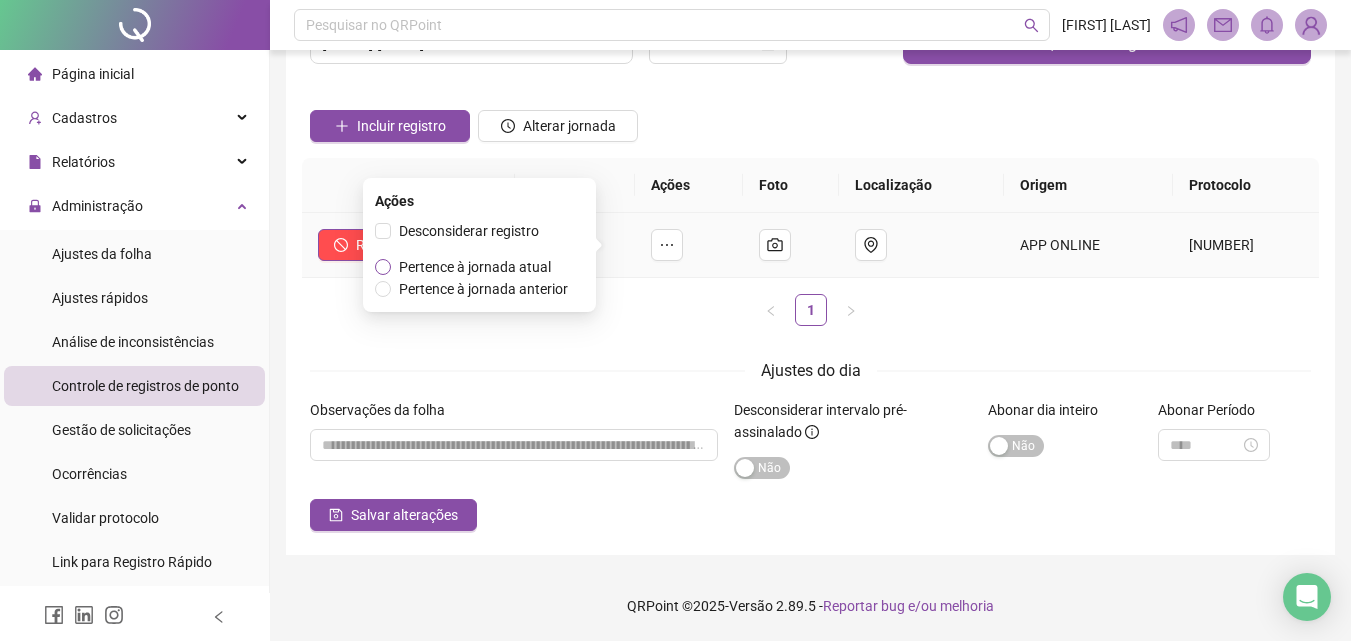 click on "Pertence à jornada atual" at bounding box center (475, 267) 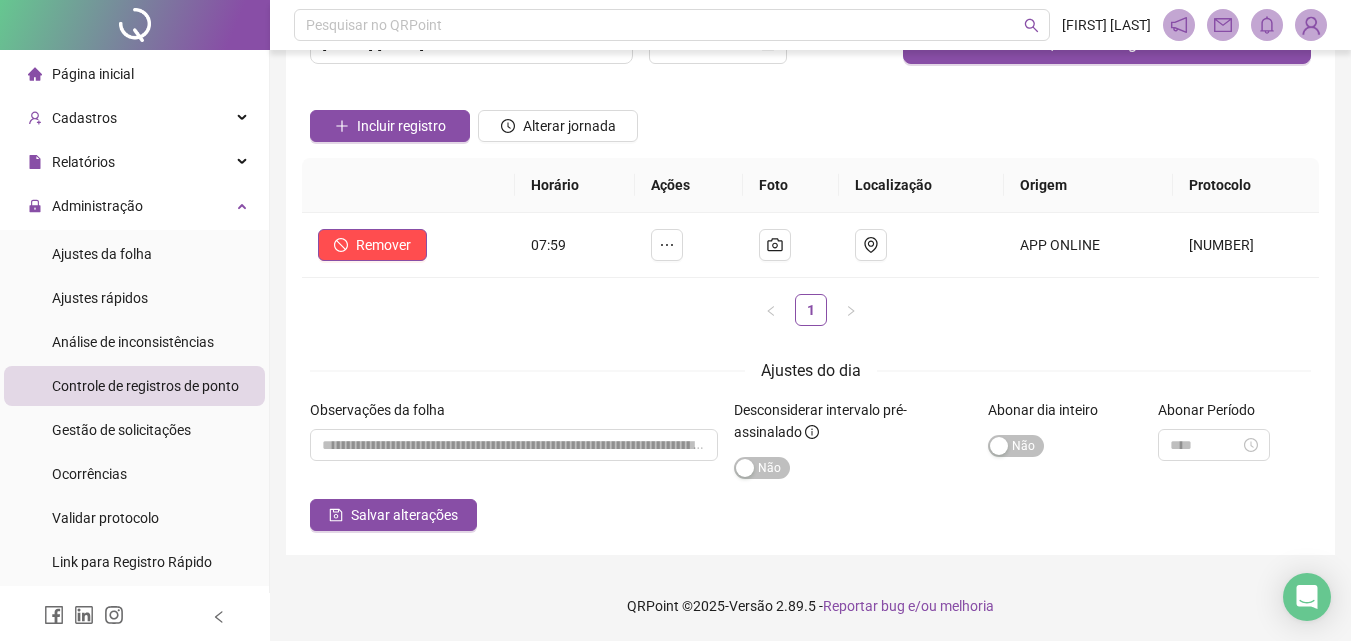 click on "Ajustes do dia" at bounding box center [810, 370] 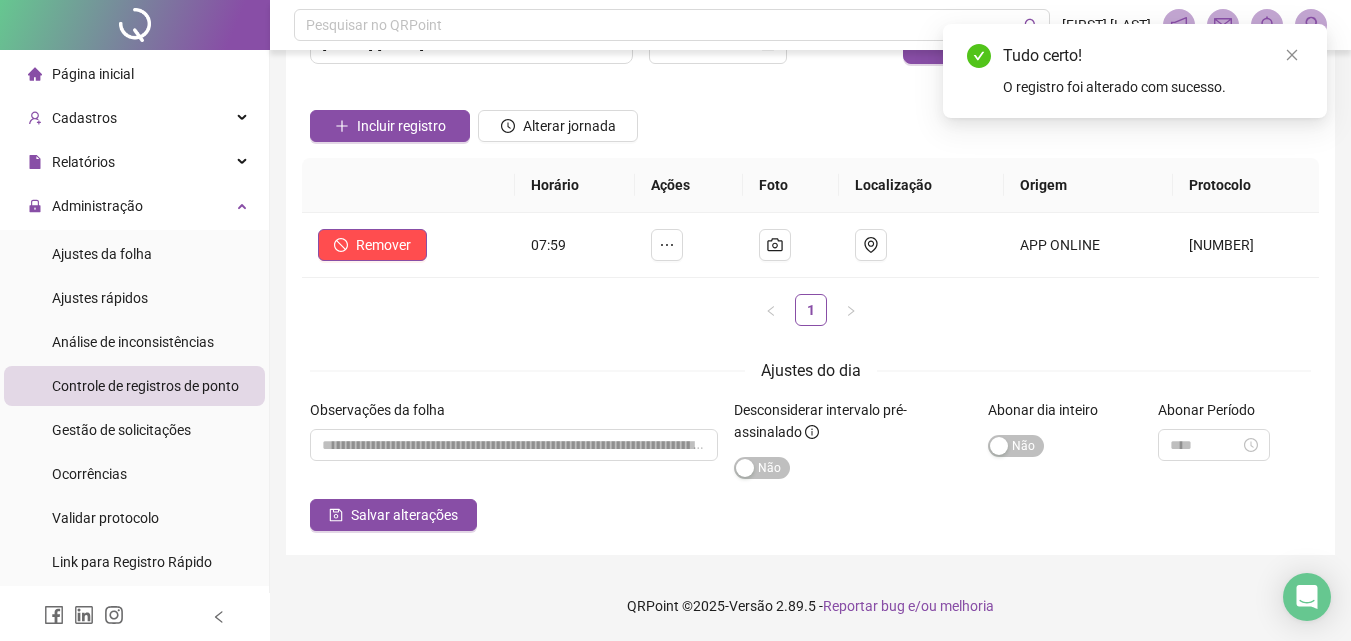 click on "Página inicial" at bounding box center [134, 74] 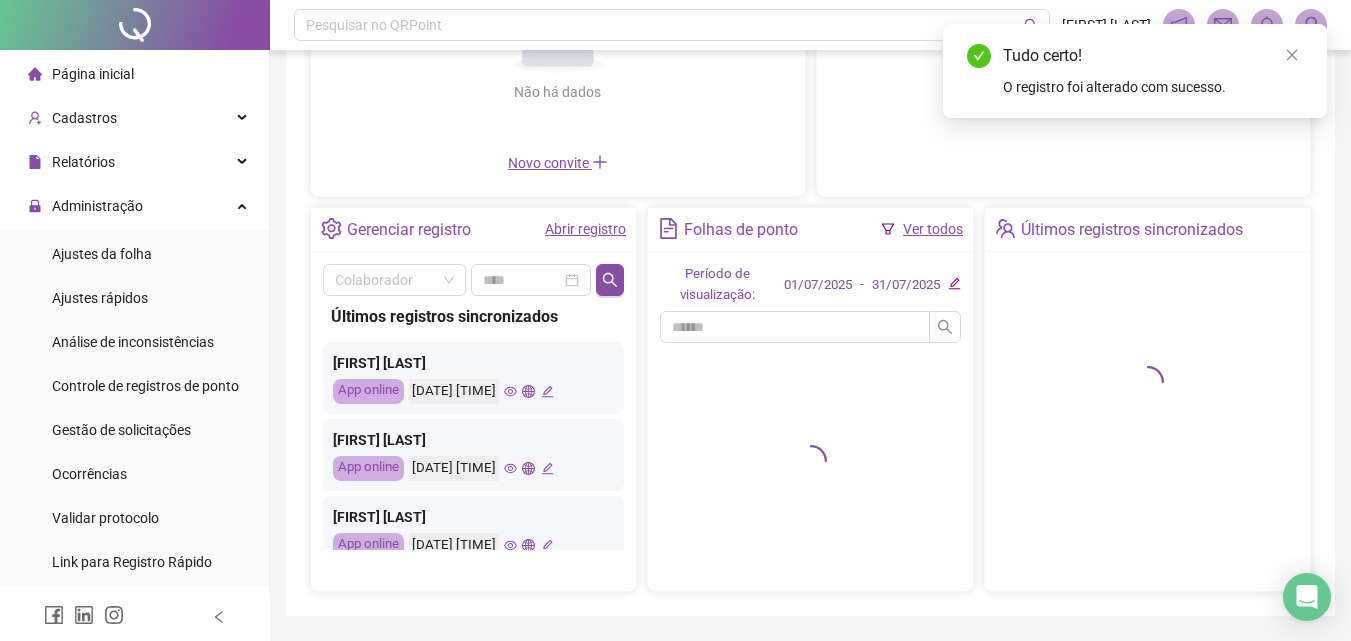 scroll, scrollTop: 296, scrollLeft: 0, axis: vertical 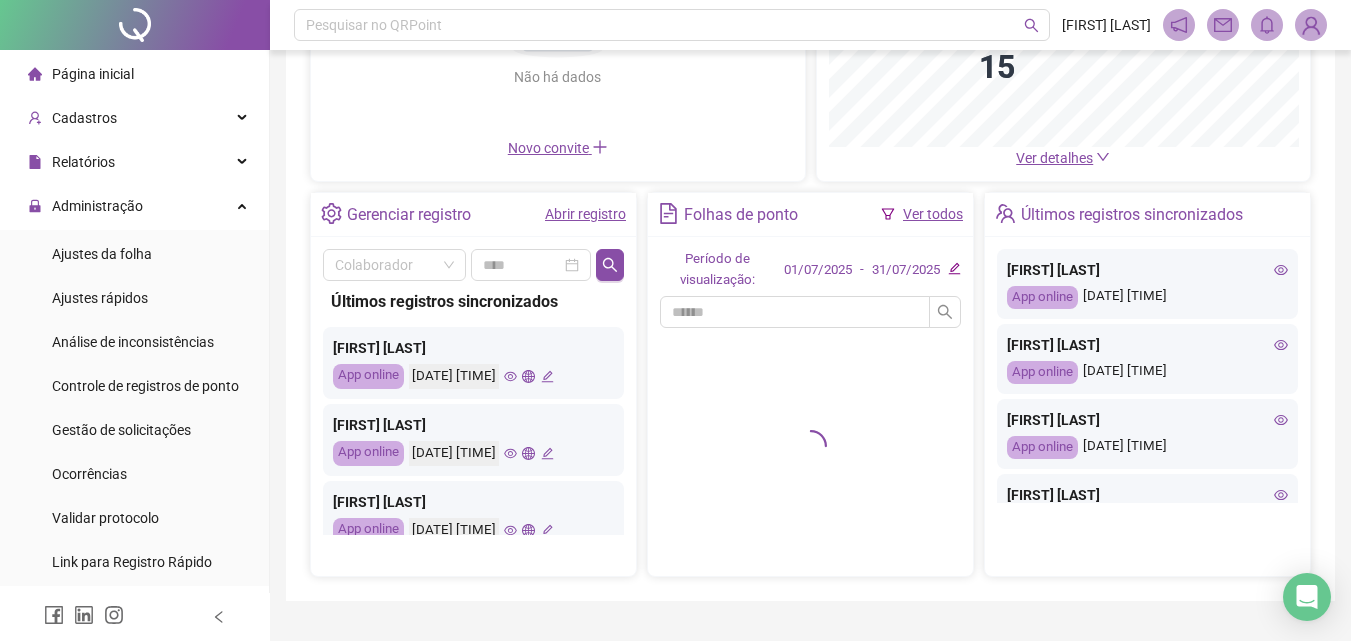 click on "Ver todos" at bounding box center (933, 214) 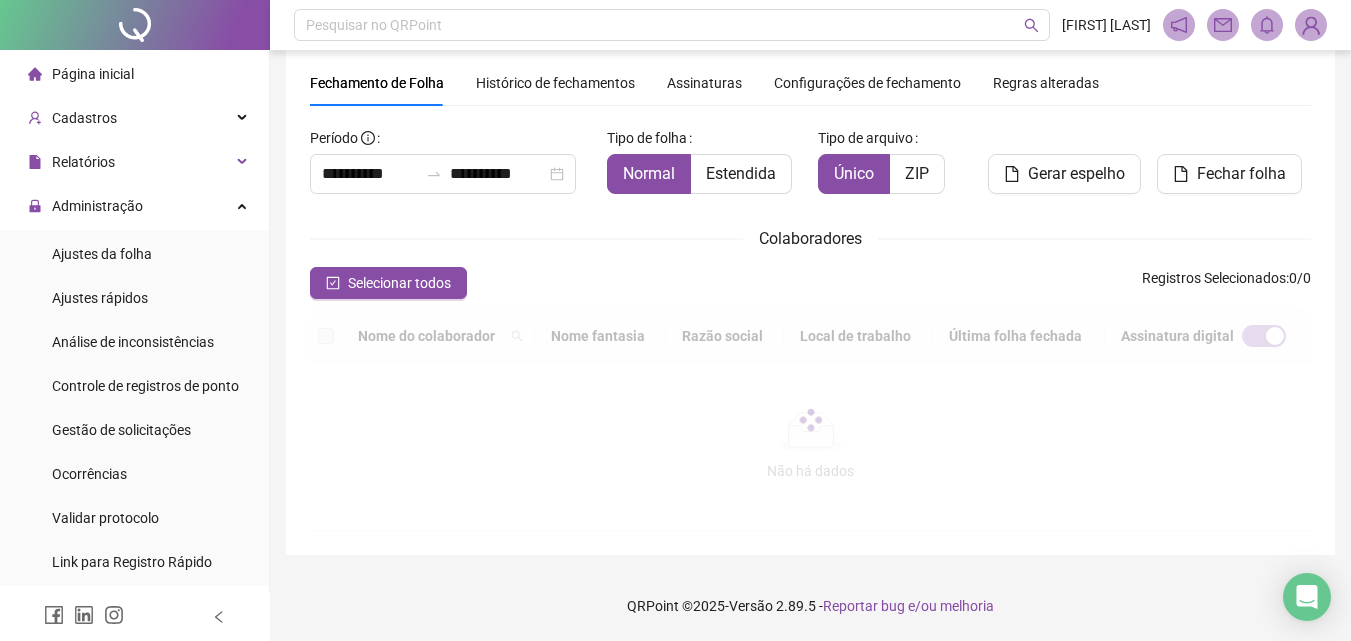 scroll, scrollTop: 89, scrollLeft: 0, axis: vertical 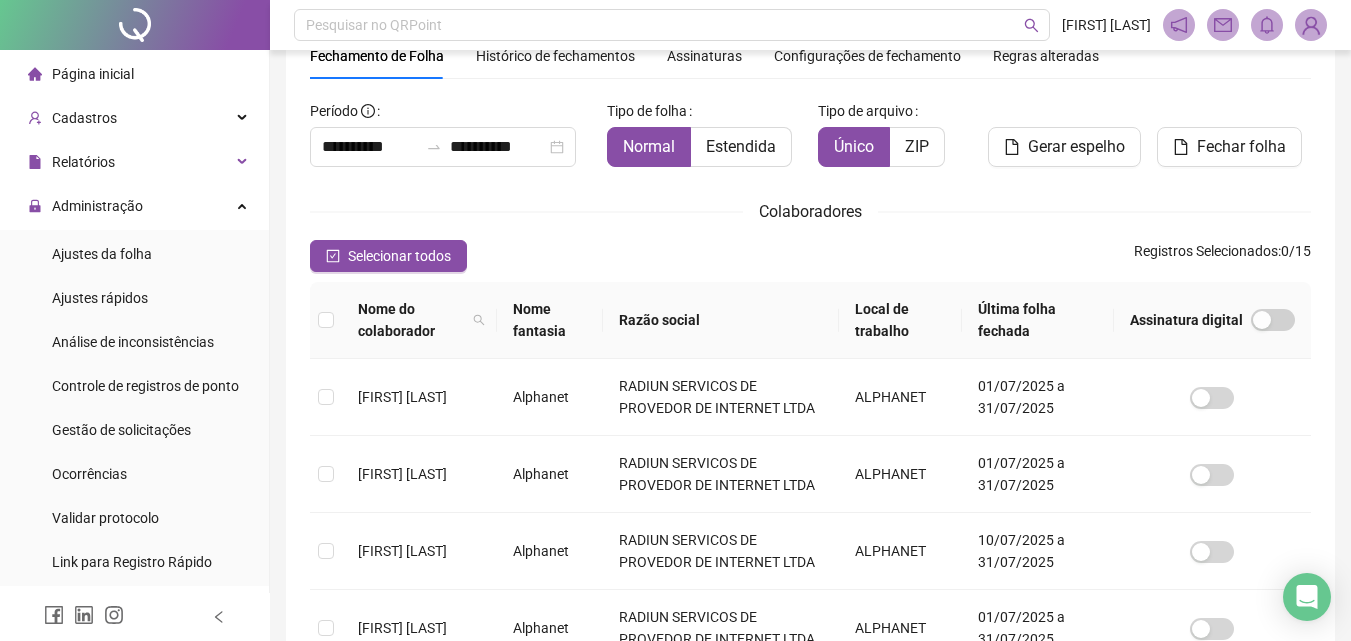 click on "Página inicial" at bounding box center (93, 74) 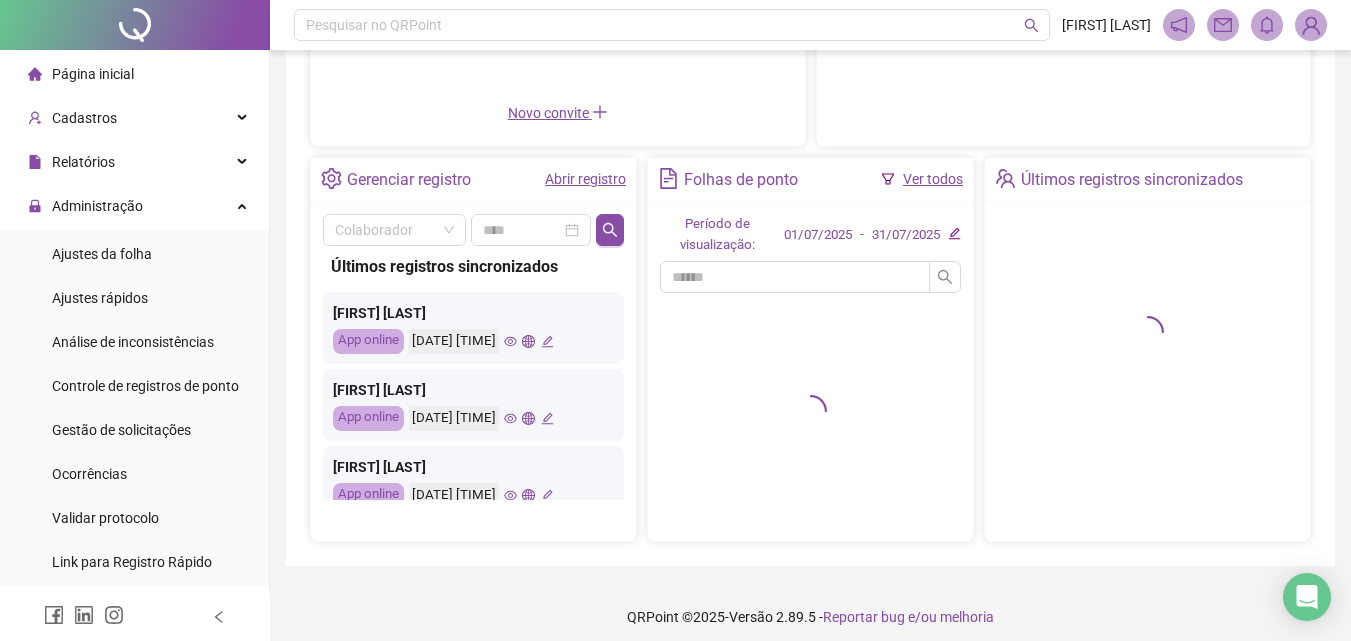 scroll, scrollTop: 342, scrollLeft: 0, axis: vertical 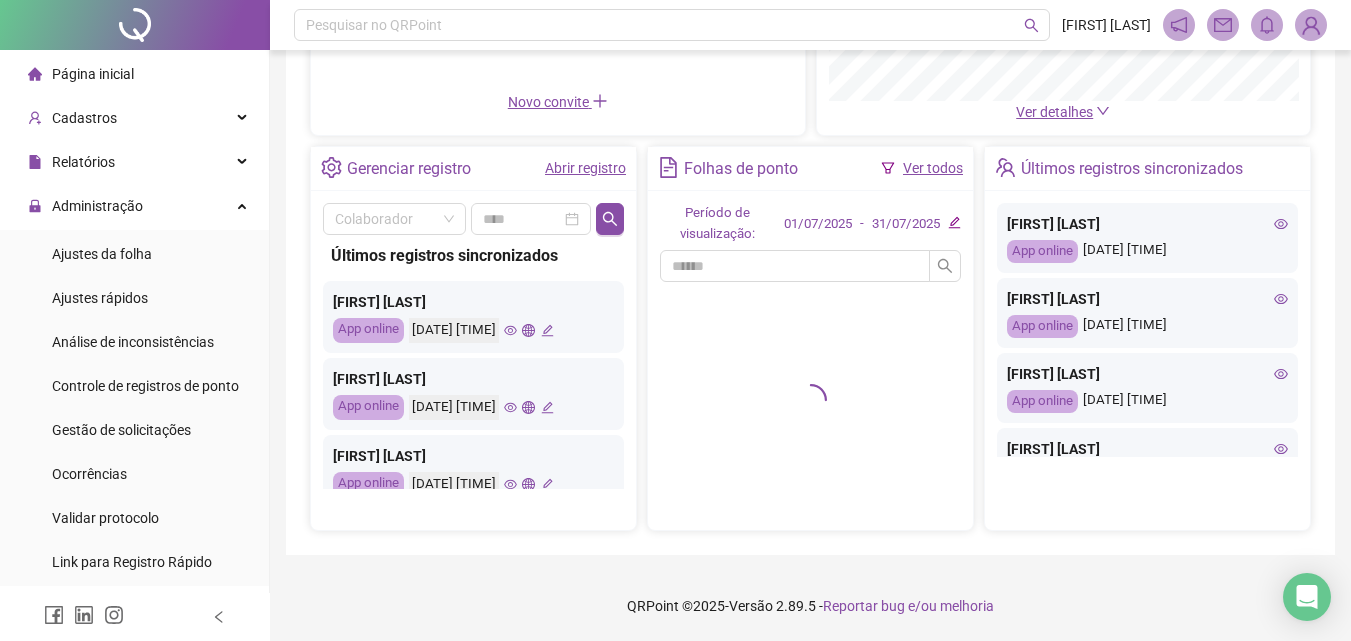 click 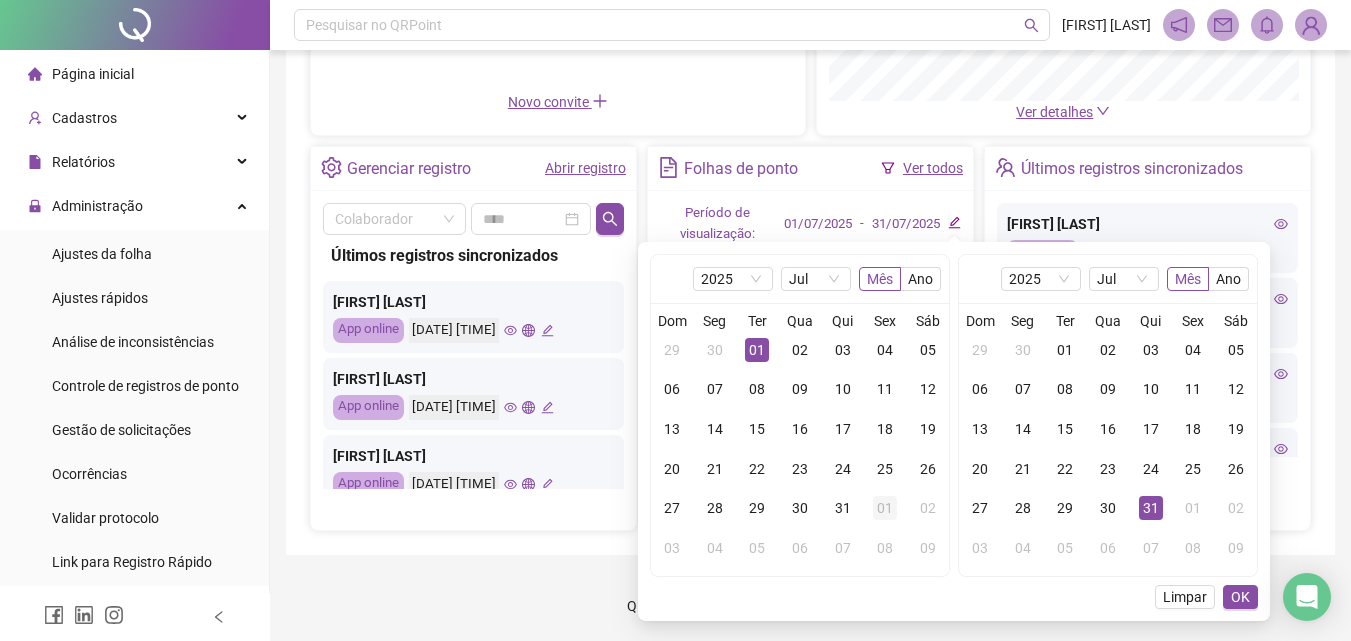 click on "01" at bounding box center [885, 508] 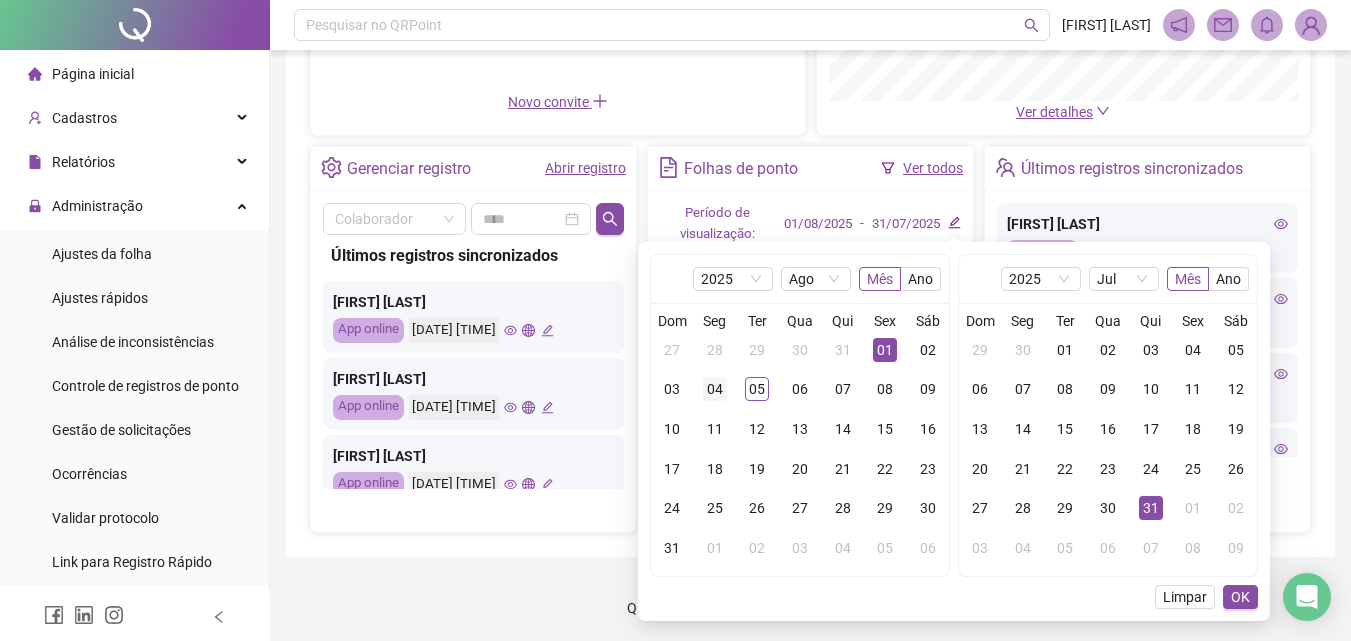 click on "04" at bounding box center [715, 389] 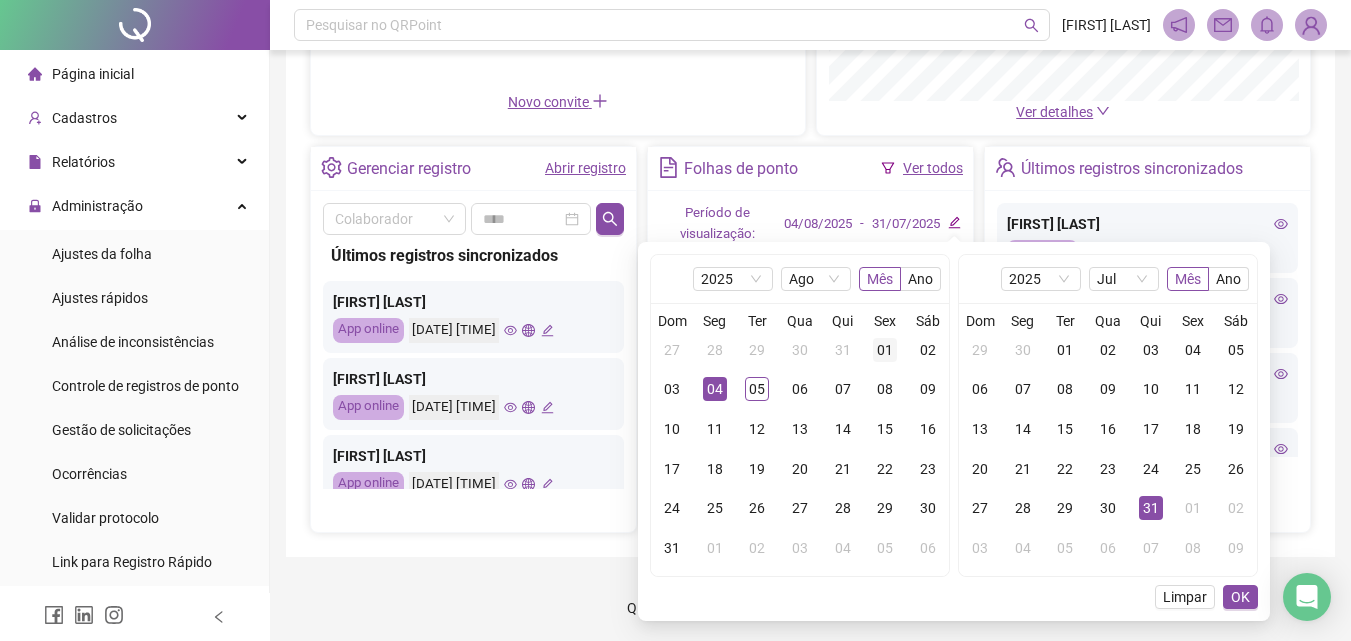 click on "[FIRST] [LAST] [LAST]" at bounding box center (810, 303) 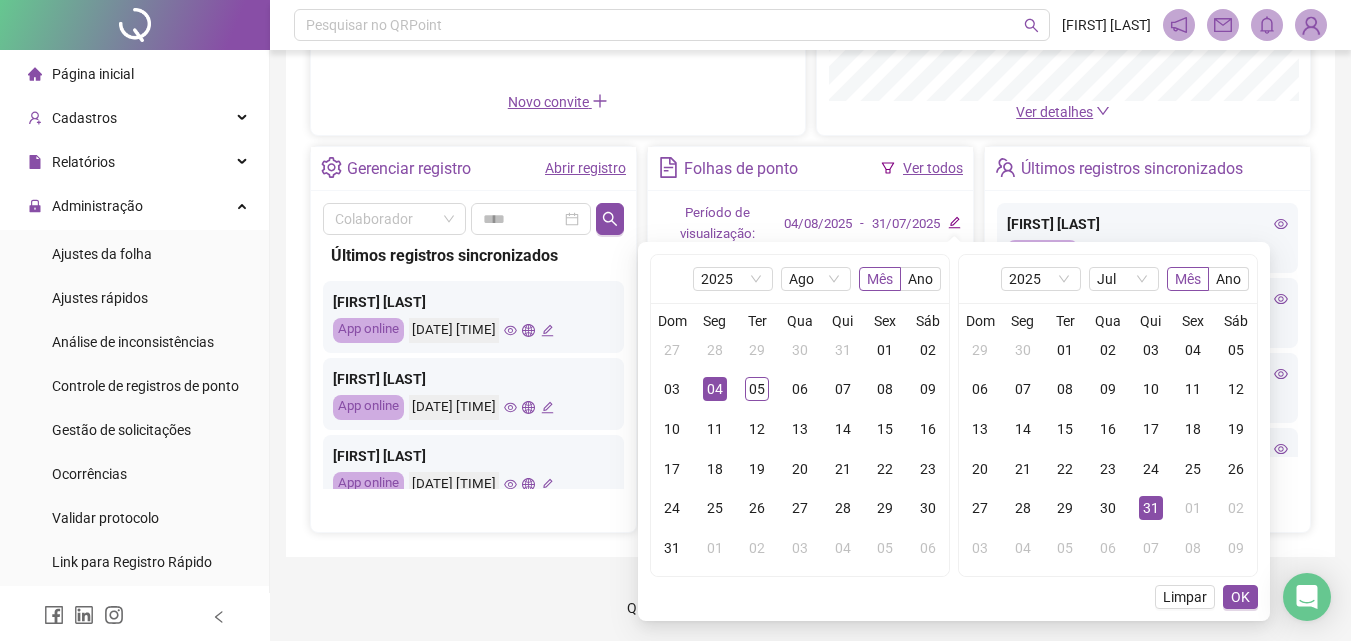 click on "[FIRST] [LAST] [LAST]" at bounding box center [810, 303] 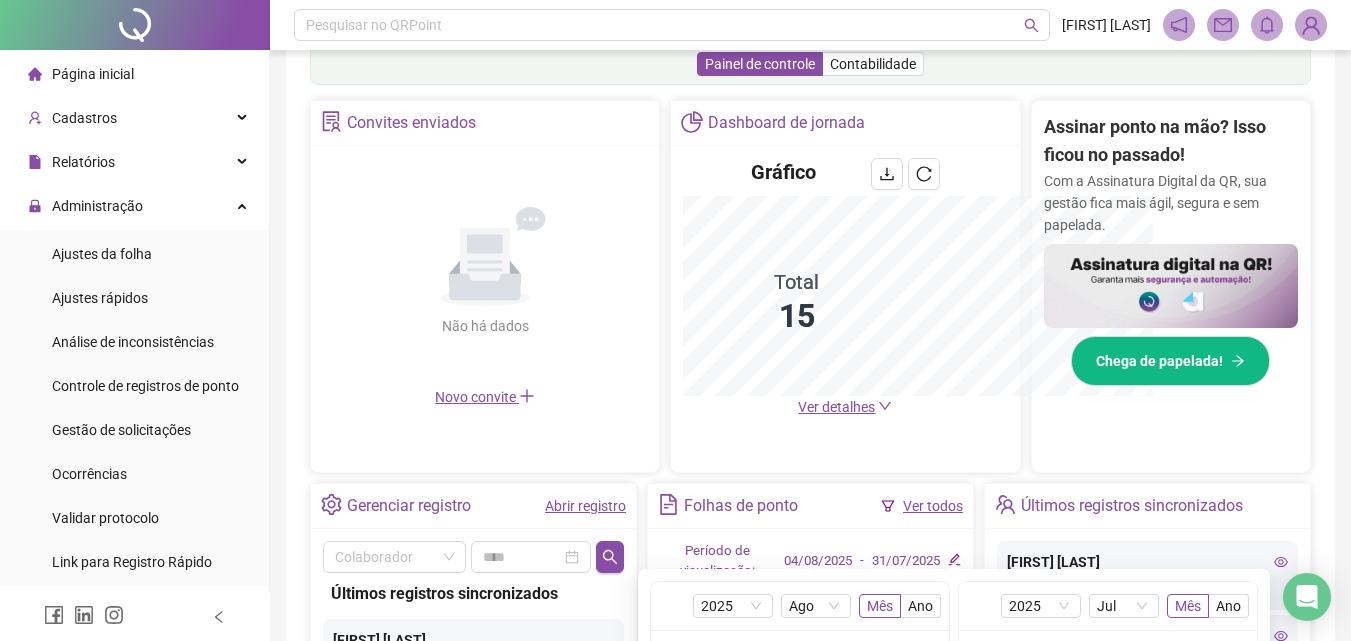 scroll, scrollTop: 637, scrollLeft: 0, axis: vertical 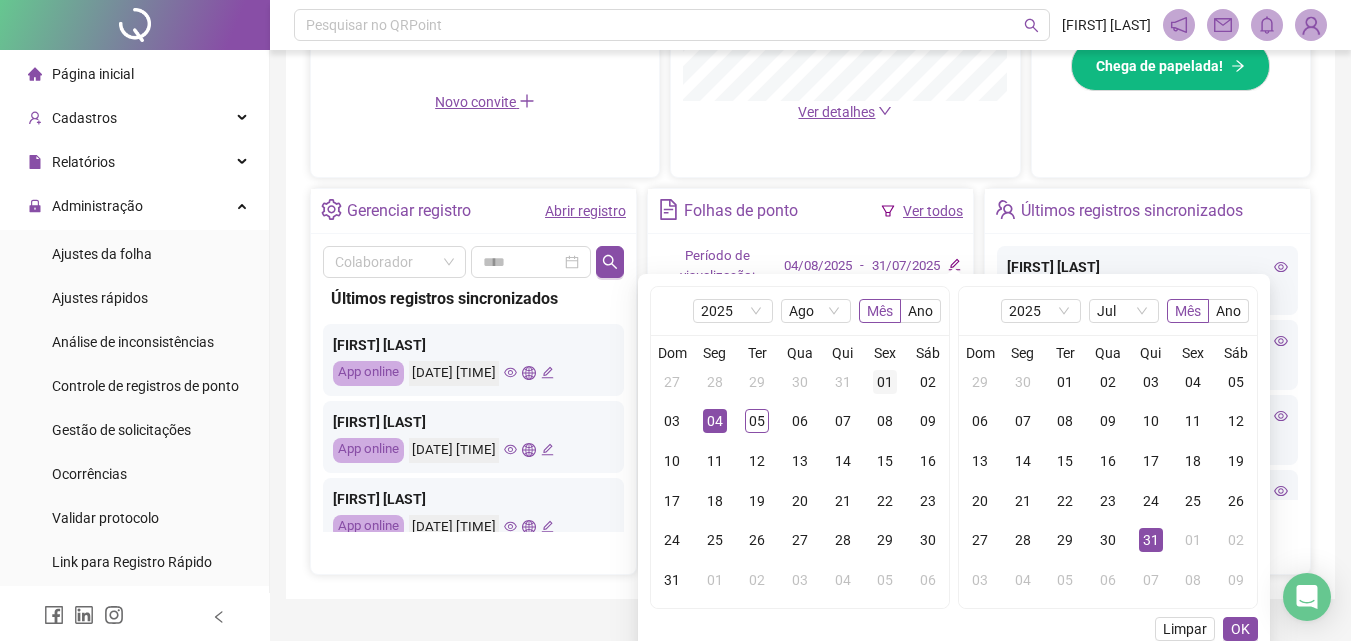 click on "01" at bounding box center [885, 382] 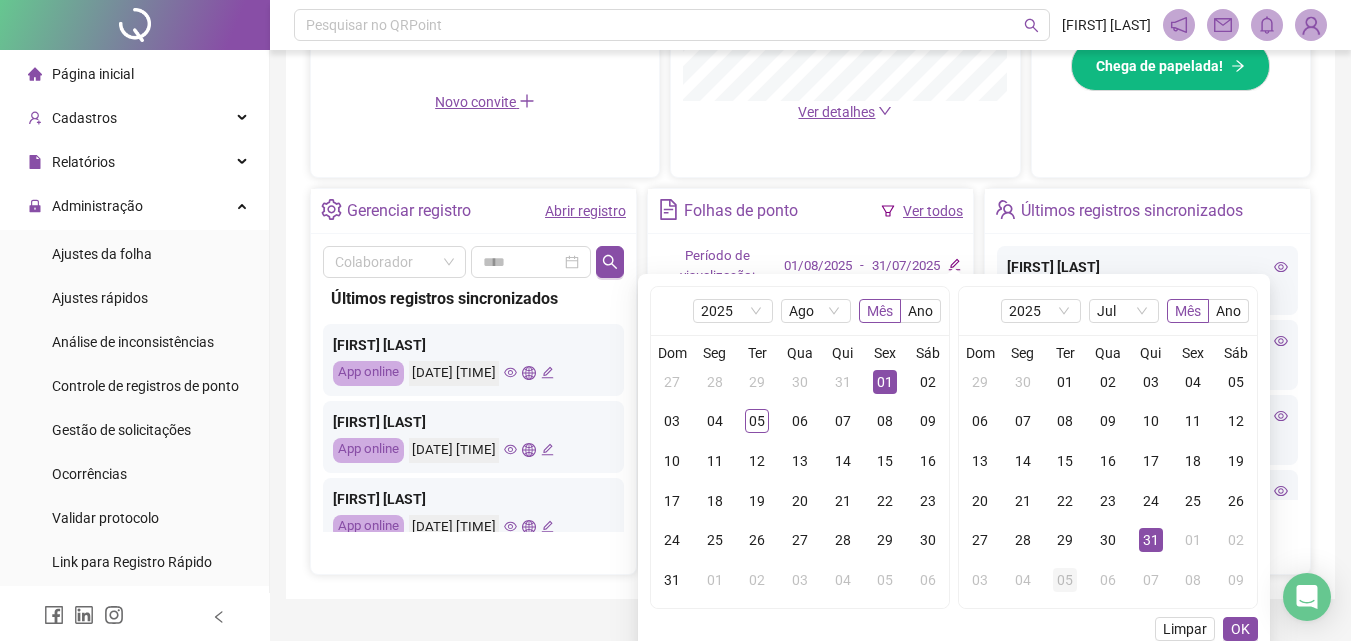 click on "05" at bounding box center (1065, 580) 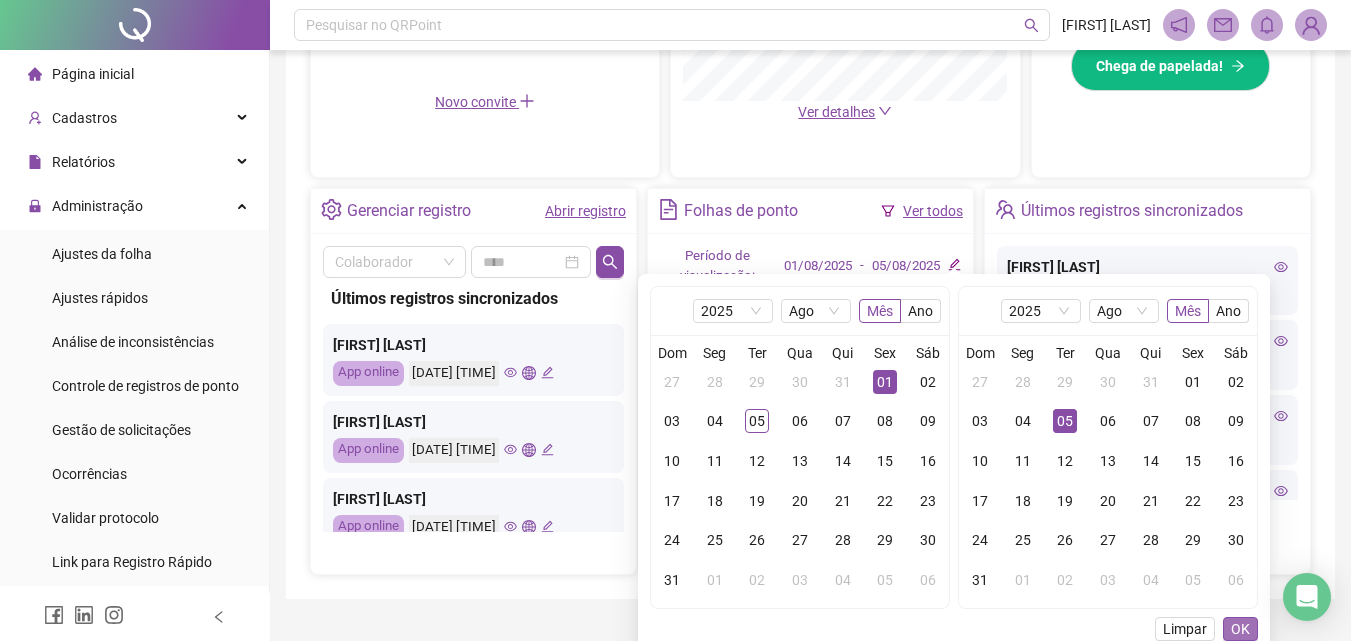 click on "OK" at bounding box center [1240, 629] 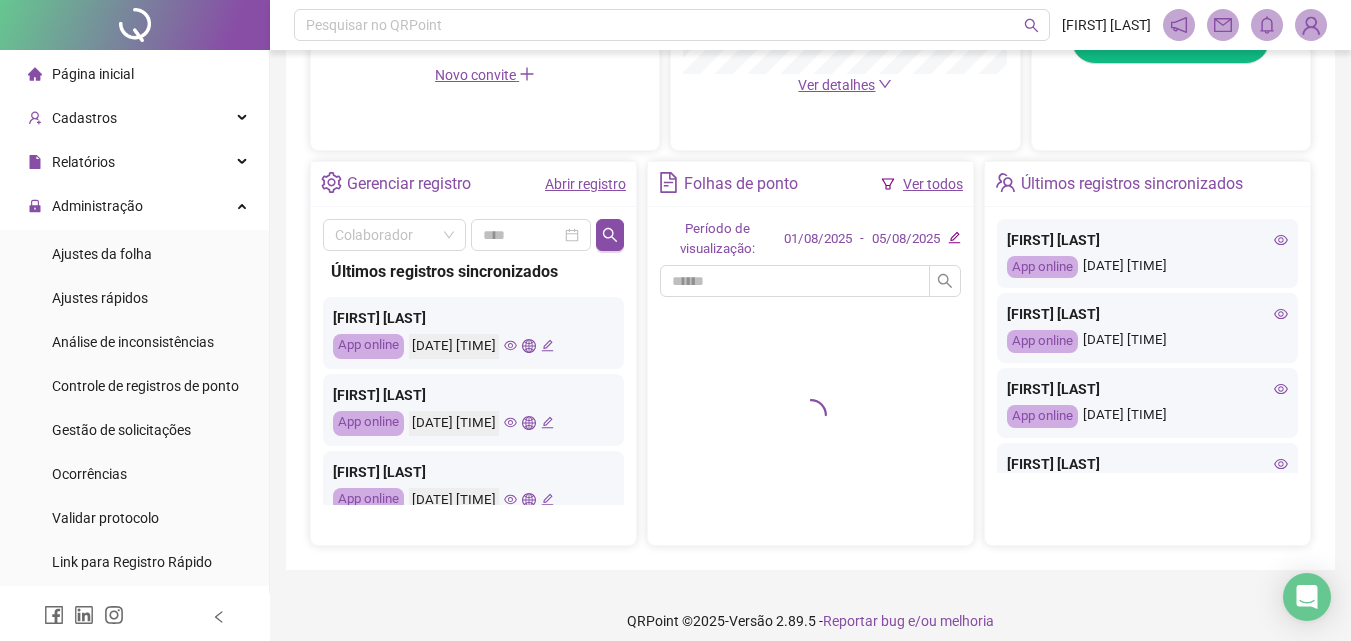 scroll, scrollTop: 679, scrollLeft: 0, axis: vertical 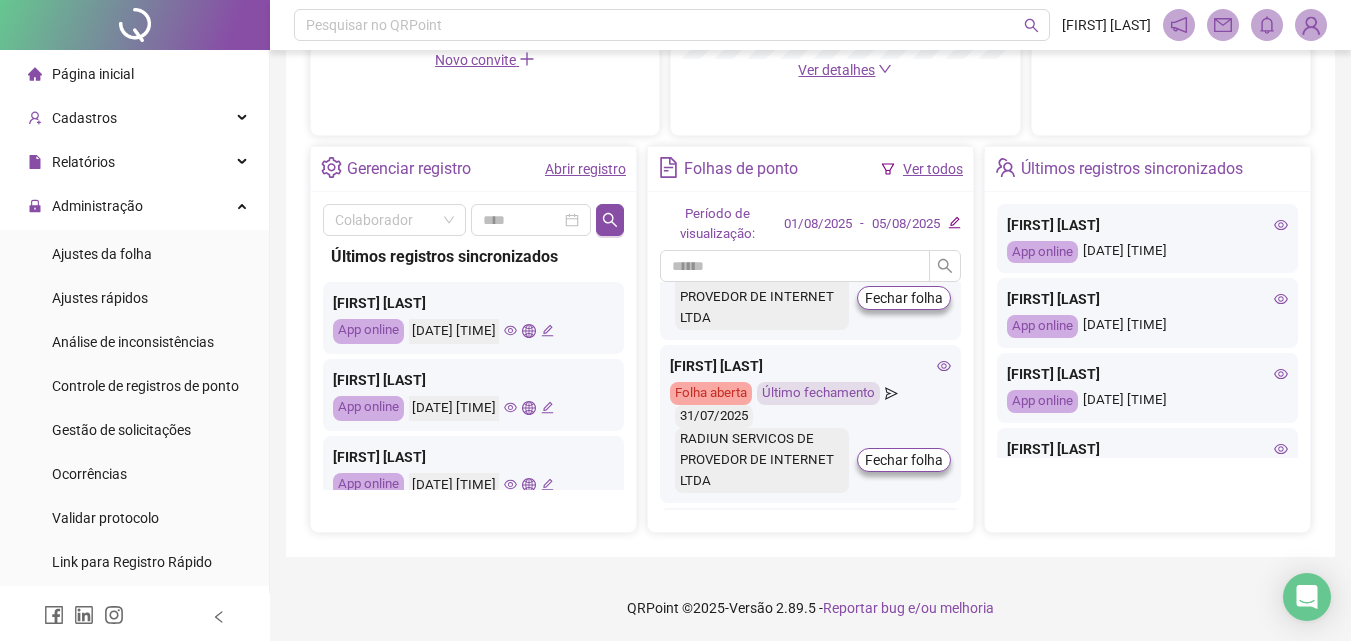 click 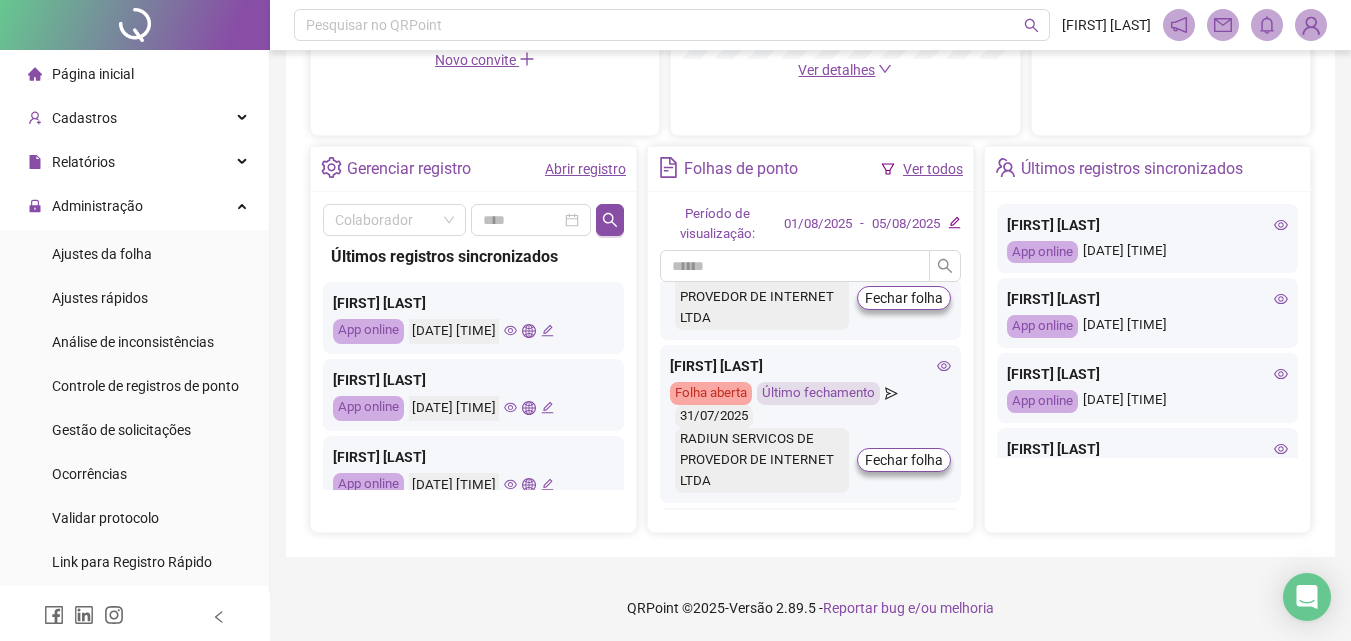 click on "Ver todos" at bounding box center [933, 169] 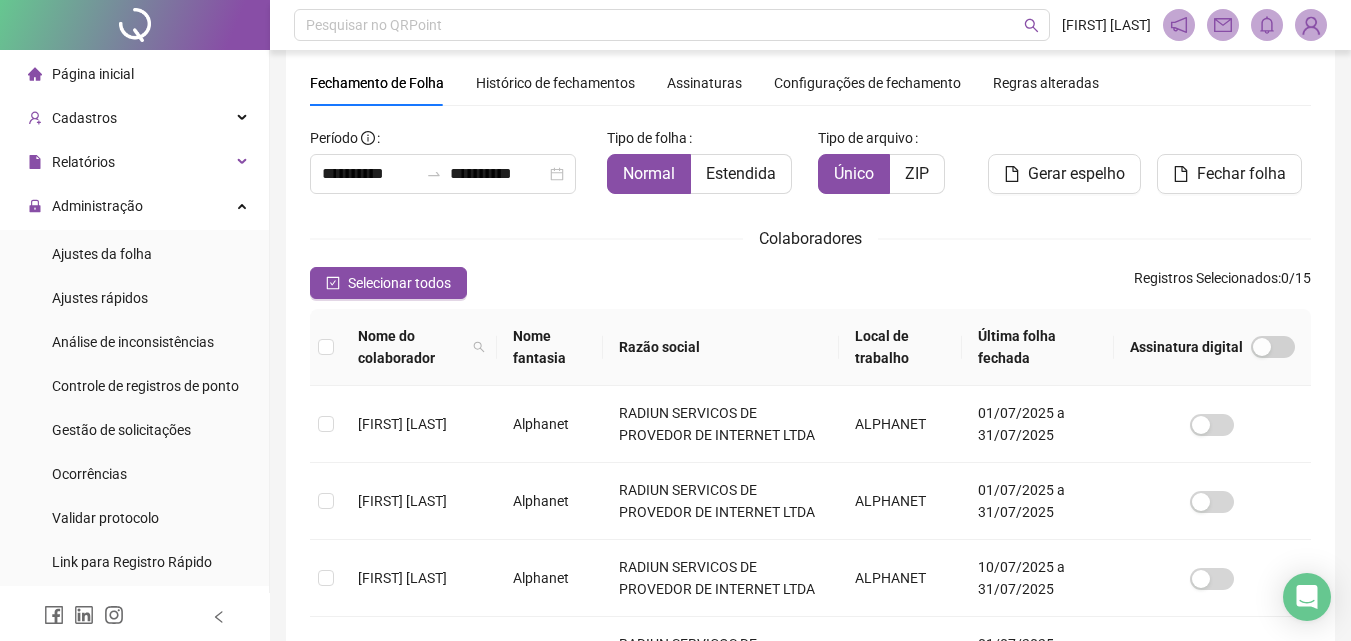 scroll, scrollTop: 89, scrollLeft: 0, axis: vertical 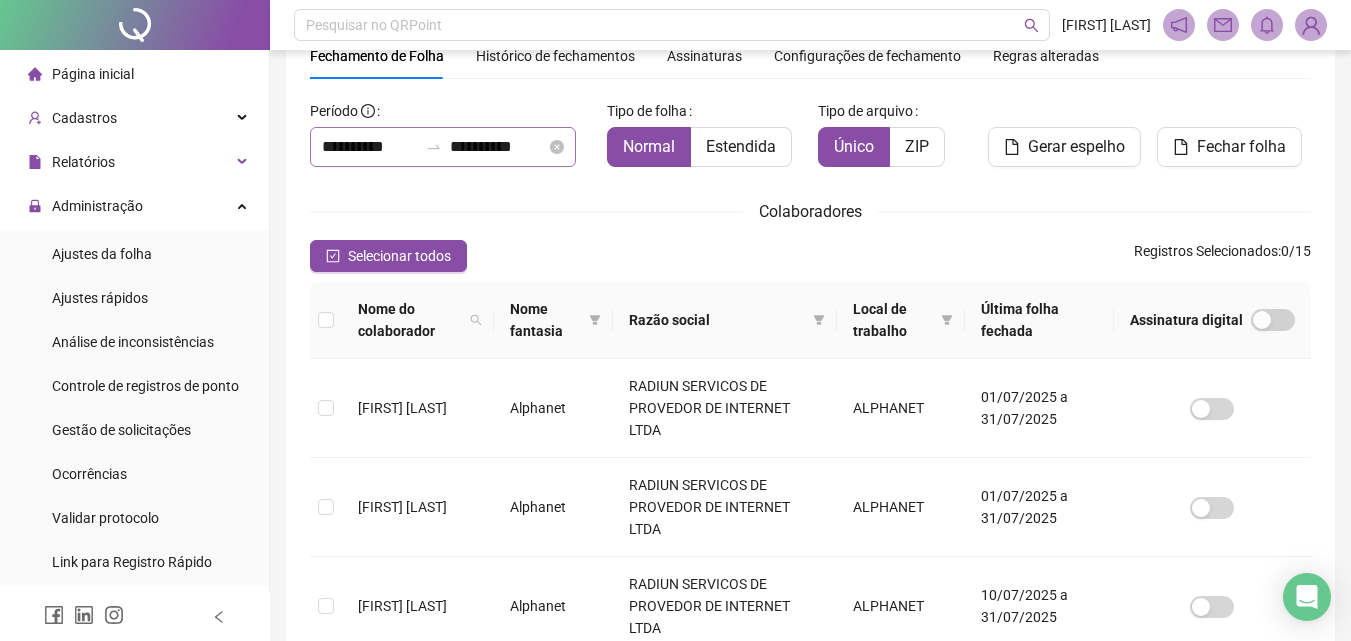click on "**********" at bounding box center [443, 147] 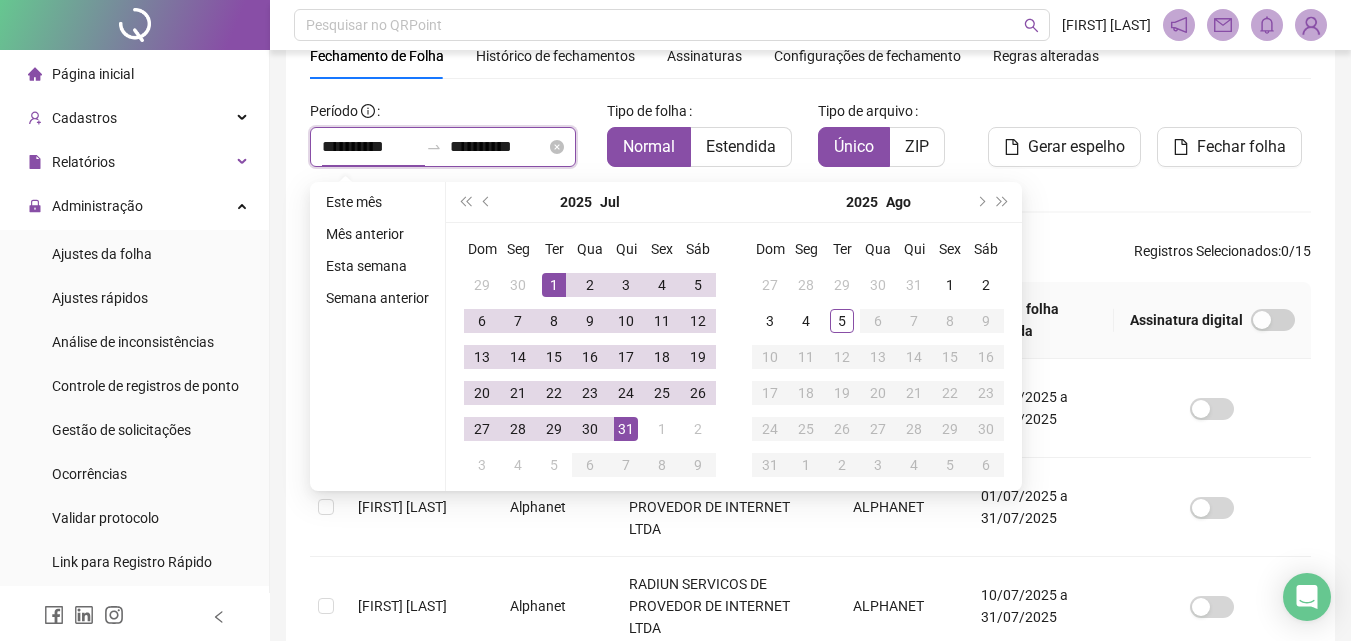 click on "**********" at bounding box center (498, 147) 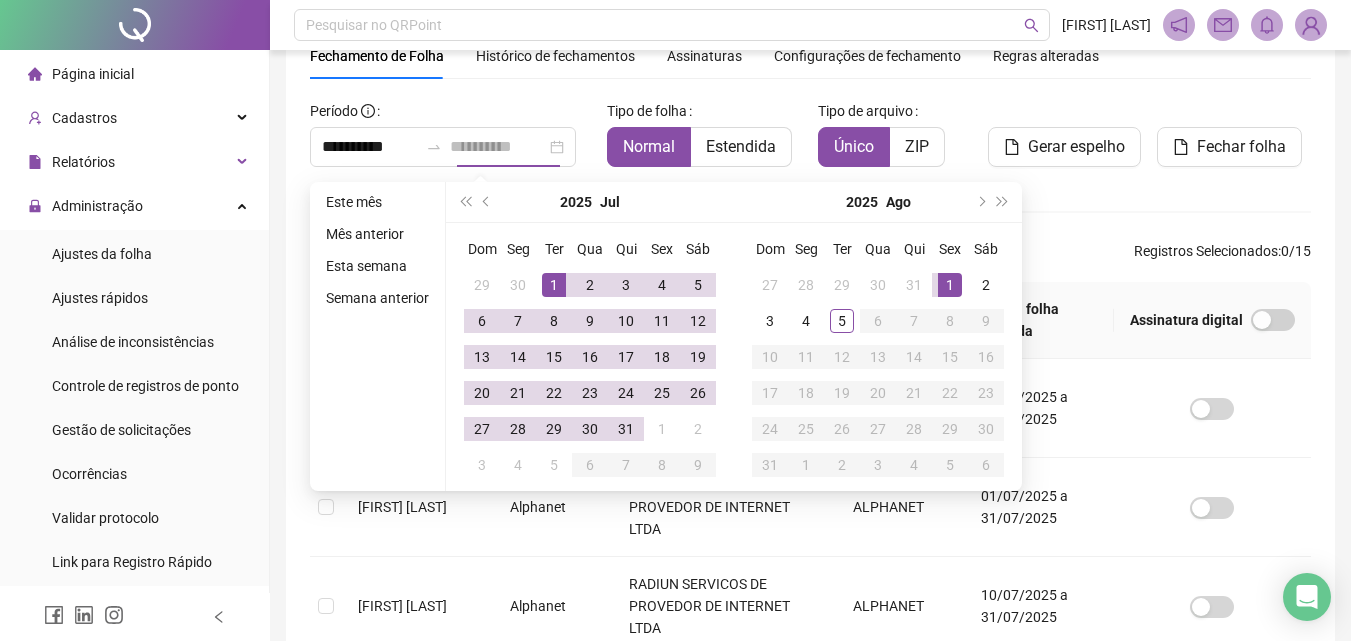 click on "1" at bounding box center (950, 285) 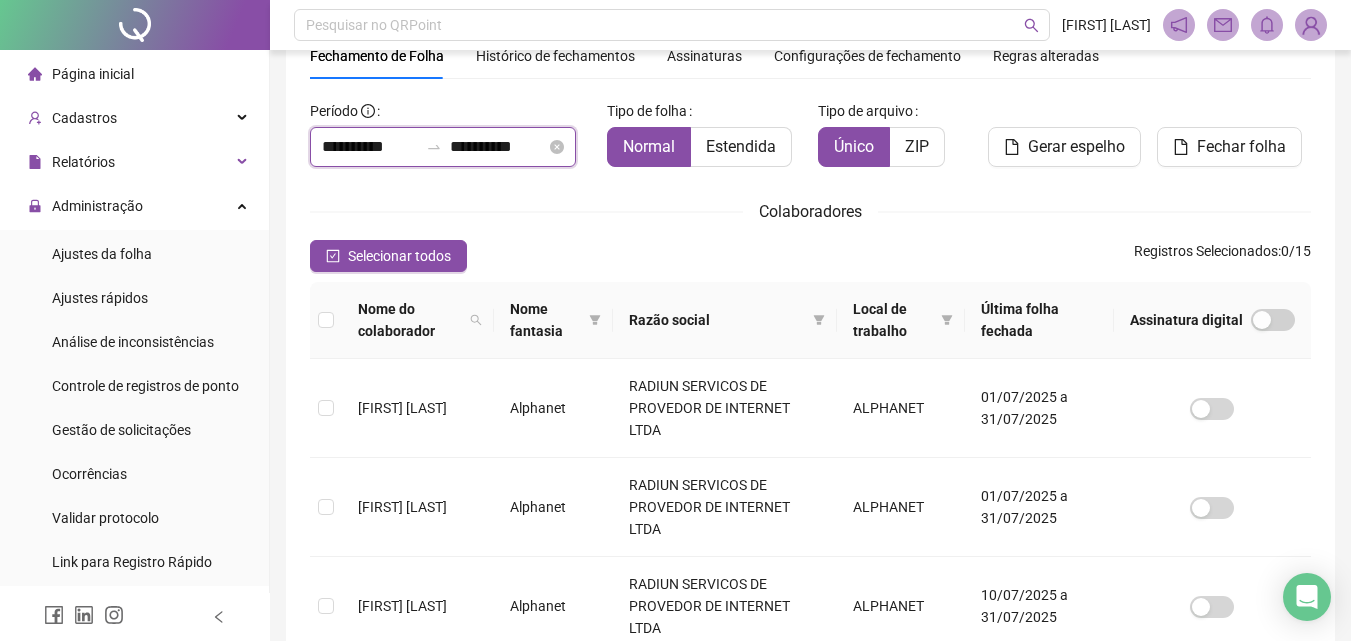 click on "**********" at bounding box center [498, 147] 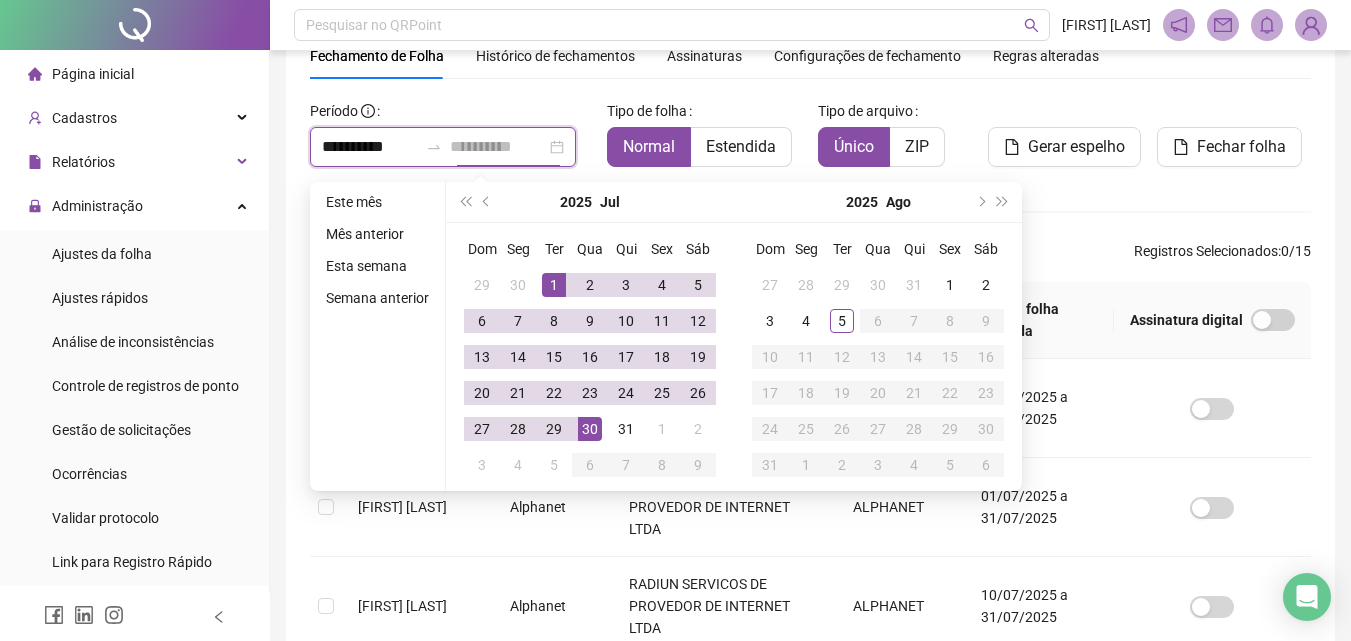 type on "**********" 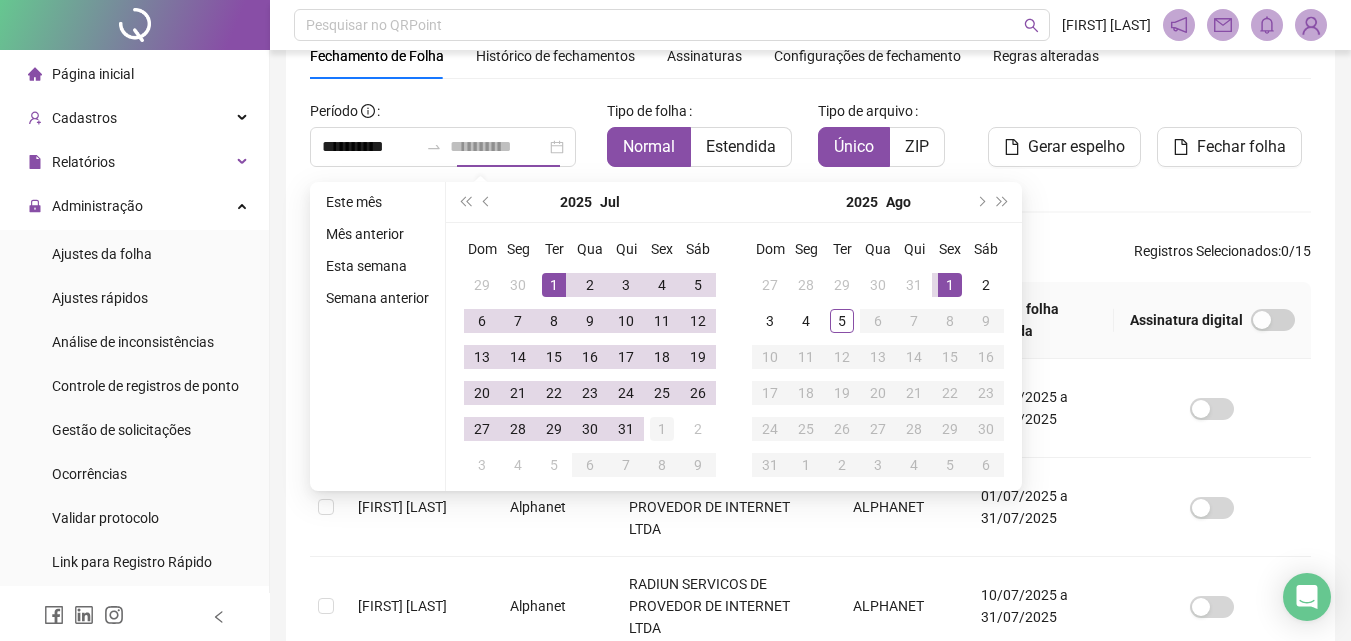 click on "1" at bounding box center [662, 429] 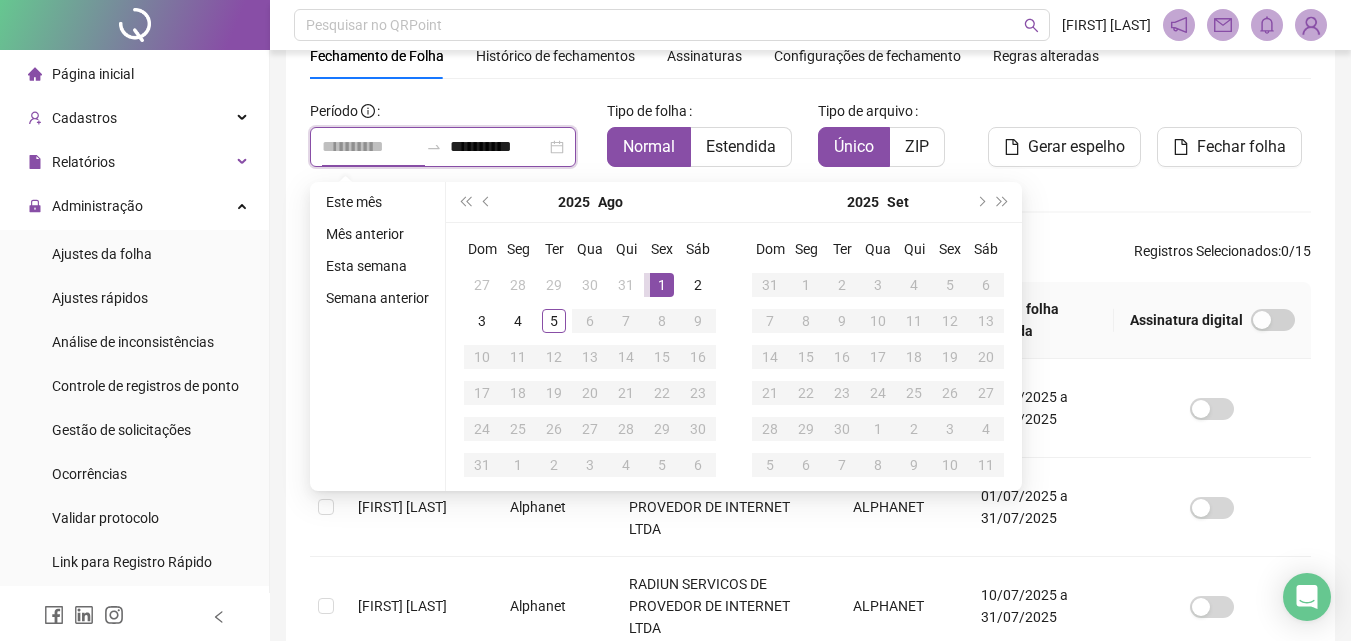 type on "**********" 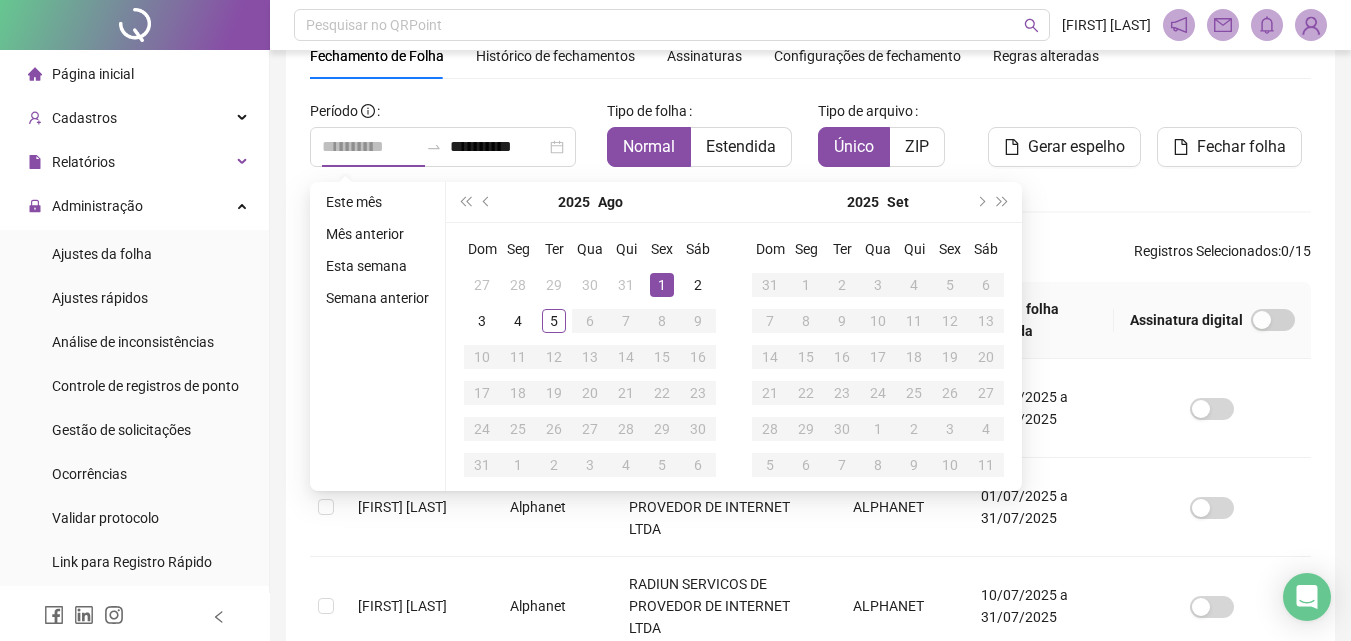 click on "1" at bounding box center (662, 285) 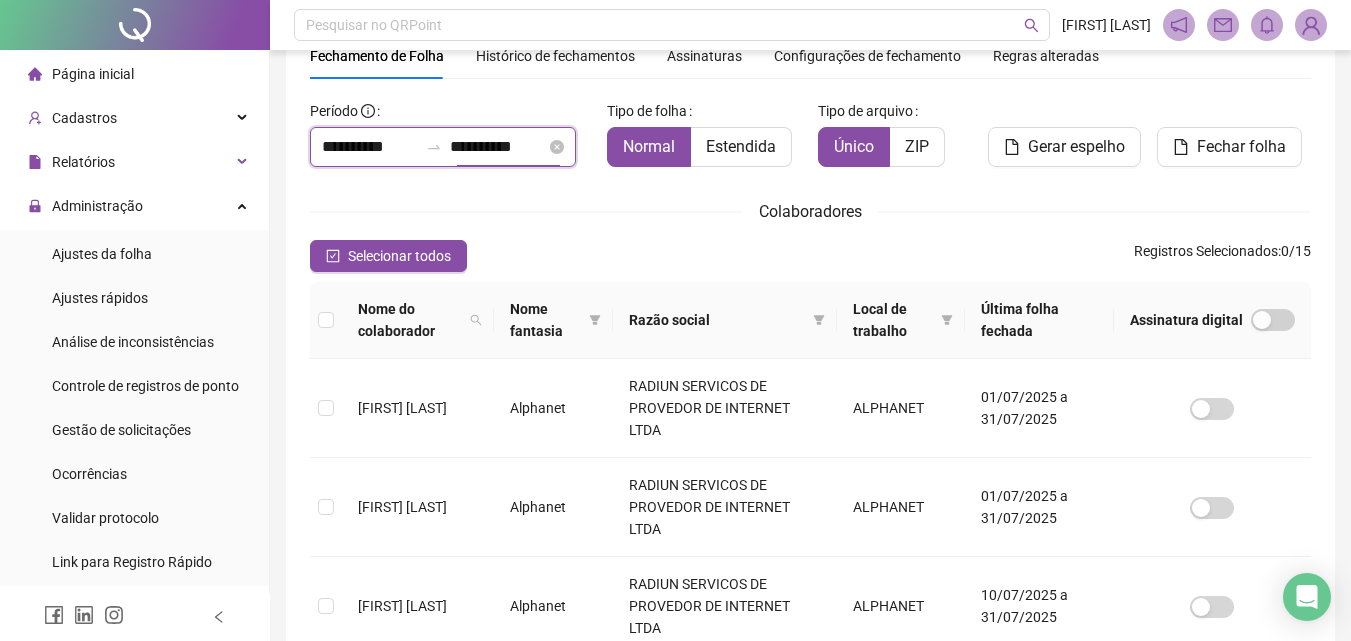 click on "**********" at bounding box center [498, 147] 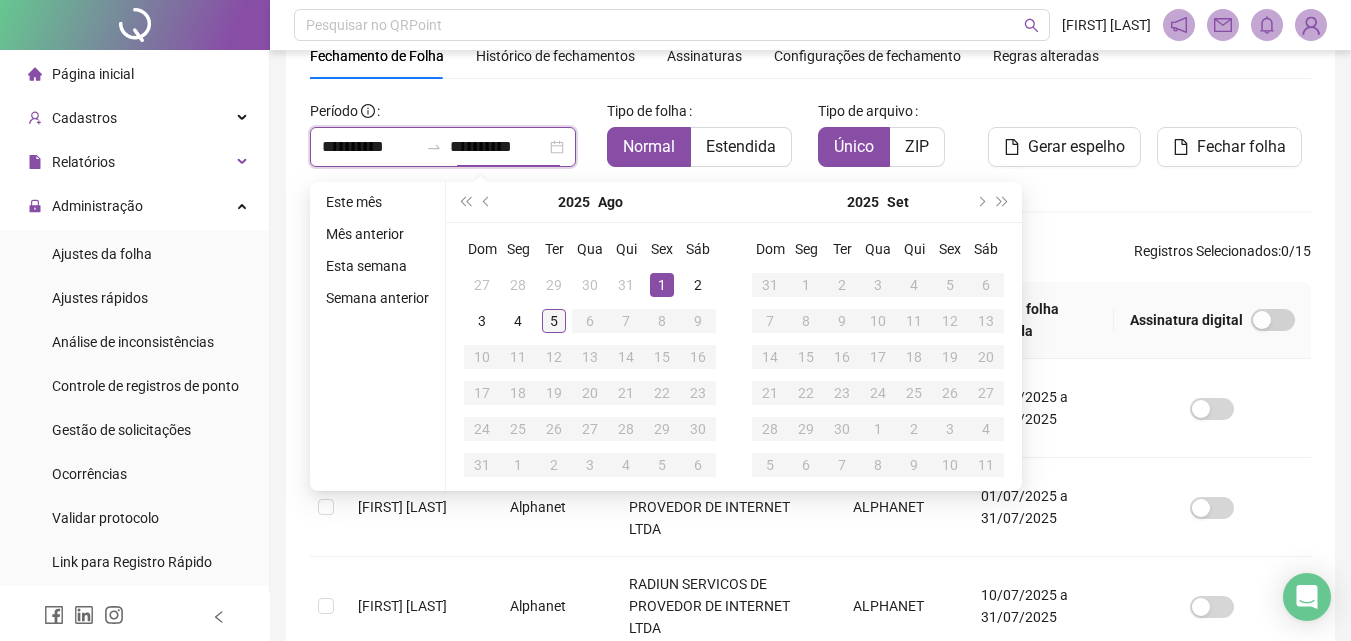 type on "**********" 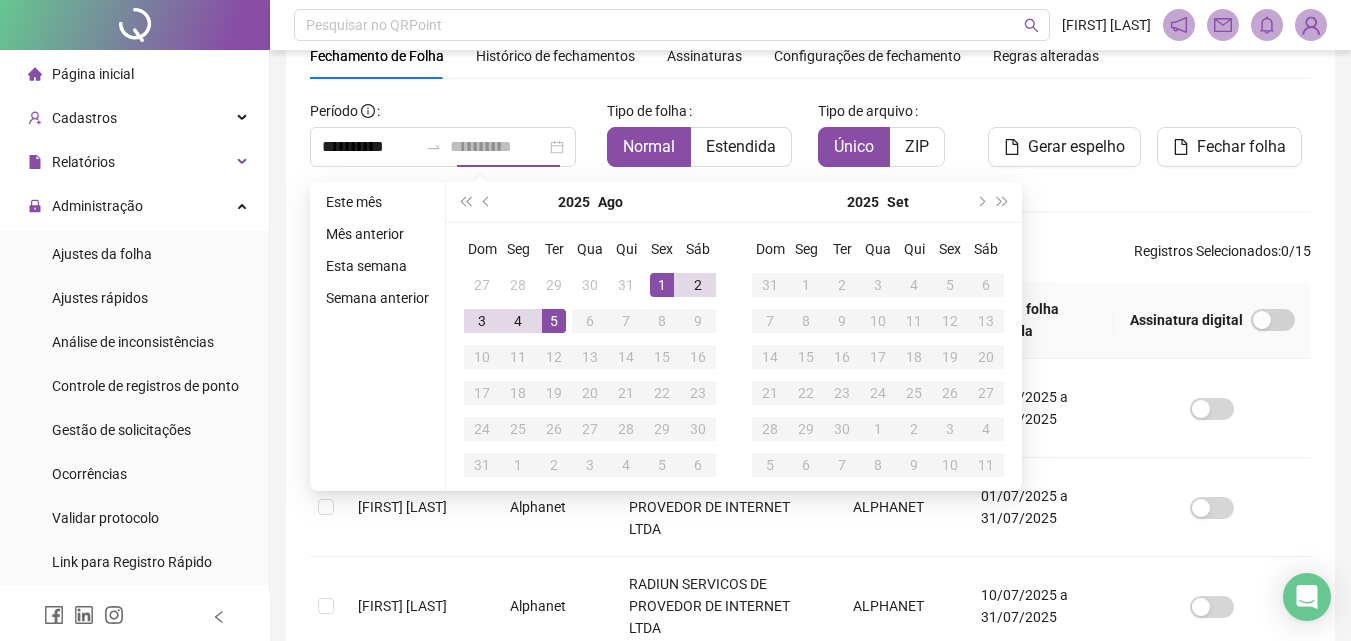 click on "5" at bounding box center (554, 321) 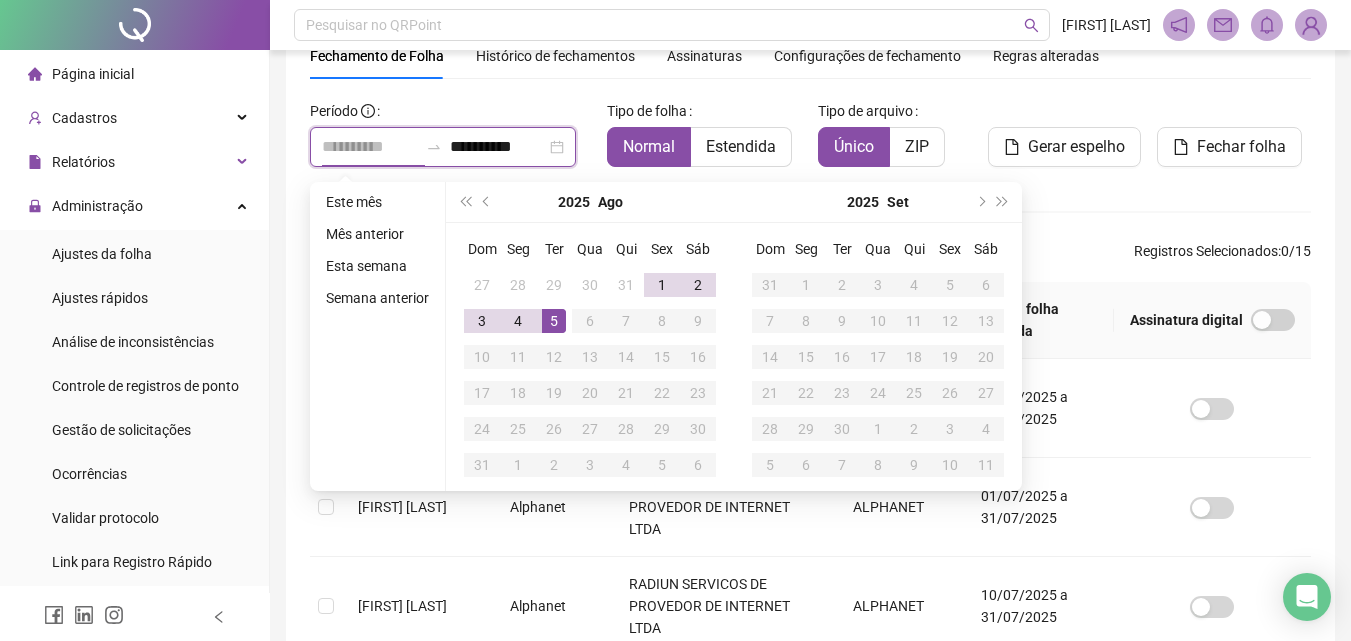 type on "**********" 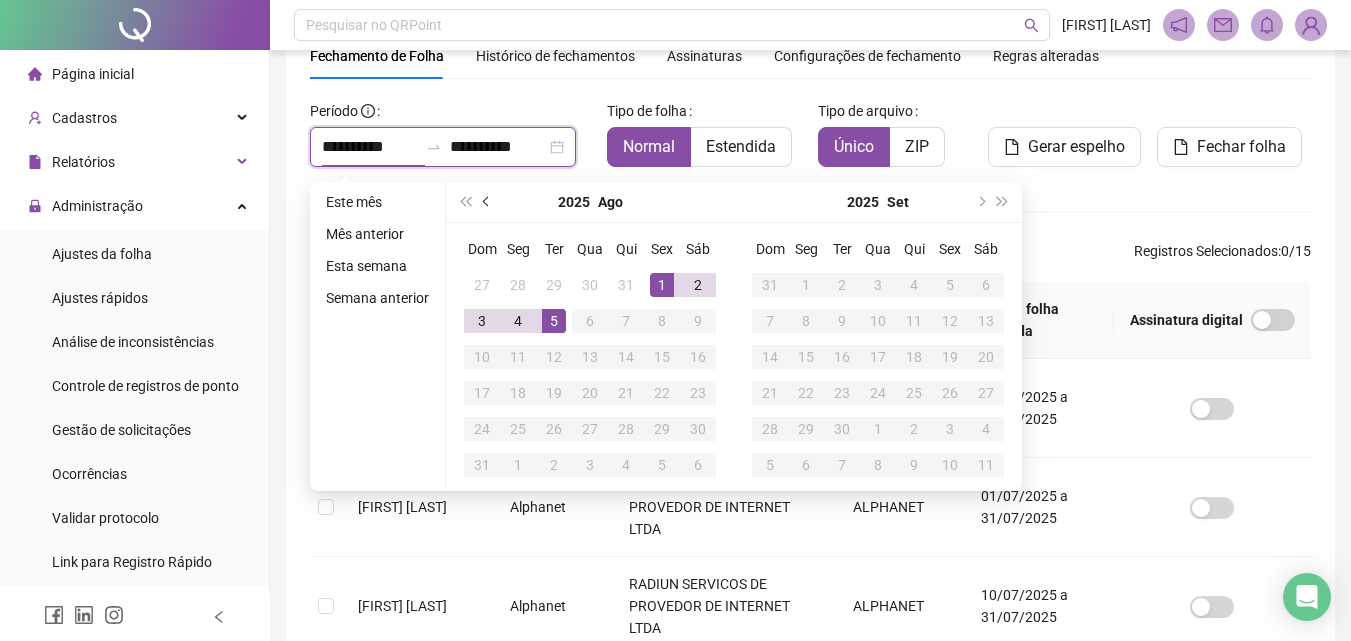 type on "**********" 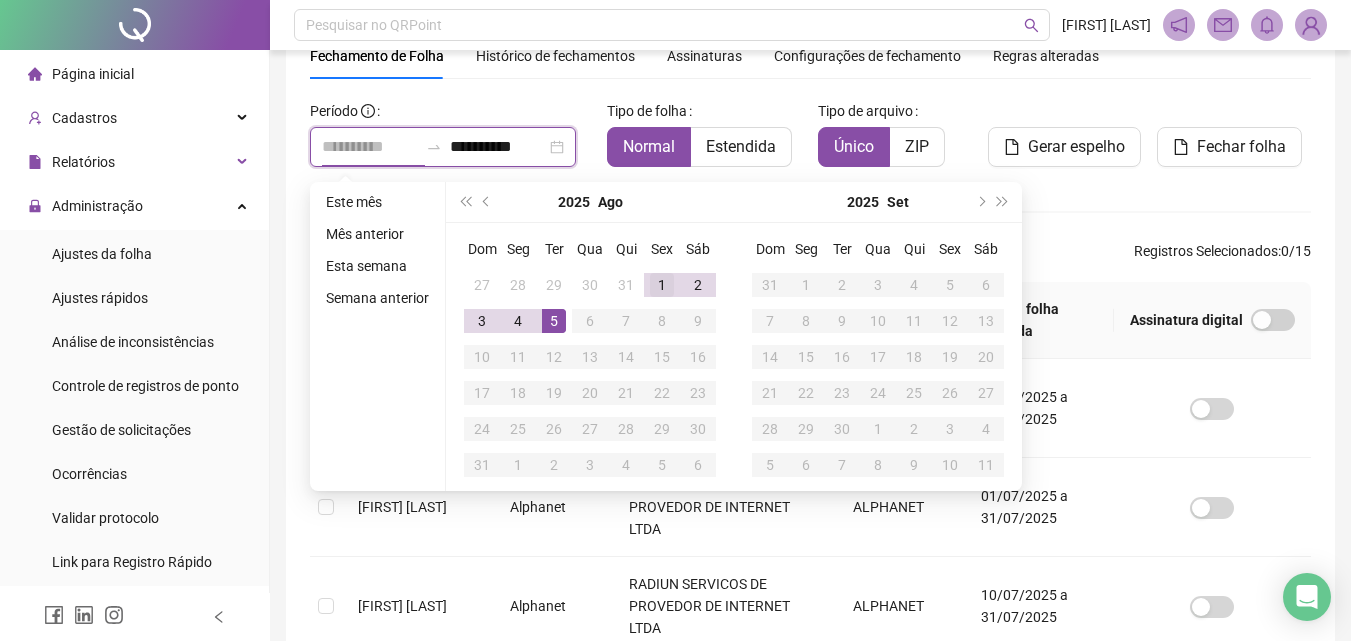 type on "**********" 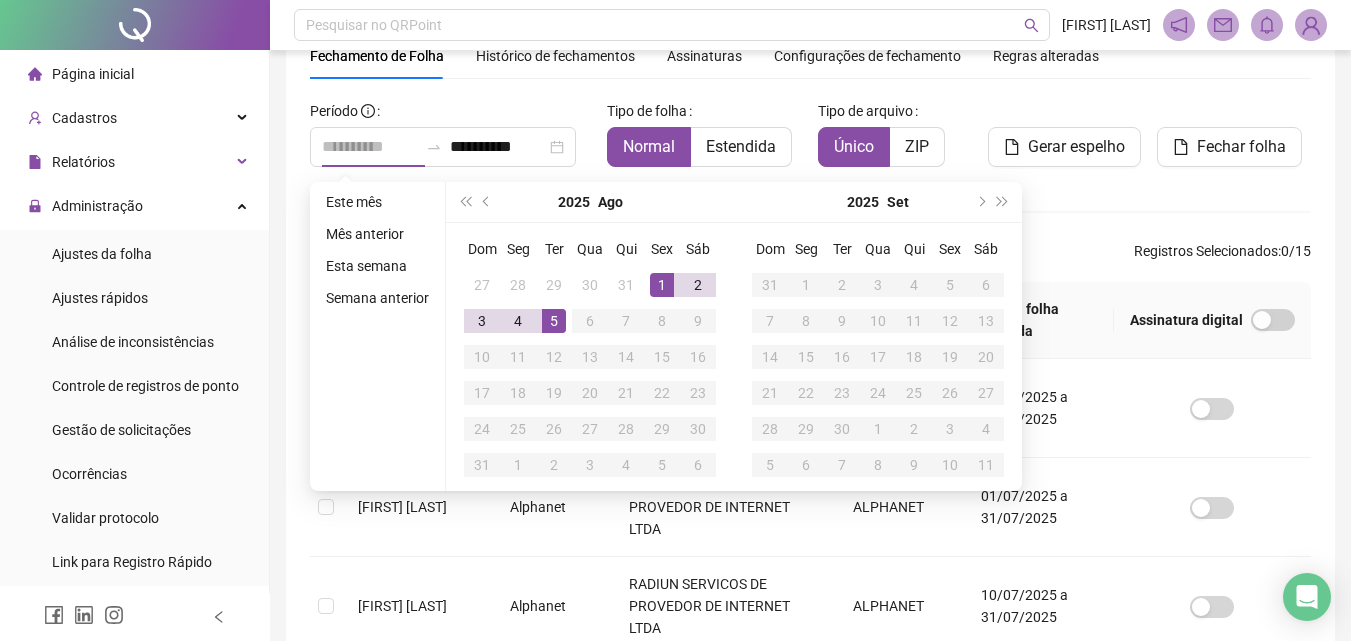 click on "1" at bounding box center (662, 285) 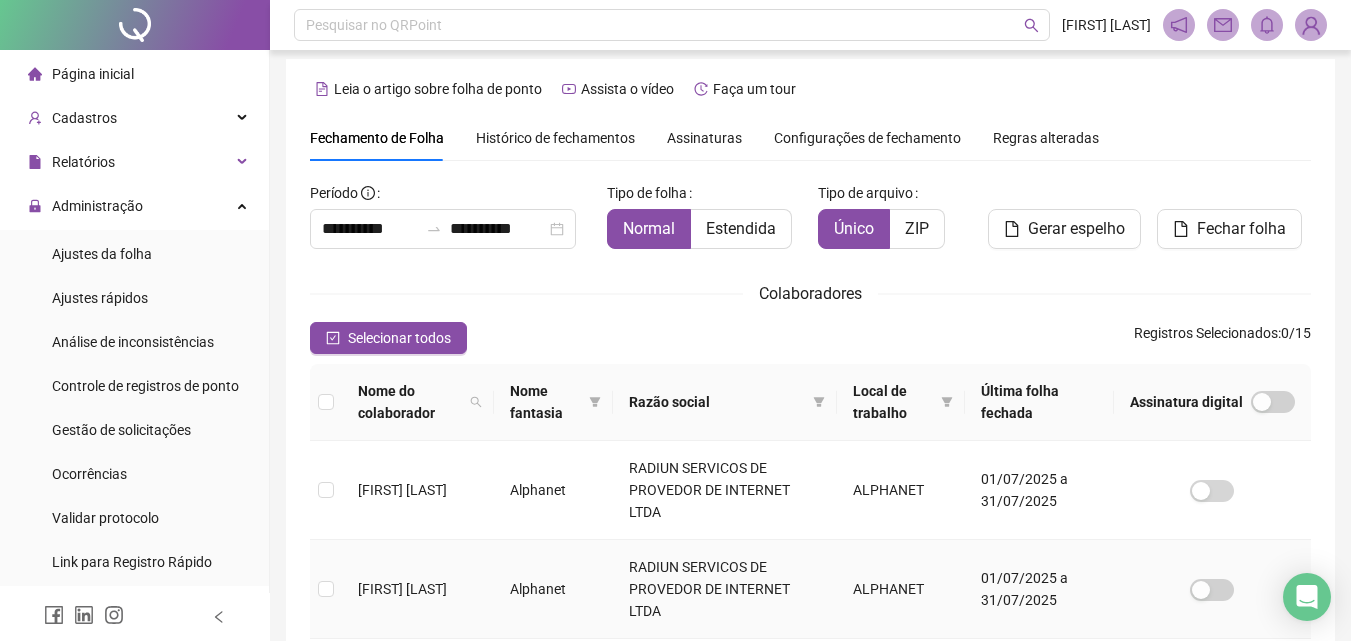 scroll, scrollTop: 0, scrollLeft: 0, axis: both 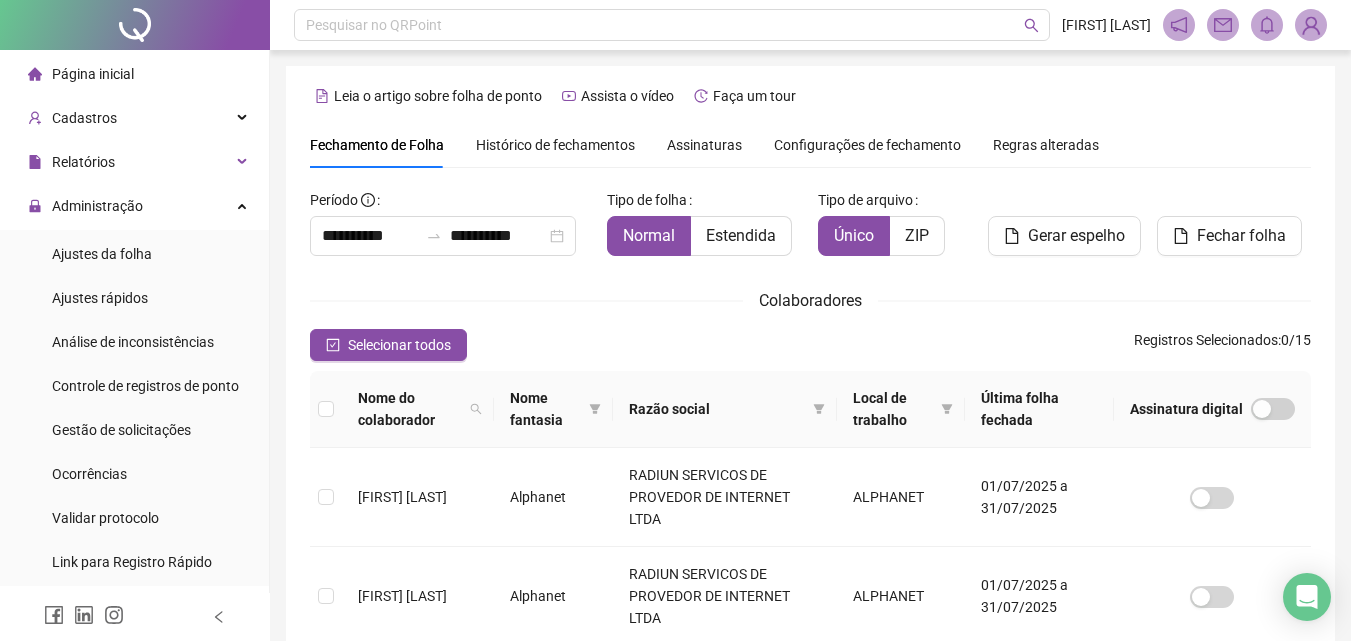 click on "Página inicial" at bounding box center (93, 74) 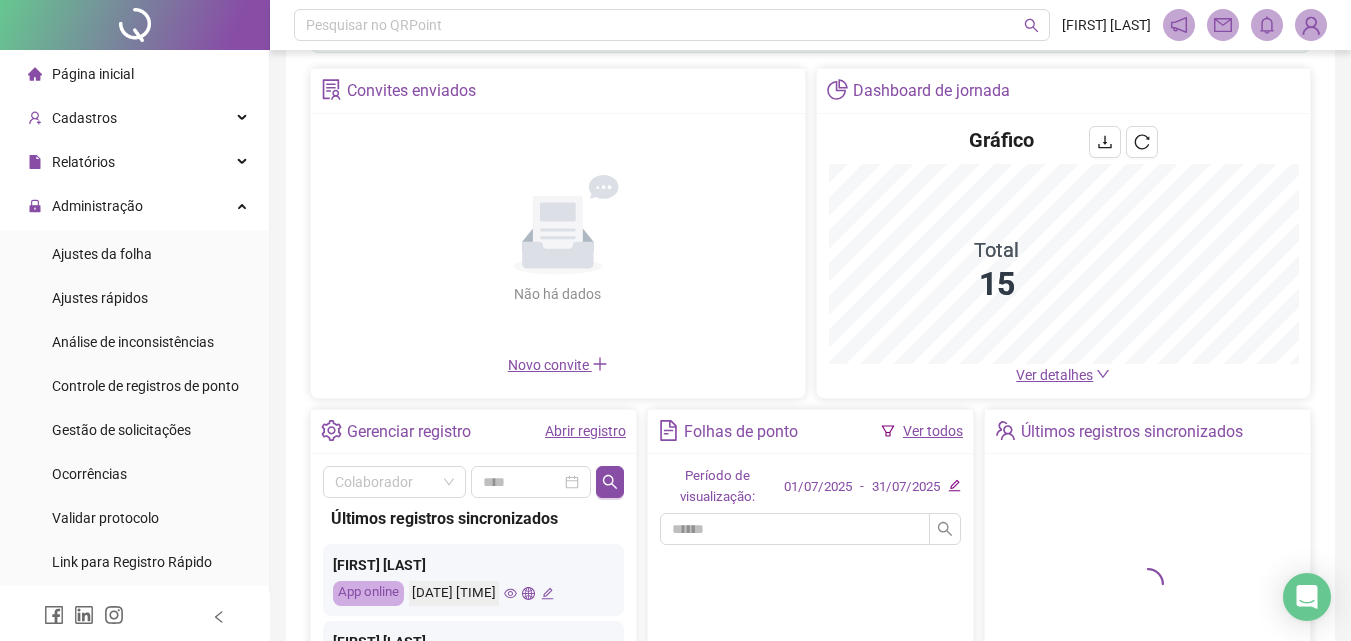 scroll, scrollTop: 200, scrollLeft: 0, axis: vertical 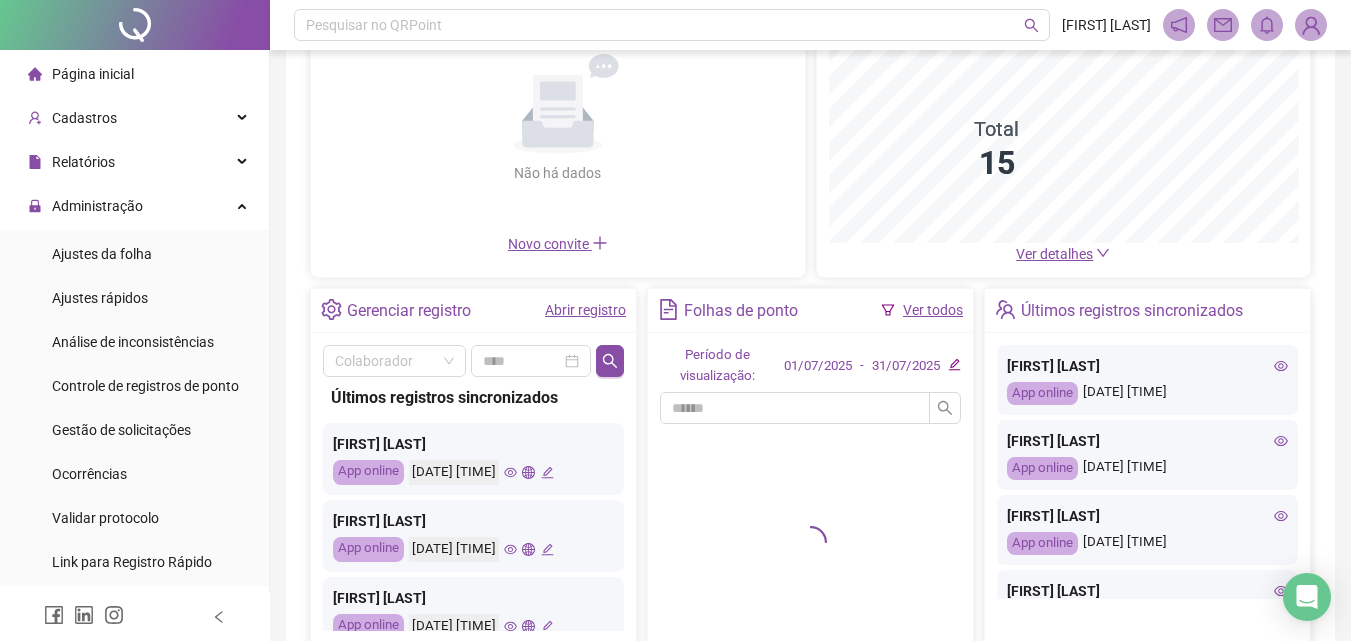 click on "Abrir registro" at bounding box center (585, 310) 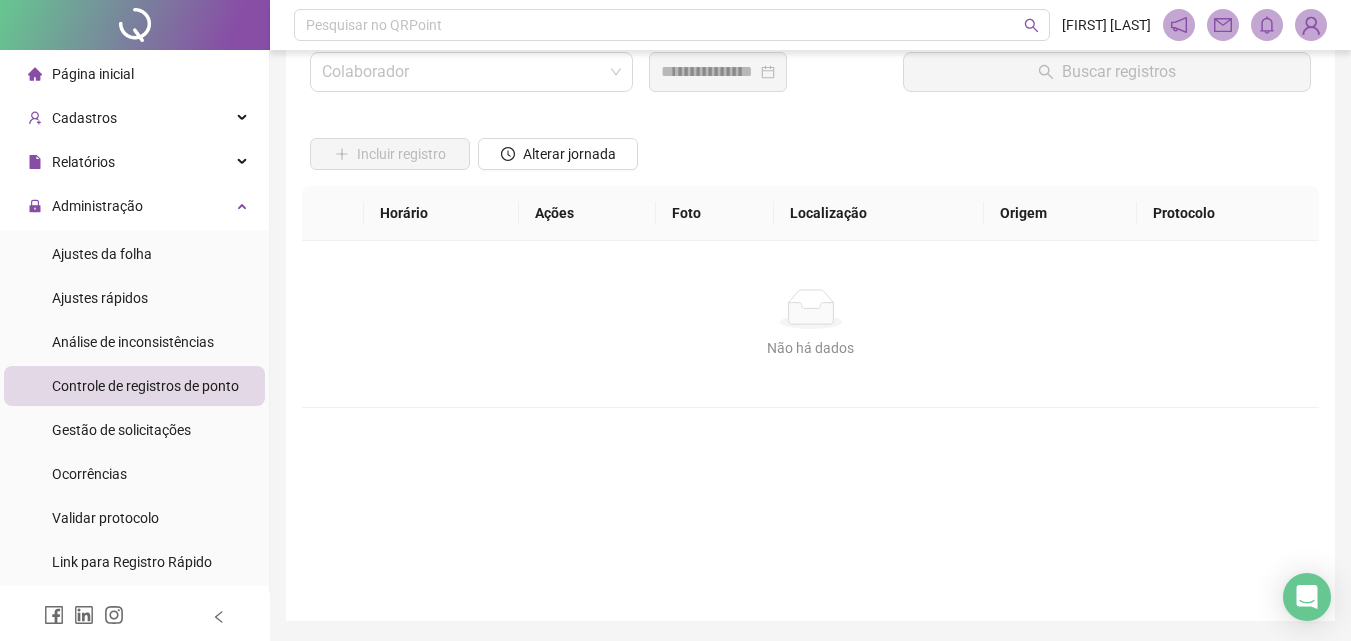 scroll, scrollTop: 1, scrollLeft: 0, axis: vertical 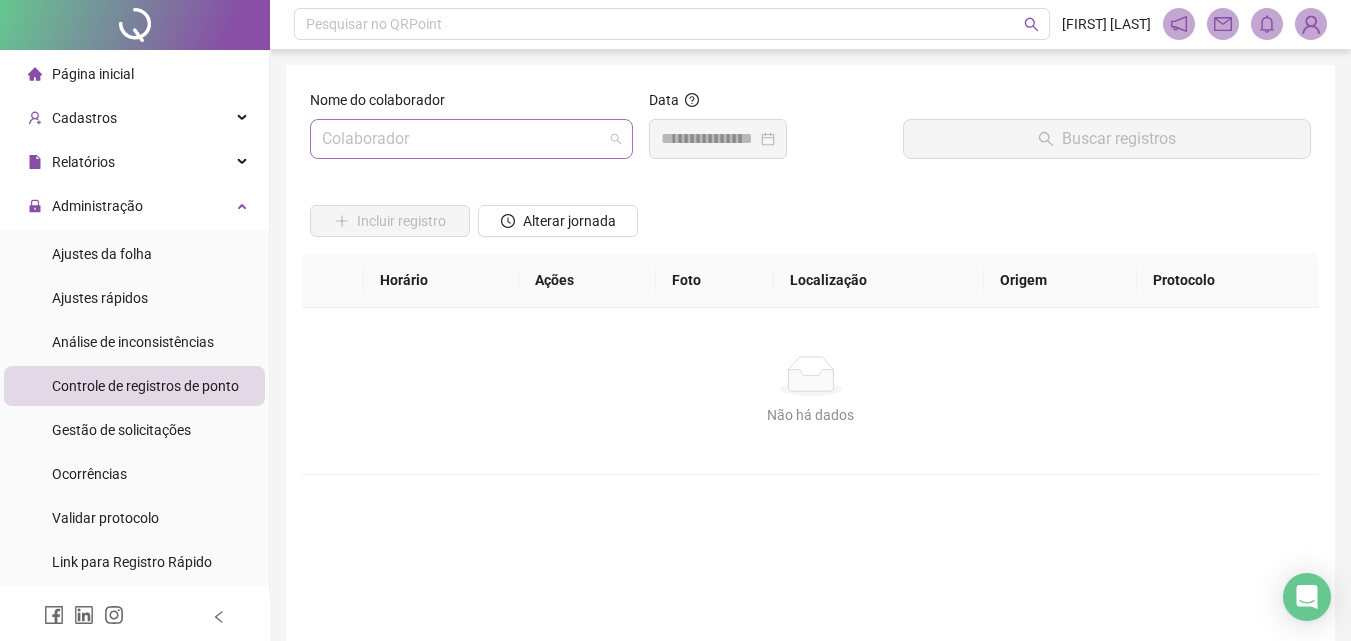 click at bounding box center (462, 139) 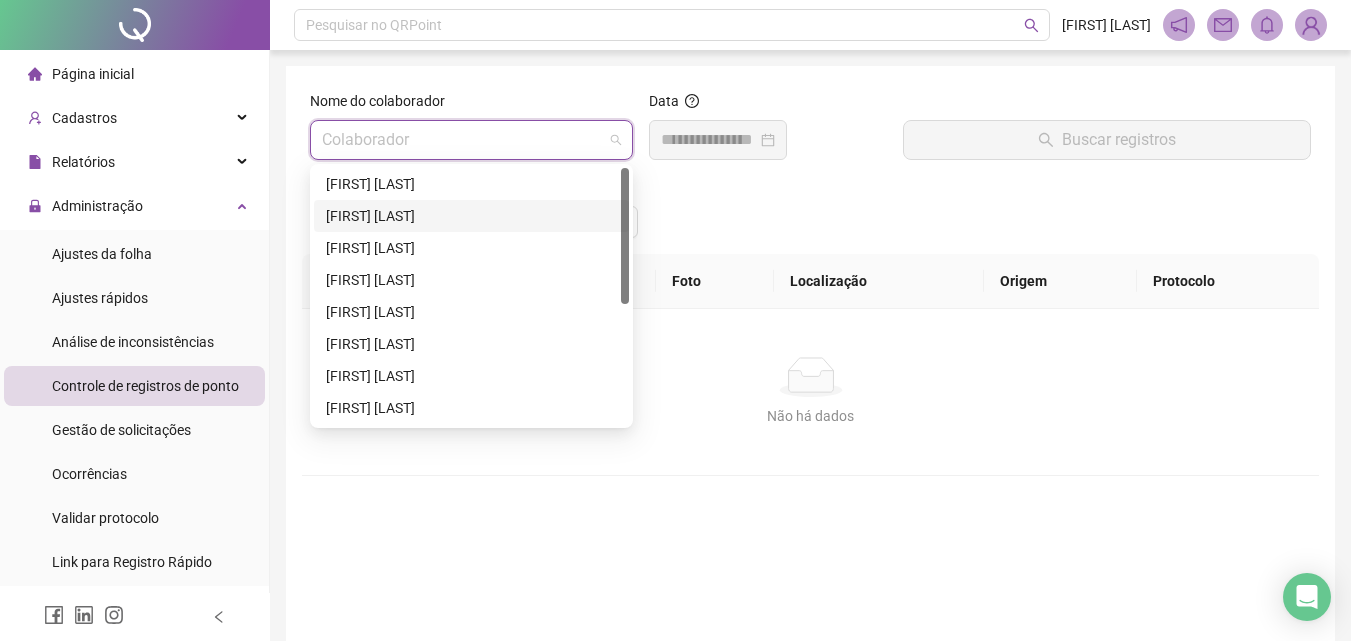 click on "[FIRST] [LAST] [LAST]" at bounding box center (471, 216) 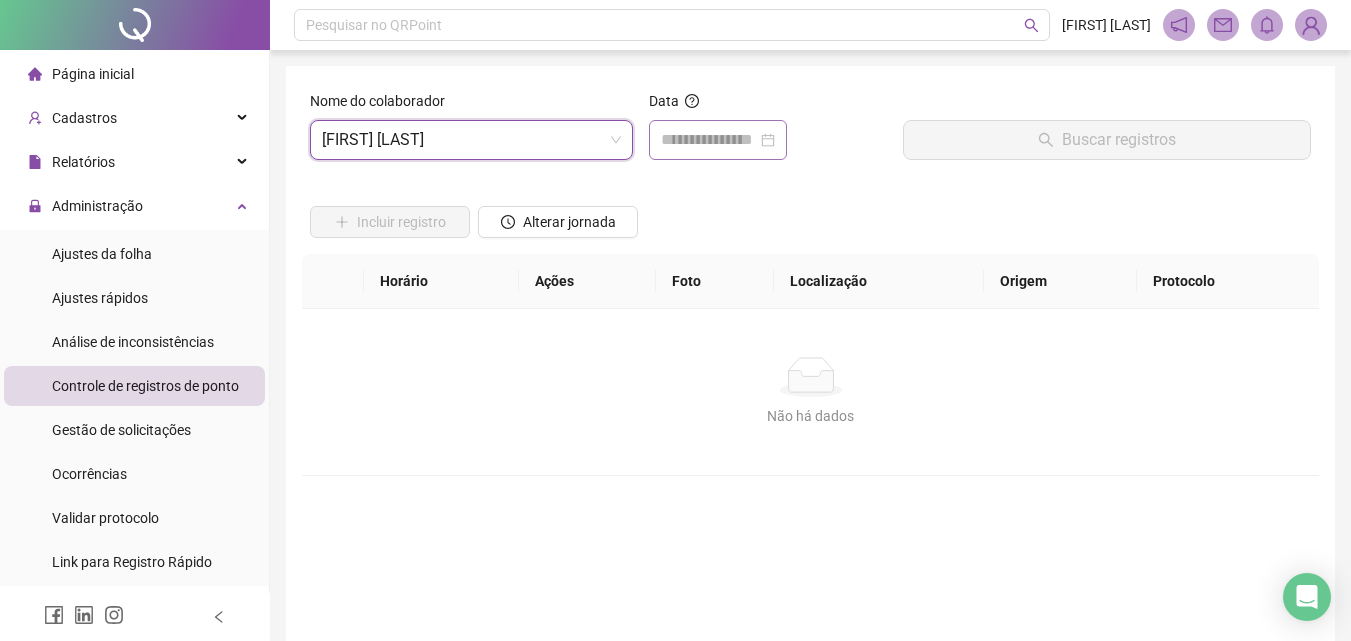 click at bounding box center (718, 140) 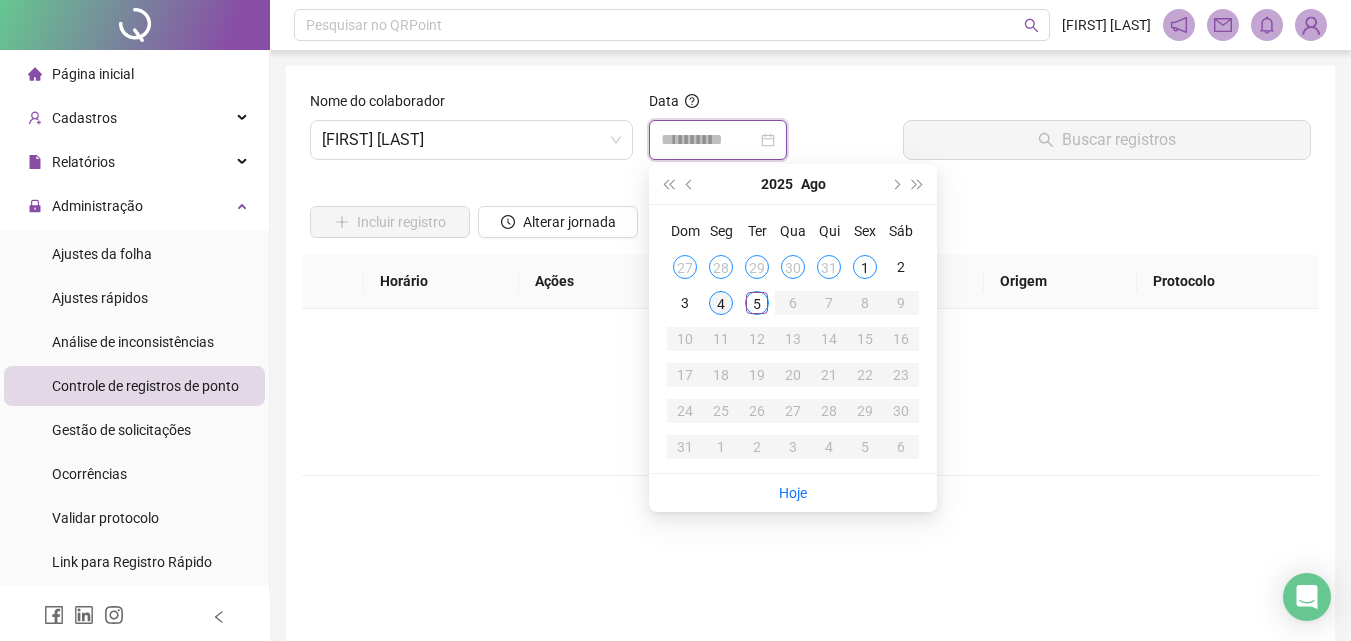 type on "**********" 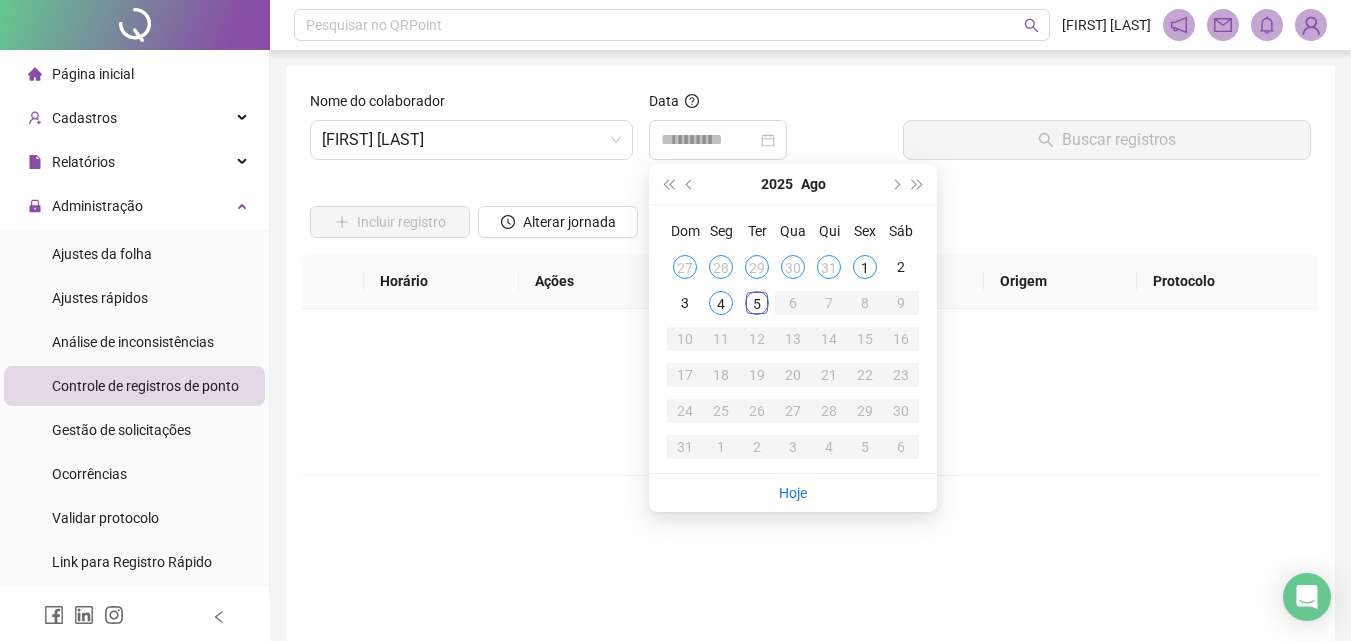 click on "4" at bounding box center (721, 303) 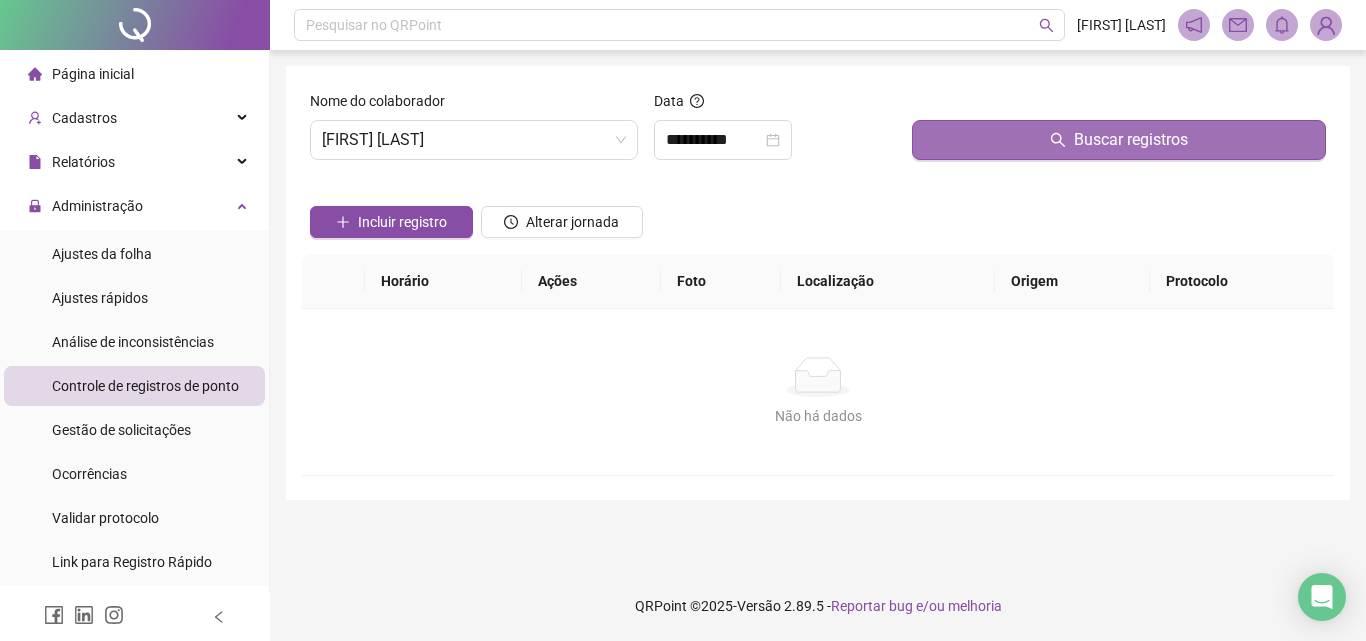 click on "Buscar registros" at bounding box center [1119, 140] 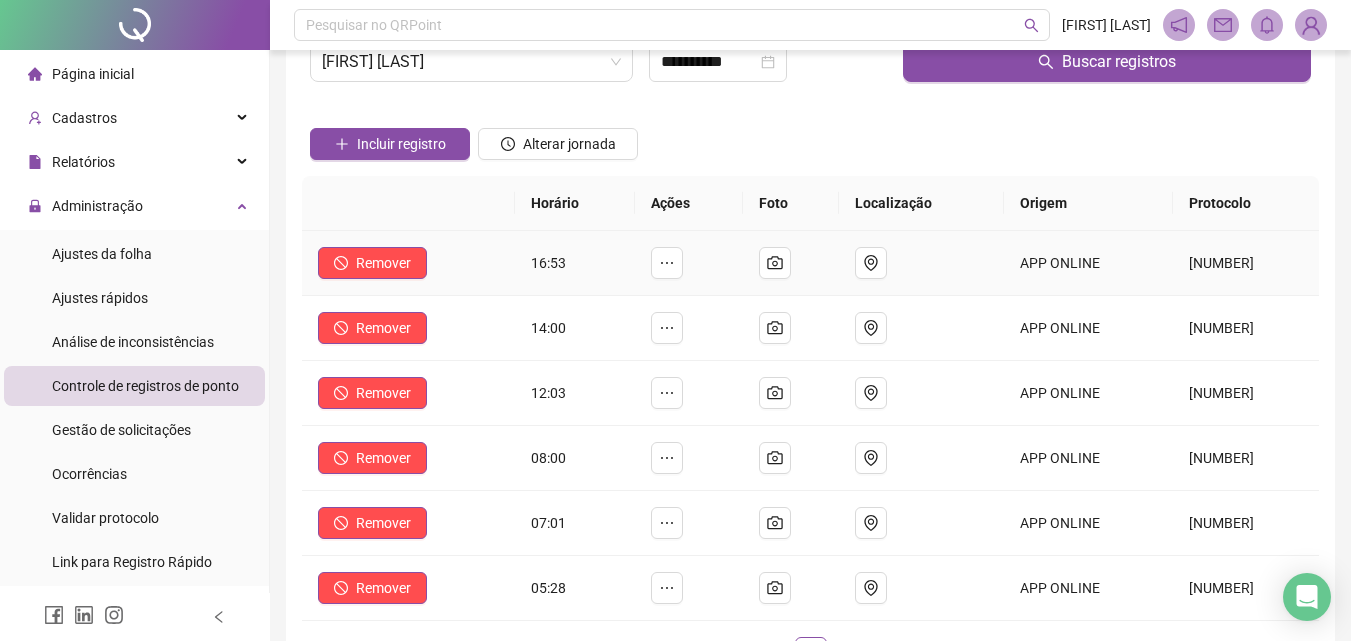 scroll, scrollTop: 100, scrollLeft: 0, axis: vertical 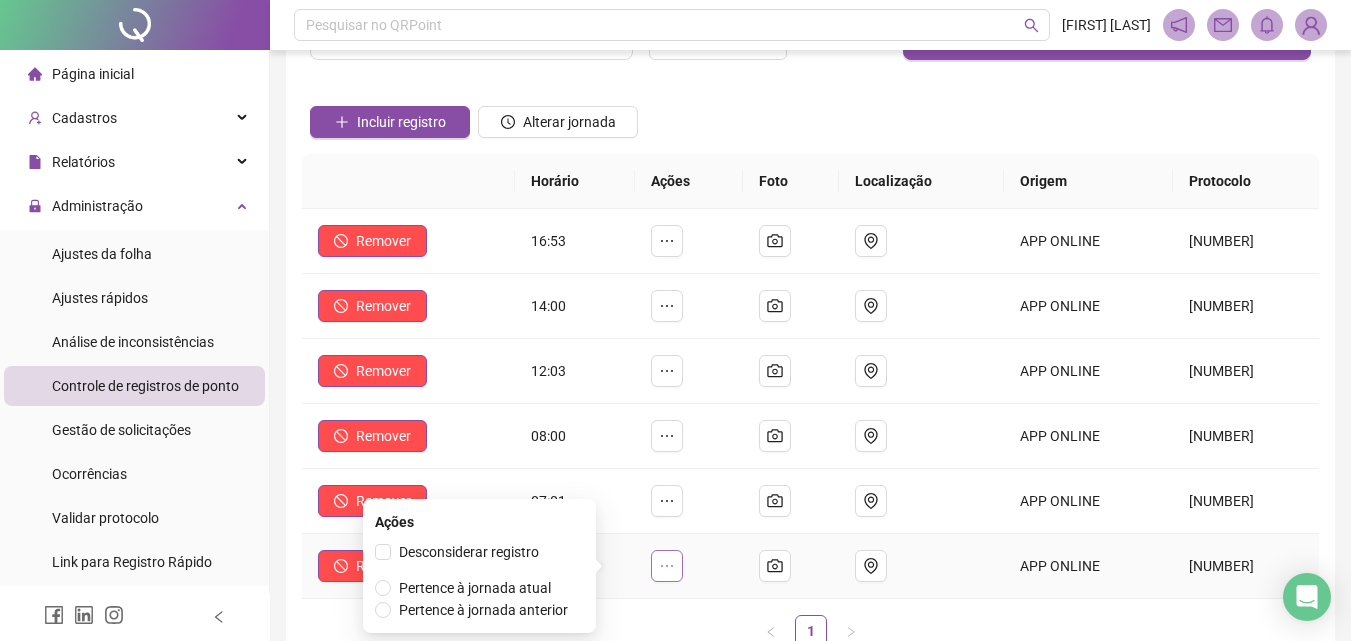 click at bounding box center (667, 566) 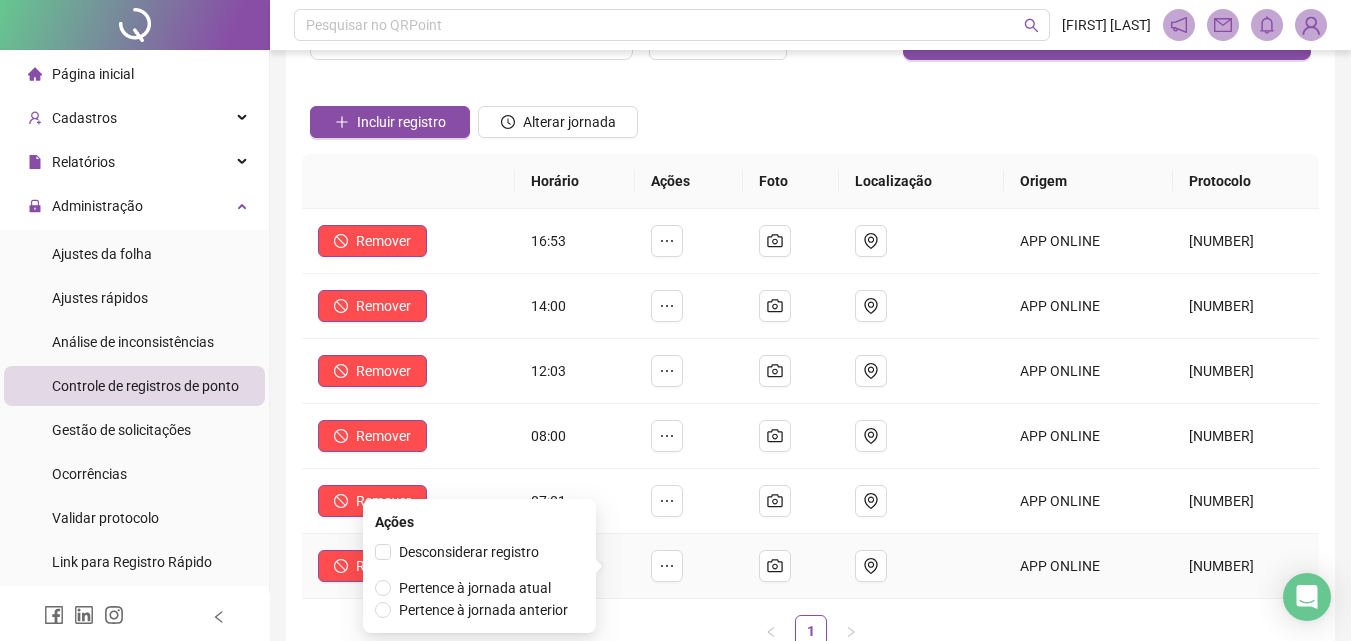 click on "Ações Desconsiderar registro Pertence à jornada atual Pertence à jornada anterior" at bounding box center (479, 566) 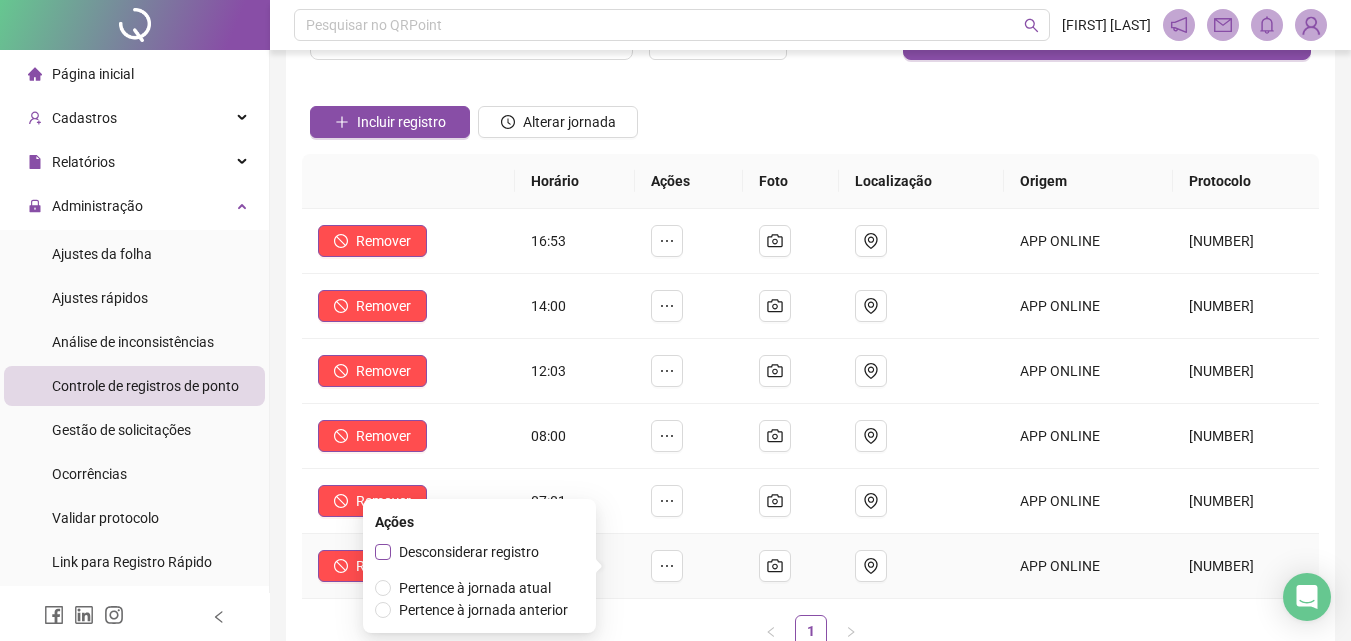 click on "Desconsiderar registro" at bounding box center (469, 552) 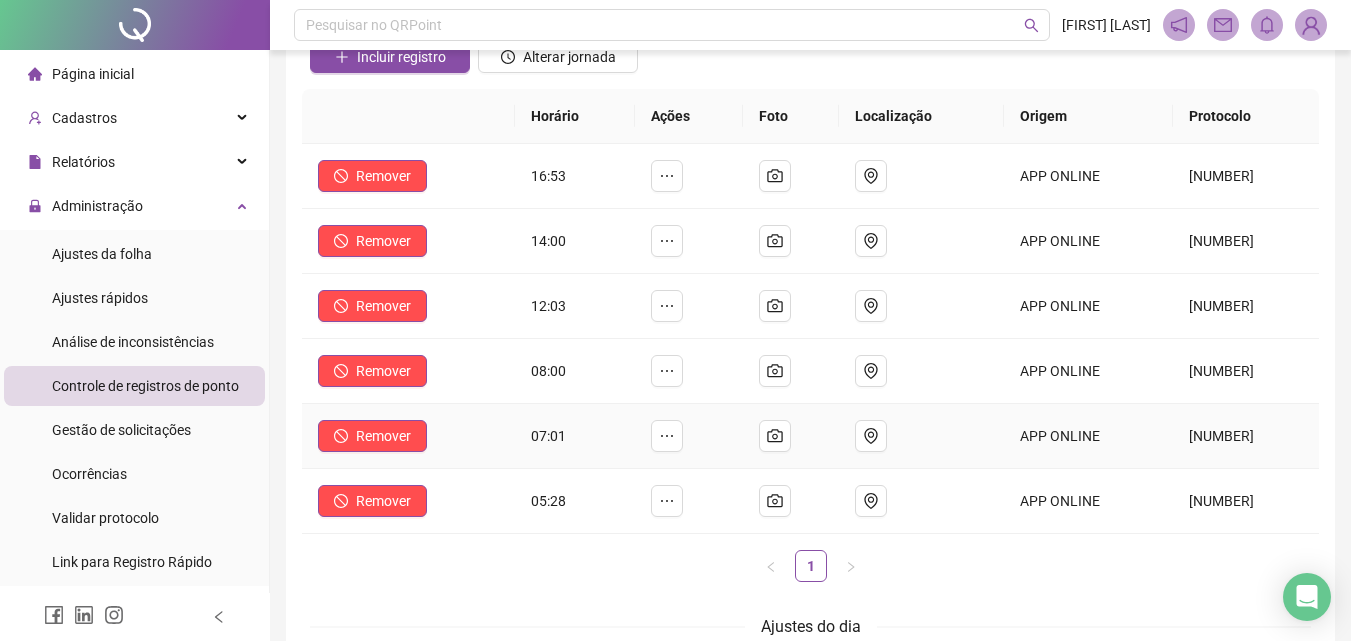 scroll, scrollTop: 200, scrollLeft: 0, axis: vertical 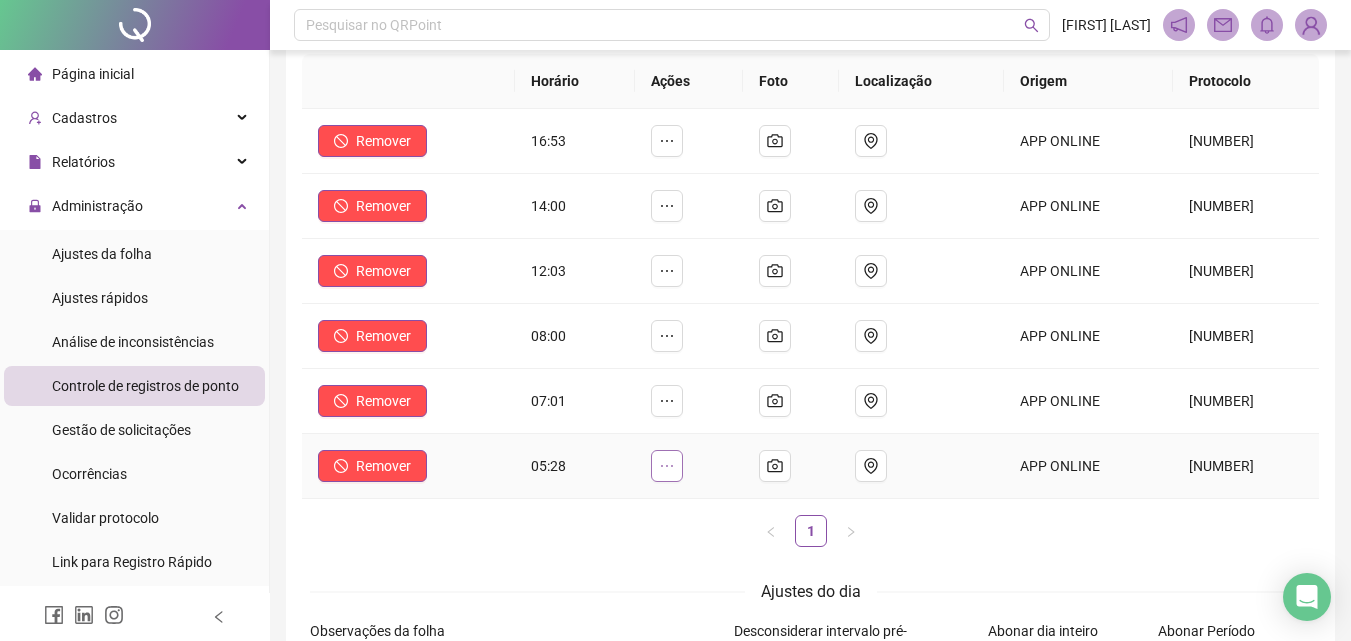 click 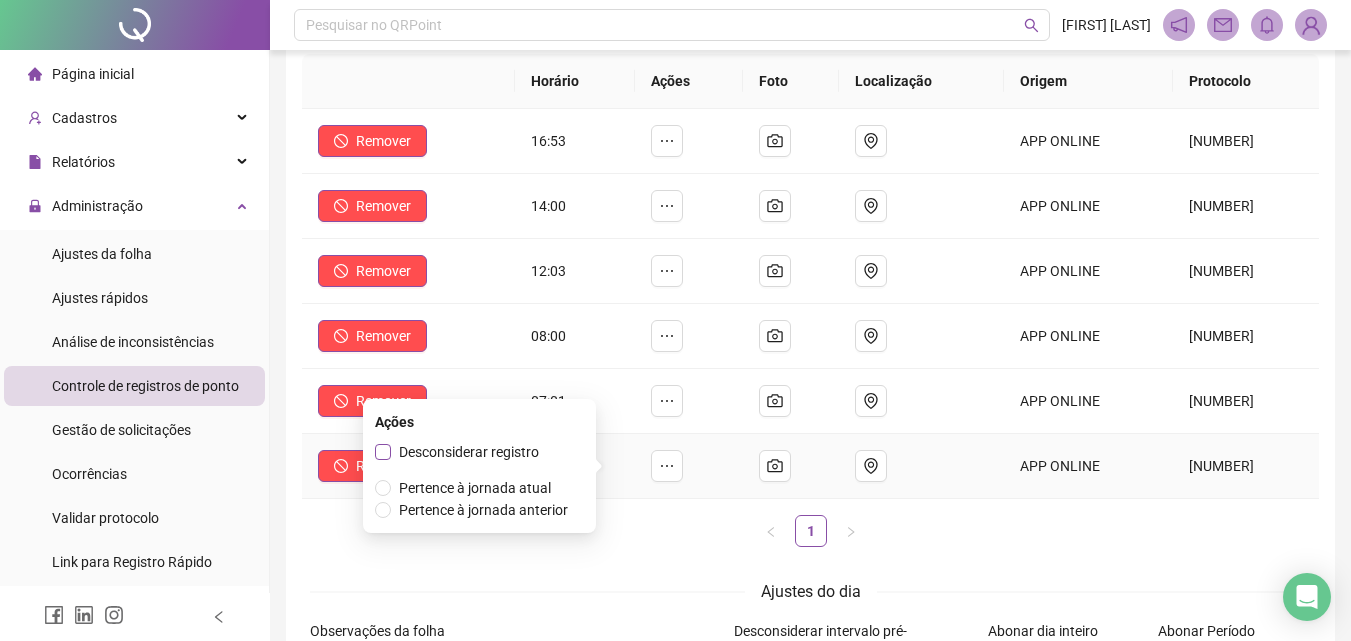 click on "Desconsiderar registro" at bounding box center [469, 452] 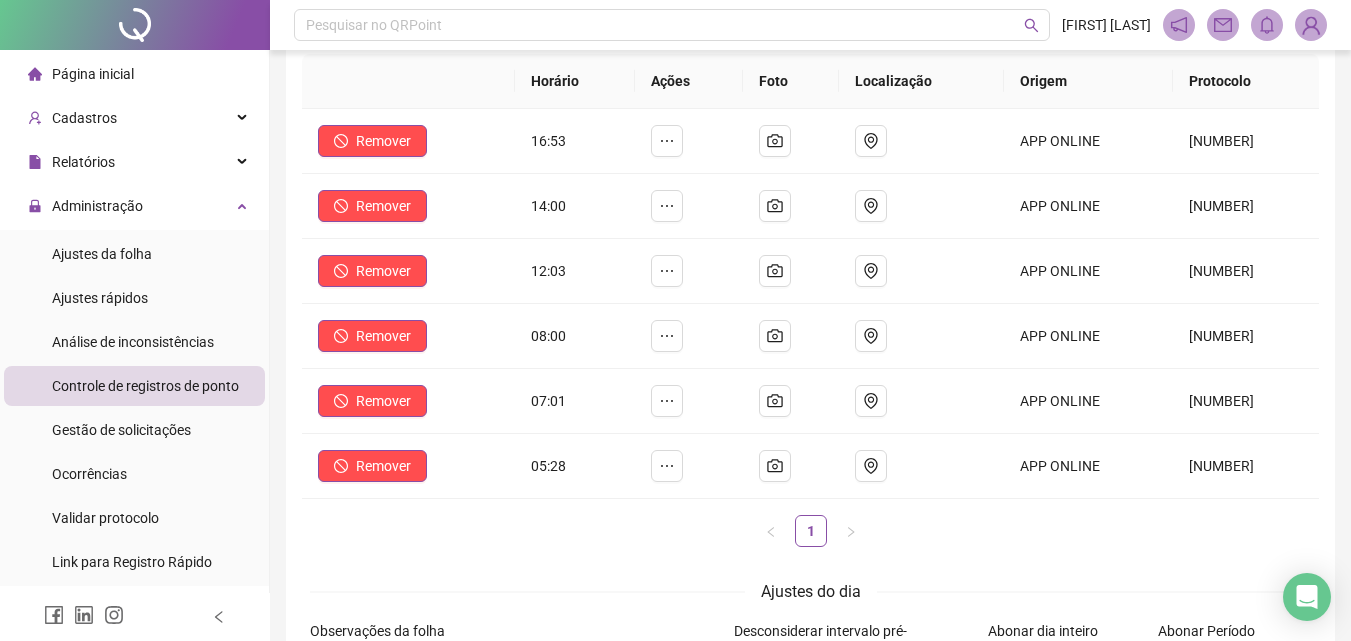 click on "1" at bounding box center (810, 531) 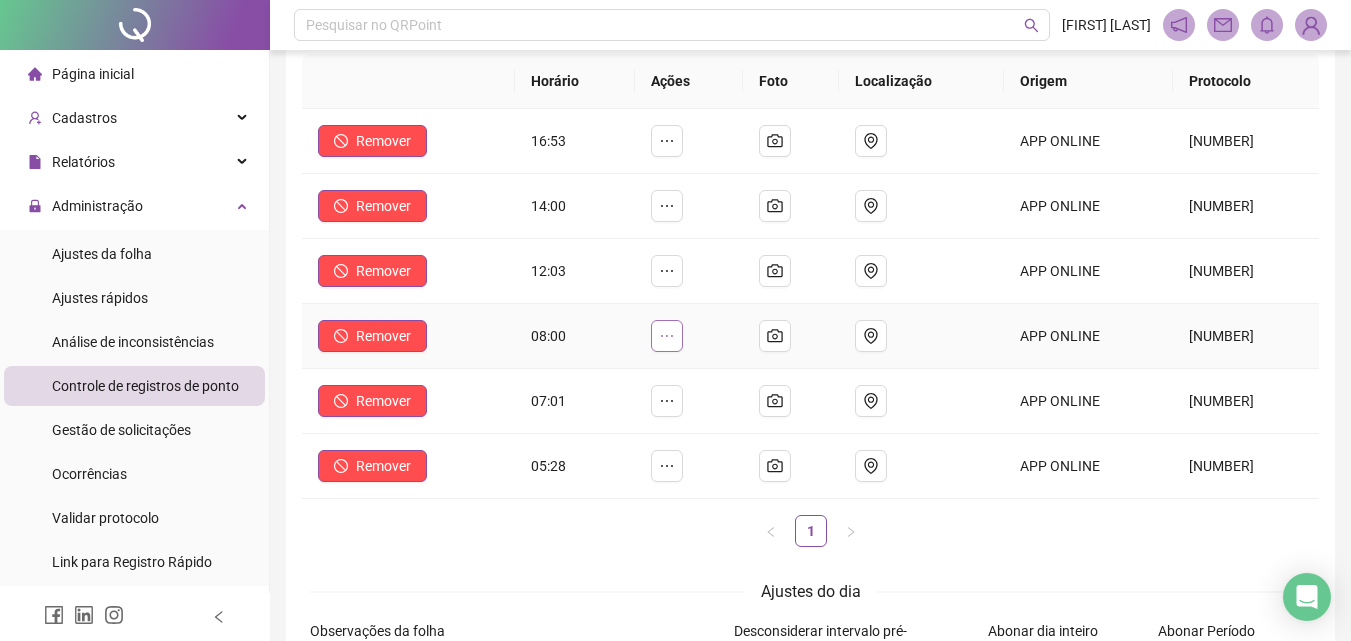 click at bounding box center (667, 336) 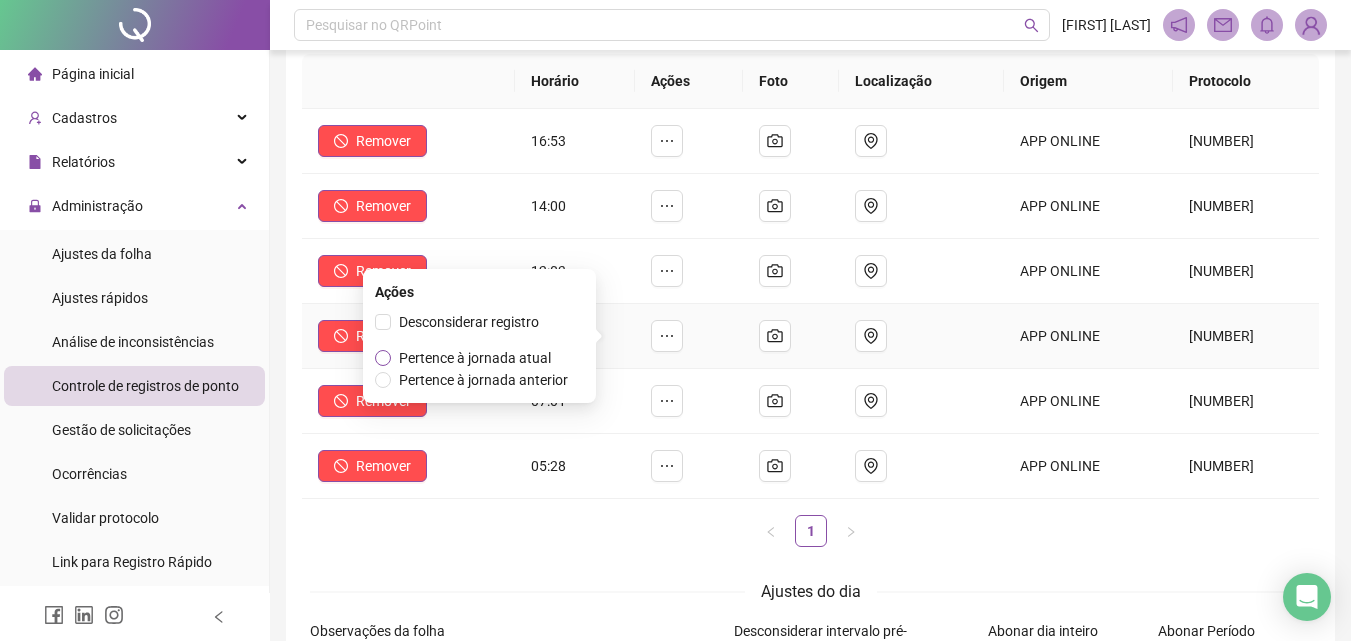 click on "Pertence à jornada atual" at bounding box center [475, 358] 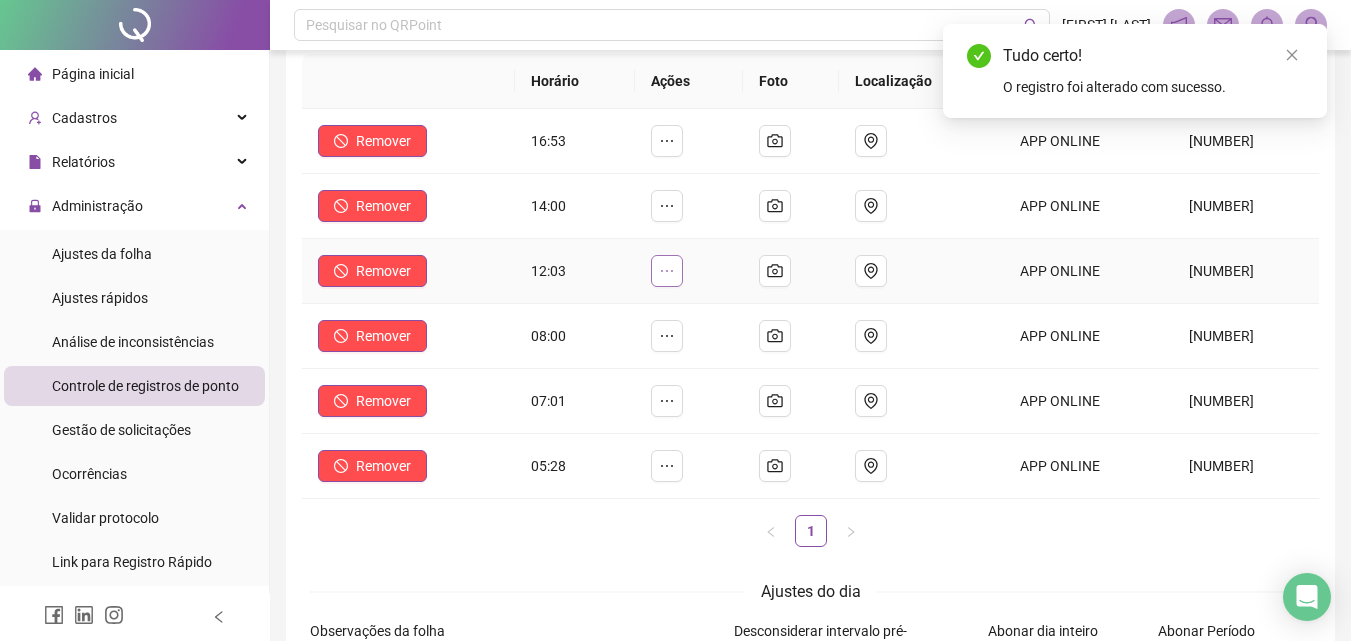 click at bounding box center [667, 271] 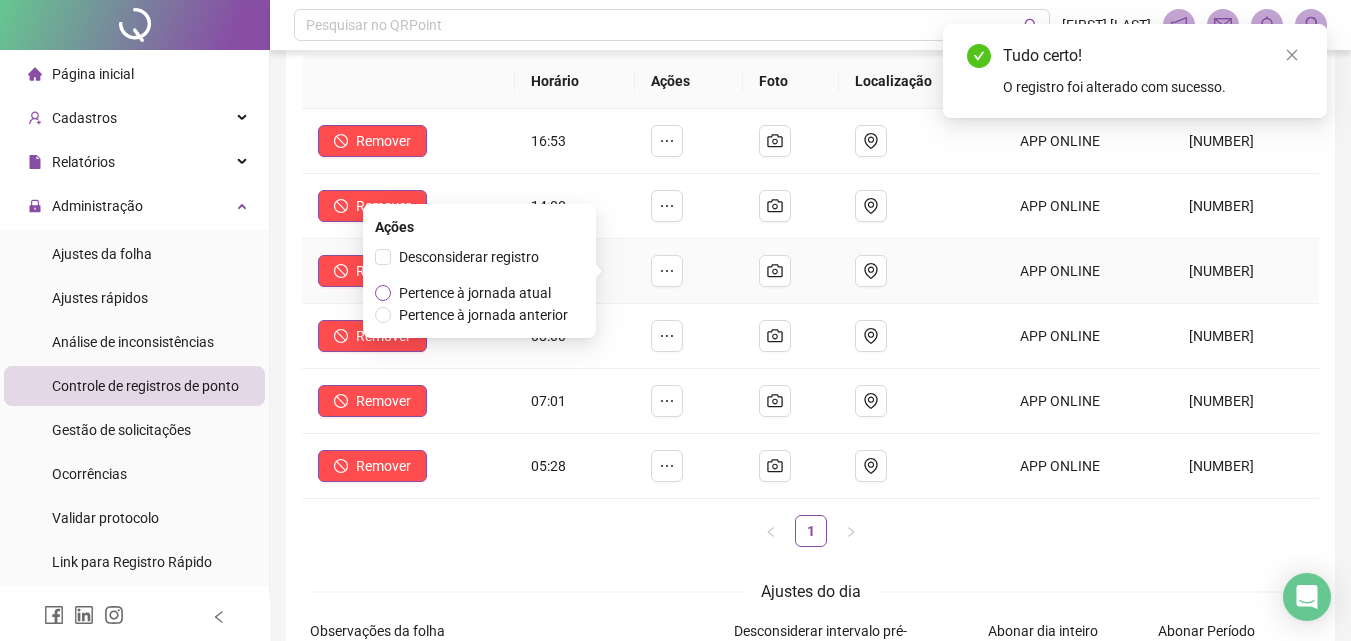 click on "Pertence à jornada atual" at bounding box center [475, 293] 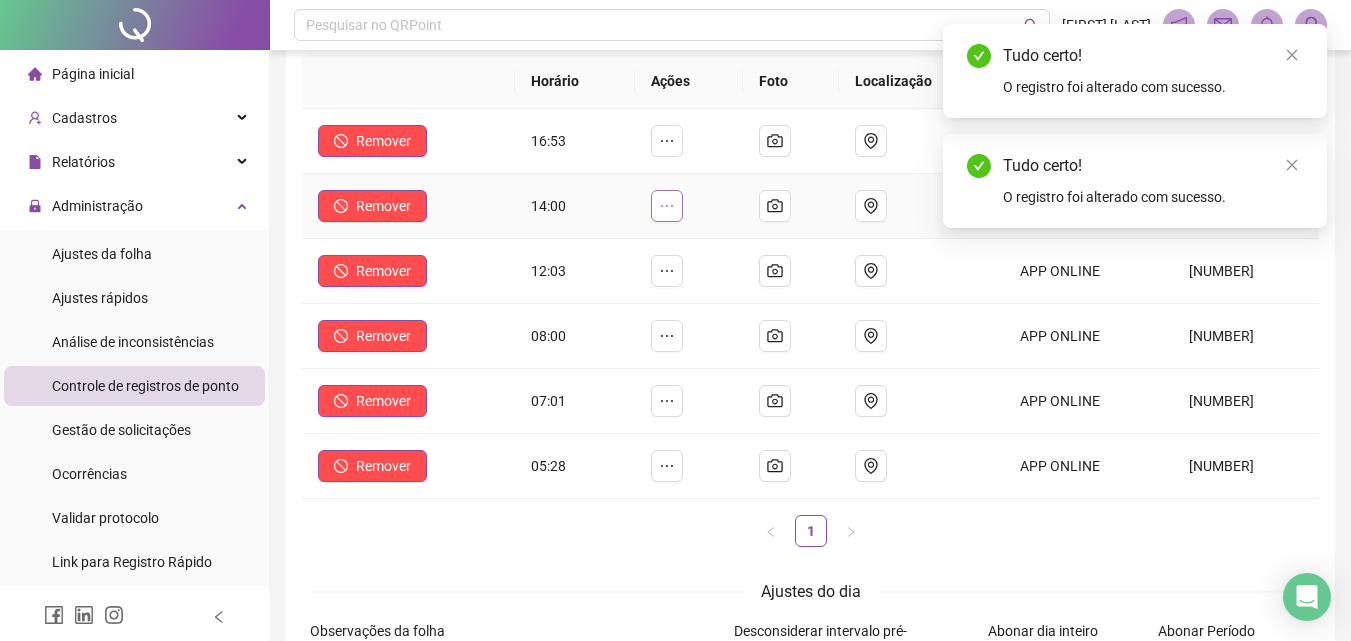 click 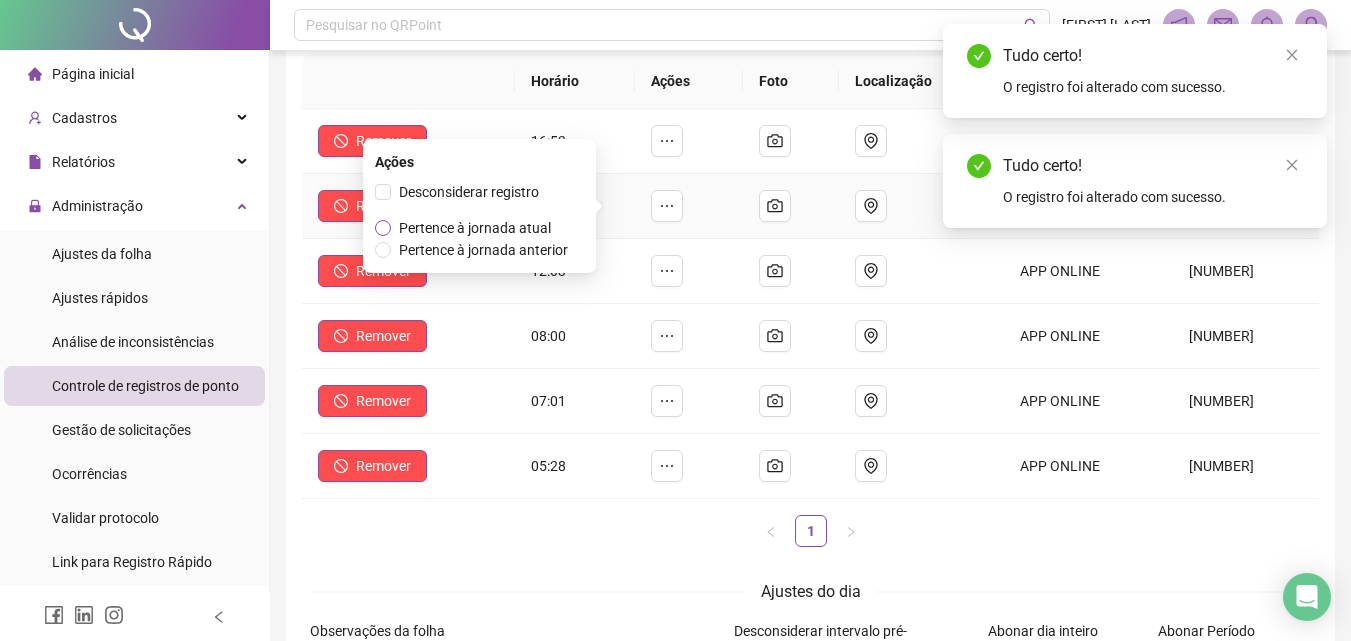 click on "Pertence à jornada atual" at bounding box center [475, 228] 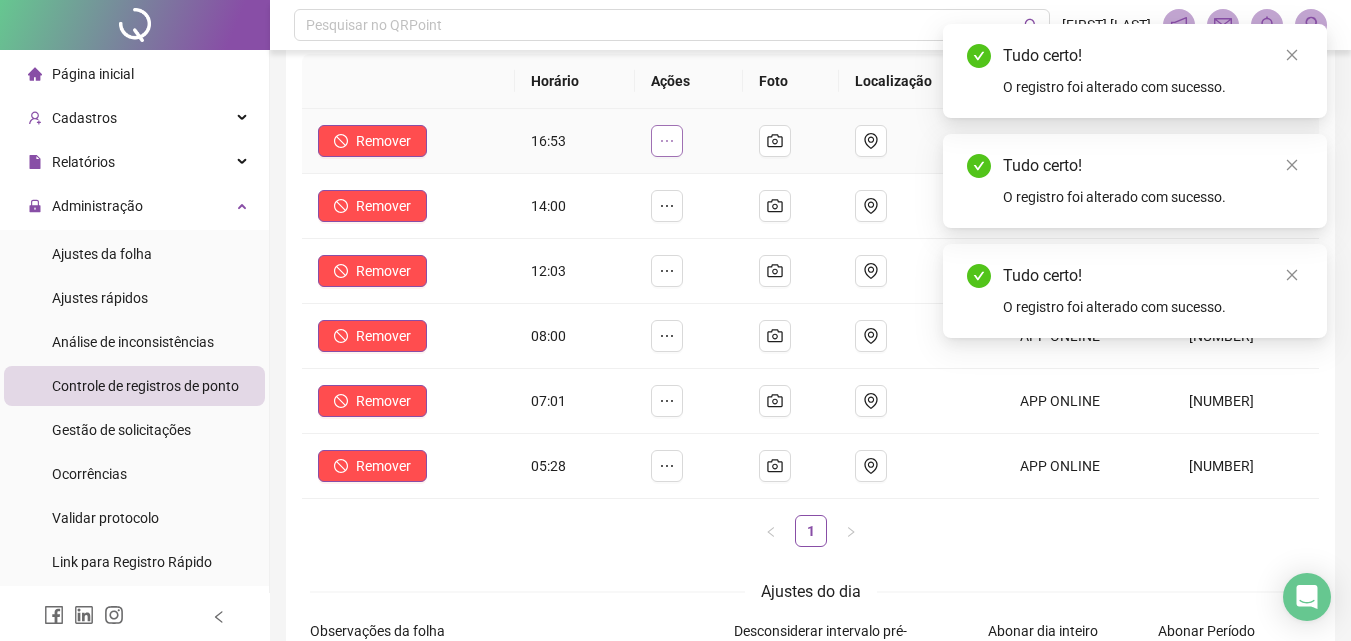 click 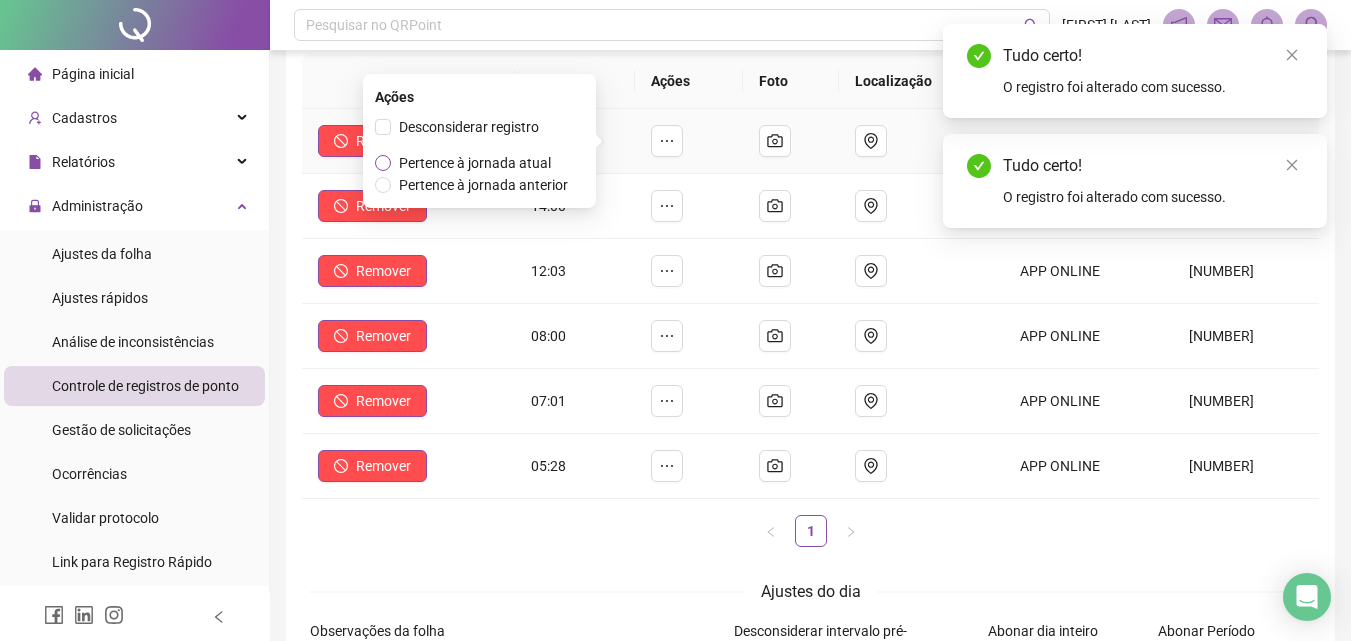 click on "Pertence à jornada atual" at bounding box center [475, 163] 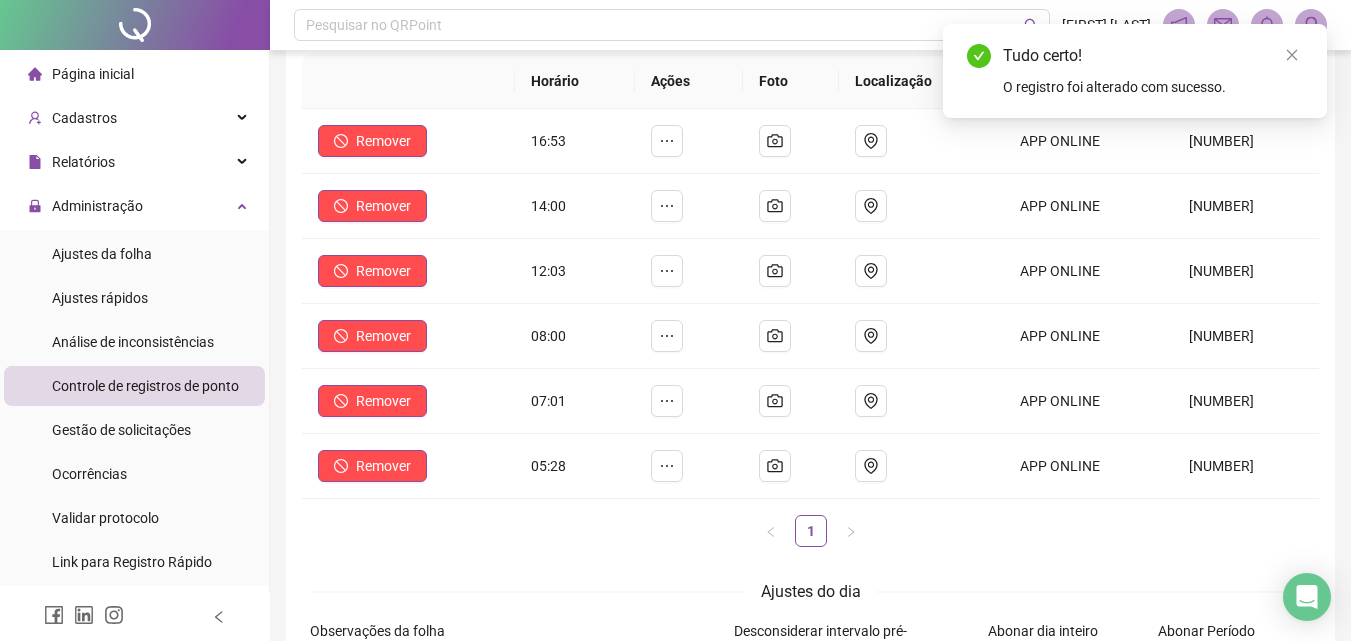 click on "Página inicial" at bounding box center [81, 74] 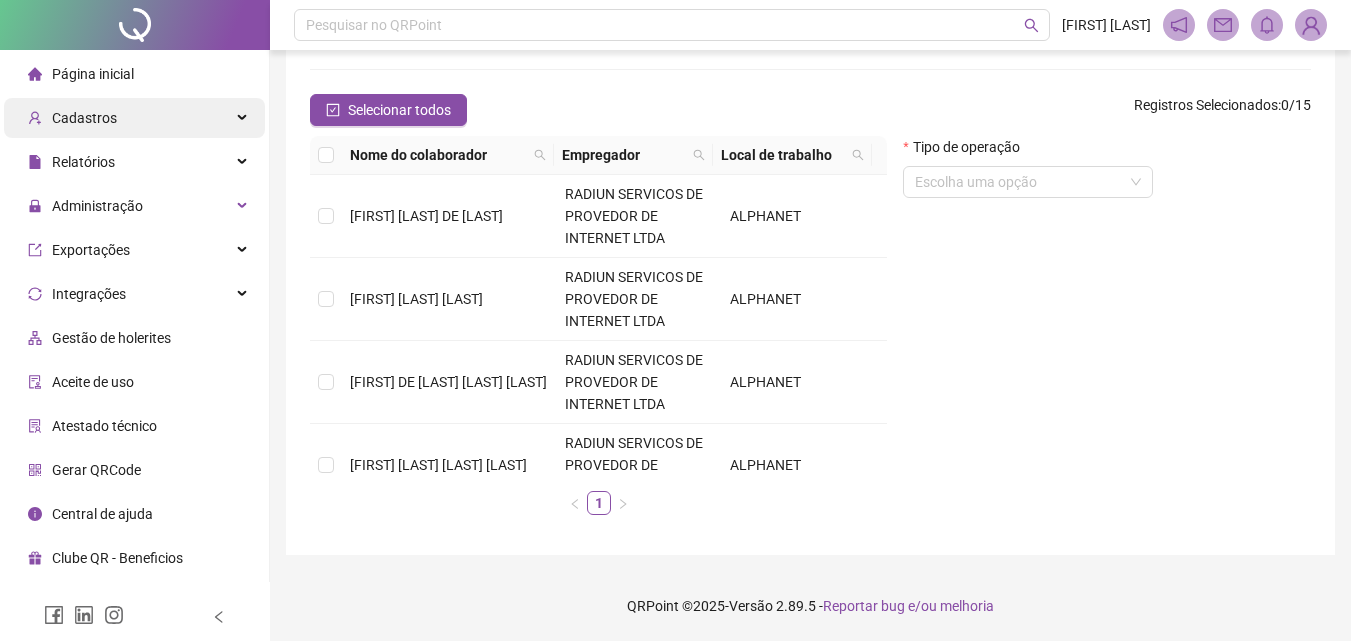 click on "Cadastros" at bounding box center (72, 118) 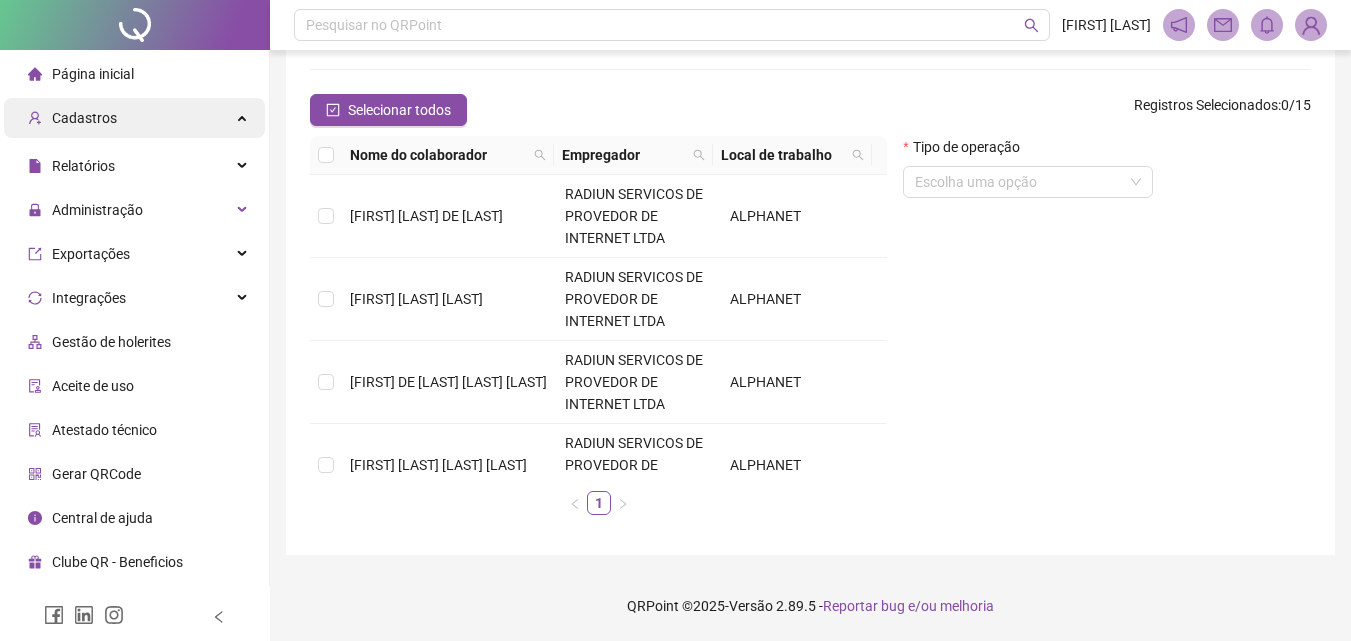 scroll, scrollTop: 193, scrollLeft: 0, axis: vertical 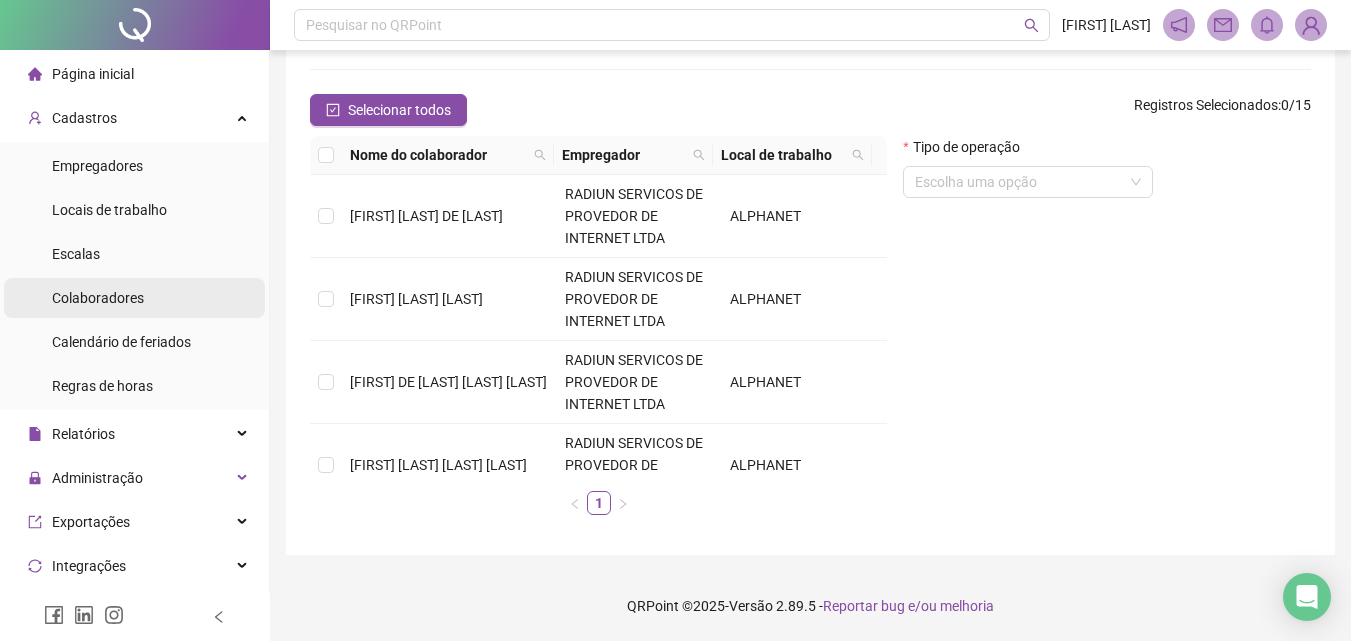 click on "Colaboradores" at bounding box center [98, 298] 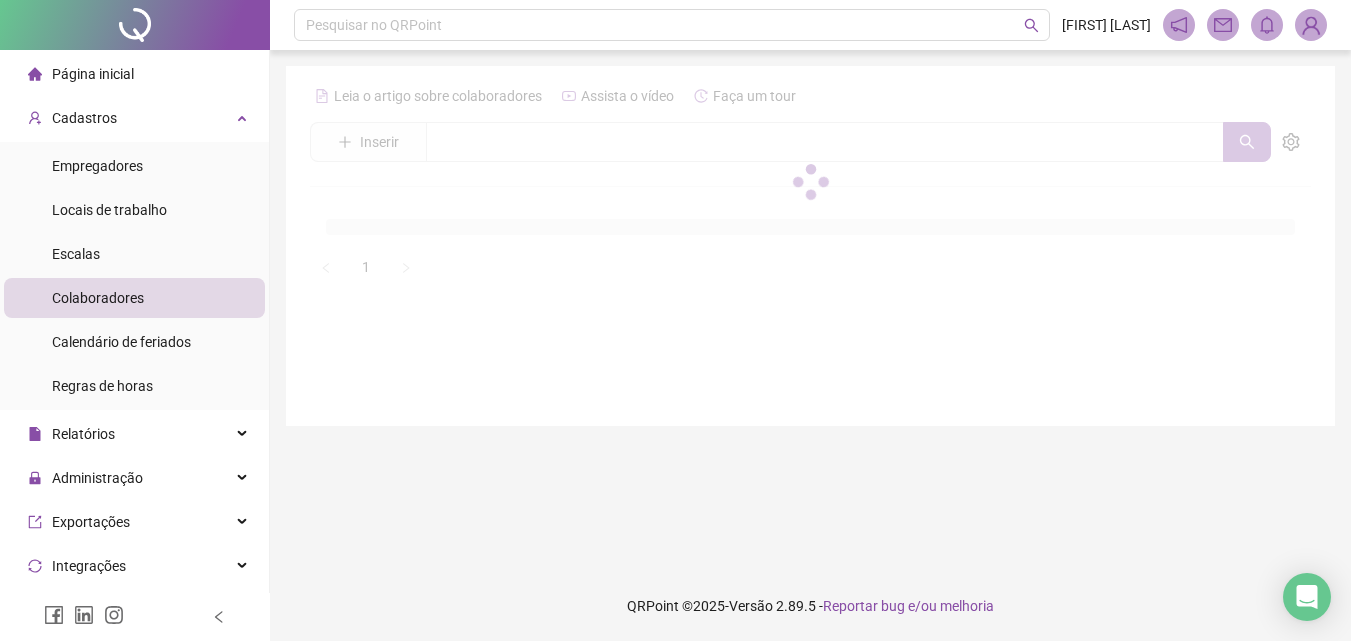 scroll, scrollTop: 0, scrollLeft: 0, axis: both 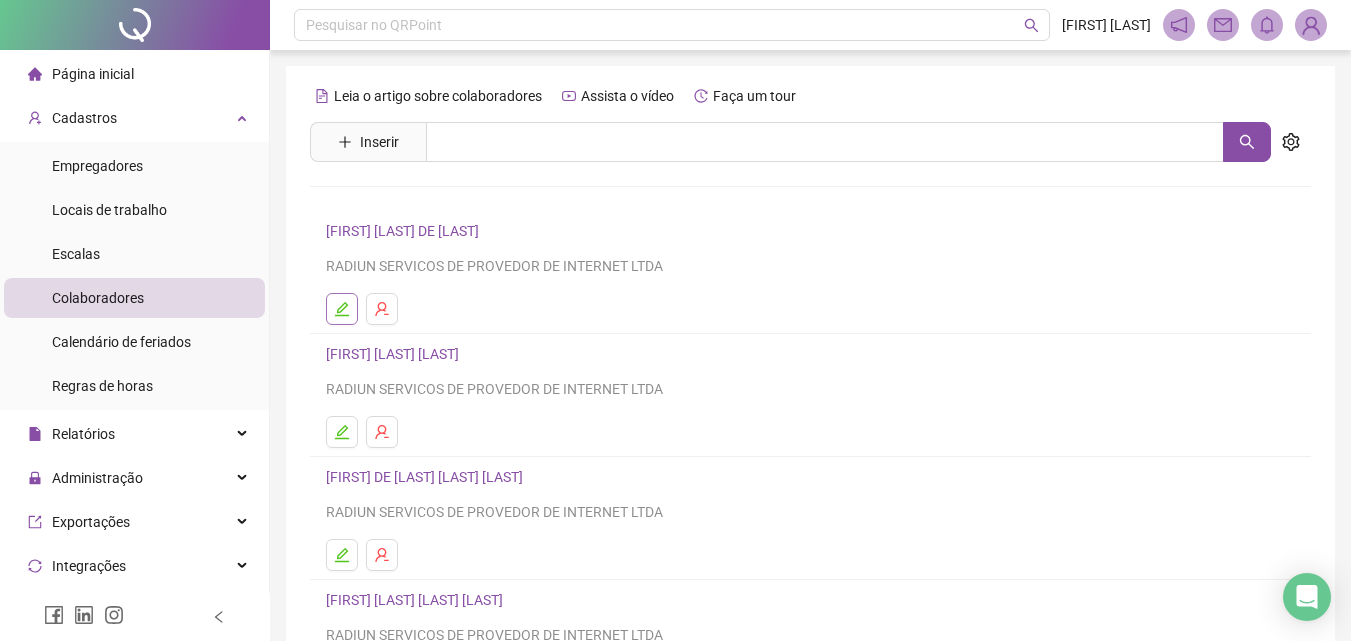 click 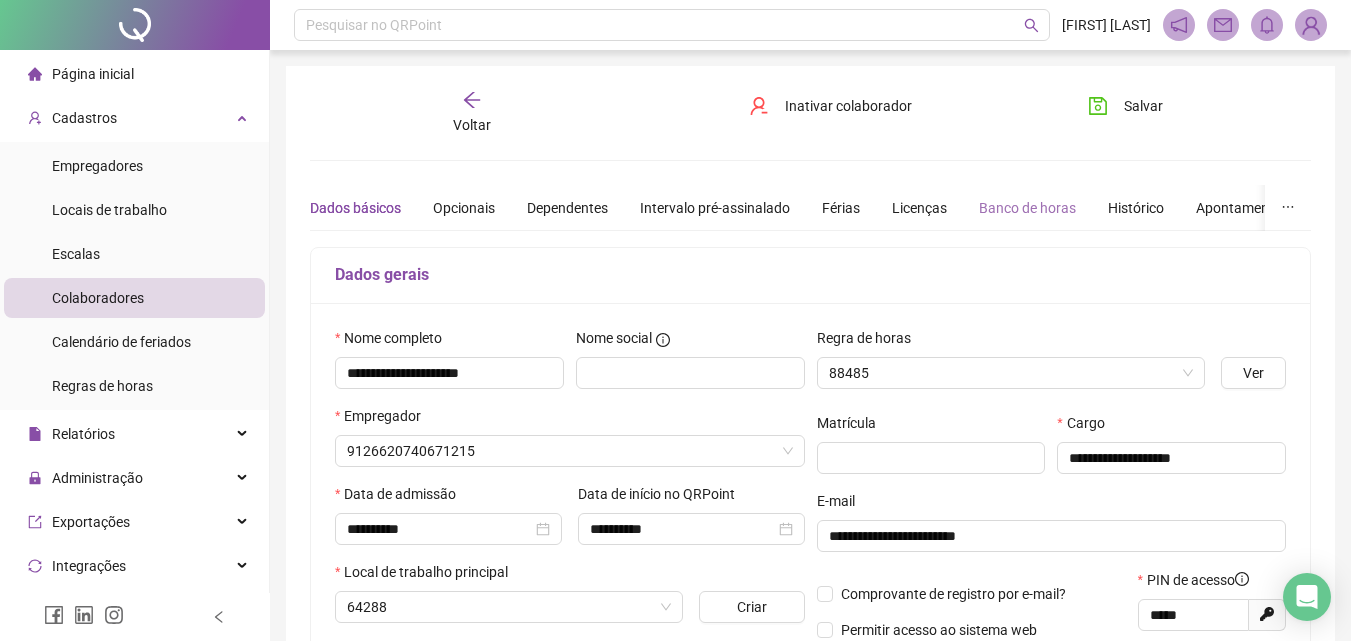 type on "**********" 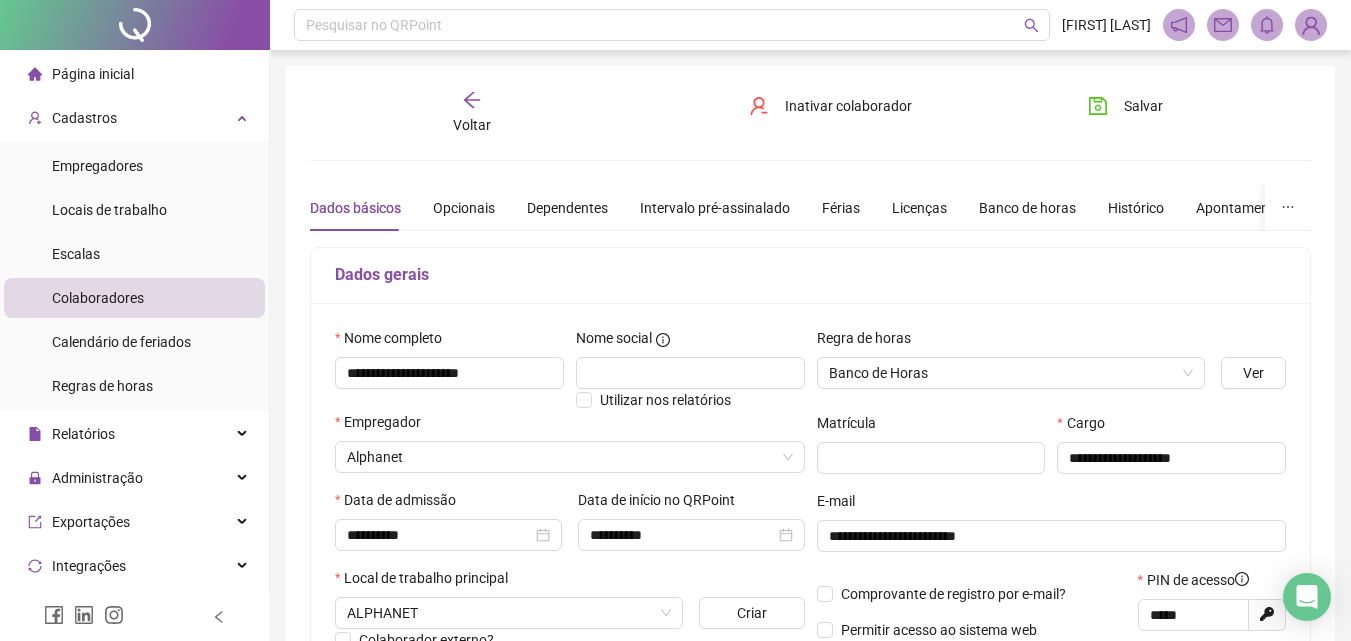 click on "Dados básicos Opcionais Dependentes Intervalo pré-assinalado Férias Licenças Banco de horas Histórico Apontamentos Integrações Preferências" at bounding box center (907, 208) 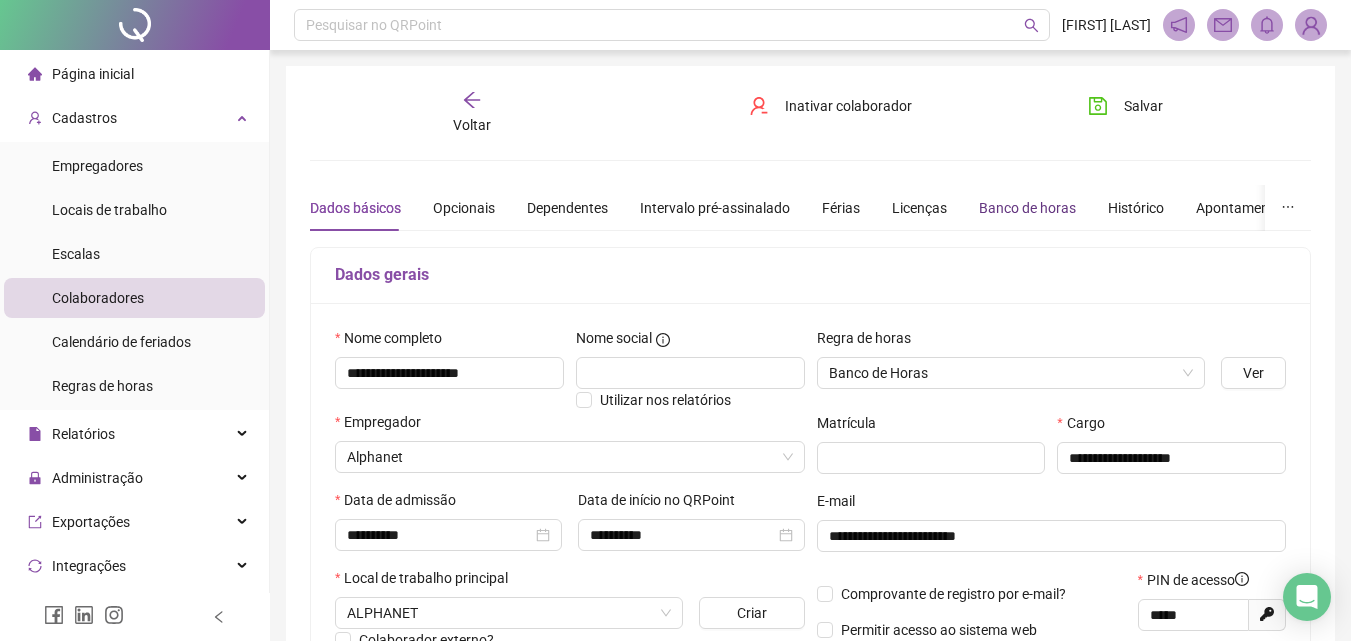 click on "Banco de horas" at bounding box center [1027, 208] 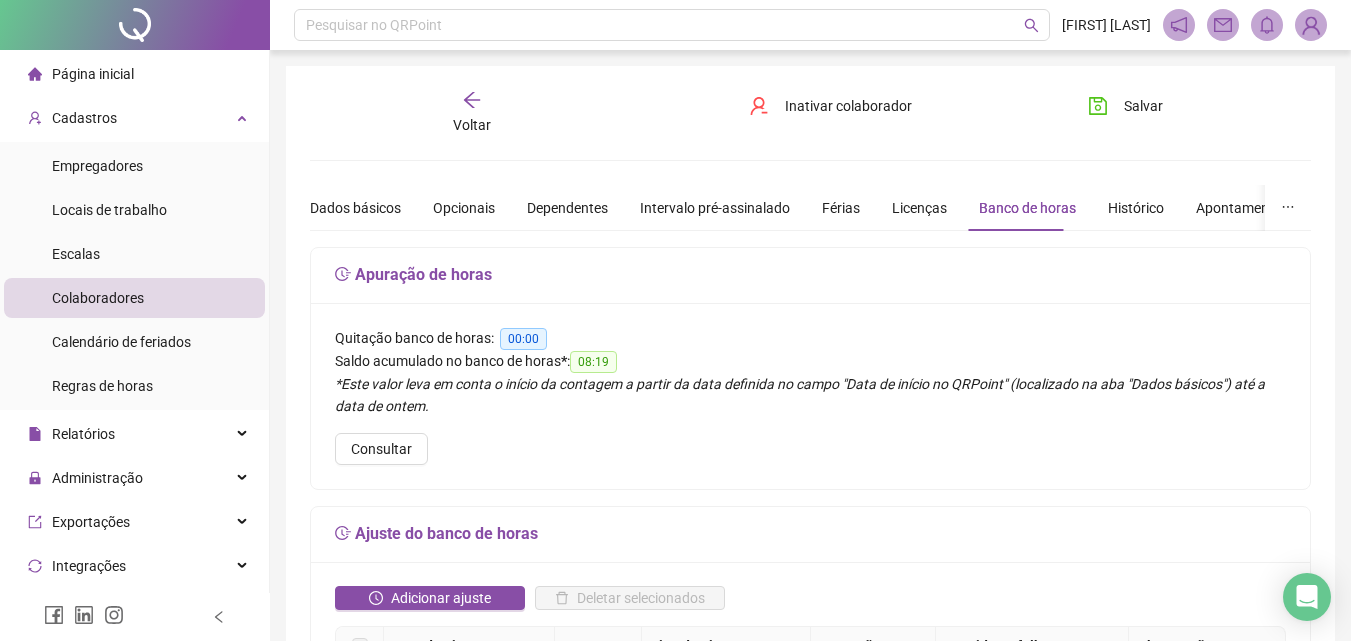 click on "Voltar" at bounding box center (472, 113) 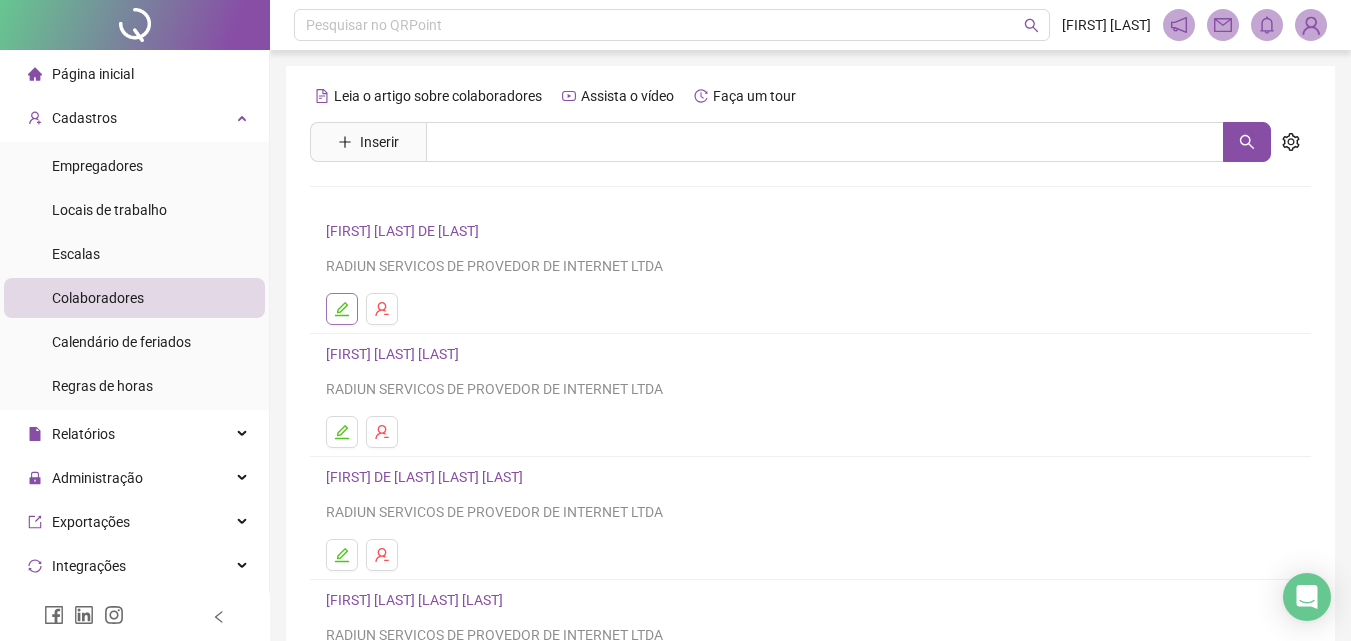 click 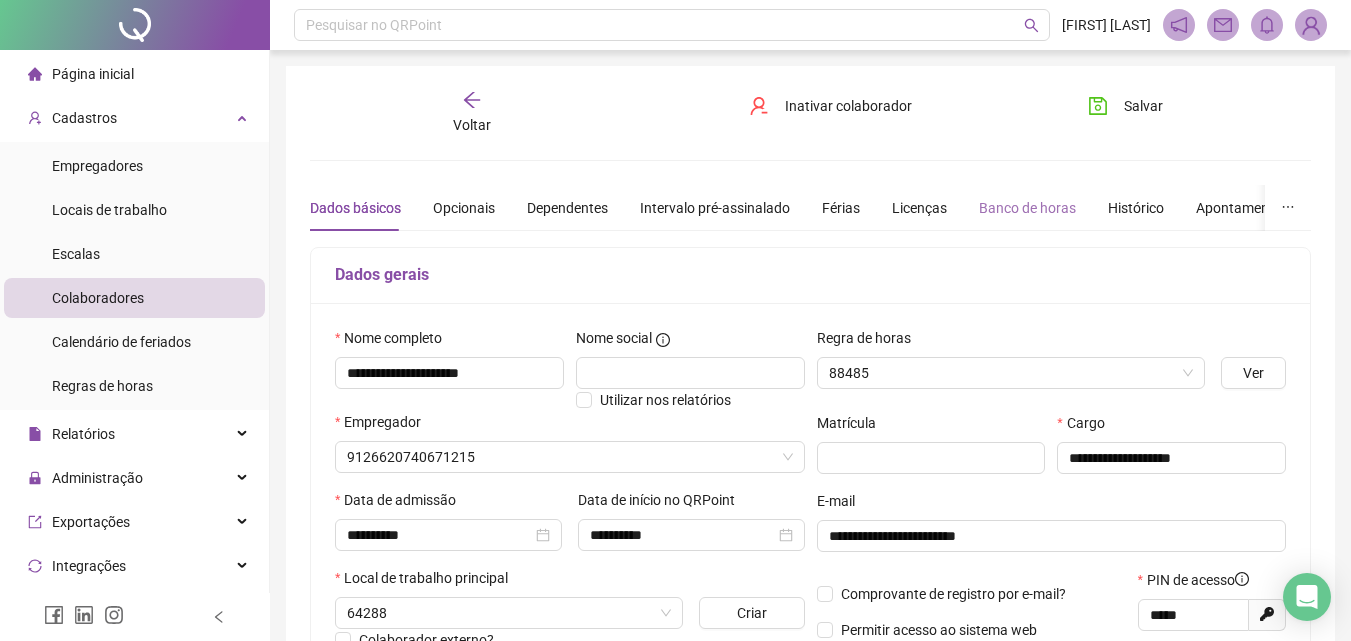 type on "**********" 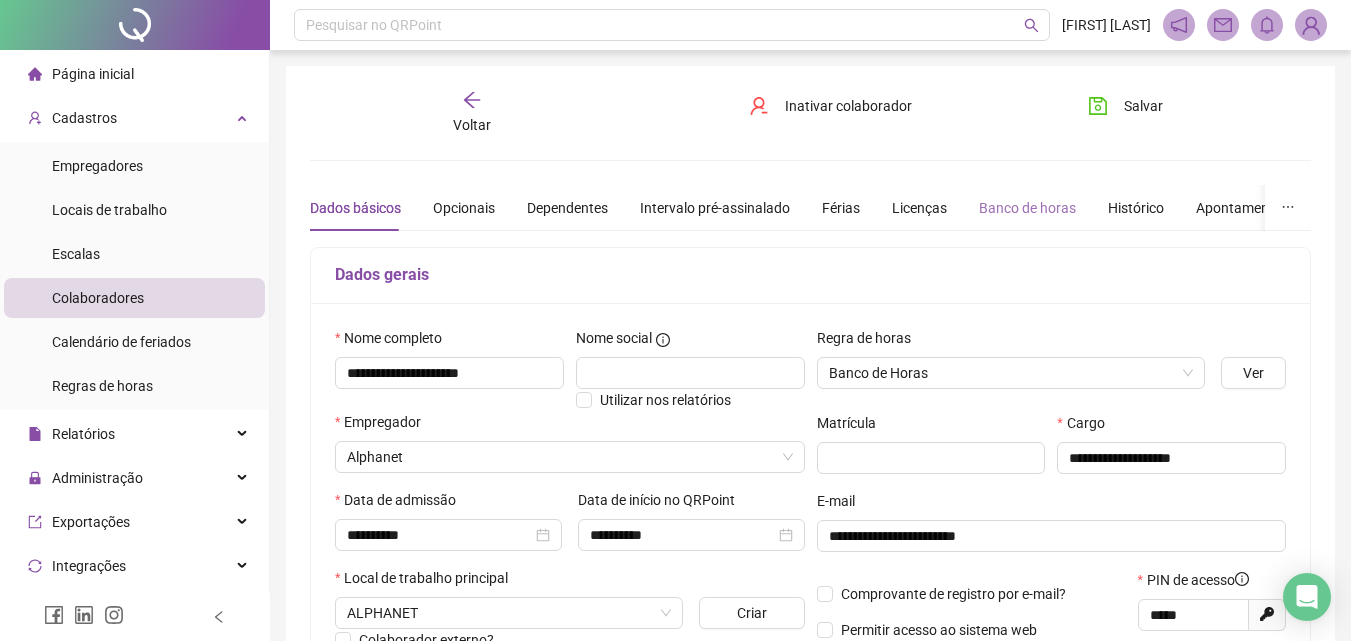 click on "Banco de horas" at bounding box center (1027, 208) 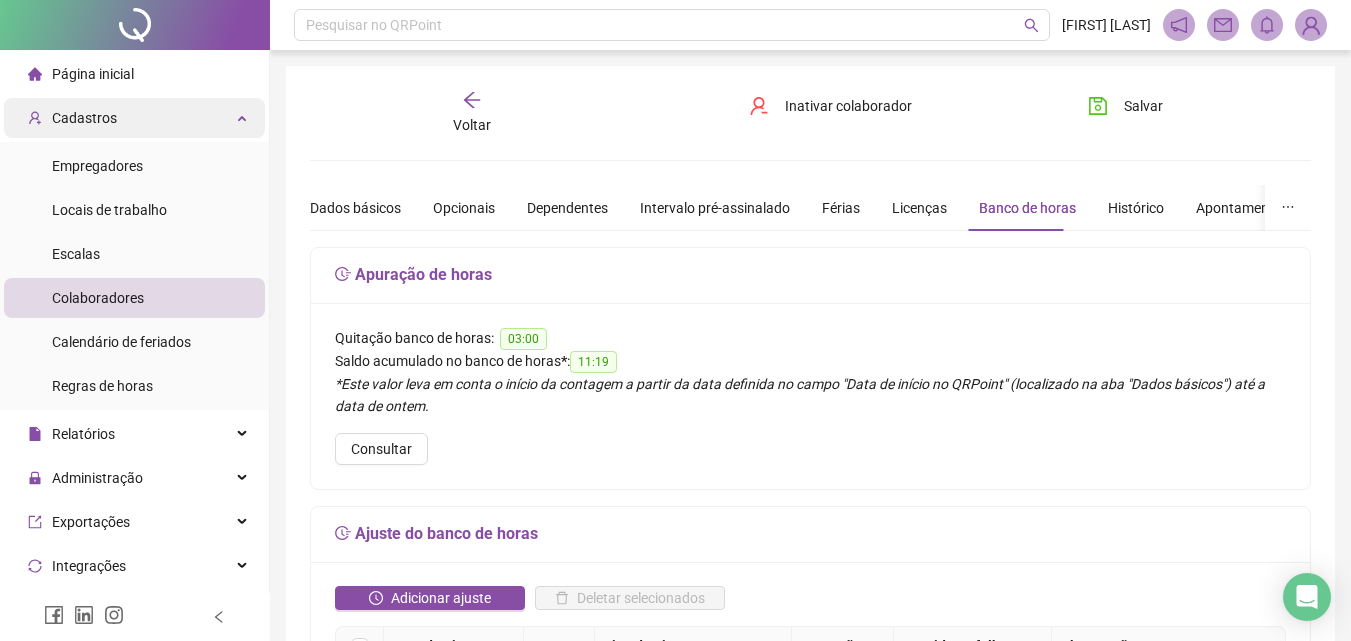 click on "Cadastros" at bounding box center (84, 118) 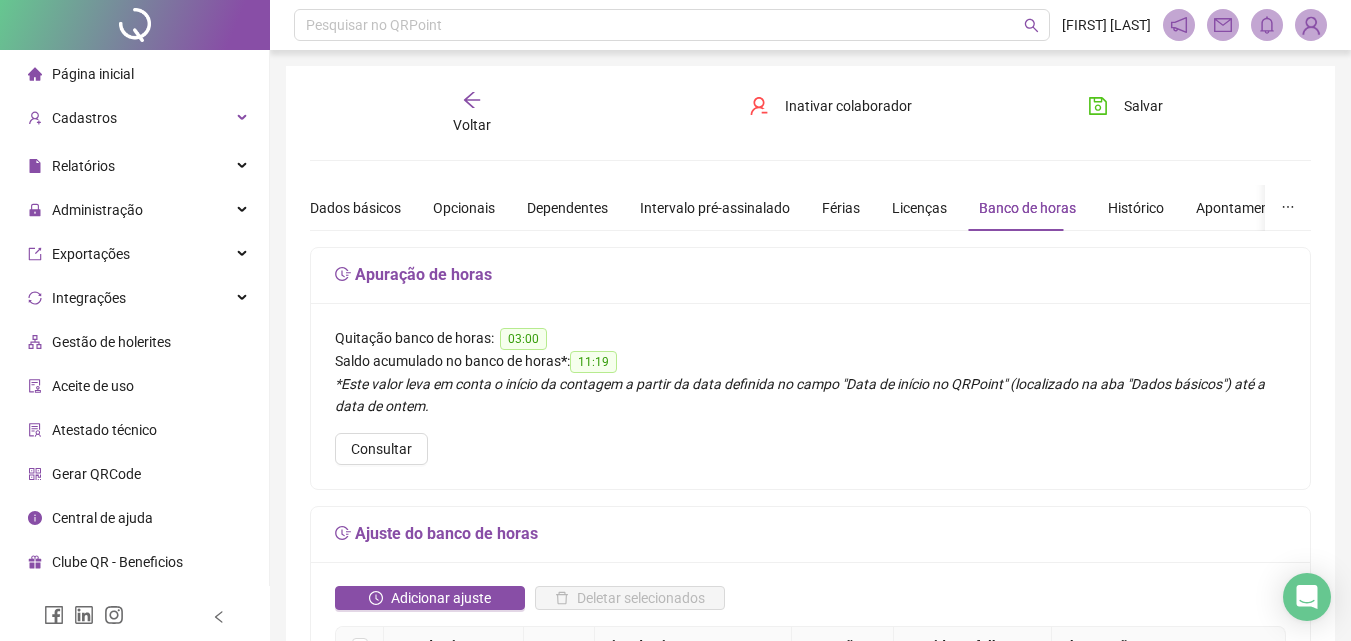 click on "Página inicial" at bounding box center [93, 74] 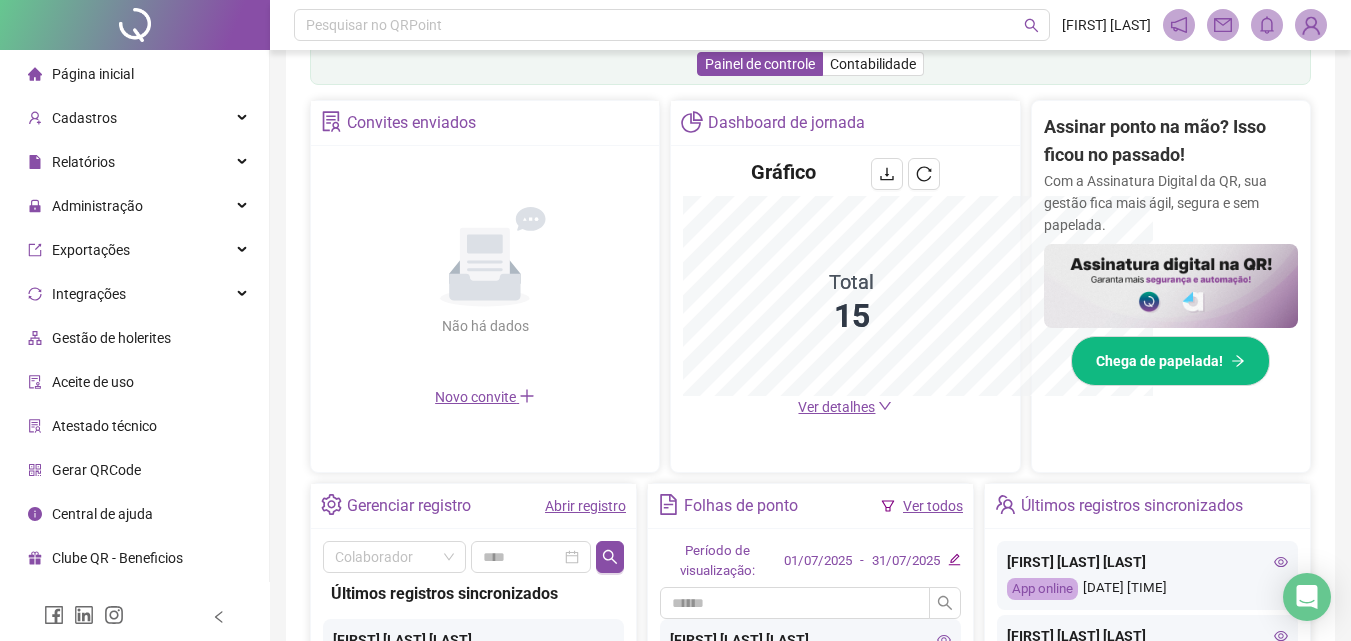 scroll, scrollTop: 637, scrollLeft: 0, axis: vertical 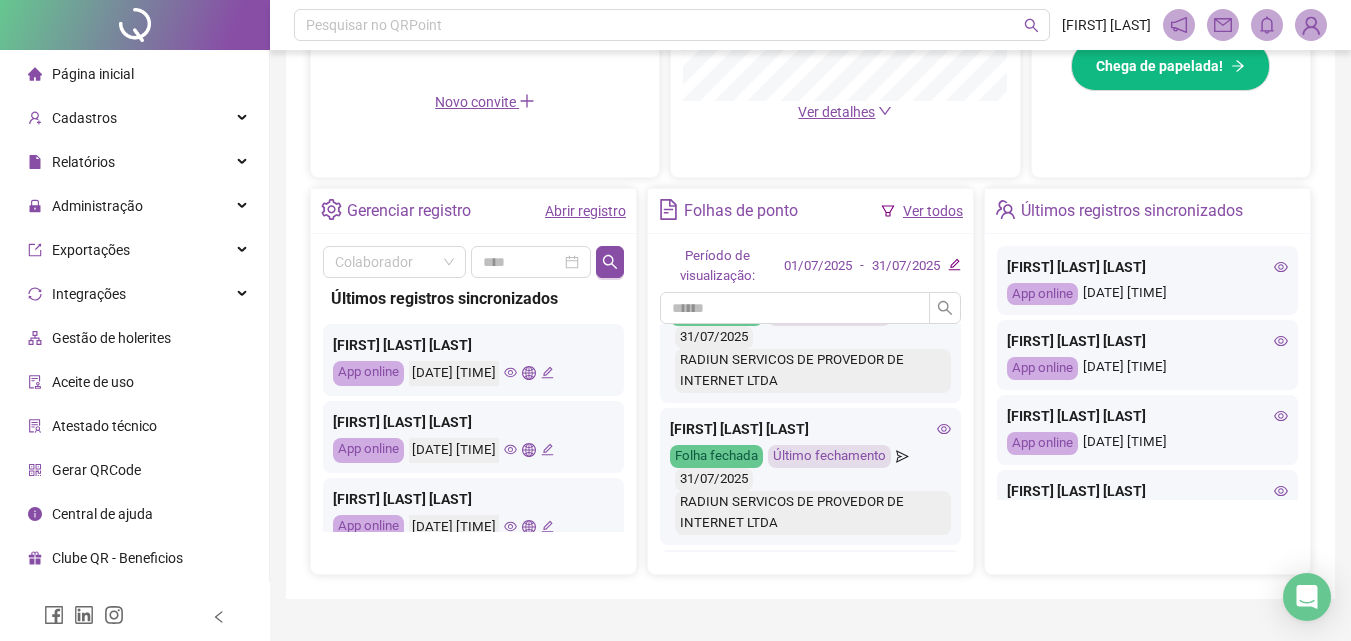 click 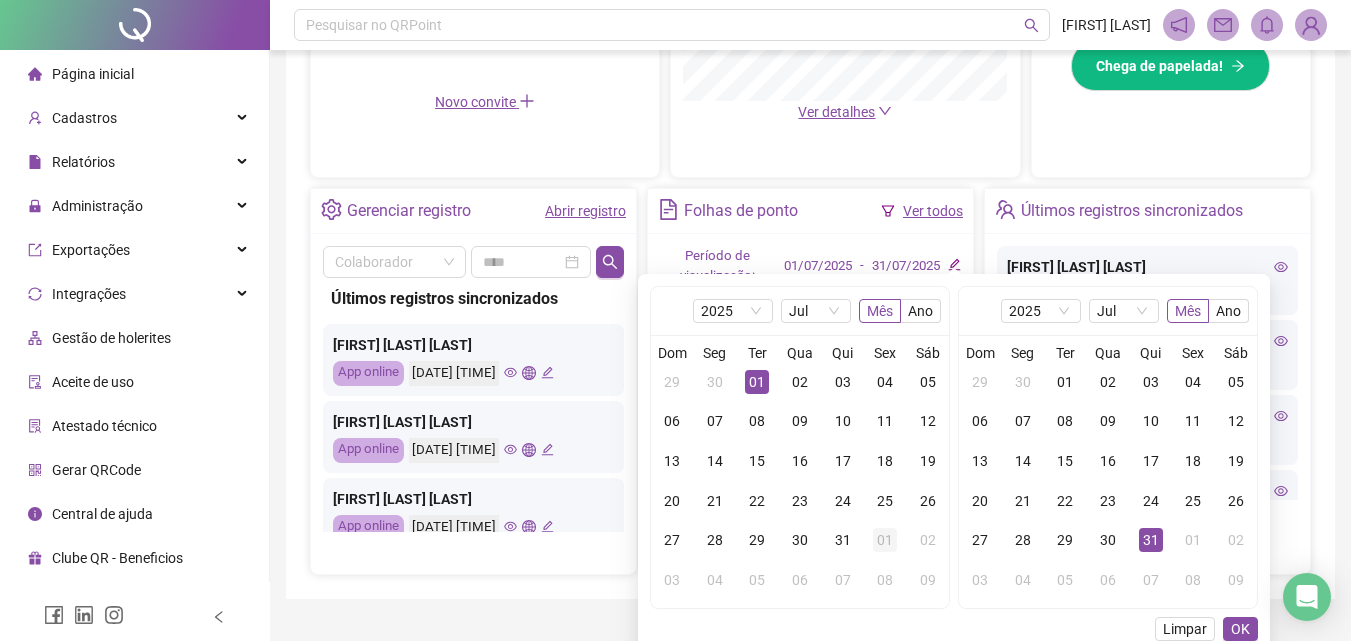 click on "01" at bounding box center (885, 540) 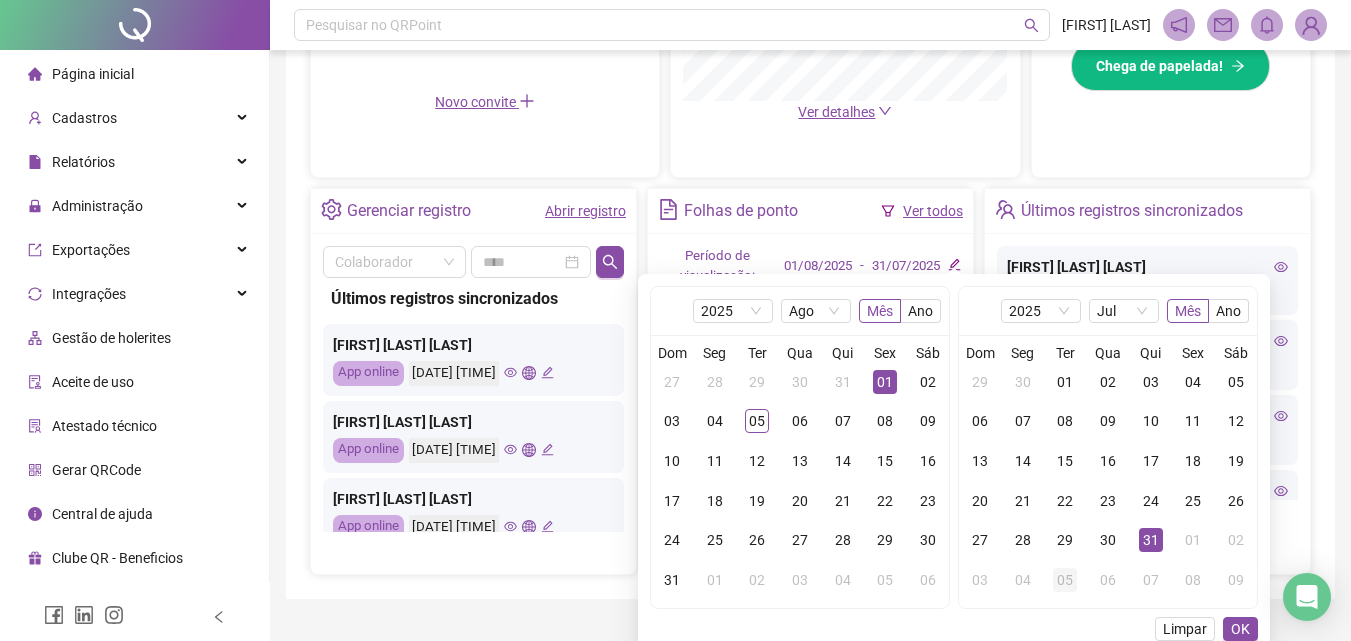 click on "05" at bounding box center [1065, 580] 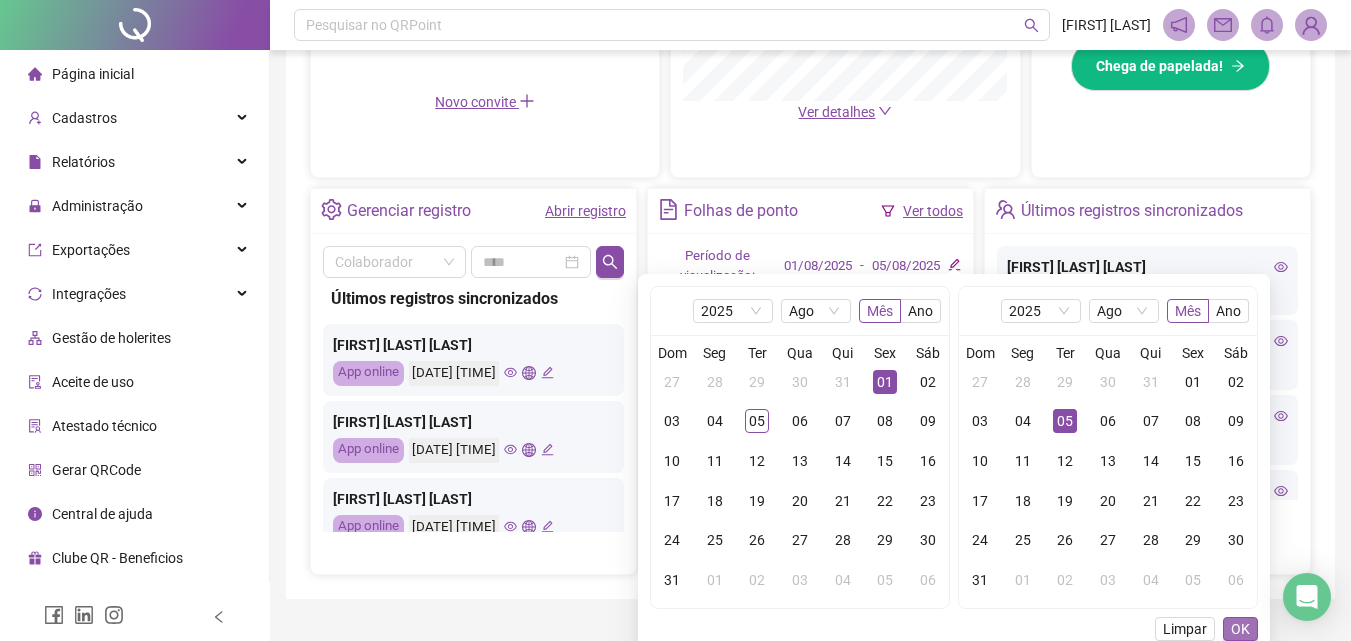 click on "OK" at bounding box center [1240, 629] 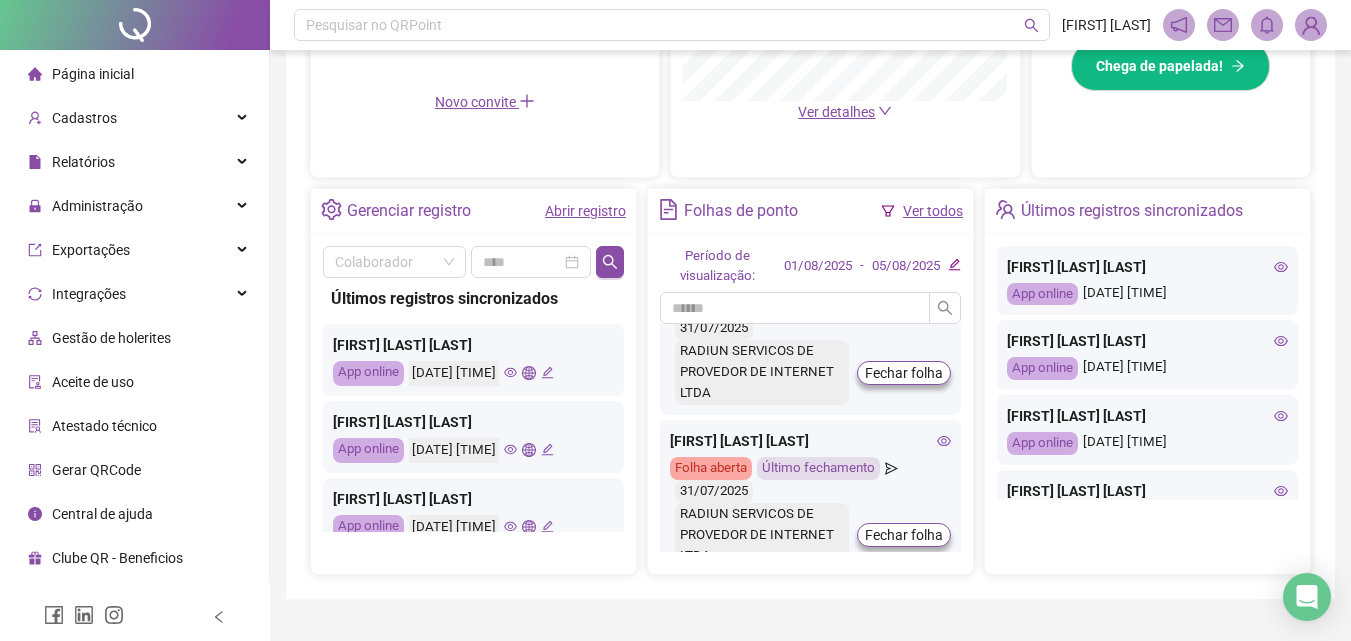 scroll, scrollTop: 100, scrollLeft: 0, axis: vertical 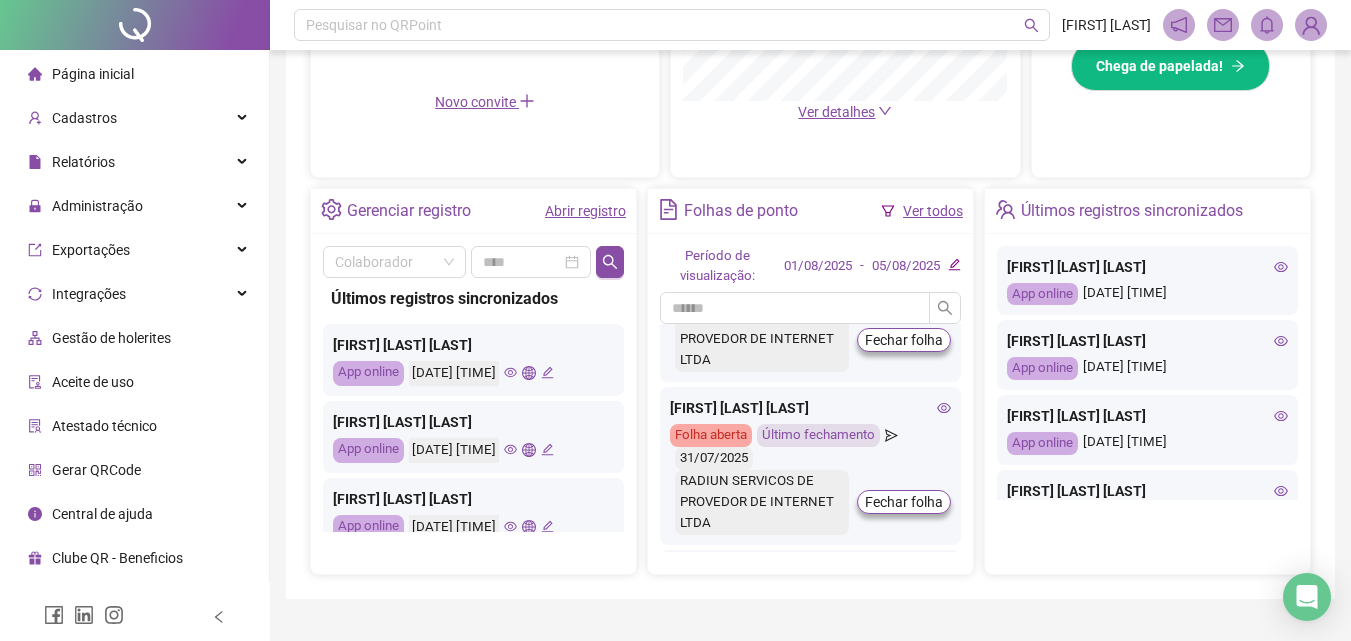 click 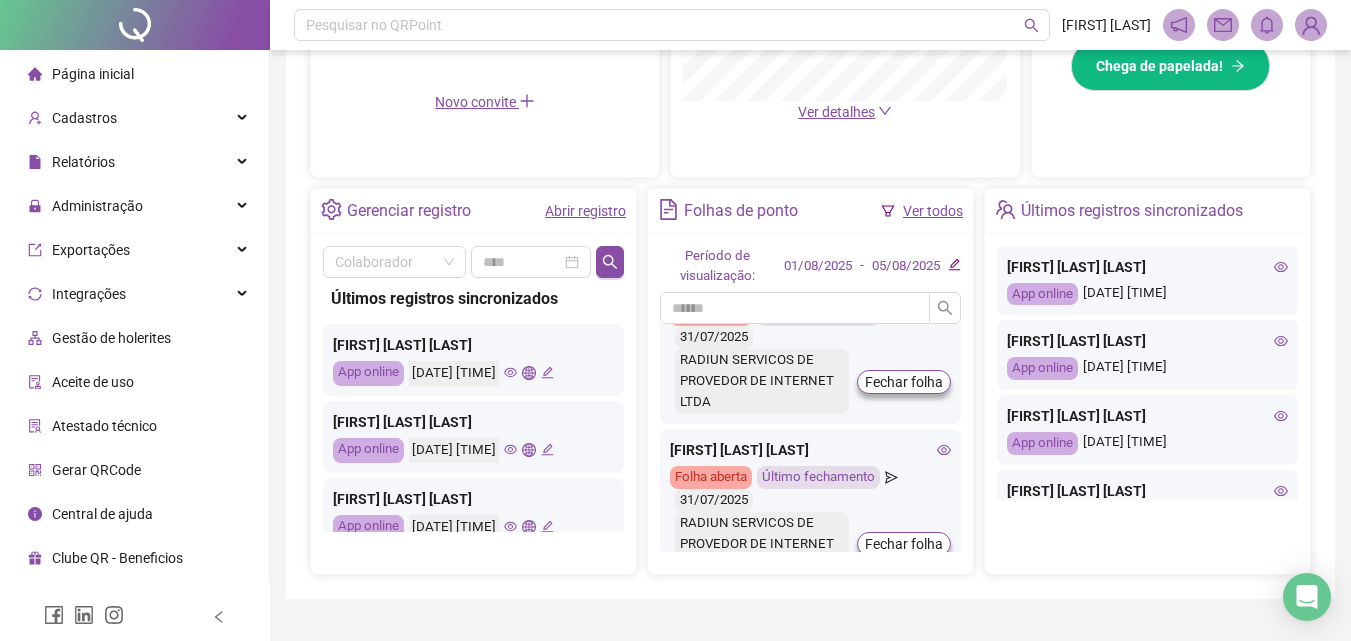 scroll, scrollTop: 100, scrollLeft: 0, axis: vertical 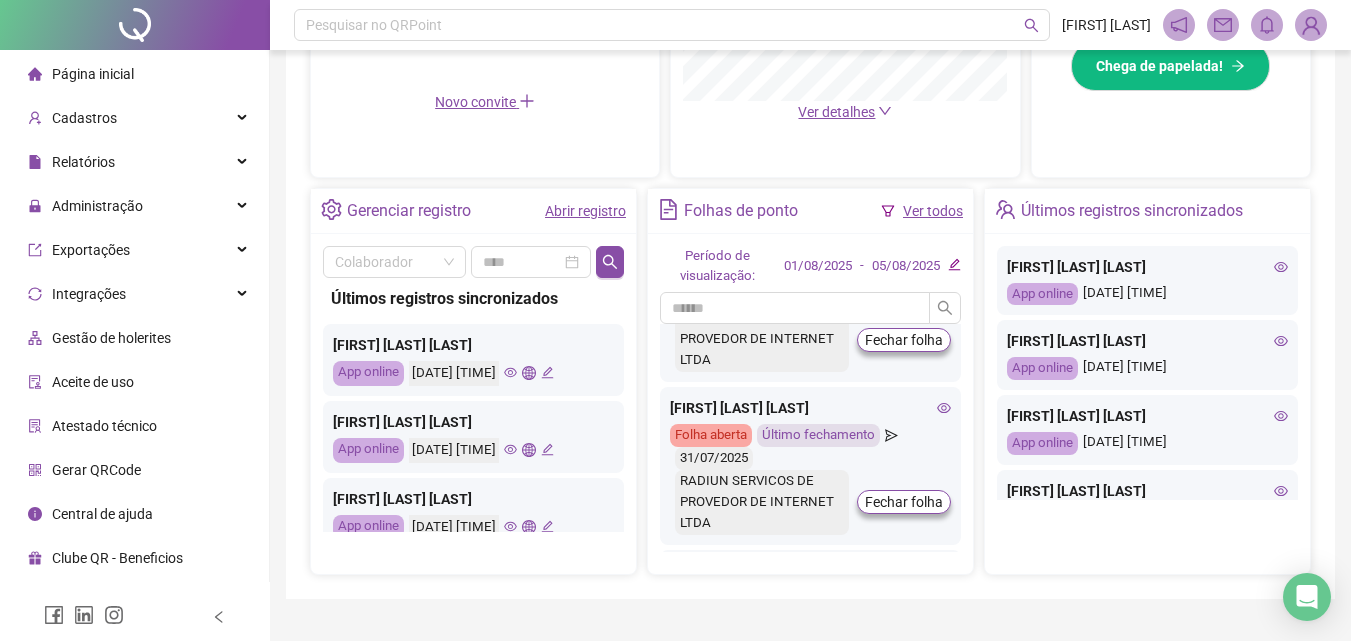 click on "Abrir registro" at bounding box center [585, 211] 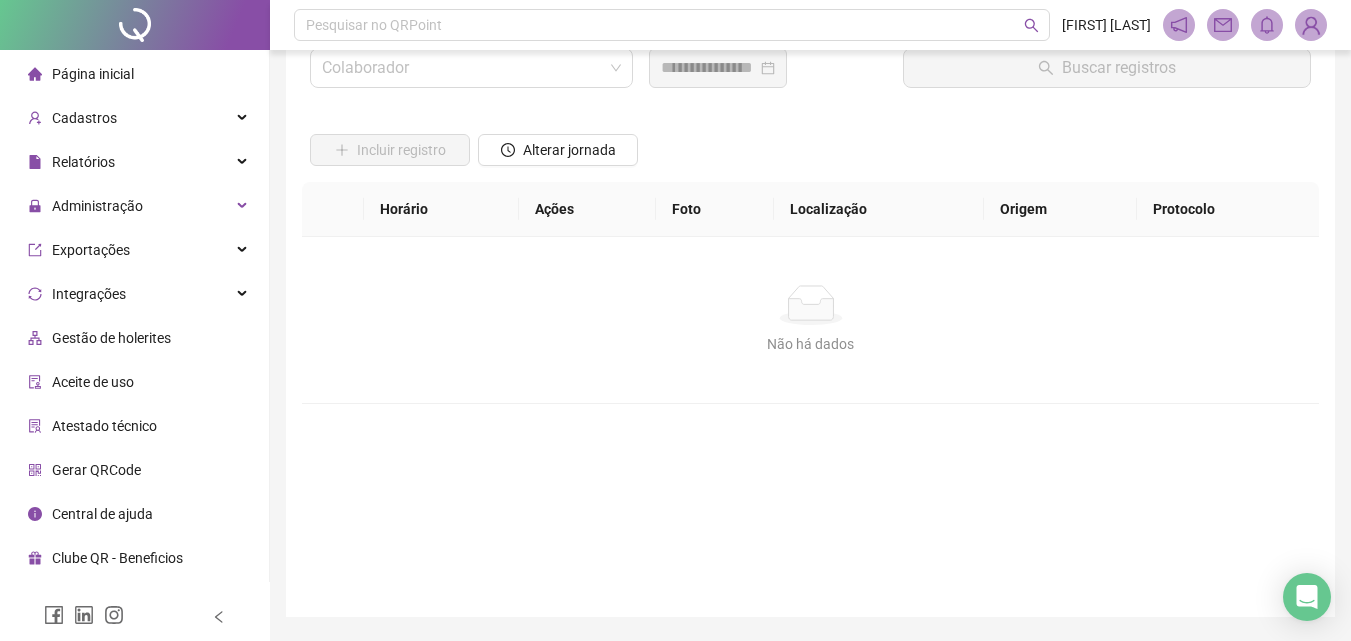 scroll, scrollTop: 0, scrollLeft: 0, axis: both 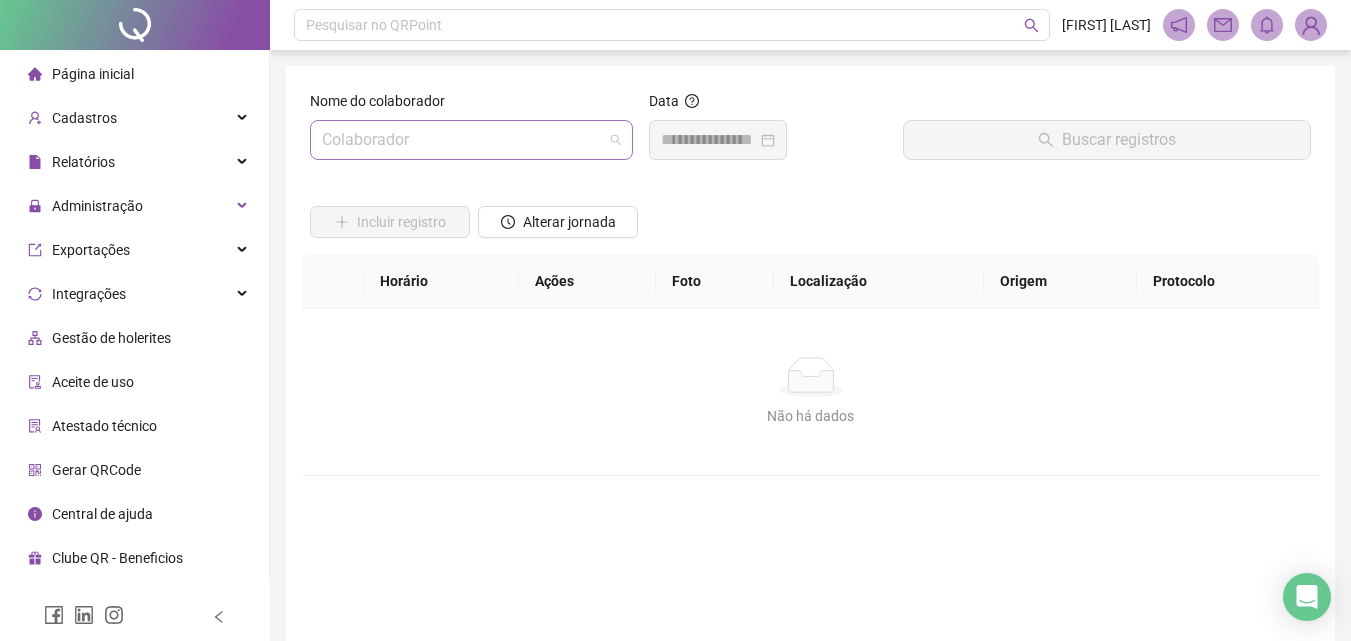 click at bounding box center [462, 140] 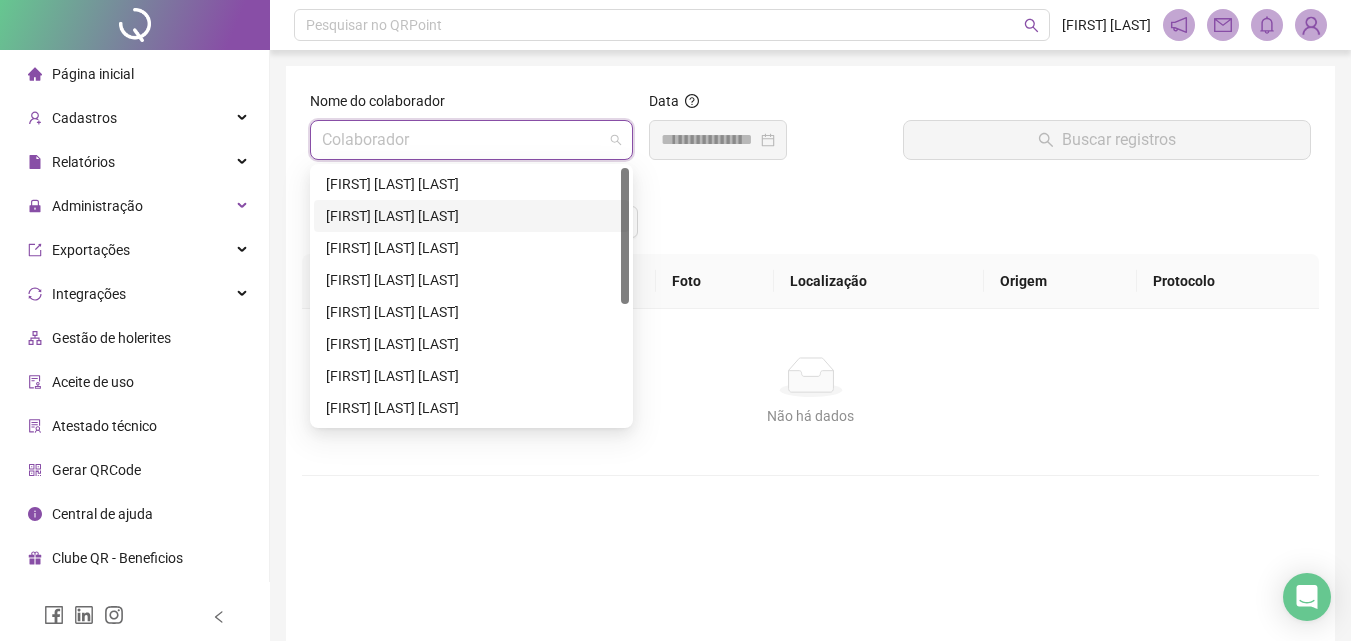 click on "[FIRST] [LAST] [LAST]" at bounding box center (471, 216) 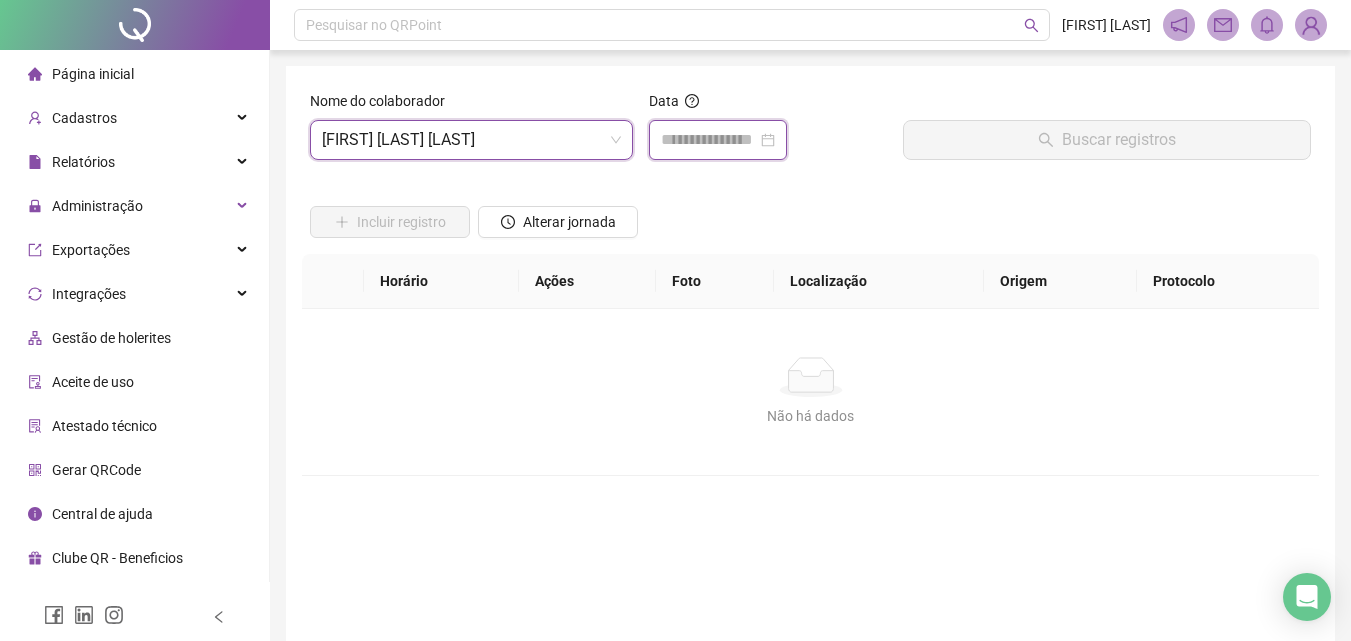 click at bounding box center (709, 140) 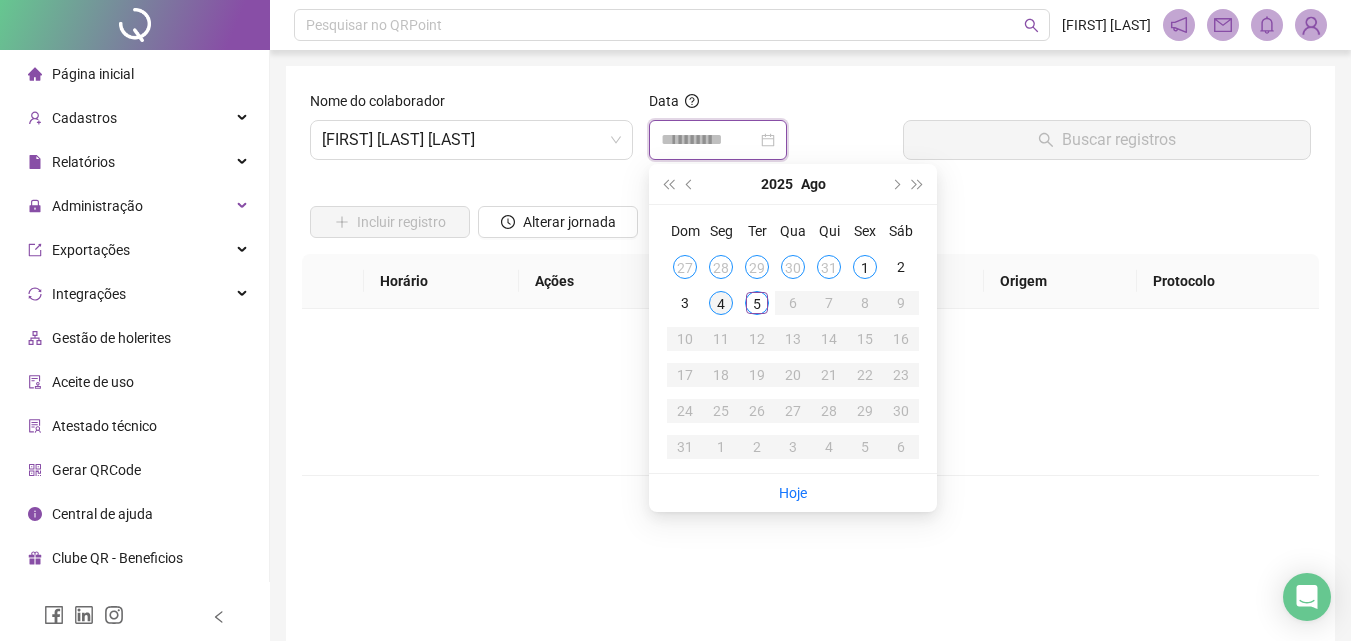 type on "**********" 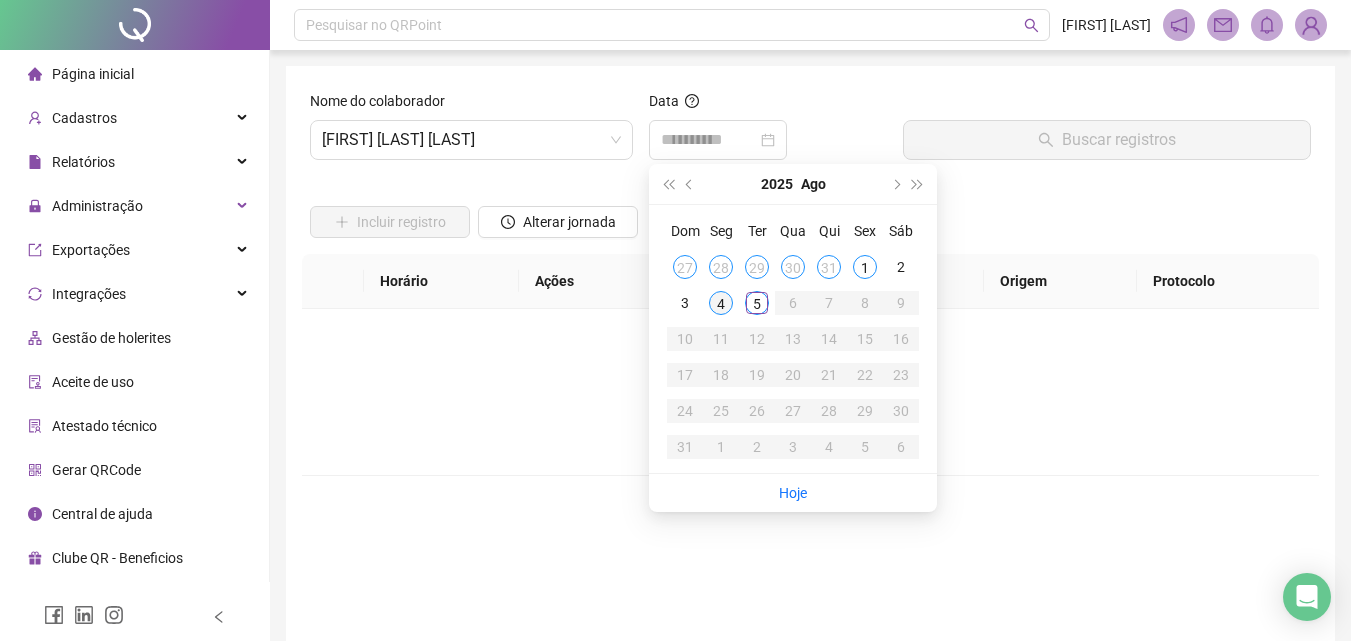 click on "4" at bounding box center (721, 303) 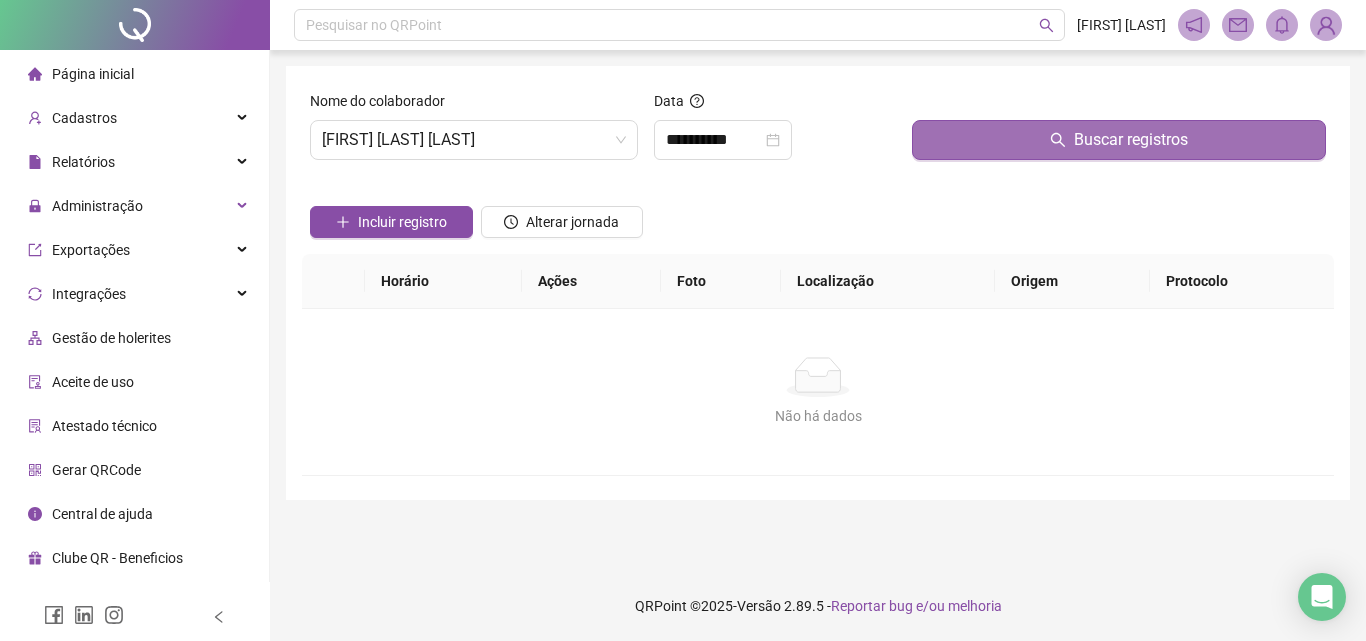 click on "Buscar registros" at bounding box center (1119, 140) 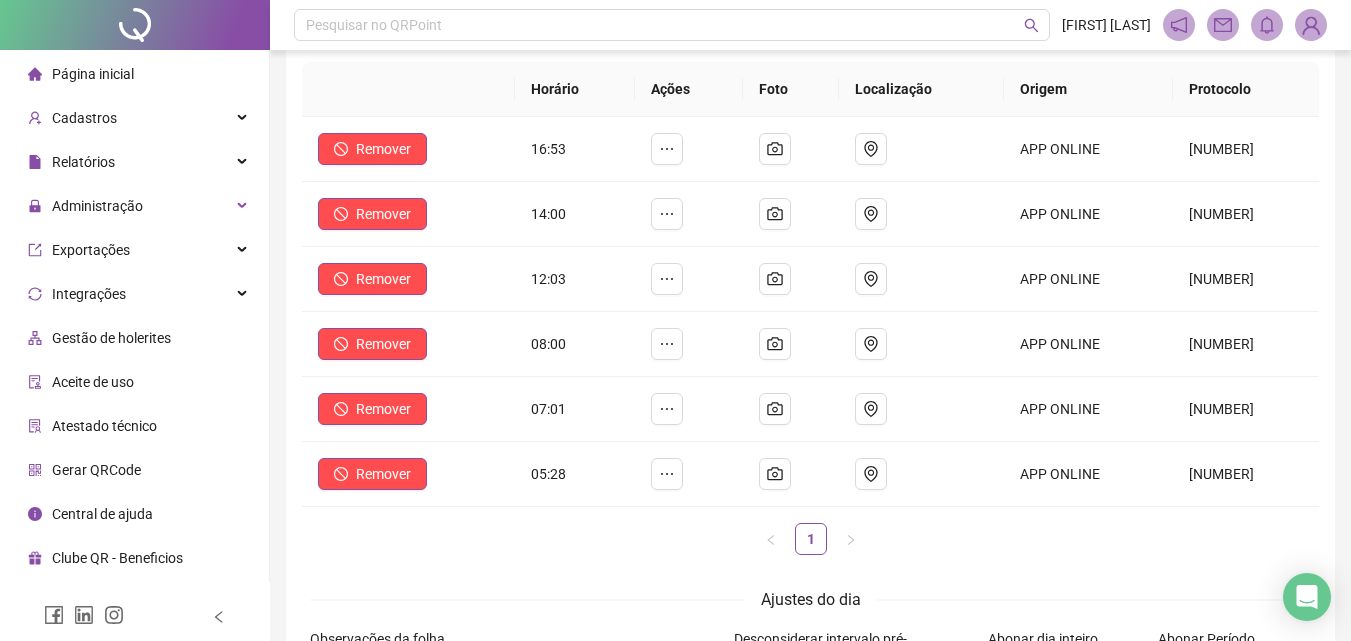 scroll, scrollTop: 200, scrollLeft: 0, axis: vertical 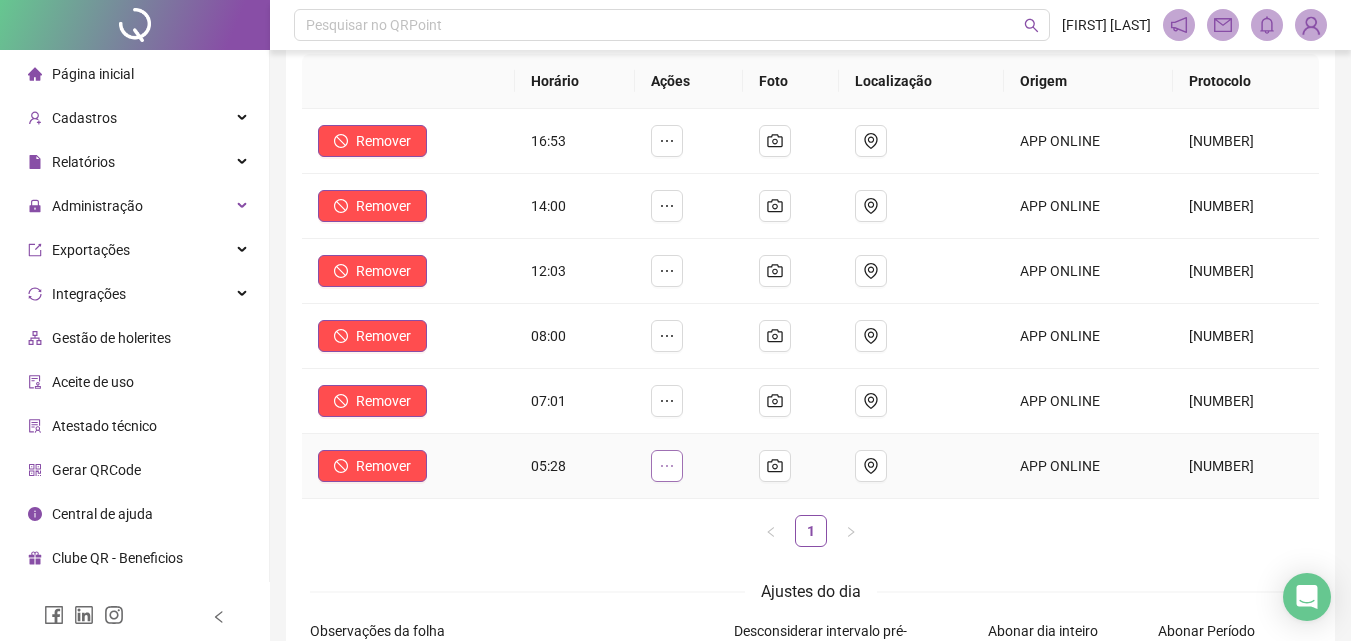 click 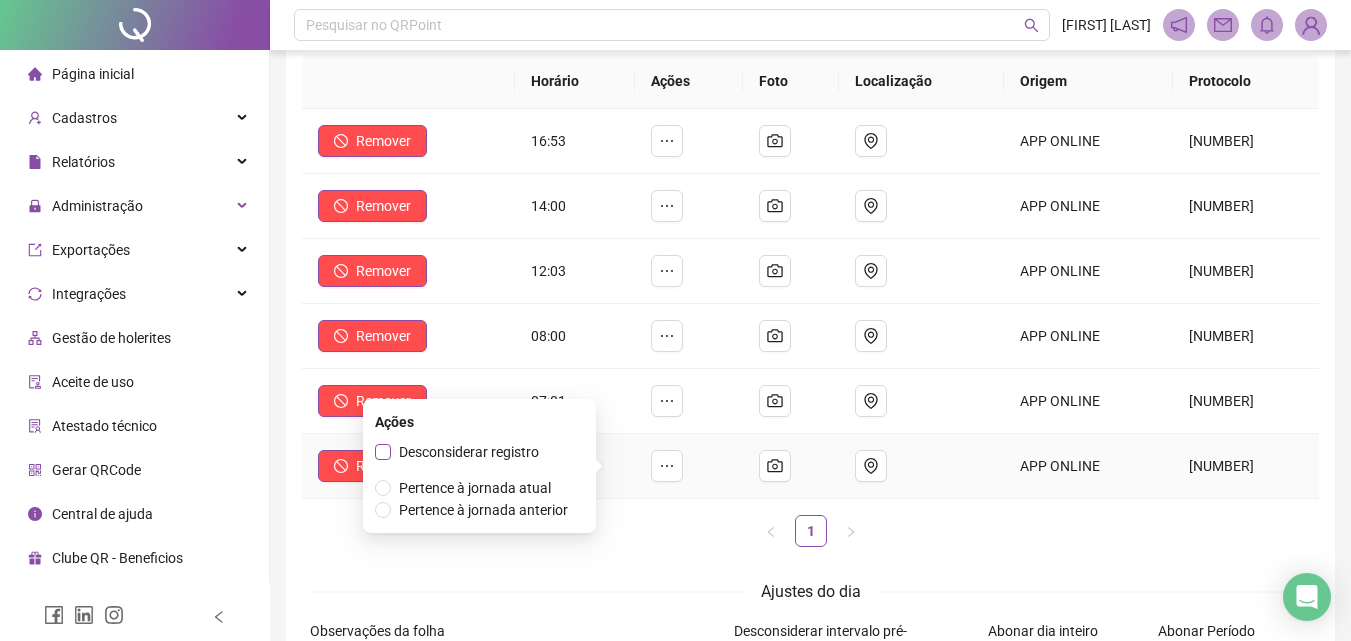 click on "Desconsiderar registro" at bounding box center [469, 452] 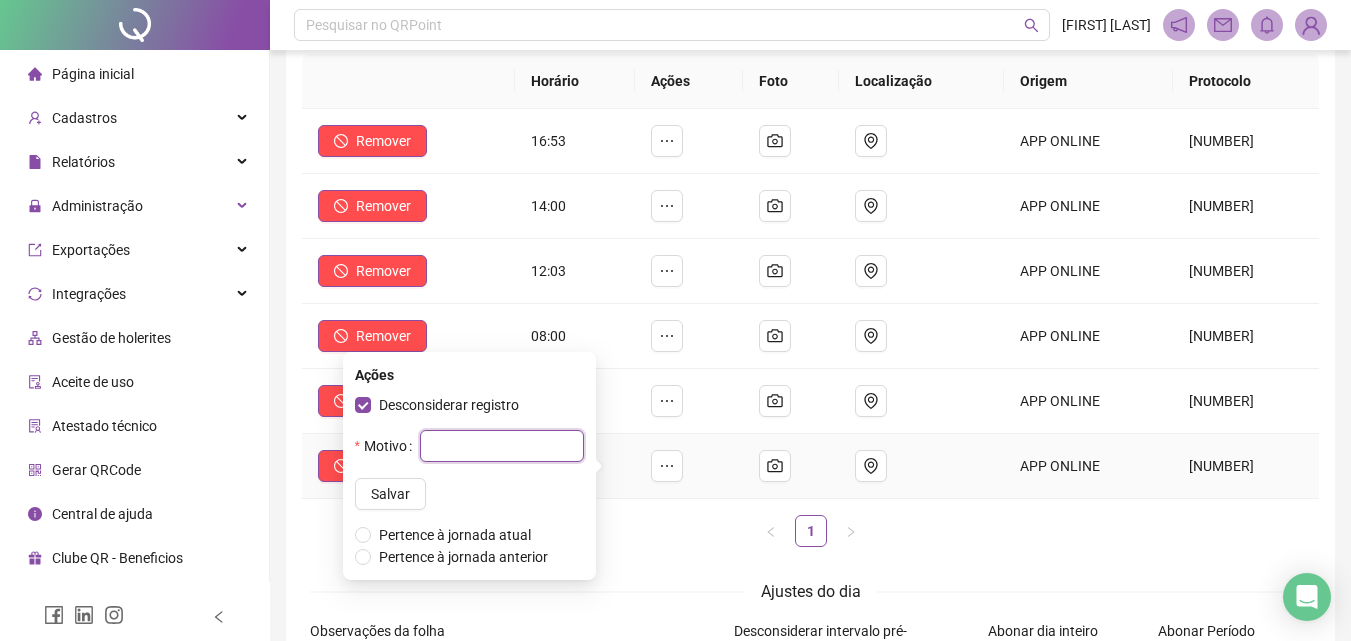 click at bounding box center [502, 446] 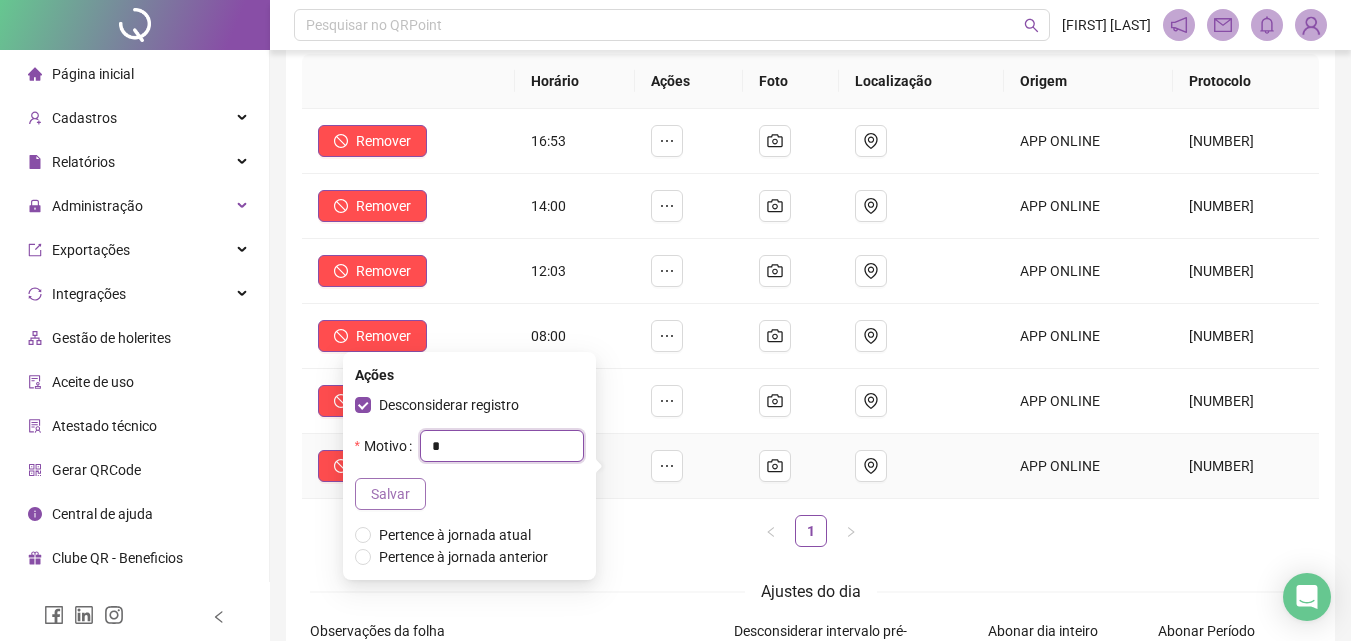 type on "*" 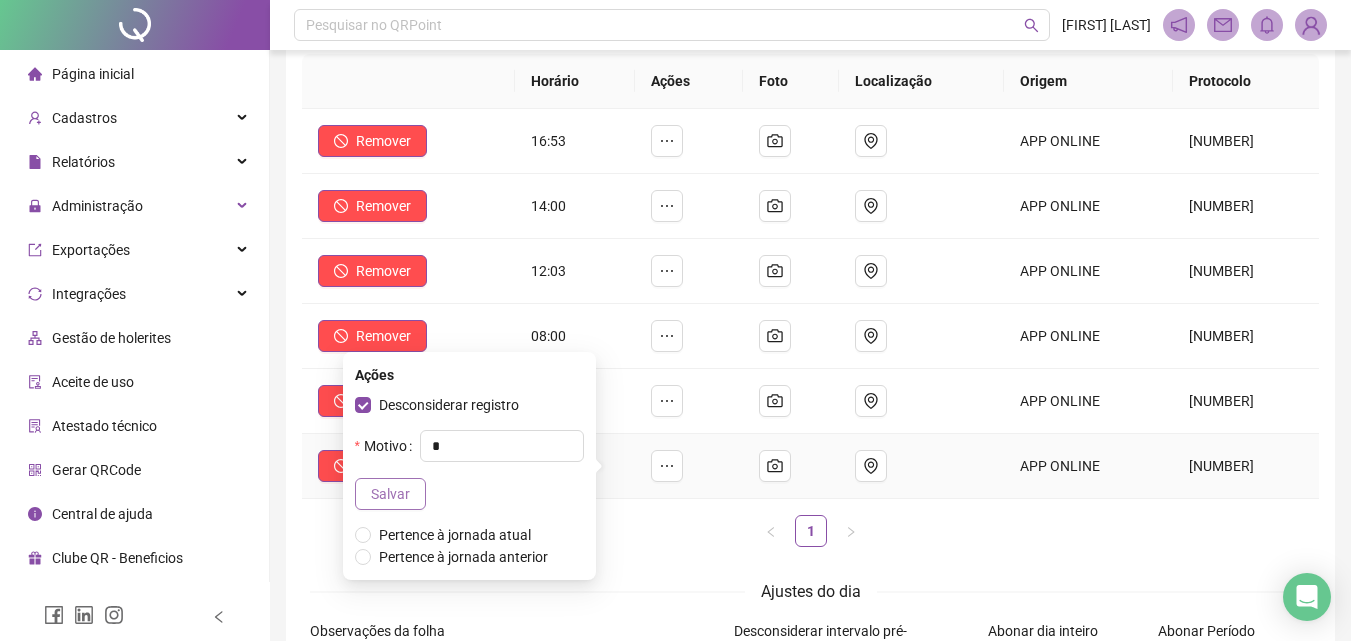 click on "Salvar" at bounding box center [390, 494] 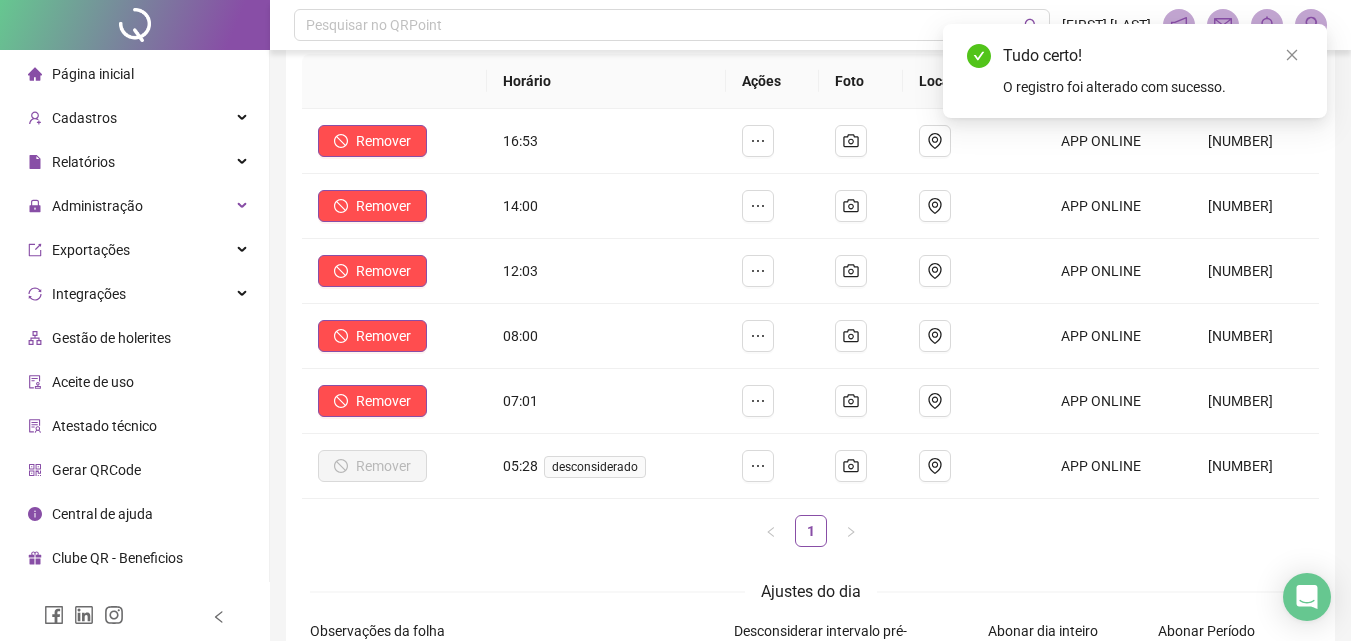 click on "**********" at bounding box center [810, 321] 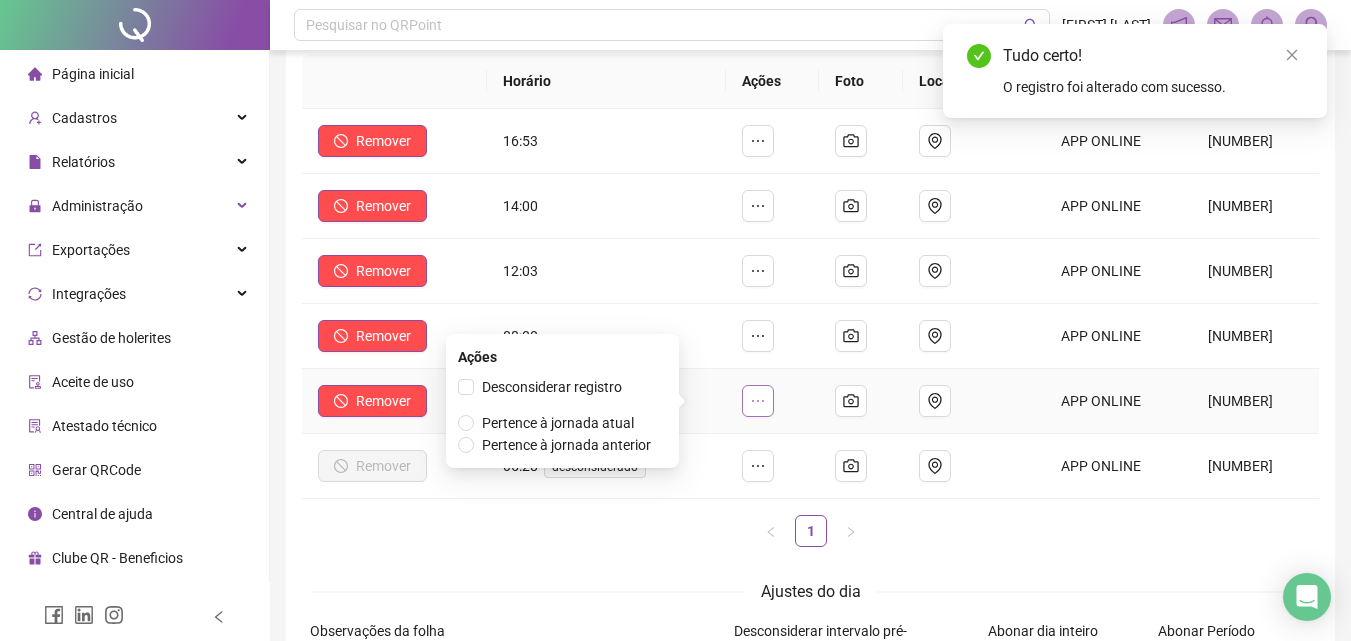 click at bounding box center (758, 401) 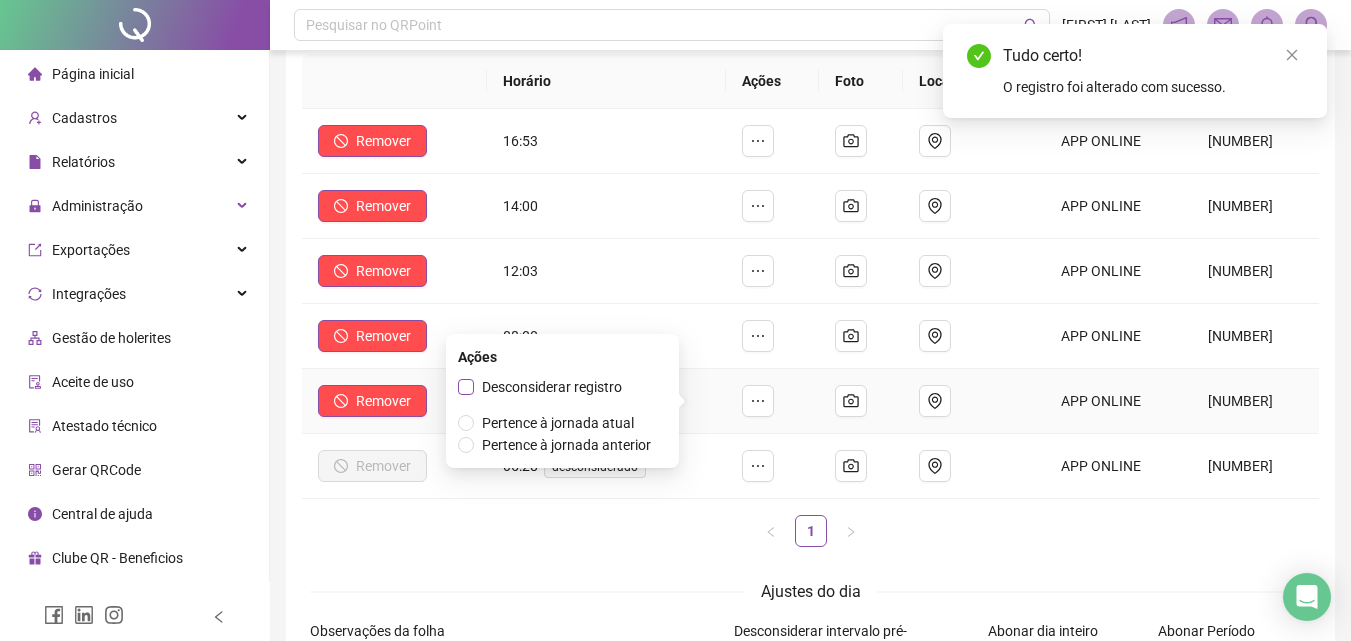 click on "Desconsiderar registro" at bounding box center [552, 387] 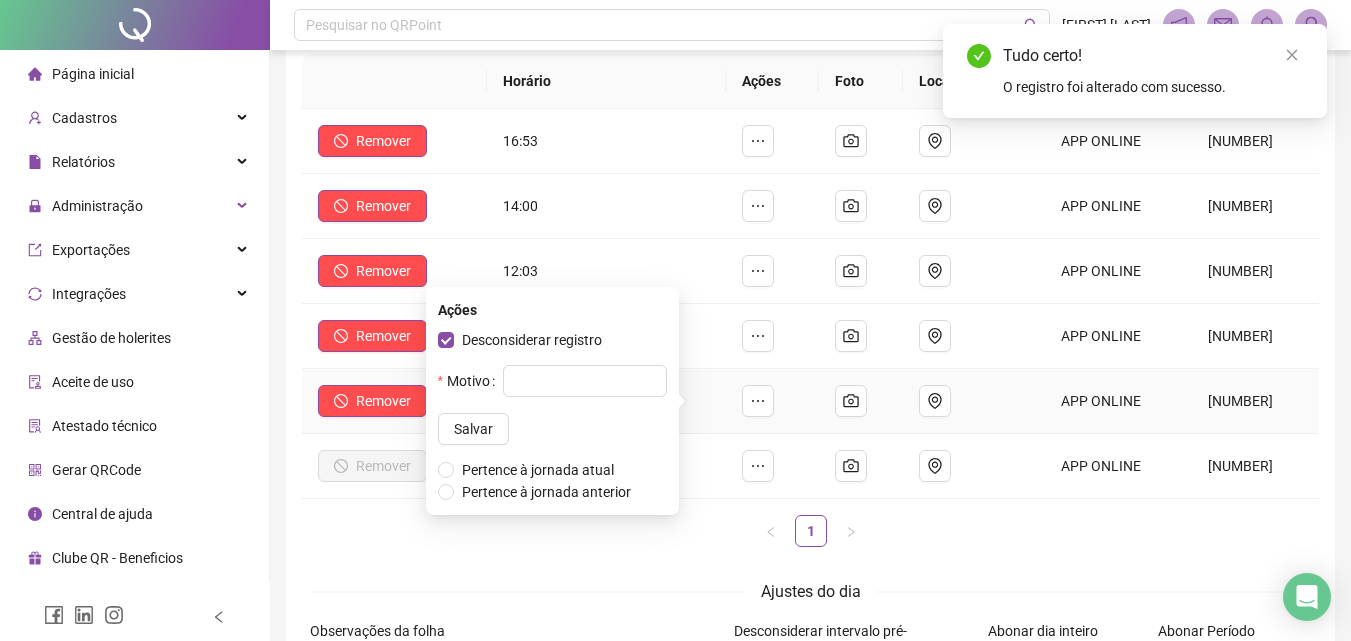 click on "Motivo Salvar" at bounding box center (552, 405) 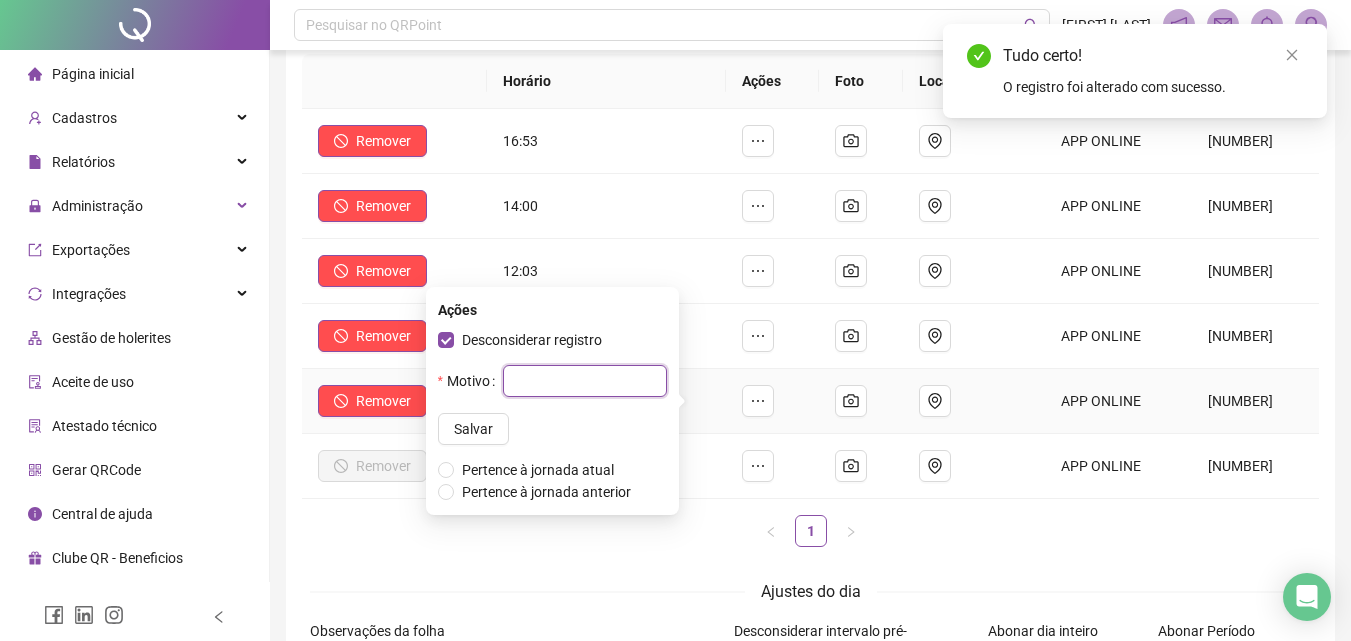 click at bounding box center (585, 381) 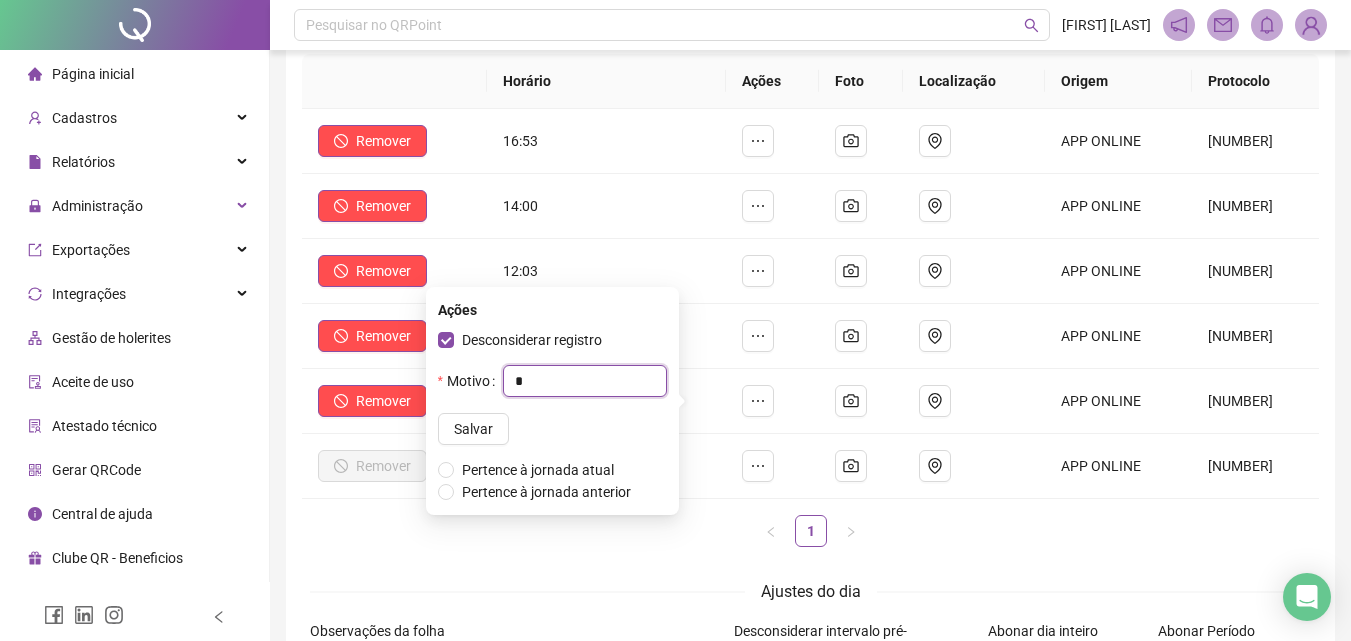 type on "*" 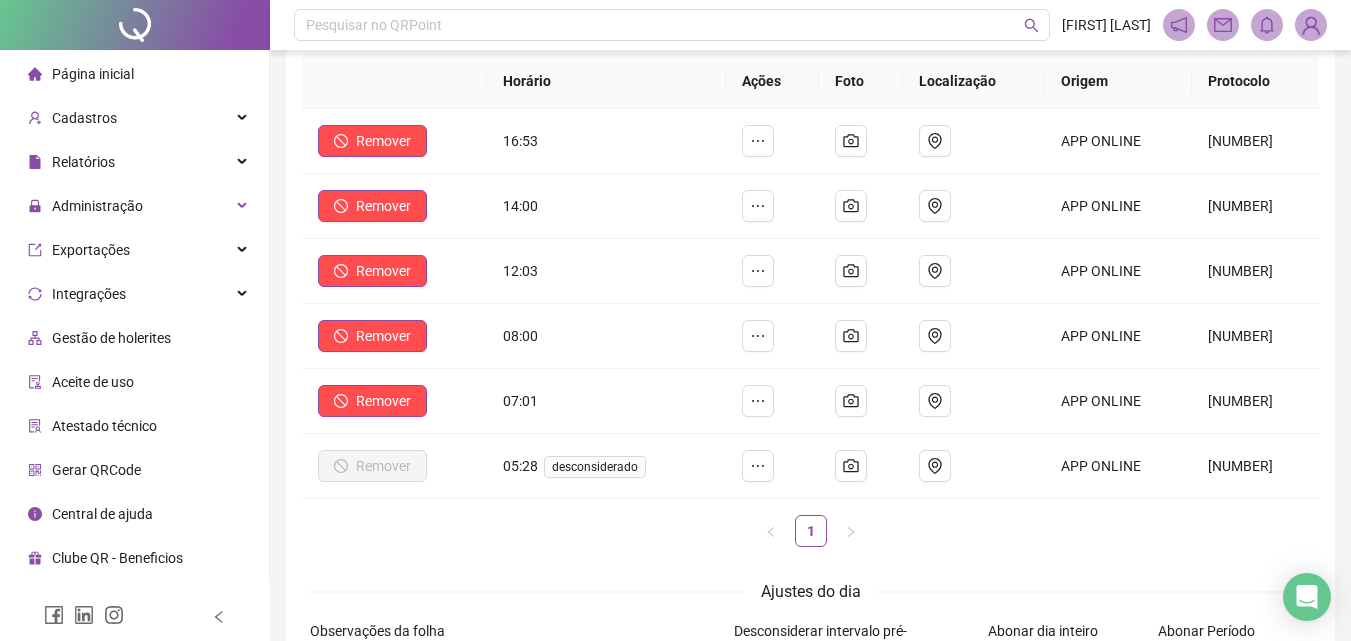 click on "**********" at bounding box center [810, 321] 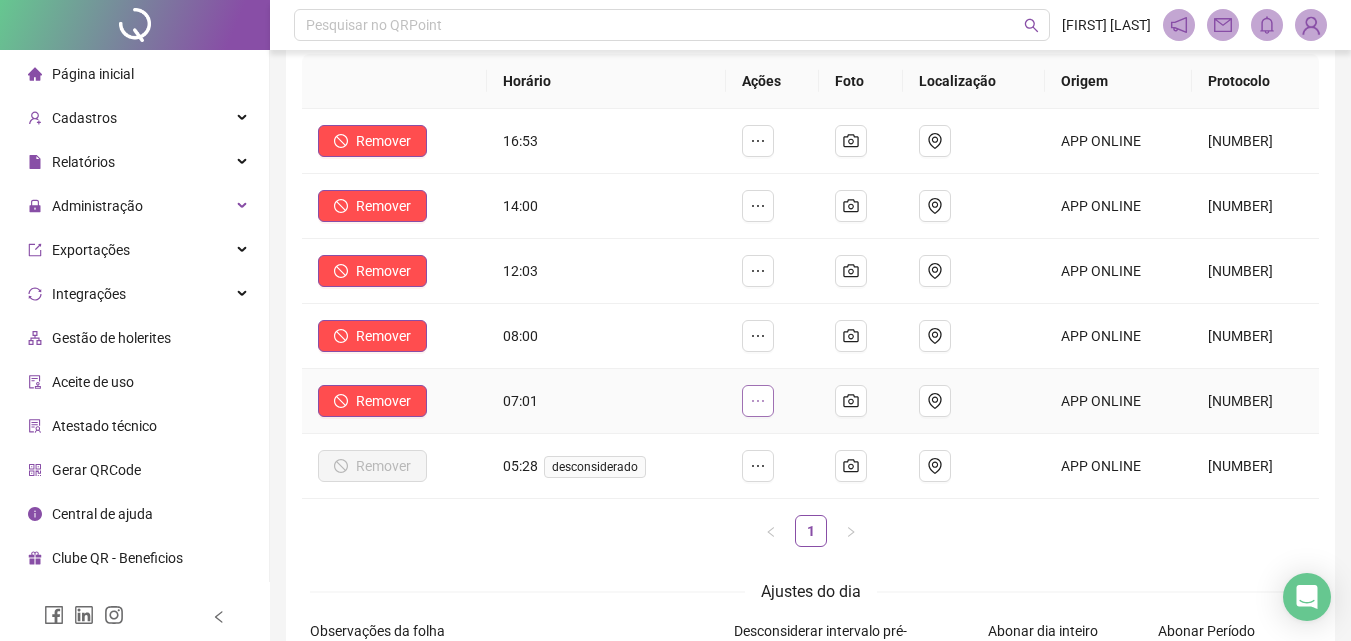 click at bounding box center [758, 401] 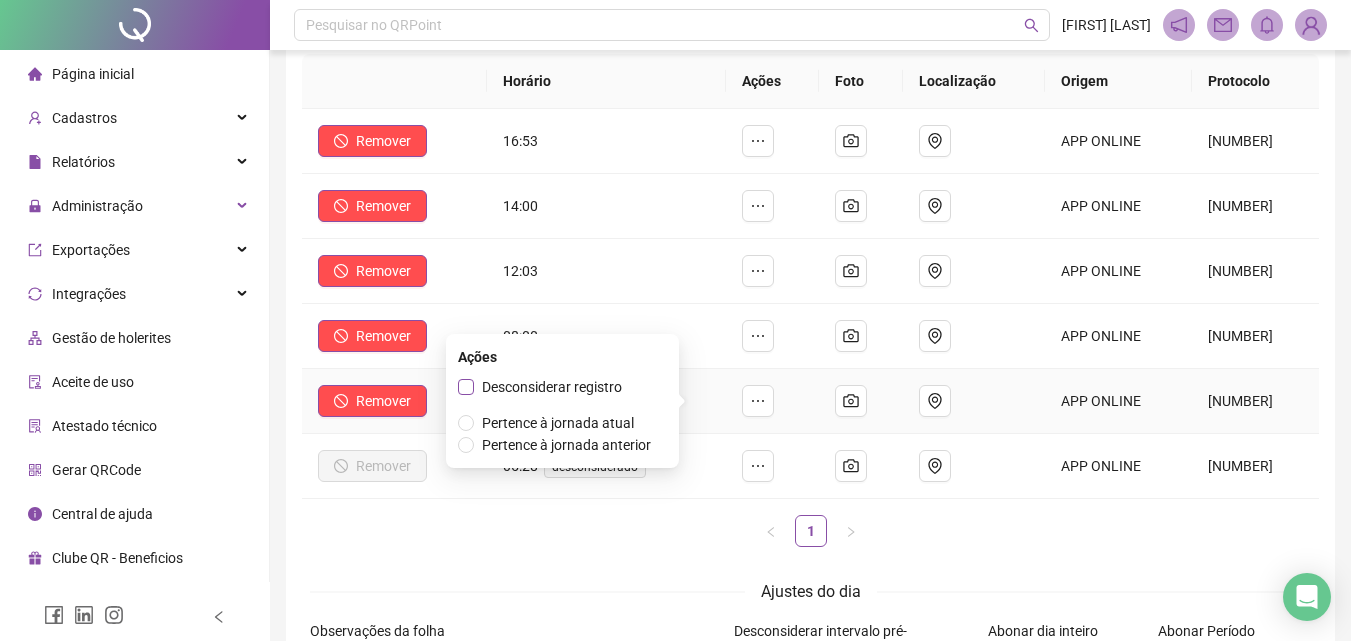 click on "Desconsiderar registro" at bounding box center (552, 387) 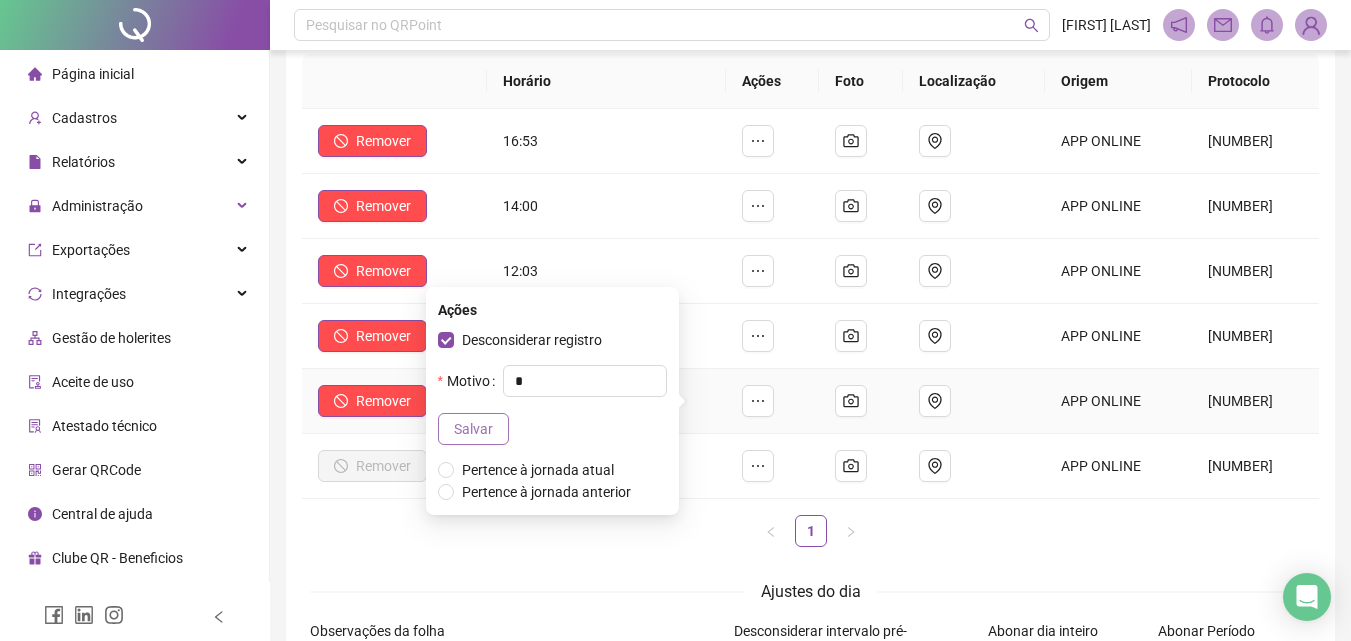 click on "Salvar" at bounding box center [473, 429] 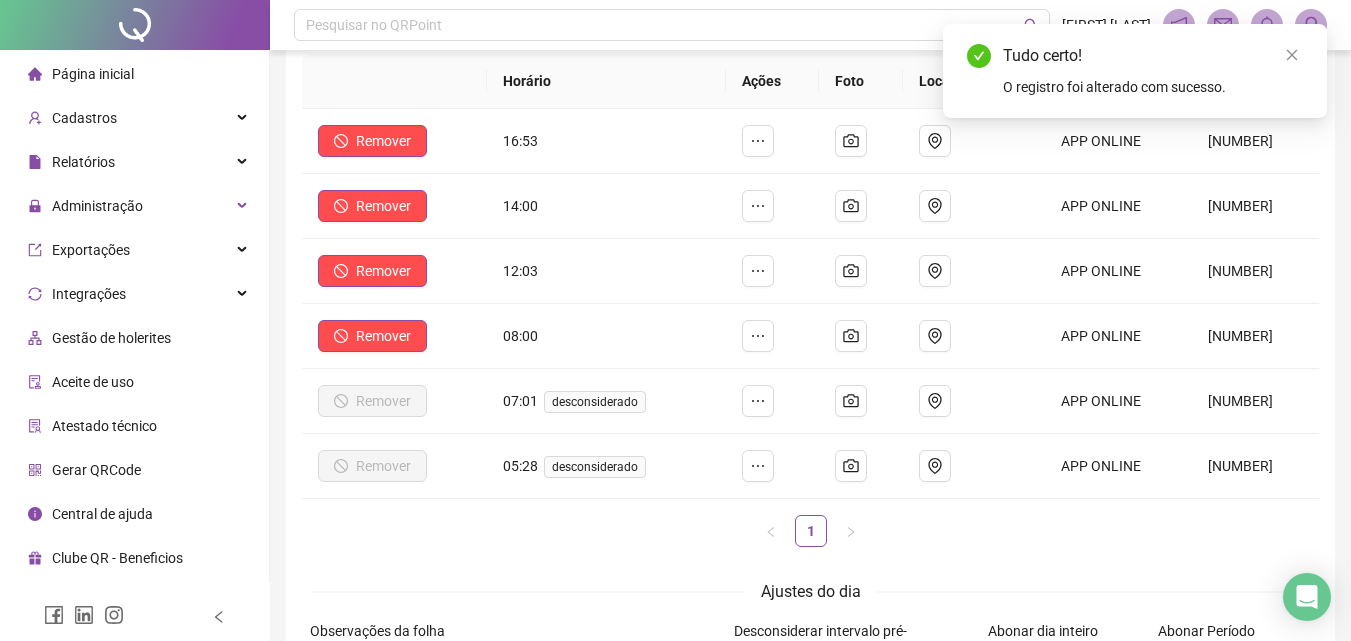 click on "Página inicial" at bounding box center (81, 74) 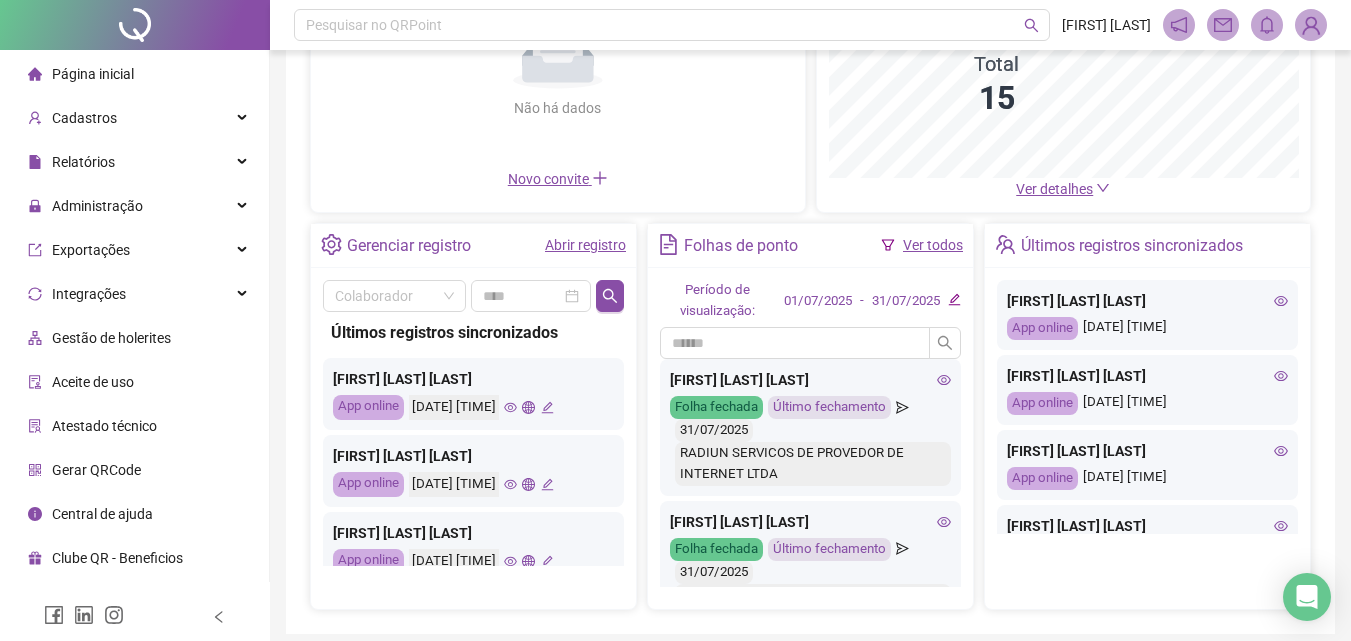 scroll, scrollTop: 300, scrollLeft: 0, axis: vertical 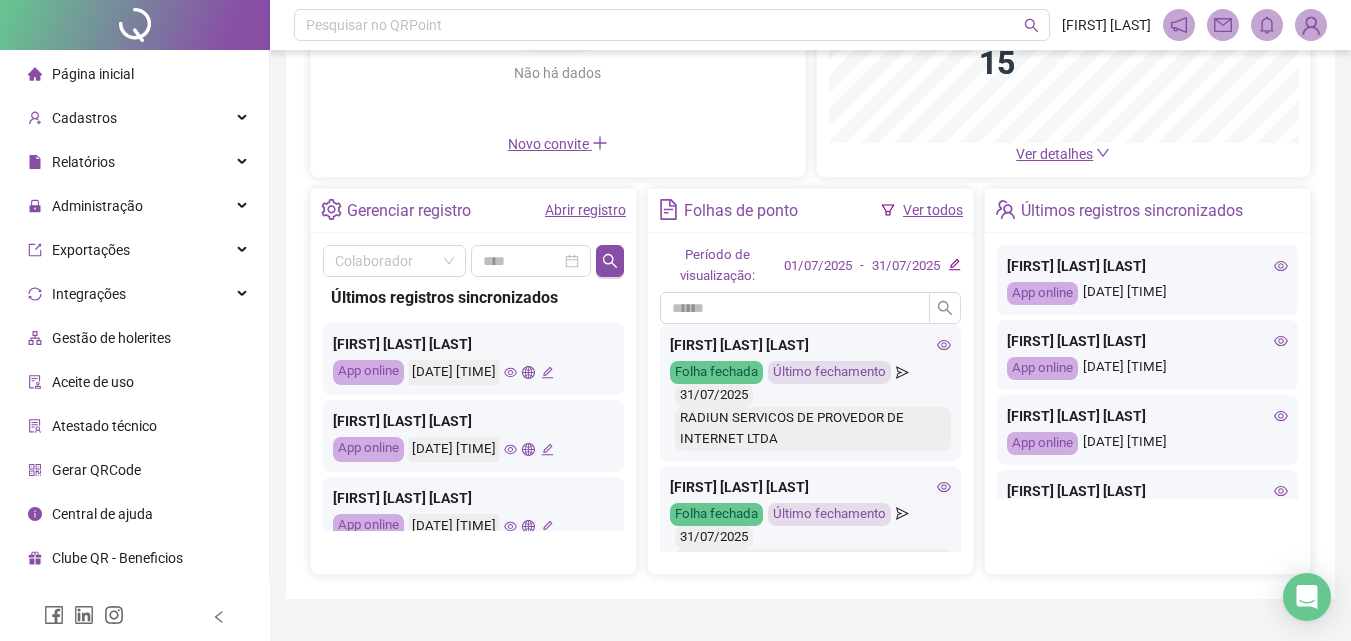click 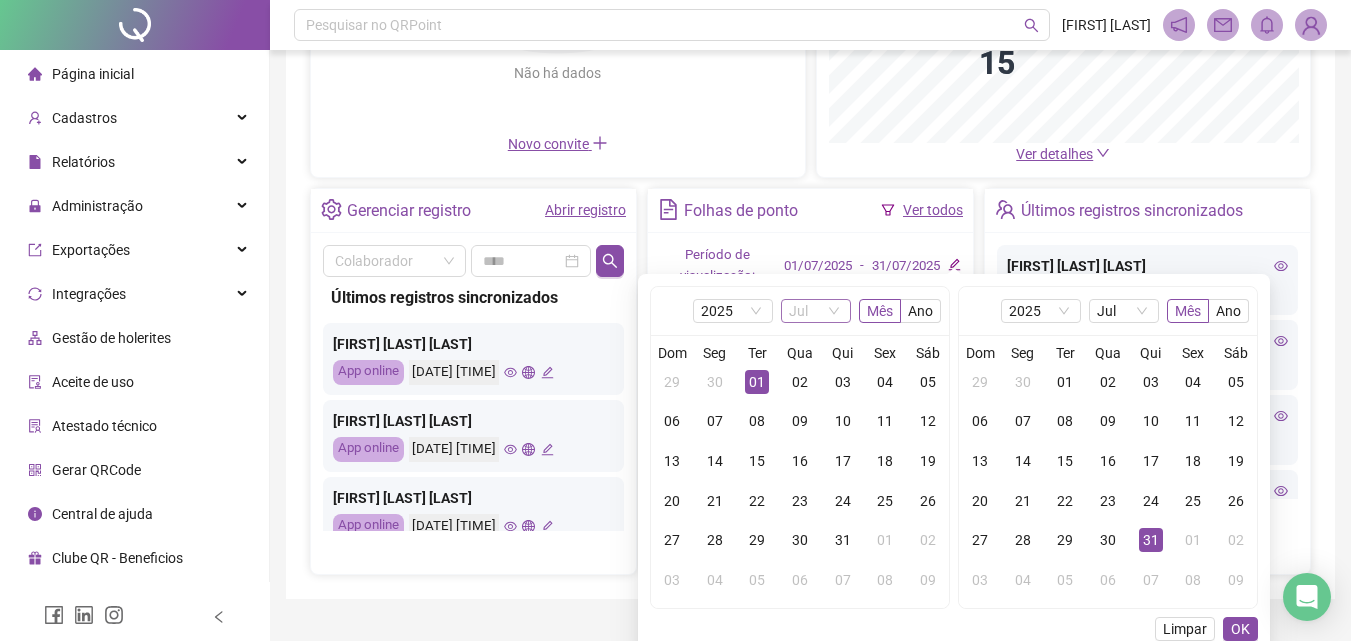 drag, startPoint x: 784, startPoint y: 303, endPoint x: 801, endPoint y: 310, distance: 18.384777 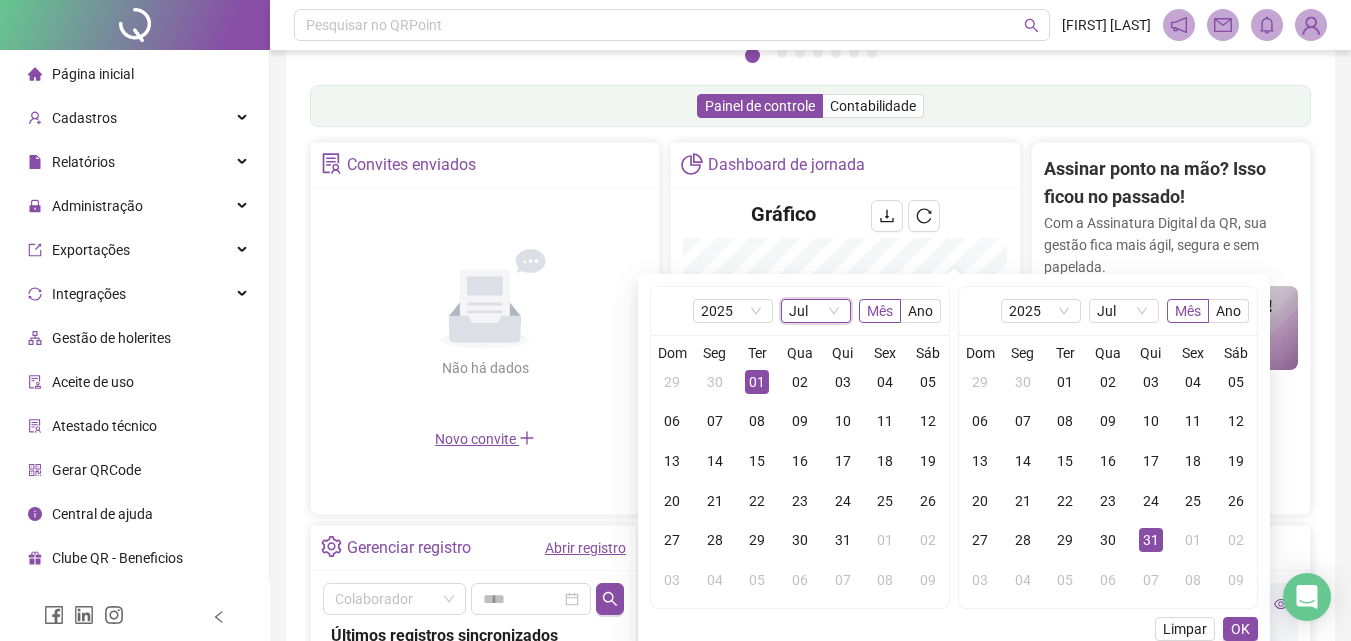 click on "Jul" at bounding box center (816, 311) 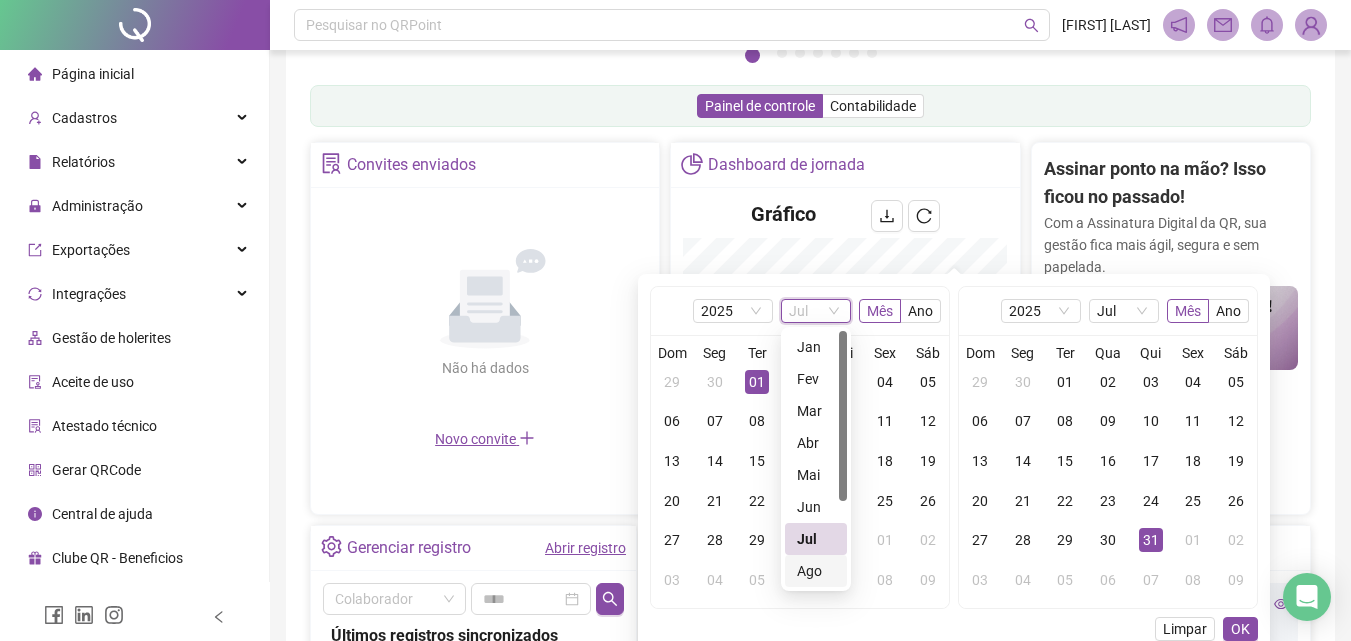 click on "Ago" at bounding box center [816, 571] 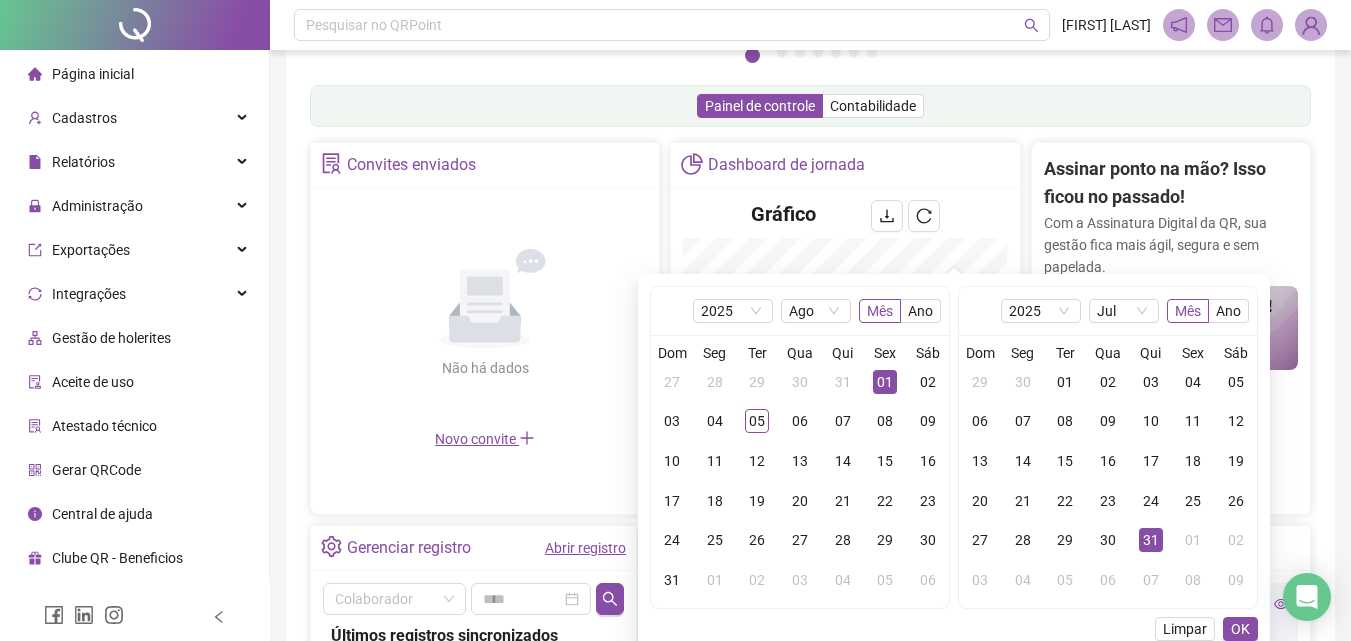 click on "01" at bounding box center (885, 382) 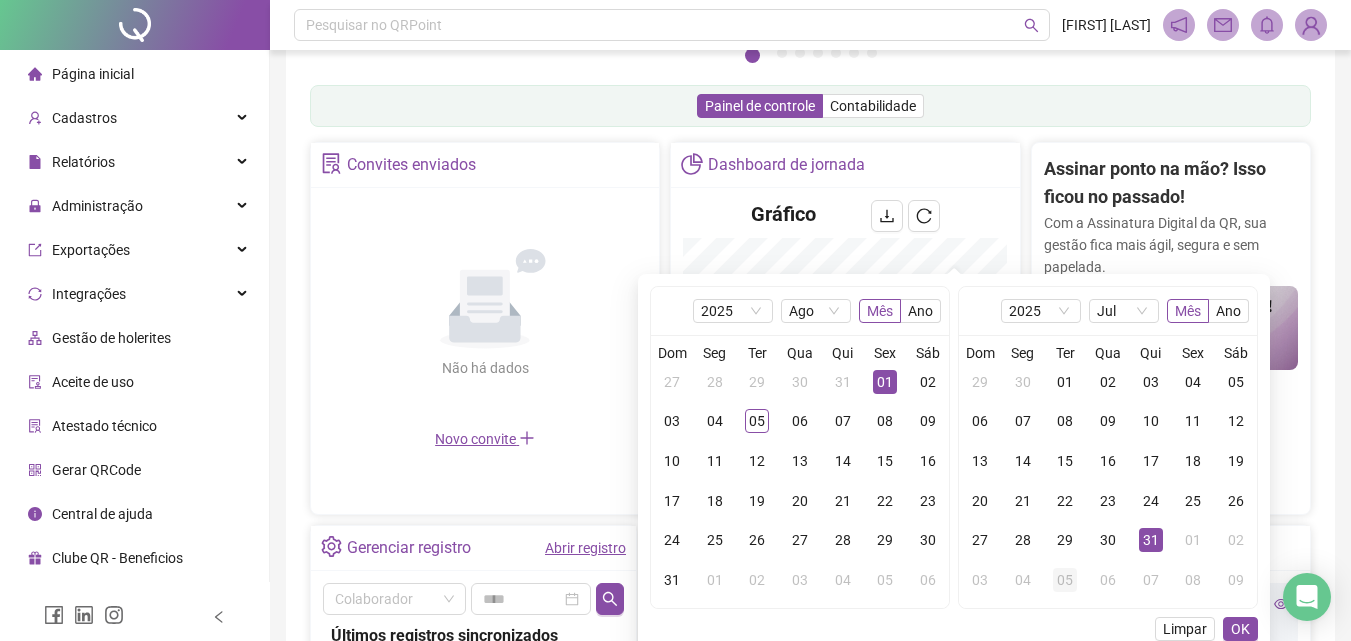 click on "05" at bounding box center [1065, 580] 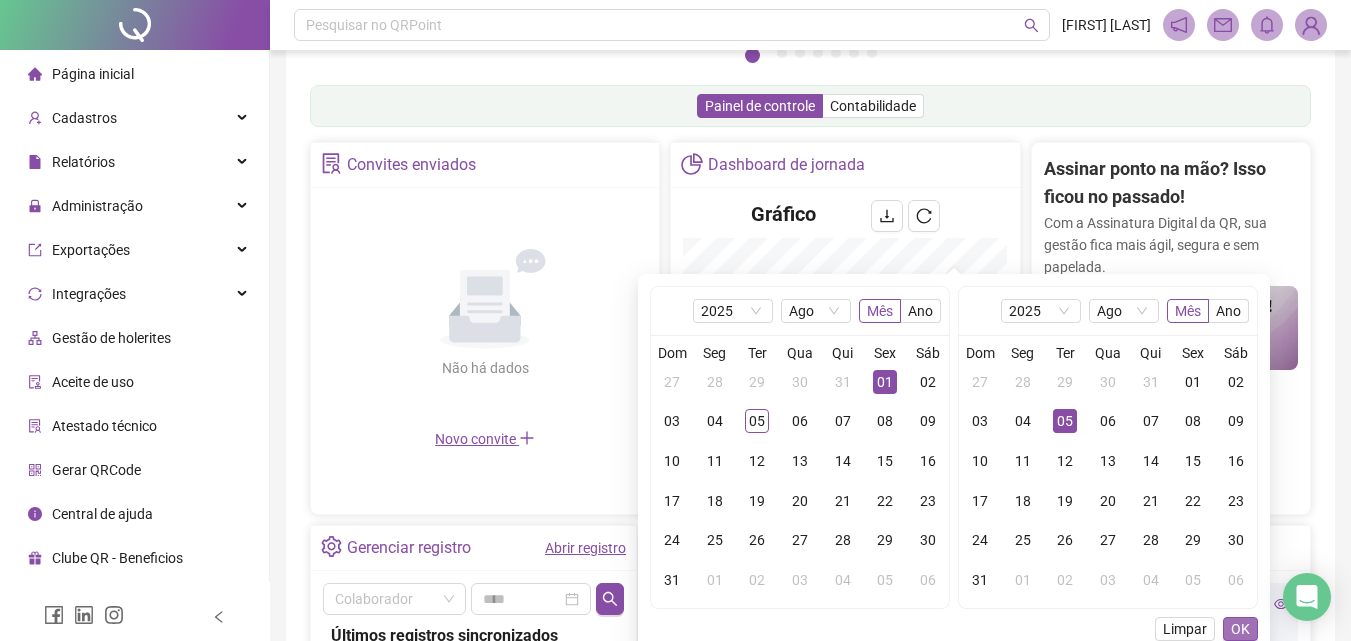 click on "OK" at bounding box center (1240, 629) 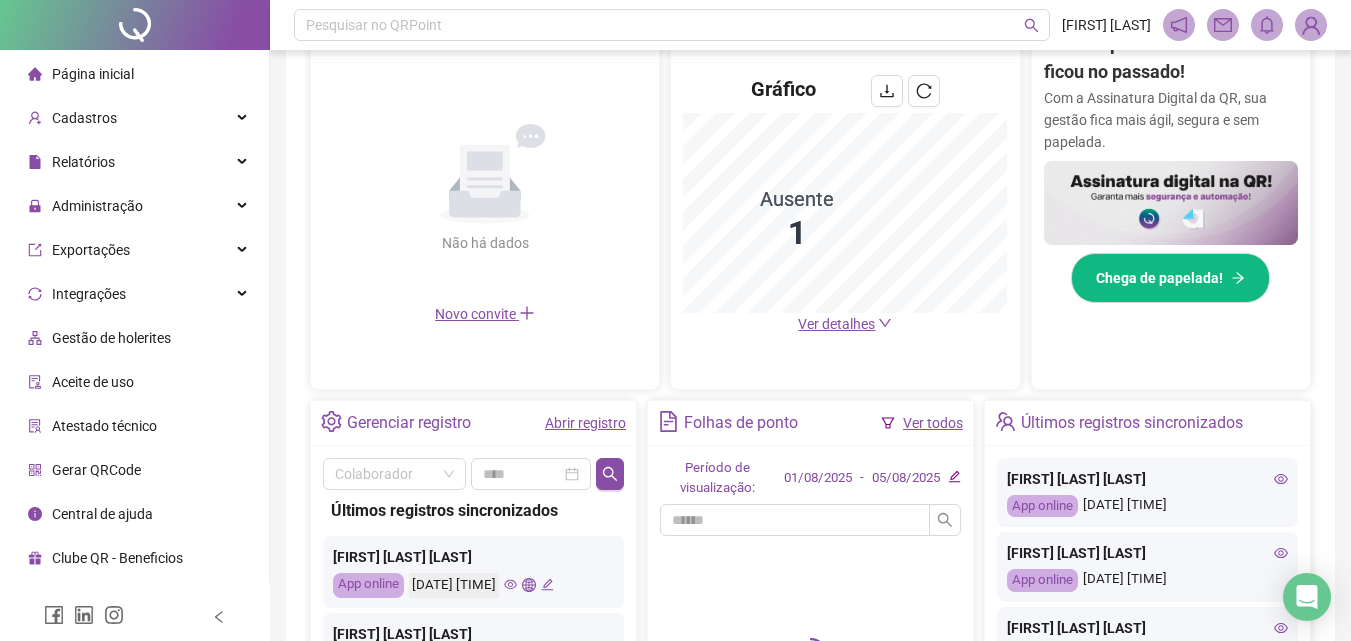 scroll, scrollTop: 600, scrollLeft: 0, axis: vertical 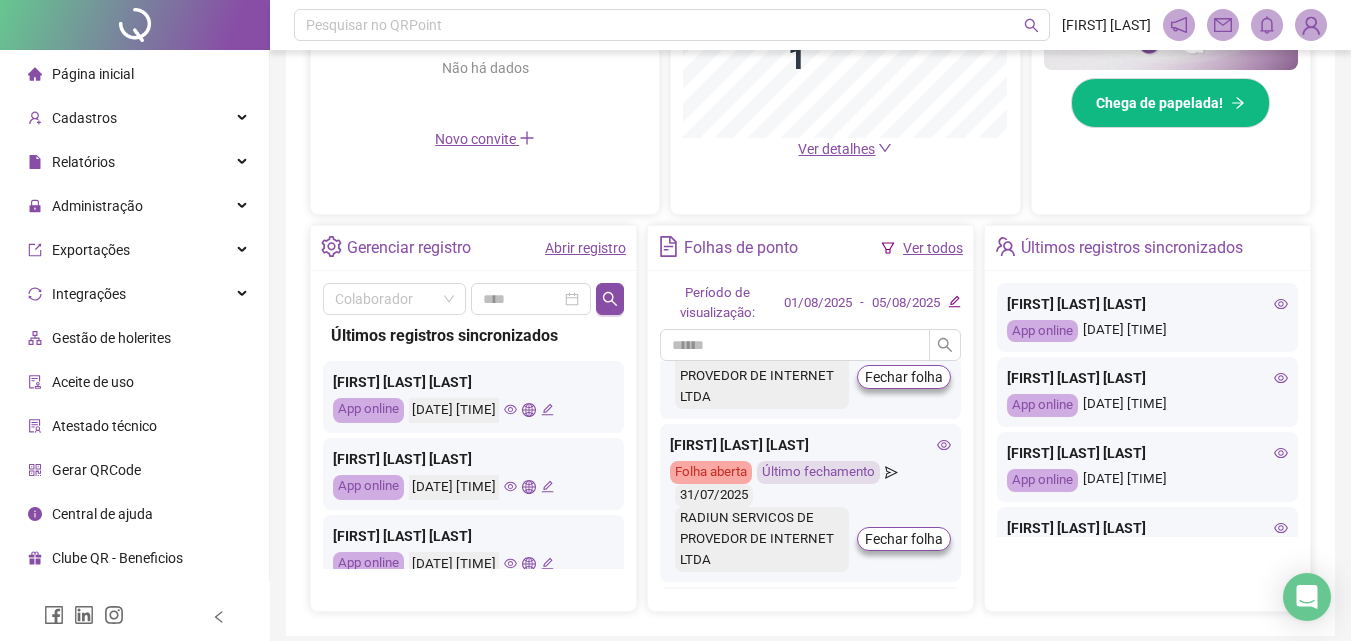 click 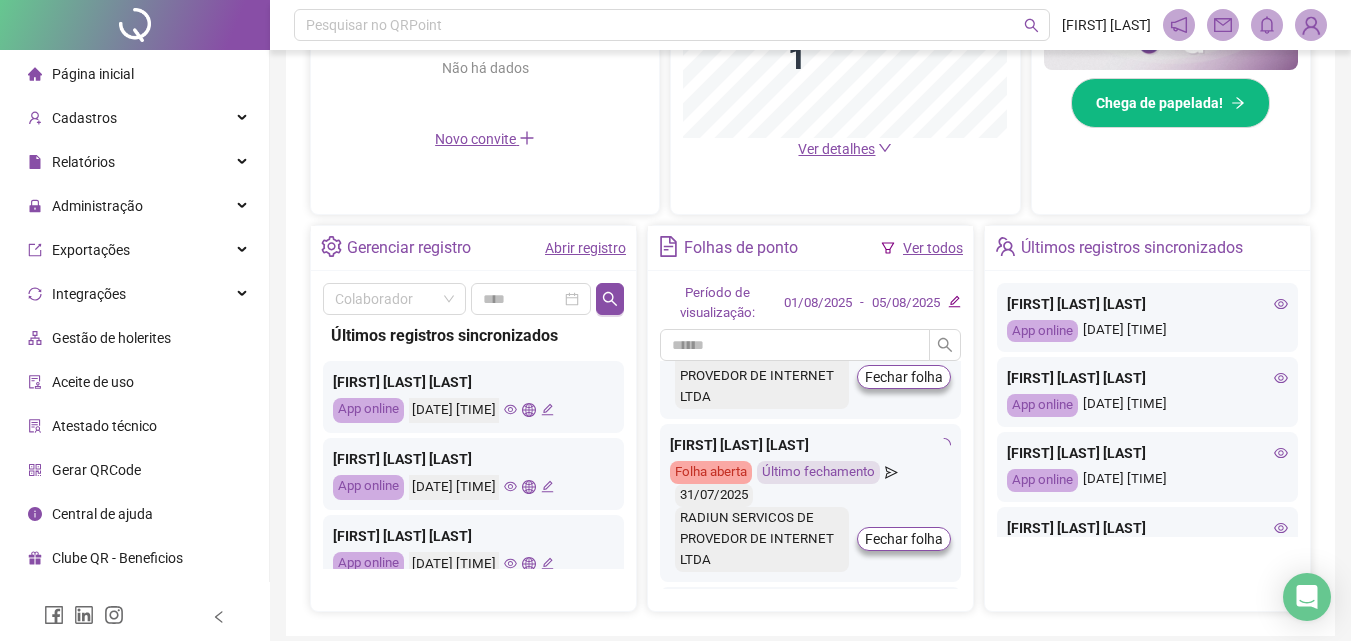 scroll, scrollTop: 0, scrollLeft: 0, axis: both 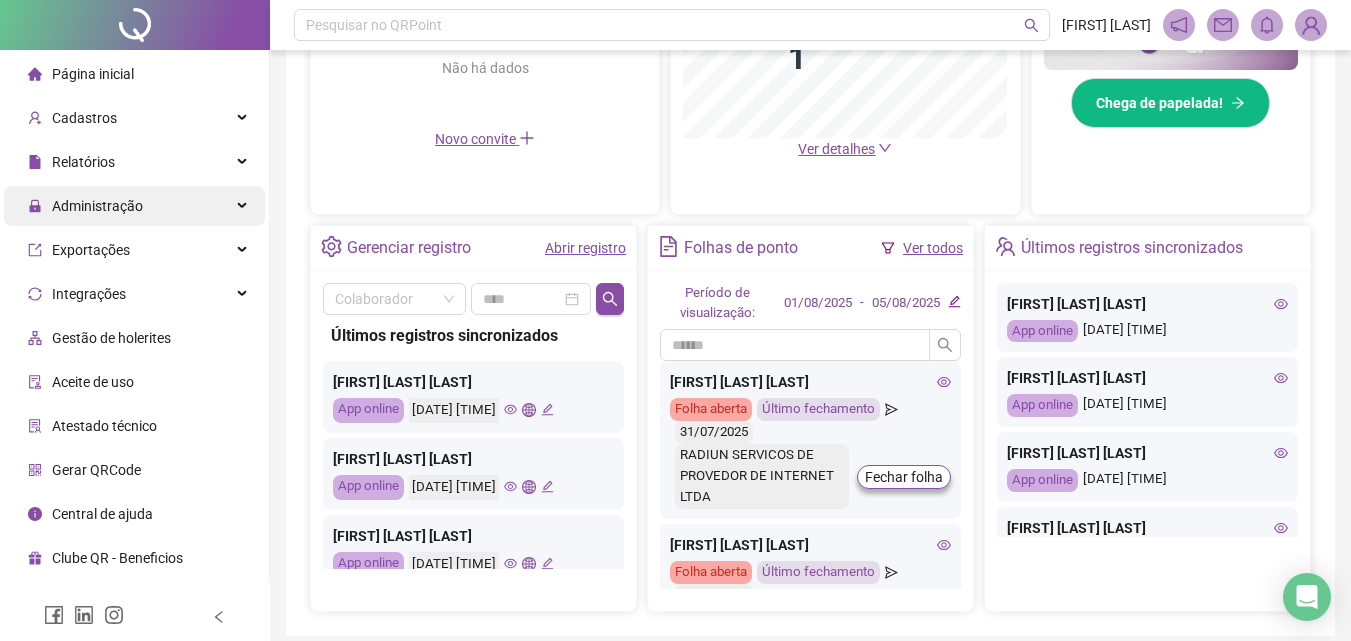 click on "Administração" at bounding box center [85, 206] 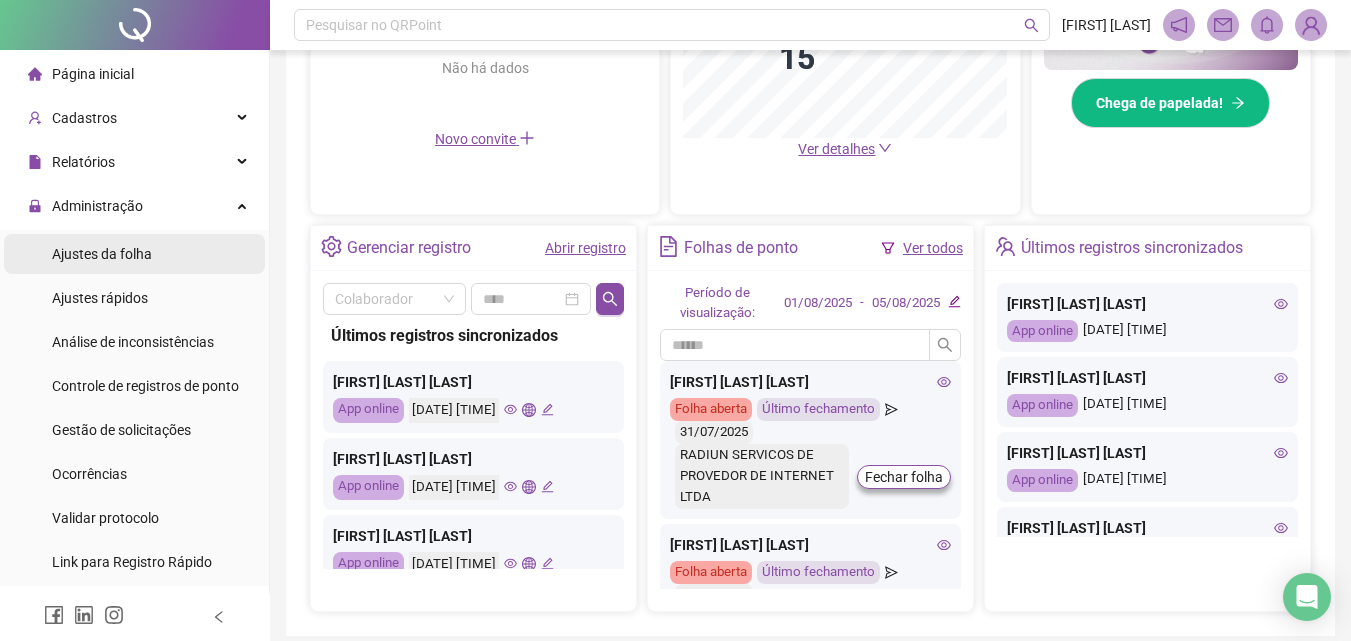 click on "Ajustes da folha" at bounding box center (102, 254) 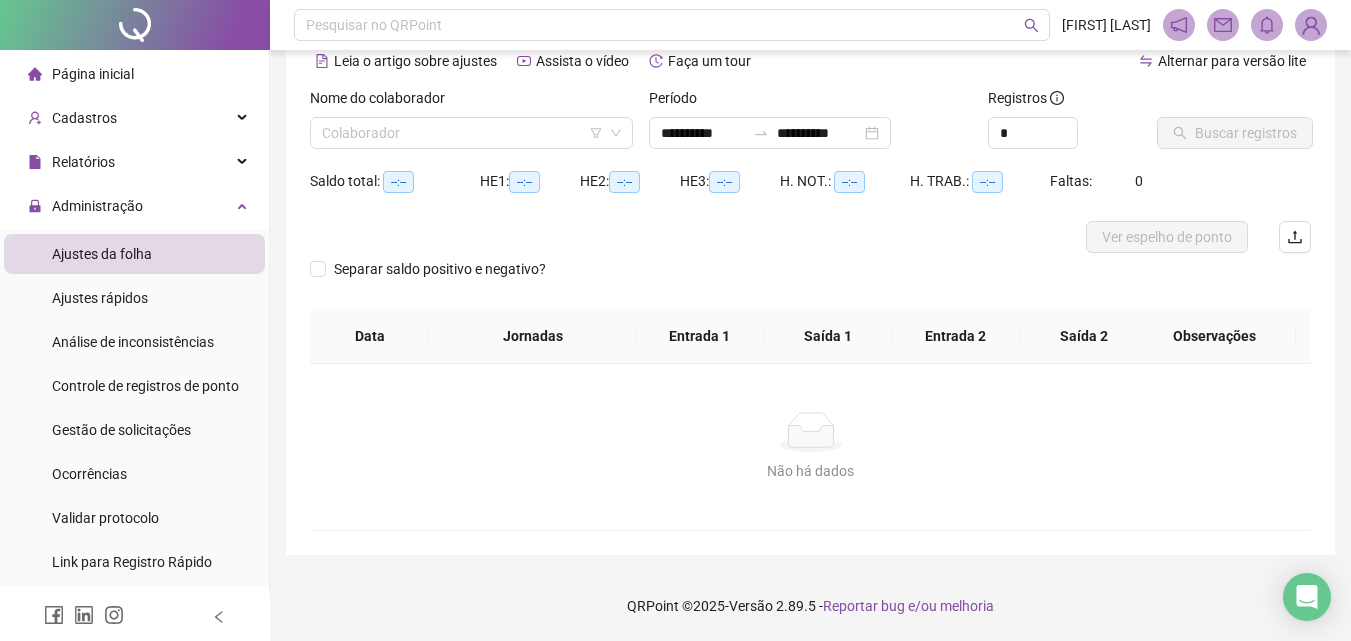 scroll, scrollTop: 97, scrollLeft: 0, axis: vertical 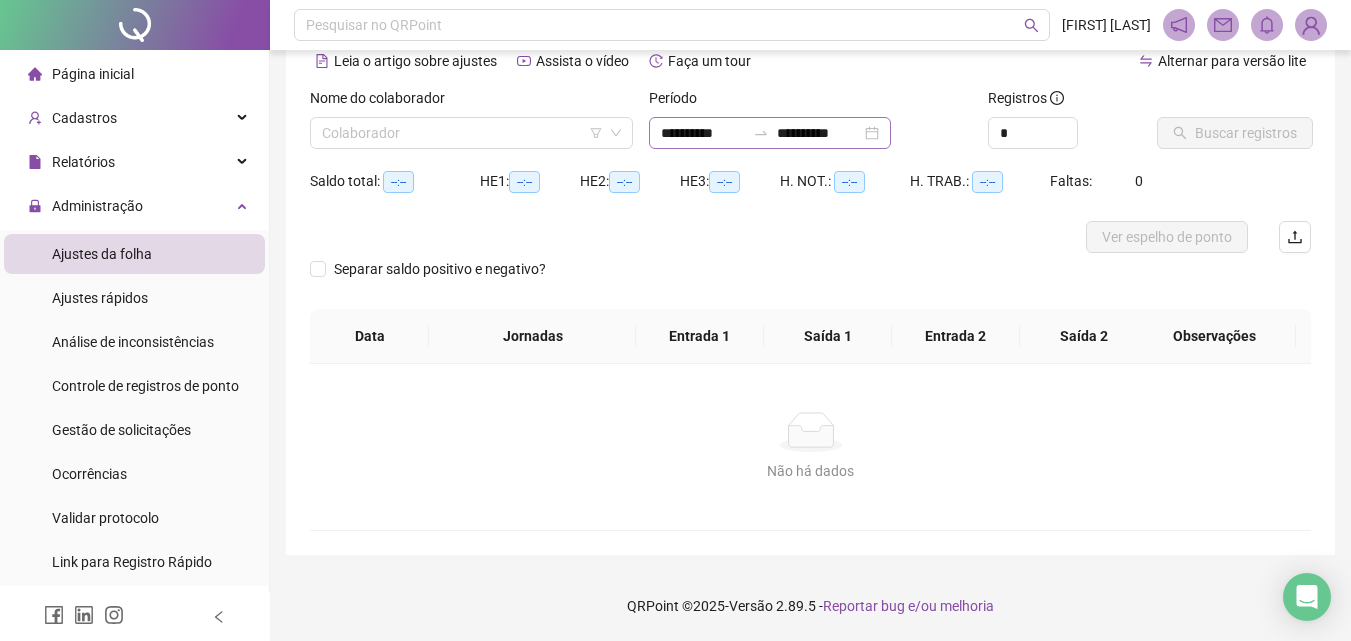 click on "**********" at bounding box center [770, 133] 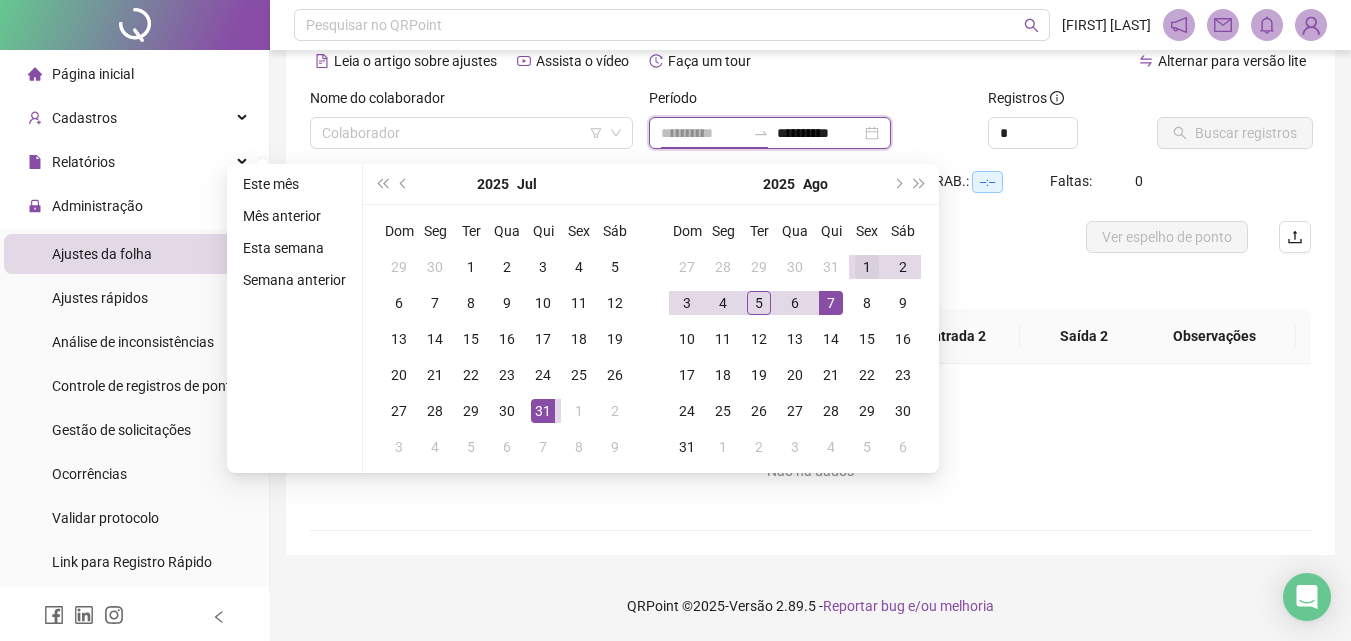 type on "**********" 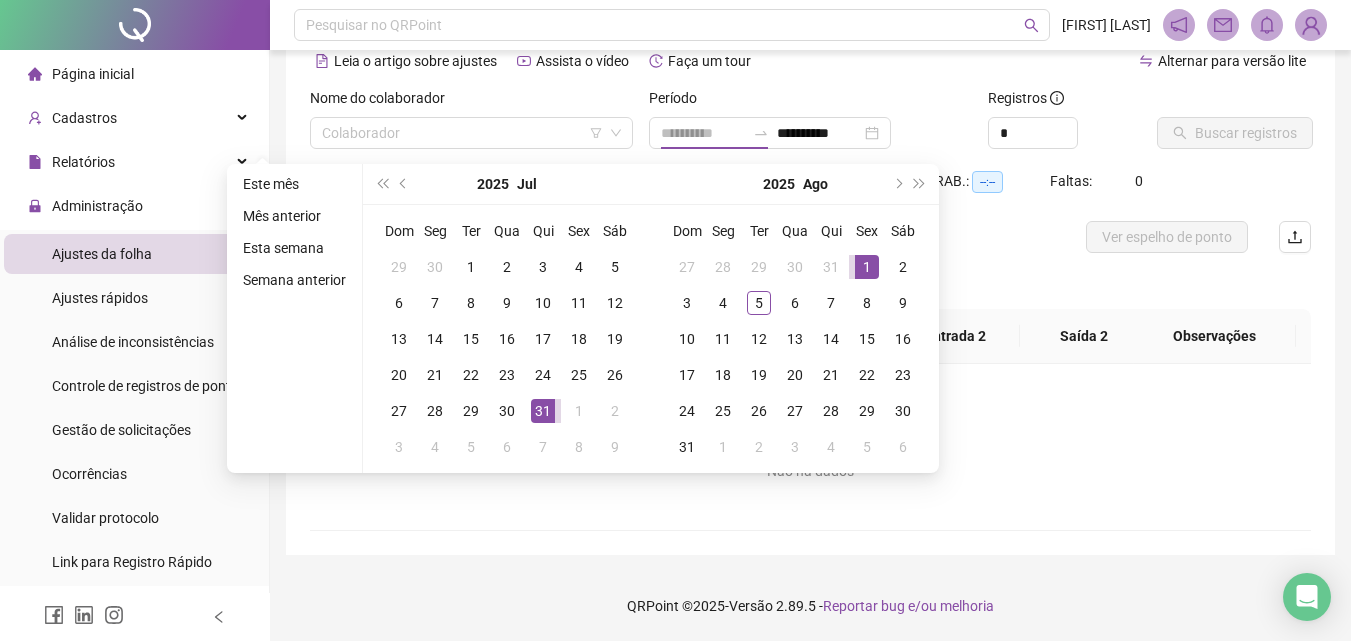 click on "1" at bounding box center [867, 267] 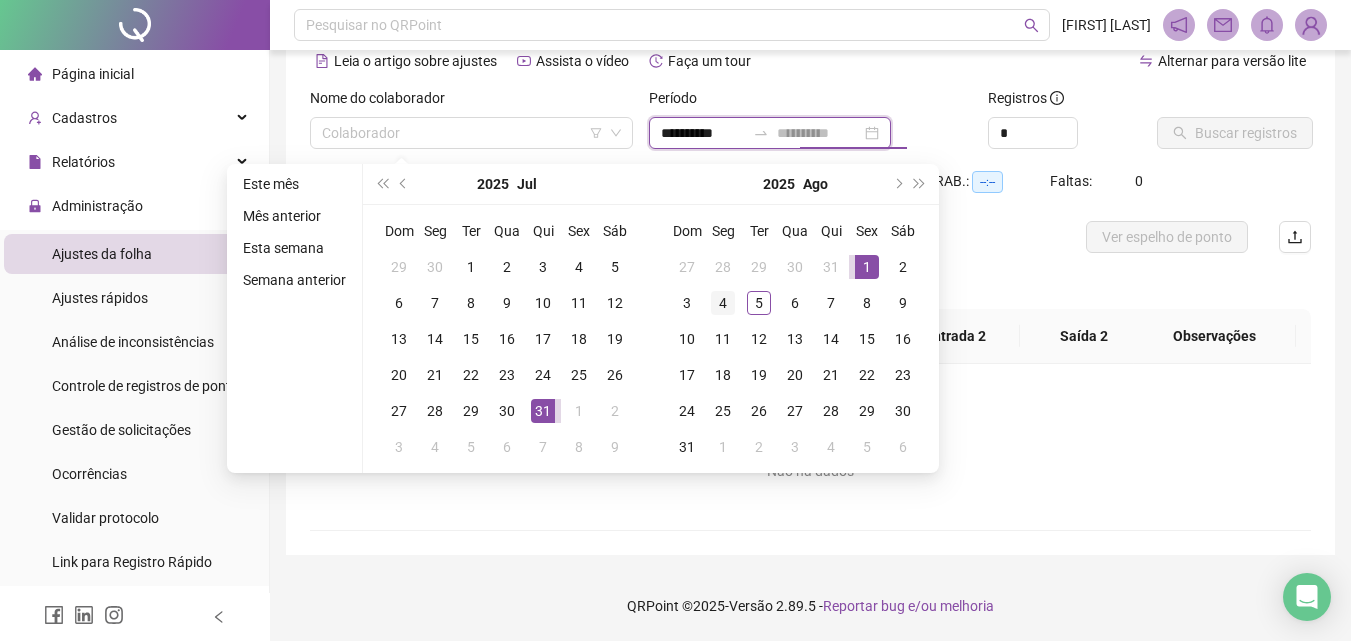 type on "**********" 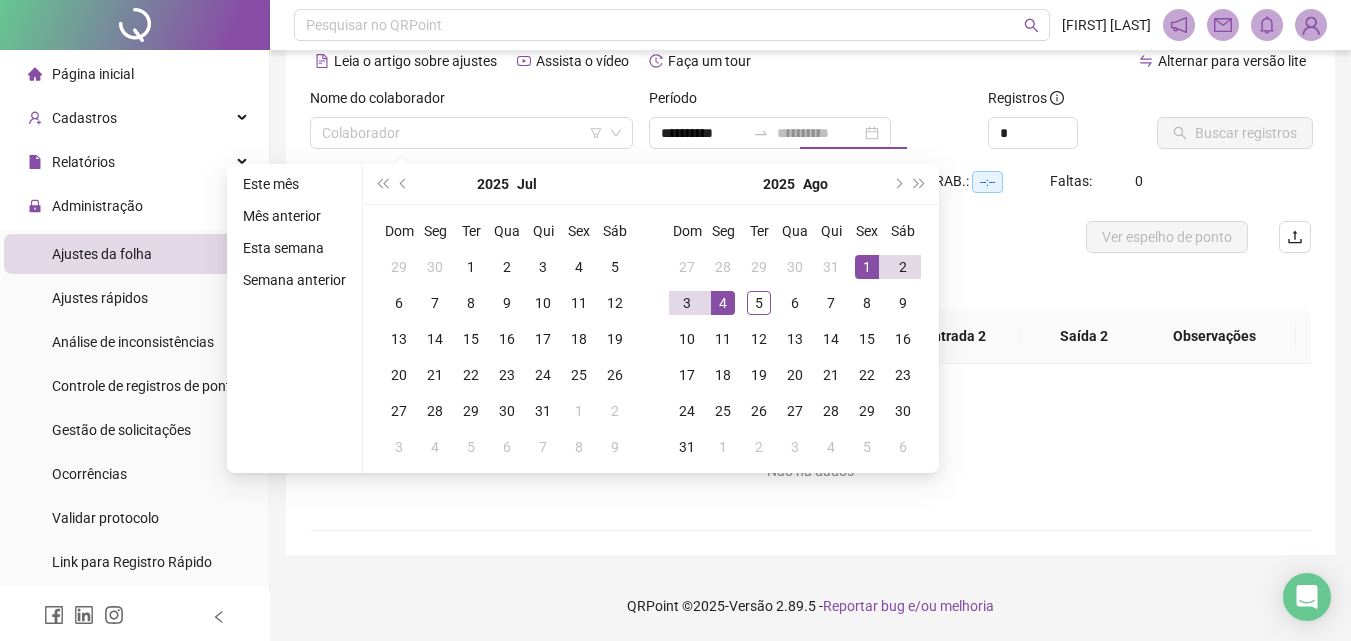 click on "4" at bounding box center (723, 303) 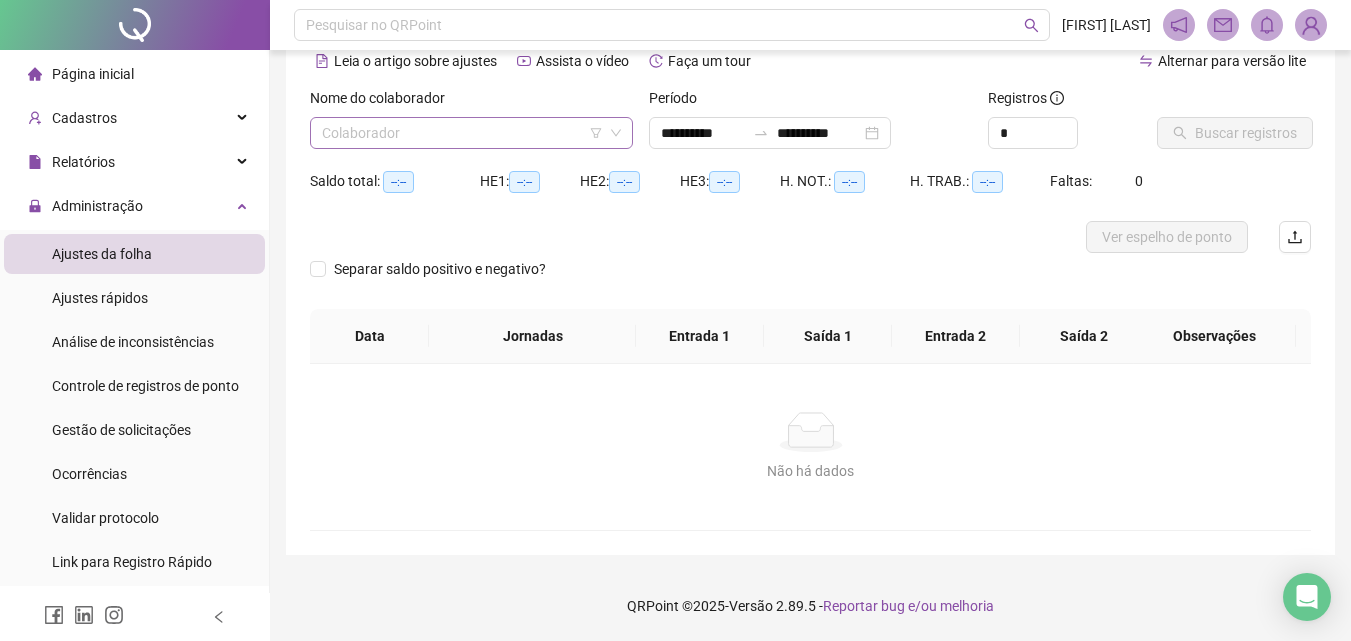 click at bounding box center (462, 133) 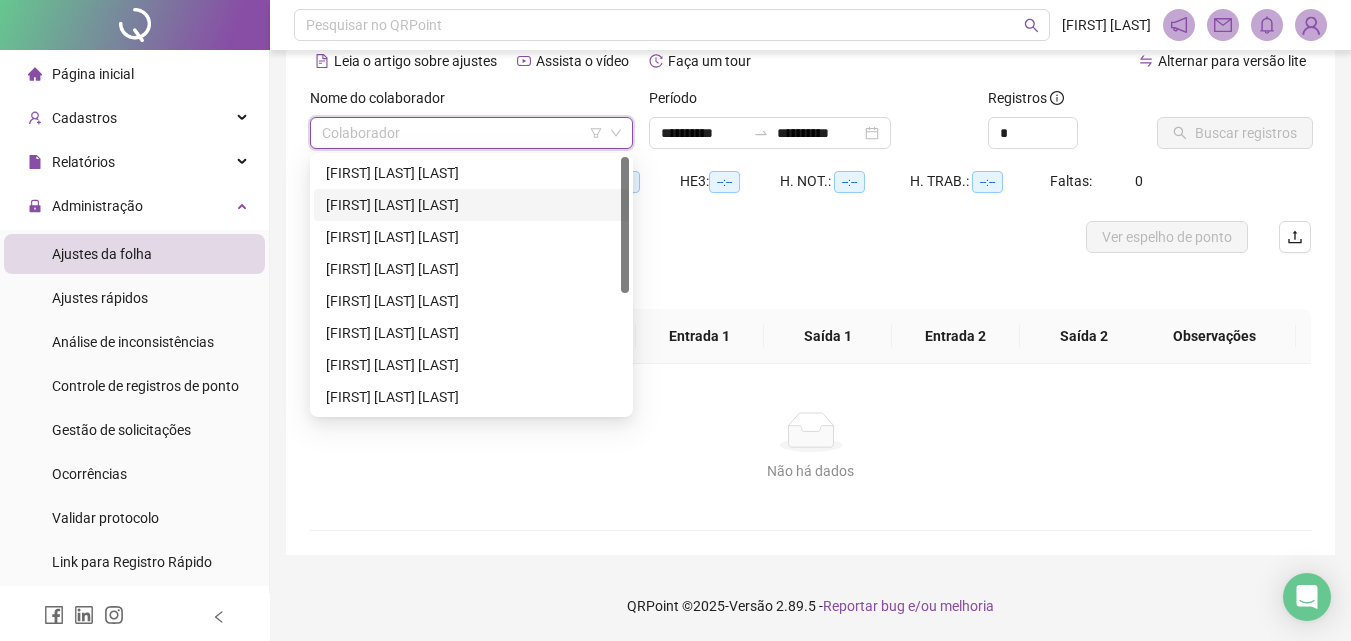 click on "[FIRST] [LAST] [LAST]" at bounding box center (471, 205) 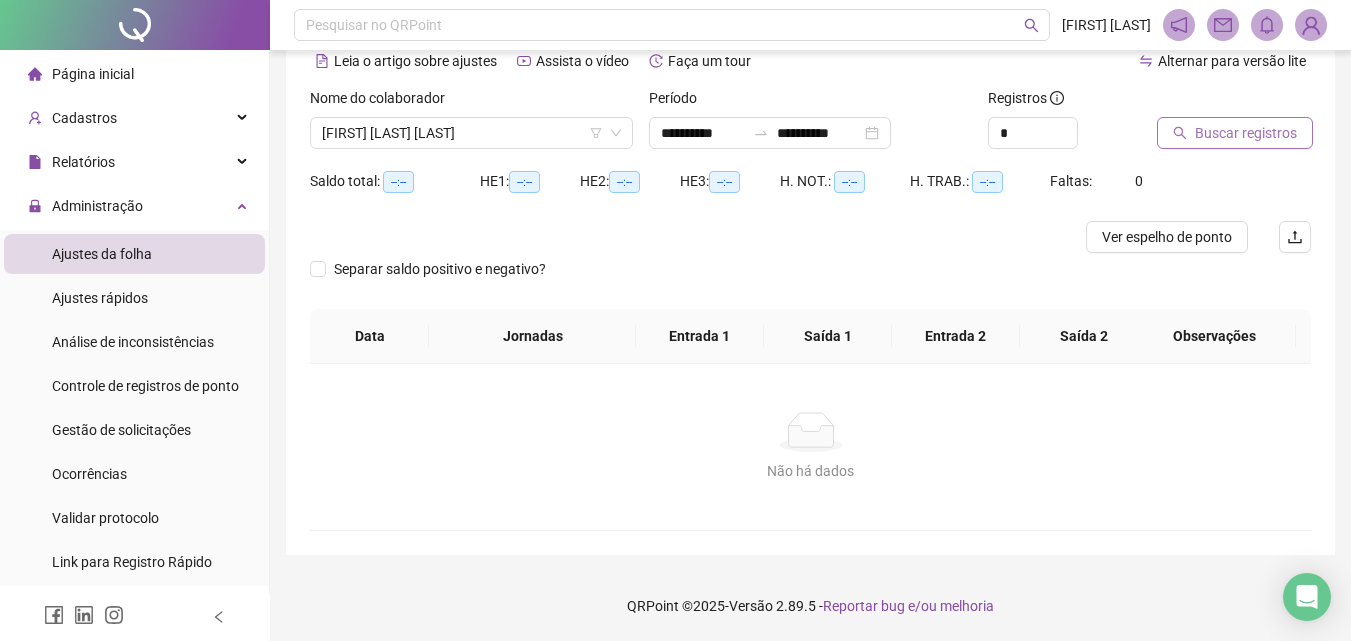 click on "Buscar registros" at bounding box center (1246, 133) 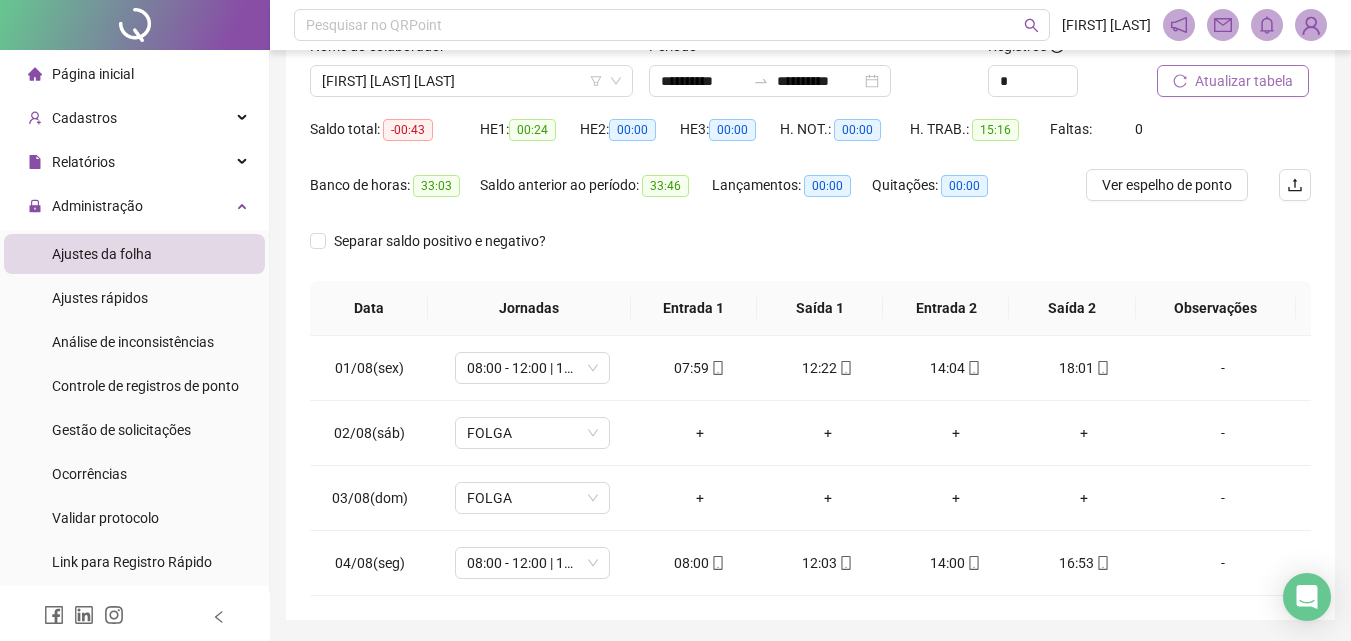scroll, scrollTop: 114, scrollLeft: 0, axis: vertical 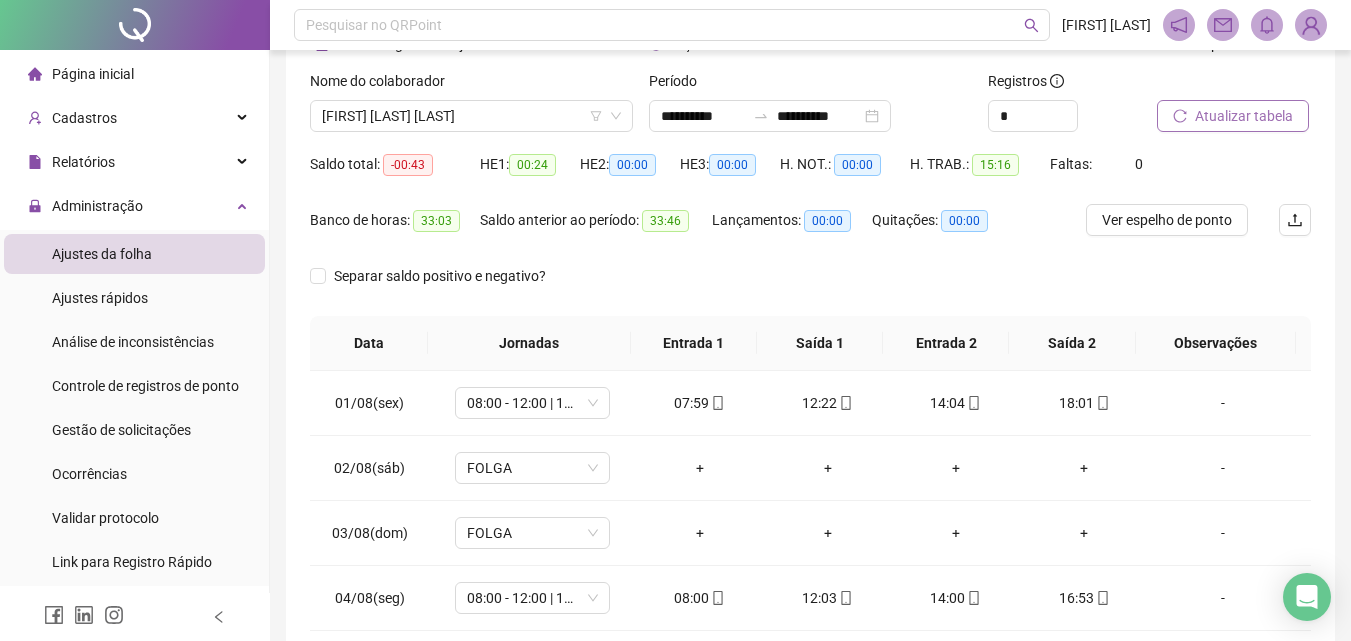 click on "Nome do colaborador" at bounding box center [471, 85] 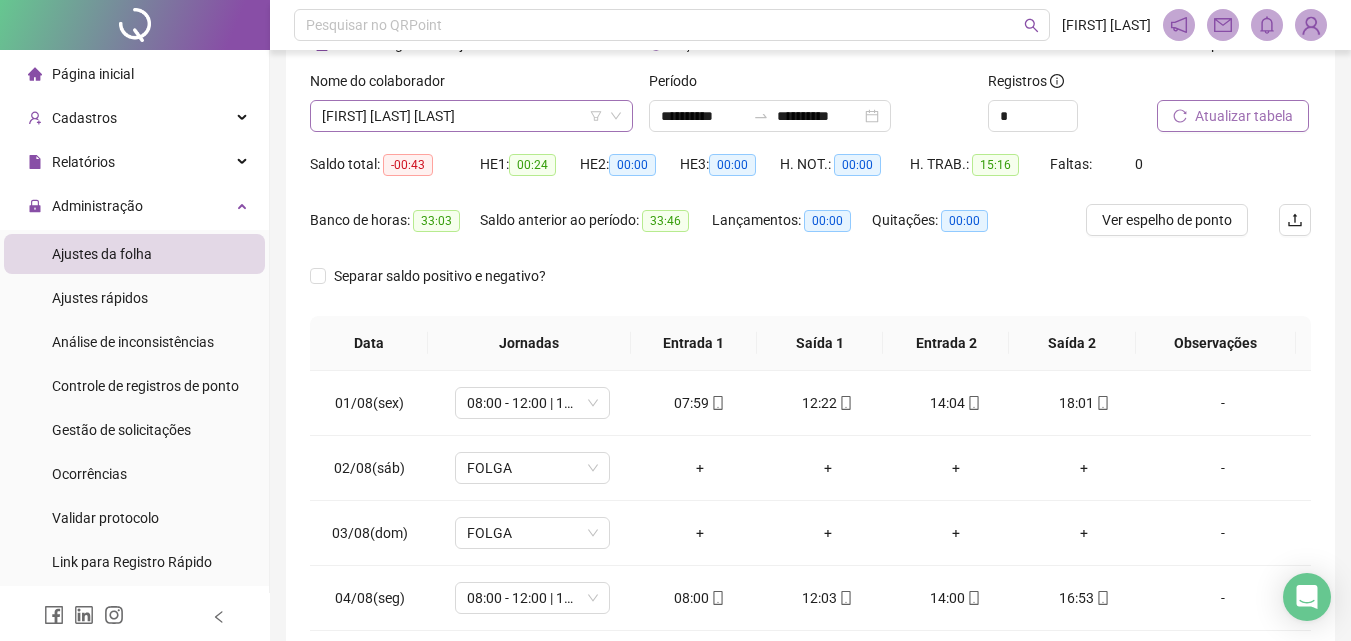 click on "[FIRST] [LAST] [LAST]" at bounding box center [471, 116] 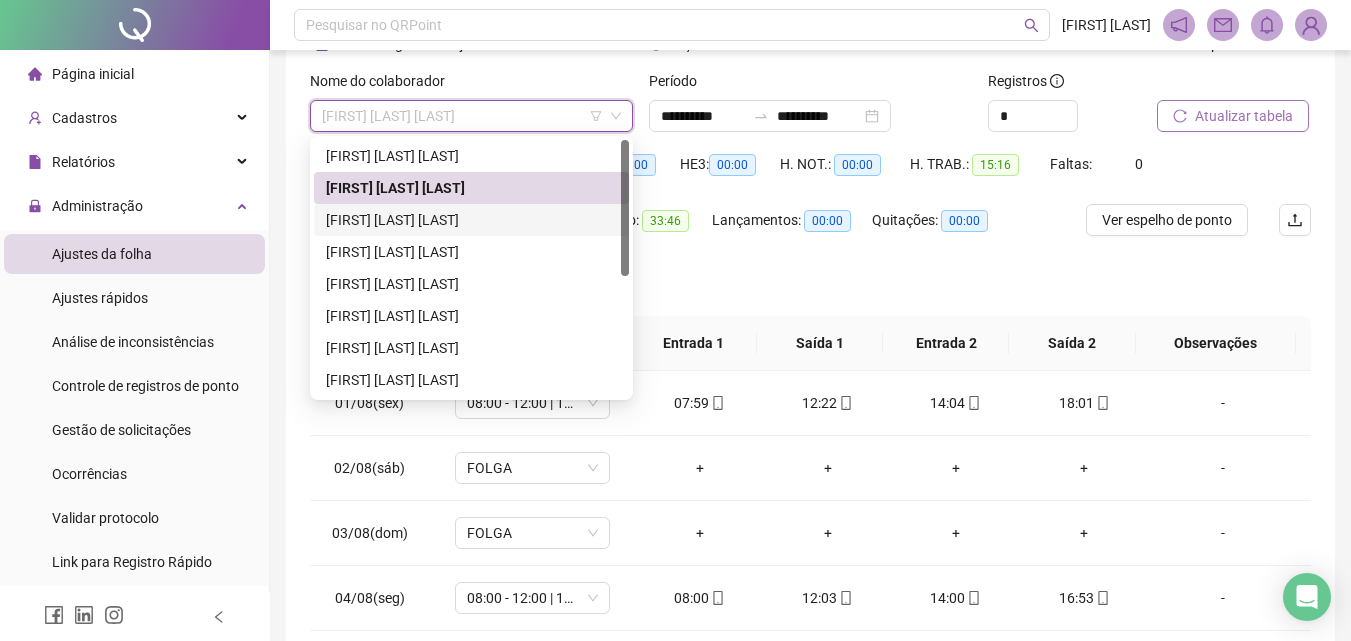 click on "[FIRST] [LAST] [LAST]" at bounding box center [471, 220] 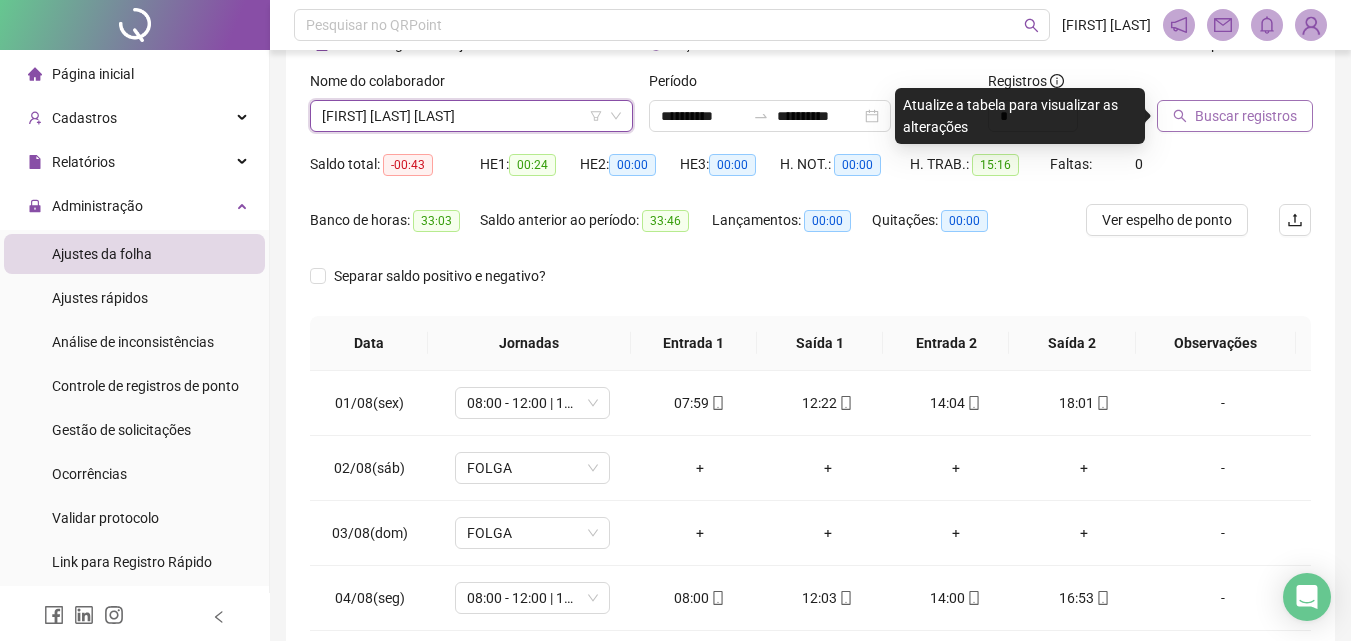 click on "Buscar registros" at bounding box center (1246, 116) 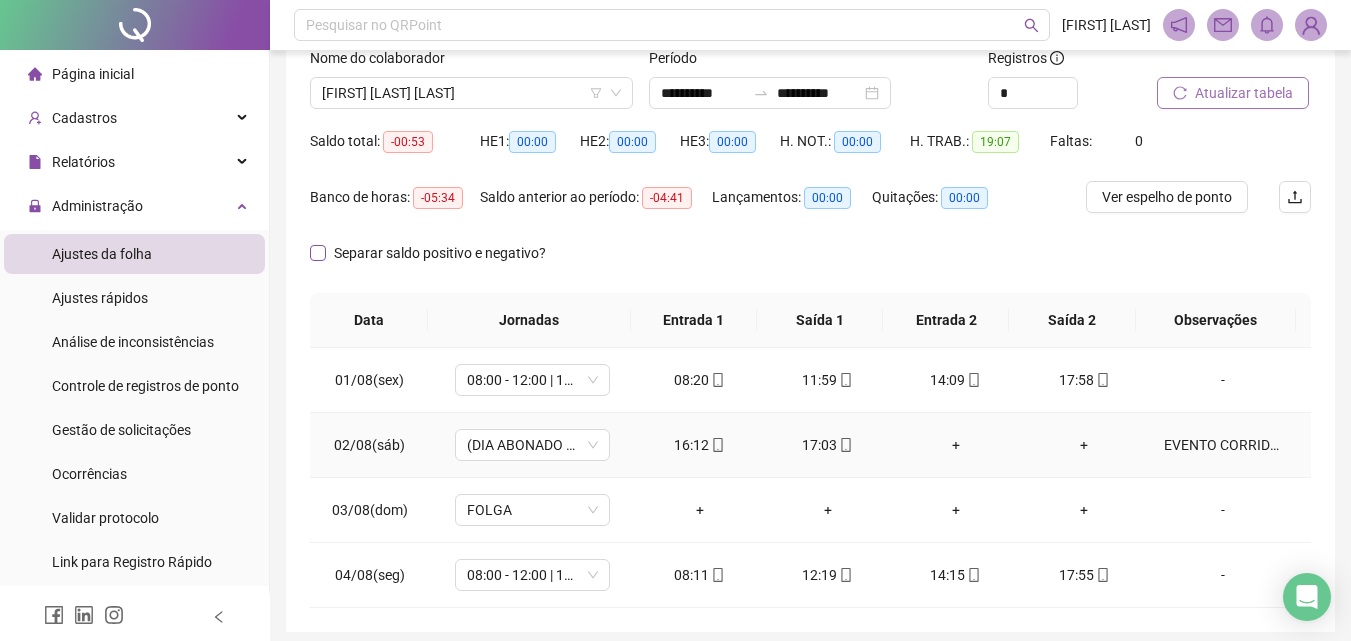 scroll, scrollTop: 114, scrollLeft: 0, axis: vertical 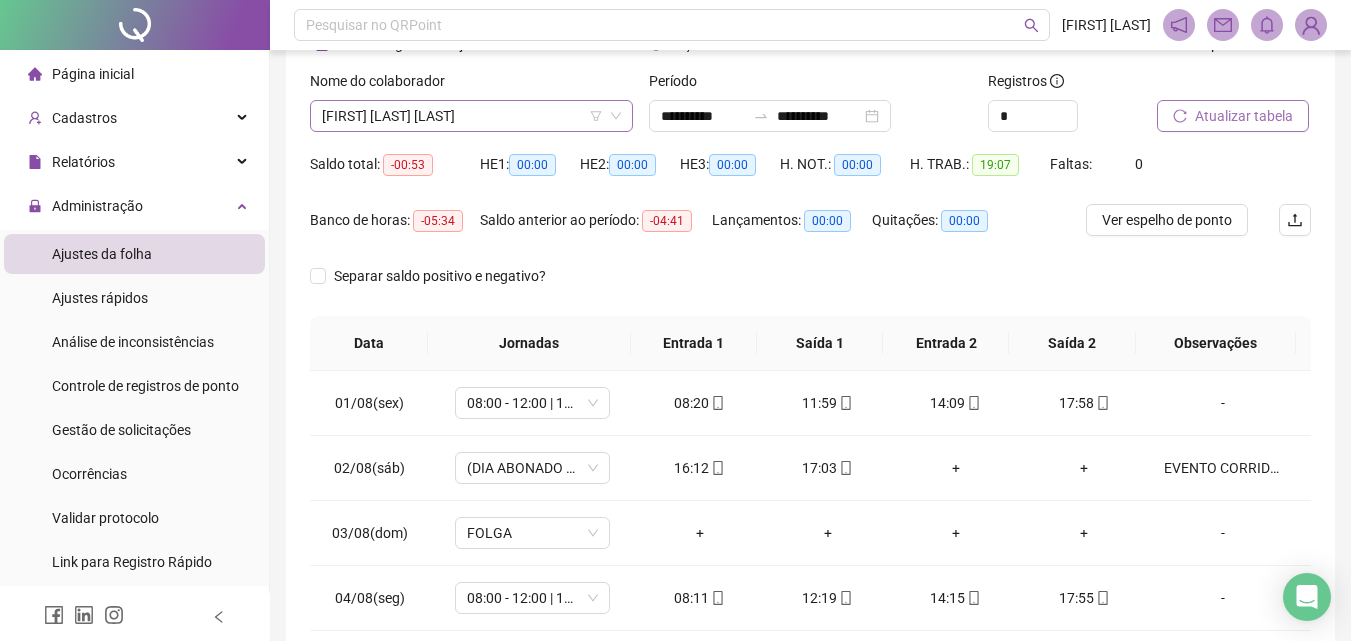 click on "[FIRST] [LAST] [LAST]" at bounding box center (471, 116) 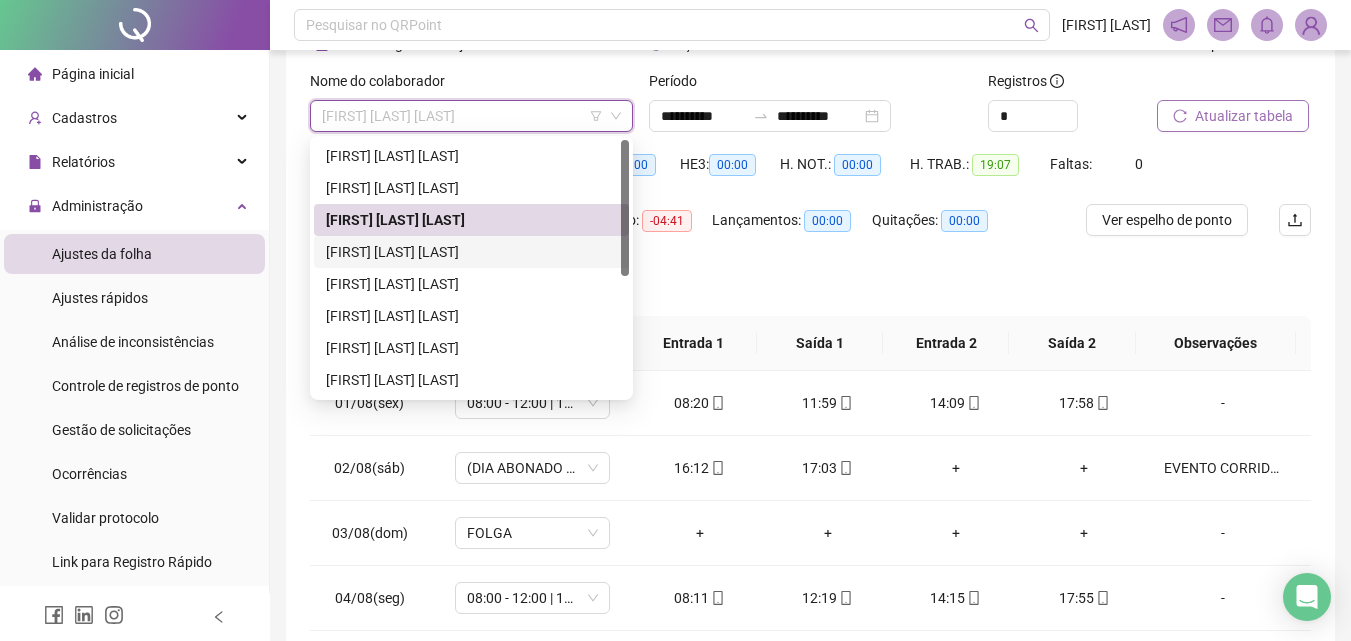 click on "[FIRST] [LAST] [LAST]" at bounding box center (471, 252) 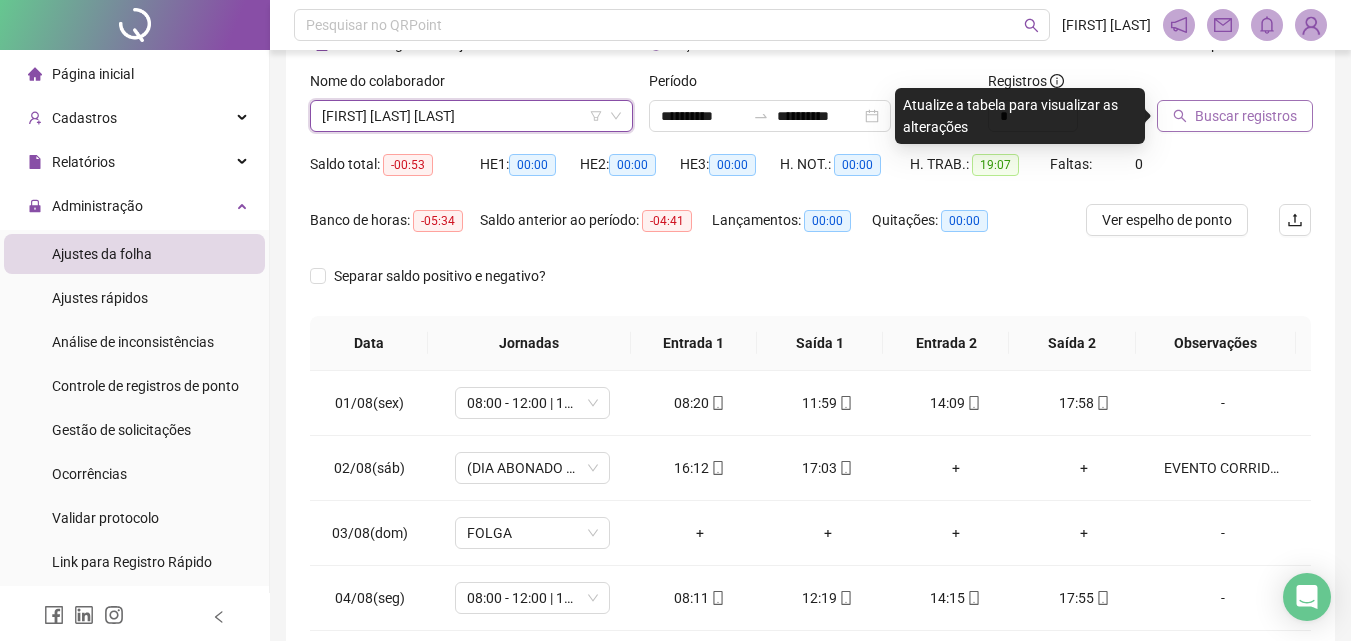 click on "Buscar registros" at bounding box center (1246, 116) 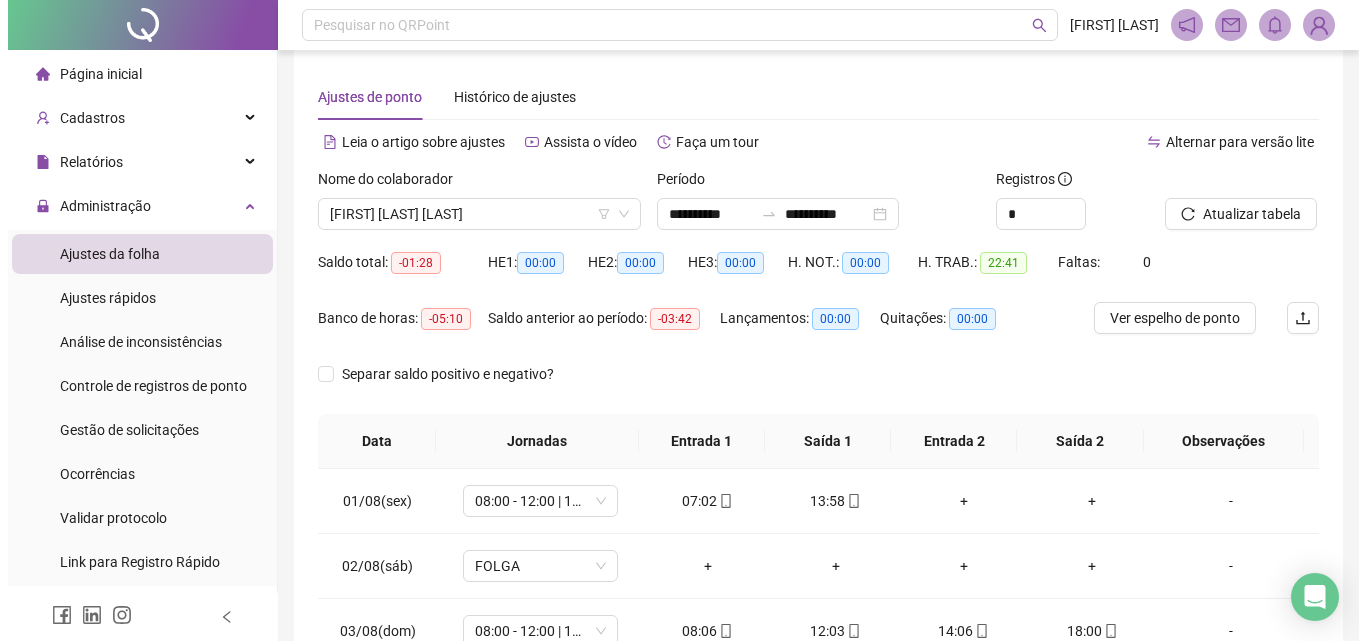 scroll, scrollTop: 14, scrollLeft: 0, axis: vertical 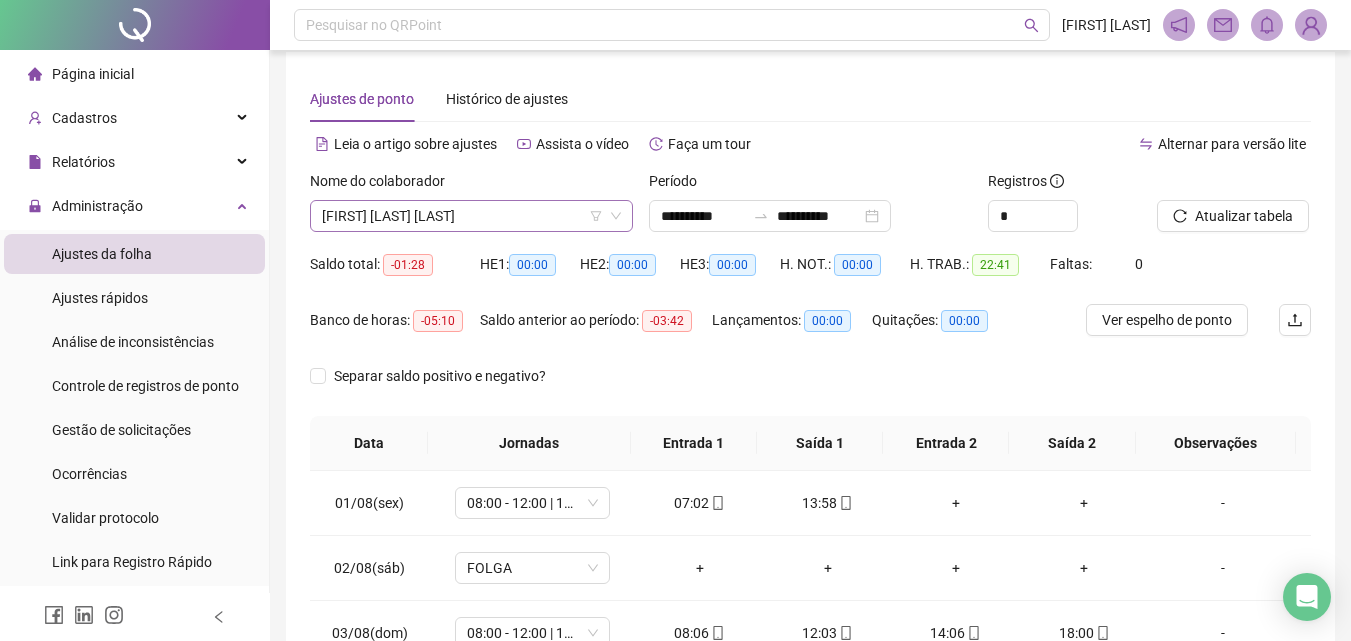 click on "[FIRST] [LAST] [LAST]" at bounding box center [471, 216] 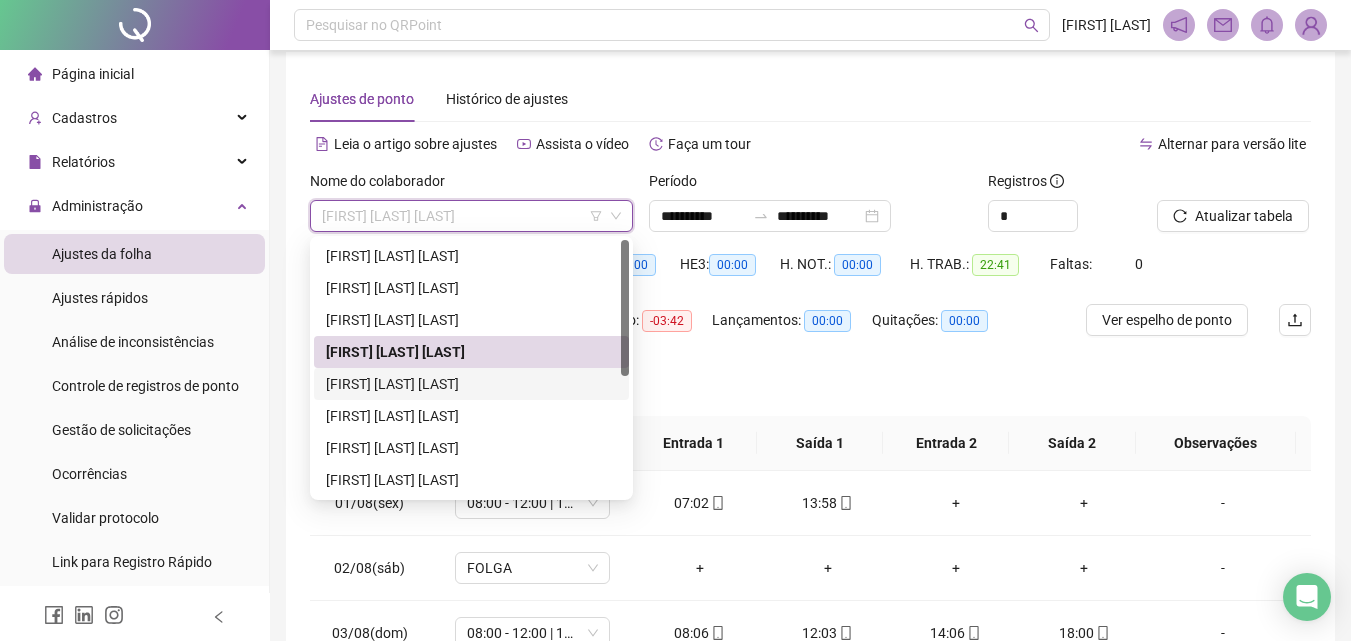click on "[FIRST] [LAST] [LAST]" at bounding box center (471, 384) 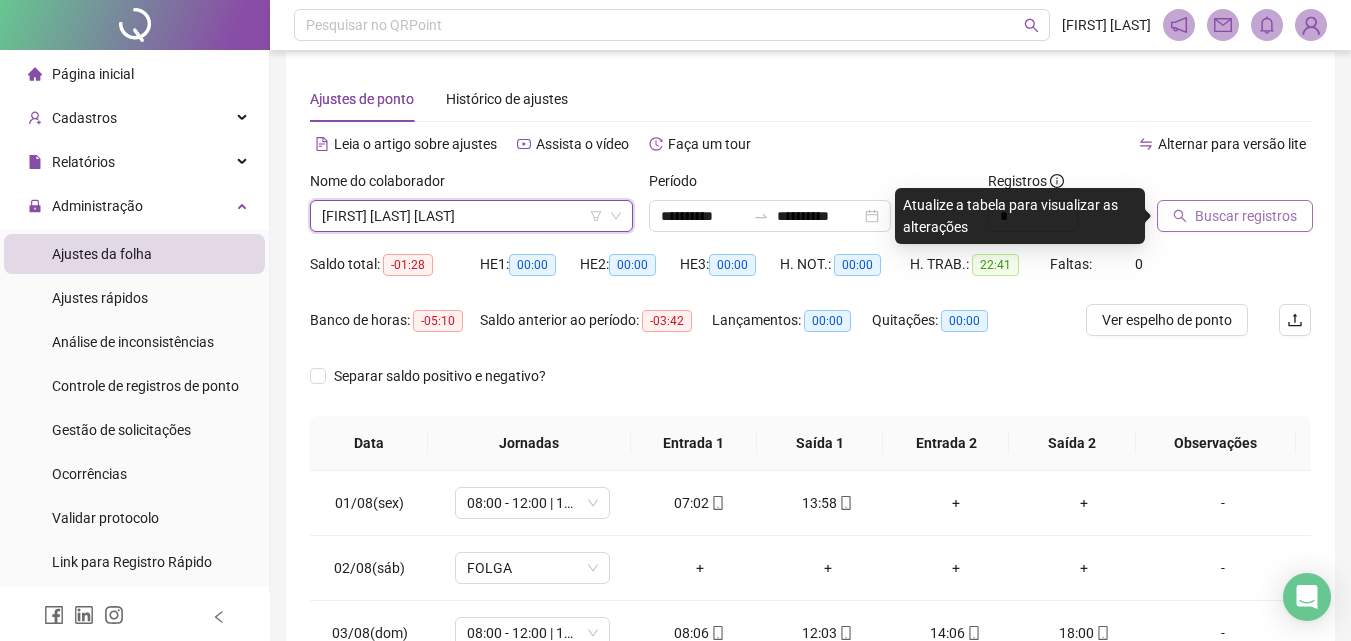 click on "Buscar registros" at bounding box center (1235, 216) 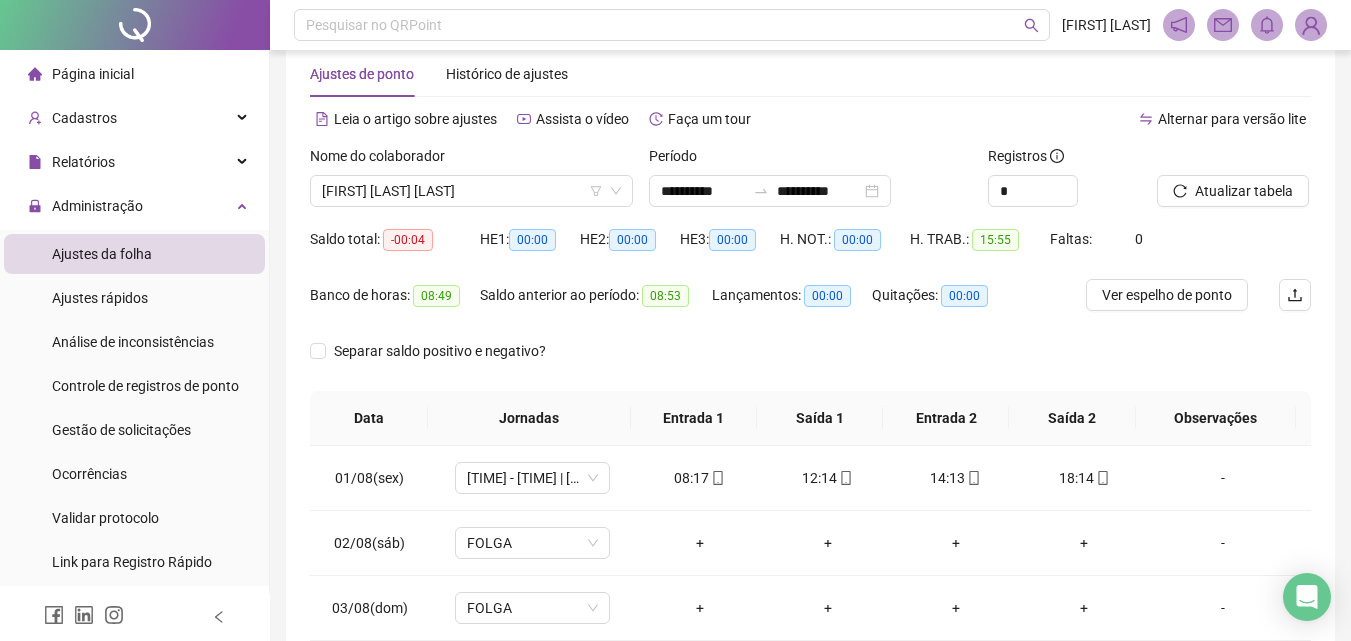 scroll, scrollTop: 14, scrollLeft: 0, axis: vertical 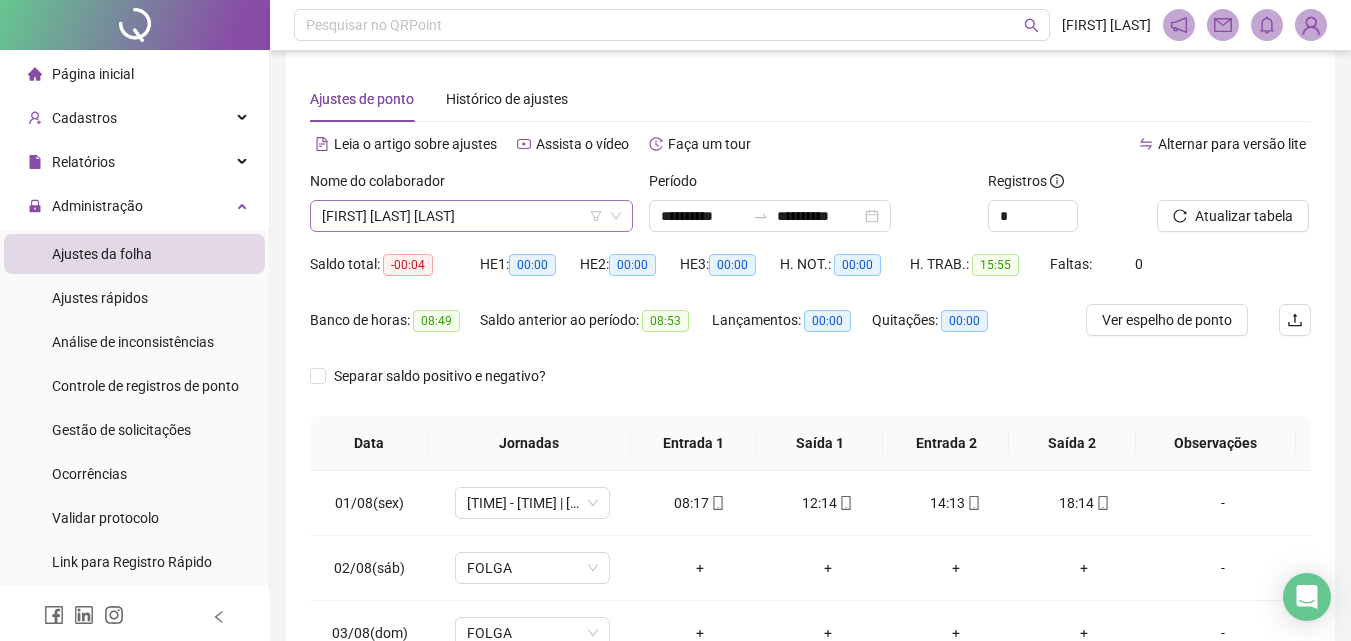 click on "[FIRST] [LAST] [LAST]" at bounding box center [471, 216] 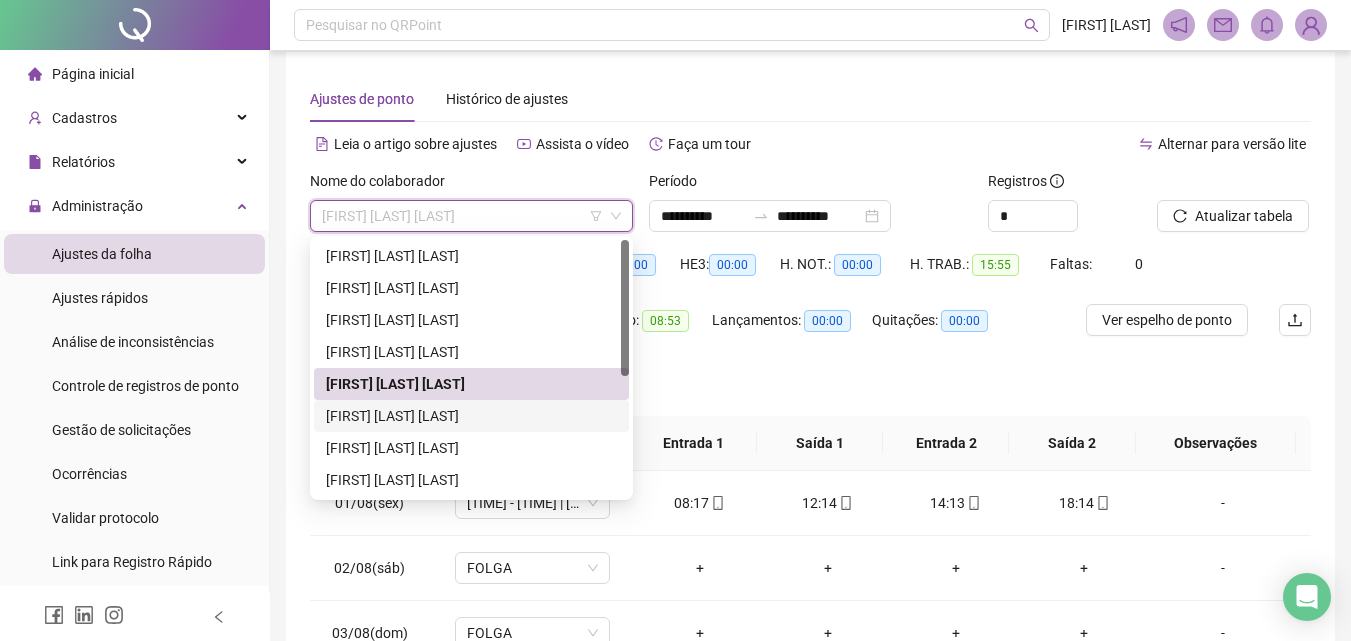 click on "[FIRST] [LAST] [LAST]" at bounding box center (471, 416) 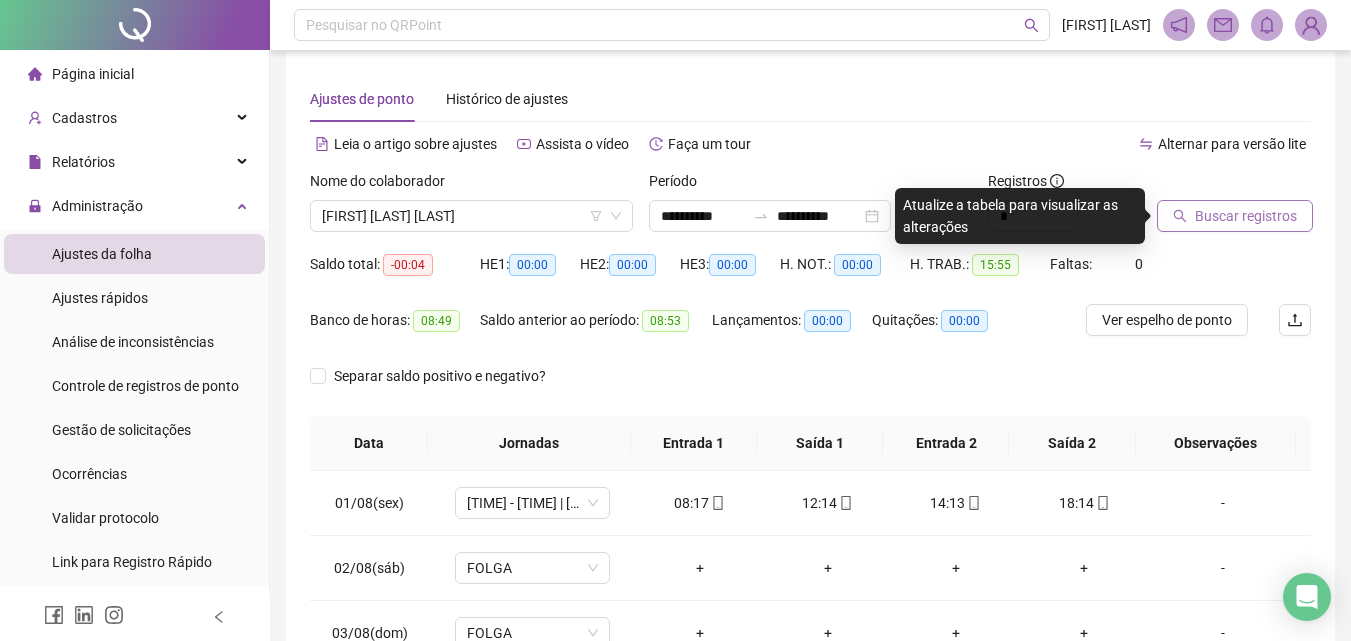 click on "Buscar registros" at bounding box center [1235, 216] 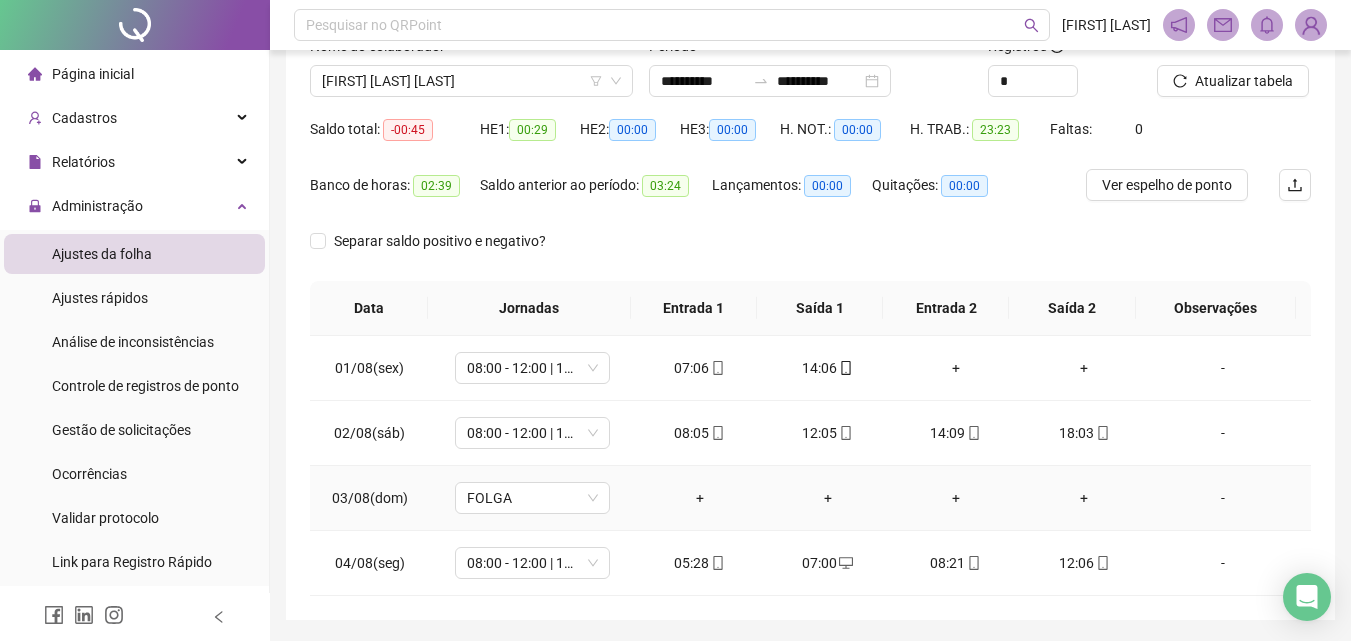 scroll, scrollTop: 114, scrollLeft: 0, axis: vertical 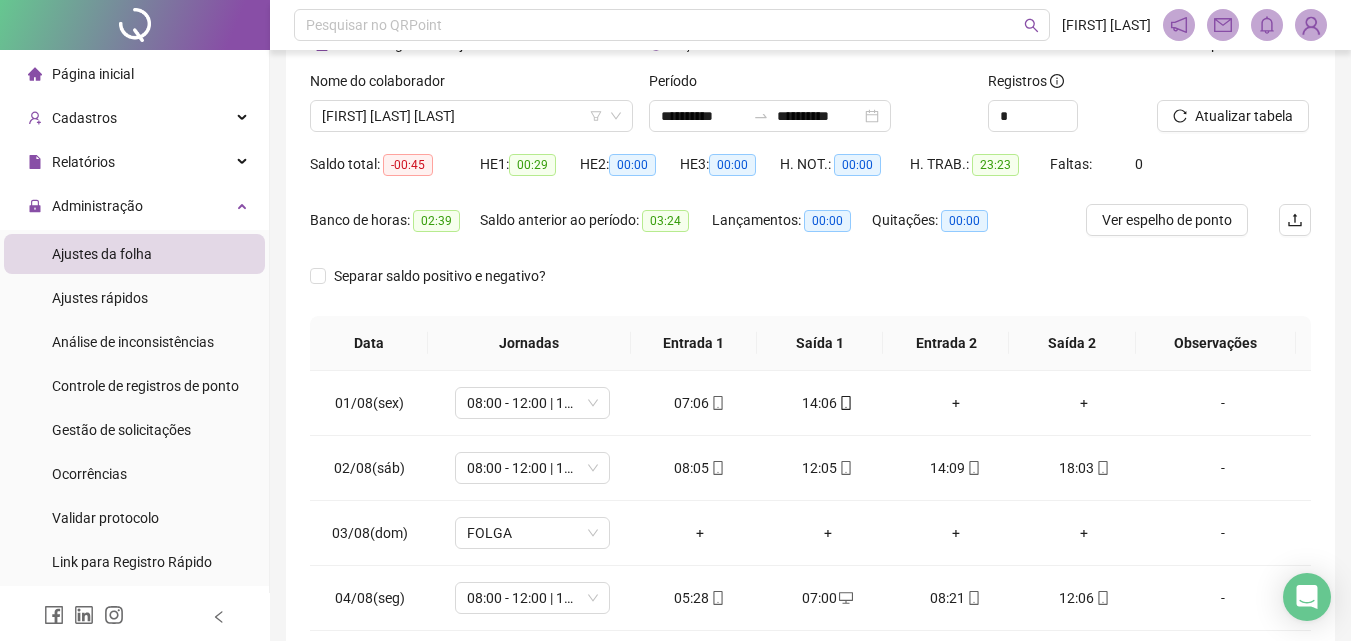 click on "Registros" at bounding box center [1065, 85] 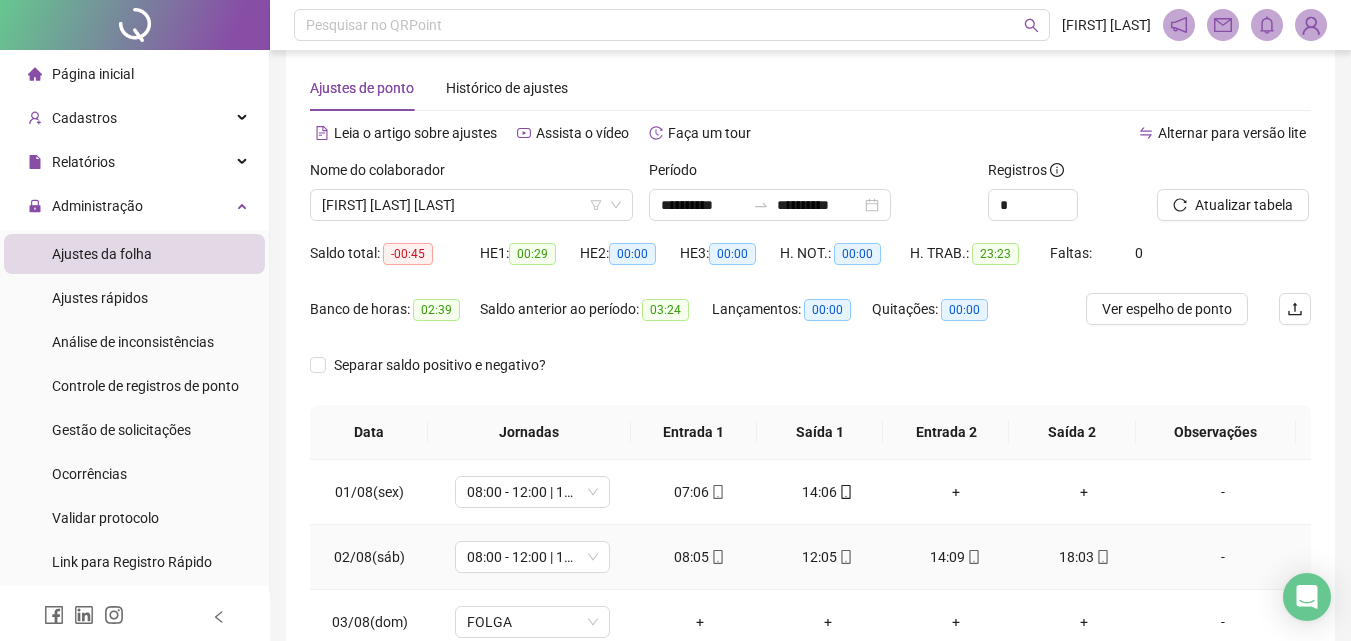 scroll, scrollTop: 0, scrollLeft: 0, axis: both 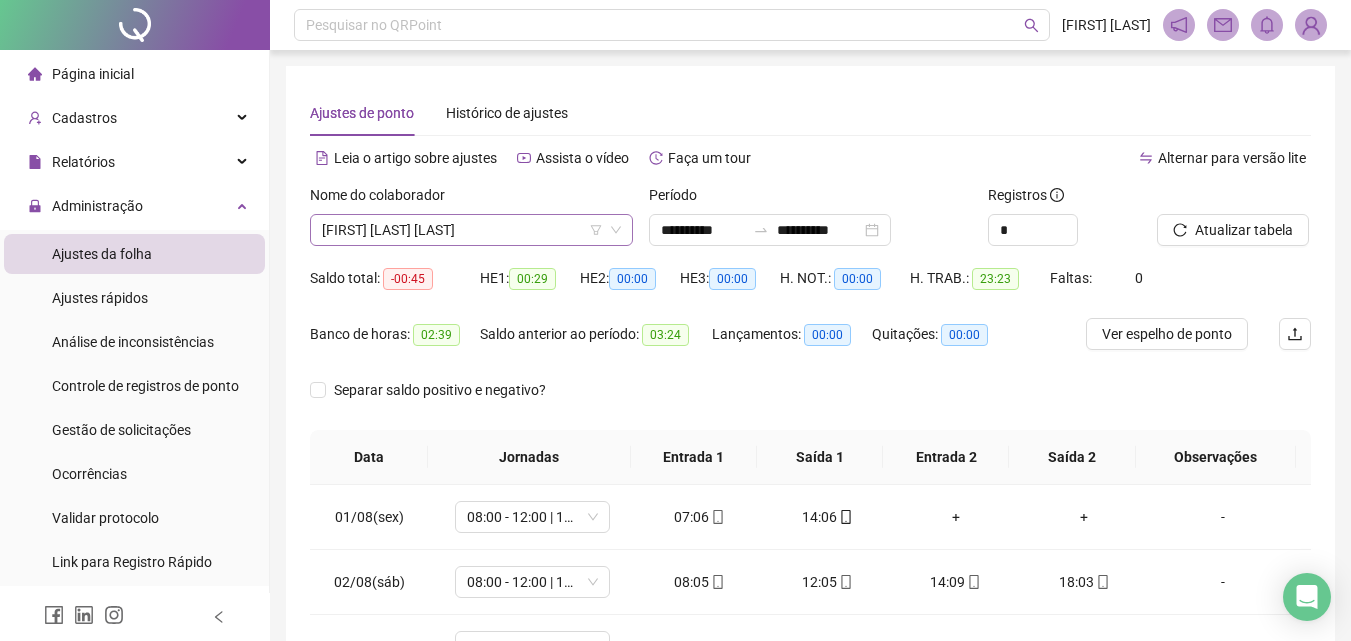 click on "[FIRST] [LAST] [LAST]" at bounding box center (471, 230) 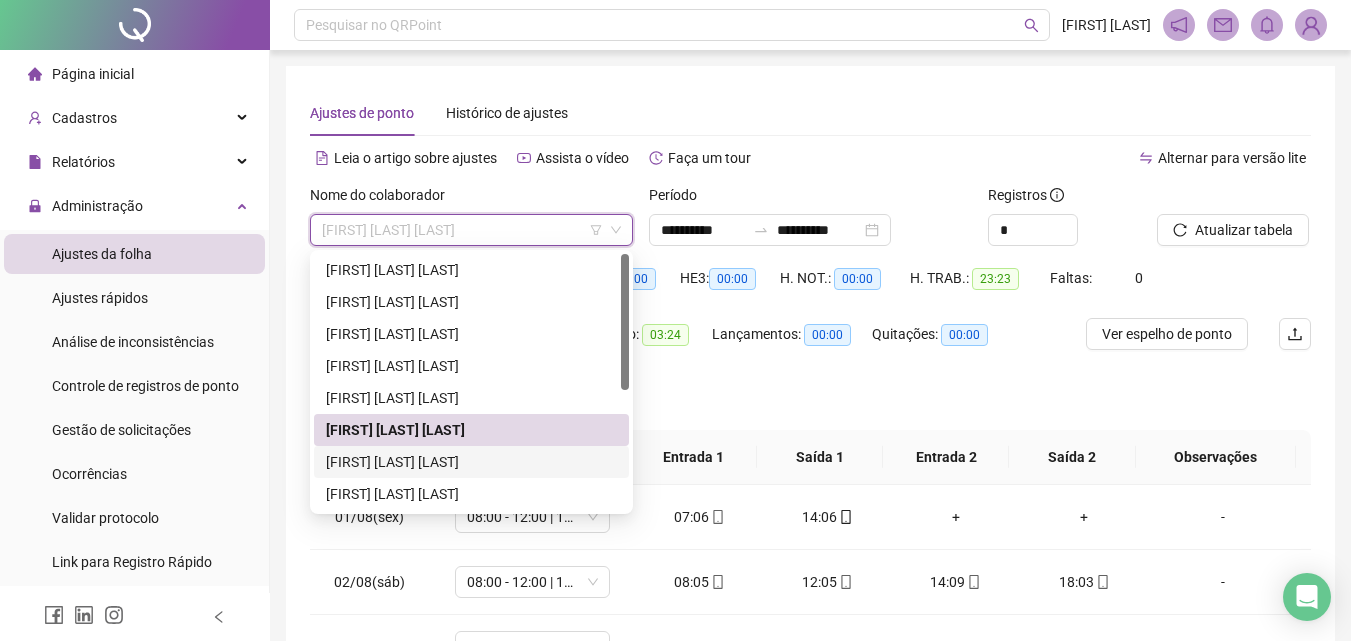 click on "[FIRST] [LAST] [LAST]" at bounding box center (471, 462) 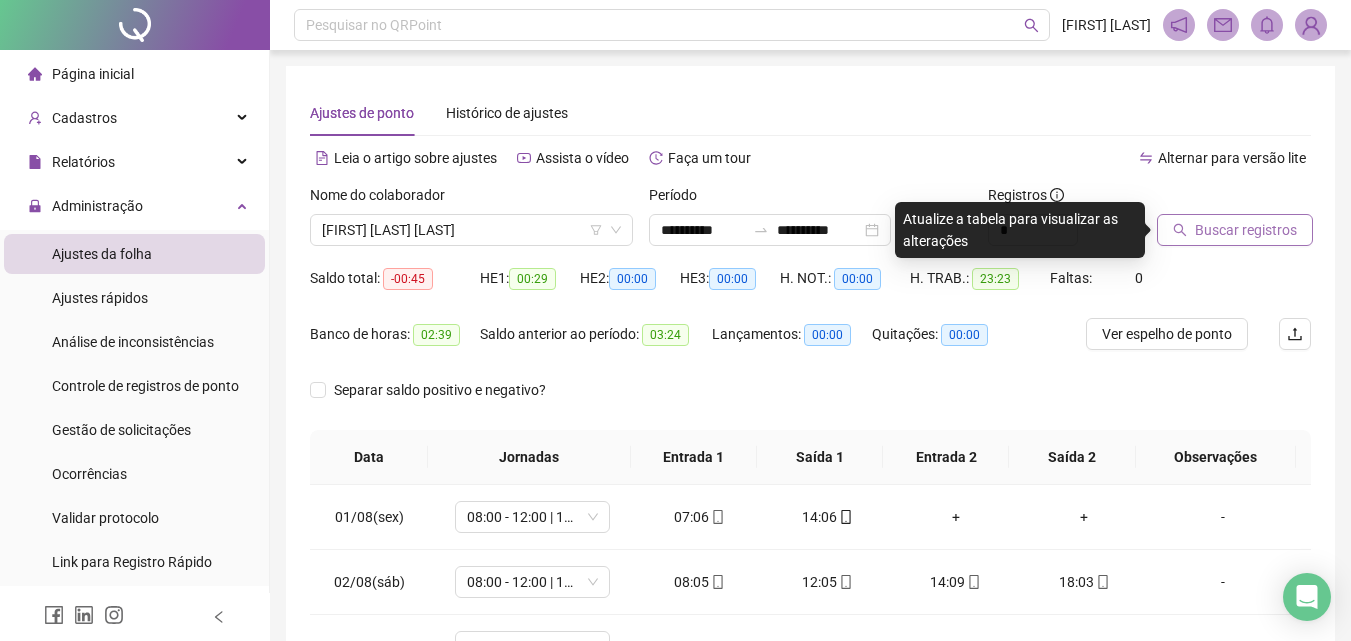 click on "Buscar registros" at bounding box center (1246, 230) 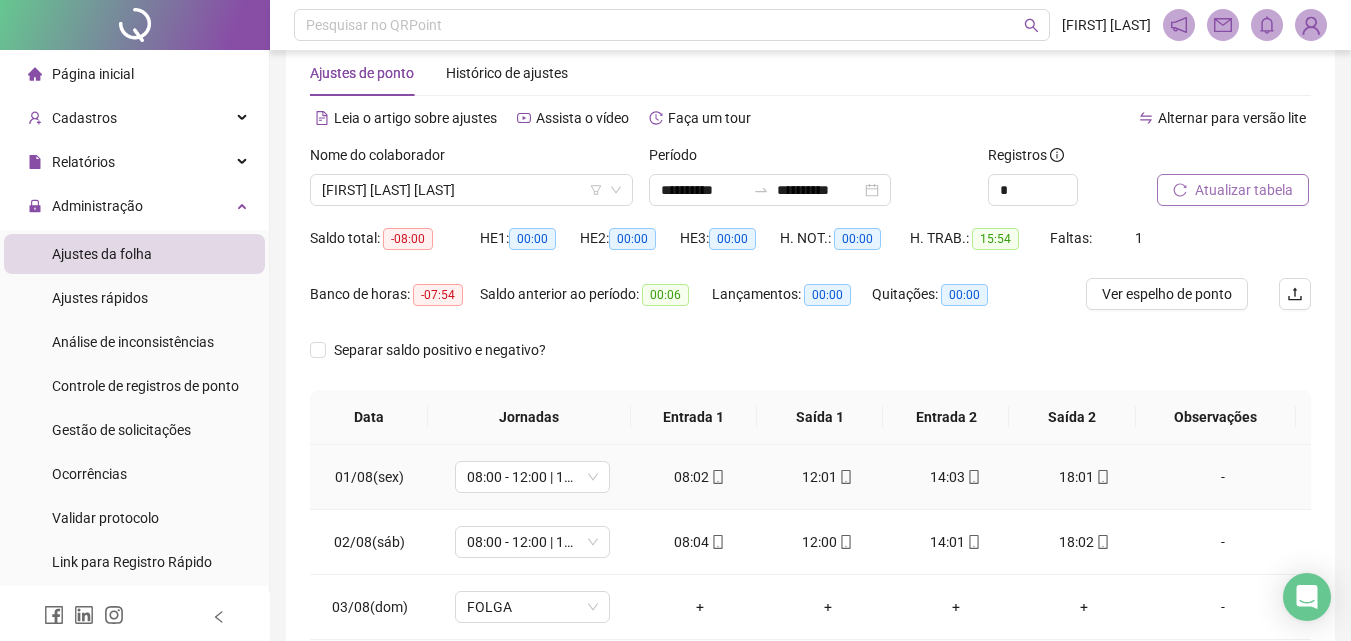 scroll, scrollTop: 14, scrollLeft: 0, axis: vertical 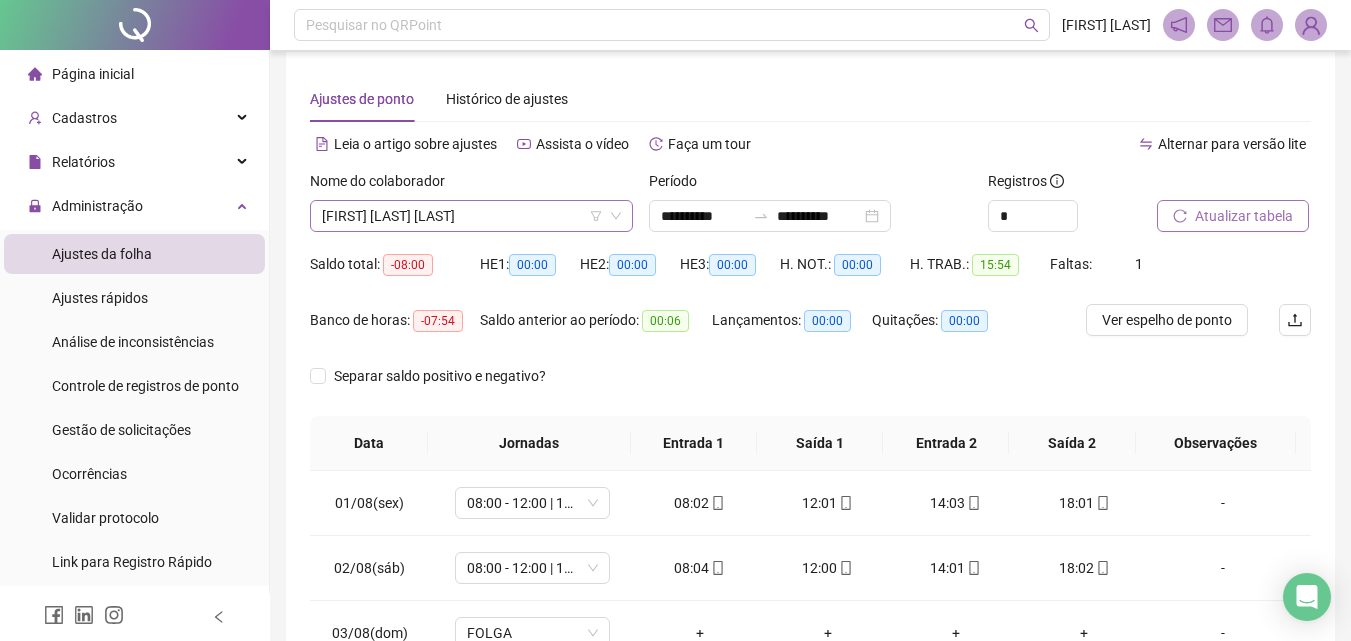 click on "[FIRST] [LAST] [LAST]" at bounding box center [471, 216] 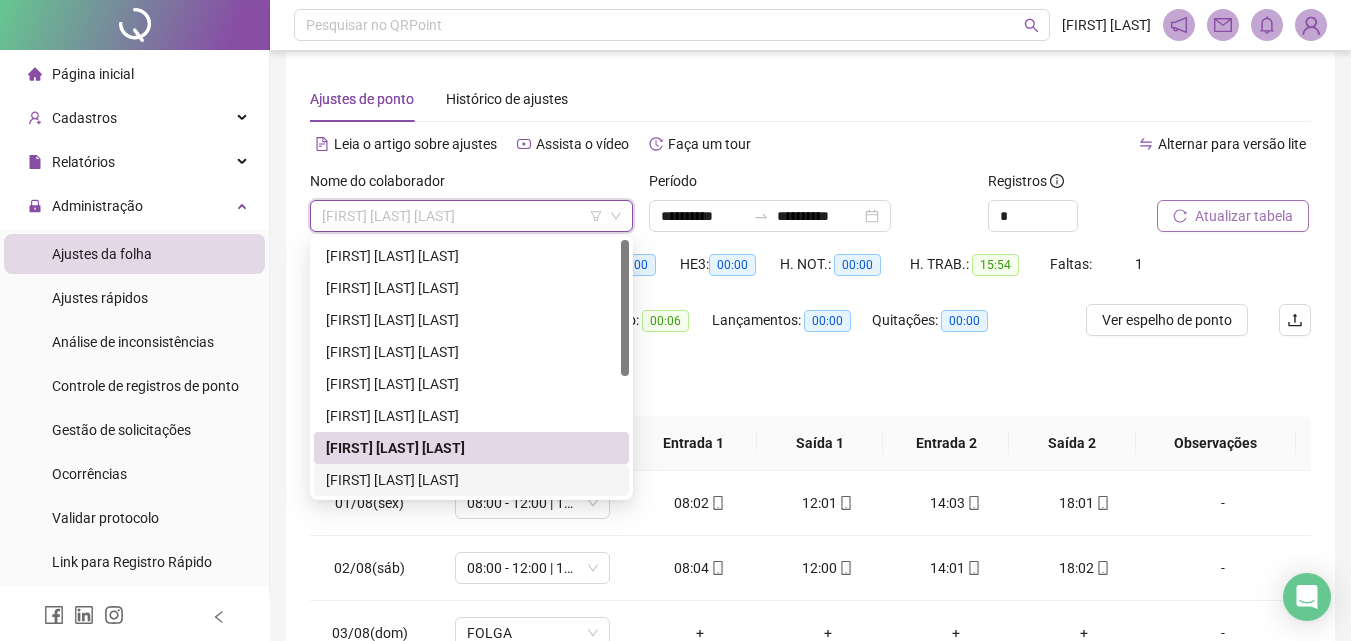 click on "[FIRST] [LAST] [LAST]" at bounding box center [471, 480] 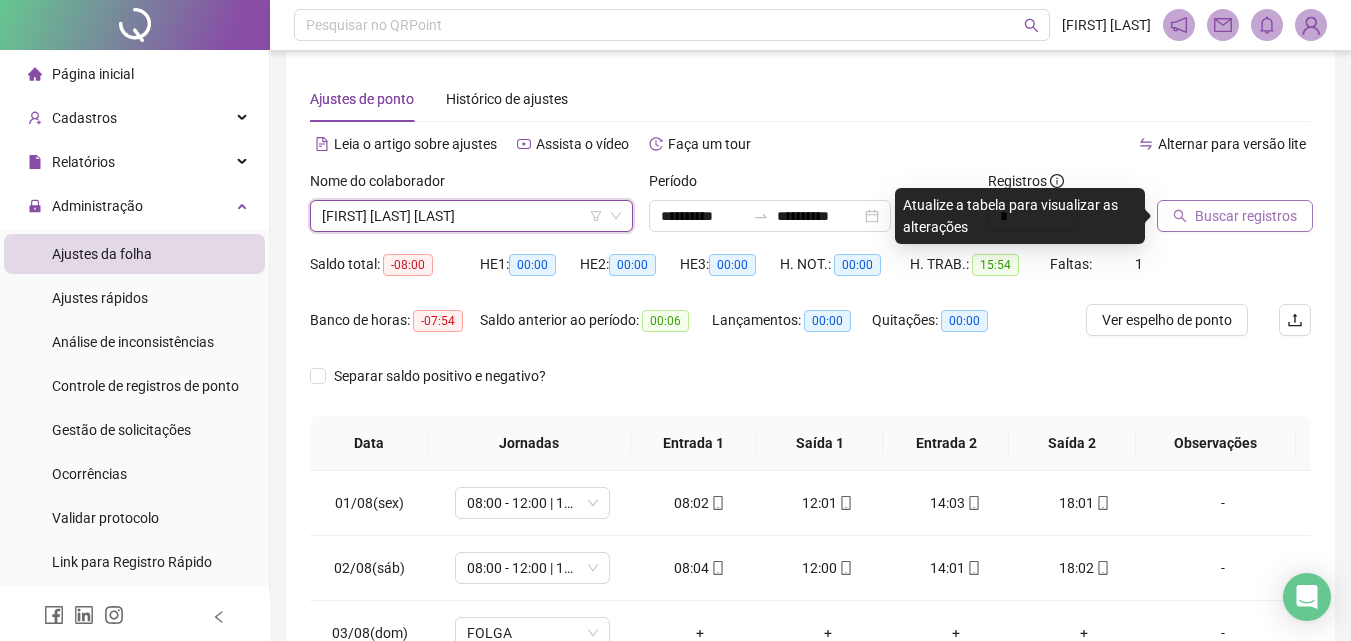 click on "Buscar registros" at bounding box center [1246, 216] 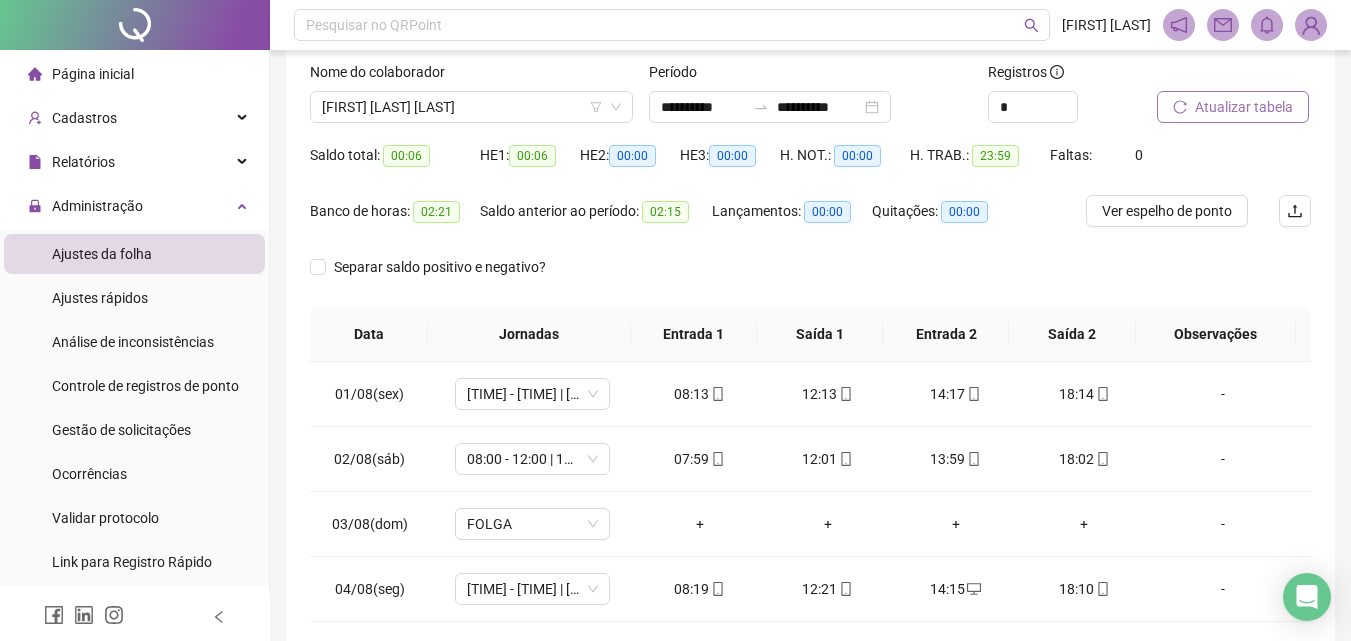 scroll, scrollTop: 114, scrollLeft: 0, axis: vertical 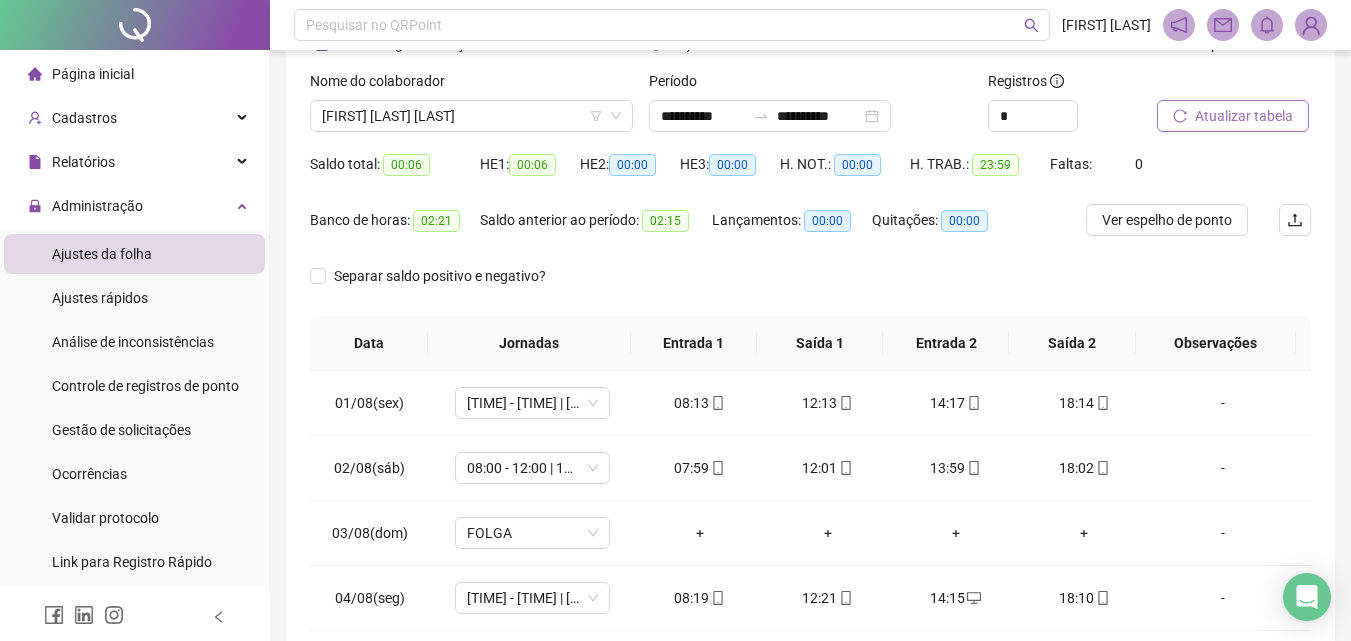 click on "Nome do colaborador [FIRST] [LAST] [LAST]" at bounding box center [471, 109] 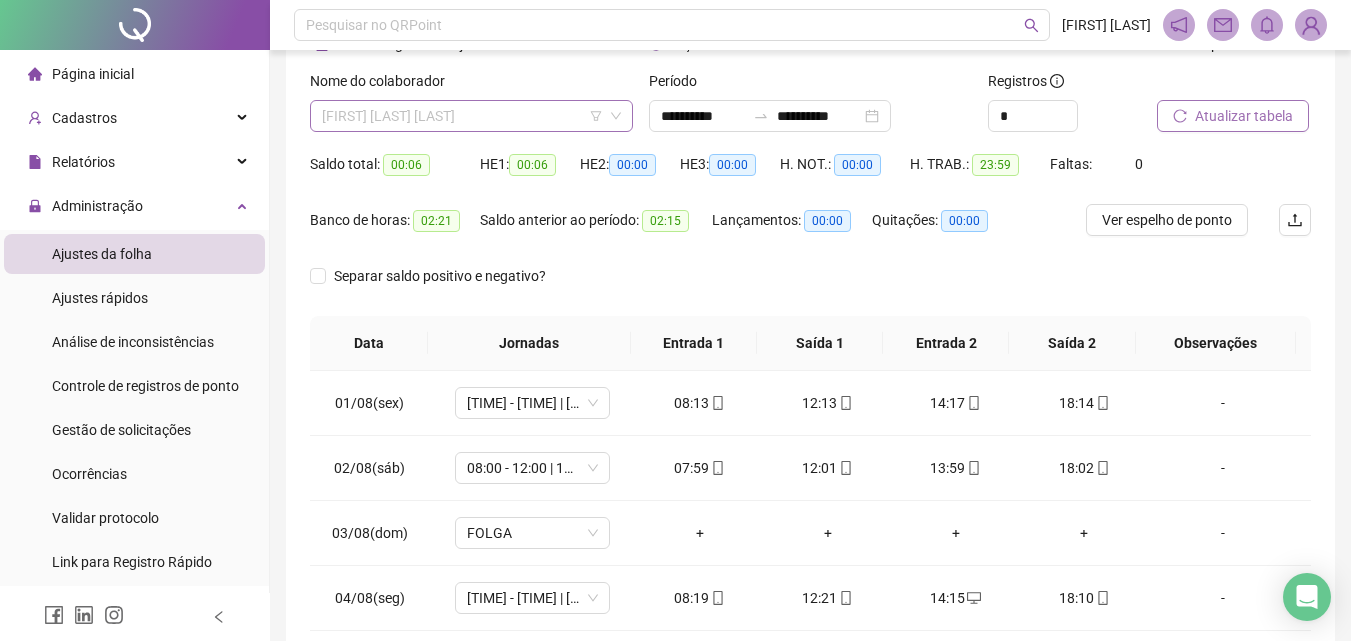 click on "[FIRST] [LAST] [LAST]" at bounding box center (471, 116) 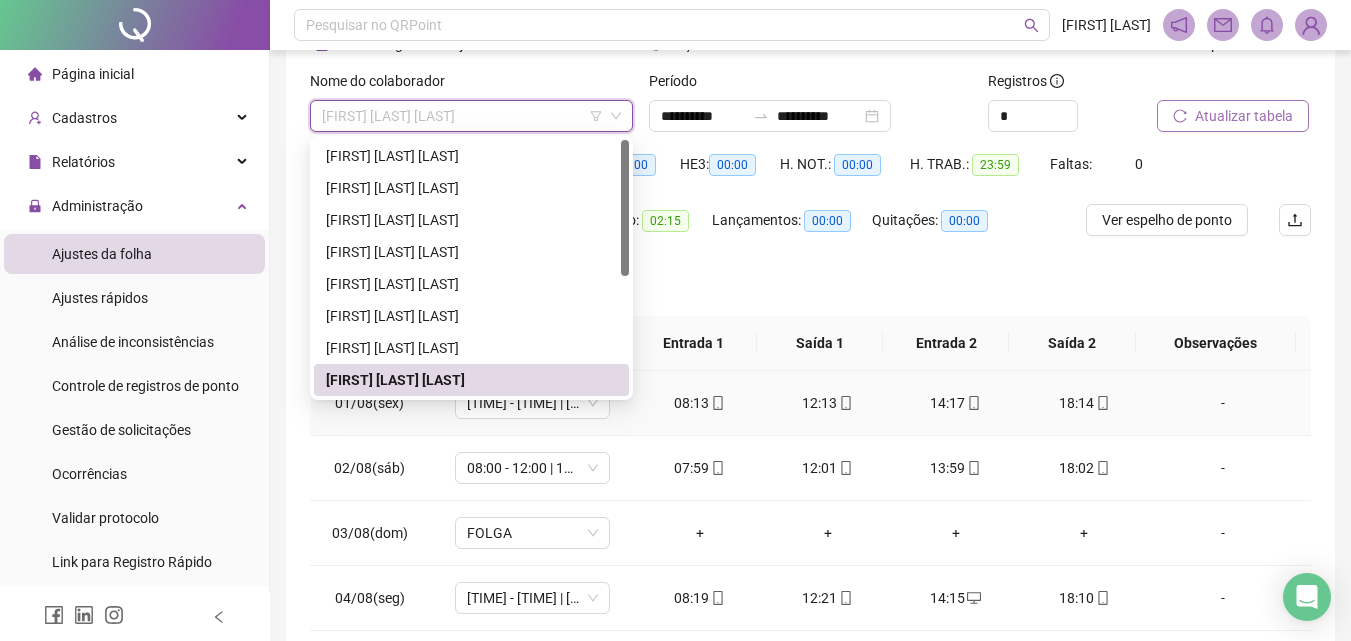 scroll, scrollTop: 214, scrollLeft: 0, axis: vertical 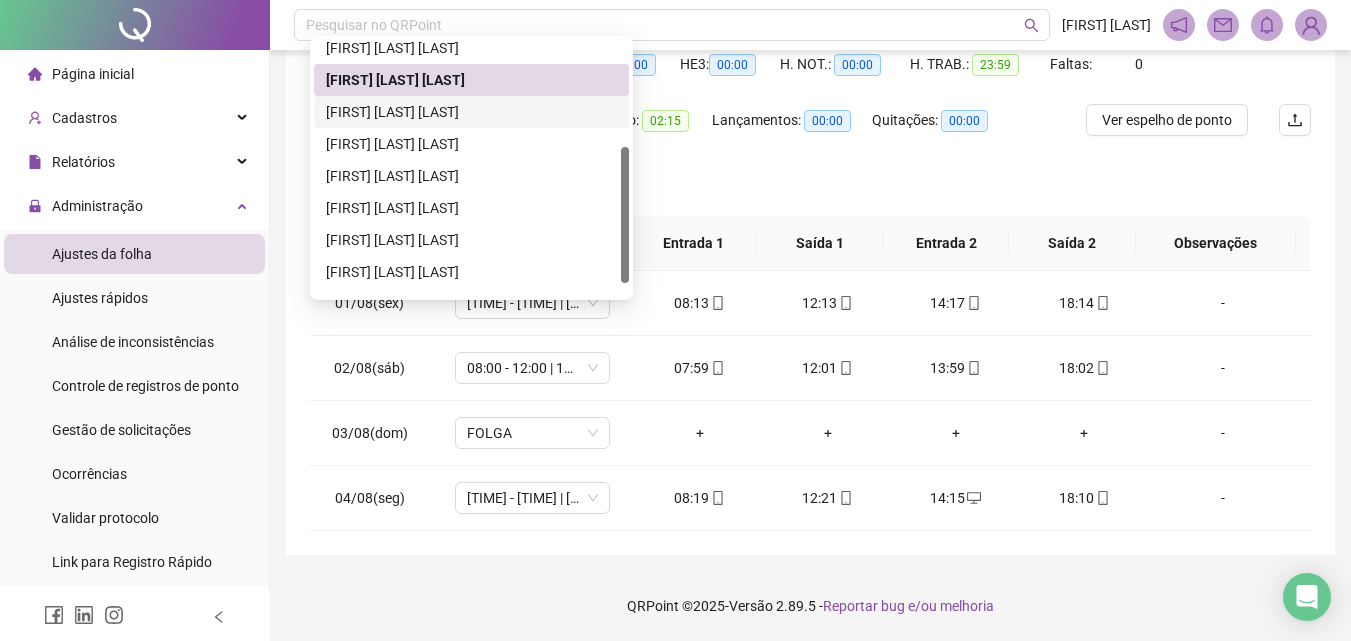 click on "[FIRST] [LAST] [LAST]" at bounding box center [471, 112] 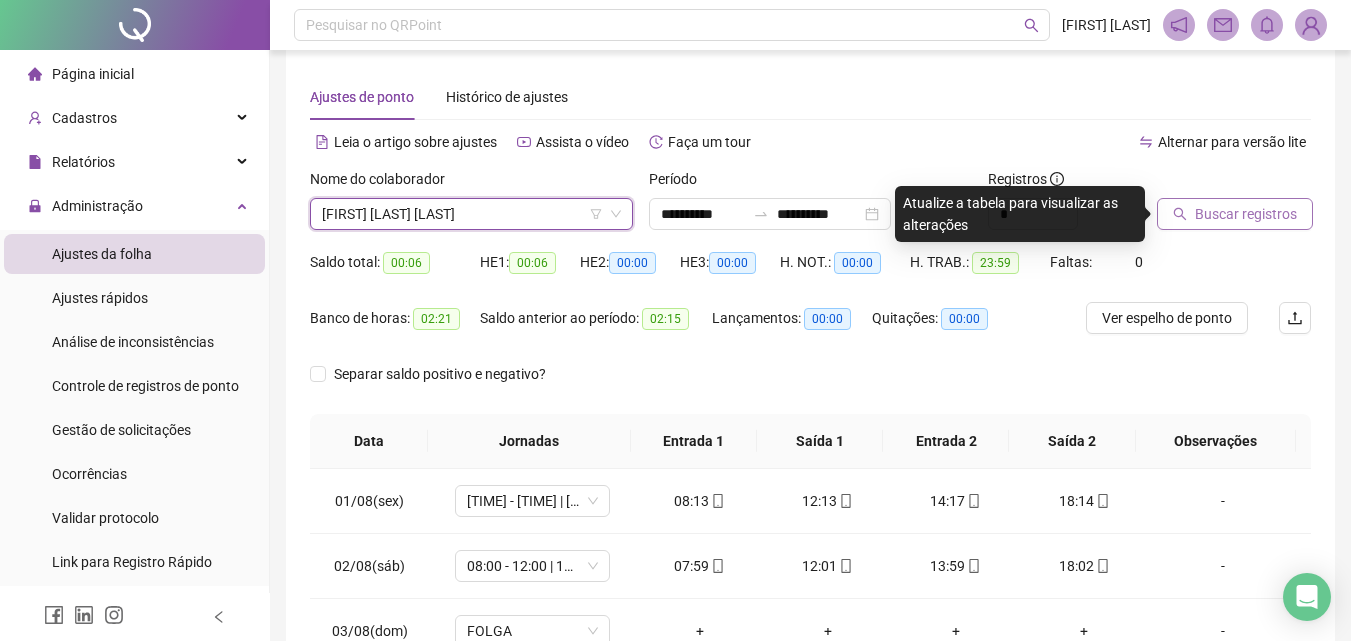 scroll, scrollTop: 14, scrollLeft: 0, axis: vertical 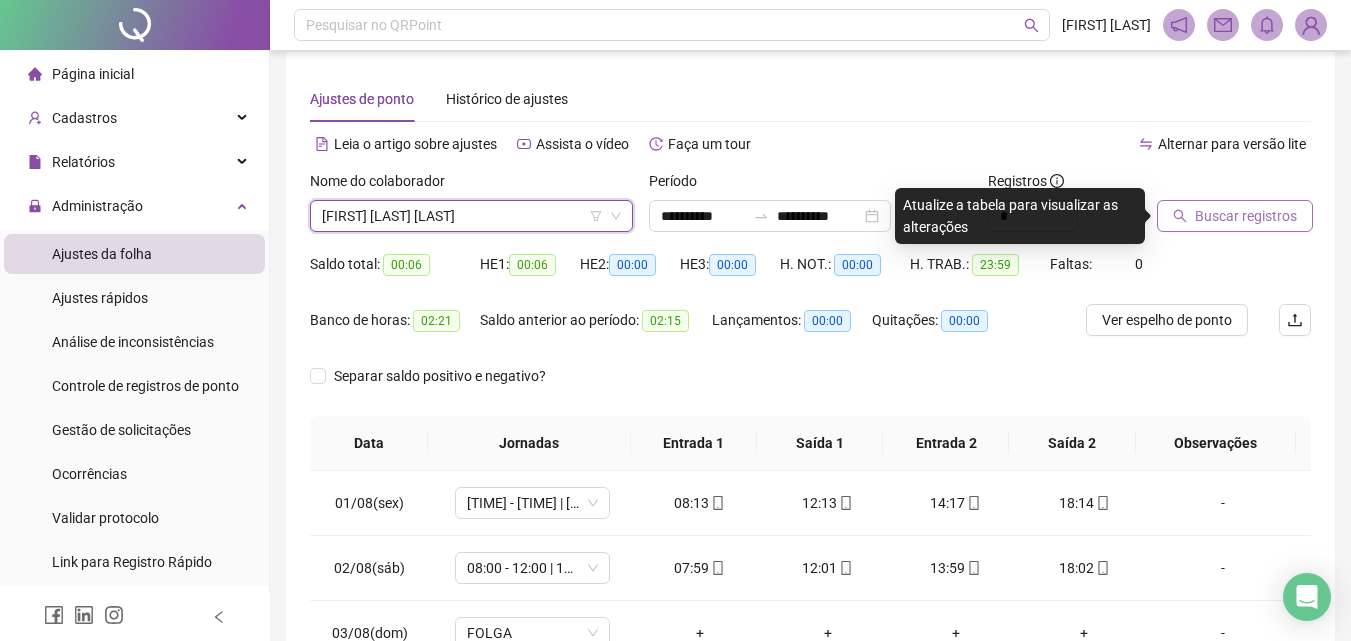 click on "Buscar registros" at bounding box center (1246, 216) 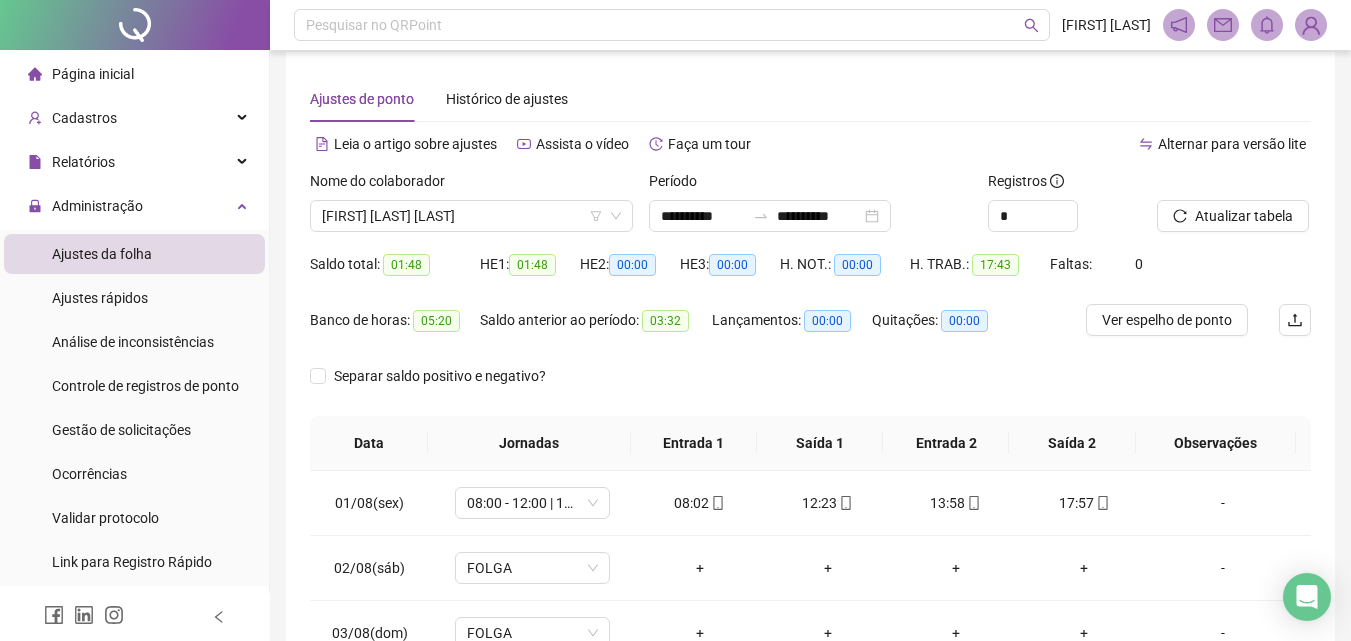 click on "**********" at bounding box center [810, 403] 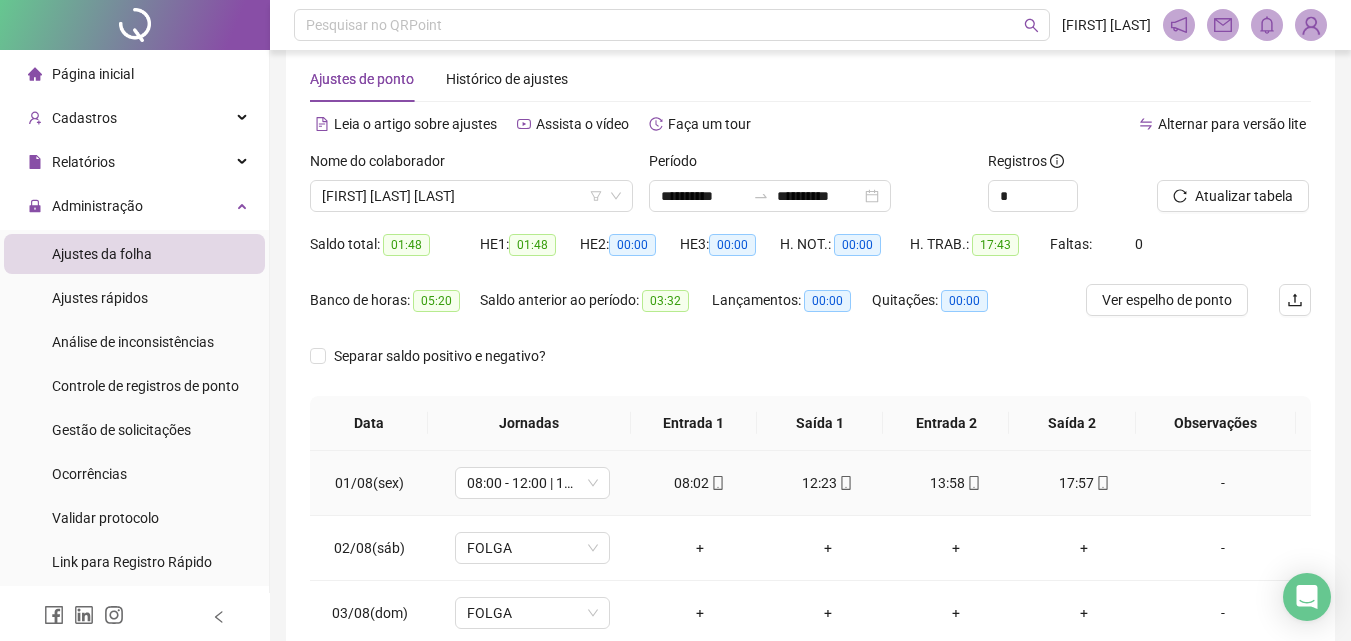 scroll, scrollTop: 0, scrollLeft: 0, axis: both 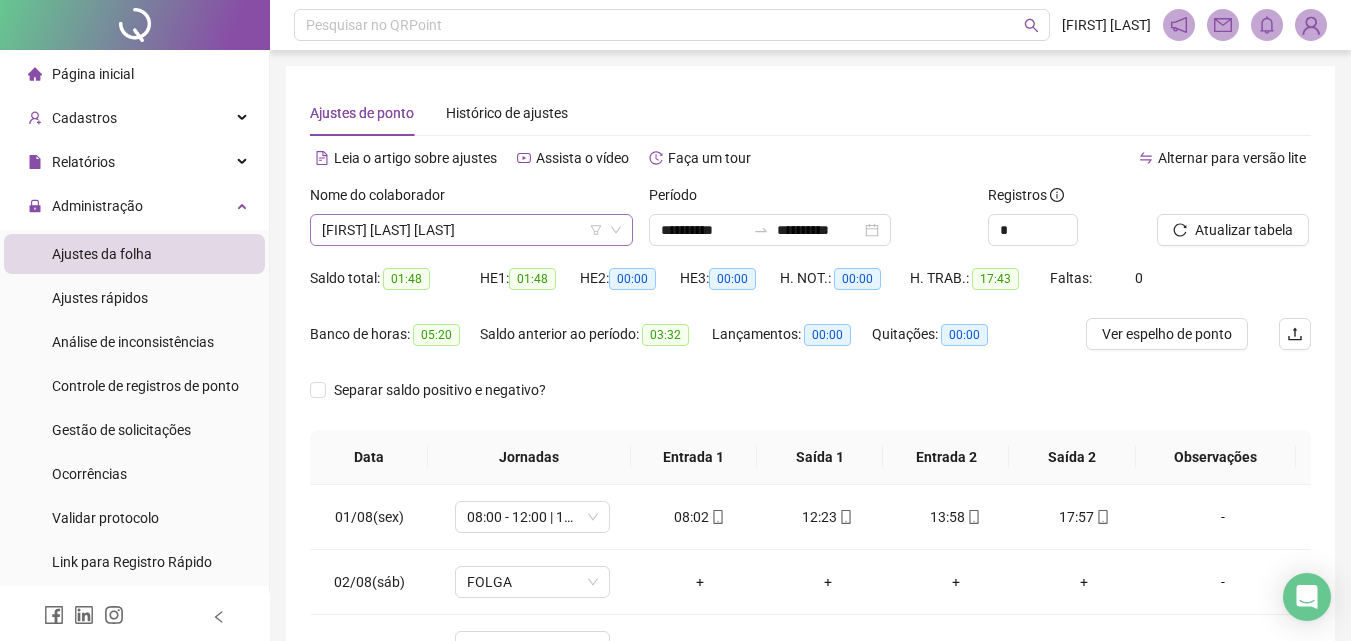 click on "[FIRST] [LAST] [LAST]" at bounding box center [471, 230] 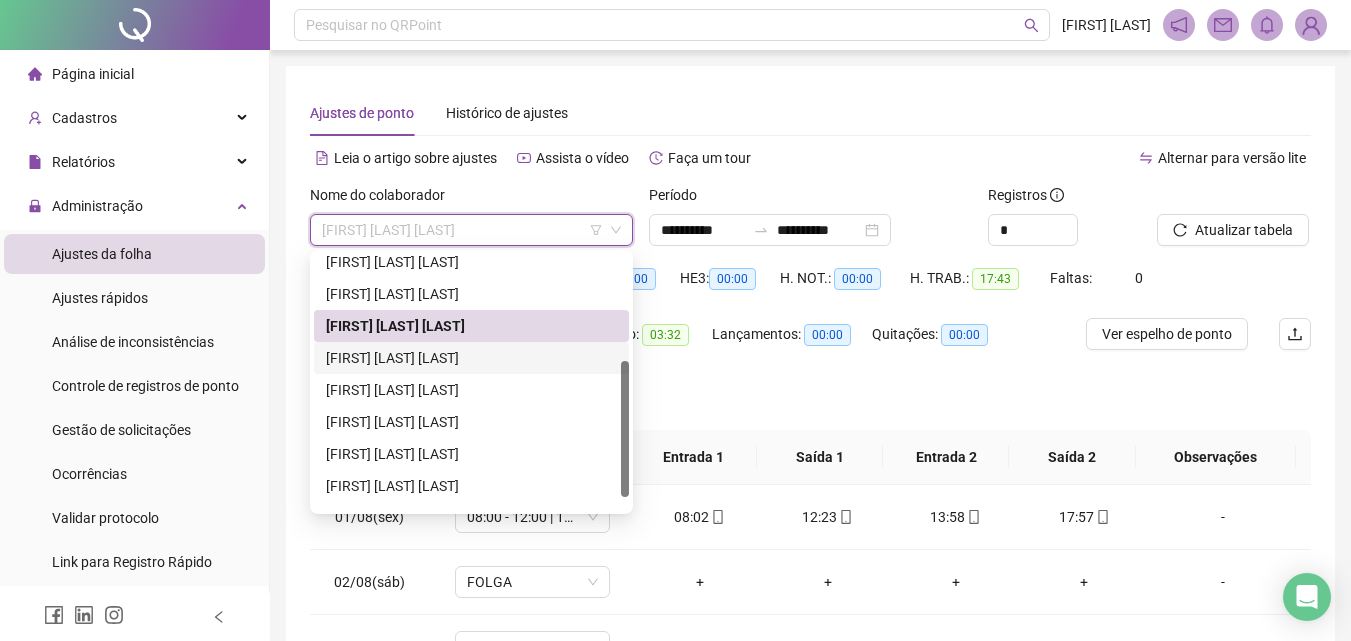 click on "[FIRST] [LAST] [LAST]" at bounding box center (471, 358) 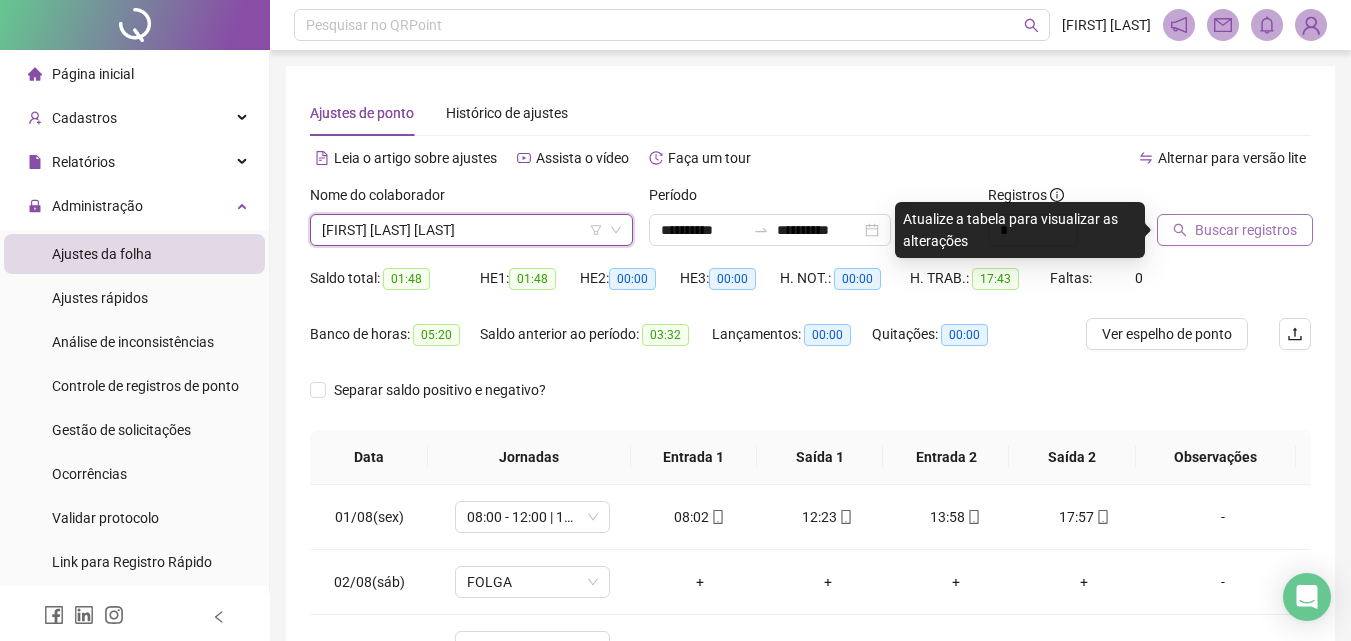 click on "Buscar registros" at bounding box center (1235, 230) 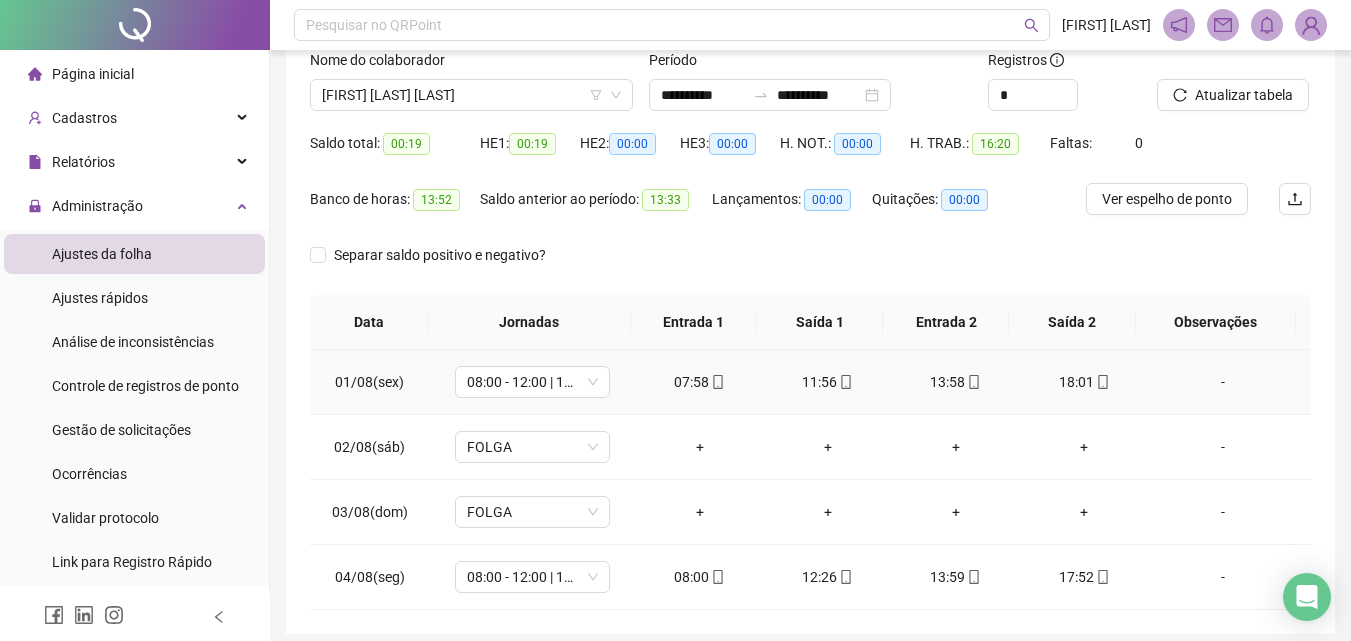 scroll, scrollTop: 100, scrollLeft: 0, axis: vertical 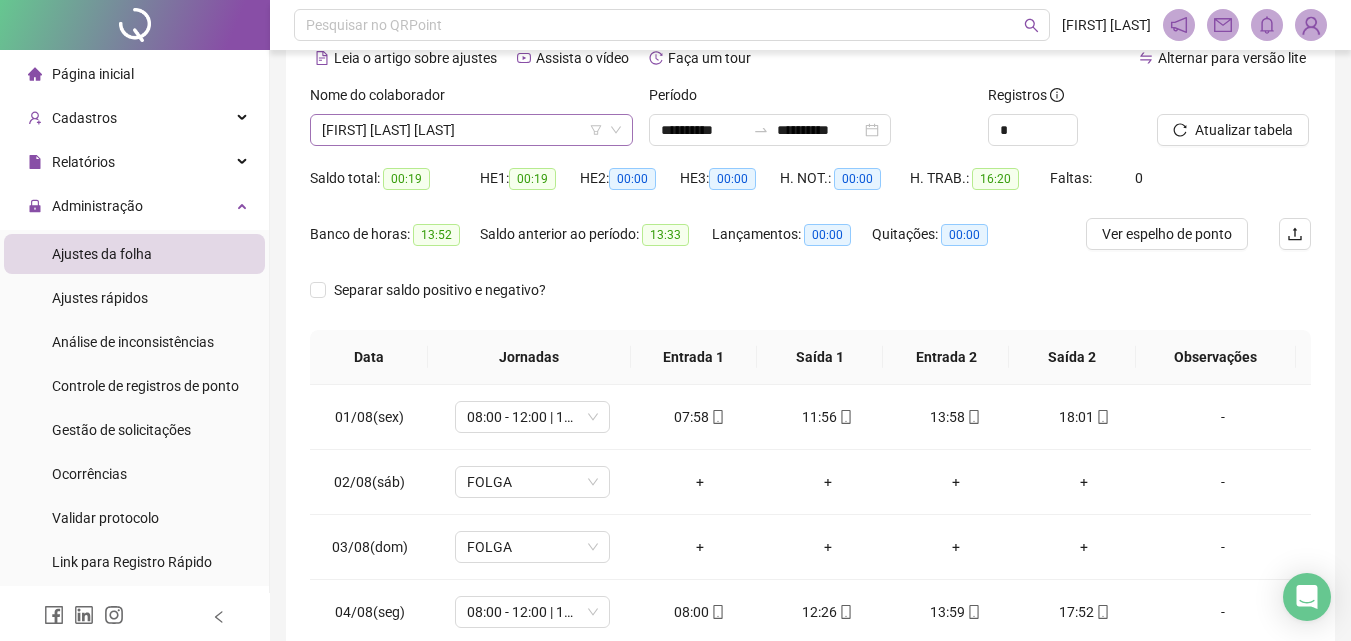 click on "[FIRST] [LAST] [LAST]" at bounding box center [471, 130] 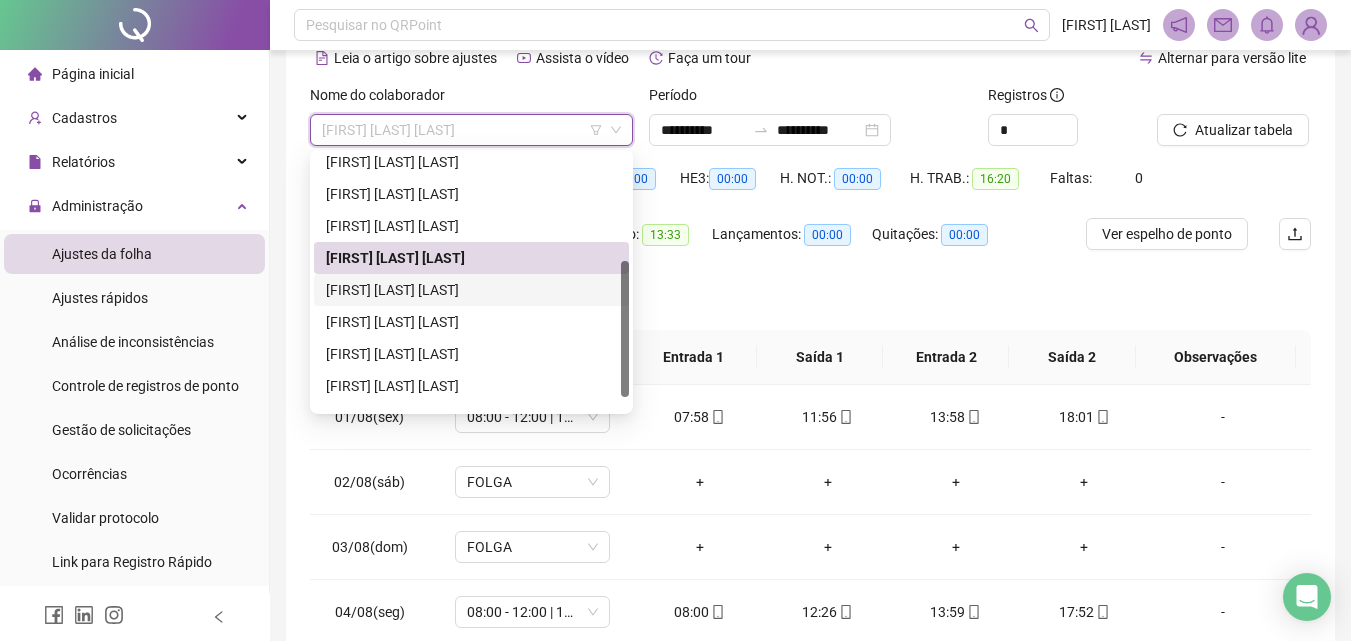click on "[FIRST] [LAST] [LAST]" at bounding box center (471, 290) 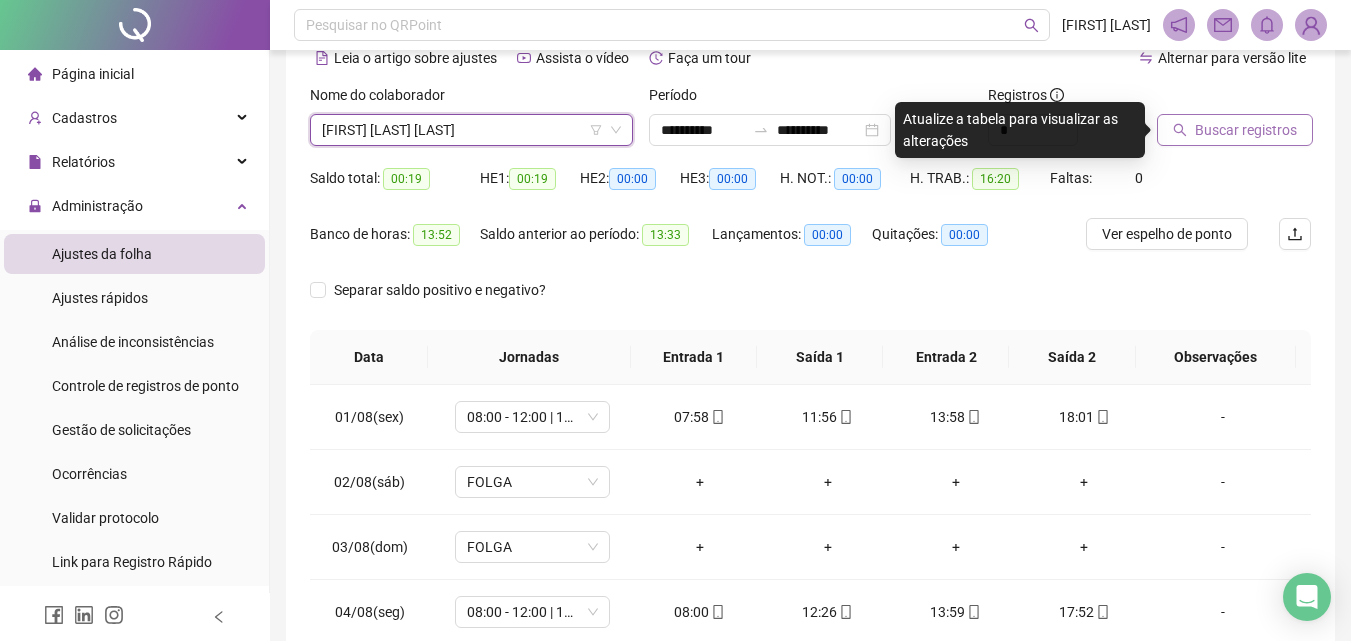 click on "Buscar registros" at bounding box center (1235, 130) 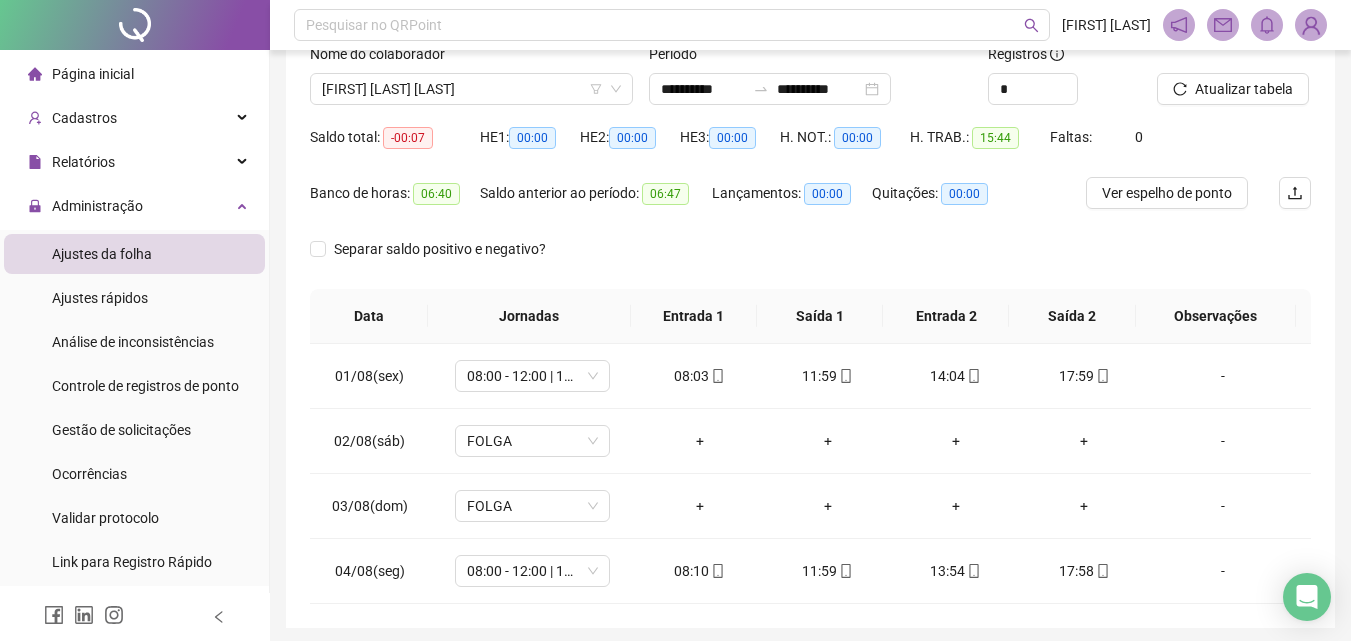 scroll, scrollTop: 114, scrollLeft: 0, axis: vertical 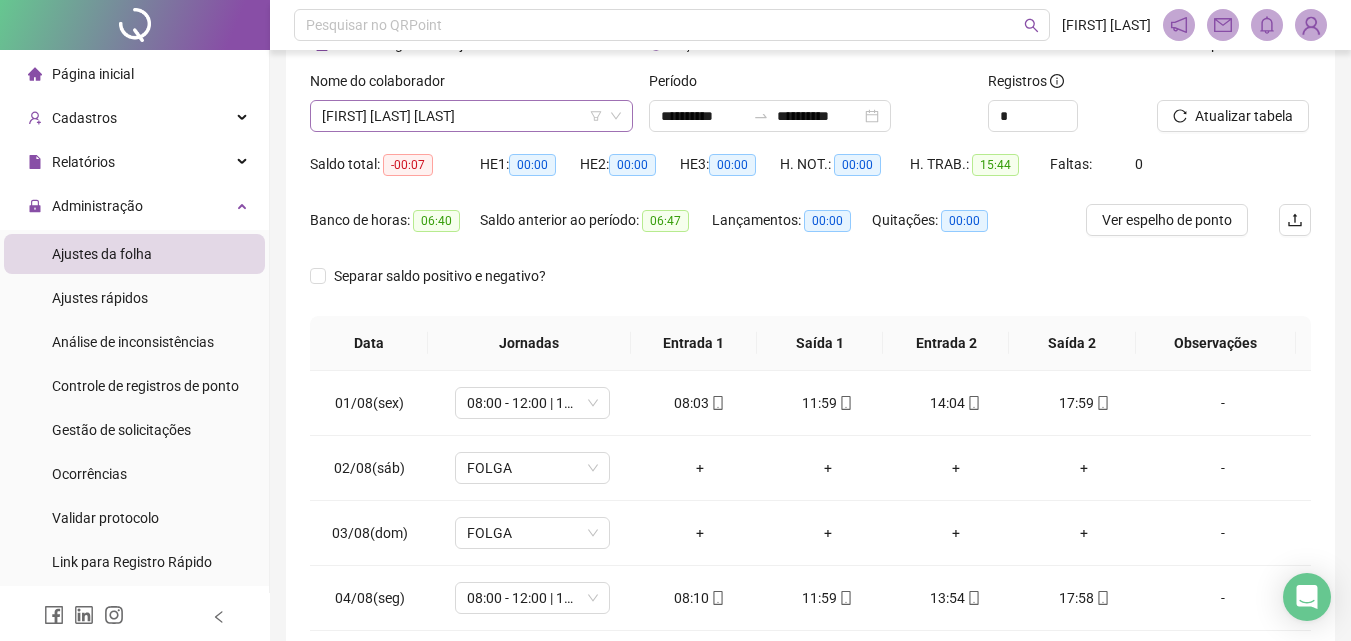 click on "[FIRST] [LAST] [LAST]" at bounding box center [471, 116] 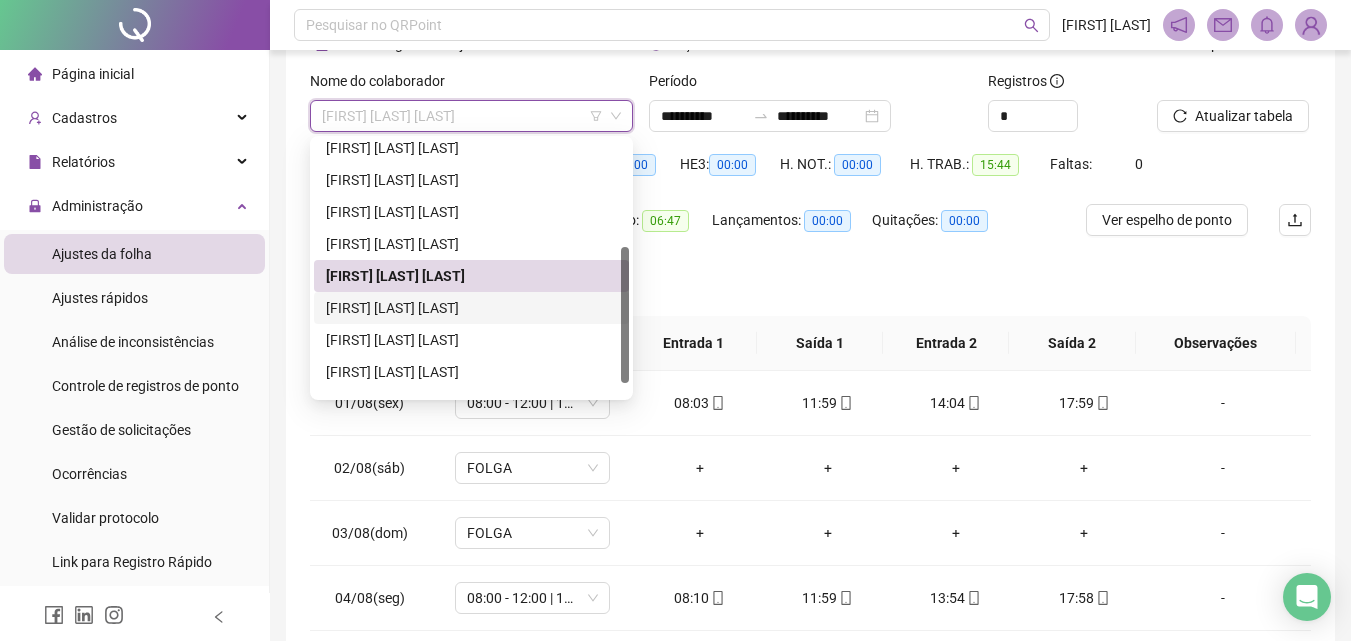 click on "[FIRST] [LAST] [LAST]" at bounding box center (471, 308) 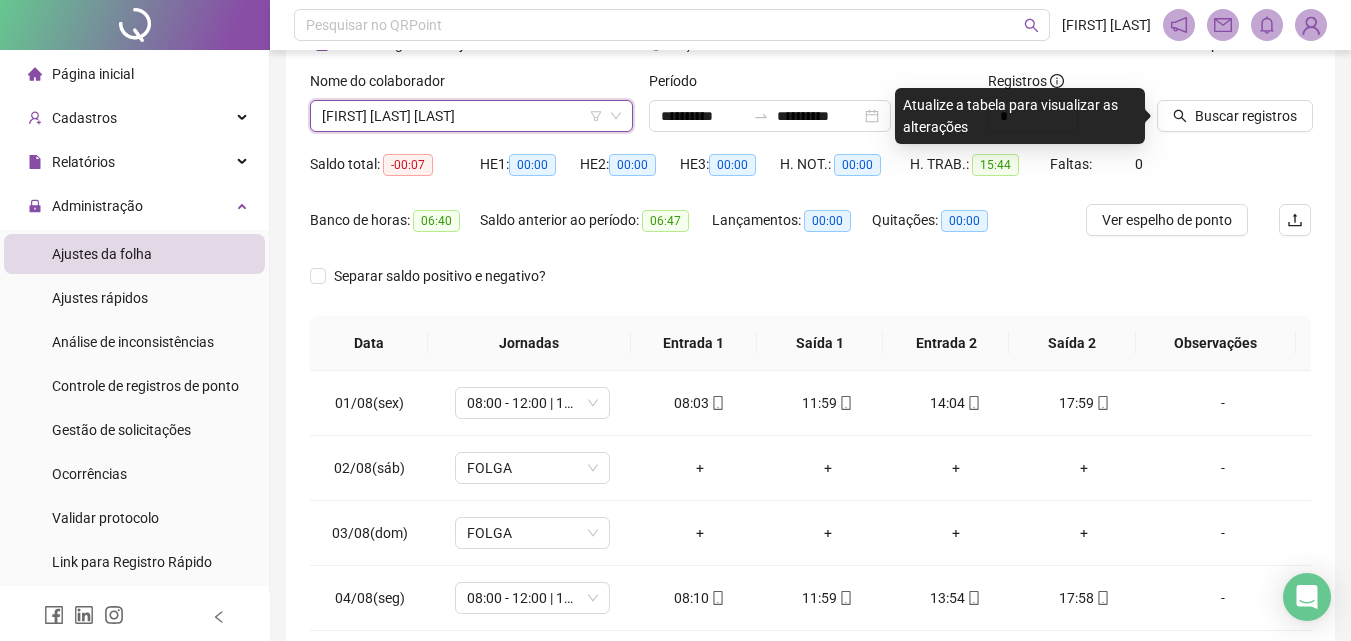click on "Atualize a tabela para visualizar as alterações" at bounding box center (1020, 116) 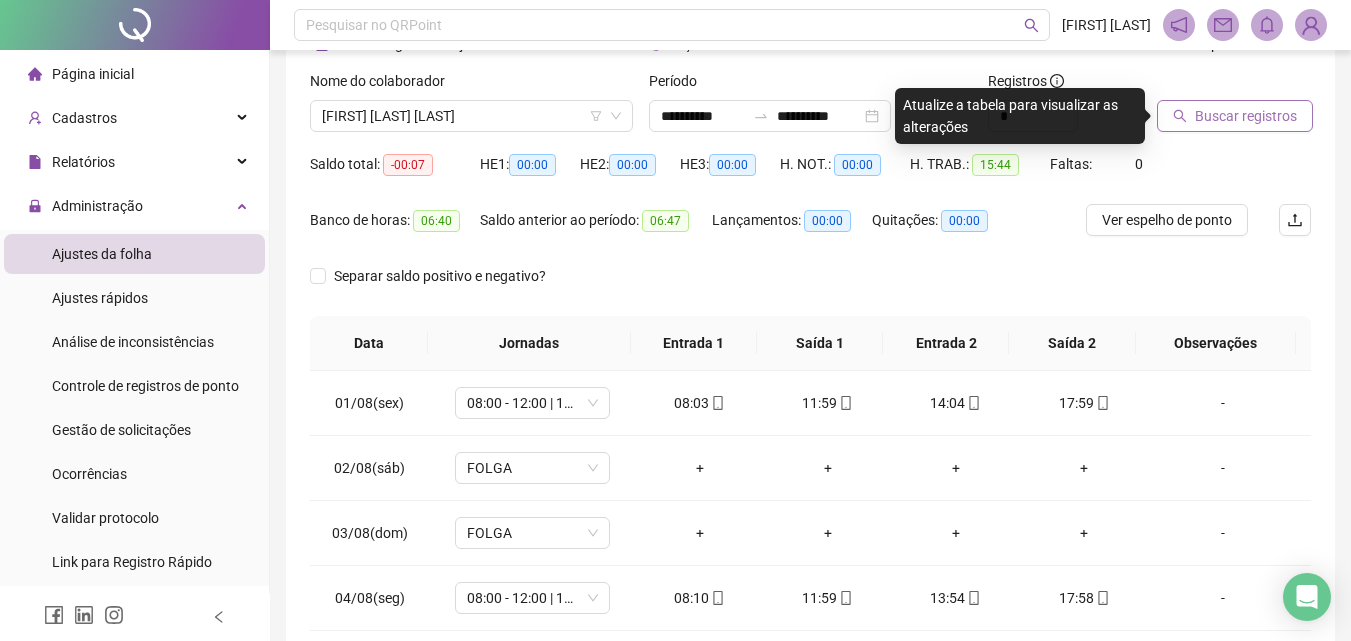 click on "Buscar registros" at bounding box center (1235, 116) 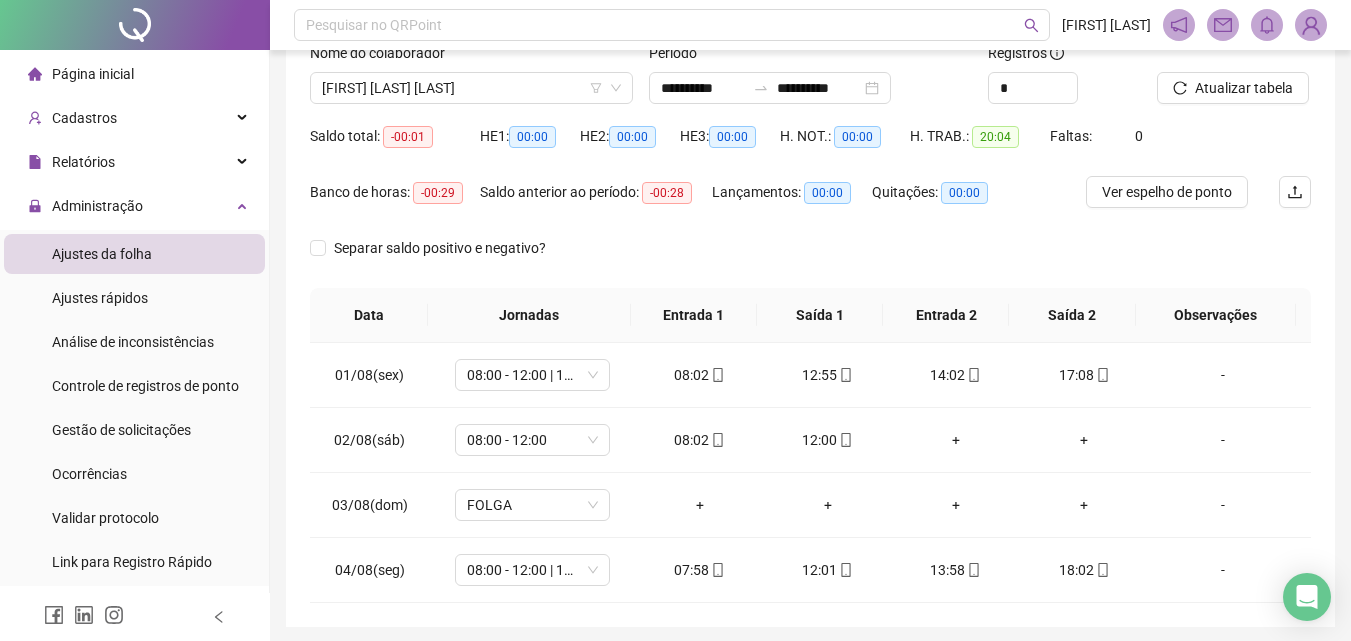 scroll, scrollTop: 114, scrollLeft: 0, axis: vertical 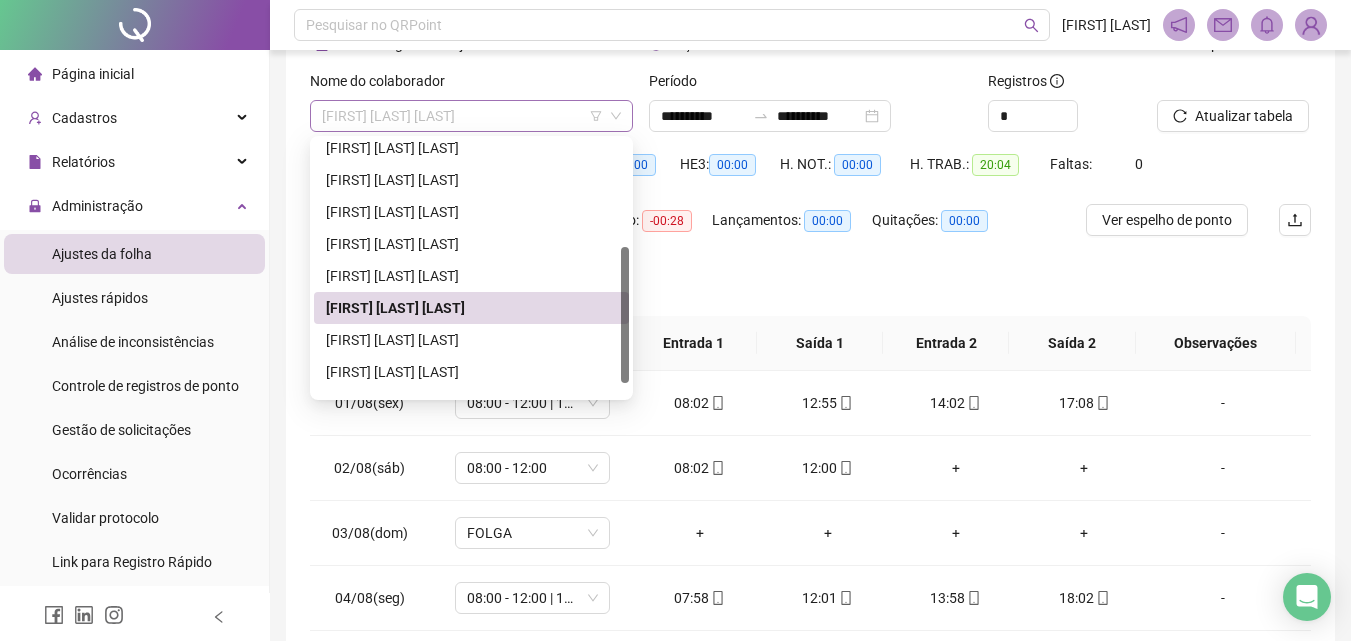 click on "[FIRST] [LAST] [LAST]" at bounding box center [471, 116] 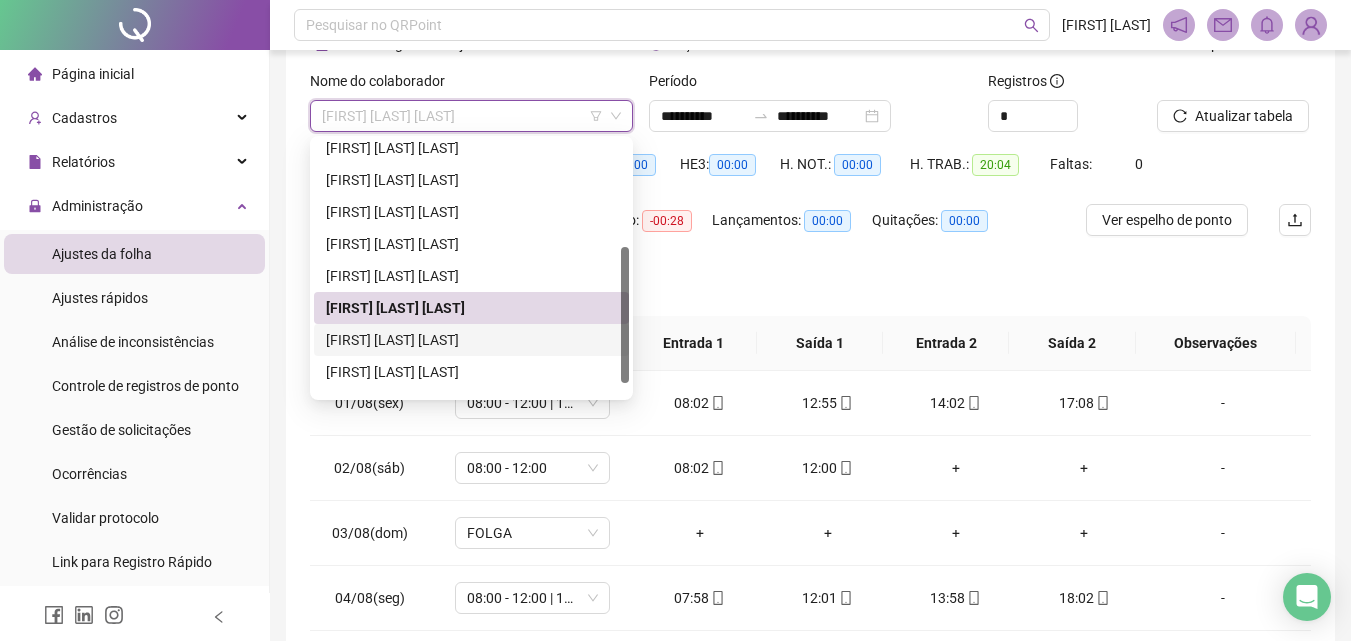 click on "[FIRST] [LAST] [LAST]" at bounding box center (471, 340) 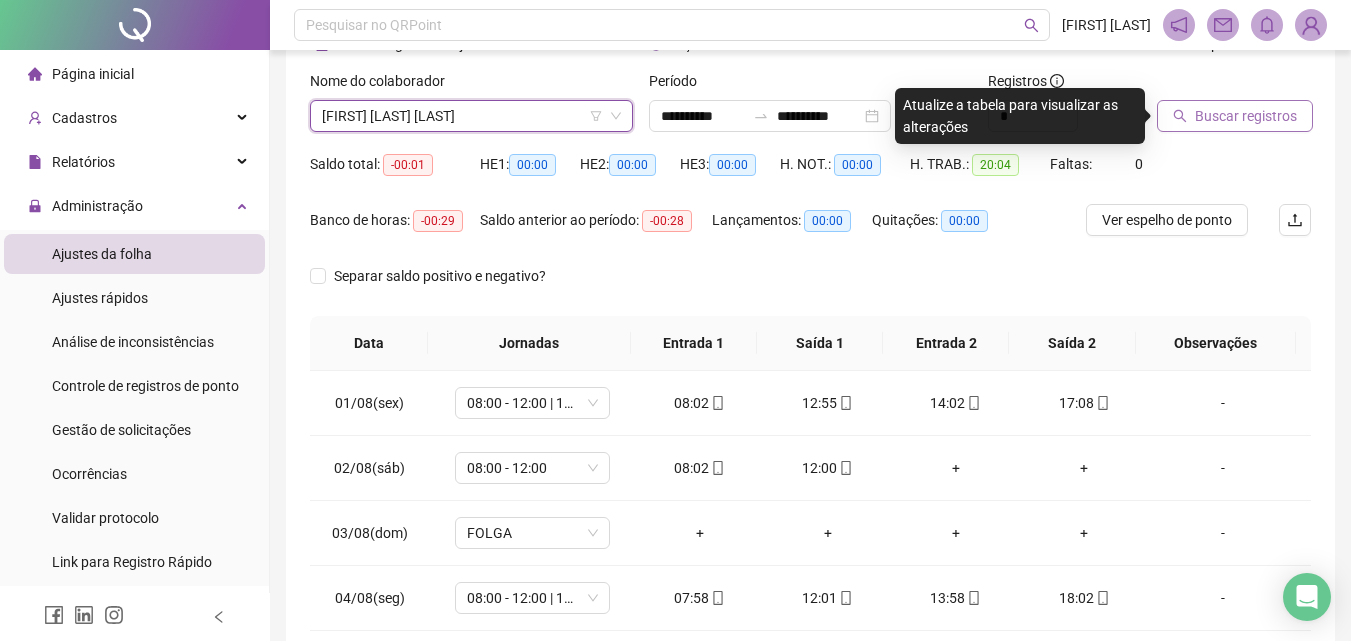 click on "Buscar registros" at bounding box center (1246, 116) 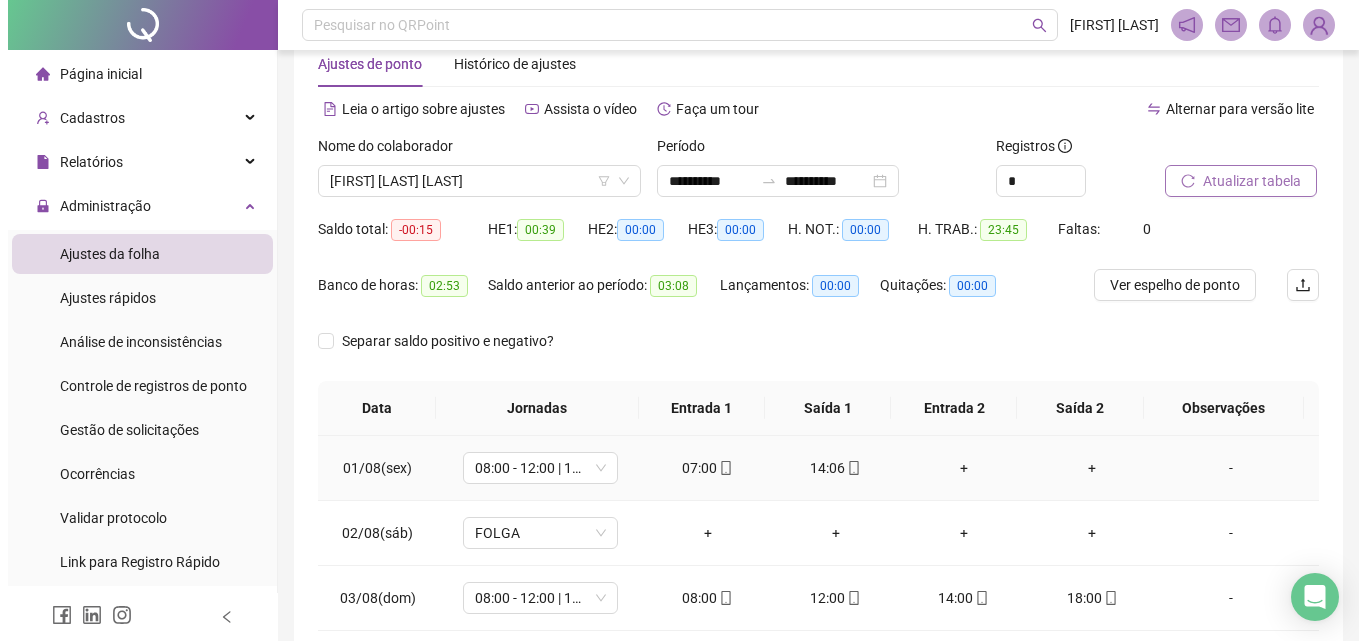 scroll, scrollTop: 14, scrollLeft: 0, axis: vertical 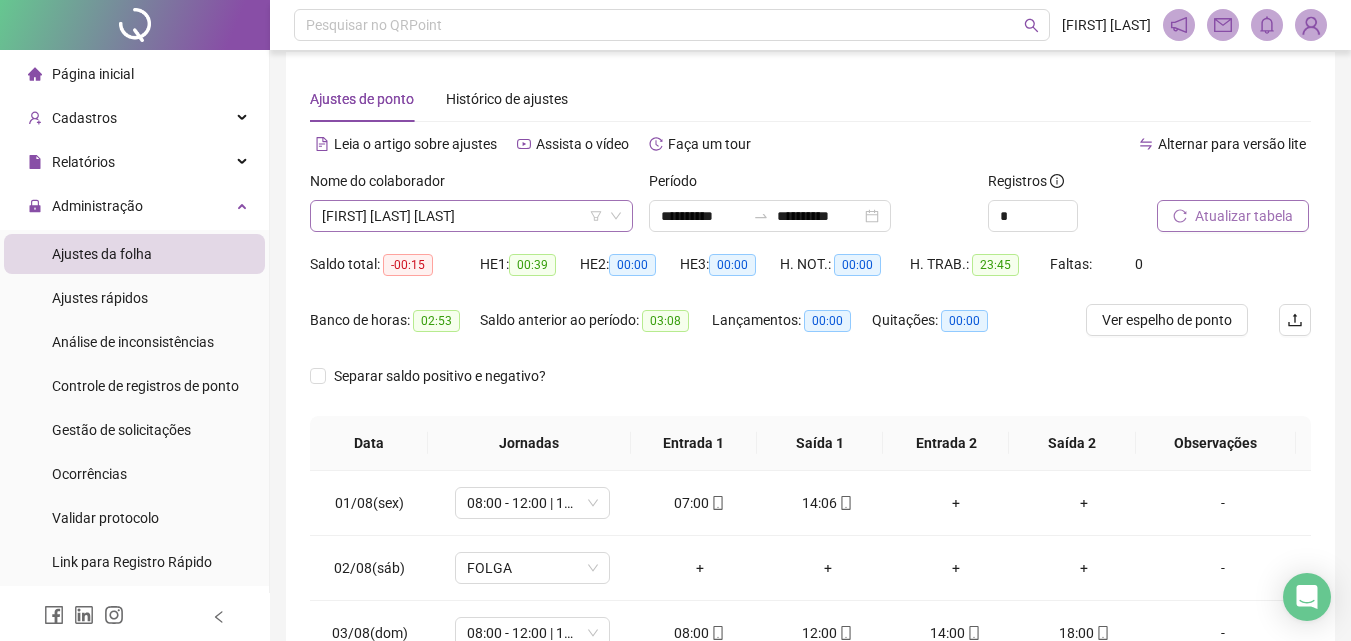 click on "[FIRST] [LAST] [LAST]" at bounding box center (471, 216) 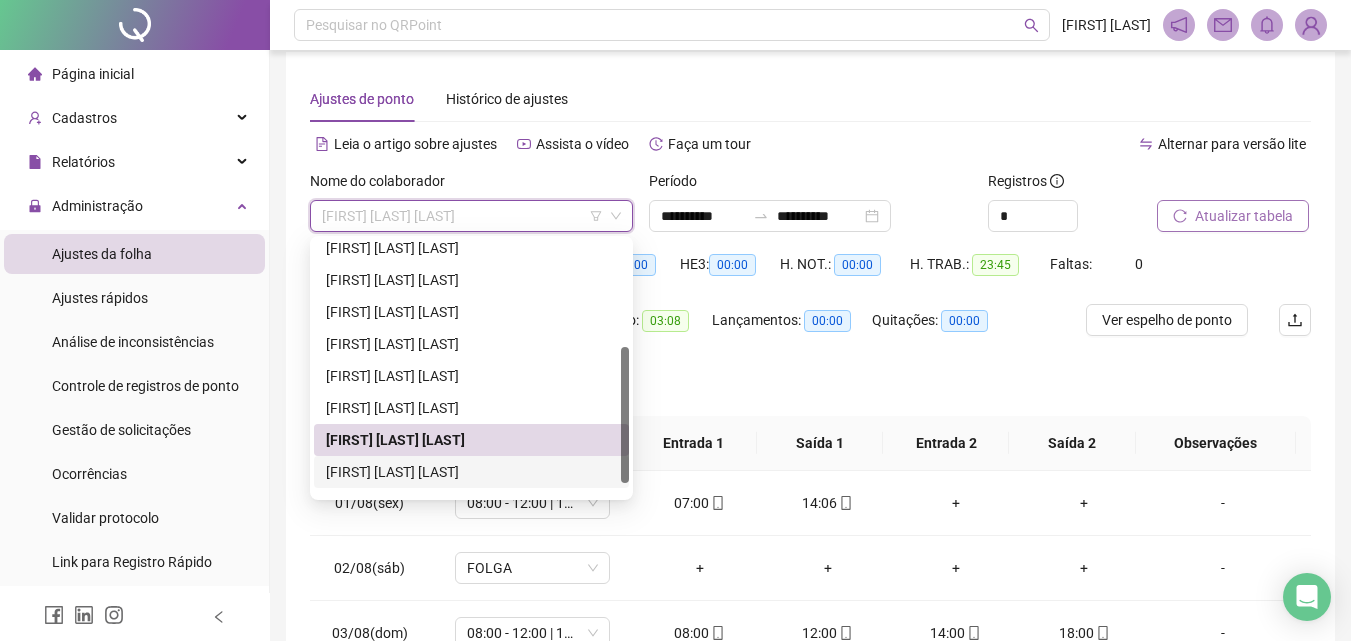 click on "[FIRST] [LAST] [LAST]" at bounding box center (471, 472) 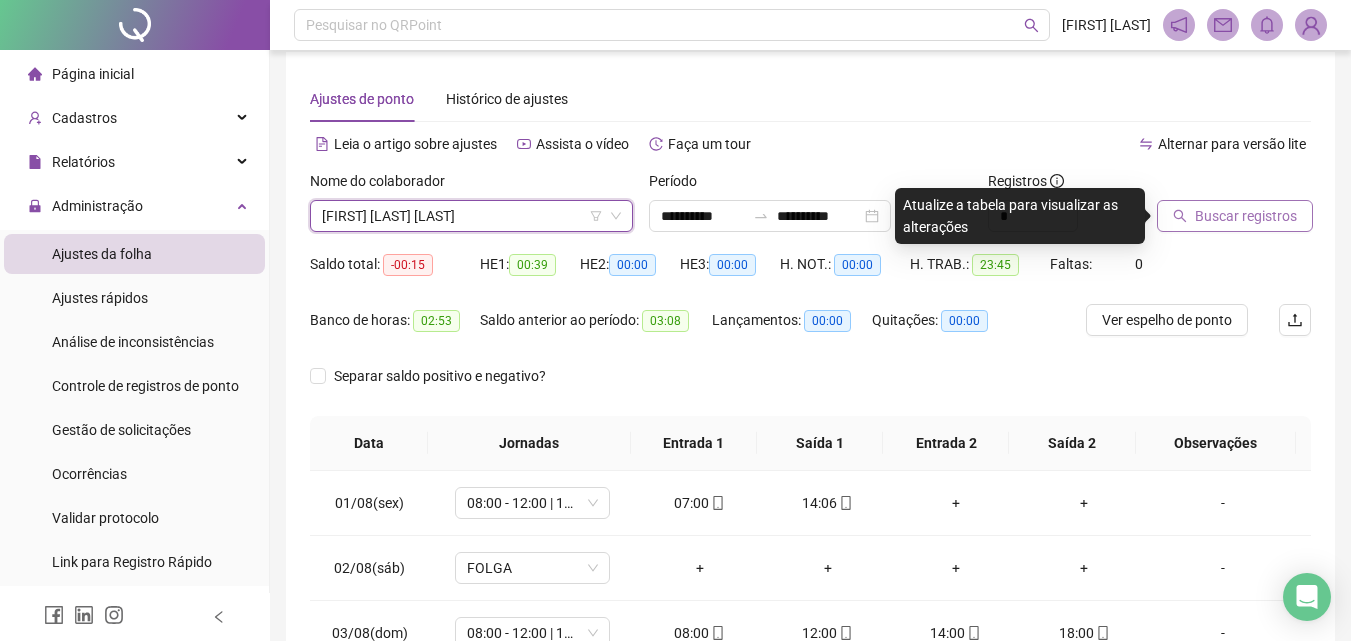 click on "Buscar registros" at bounding box center [1246, 216] 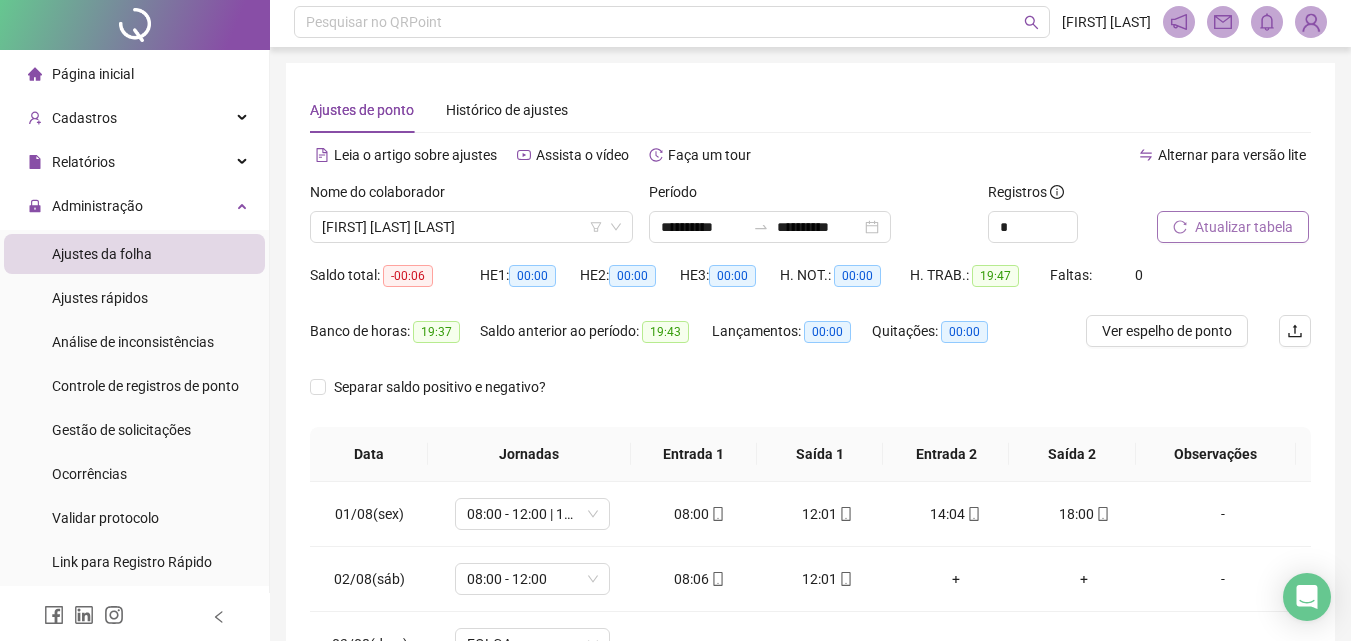 scroll, scrollTop: 0, scrollLeft: 0, axis: both 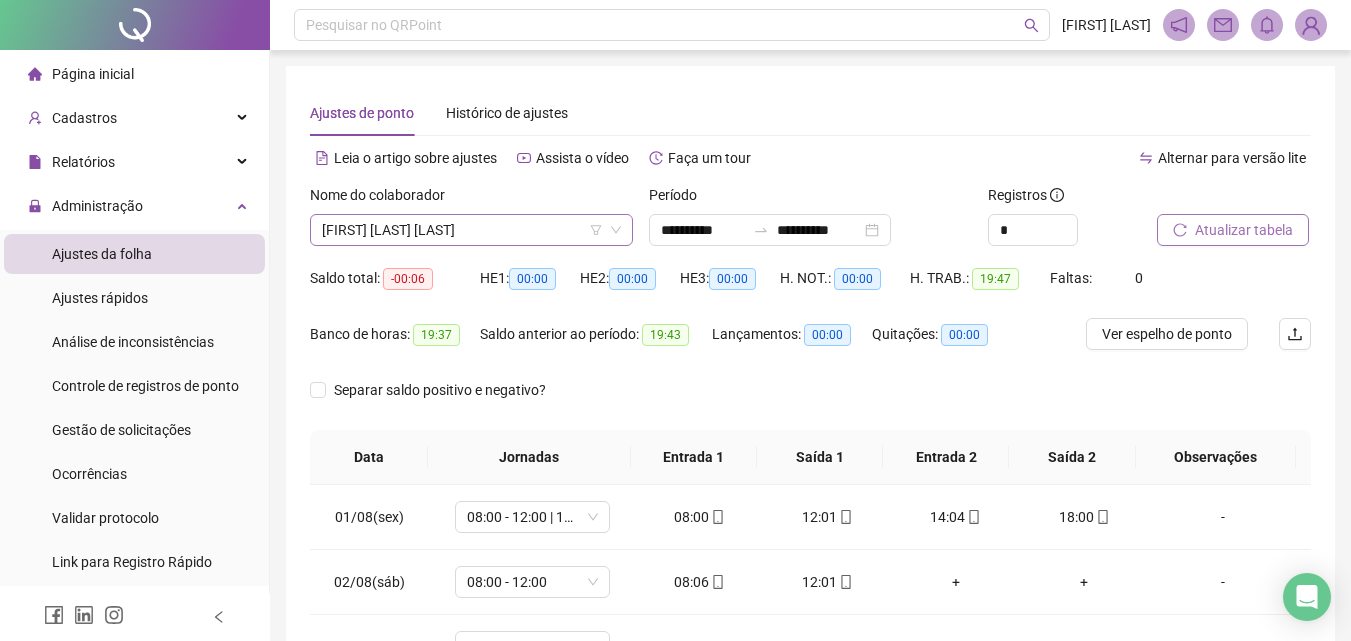 click on "[FIRST] [LAST] [LAST]" at bounding box center (471, 230) 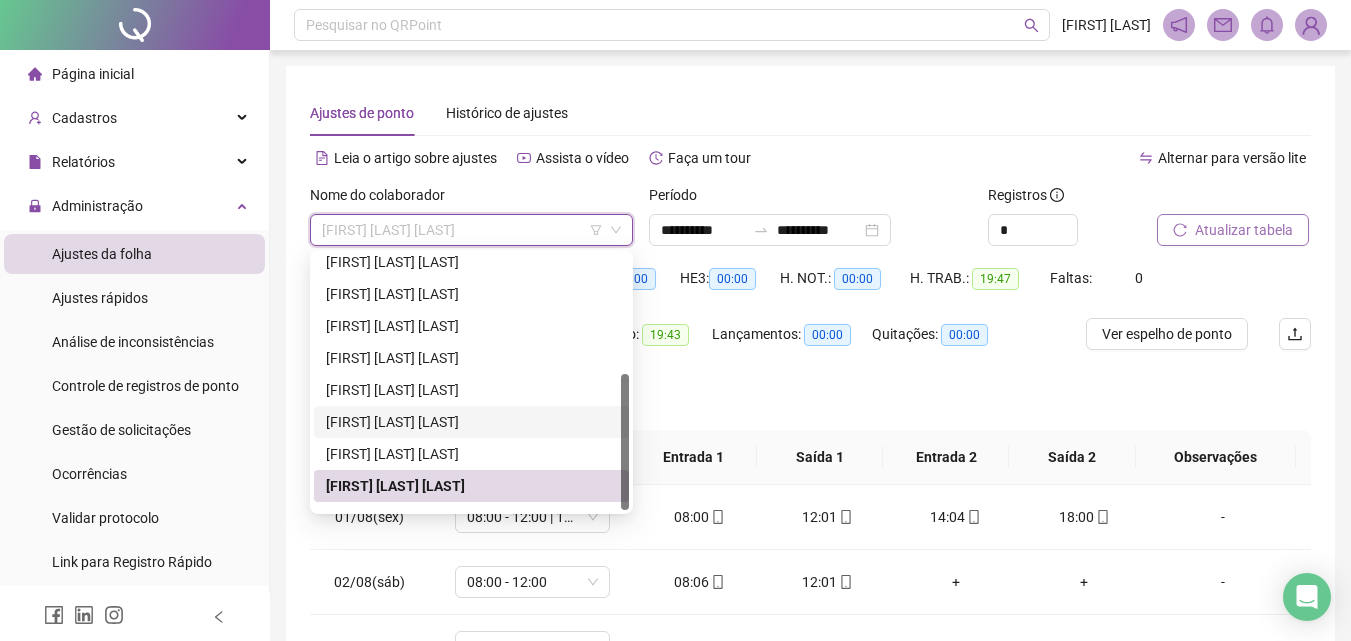 scroll, scrollTop: 224, scrollLeft: 0, axis: vertical 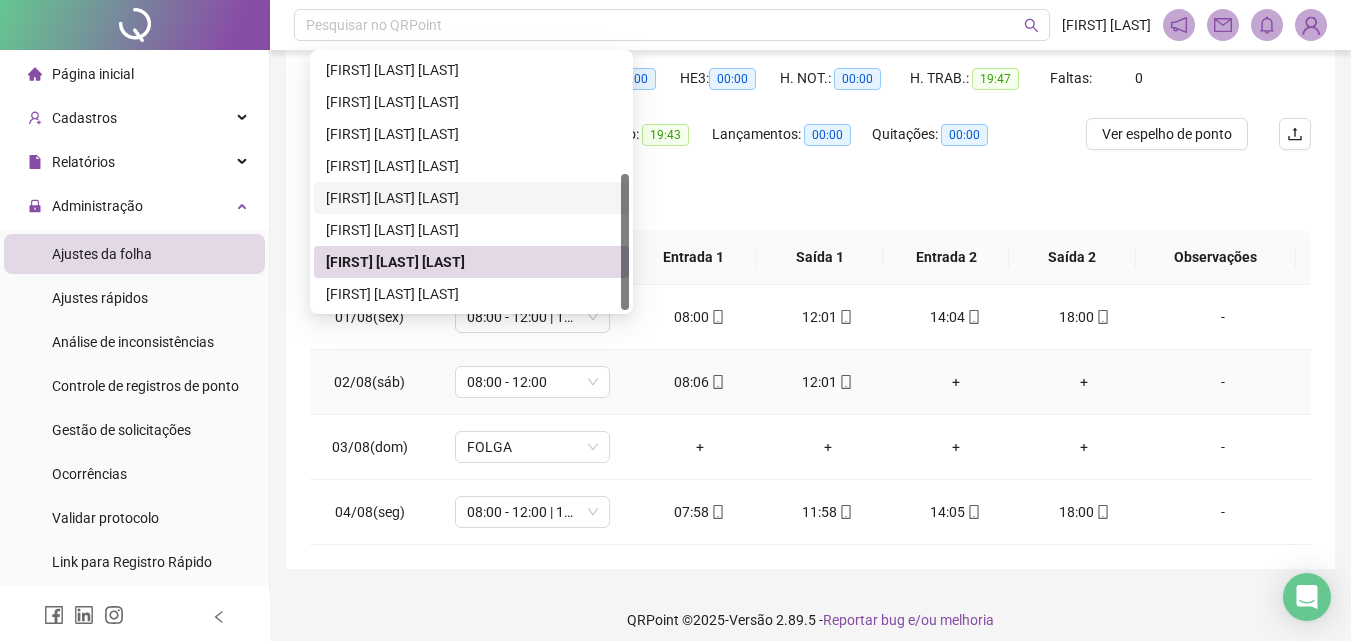 click on "[FIRST] [LAST] [LAST]" at bounding box center (471, 294) 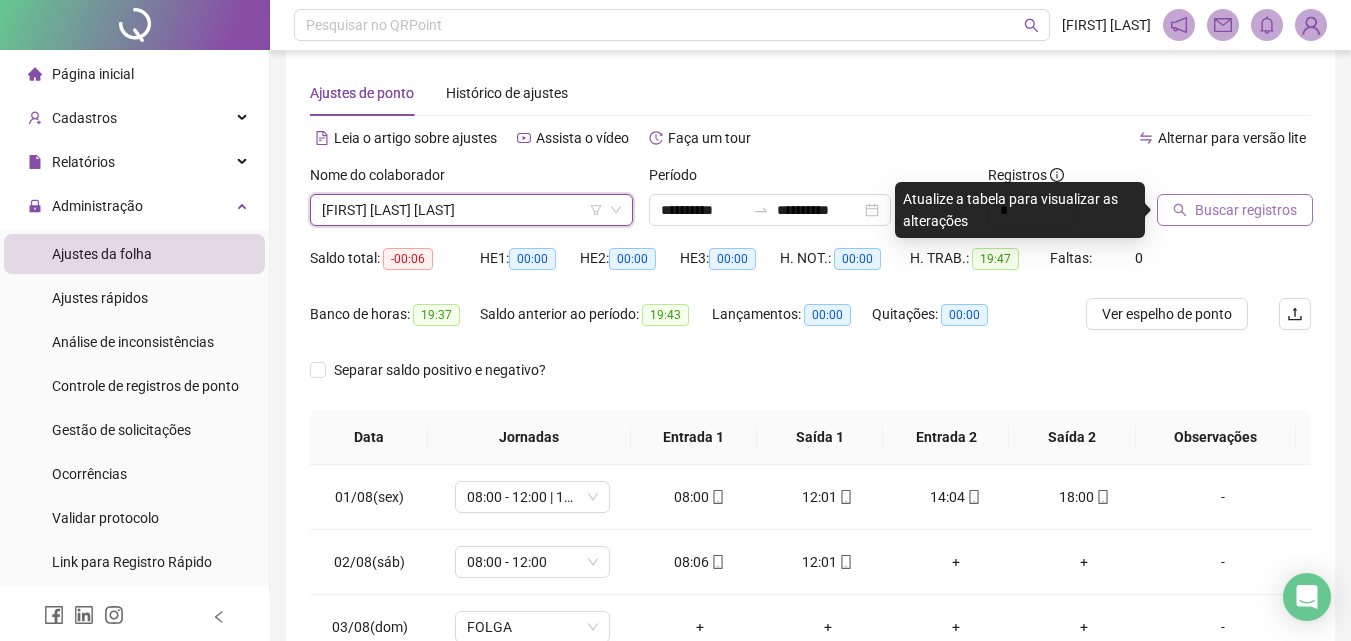 scroll, scrollTop: 0, scrollLeft: 0, axis: both 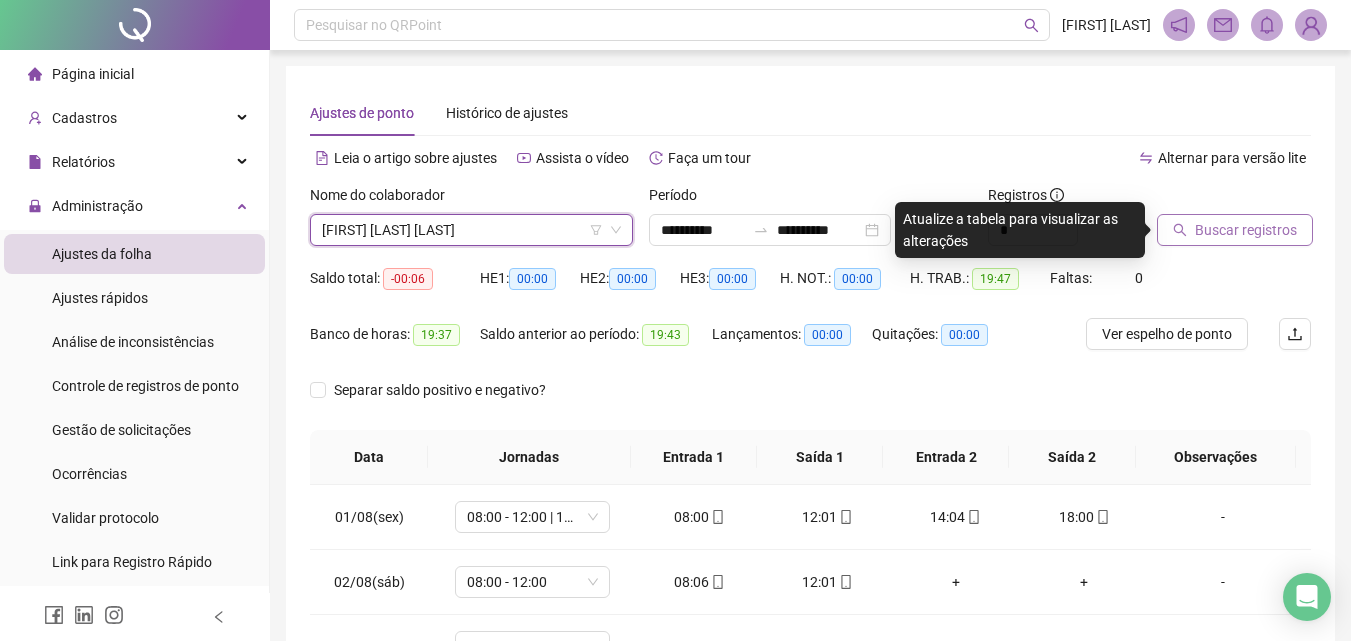 click on "Buscar registros" at bounding box center (1235, 230) 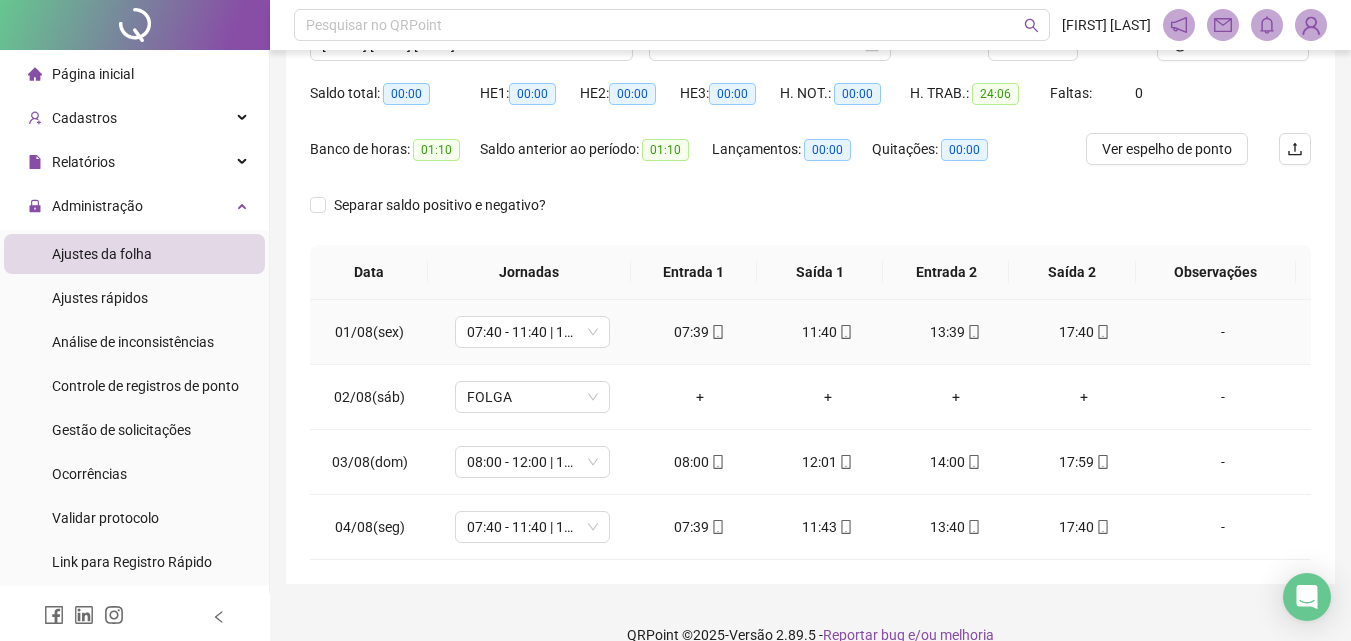 scroll, scrollTop: 0, scrollLeft: 0, axis: both 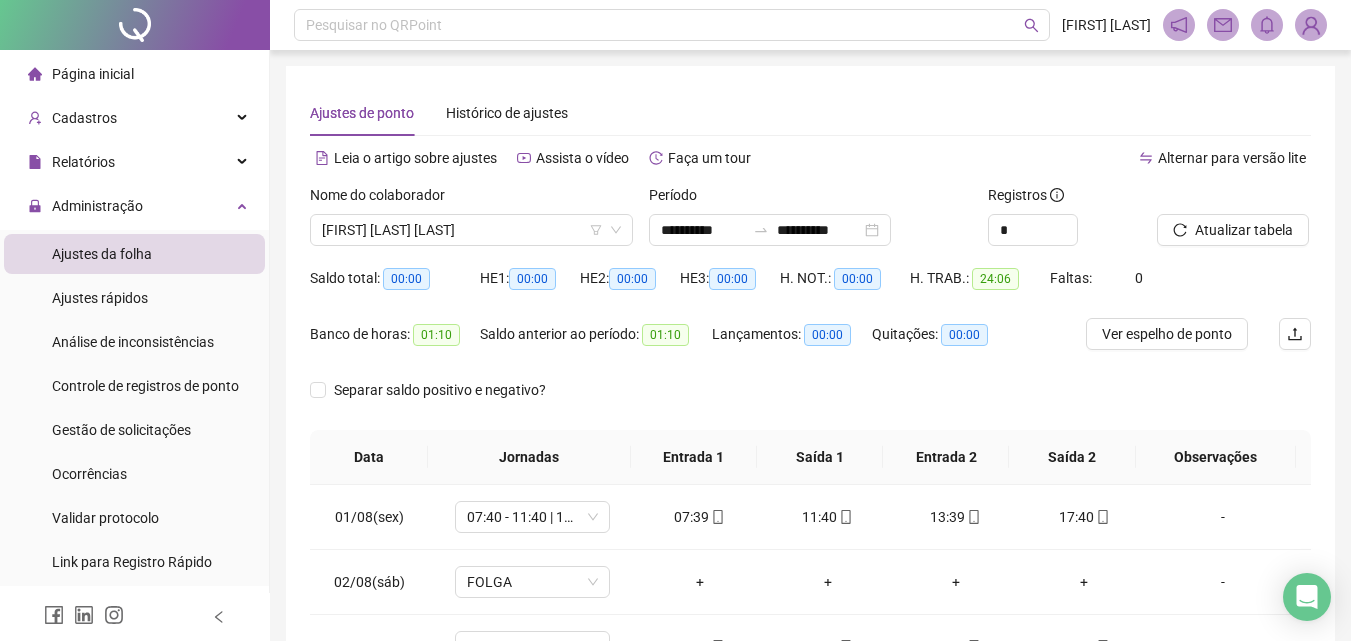 click on "Página inicial" at bounding box center [81, 74] 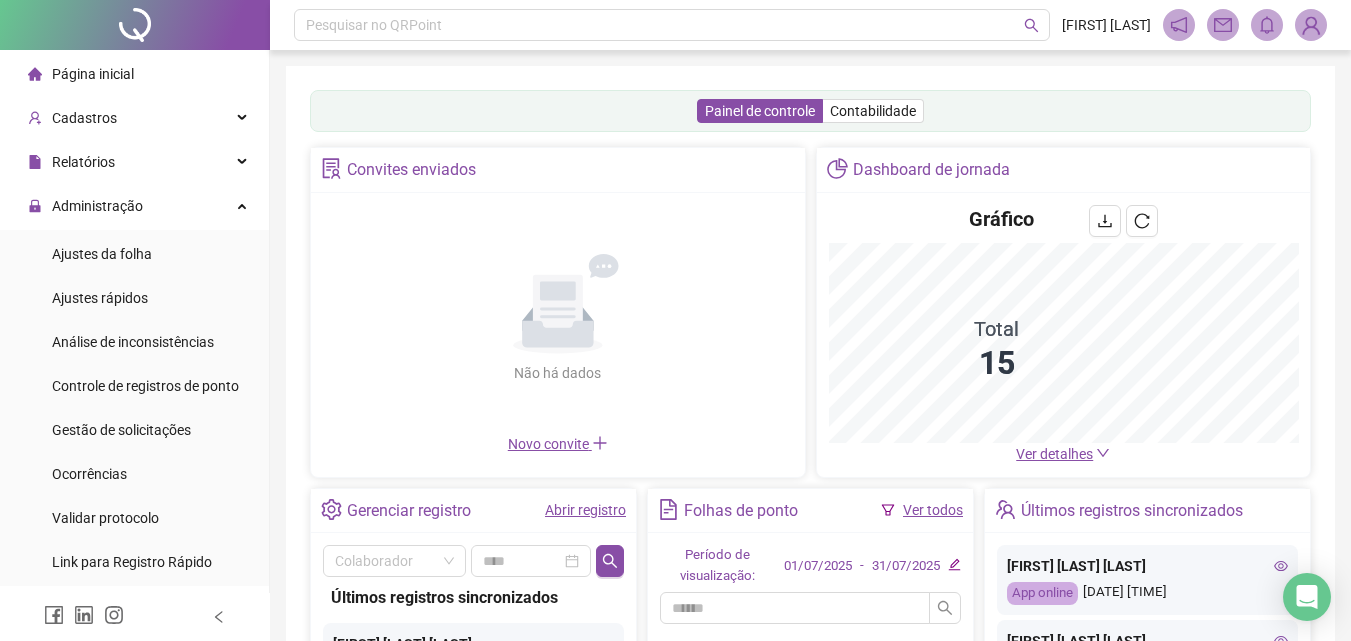 scroll, scrollTop: 300, scrollLeft: 0, axis: vertical 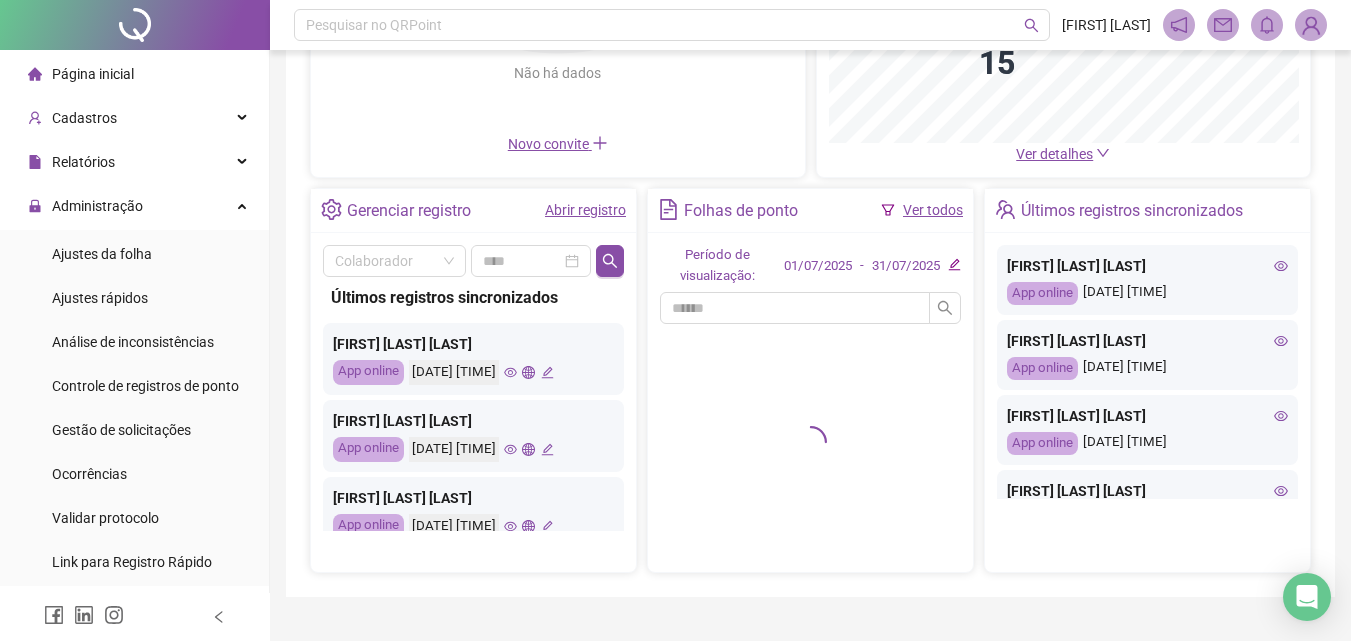click 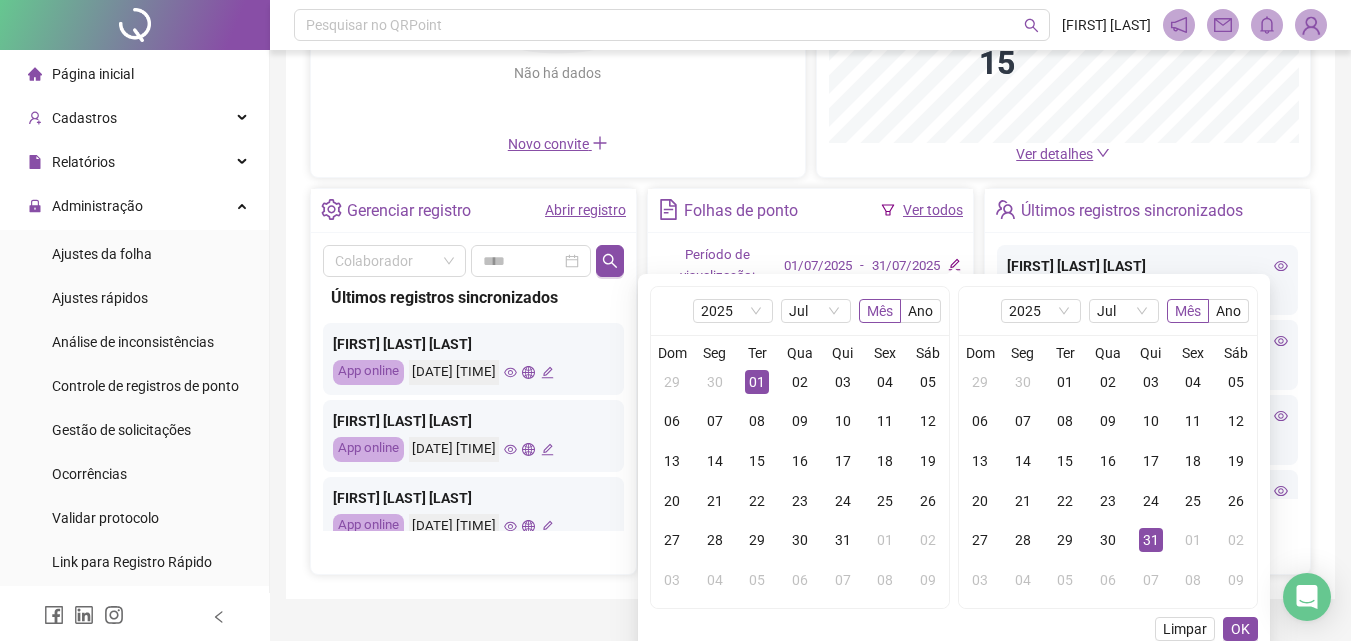 click on "[FIRST] [LAST] Folha fechada Último fechamento [DATE] RADIUN SERVICOS DE PROVEDOR DE INTERNET LTDA" at bounding box center [810, 534] 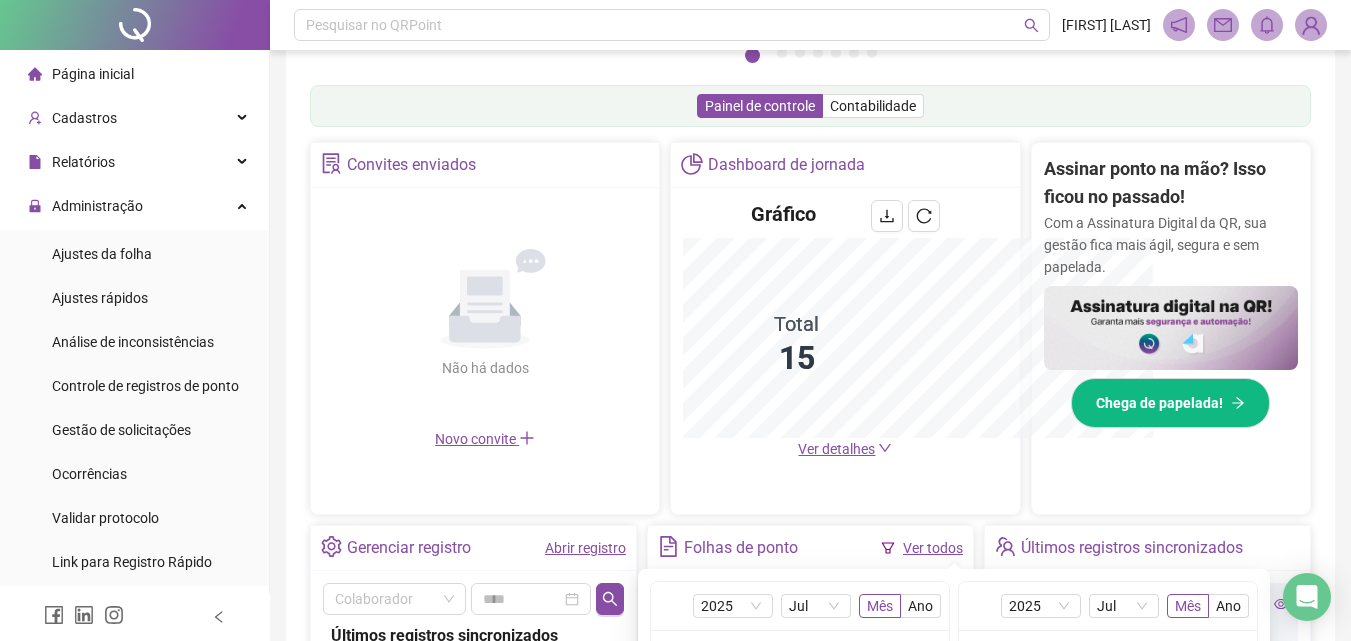 scroll, scrollTop: 595, scrollLeft: 0, axis: vertical 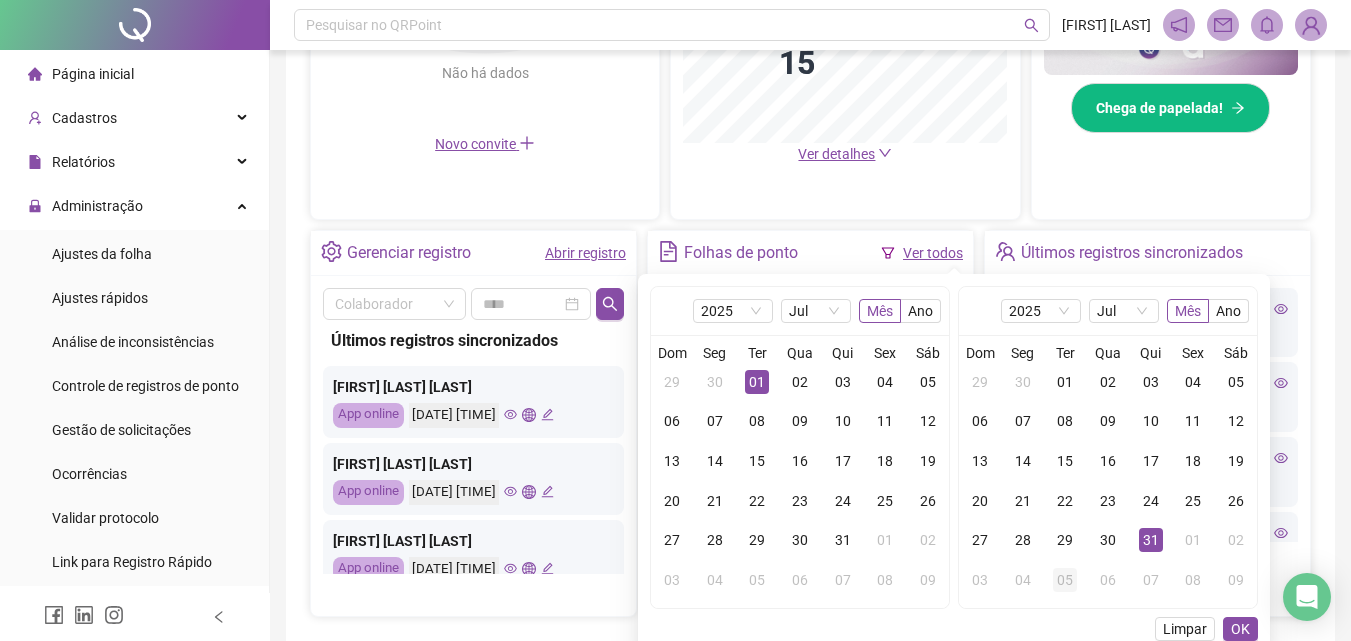 click on "05" at bounding box center (1065, 580) 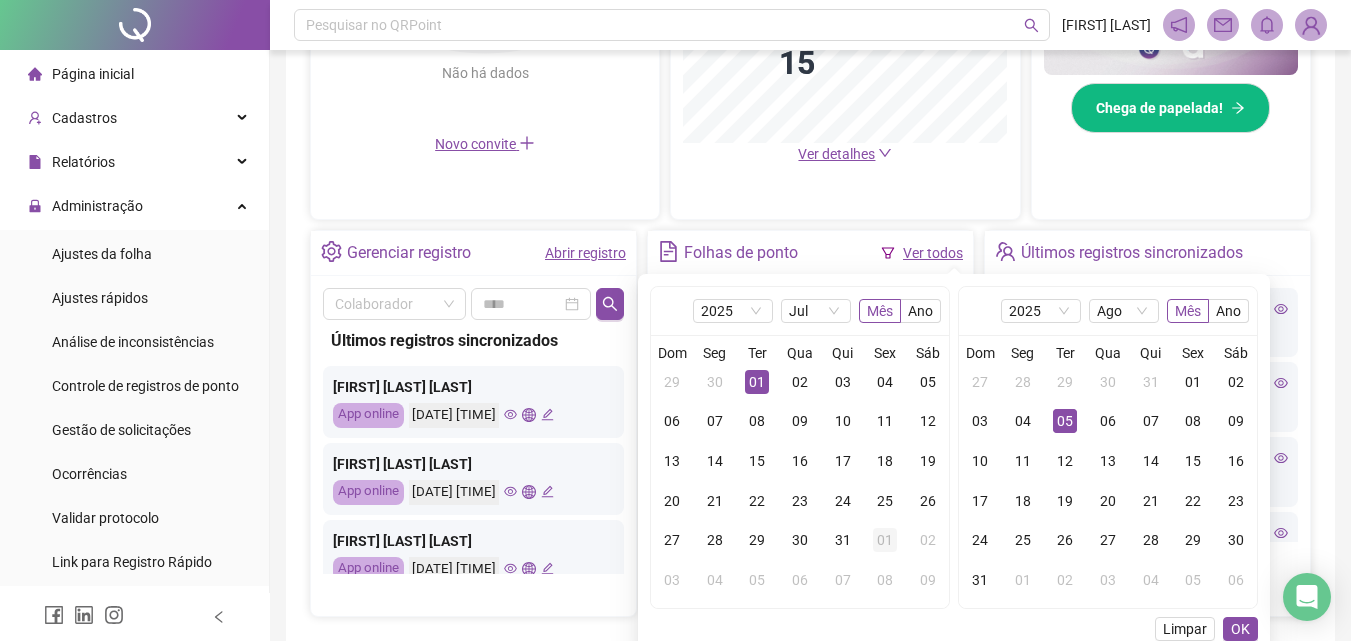 click on "01" at bounding box center [885, 540] 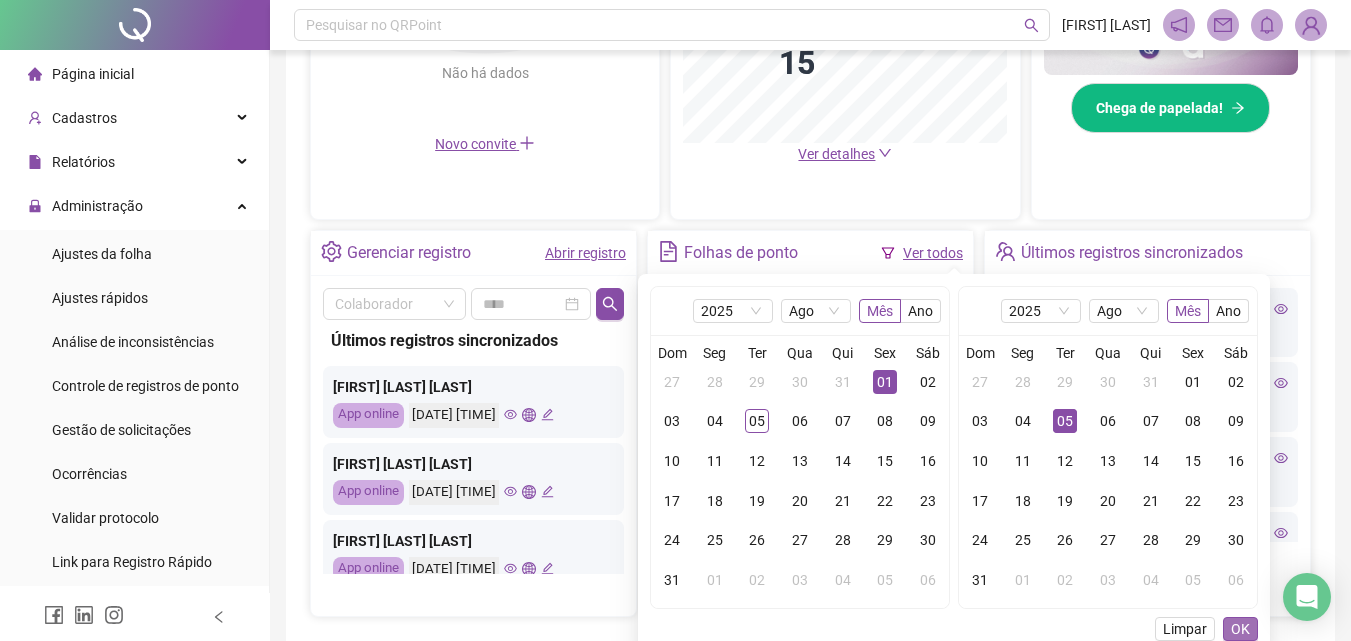 click on "OK" at bounding box center [1240, 629] 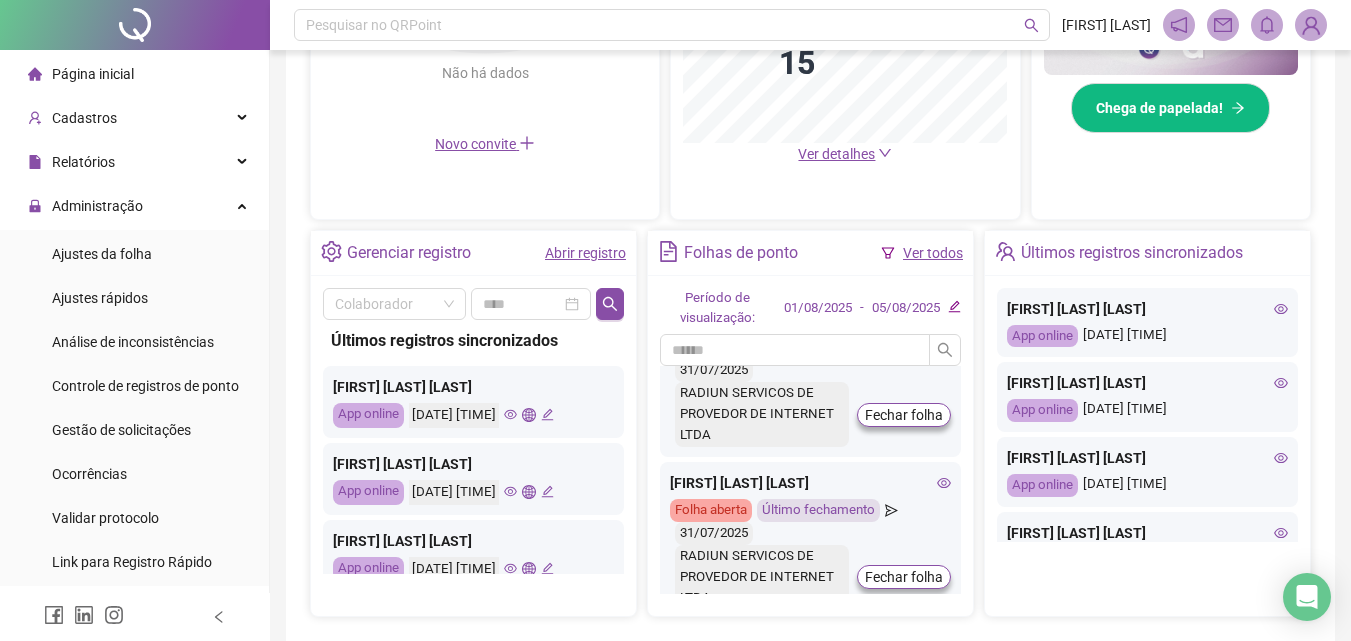 scroll, scrollTop: 100, scrollLeft: 0, axis: vertical 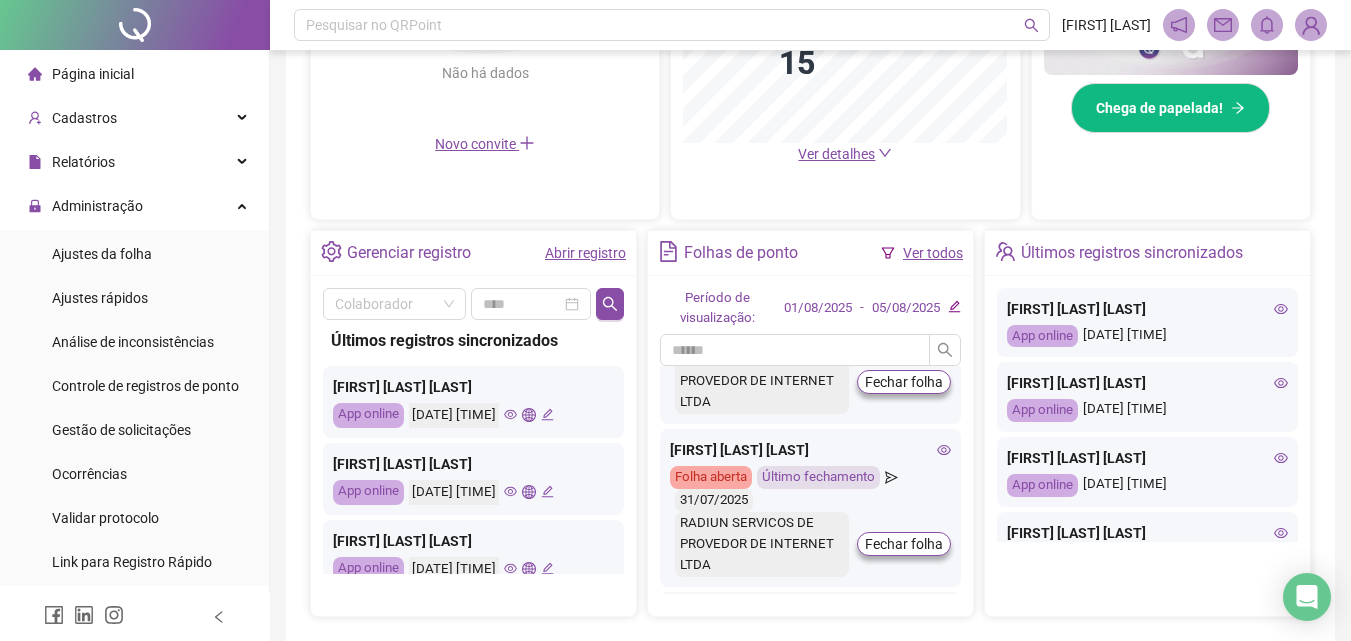 click 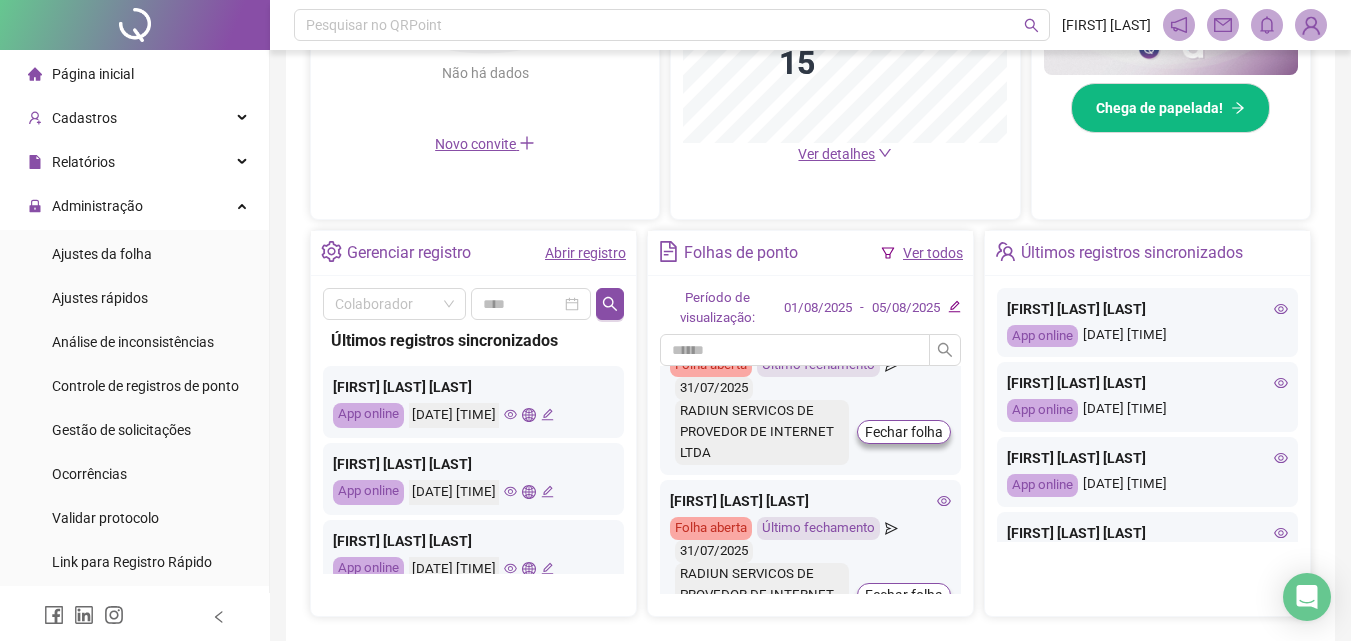 scroll, scrollTop: 800, scrollLeft: 0, axis: vertical 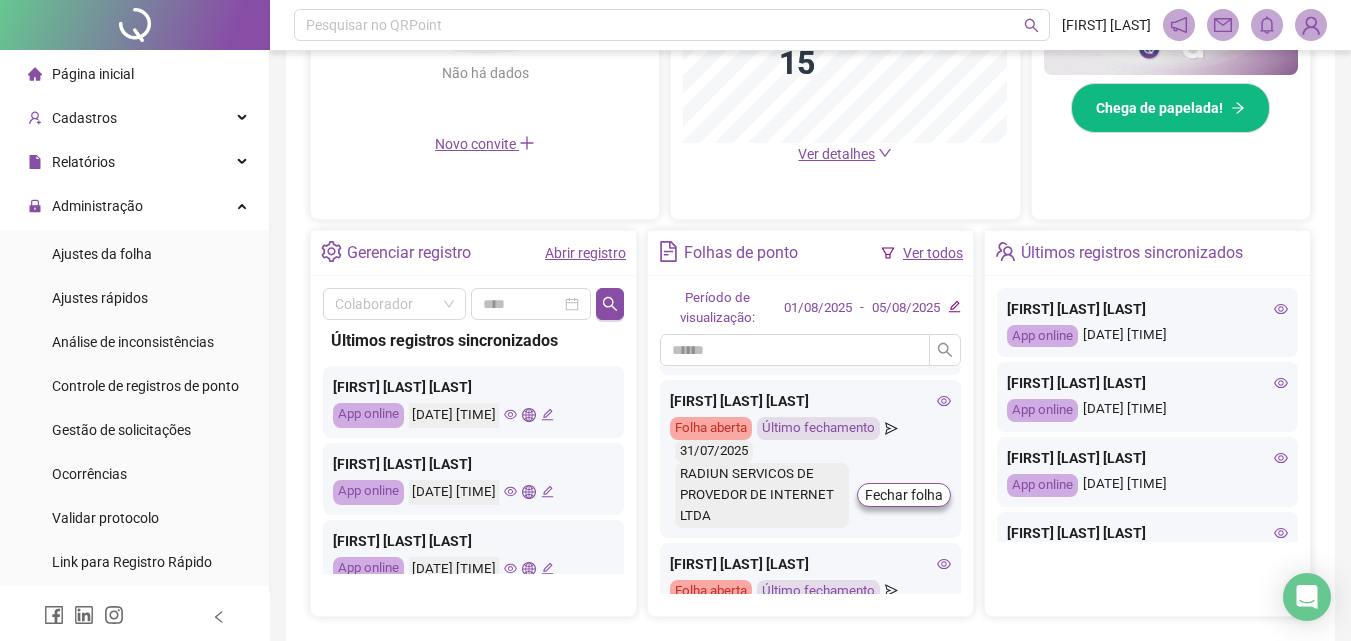 click 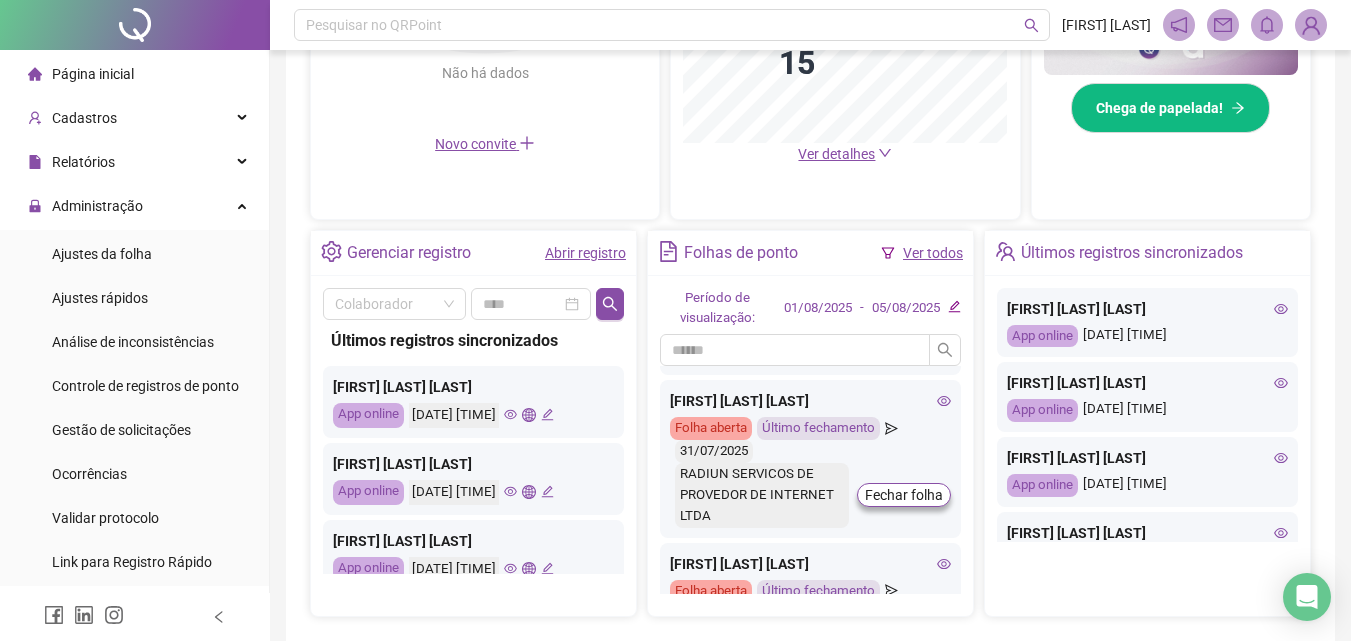 click 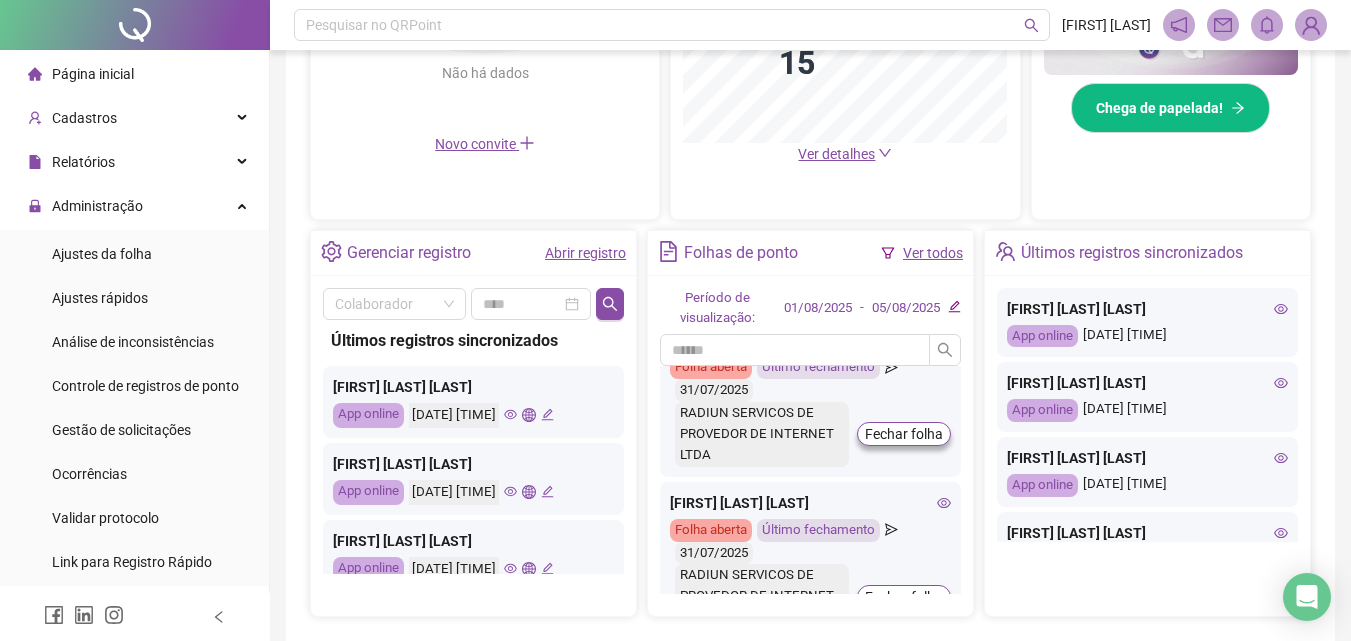 scroll, scrollTop: 1300, scrollLeft: 0, axis: vertical 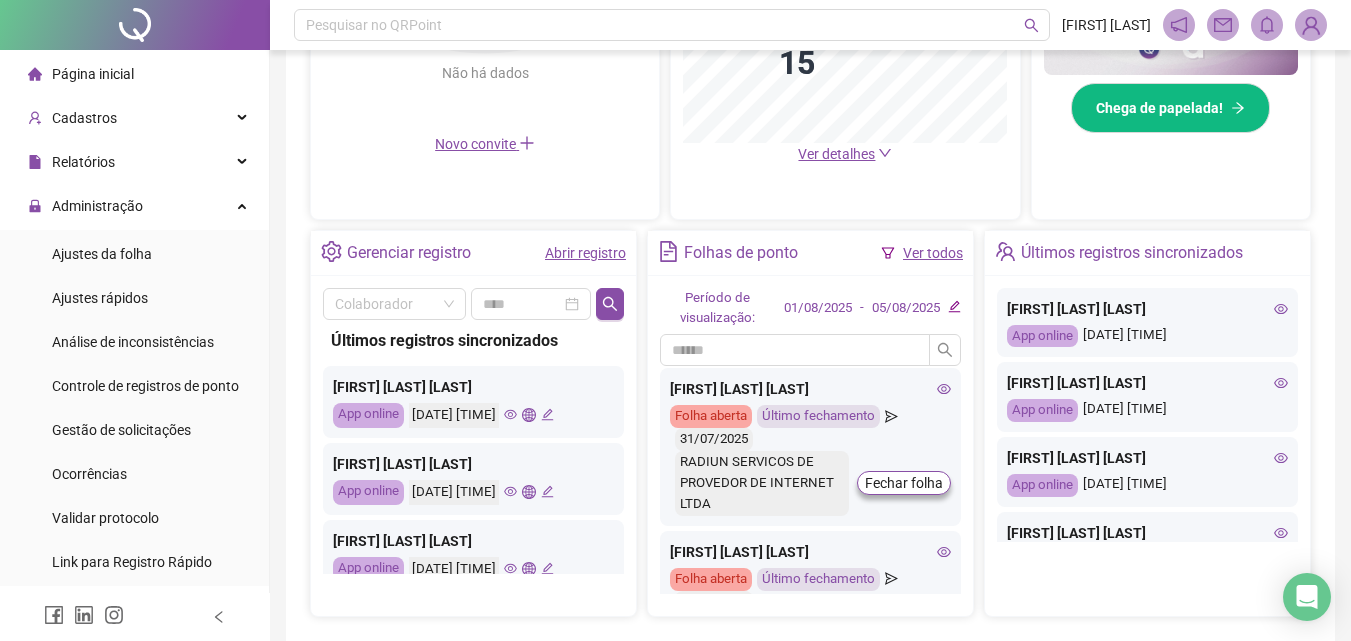 click 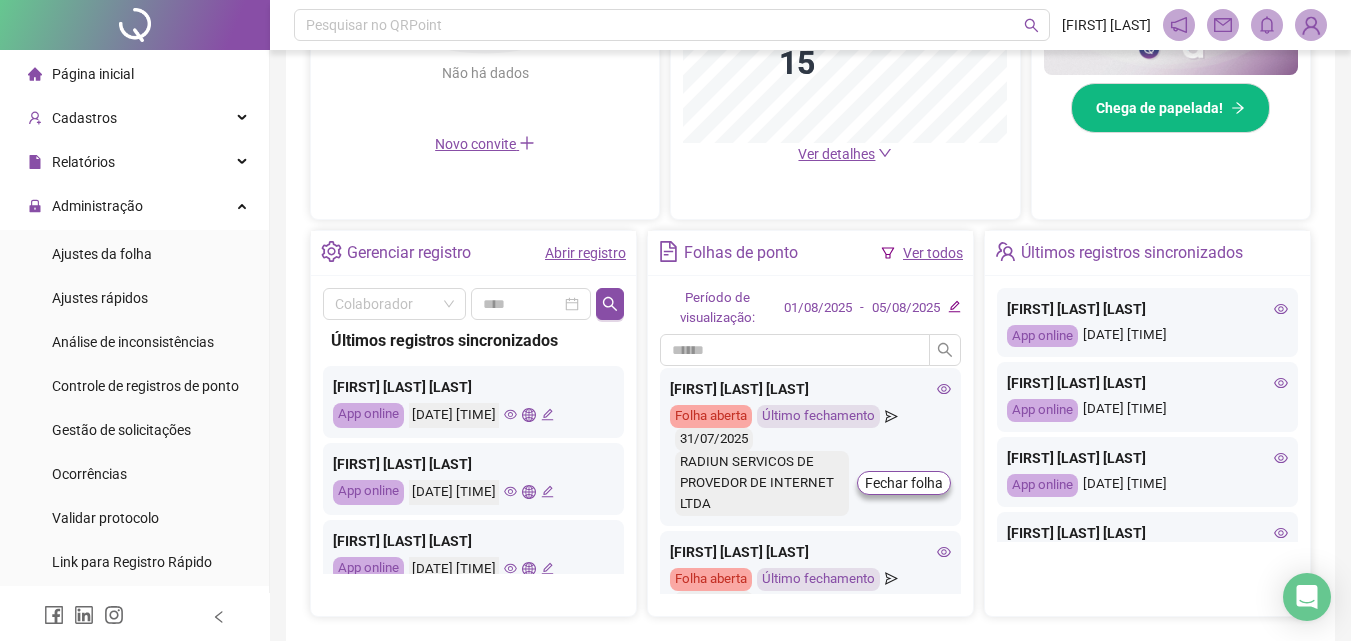 click on "[FIRST] [LAST] [LAST]" at bounding box center [810, 389] 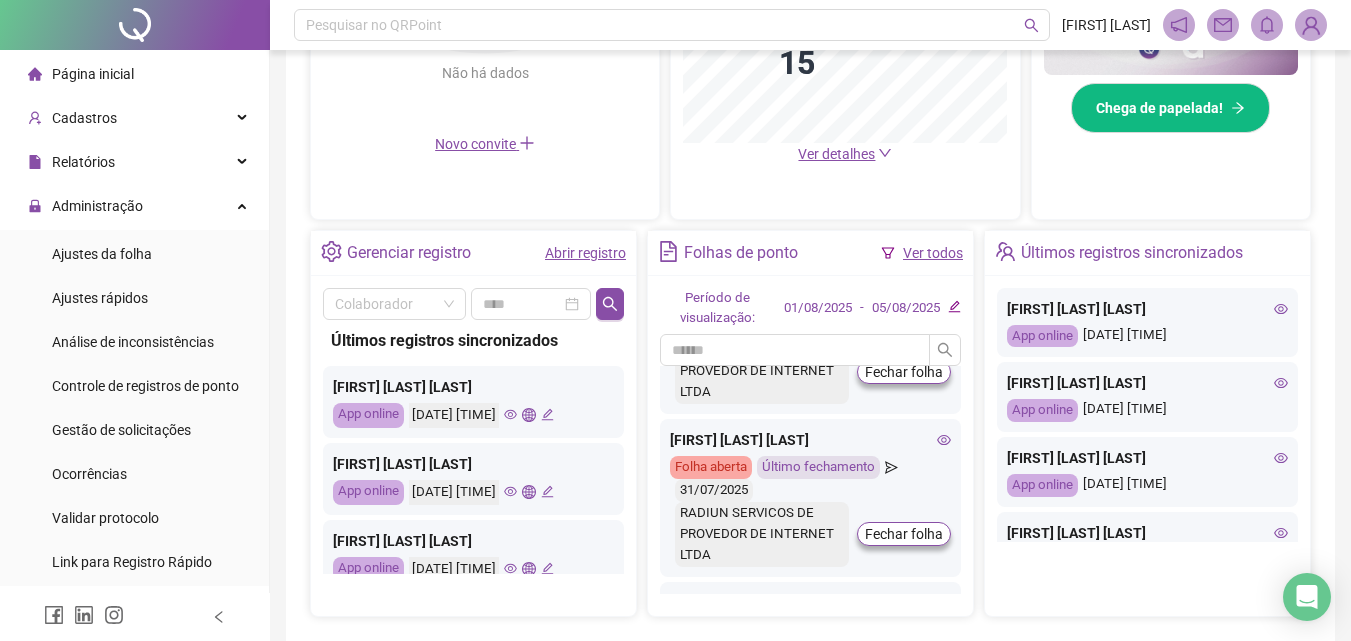 scroll, scrollTop: 1904, scrollLeft: 0, axis: vertical 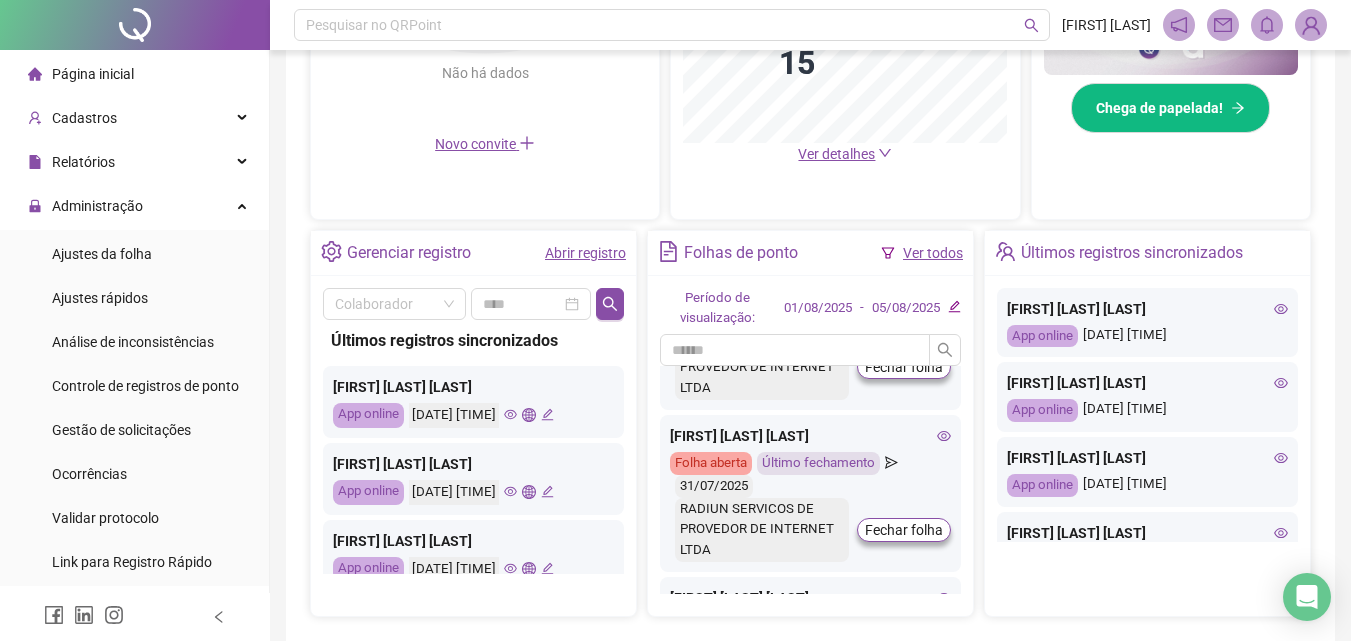 click 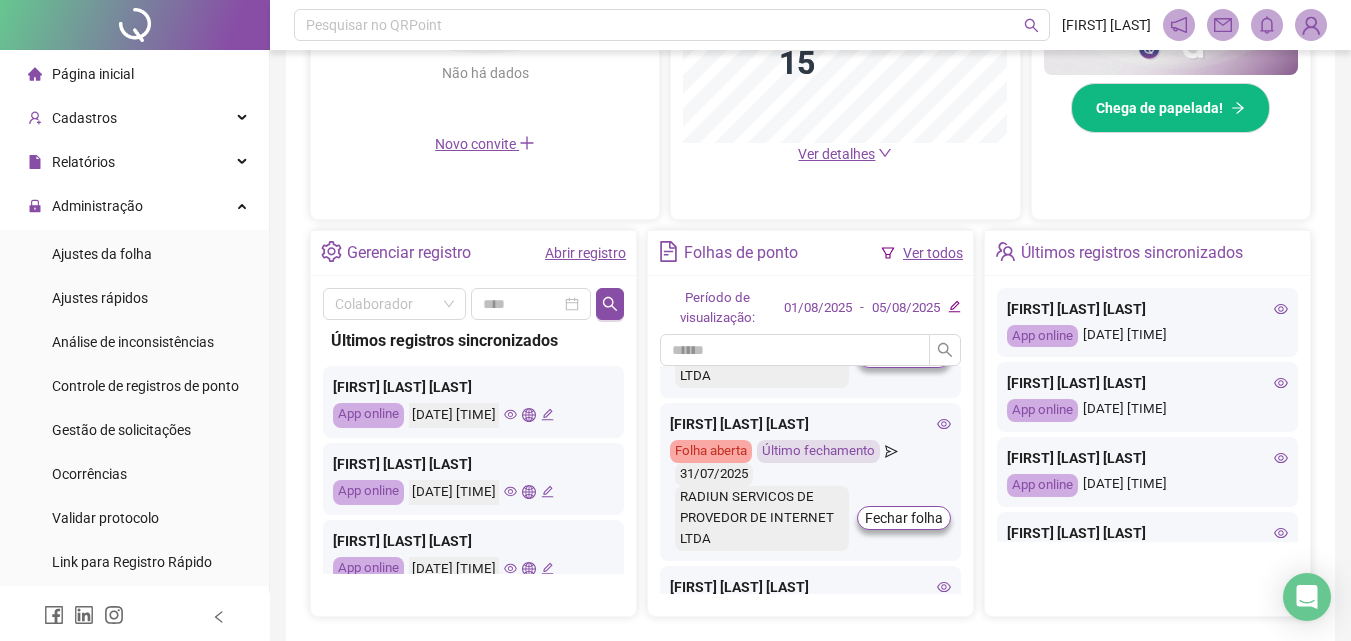 scroll, scrollTop: 100, scrollLeft: 0, axis: vertical 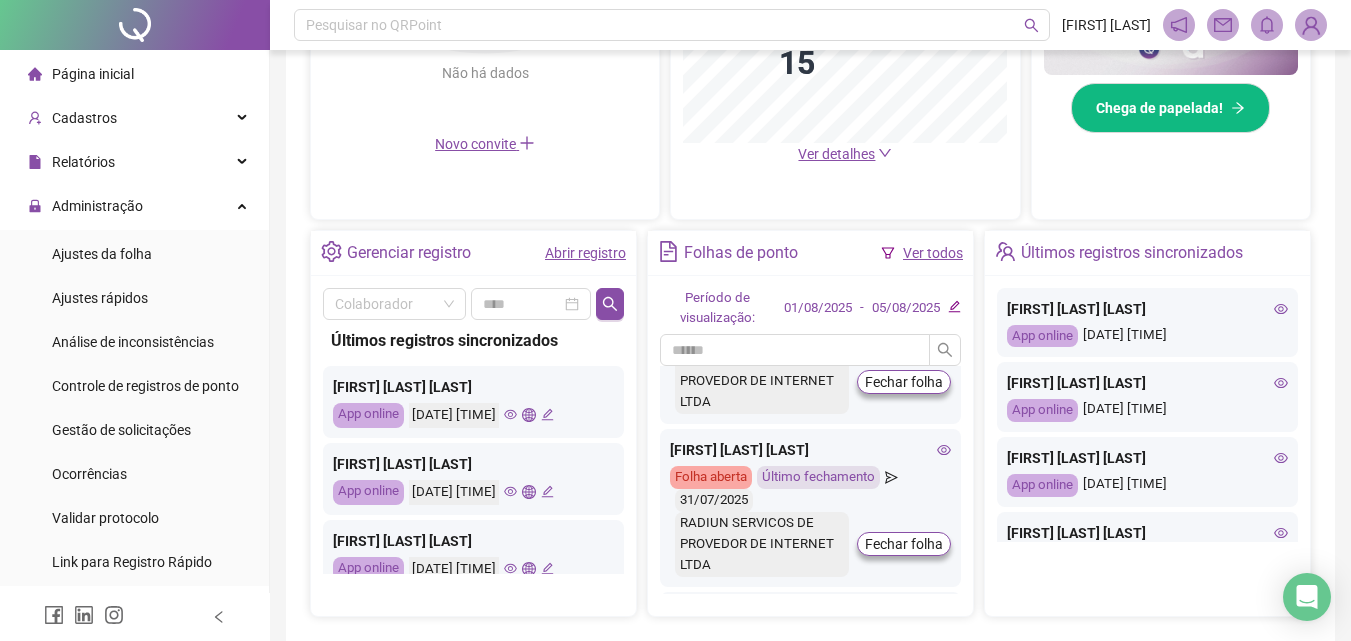 click on "[FIRST] [LAST] [LAST]" at bounding box center (810, 450) 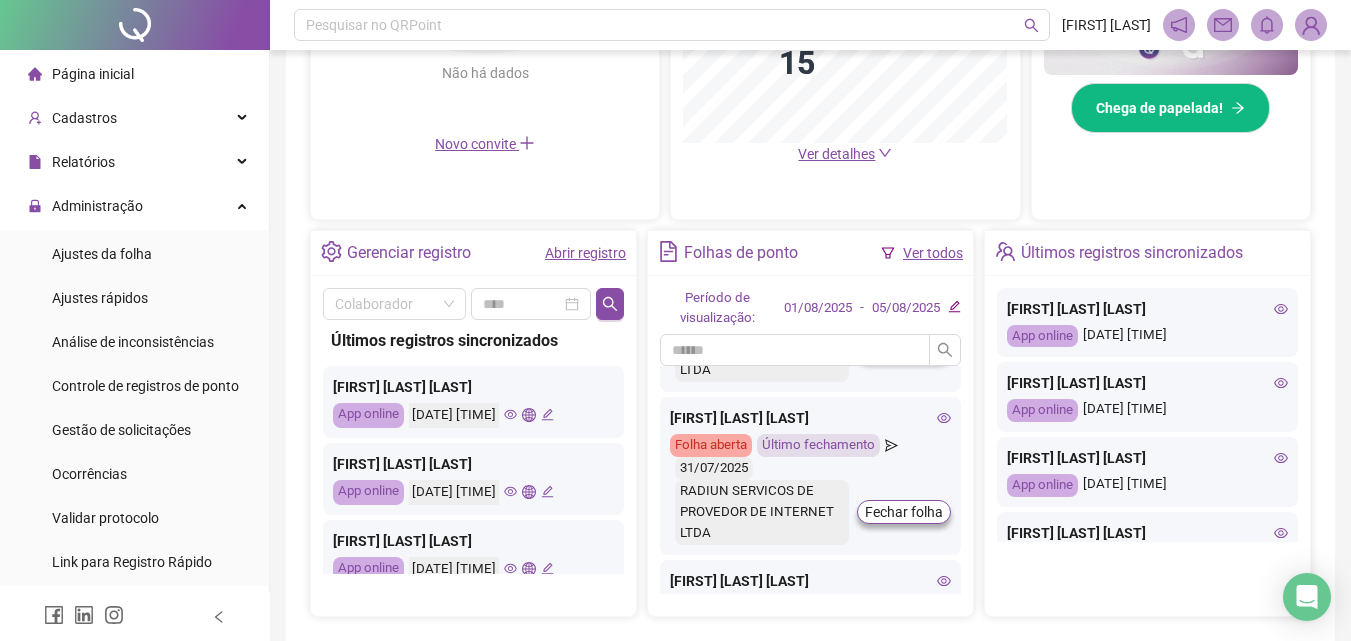 scroll, scrollTop: 800, scrollLeft: 0, axis: vertical 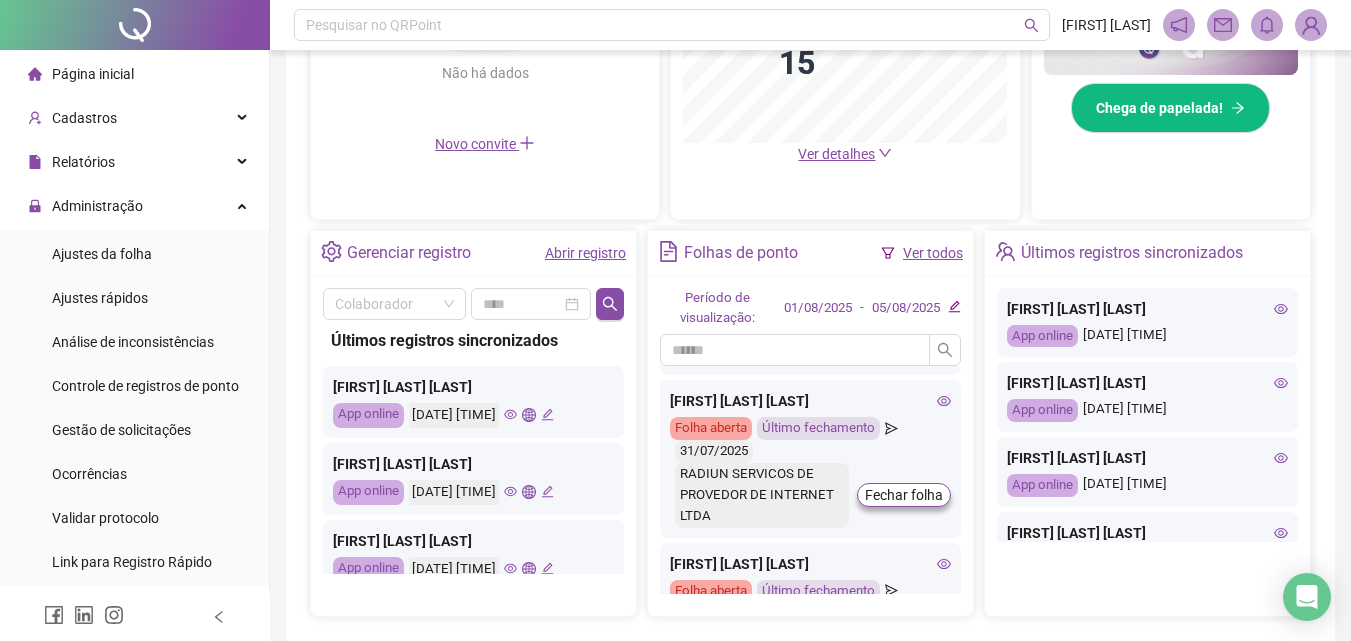 click 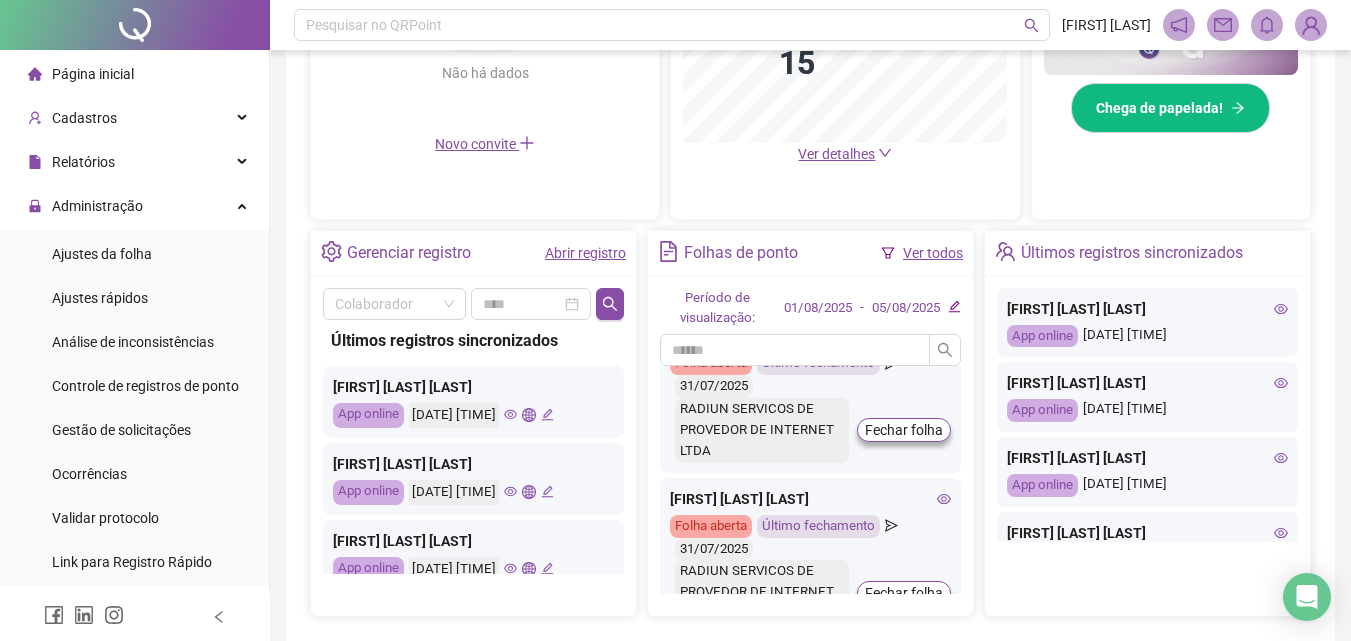 scroll, scrollTop: 1500, scrollLeft: 0, axis: vertical 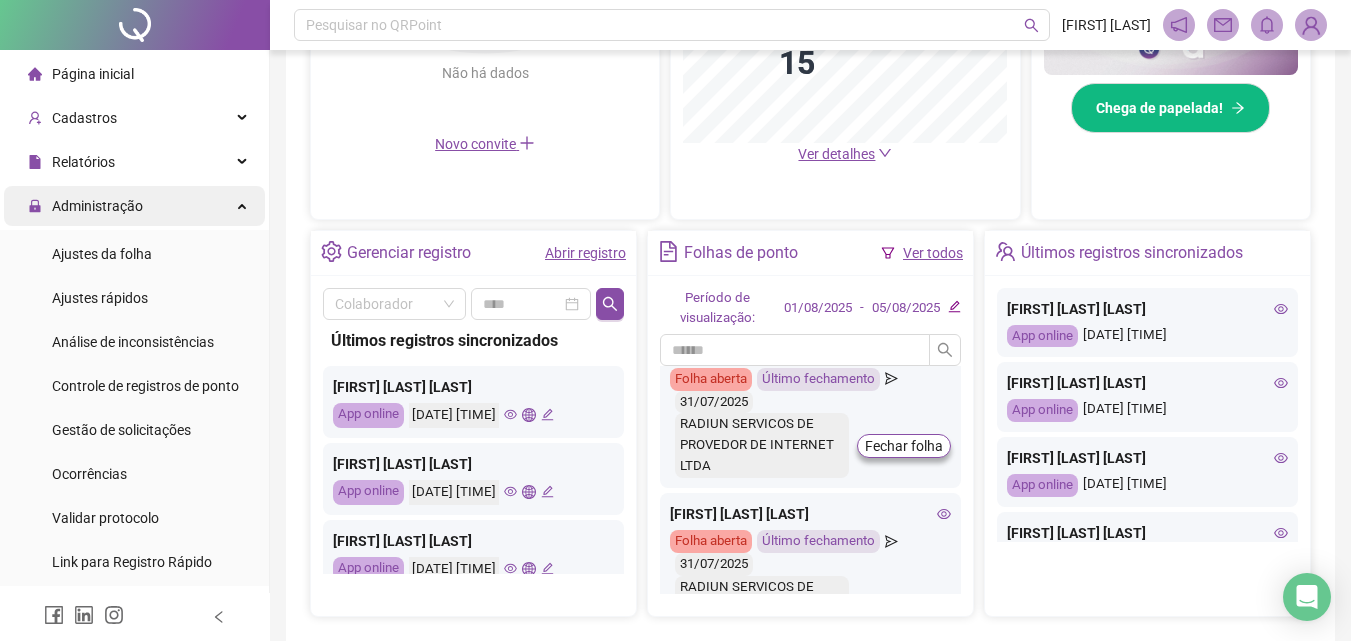 click on "Administração" at bounding box center [97, 206] 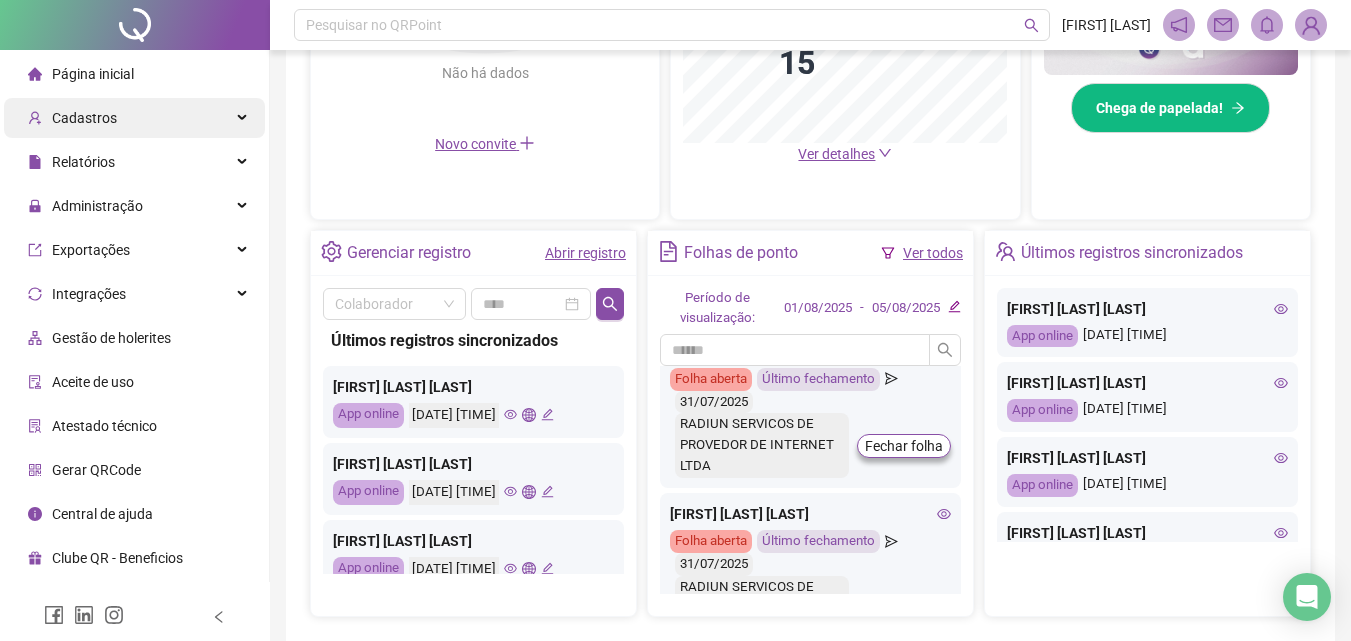 click on "Cadastros" at bounding box center [134, 118] 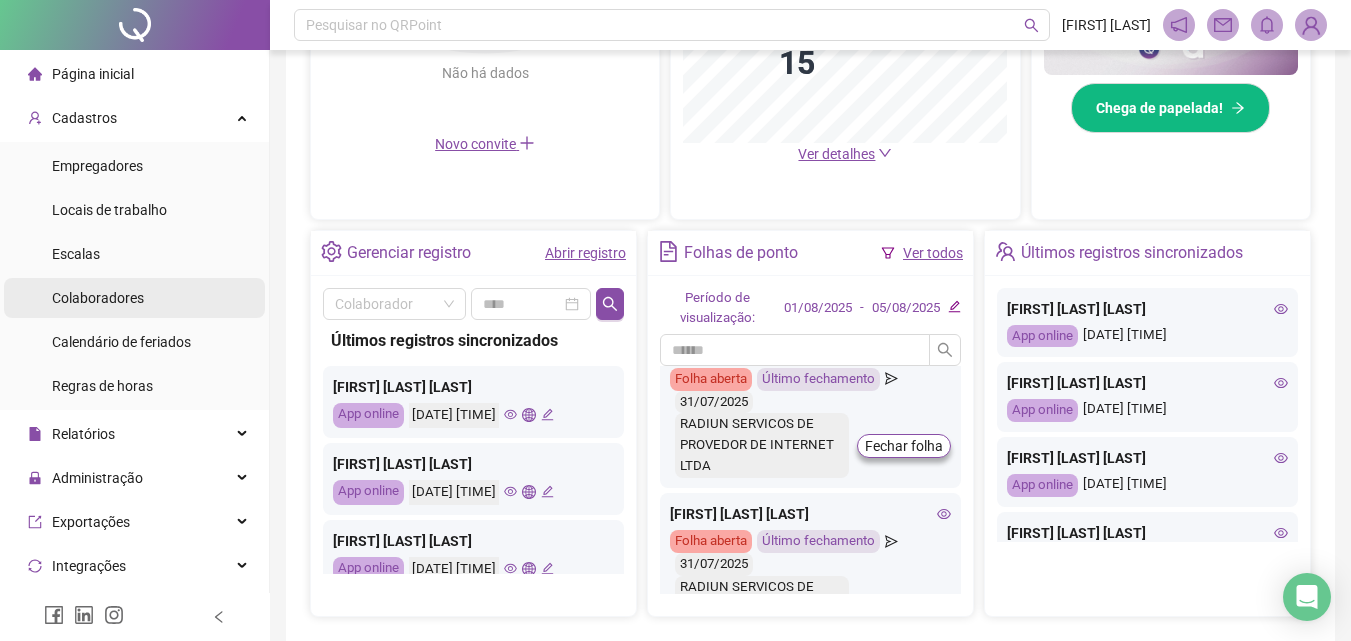 click on "Colaboradores" at bounding box center (98, 298) 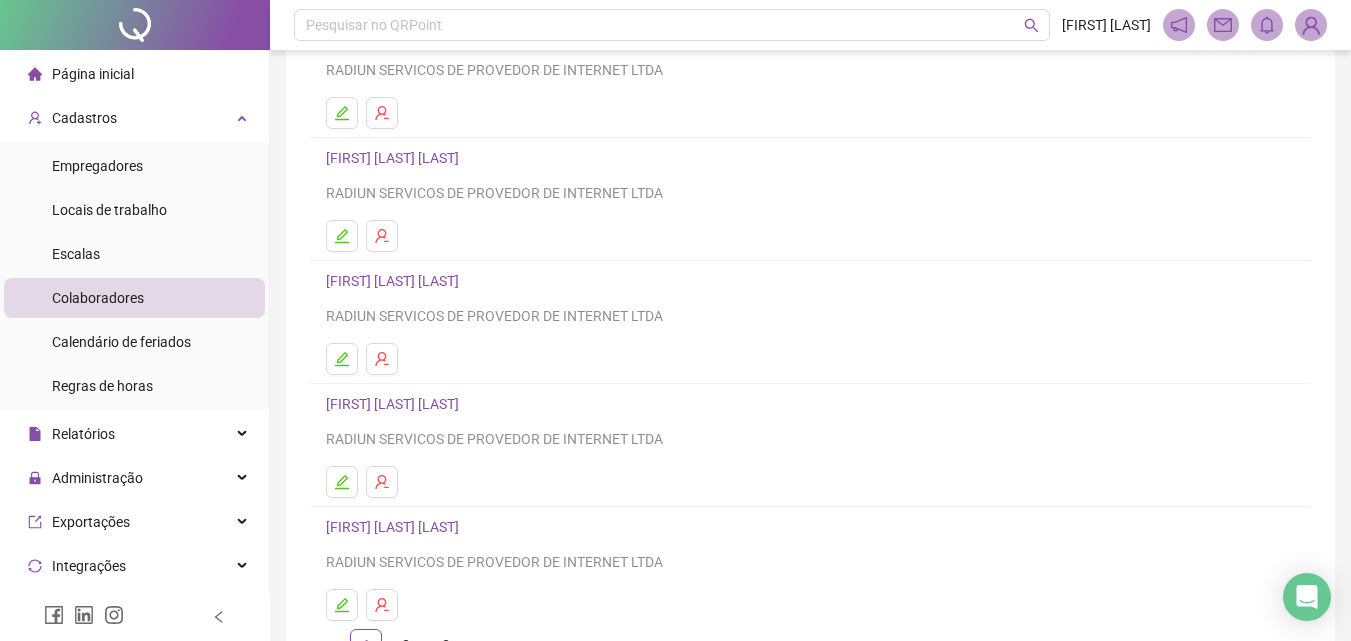 scroll, scrollTop: 300, scrollLeft: 0, axis: vertical 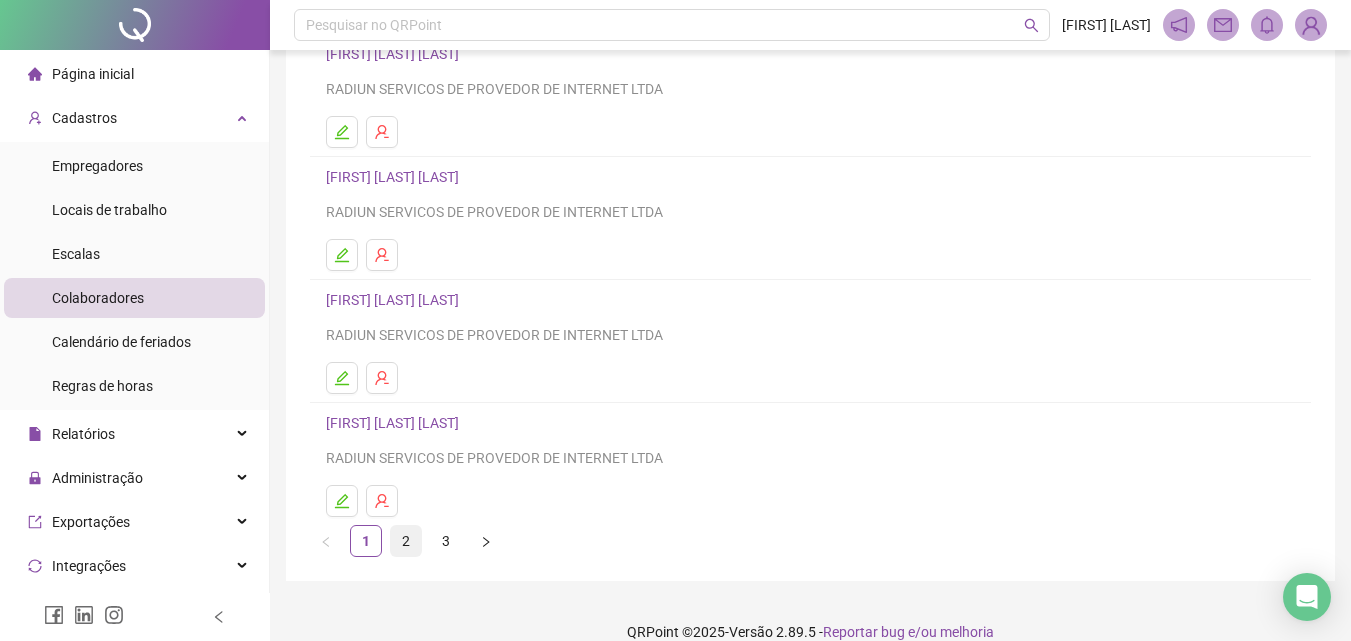 click on "2" at bounding box center [406, 541] 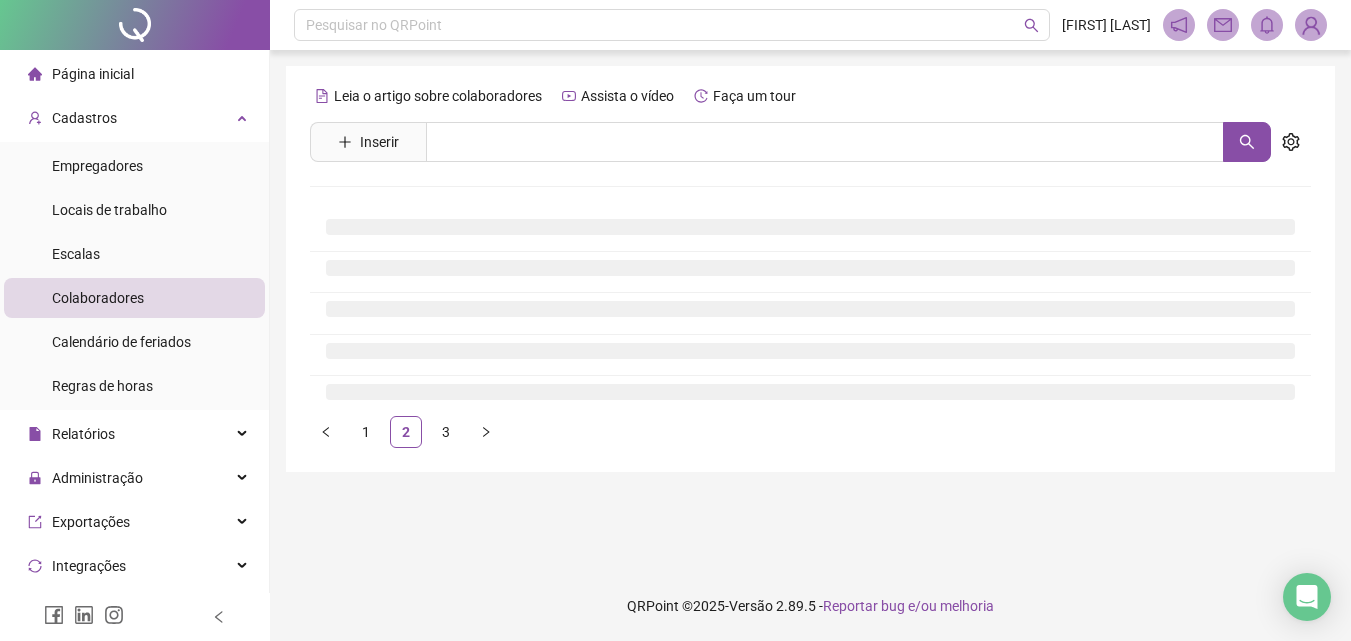 scroll, scrollTop: 0, scrollLeft: 0, axis: both 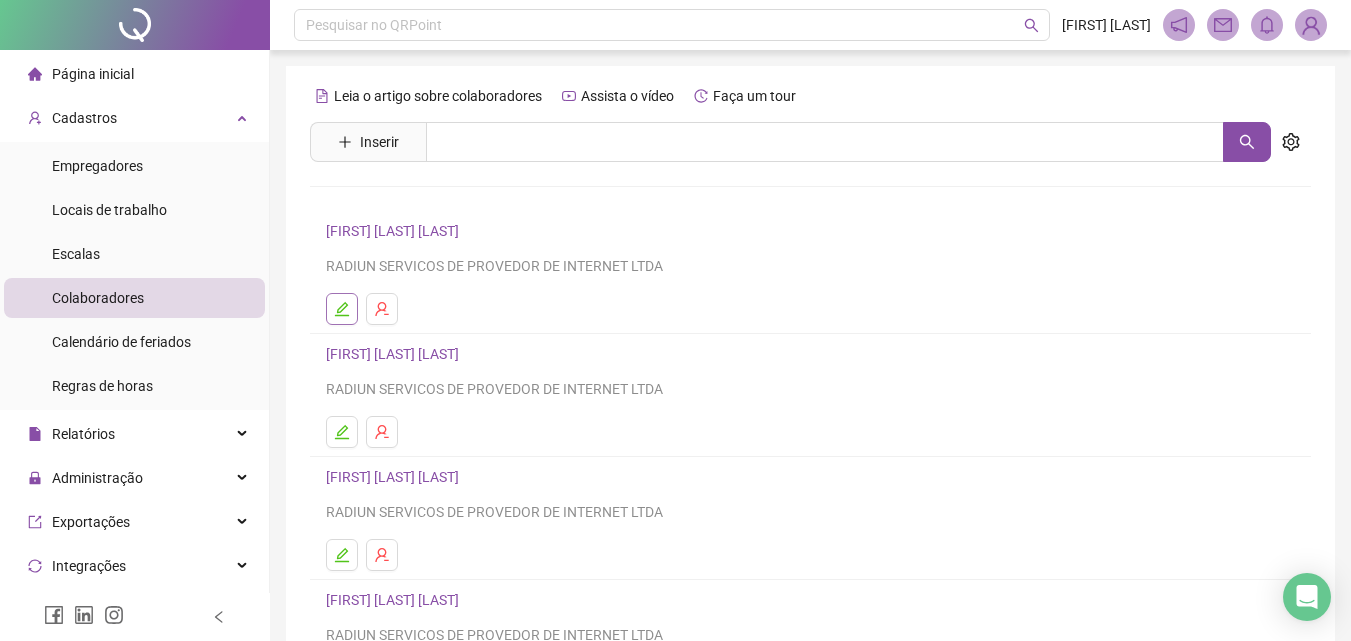 click 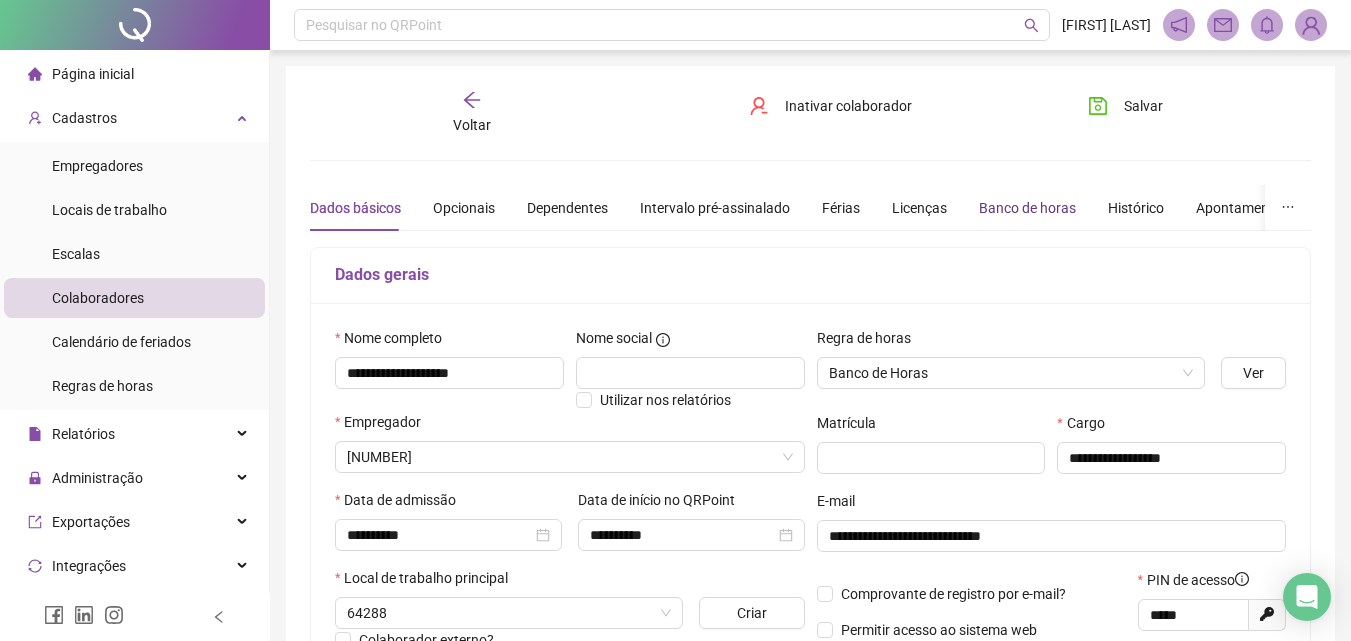 click on "Banco de horas" at bounding box center (1027, 208) 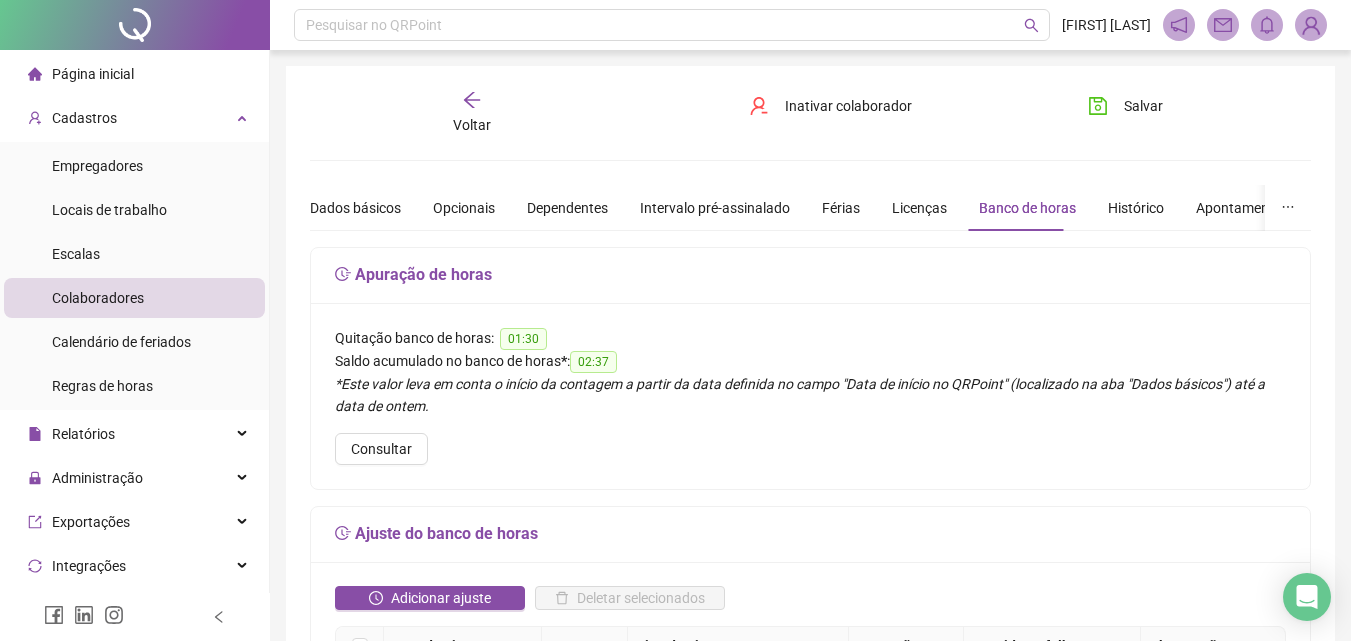 click 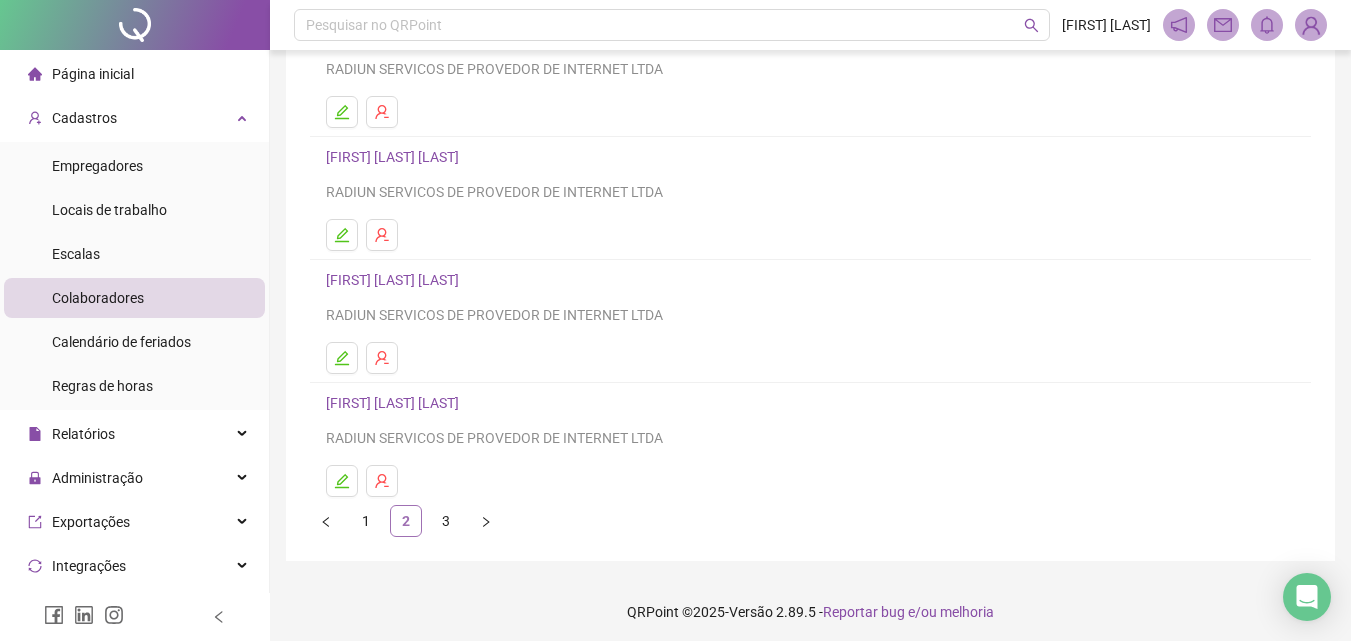 scroll, scrollTop: 326, scrollLeft: 0, axis: vertical 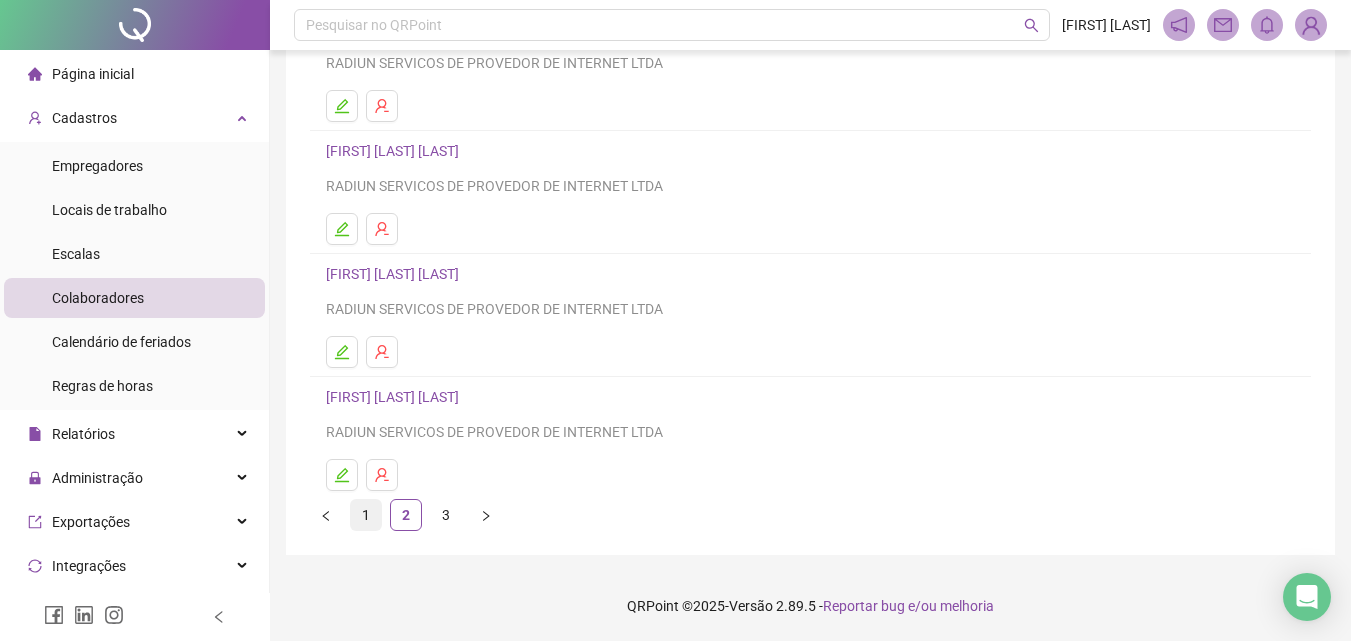 click on "1" at bounding box center (366, 515) 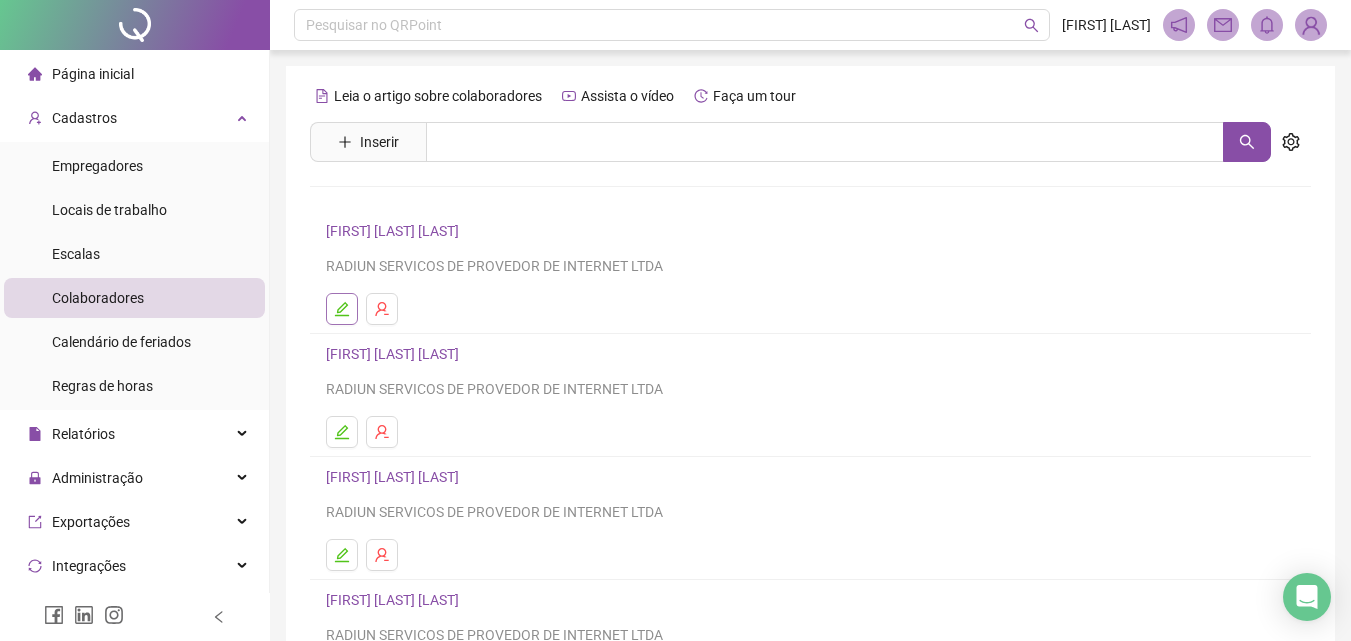 click at bounding box center [342, 309] 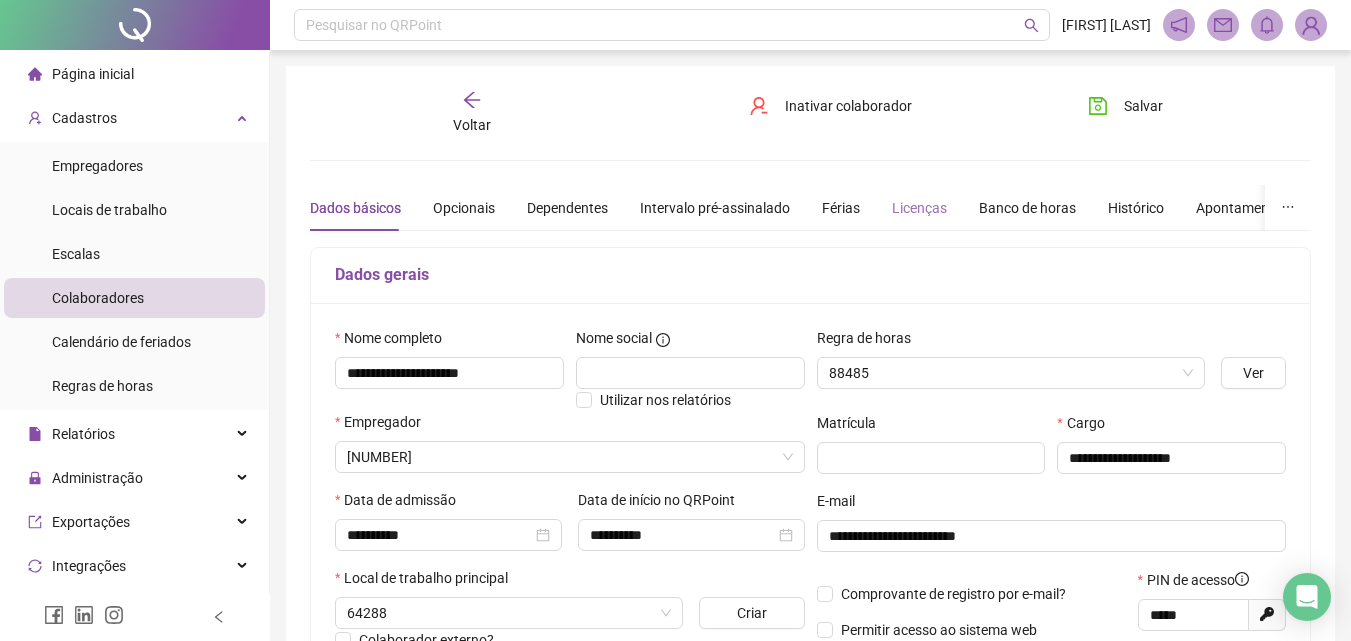 type on "**********" 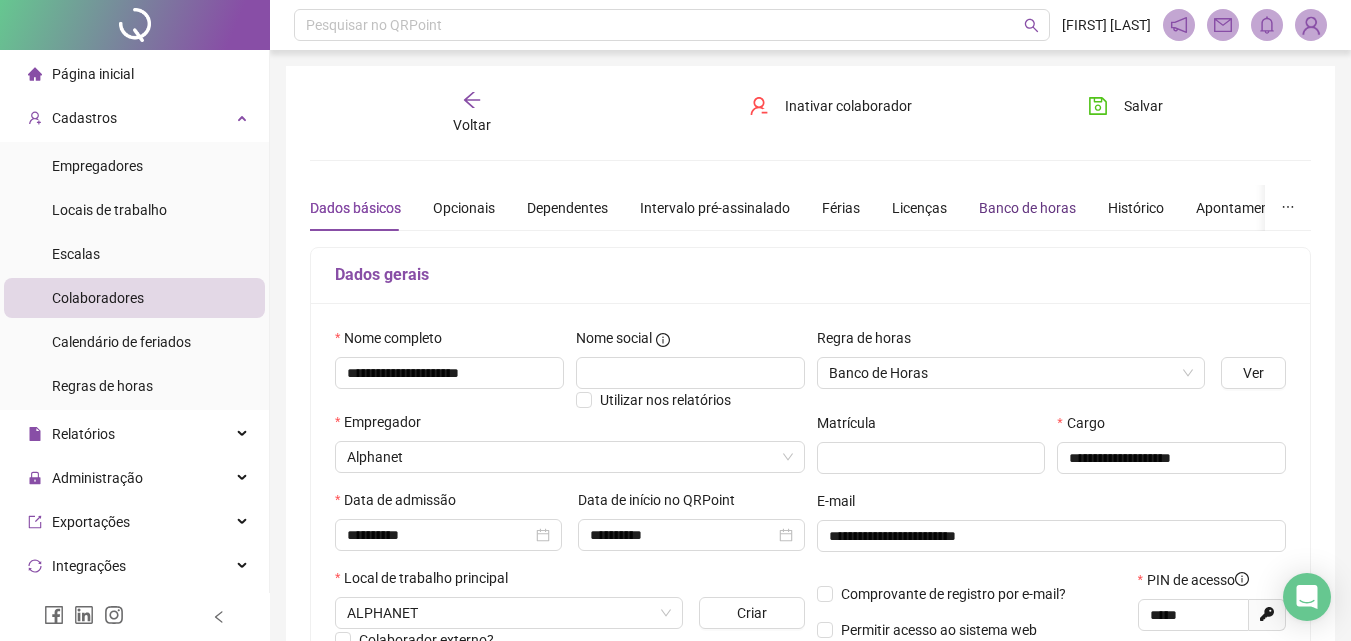 click on "Banco de horas" at bounding box center (1027, 208) 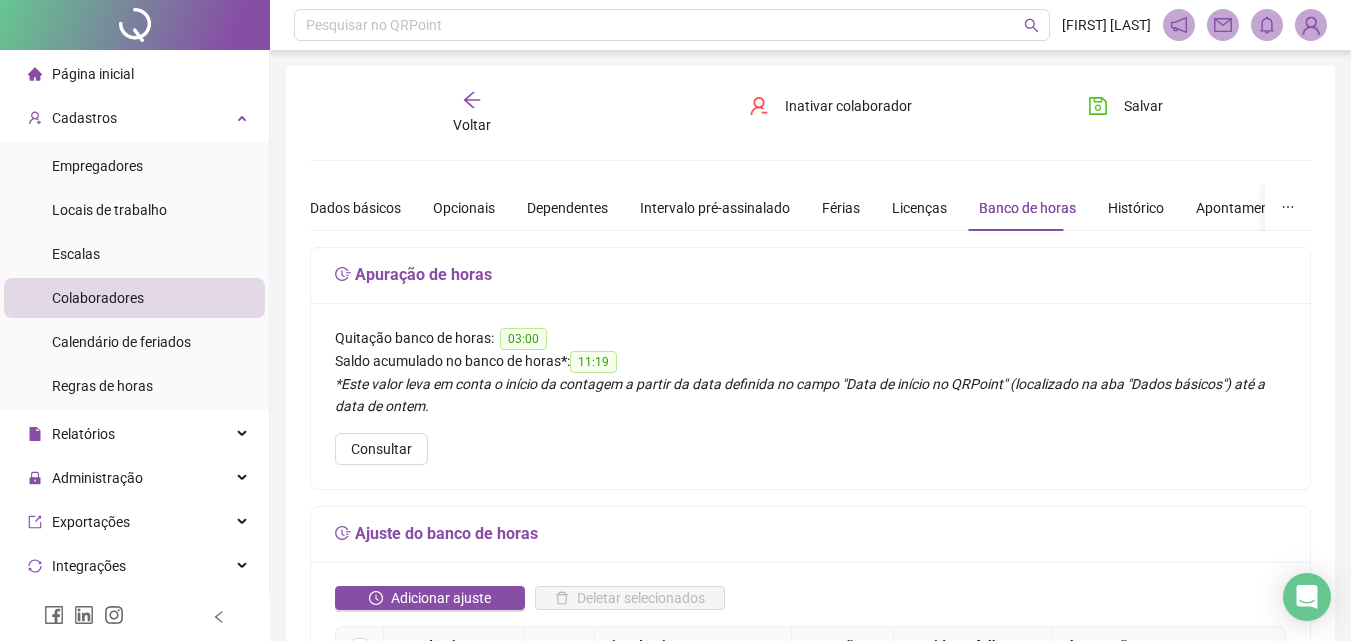 click on "Voltar" at bounding box center [472, 125] 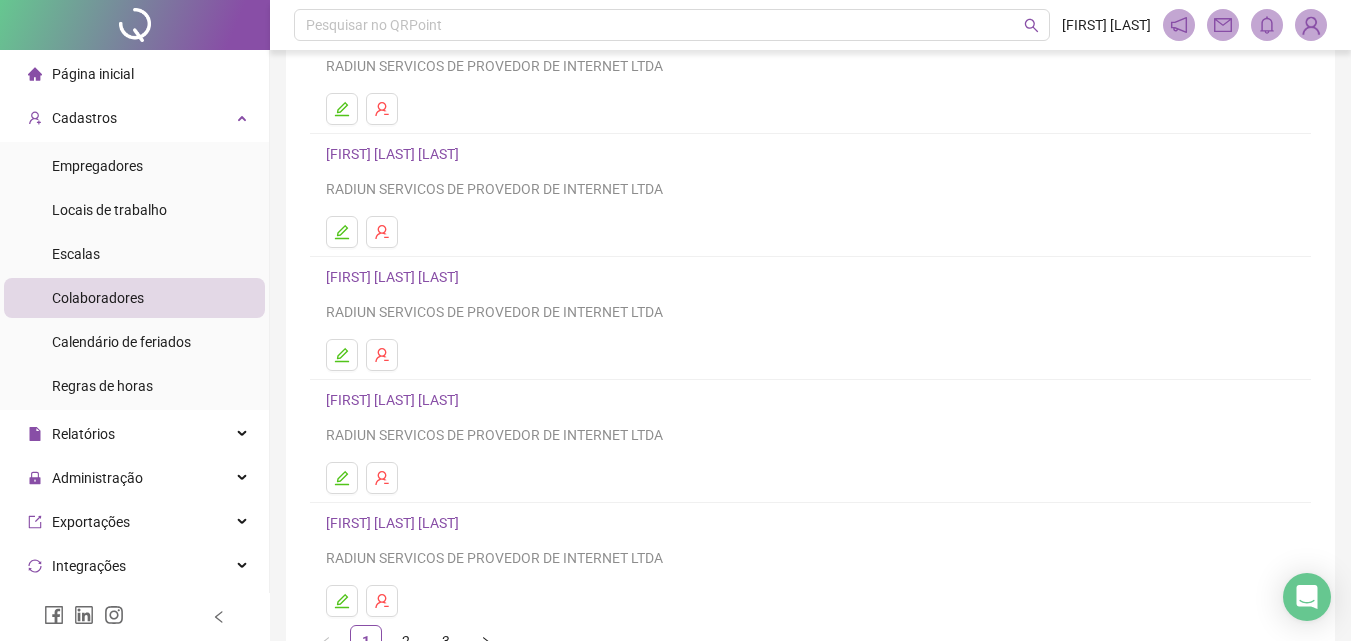 scroll, scrollTop: 300, scrollLeft: 0, axis: vertical 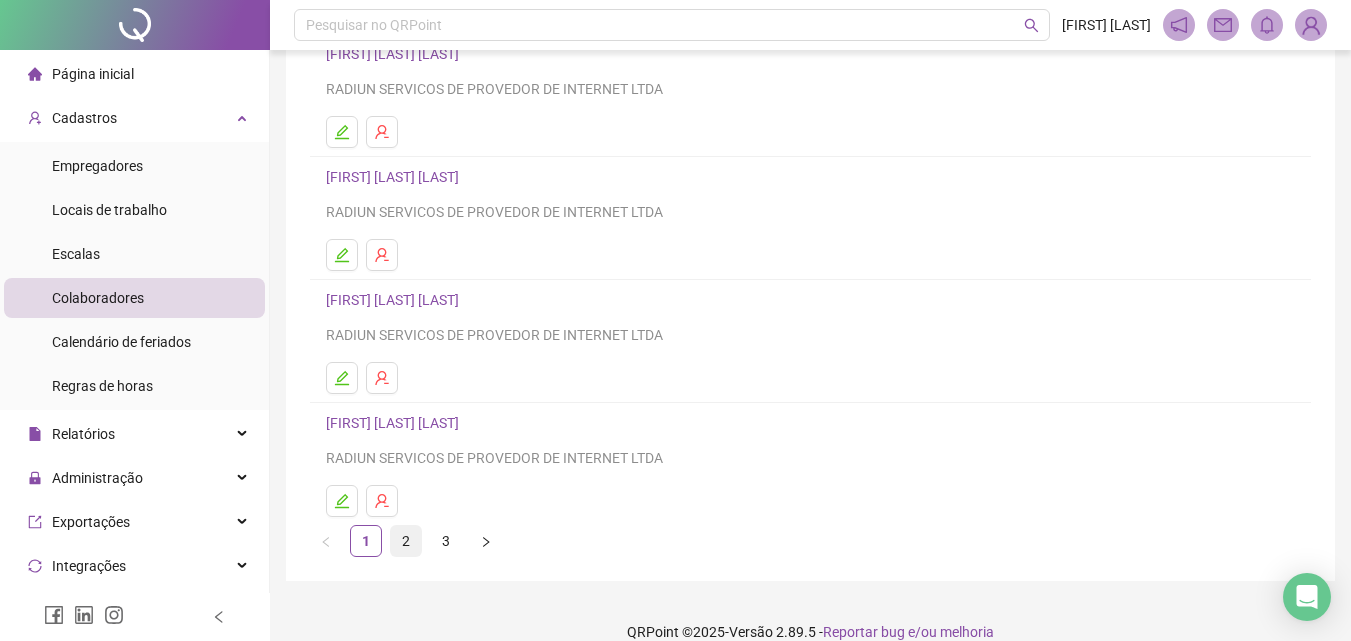 click on "2" at bounding box center (406, 541) 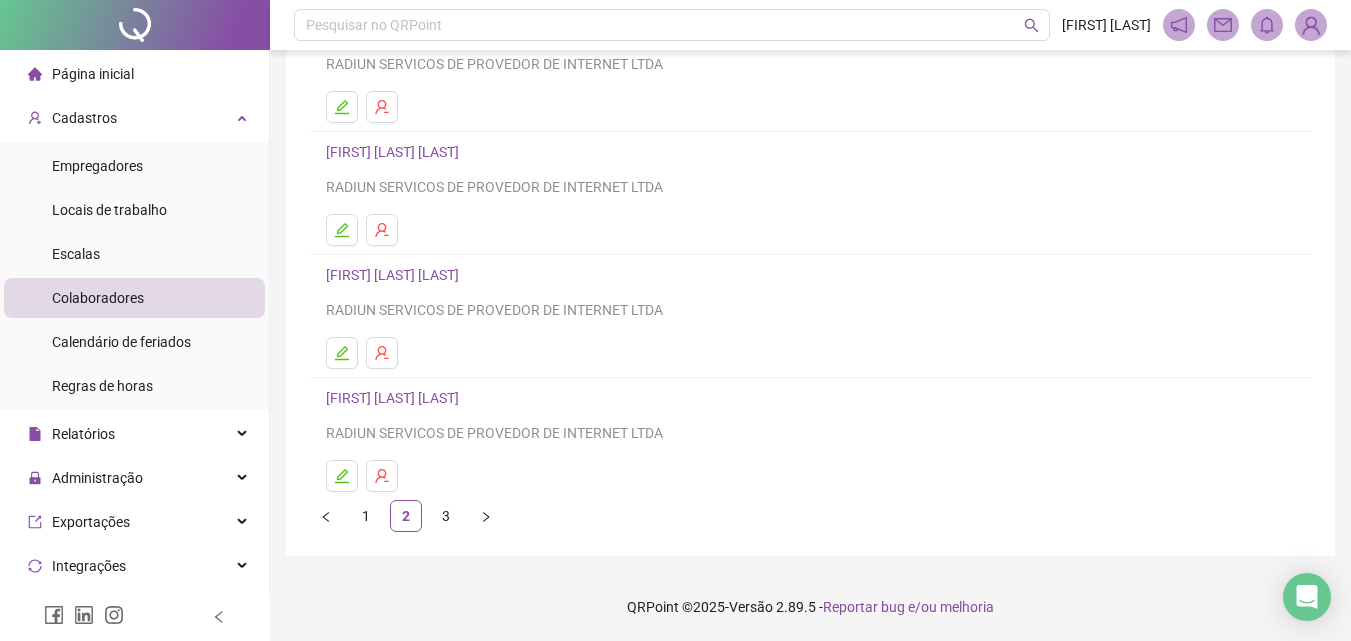 scroll, scrollTop: 326, scrollLeft: 0, axis: vertical 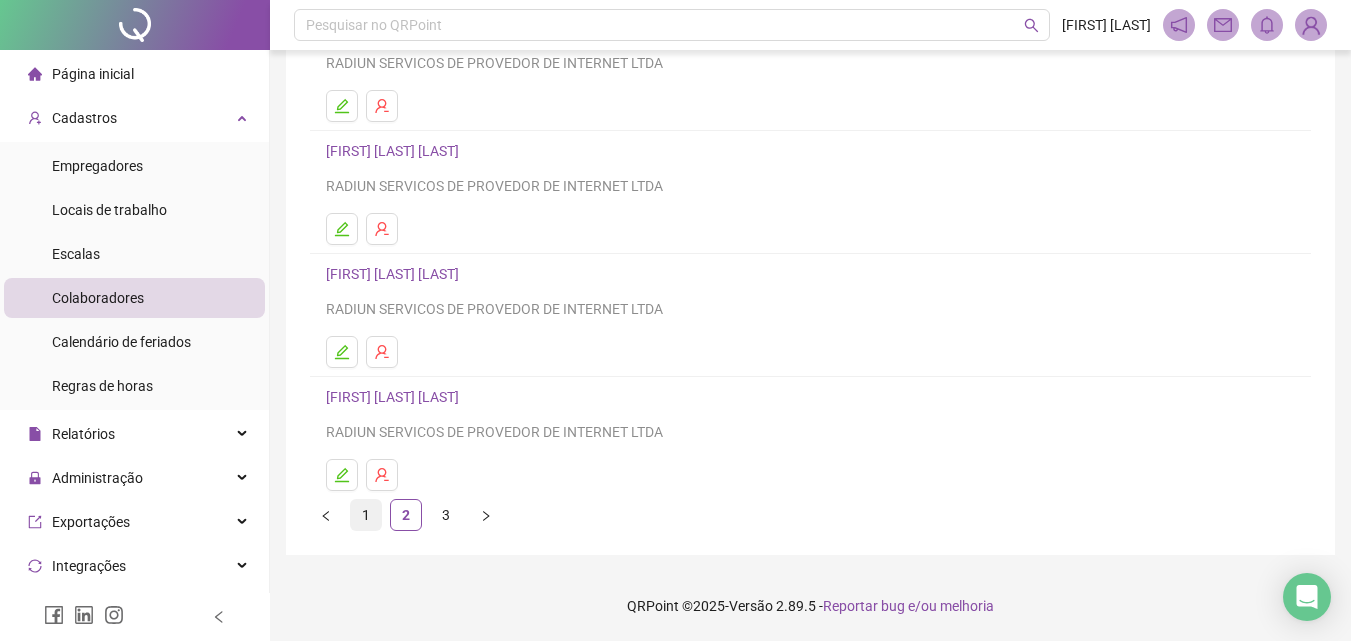 click on "1" at bounding box center [366, 515] 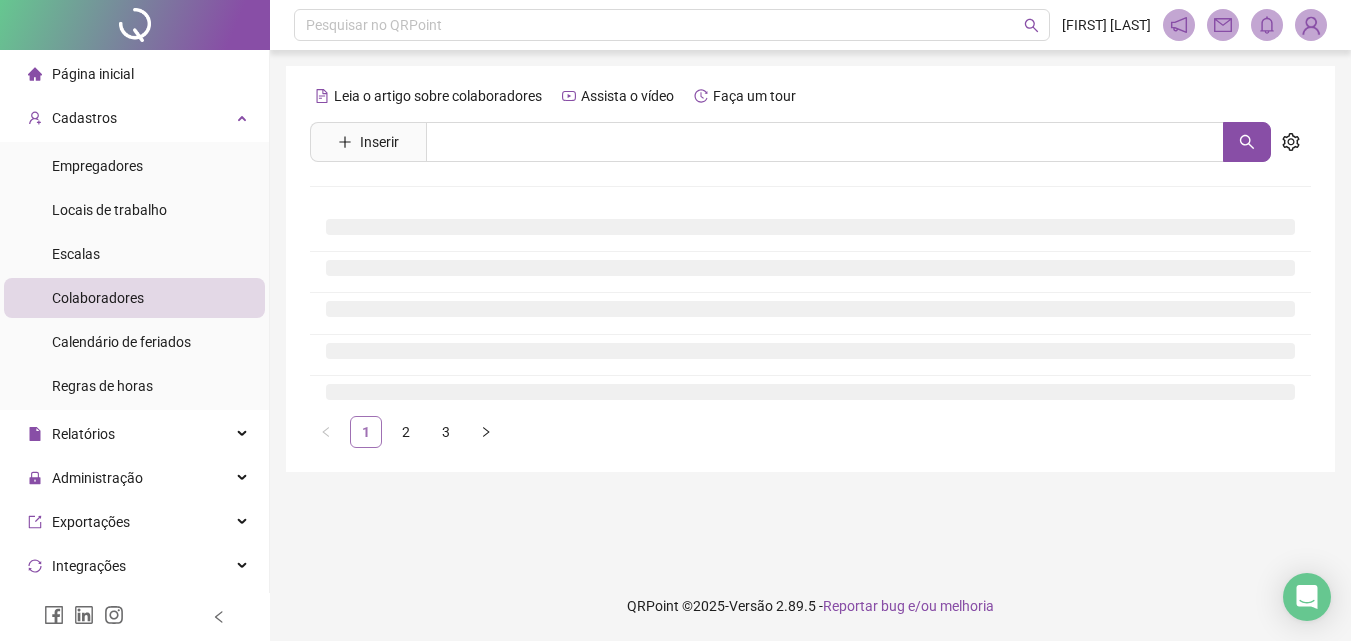 scroll, scrollTop: 0, scrollLeft: 0, axis: both 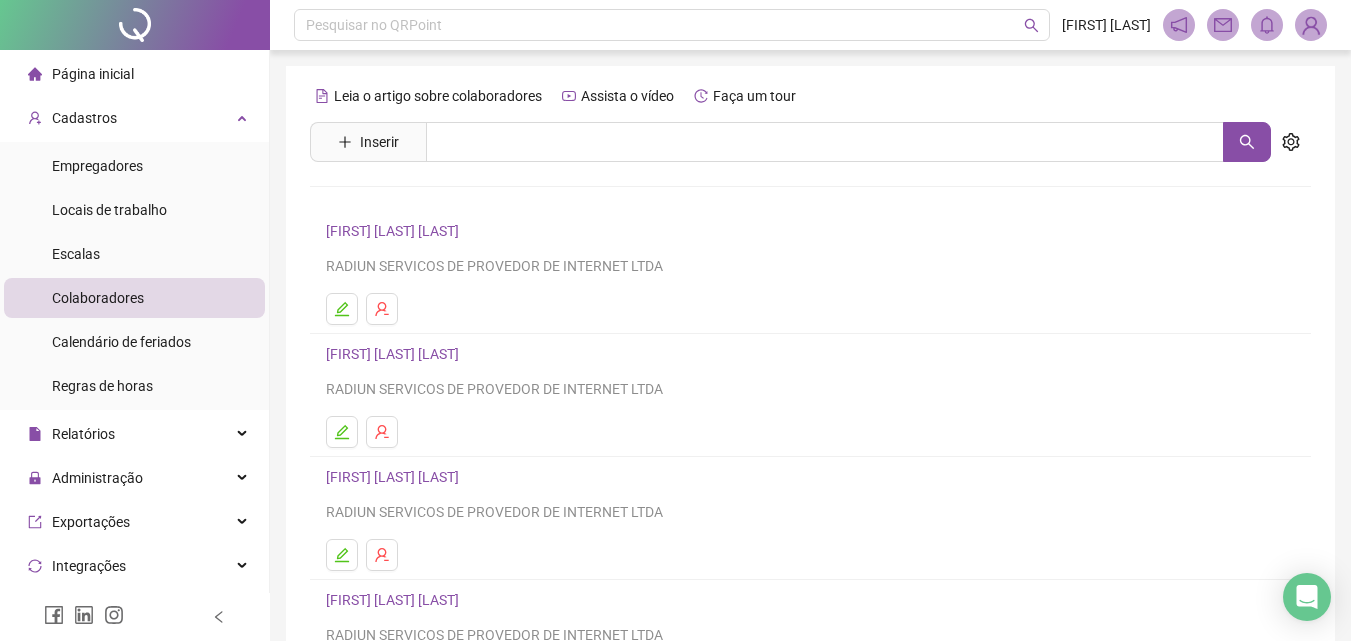 click on "[FIRST] [LAST] [LAST]    RADIUN SERVICOS DE PROVEDOR DE INTERNET LTDA" at bounding box center [810, 395] 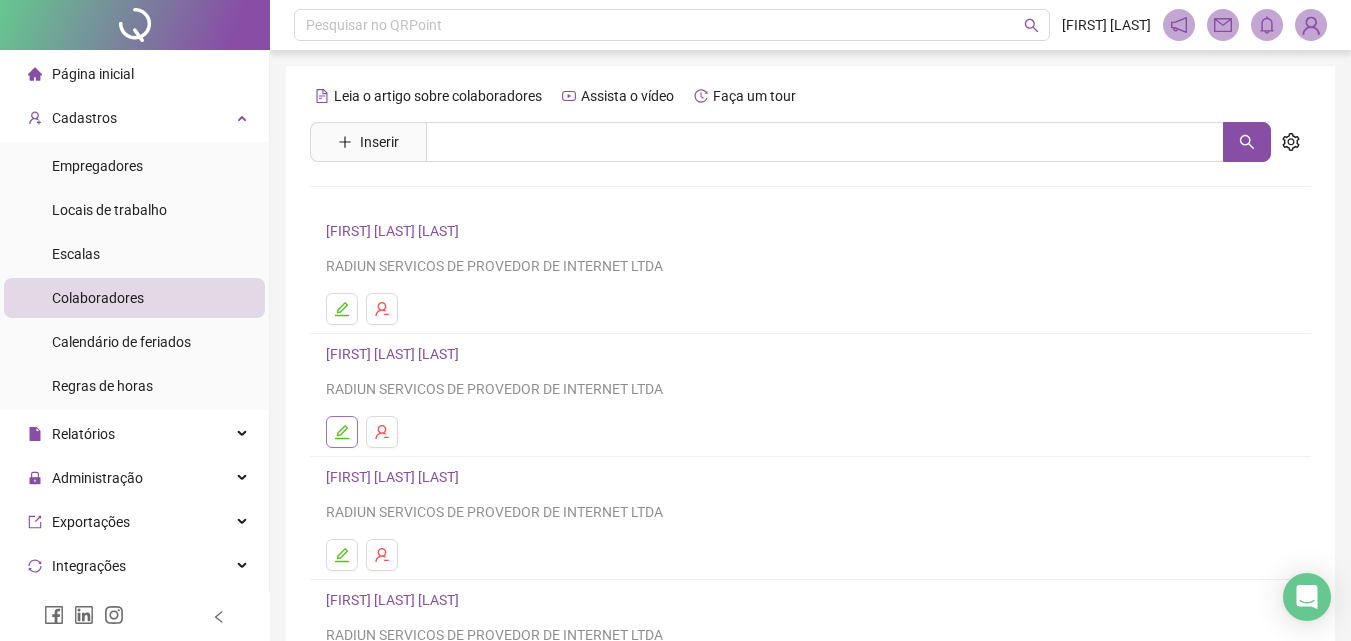 click at bounding box center [342, 432] 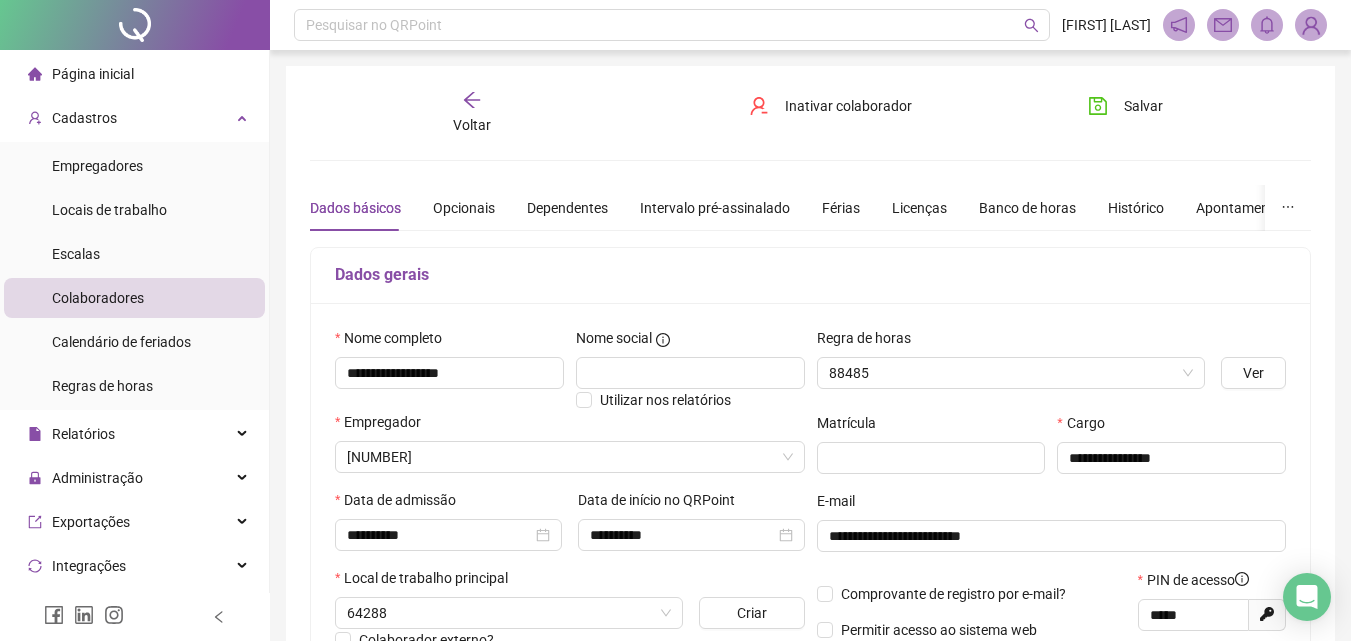type on "********" 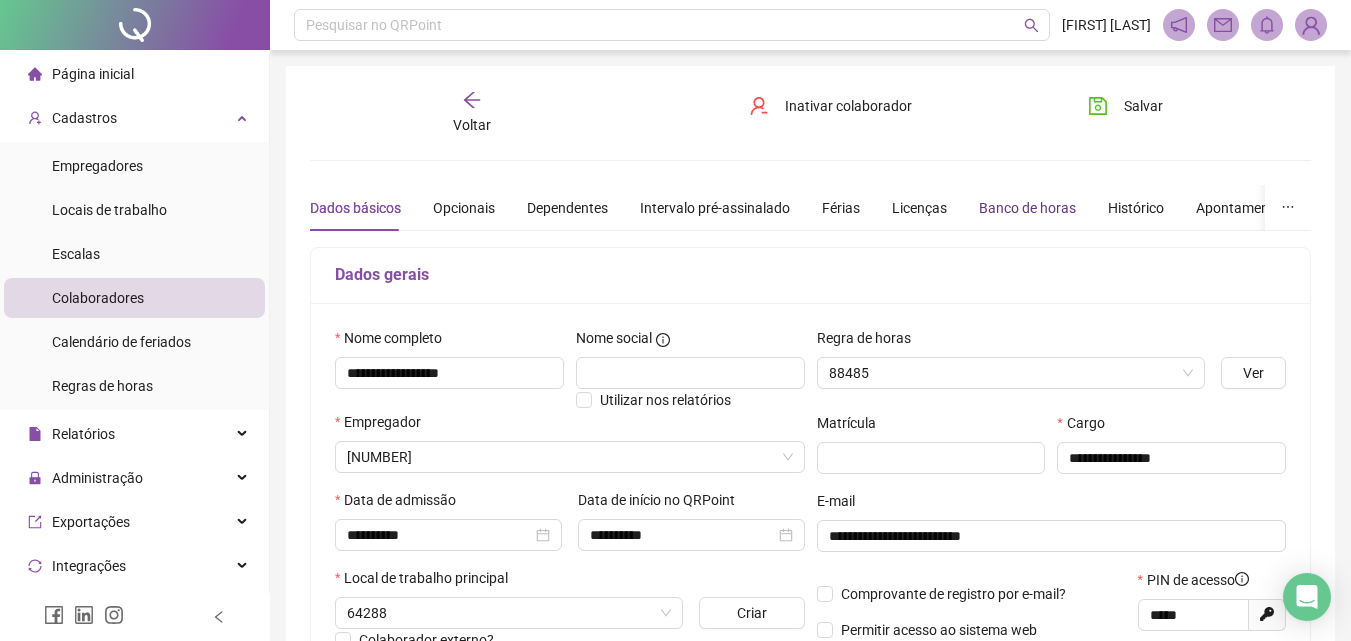 click on "Banco de horas" at bounding box center [1027, 208] 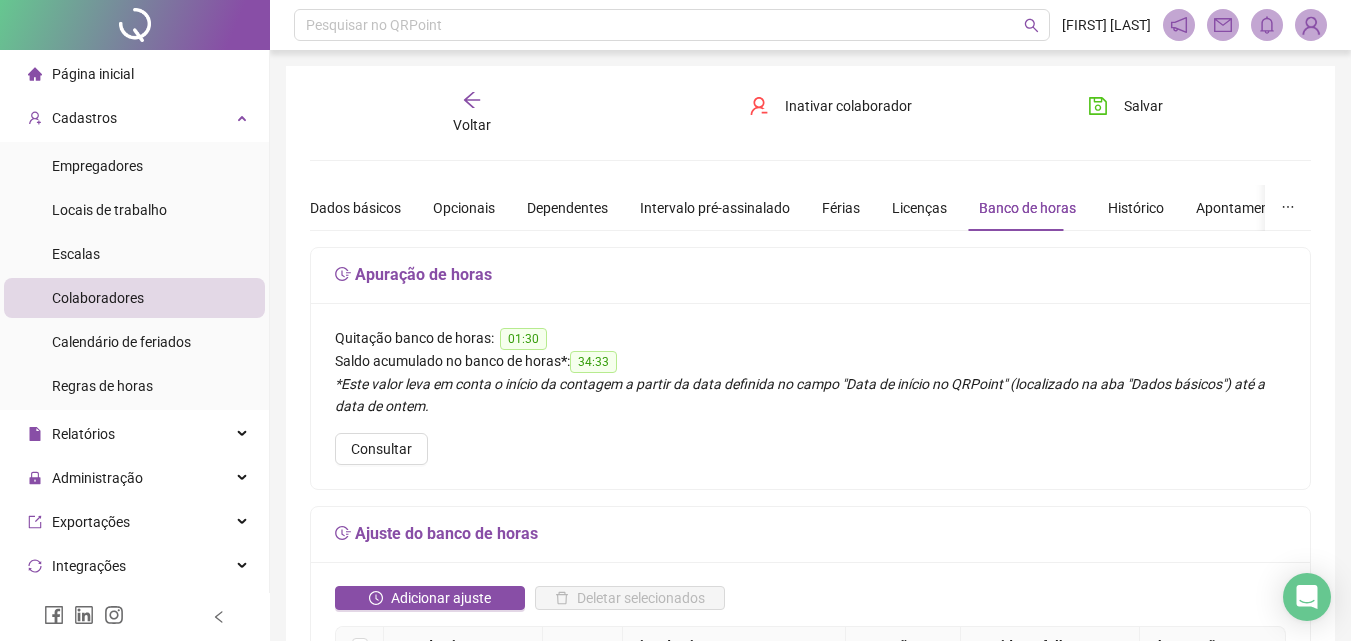 click on "Voltar" at bounding box center [472, 113] 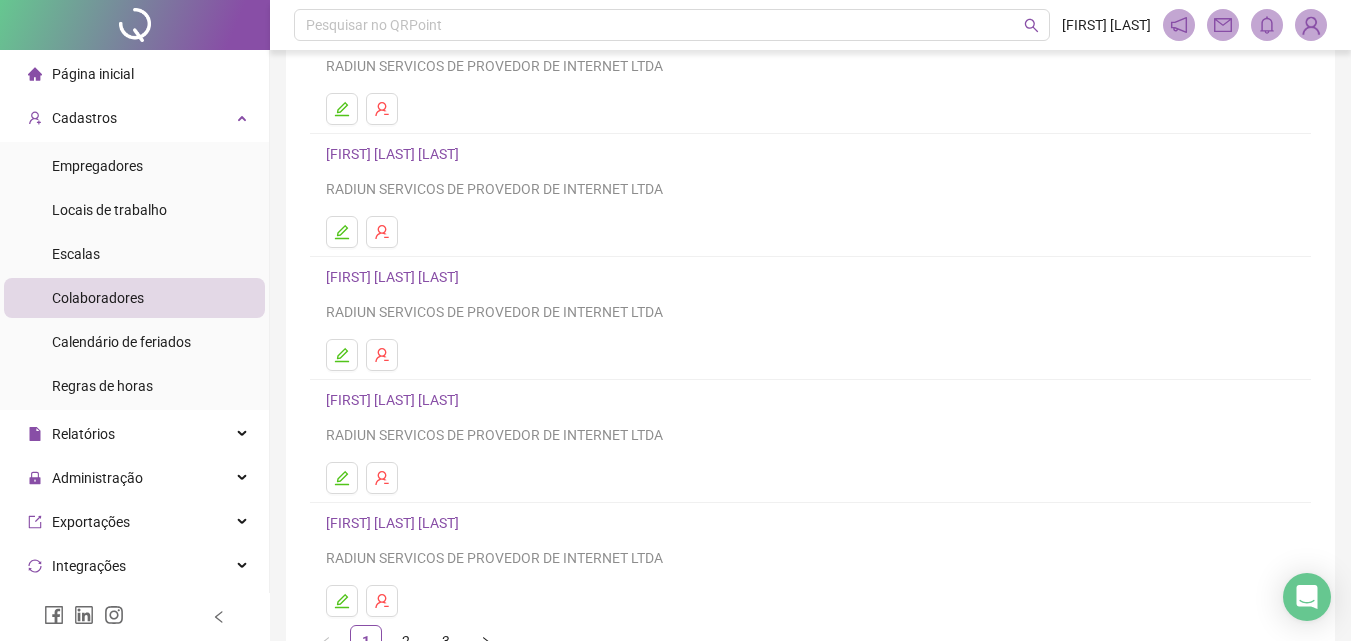 scroll, scrollTop: 300, scrollLeft: 0, axis: vertical 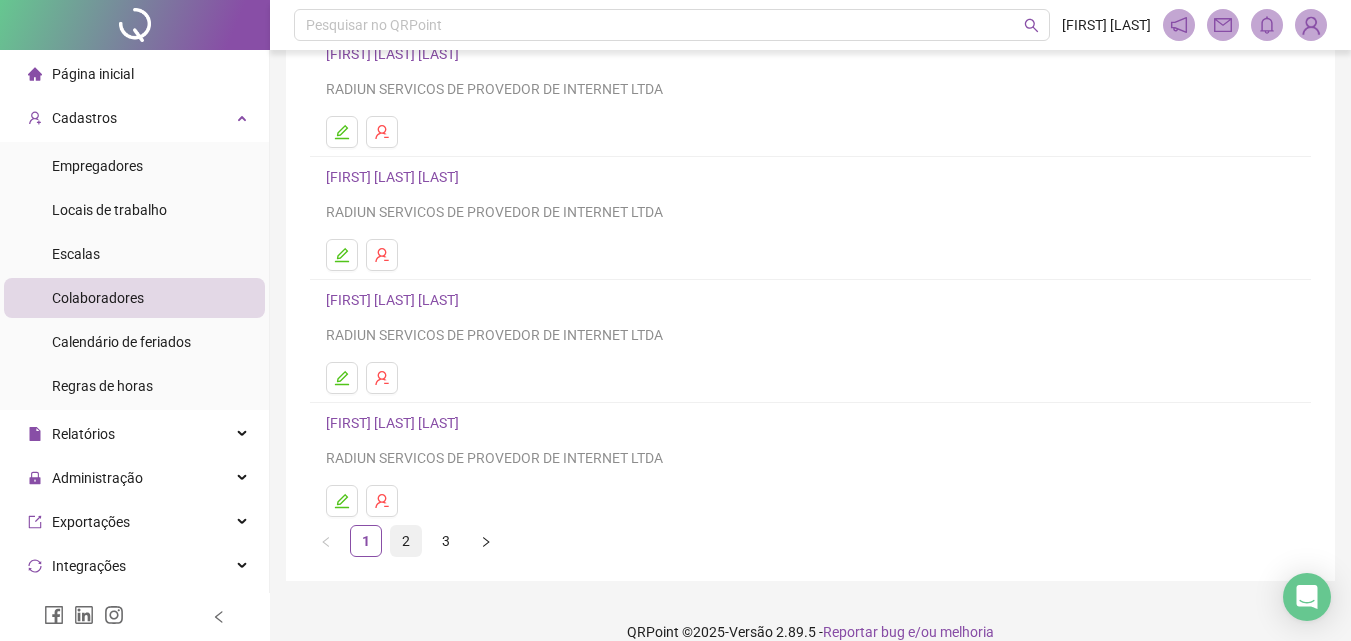 click on "2" at bounding box center (406, 541) 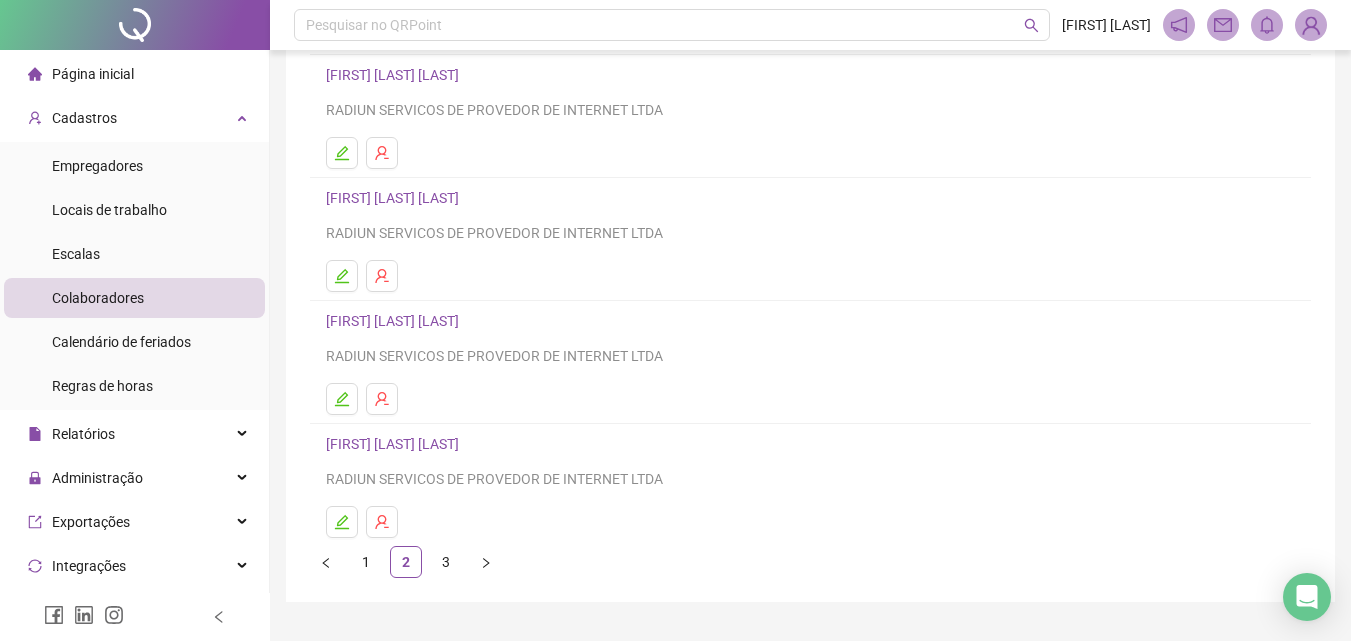 scroll, scrollTop: 300, scrollLeft: 0, axis: vertical 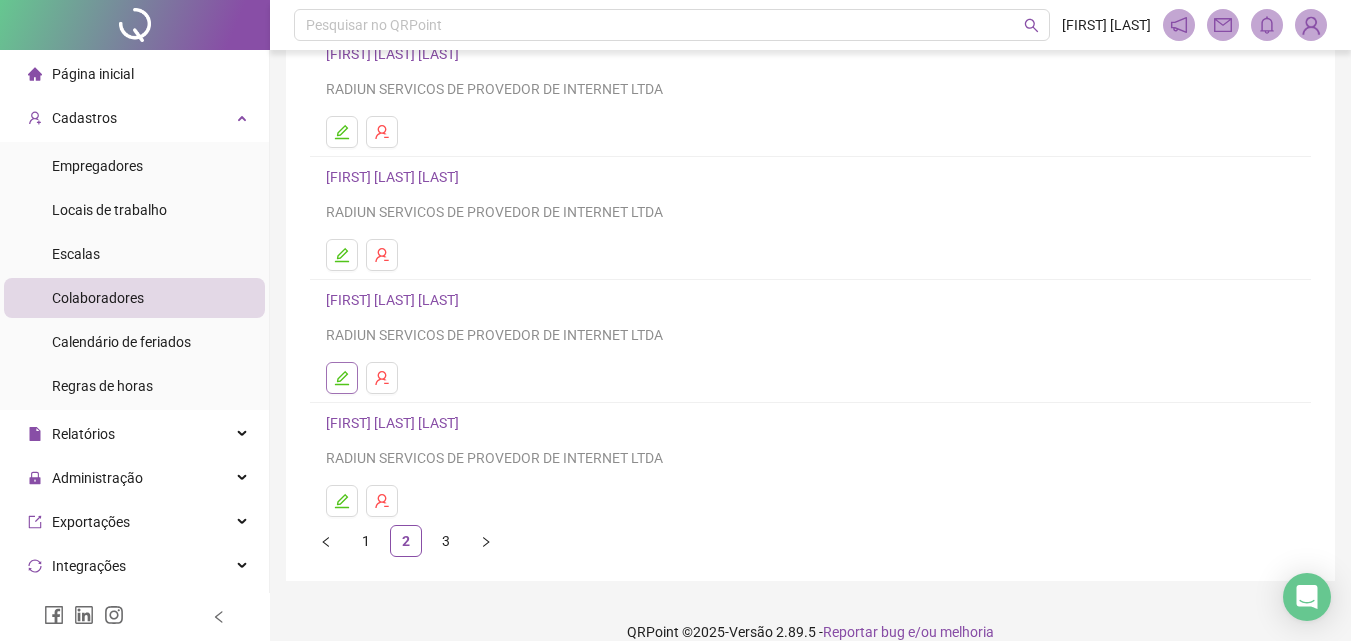 click at bounding box center [342, 378] 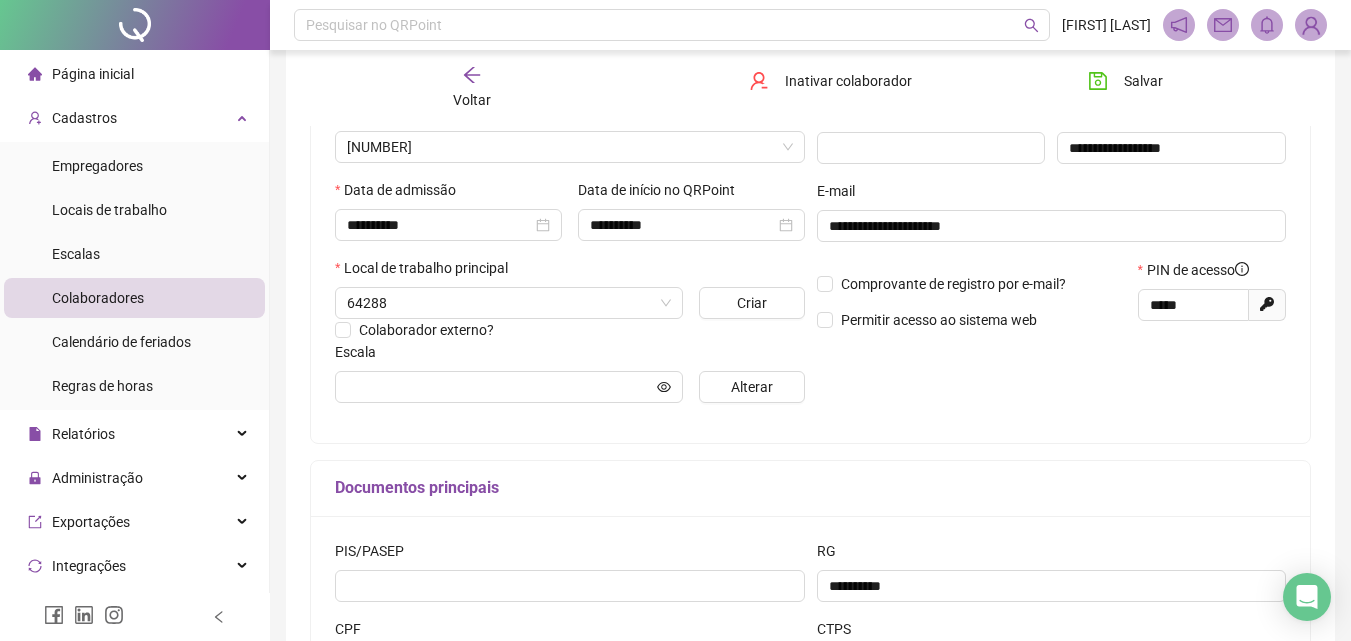 type on "********" 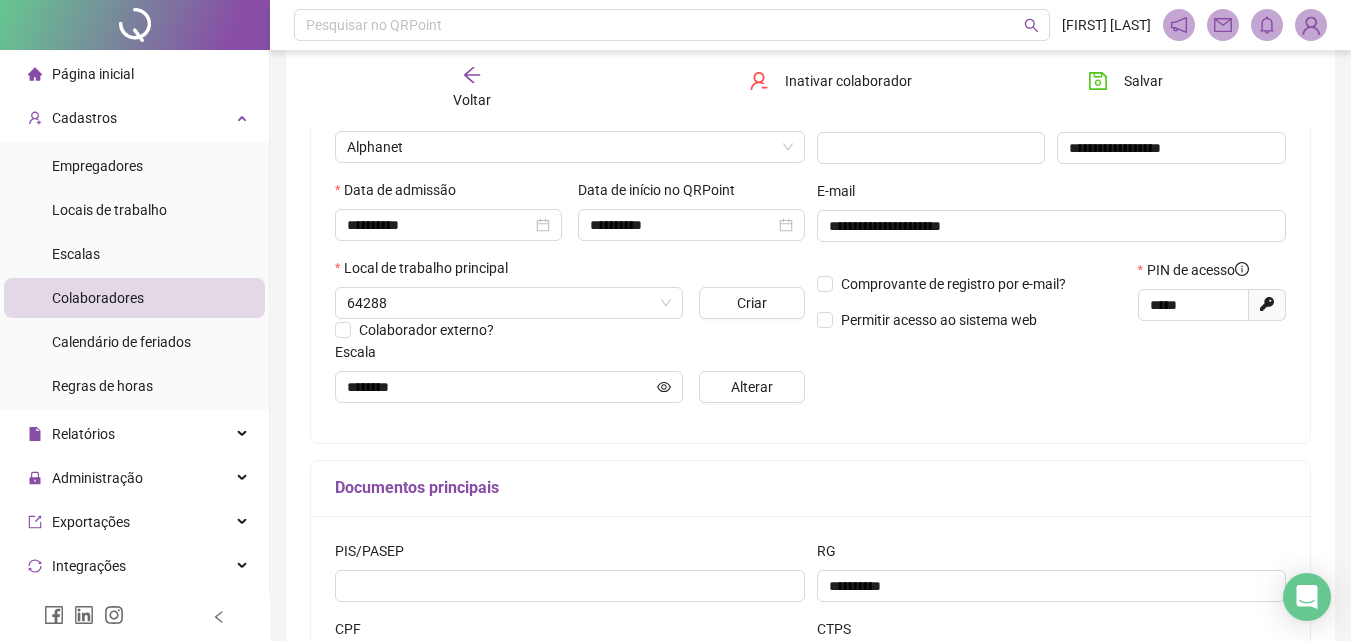 scroll, scrollTop: 10, scrollLeft: 0, axis: vertical 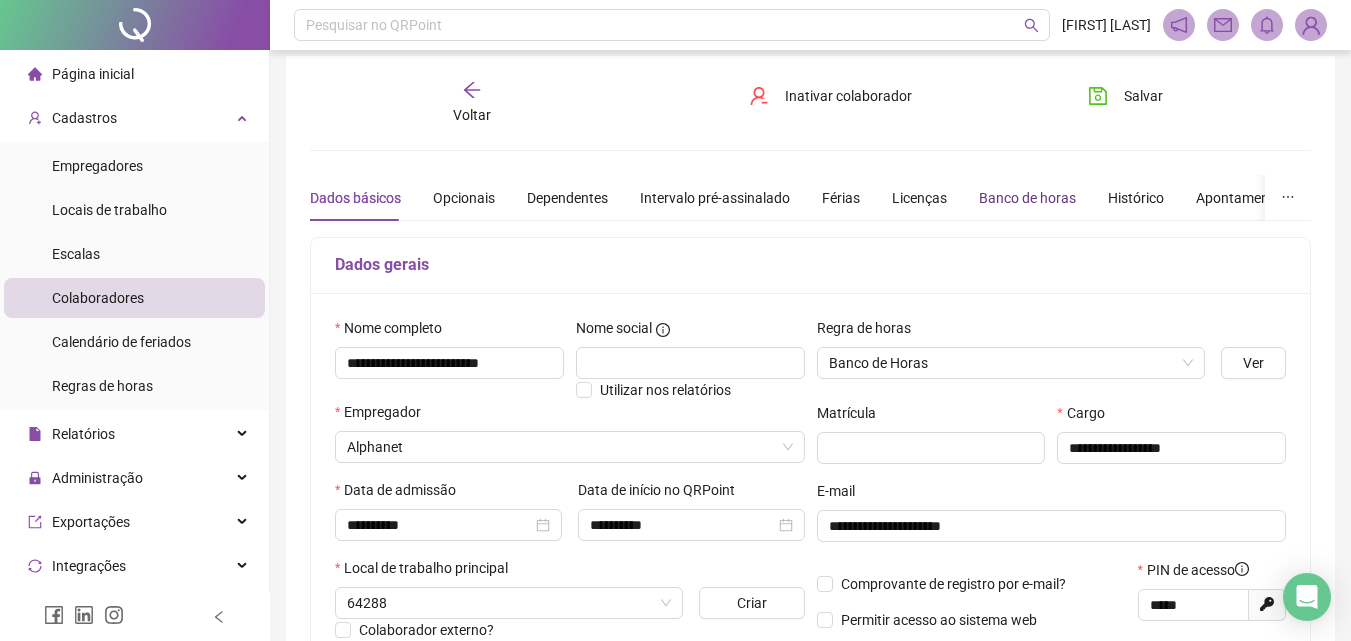 click on "Banco de horas" at bounding box center [1027, 198] 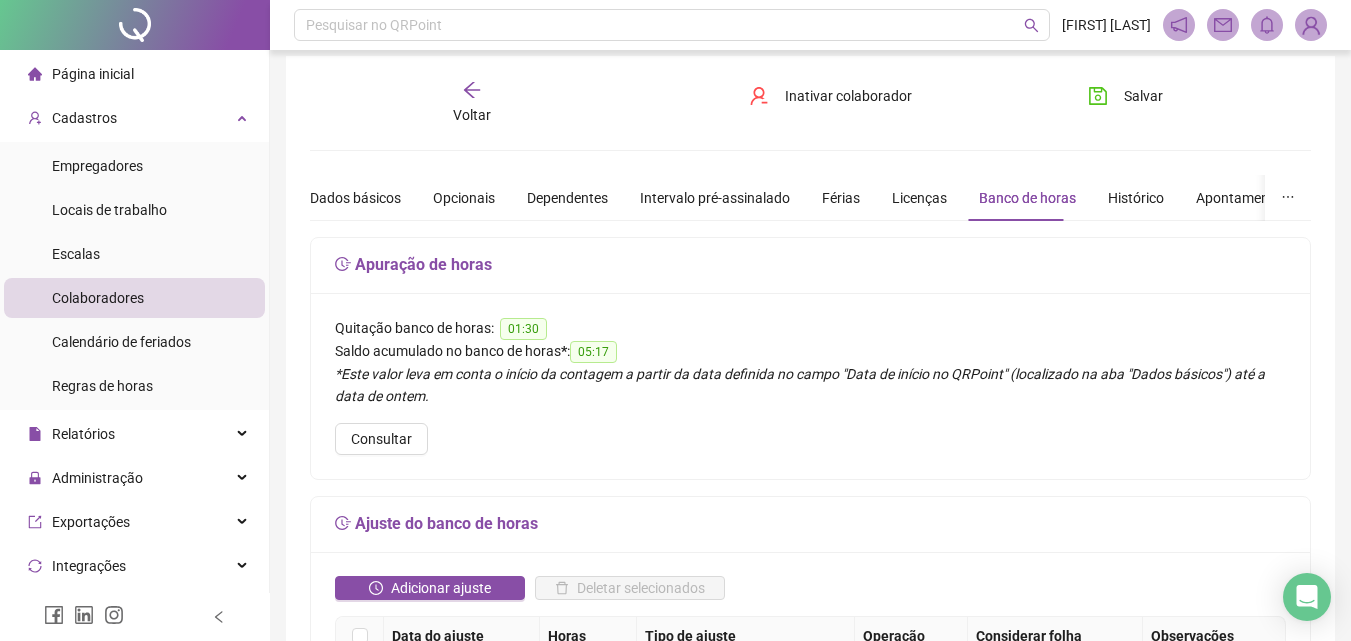 click on "Voltar" at bounding box center (472, 115) 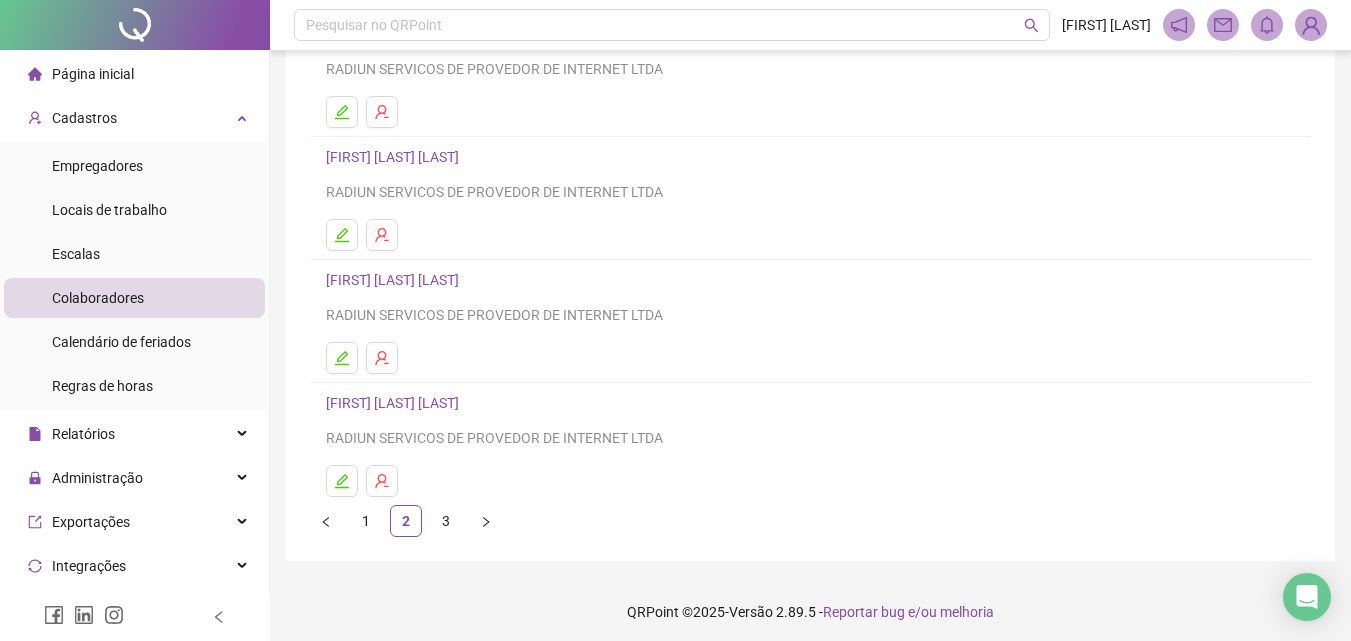 scroll, scrollTop: 326, scrollLeft: 0, axis: vertical 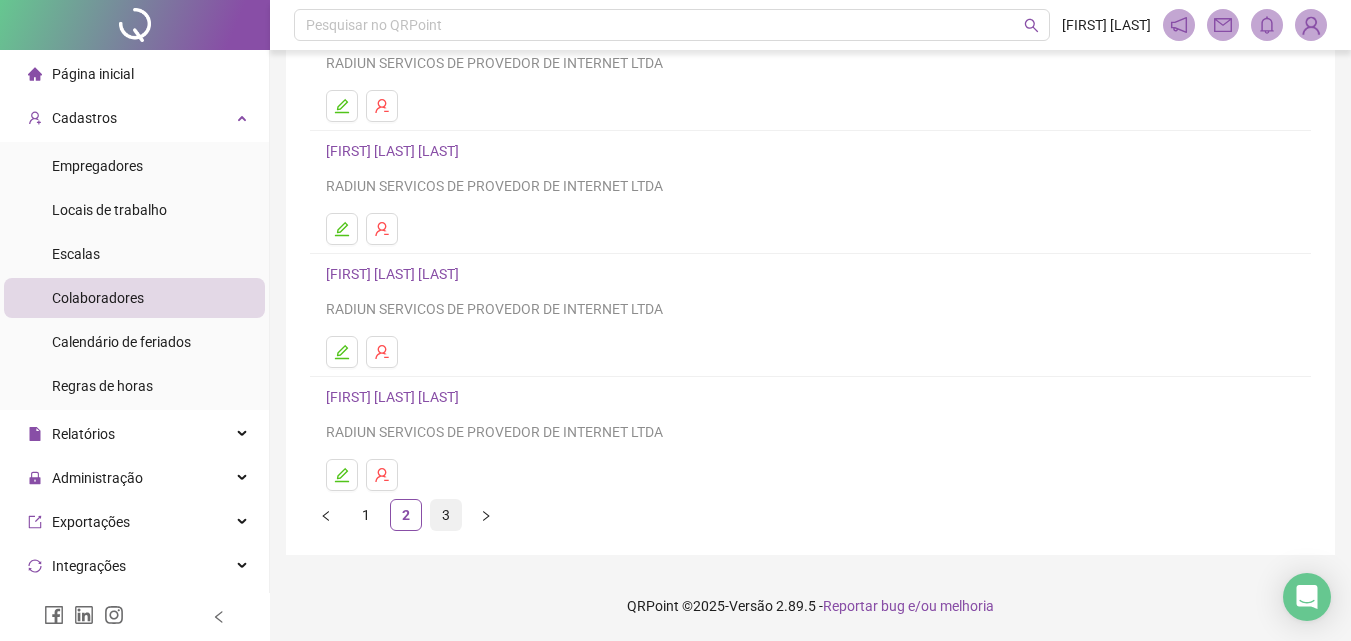 click on "3" at bounding box center [446, 515] 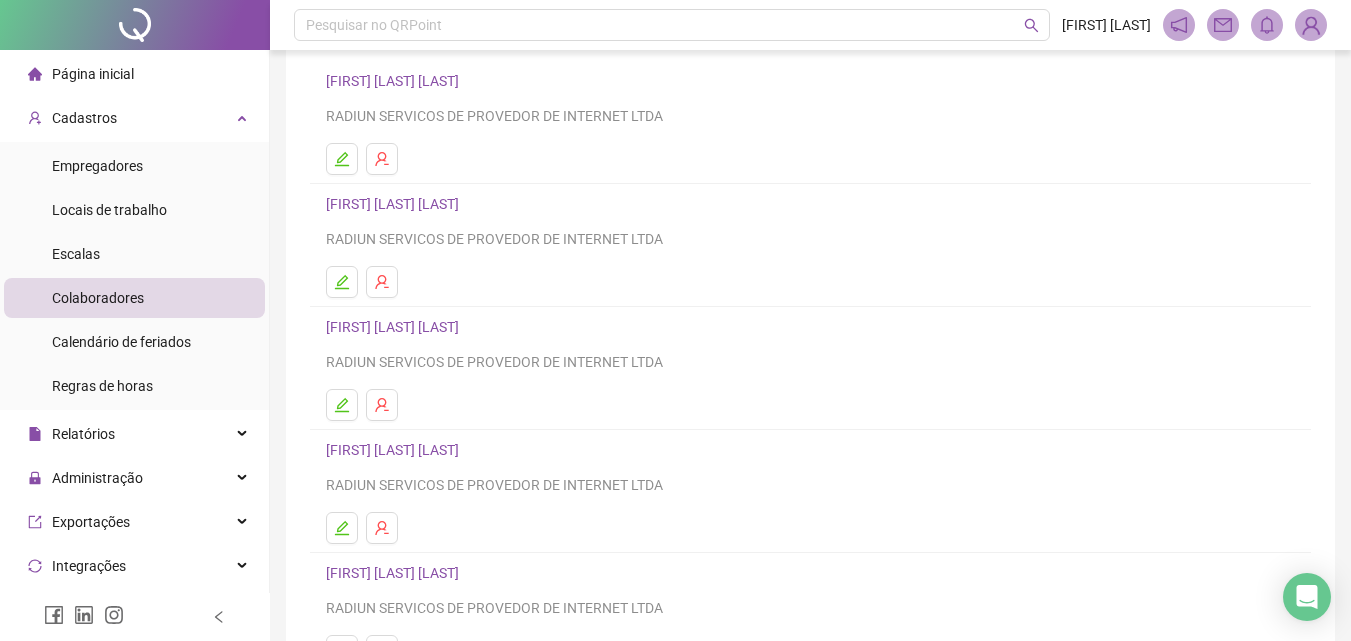 scroll, scrollTop: 200, scrollLeft: 0, axis: vertical 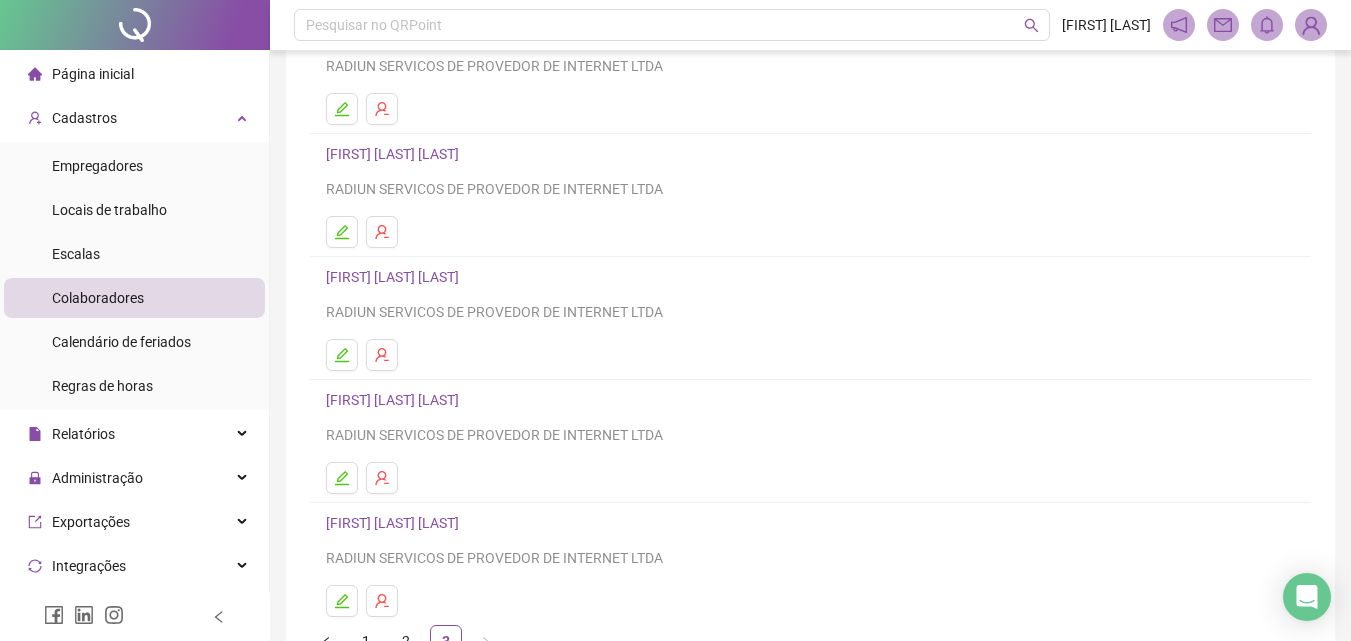 click on "[FIRST] [LAST] [LAST]    RADIUN SERVICOS DE PROVEDOR DE INTERNET LTDA" at bounding box center (810, 318) 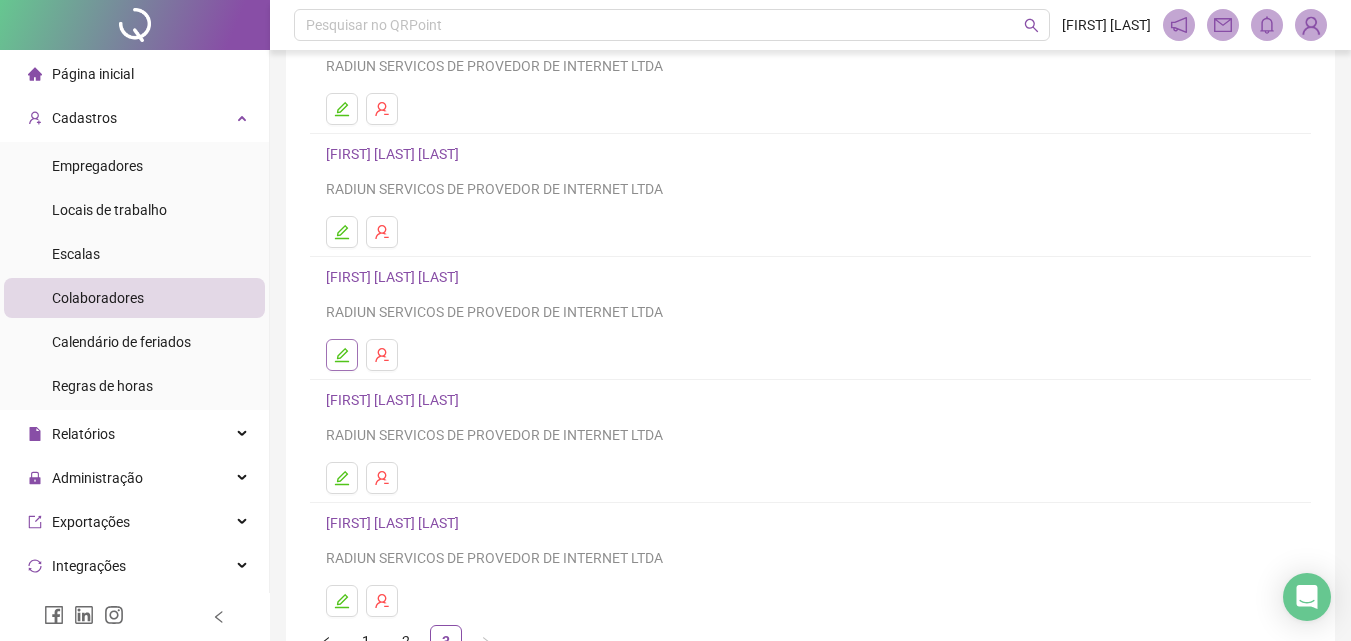 click at bounding box center [342, 355] 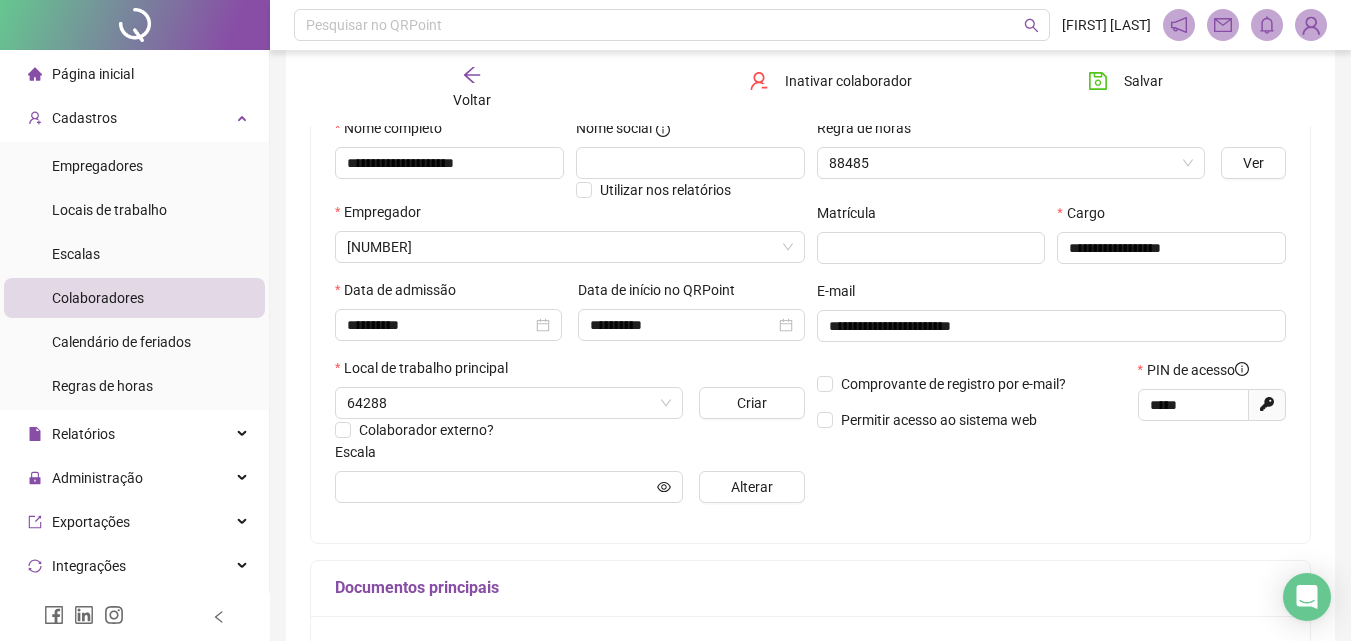 type on "********" 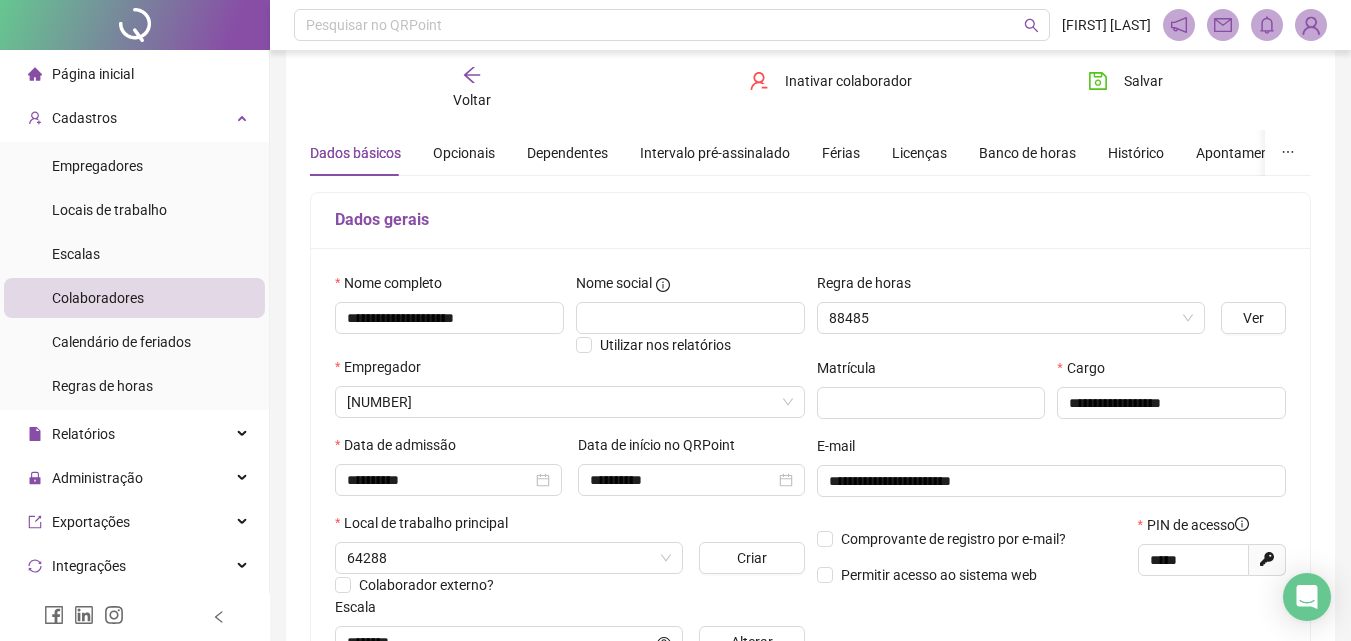 scroll, scrollTop: 0, scrollLeft: 0, axis: both 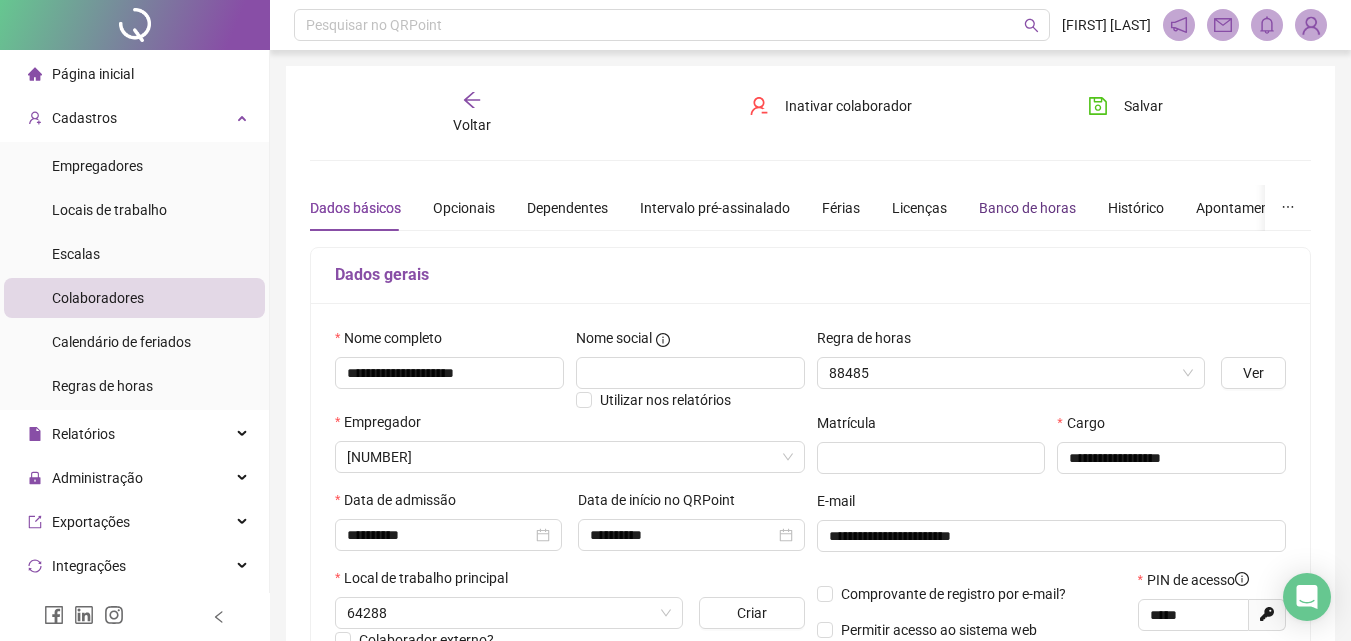 click on "Banco de horas" at bounding box center (1027, 208) 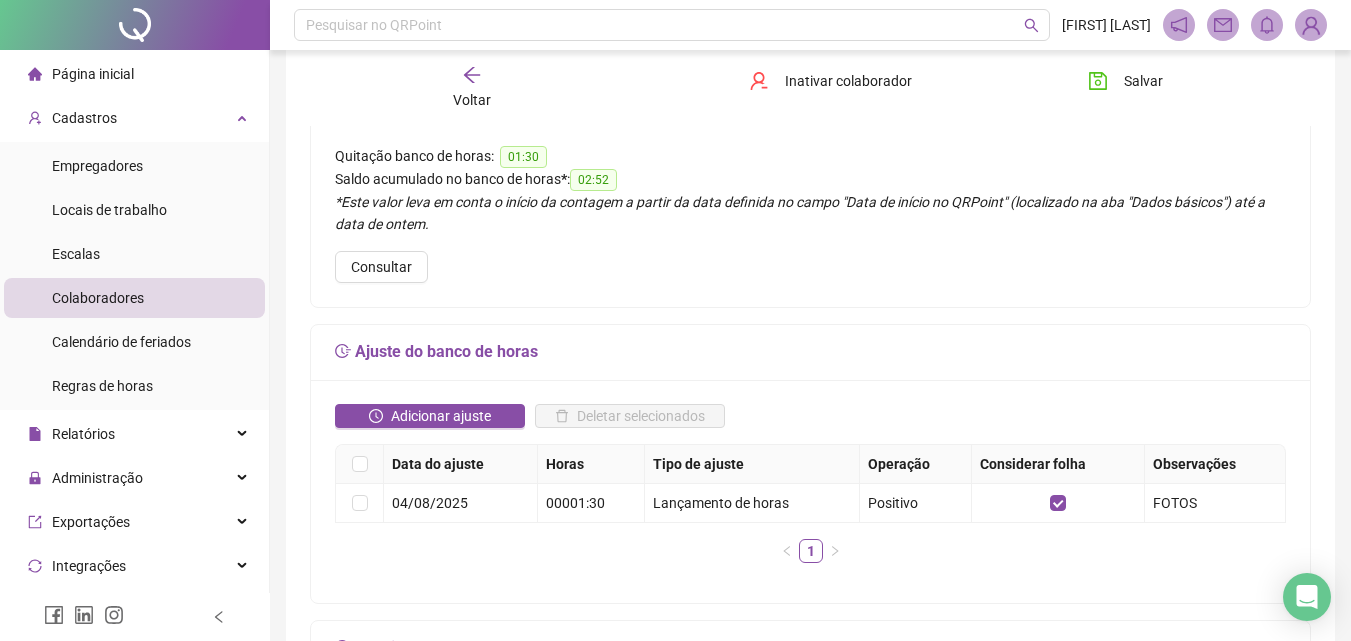 scroll, scrollTop: 0, scrollLeft: 0, axis: both 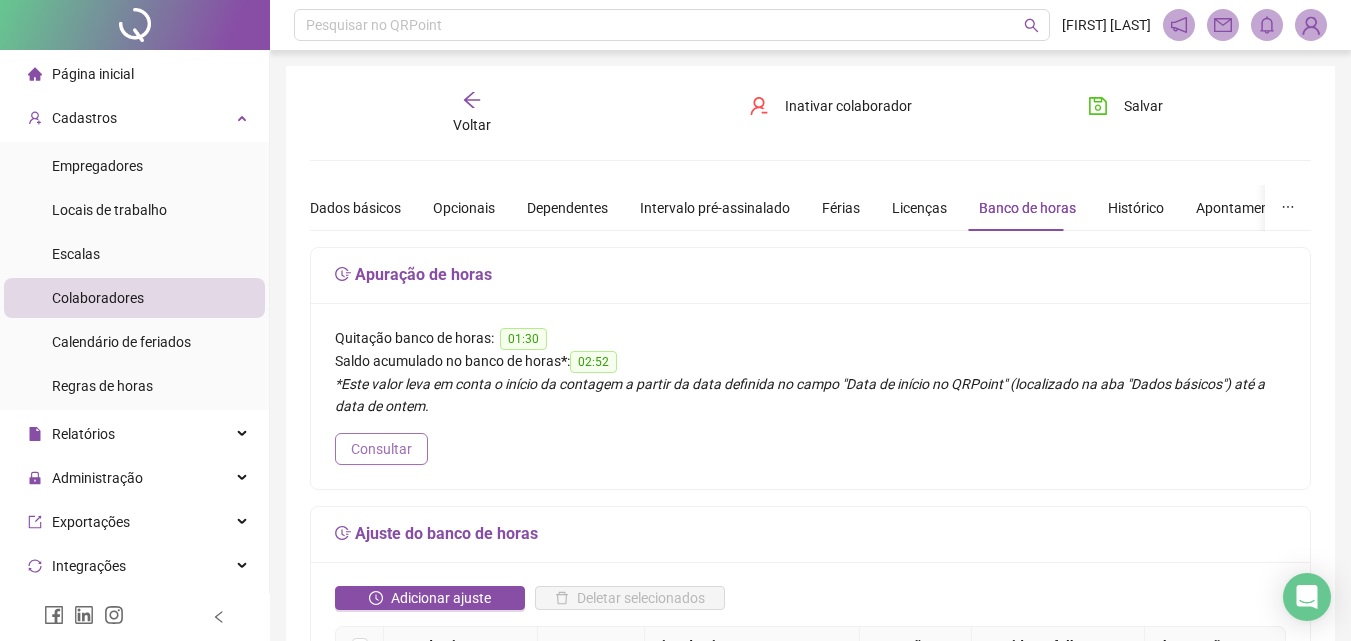 click on "Consultar" at bounding box center (381, 449) 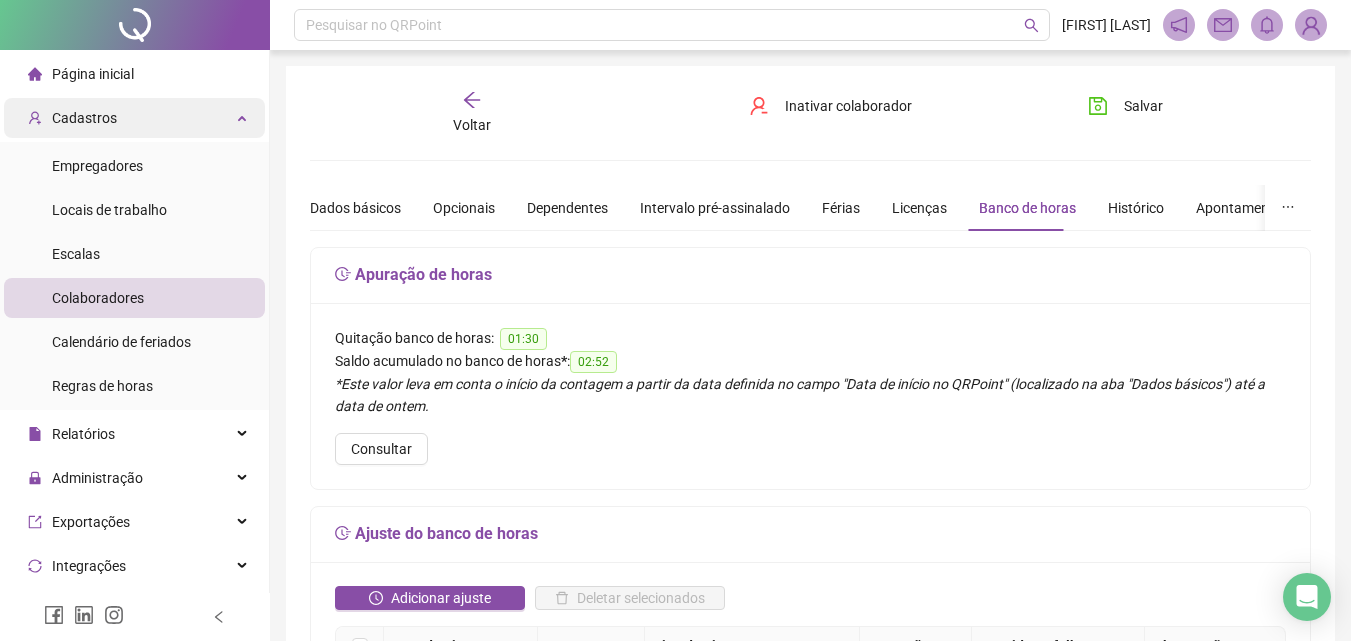 click on "Cadastros" at bounding box center (134, 118) 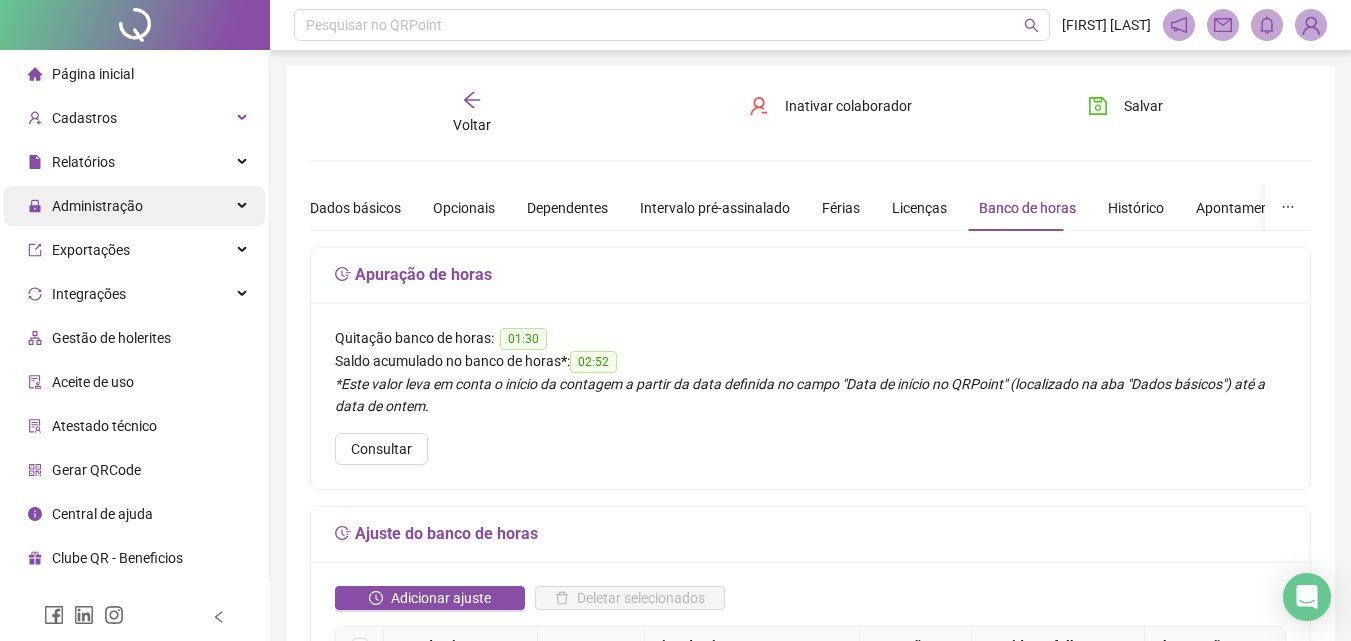click on "Administração" at bounding box center (97, 206) 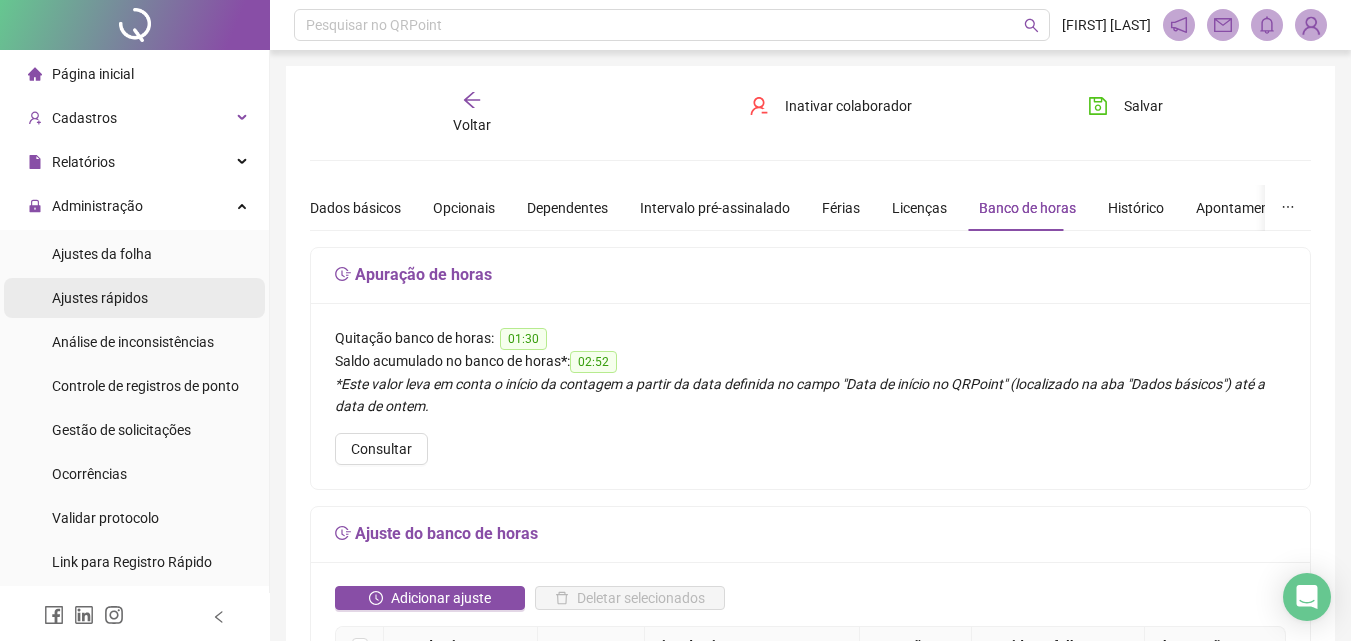click on "Ajustes rápidos" at bounding box center (100, 298) 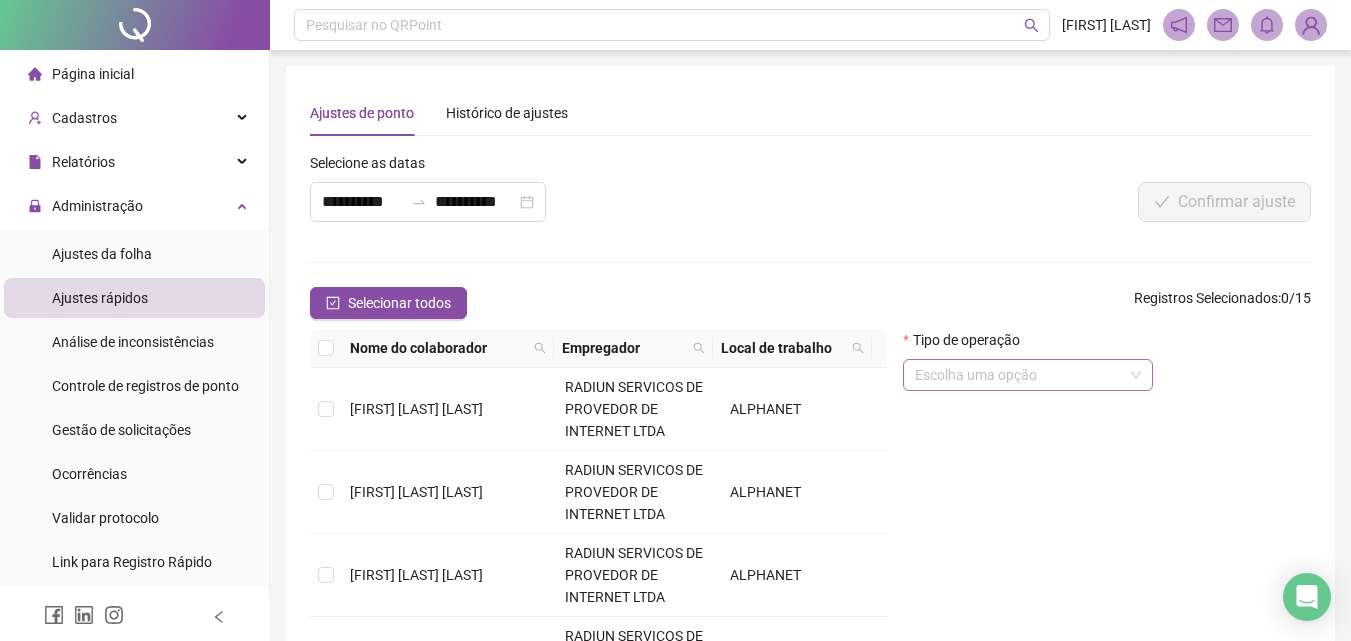 click at bounding box center (1019, 375) 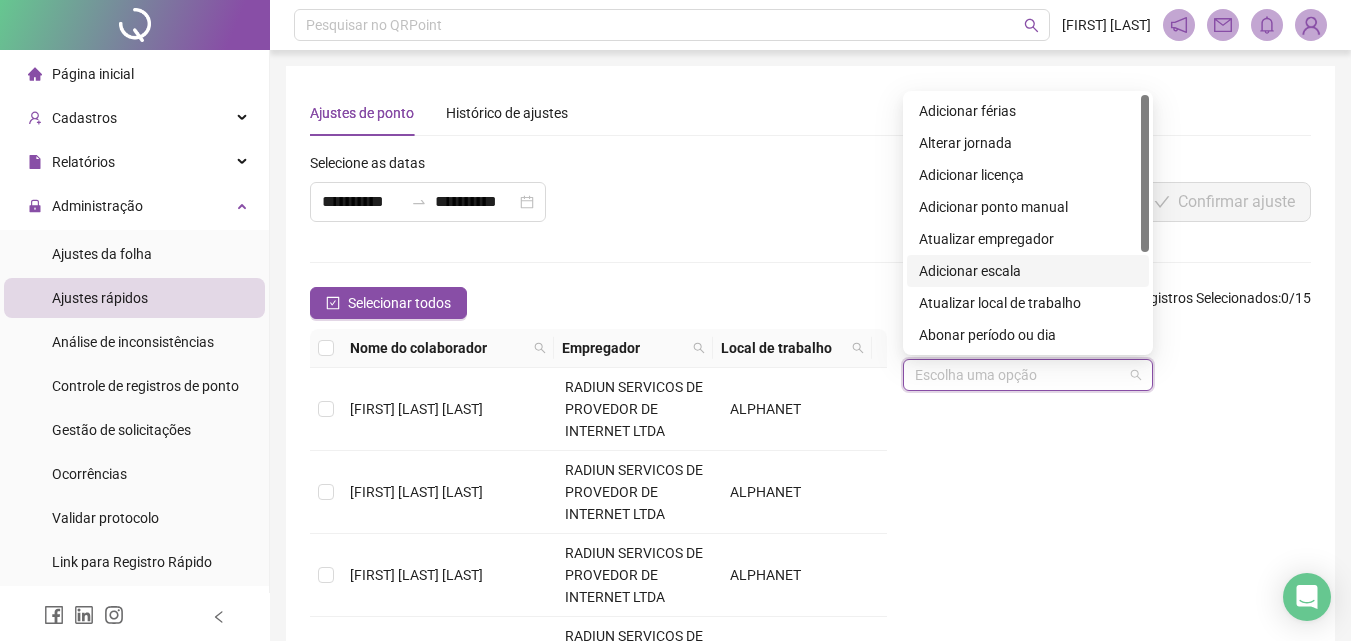 scroll, scrollTop: 100, scrollLeft: 0, axis: vertical 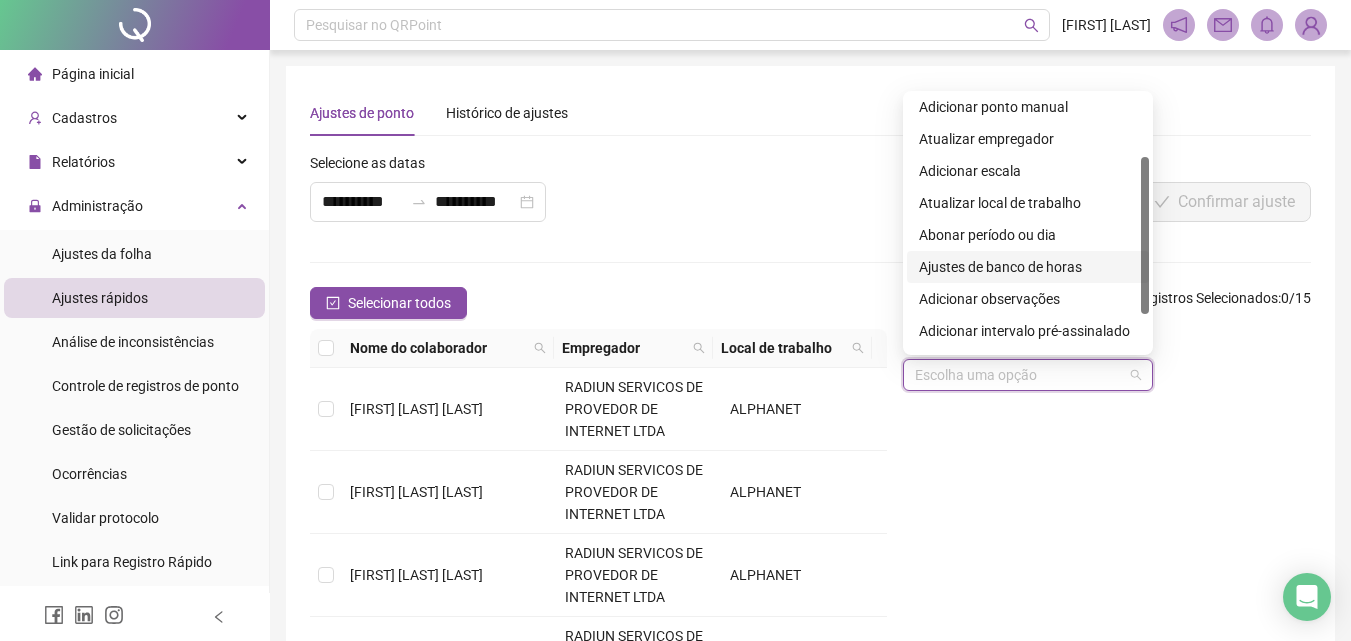 click on "Ajustes de banco de horas" at bounding box center (1028, 267) 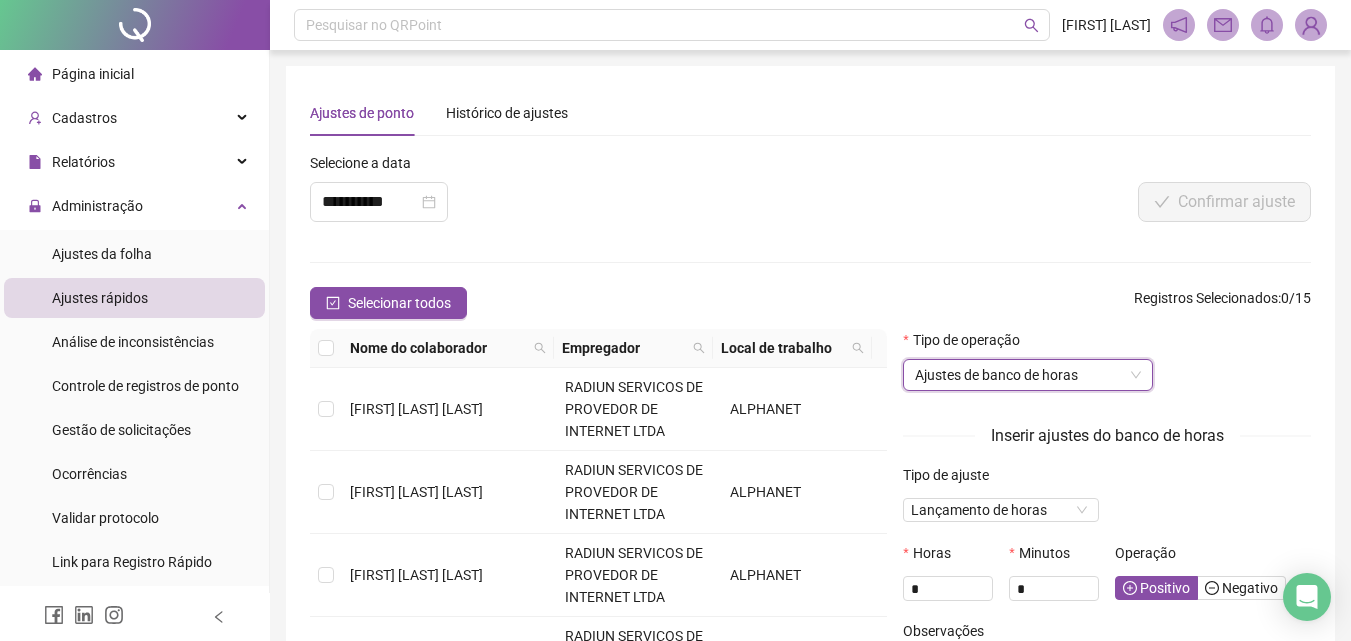 scroll, scrollTop: 100, scrollLeft: 0, axis: vertical 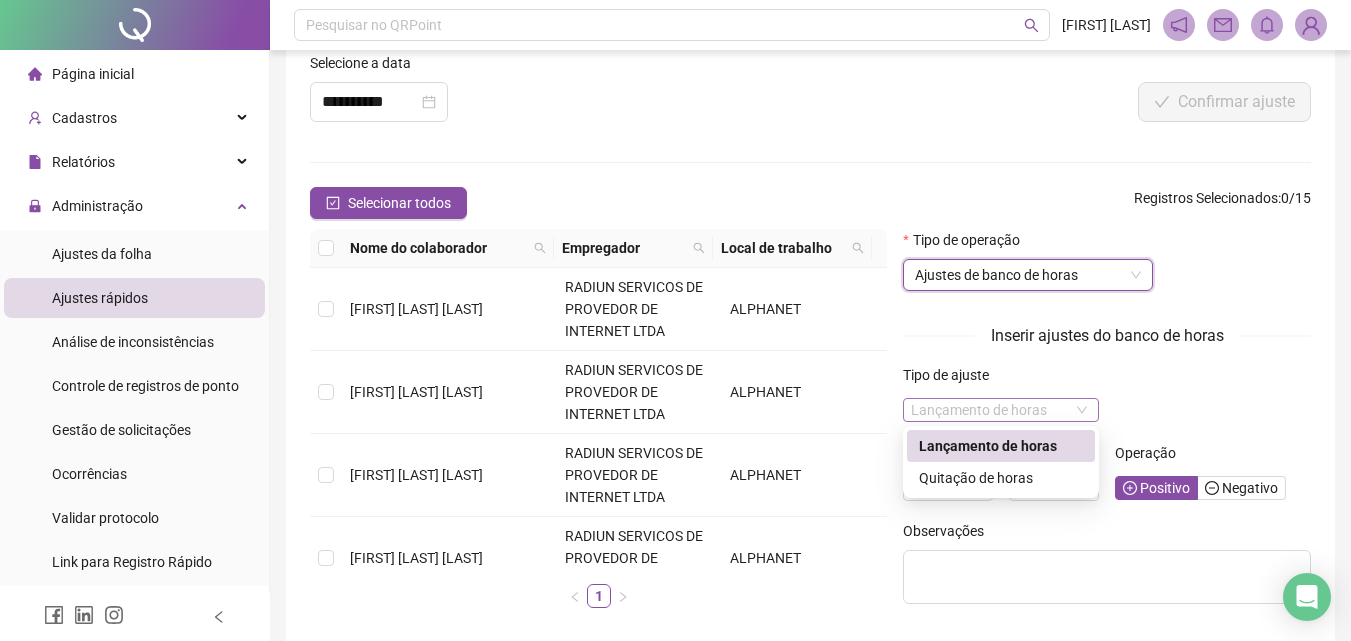 click on "Lançamento de horas" at bounding box center [1001, 410] 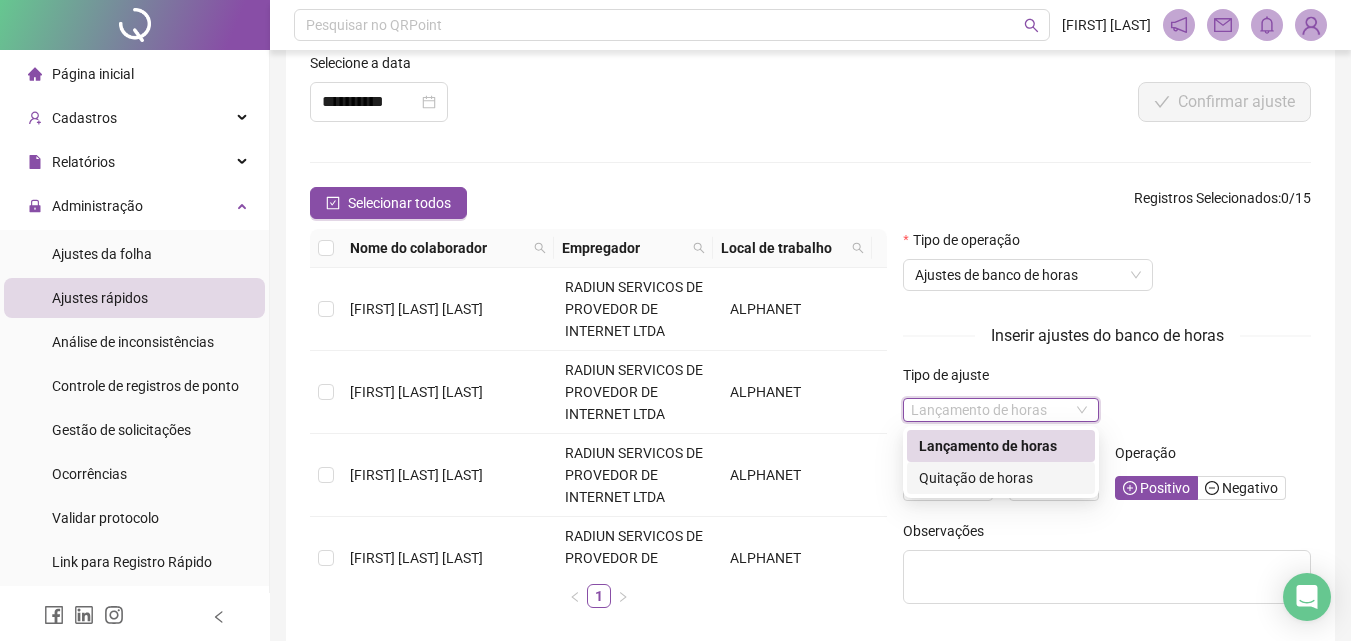 click on "Quitação de horas" at bounding box center [1001, 478] 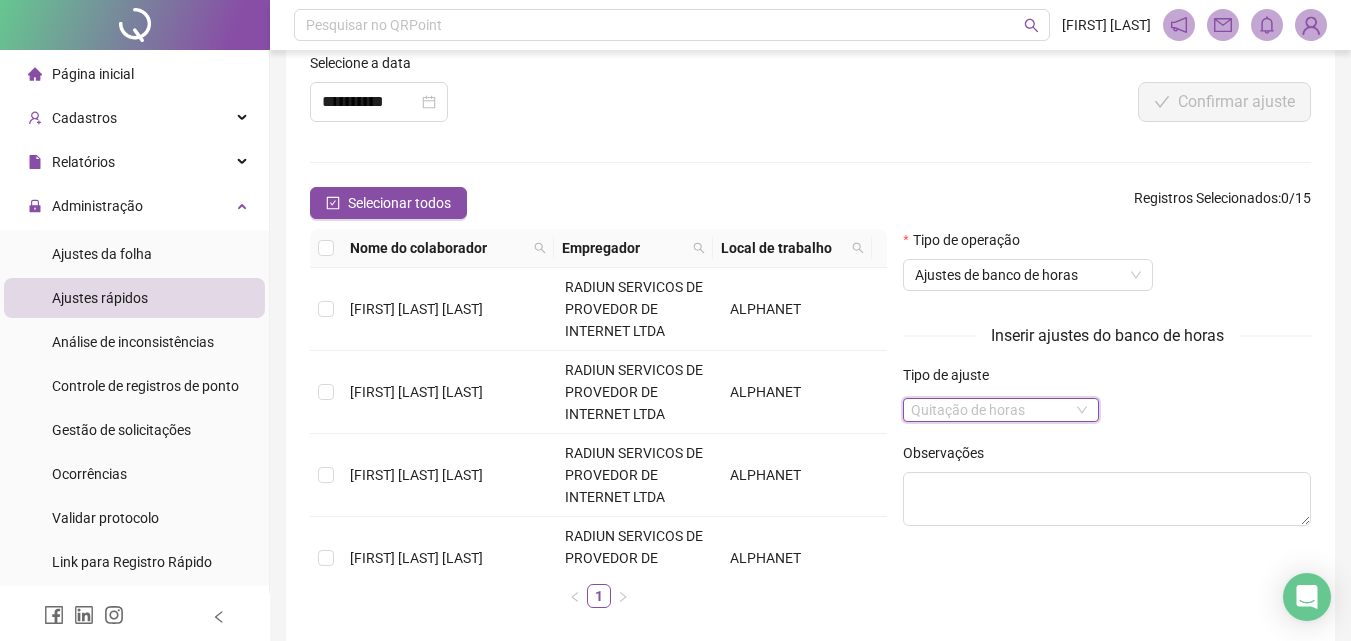 click on "Quitação de horas" at bounding box center [1001, 410] 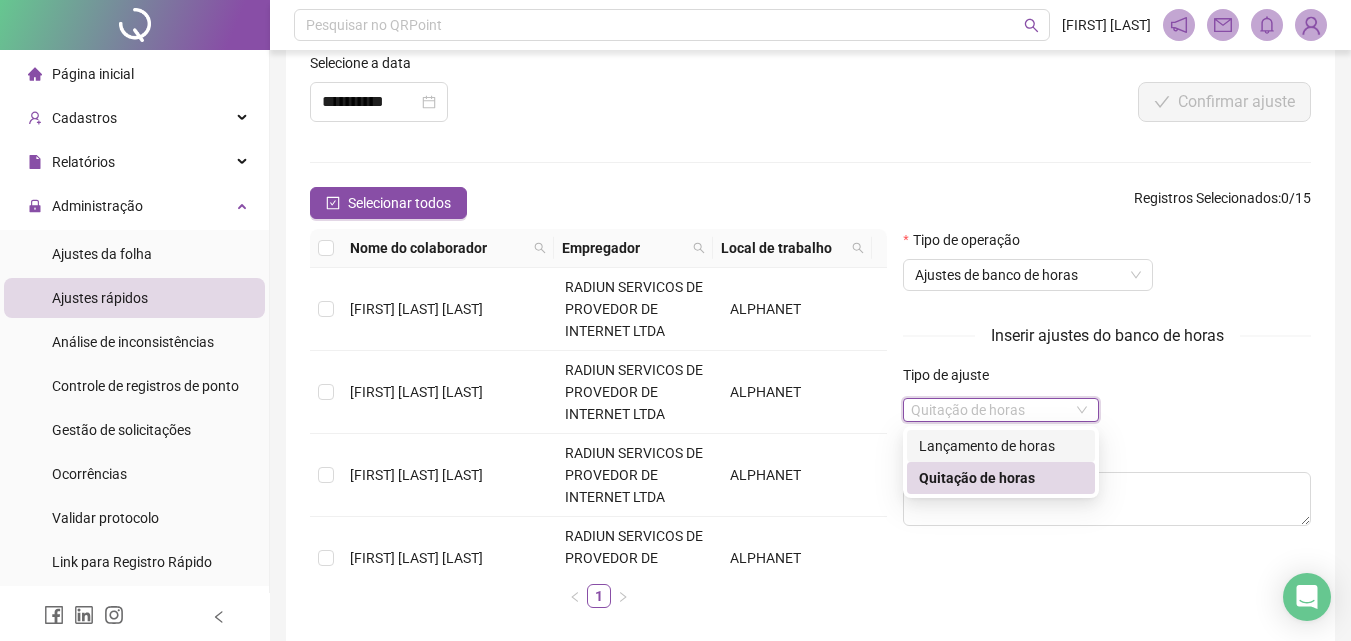 click on "Lançamento de horas" at bounding box center (1001, 446) 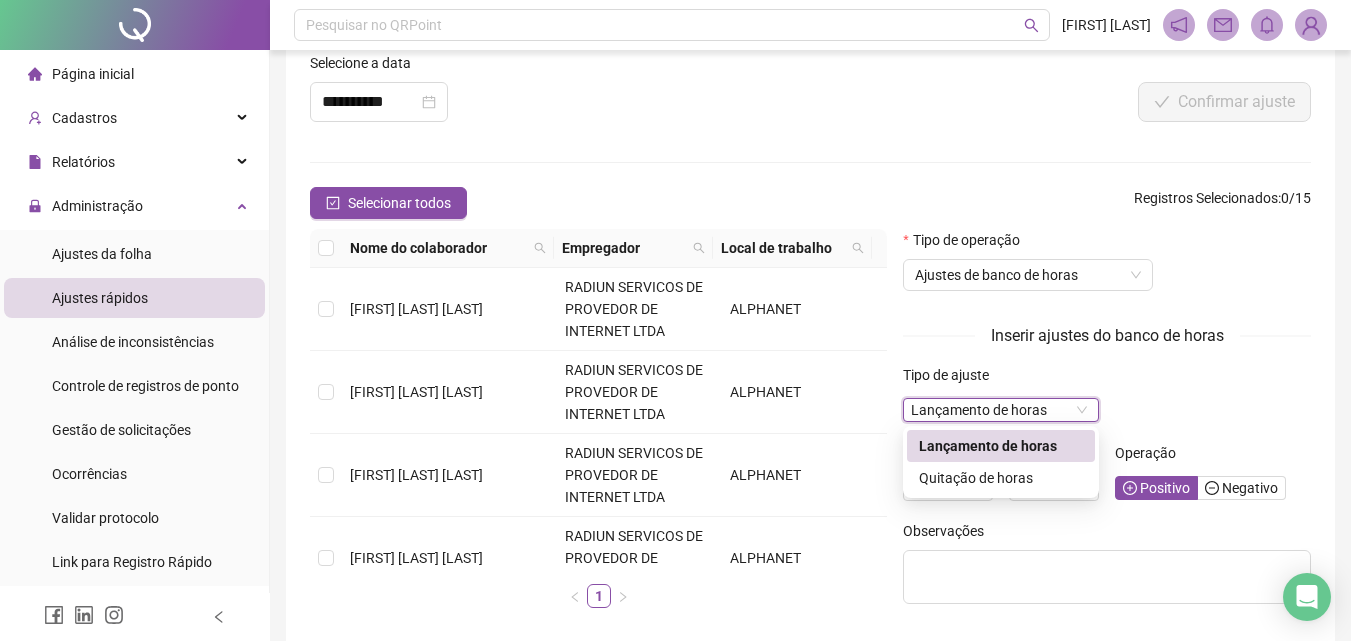 type on "**********" 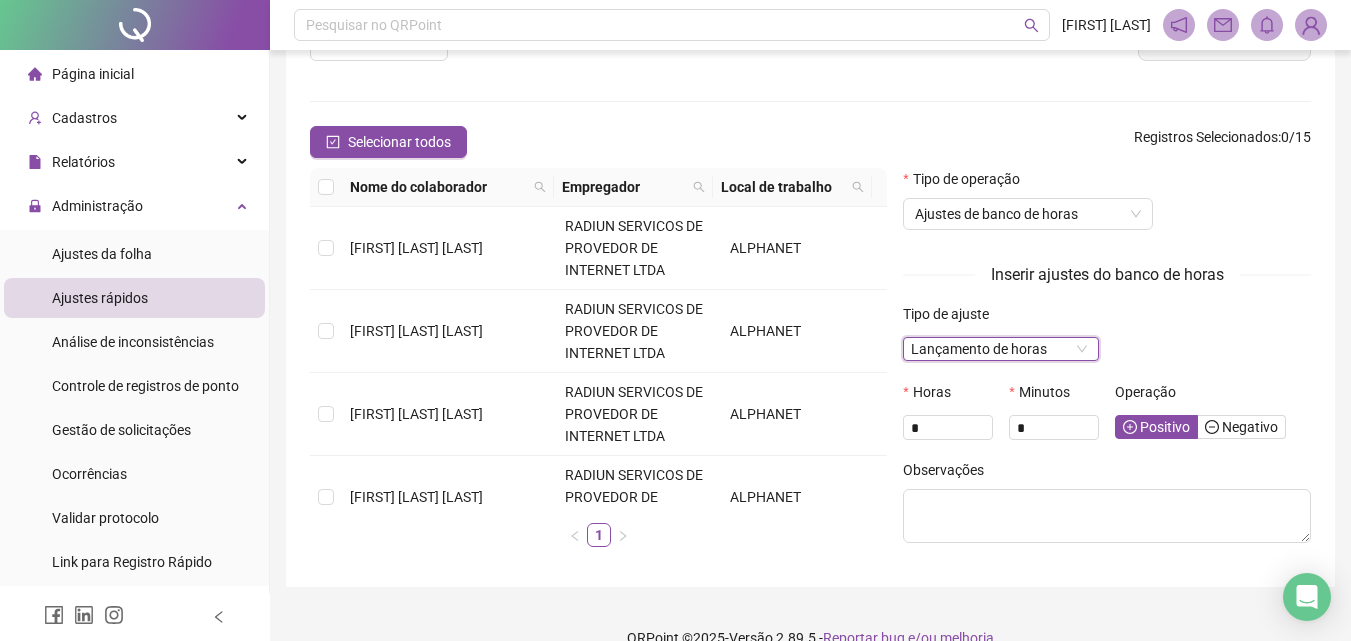 scroll, scrollTop: 193, scrollLeft: 0, axis: vertical 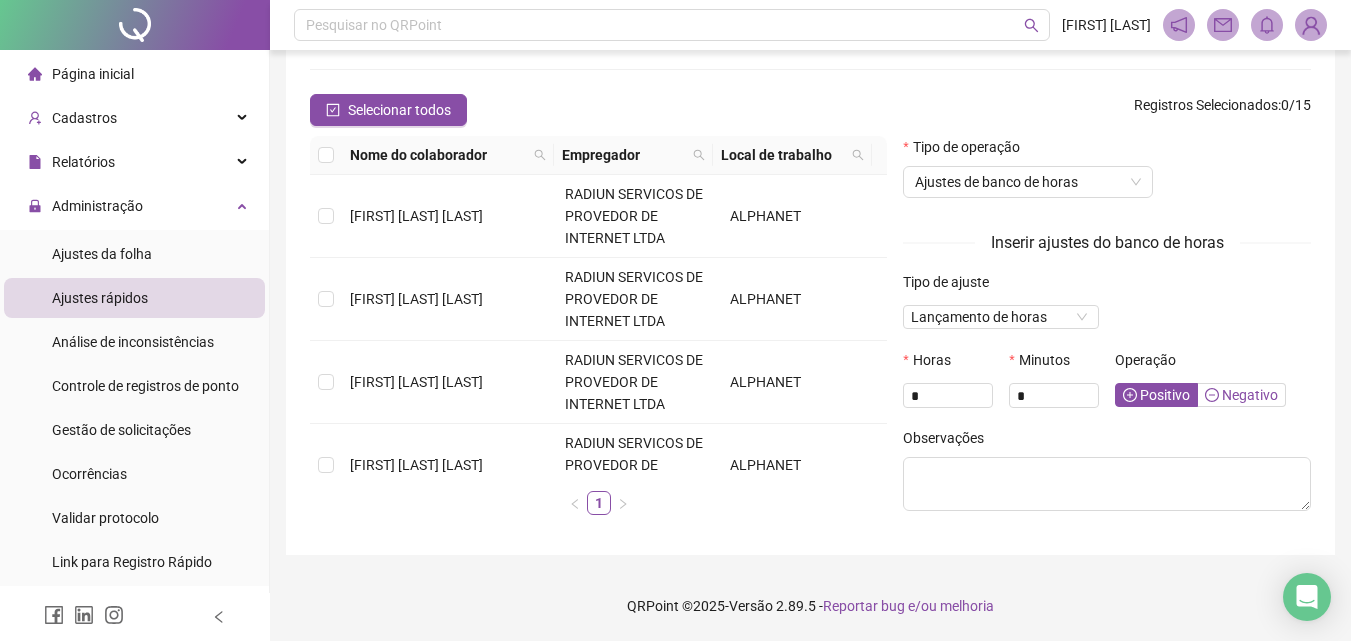 click on "Negativo" at bounding box center [1241, 395] 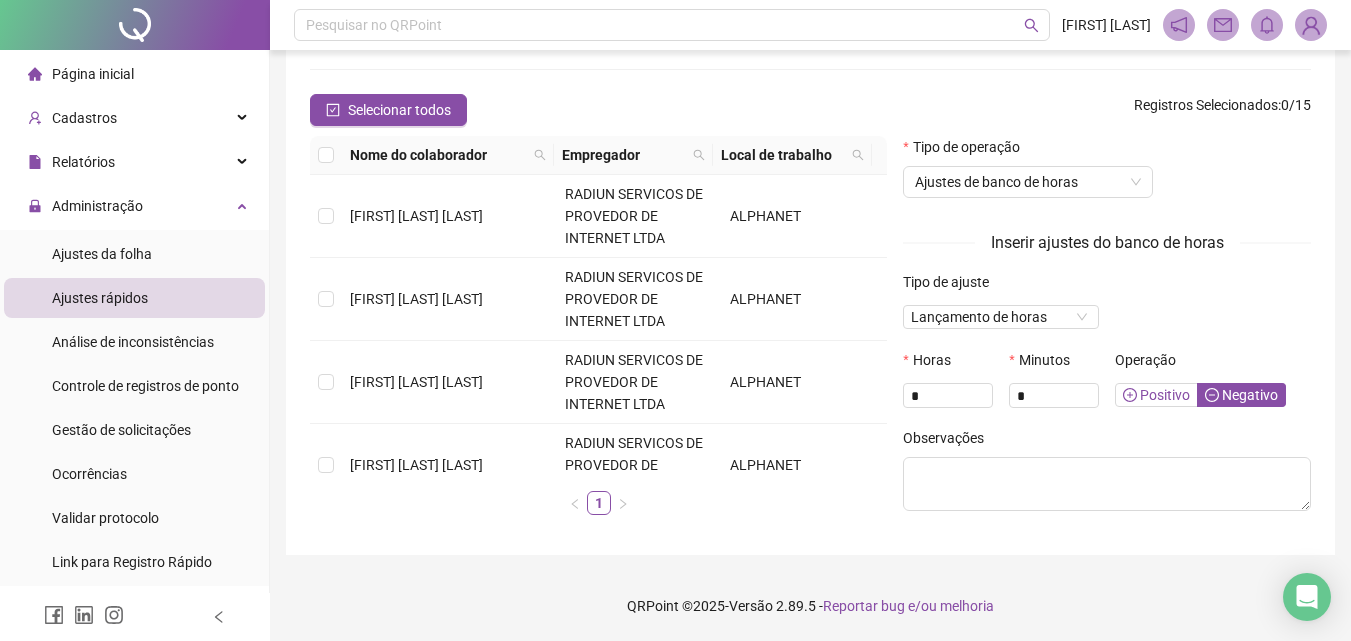 click on "Positivo" at bounding box center (1156, 395) 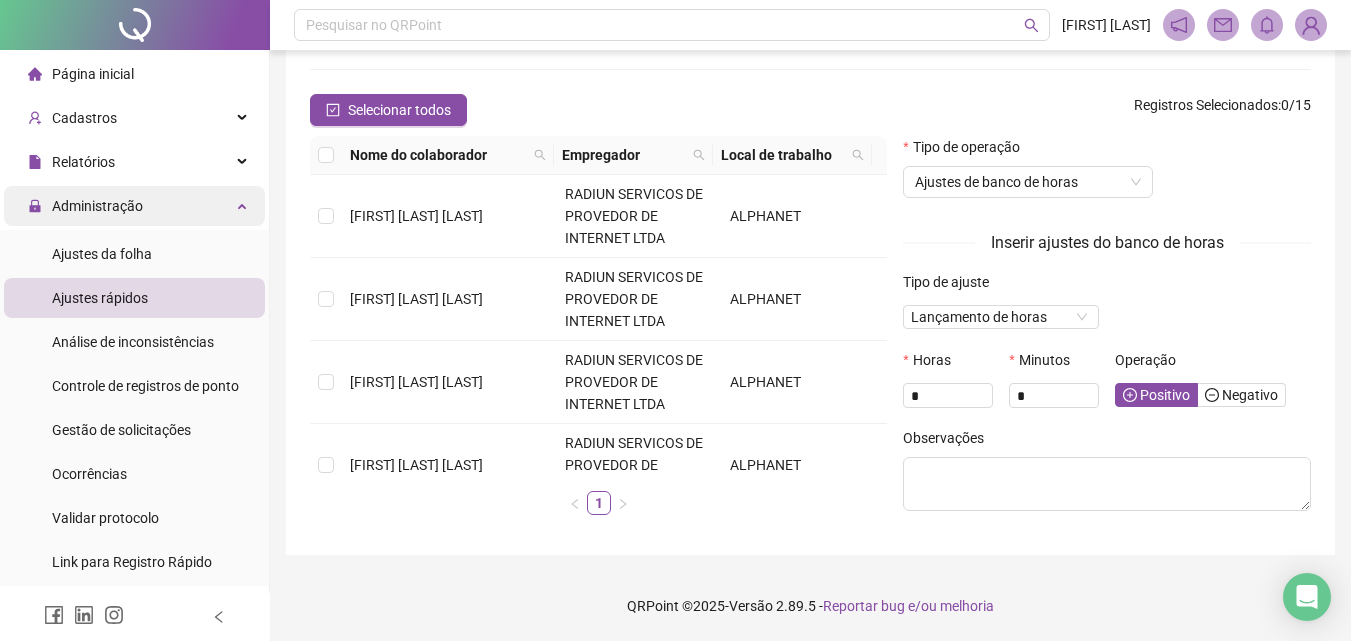 click on "Administração" at bounding box center [85, 206] 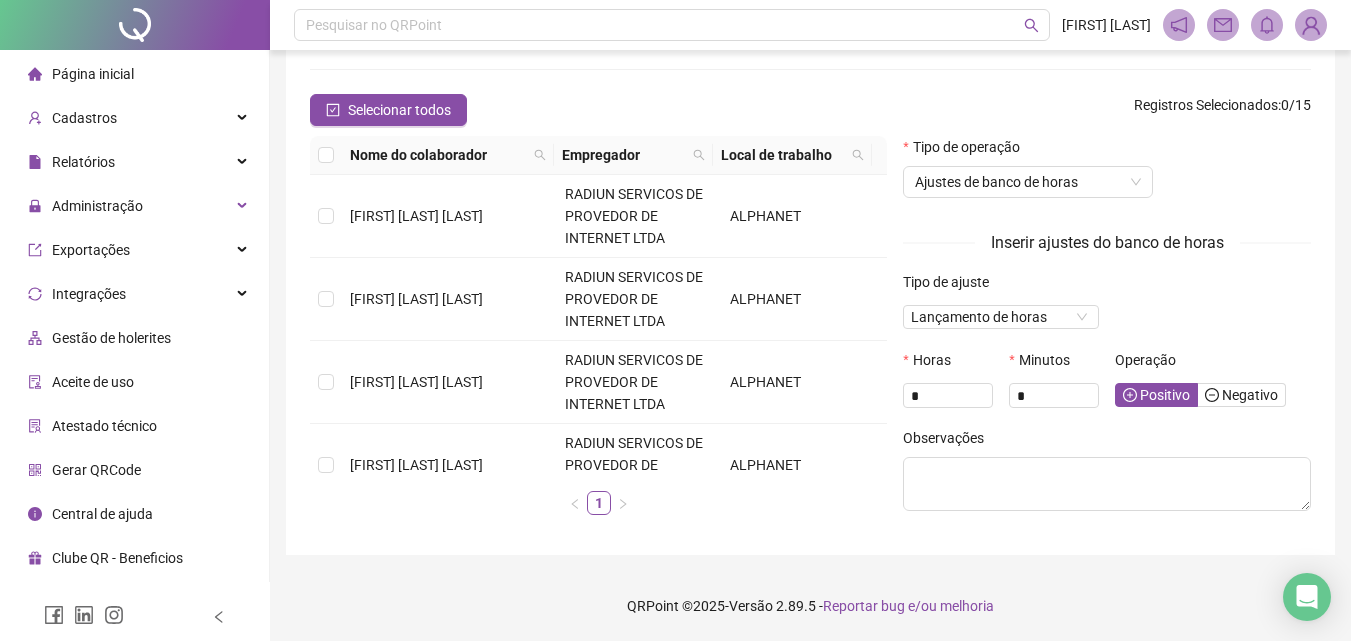 click on "Página inicial" at bounding box center [81, 74] 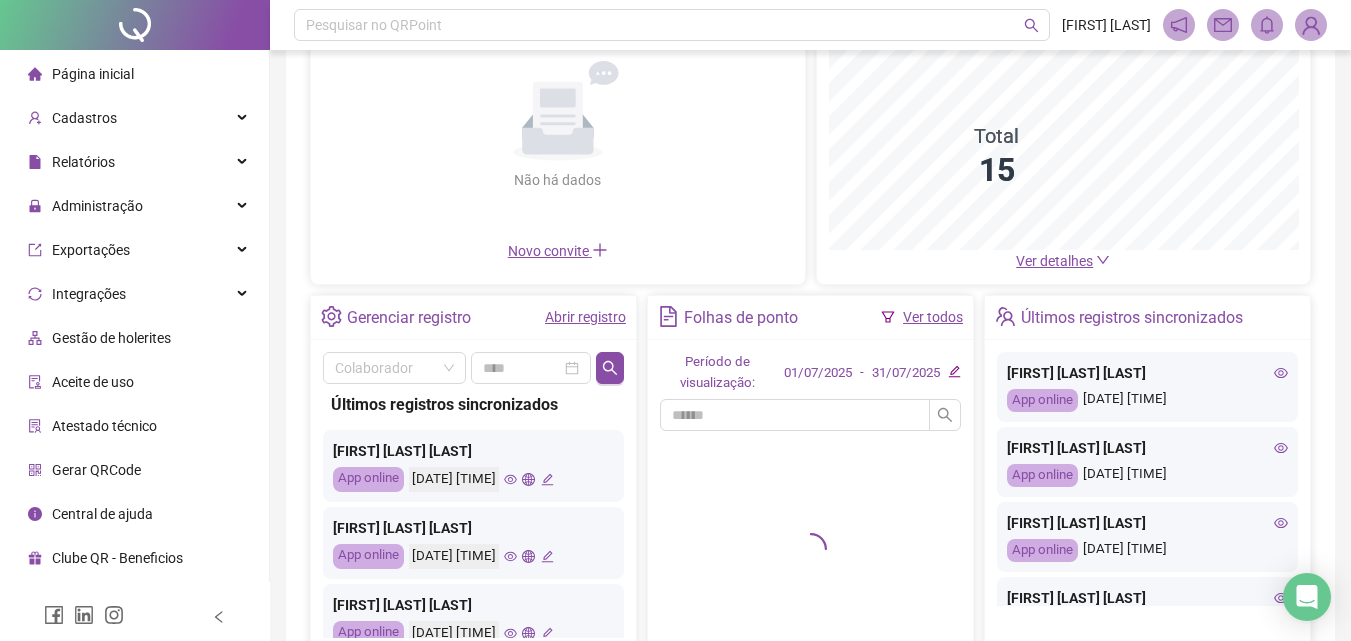 scroll, scrollTop: 293, scrollLeft: 0, axis: vertical 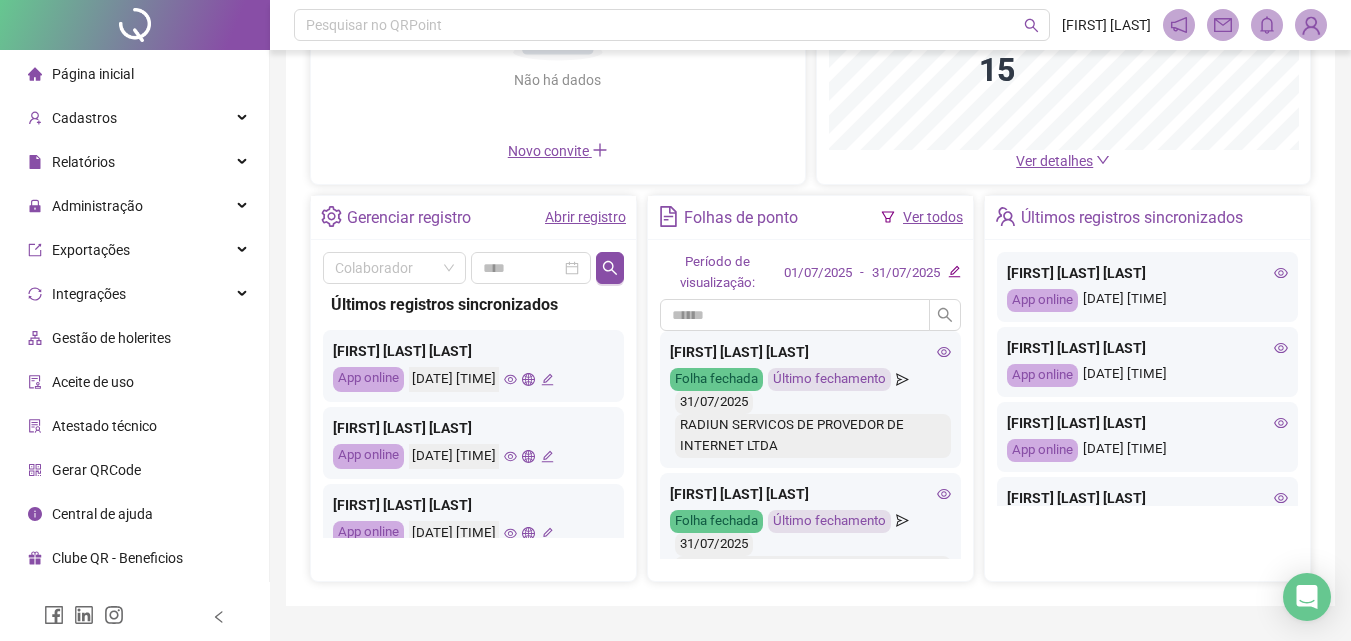 click 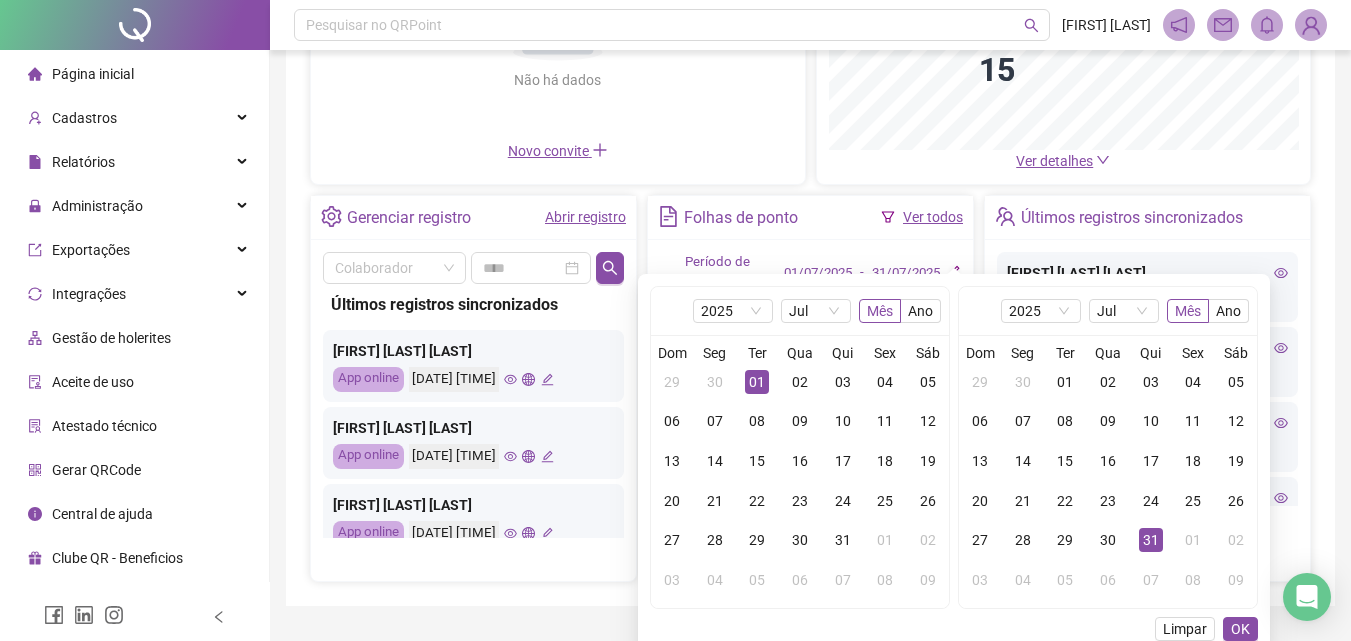 click on "Abrir registro" at bounding box center [585, 217] 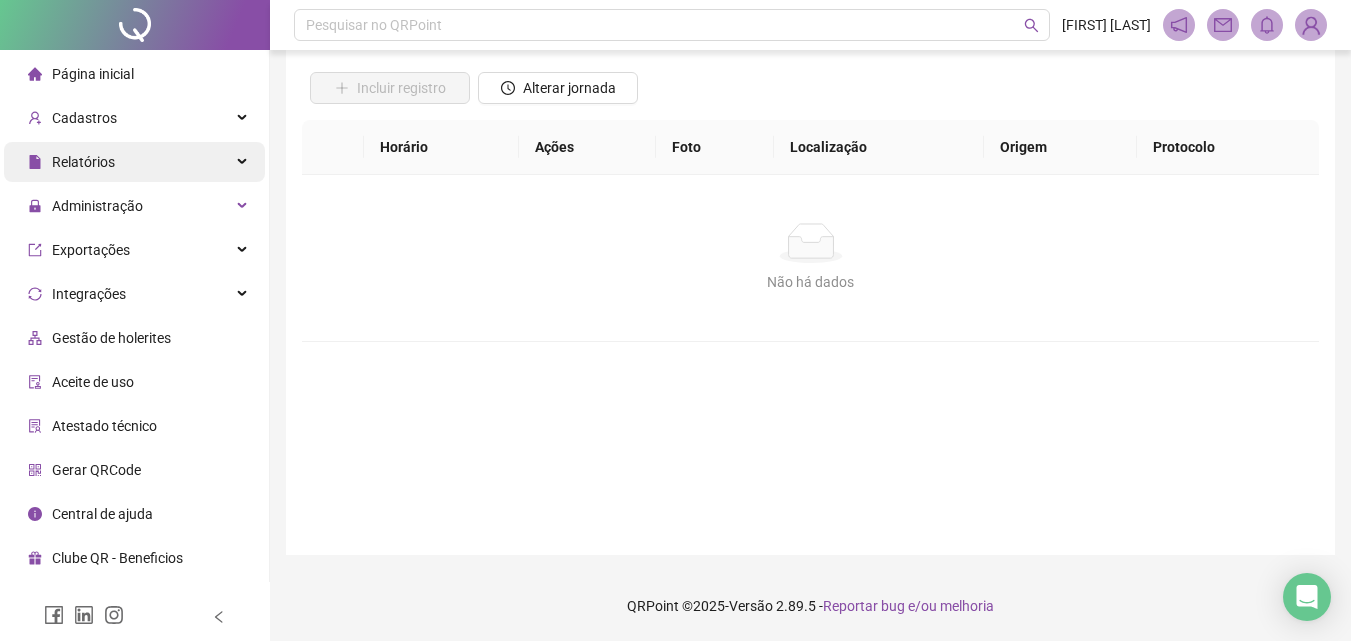scroll, scrollTop: 134, scrollLeft: 0, axis: vertical 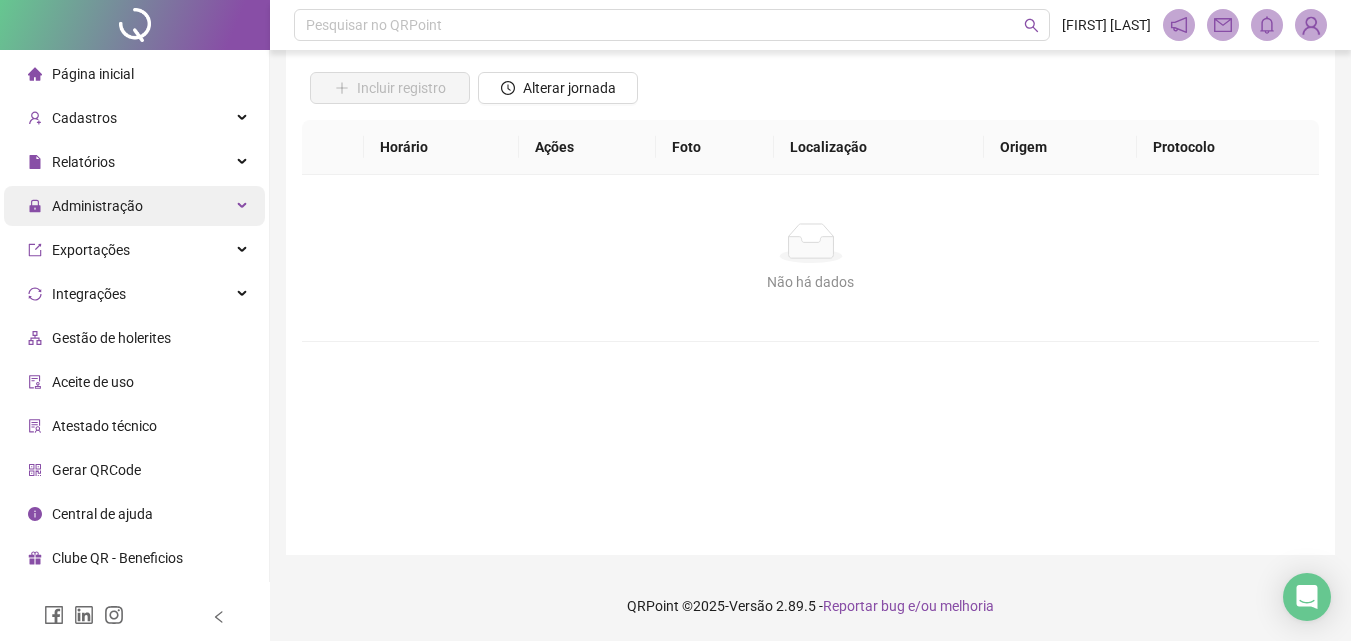 click on "Administração" at bounding box center [85, 206] 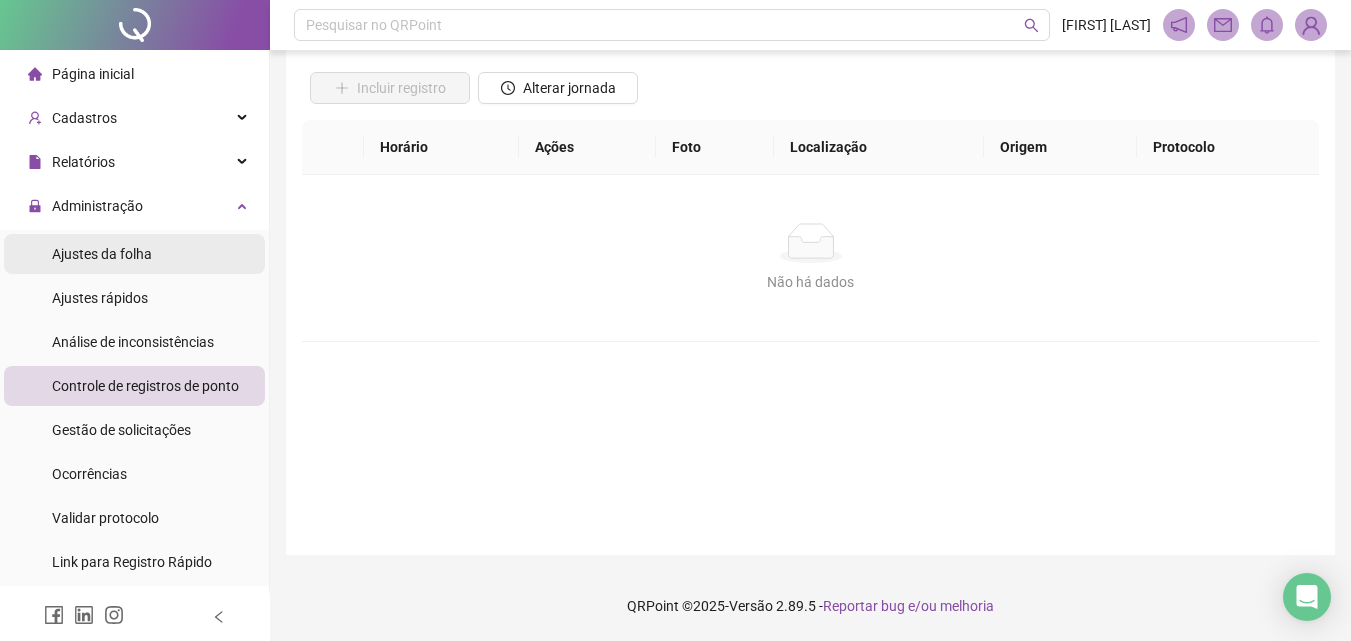 click on "Ajustes da folha" at bounding box center (102, 254) 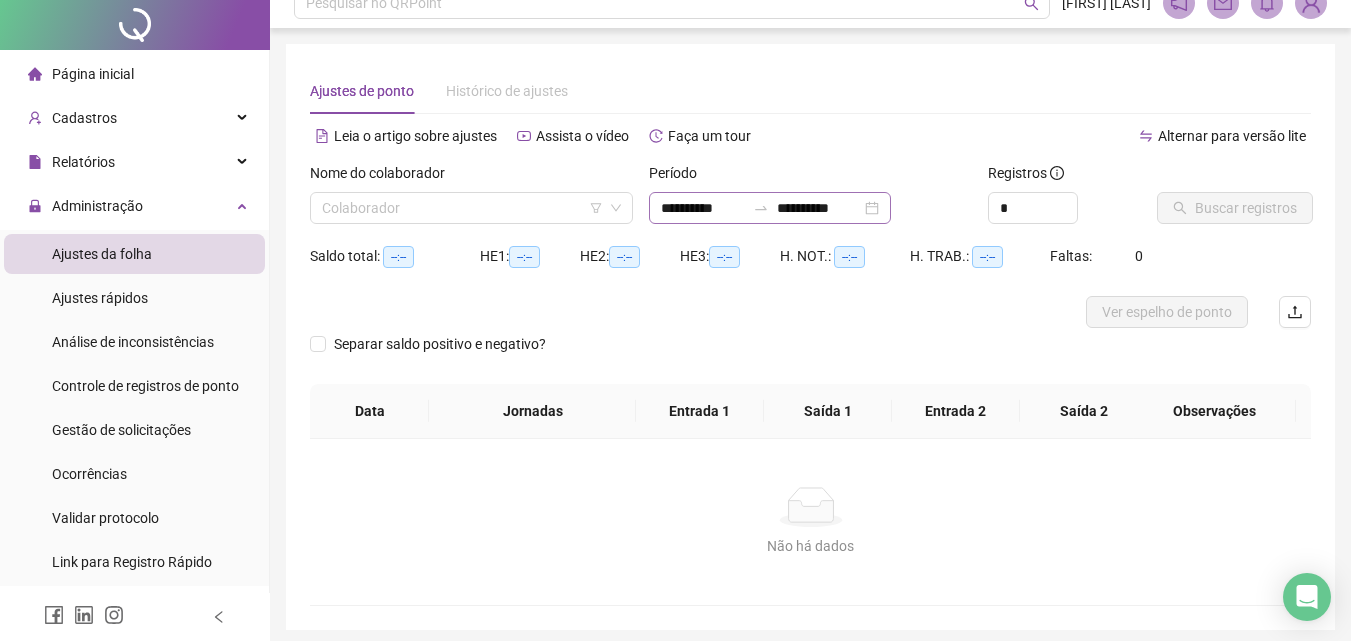 scroll, scrollTop: 0, scrollLeft: 0, axis: both 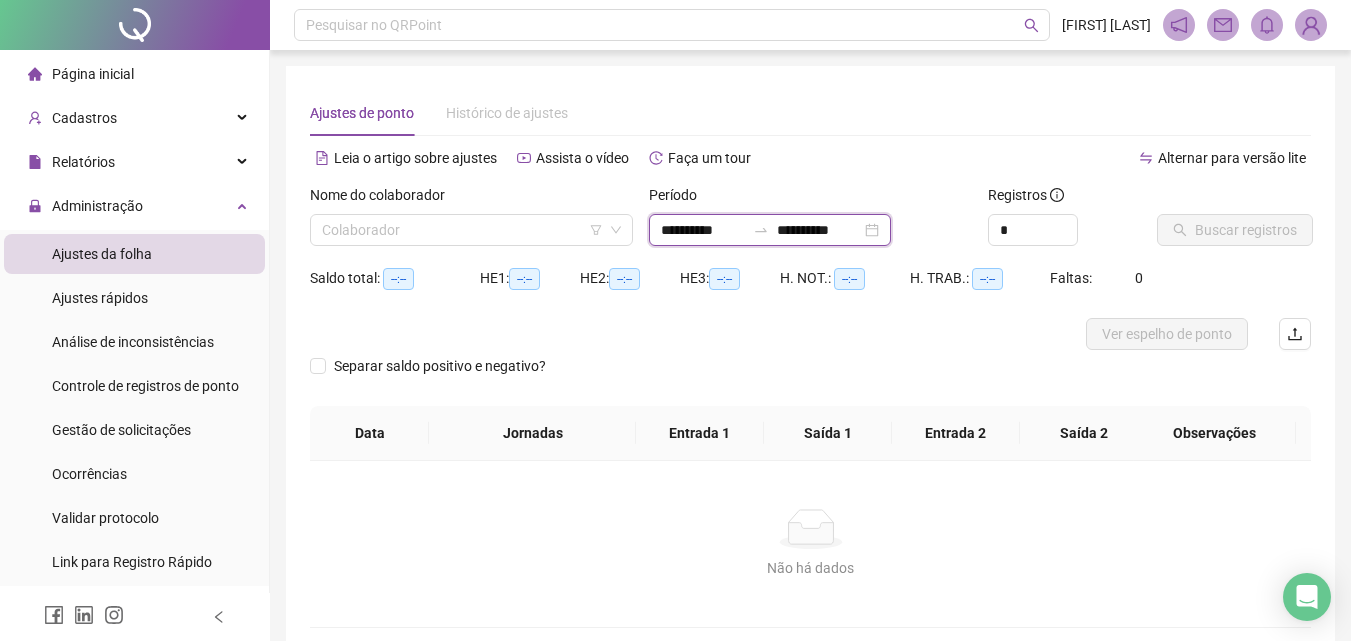 click on "**********" at bounding box center (703, 230) 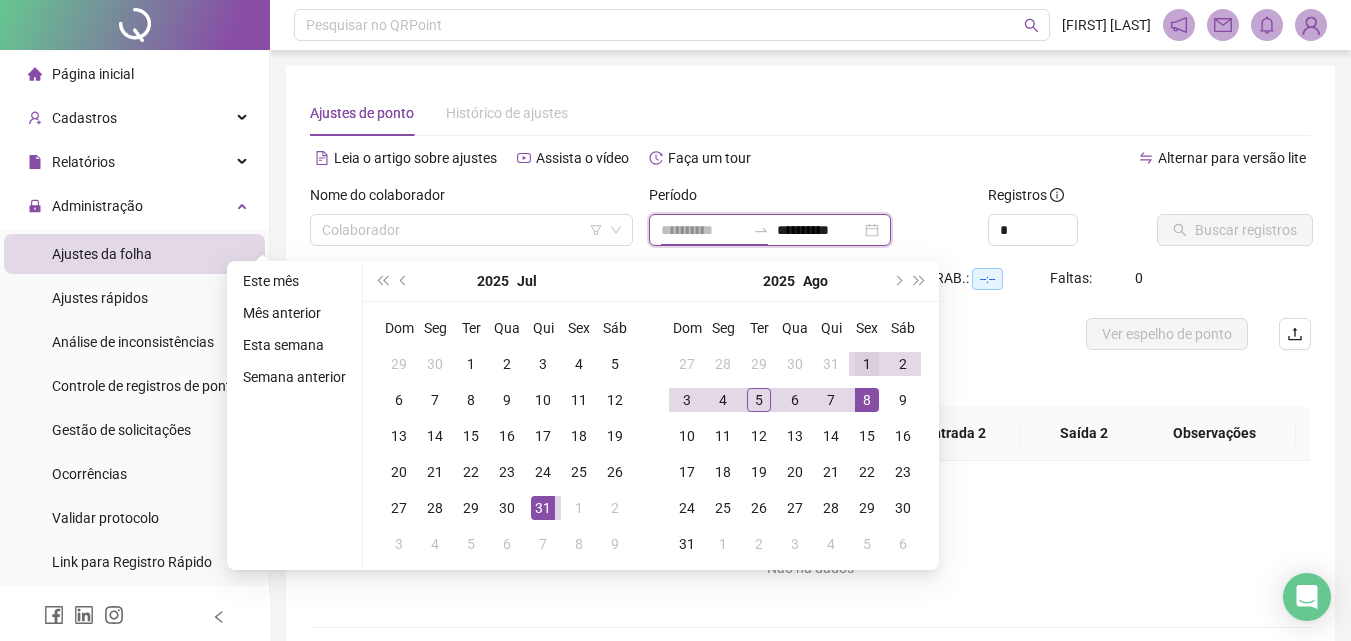 type on "**********" 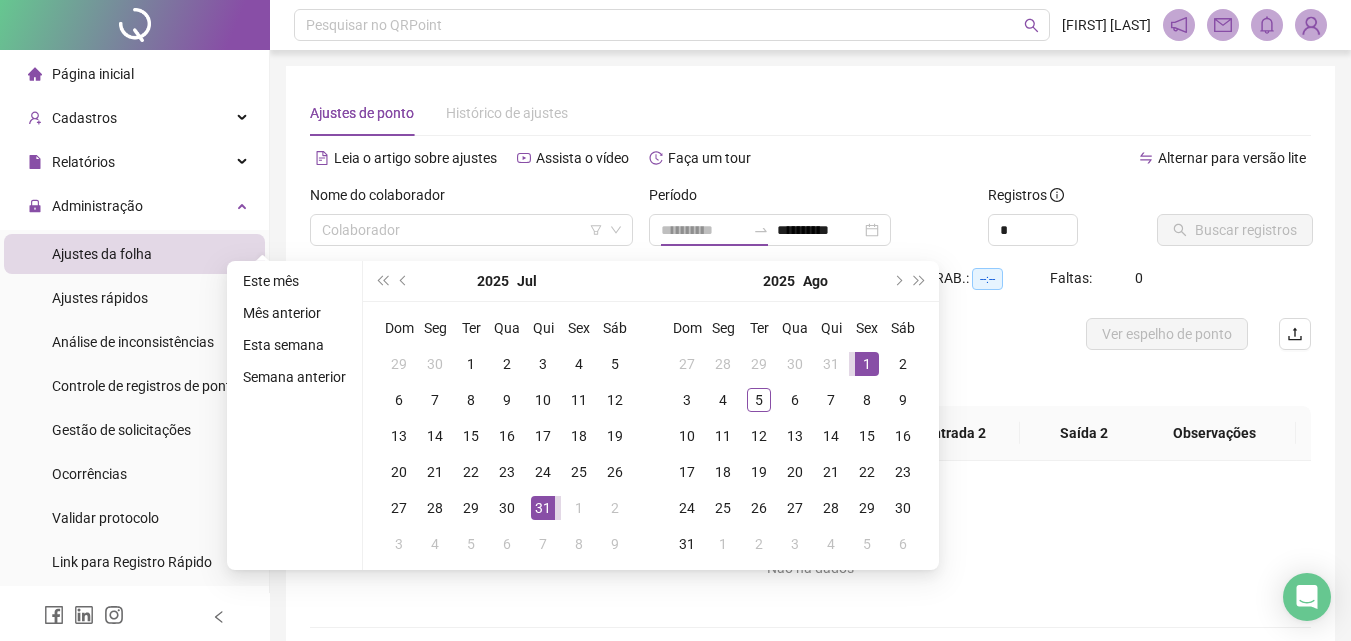 click on "1" at bounding box center [867, 364] 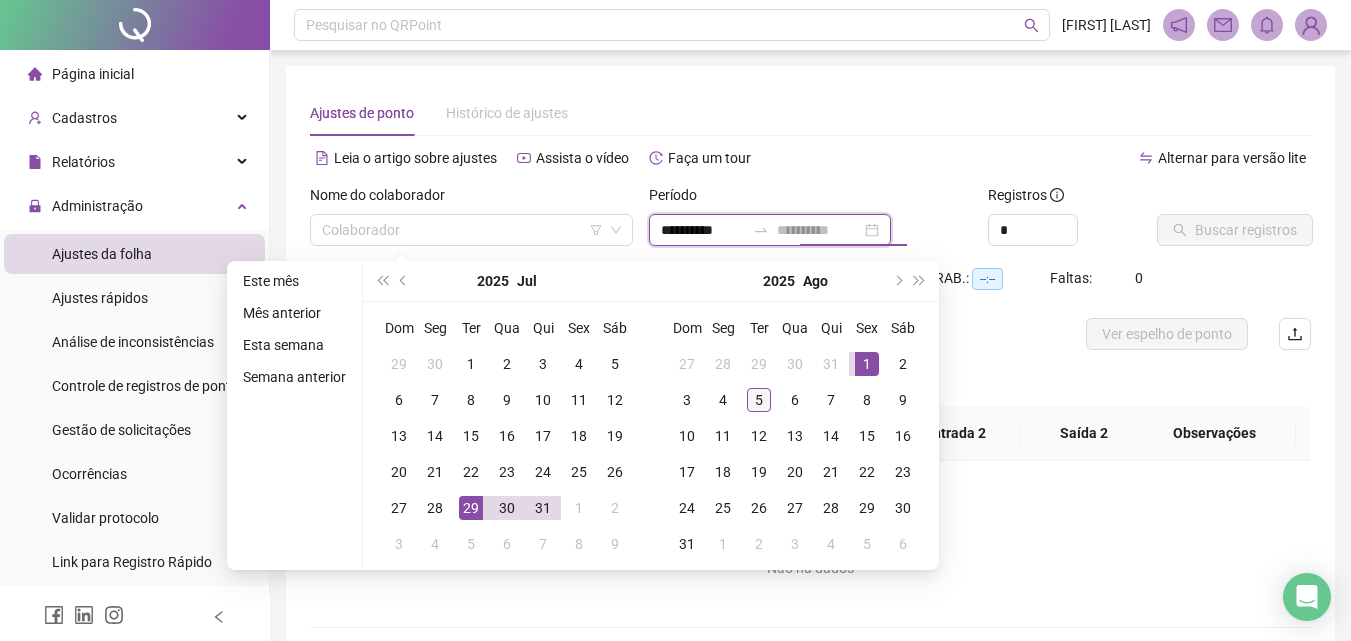 type on "**********" 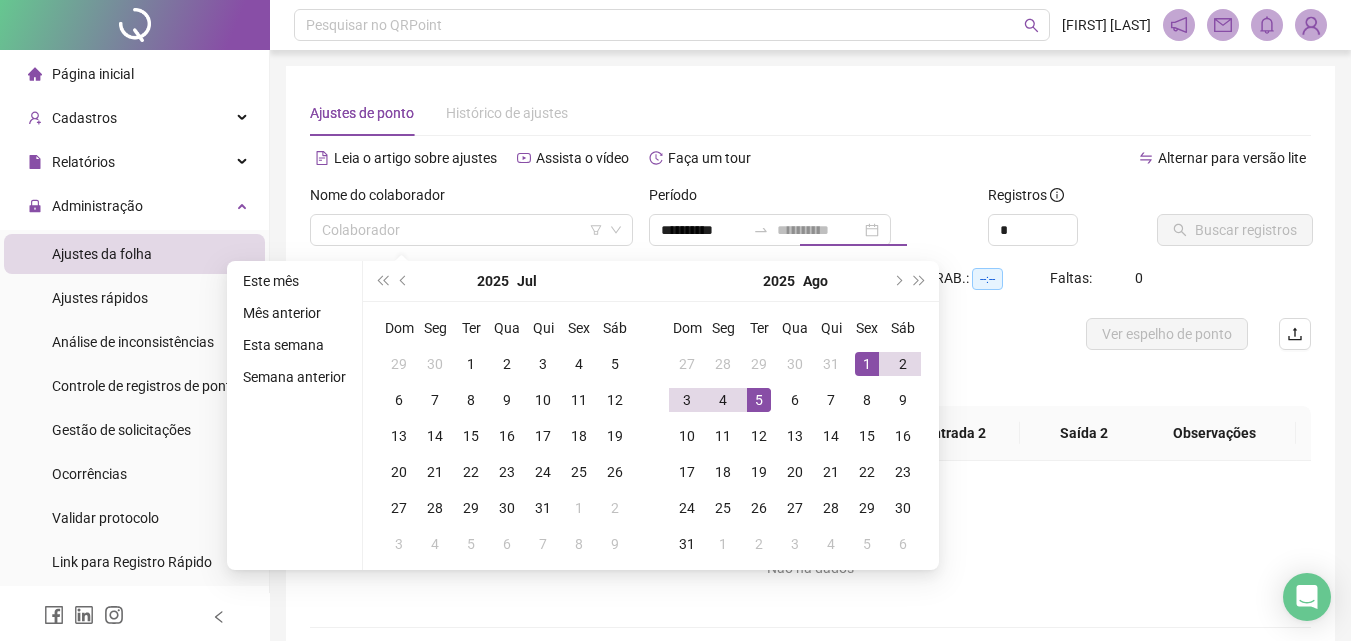 click on "5" at bounding box center [759, 400] 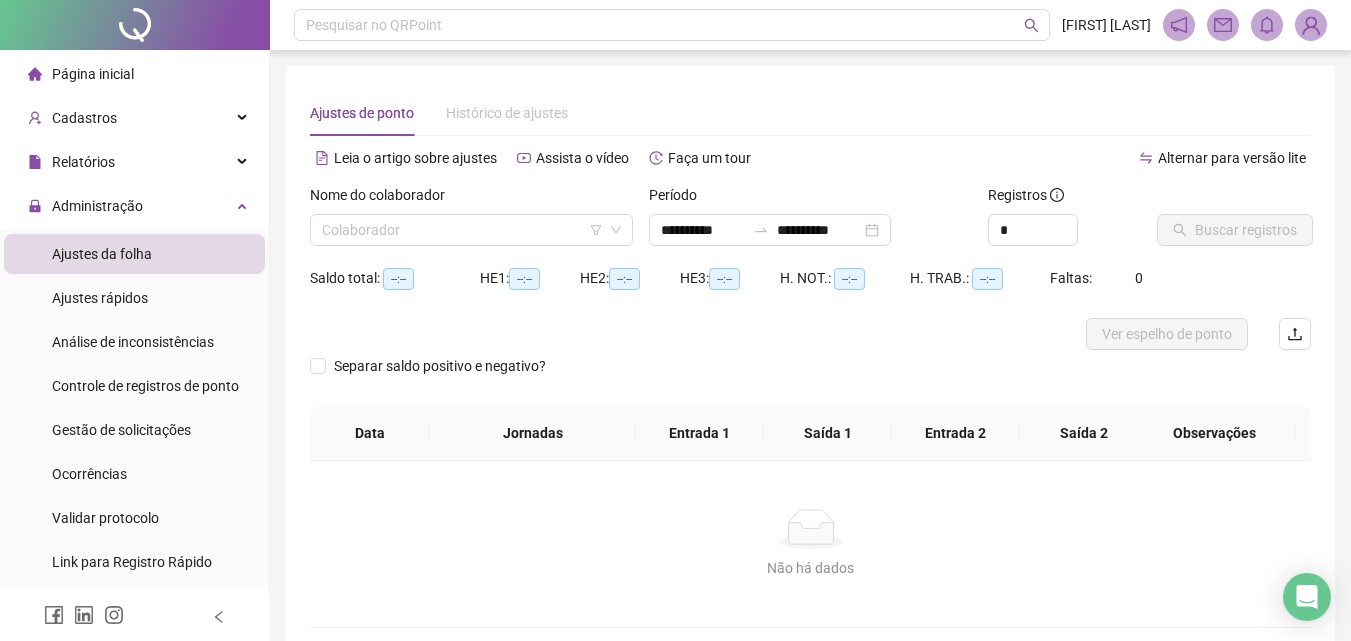 click on "Nome do colaborador" at bounding box center [471, 199] 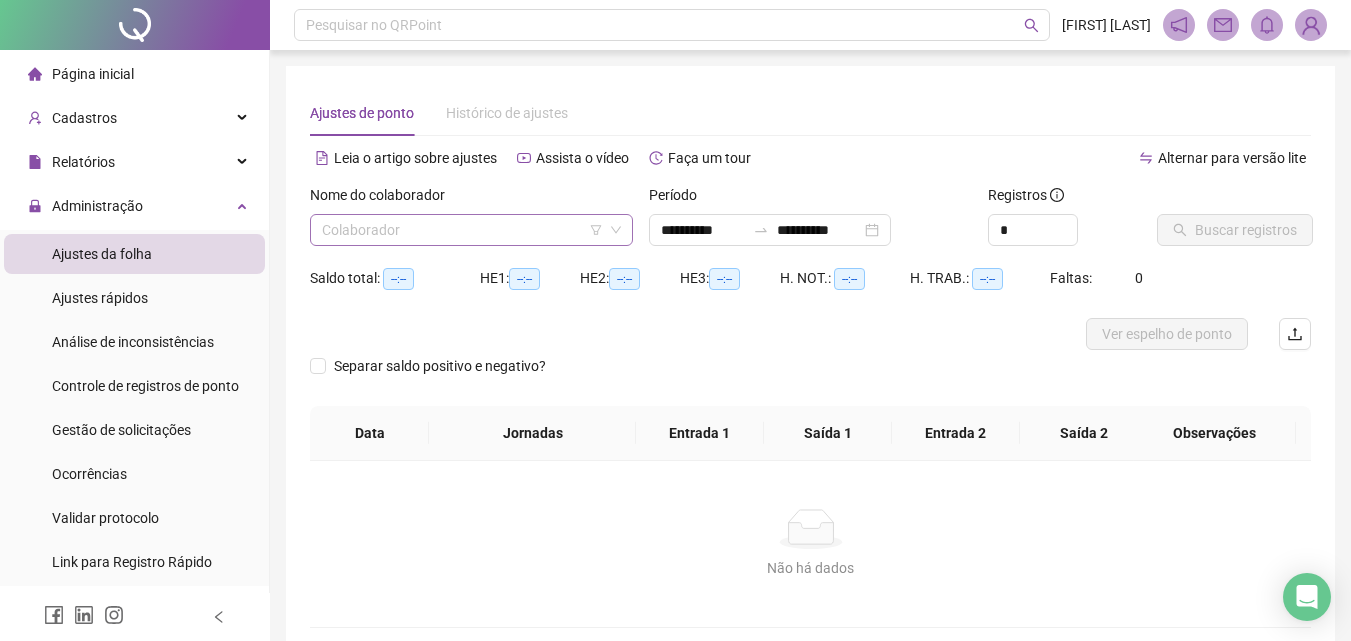 click at bounding box center [462, 230] 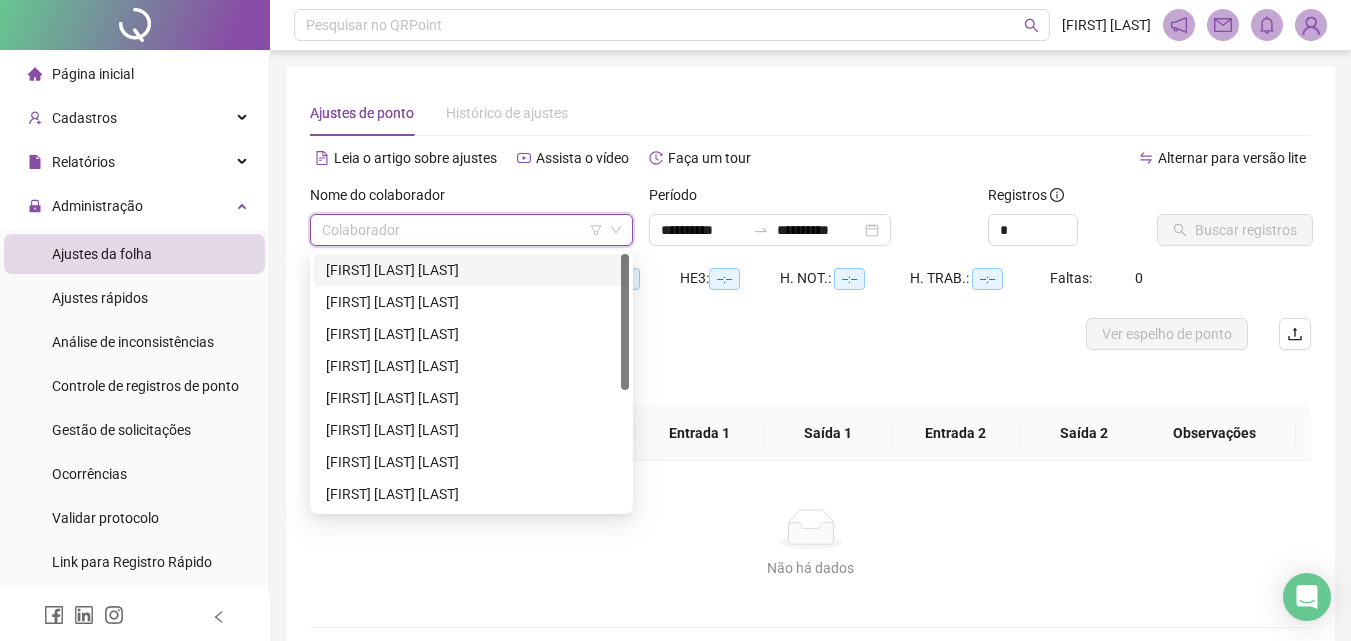 click on "[FIRST] [LAST] [LAST]" at bounding box center (471, 270) 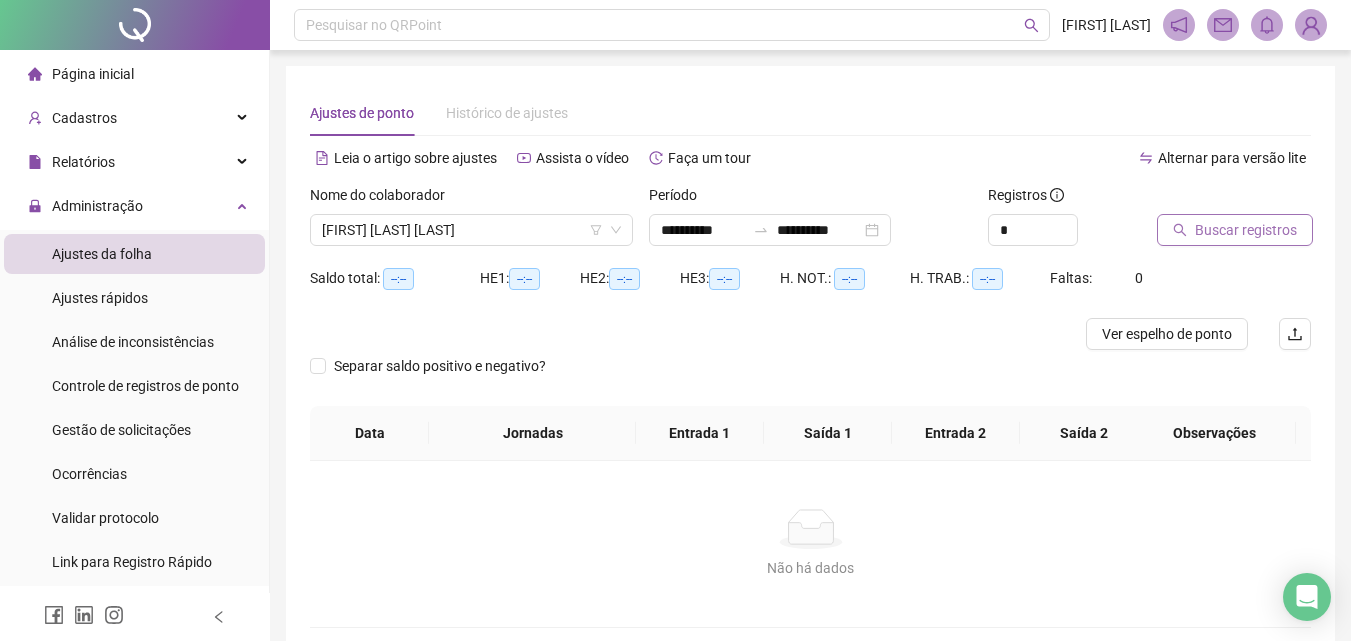 click on "Buscar registros" at bounding box center [1246, 230] 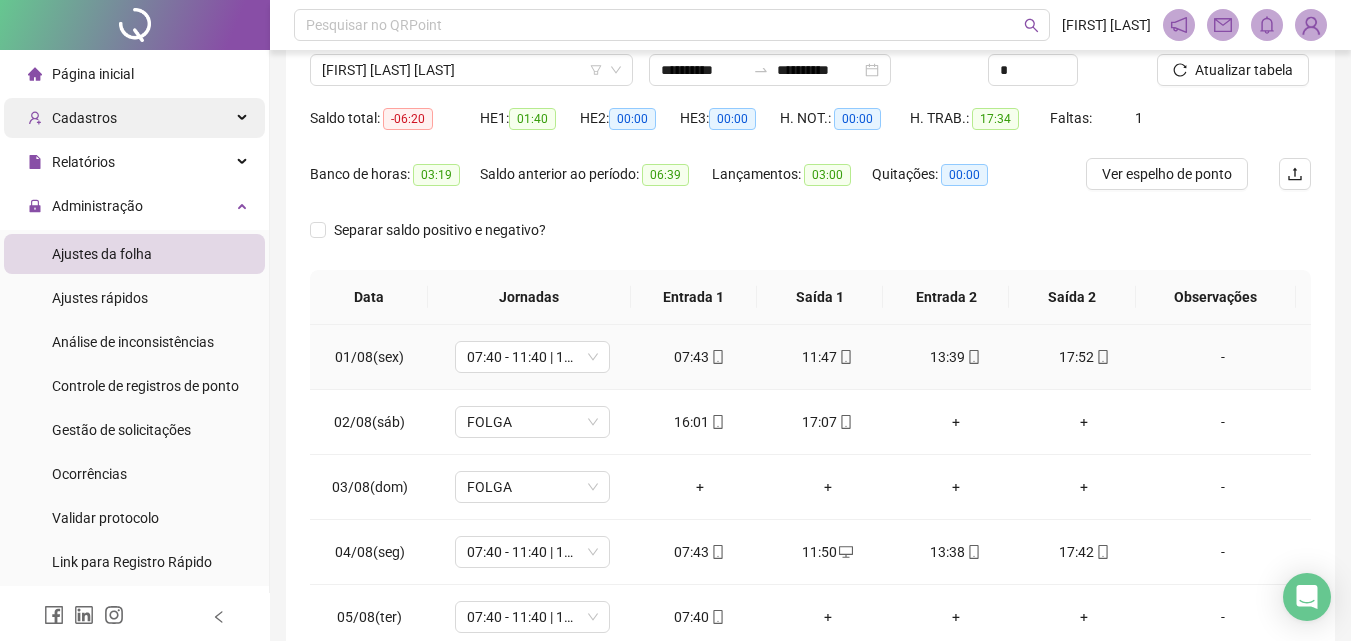 scroll, scrollTop: 0, scrollLeft: 0, axis: both 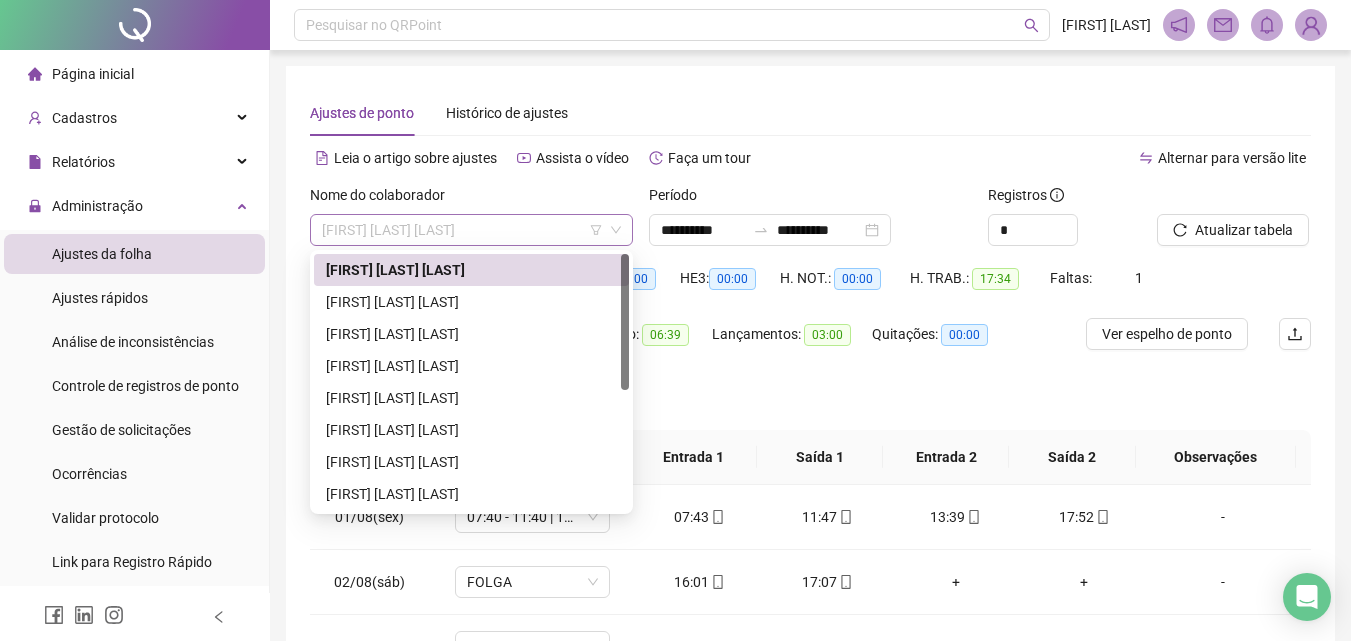 click on "[FIRST] [LAST] [LAST]" at bounding box center (471, 230) 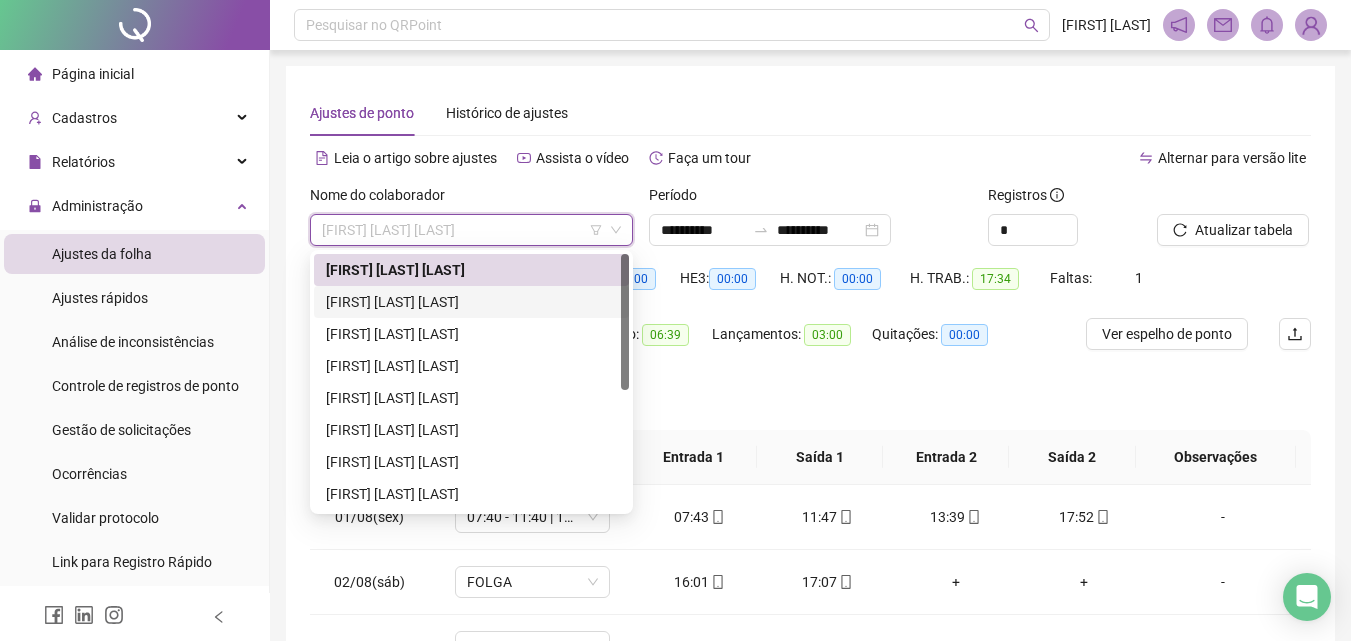 click on "[FIRST] [LAST] [LAST]" at bounding box center (471, 302) 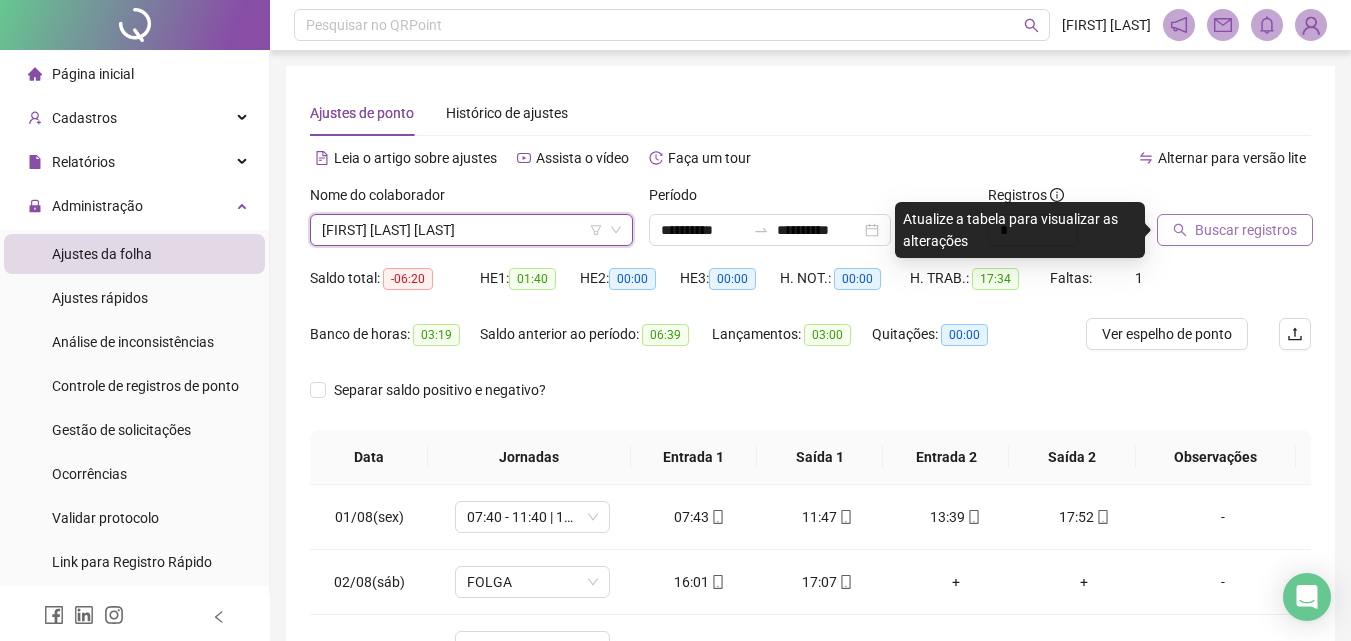 click on "Buscar registros" at bounding box center [1246, 230] 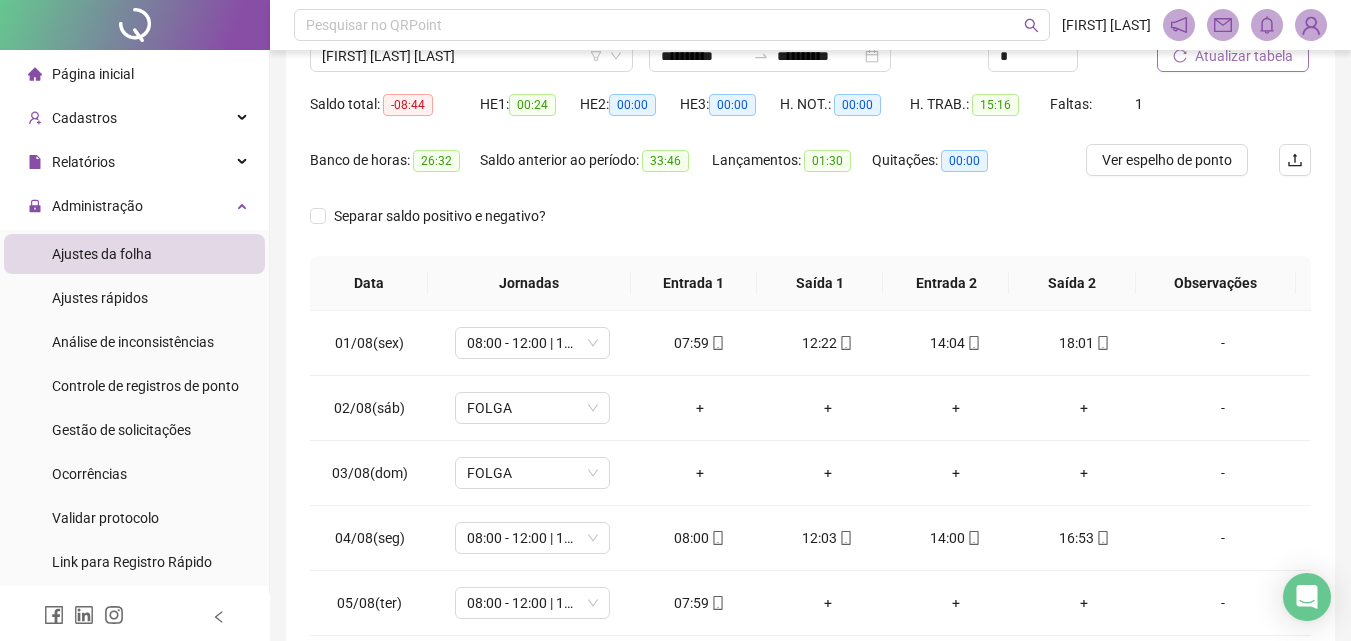scroll, scrollTop: 79, scrollLeft: 0, axis: vertical 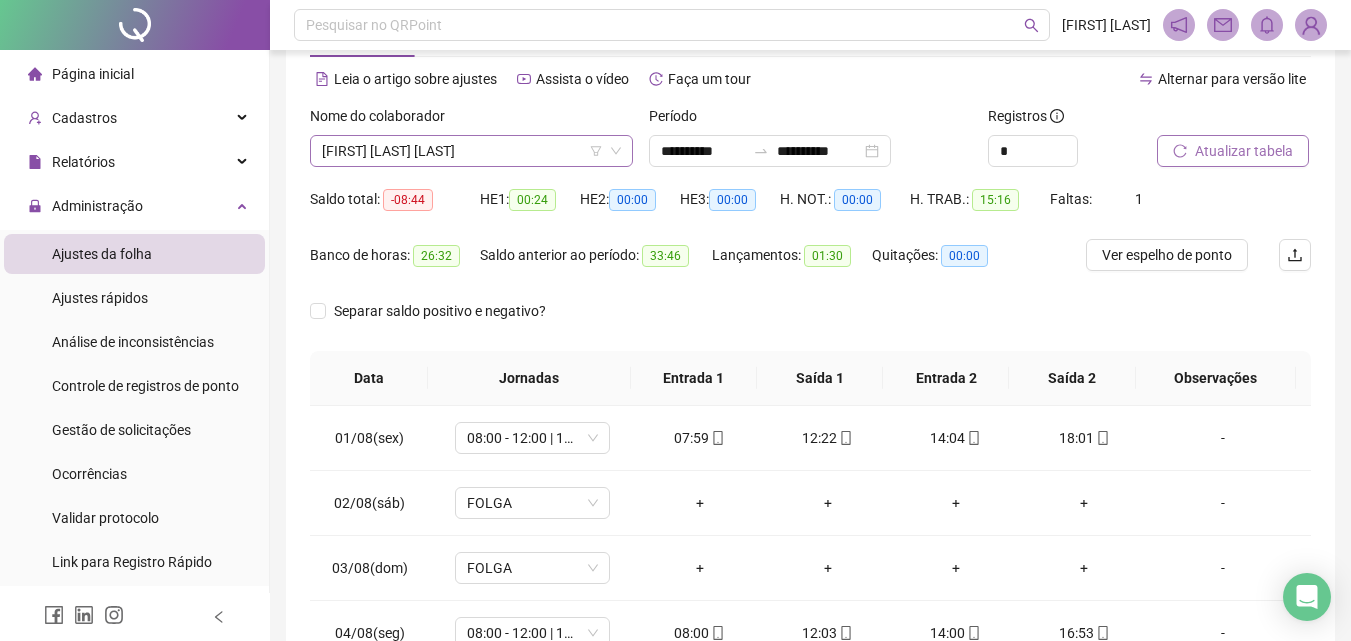 click on "[FIRST] [LAST] [LAST]" at bounding box center (471, 151) 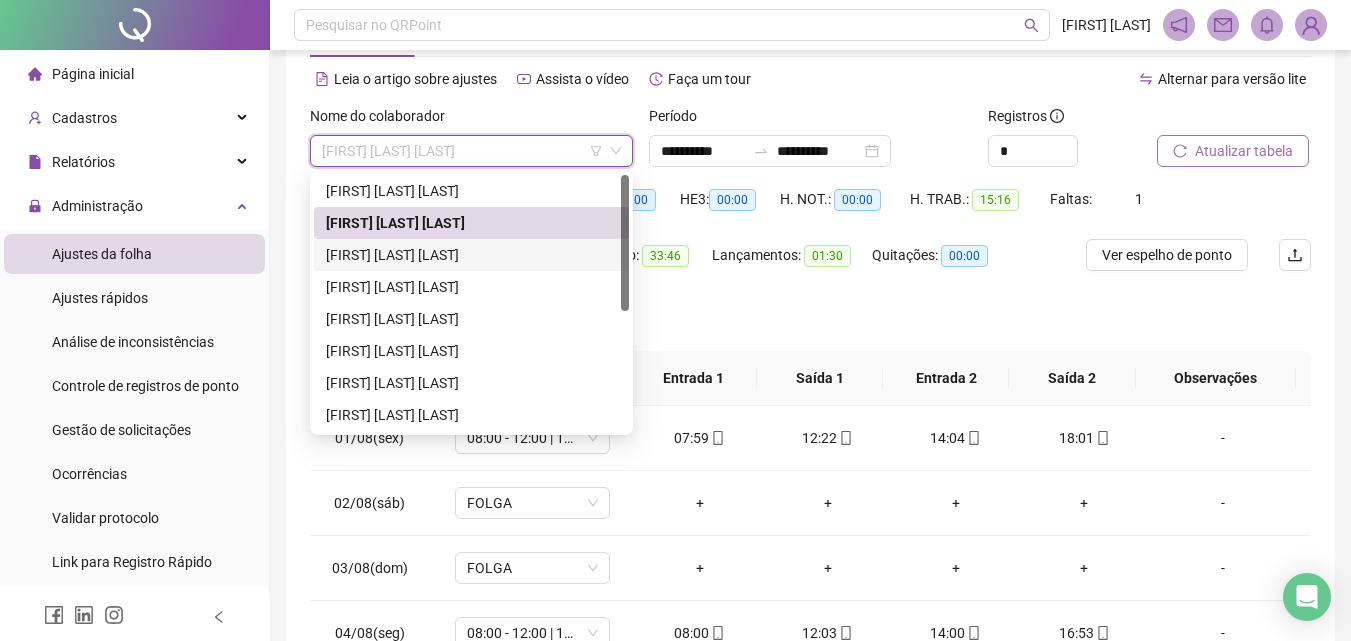 click on "[FIRST] [LAST] [LAST]" at bounding box center [471, 255] 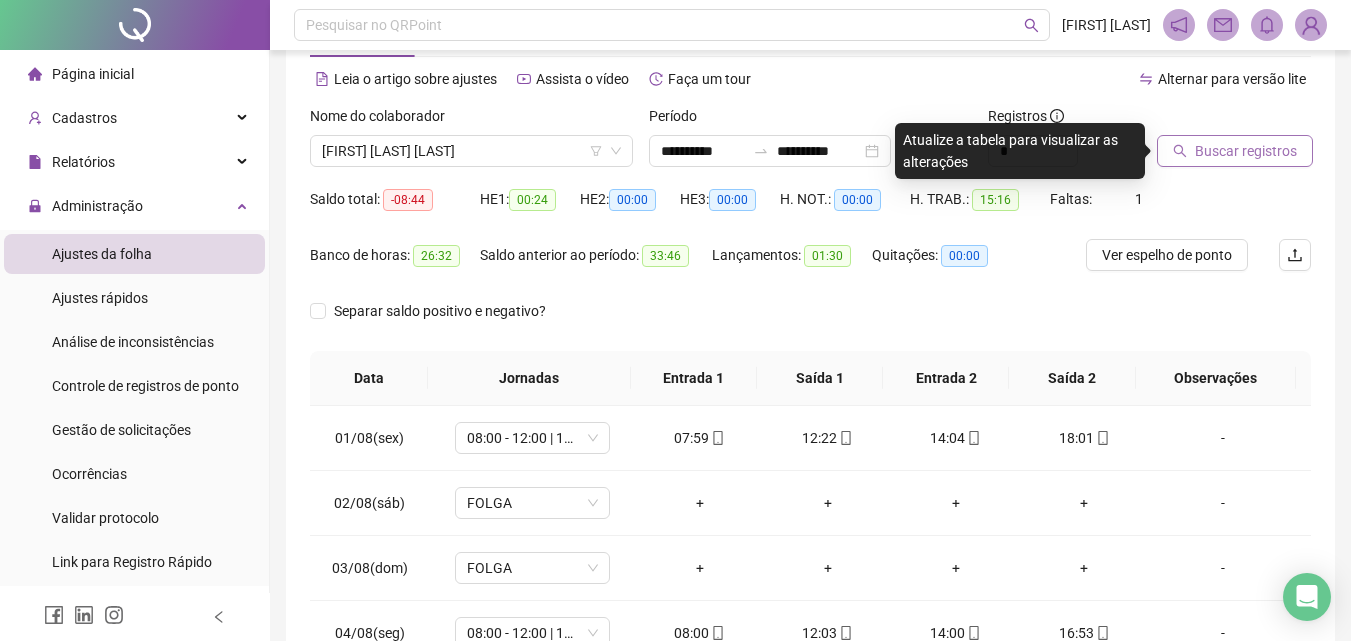 click on "Buscar registros" at bounding box center (1246, 151) 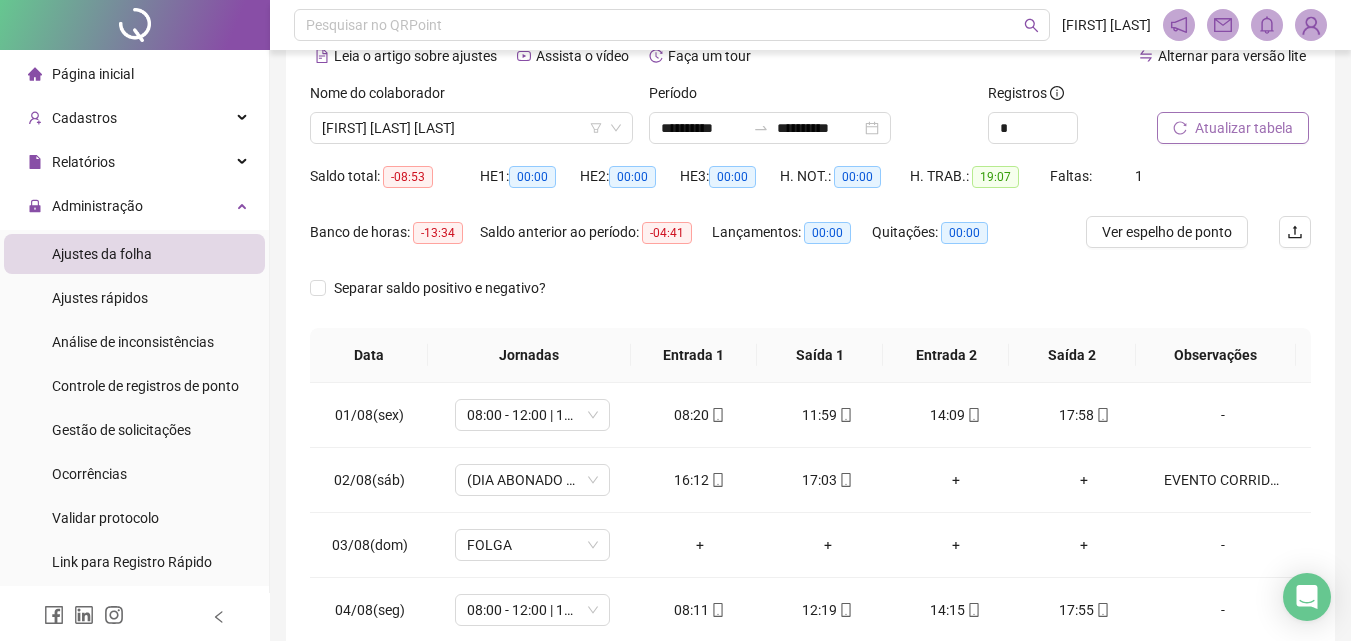 scroll, scrollTop: 0, scrollLeft: 0, axis: both 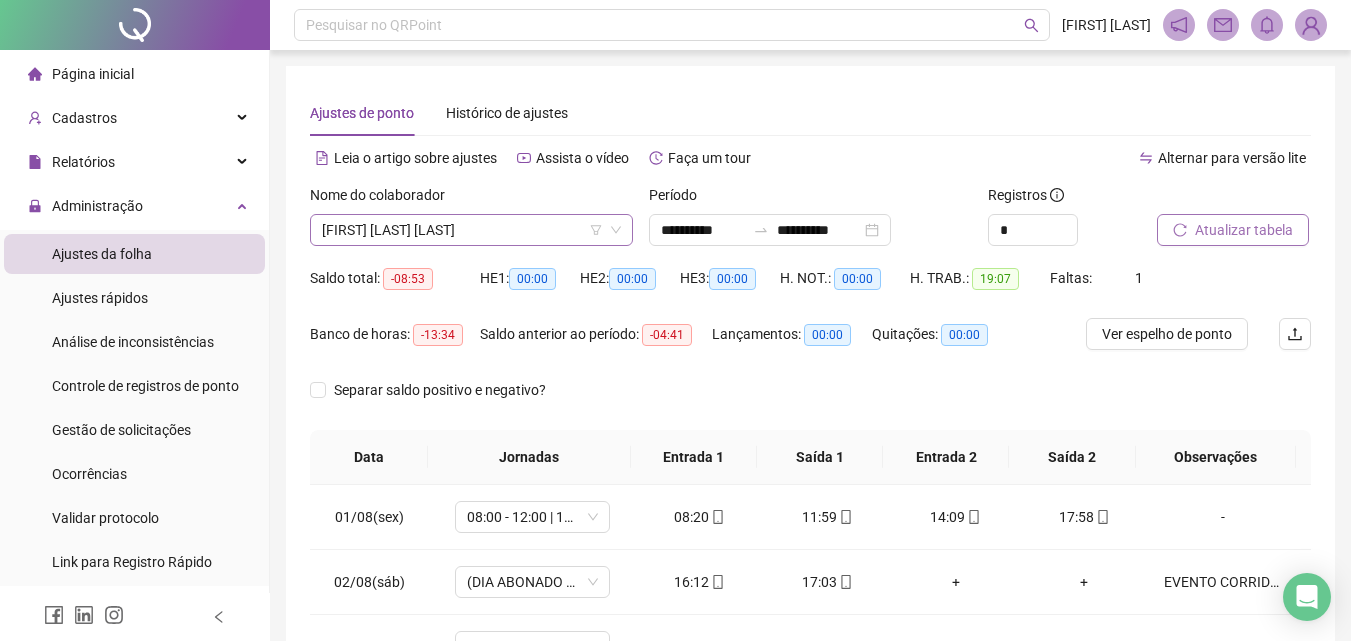 click on "[FIRST] [LAST] [LAST]" at bounding box center (471, 230) 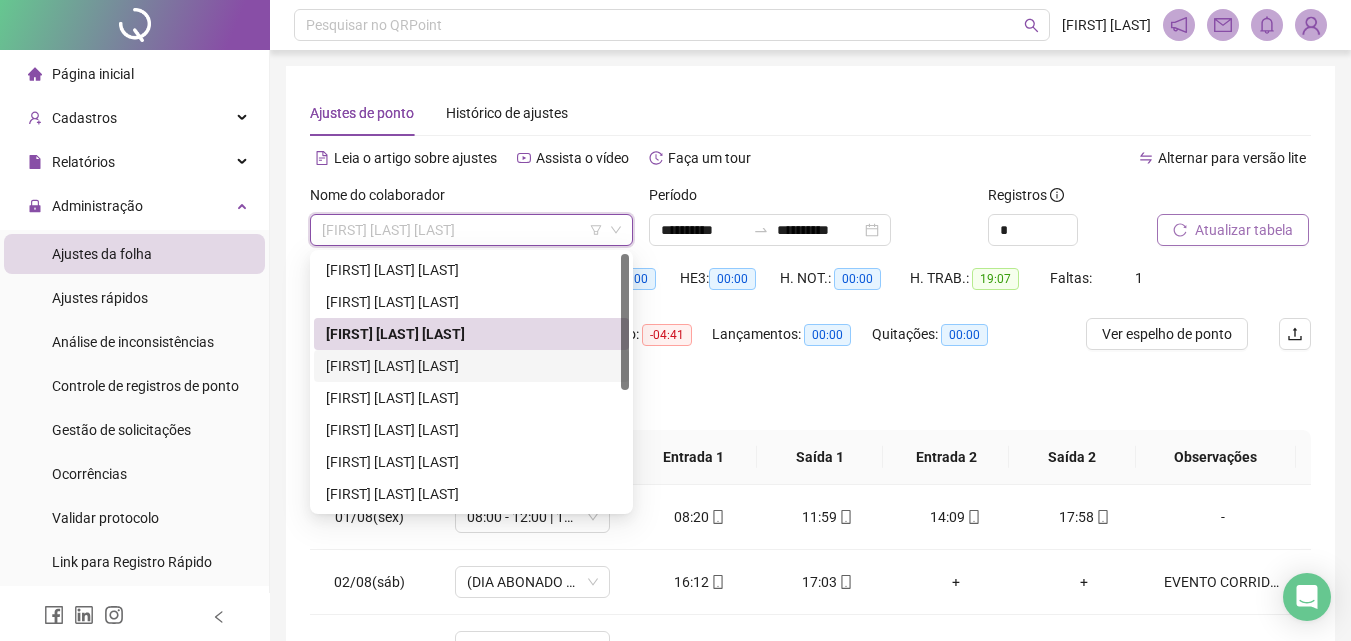 click on "[FIRST] [LAST] [LAST]" at bounding box center [471, 366] 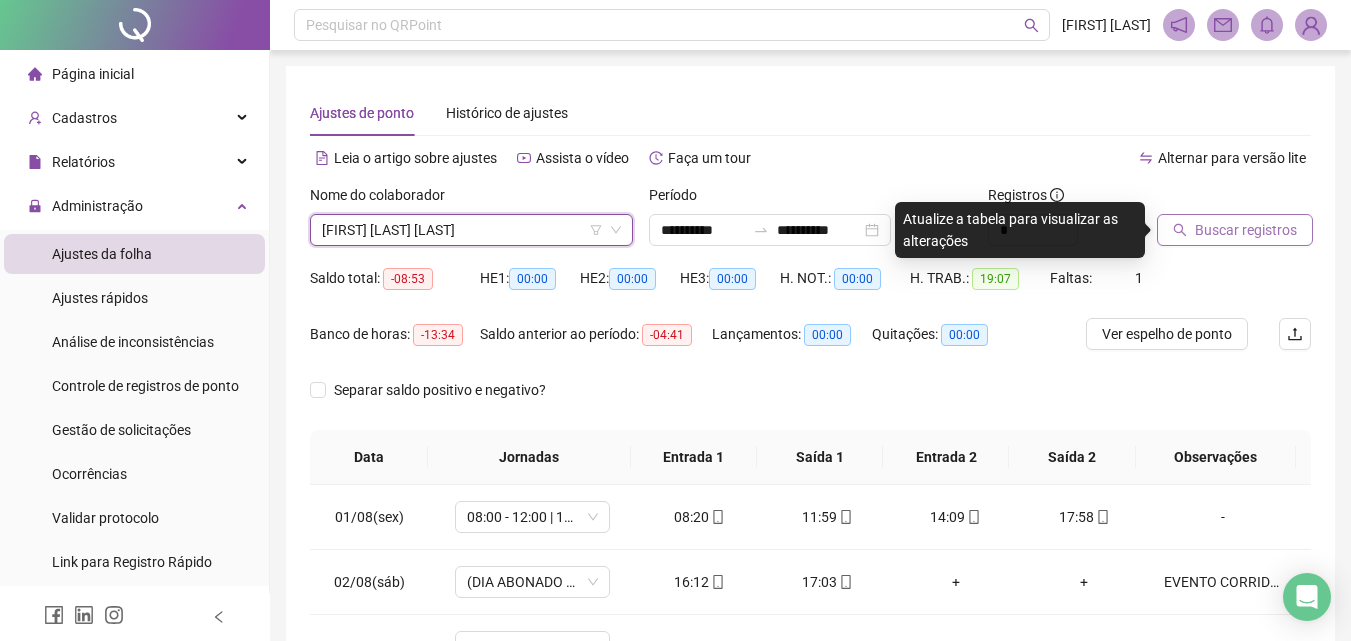 click on "Buscar registros" at bounding box center (1235, 230) 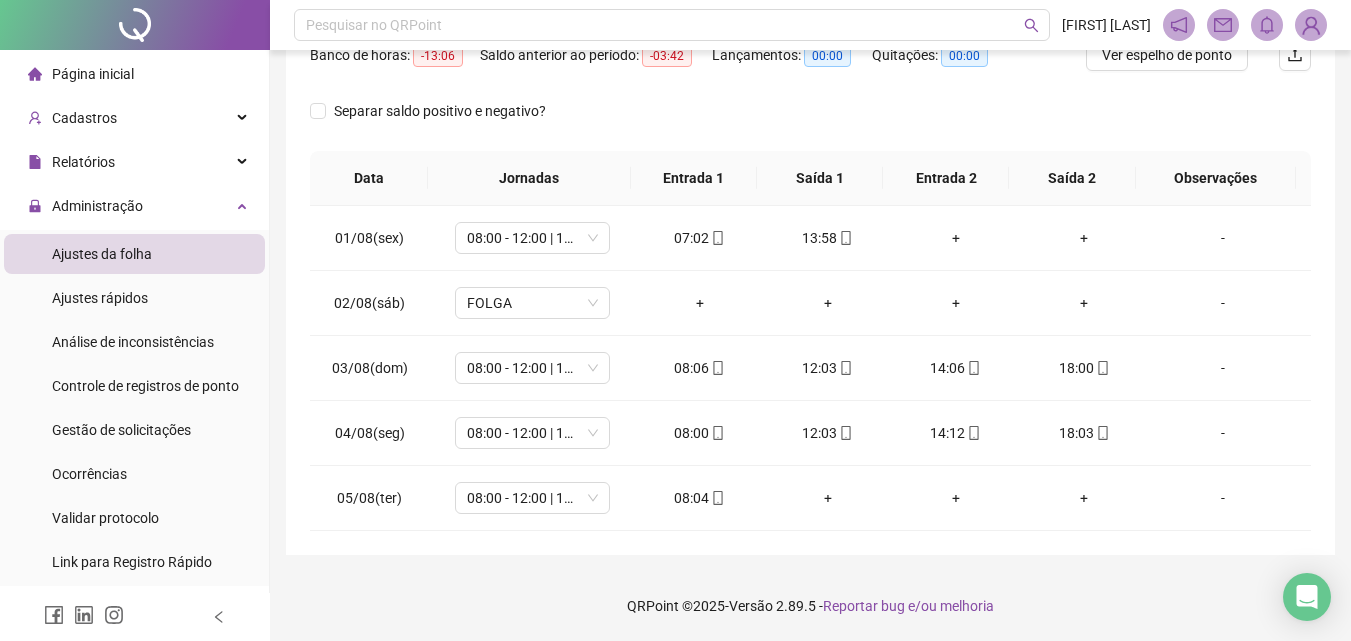 scroll, scrollTop: 0, scrollLeft: 0, axis: both 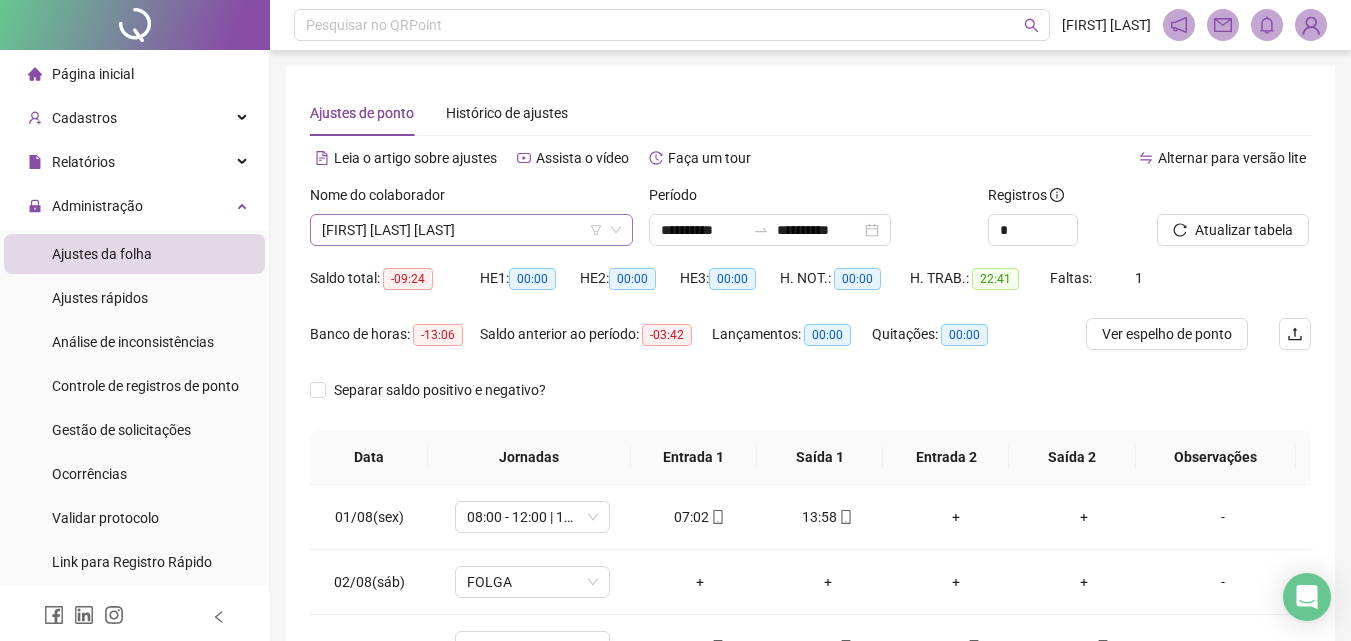 click on "[FIRST] [LAST] [LAST]" at bounding box center (471, 230) 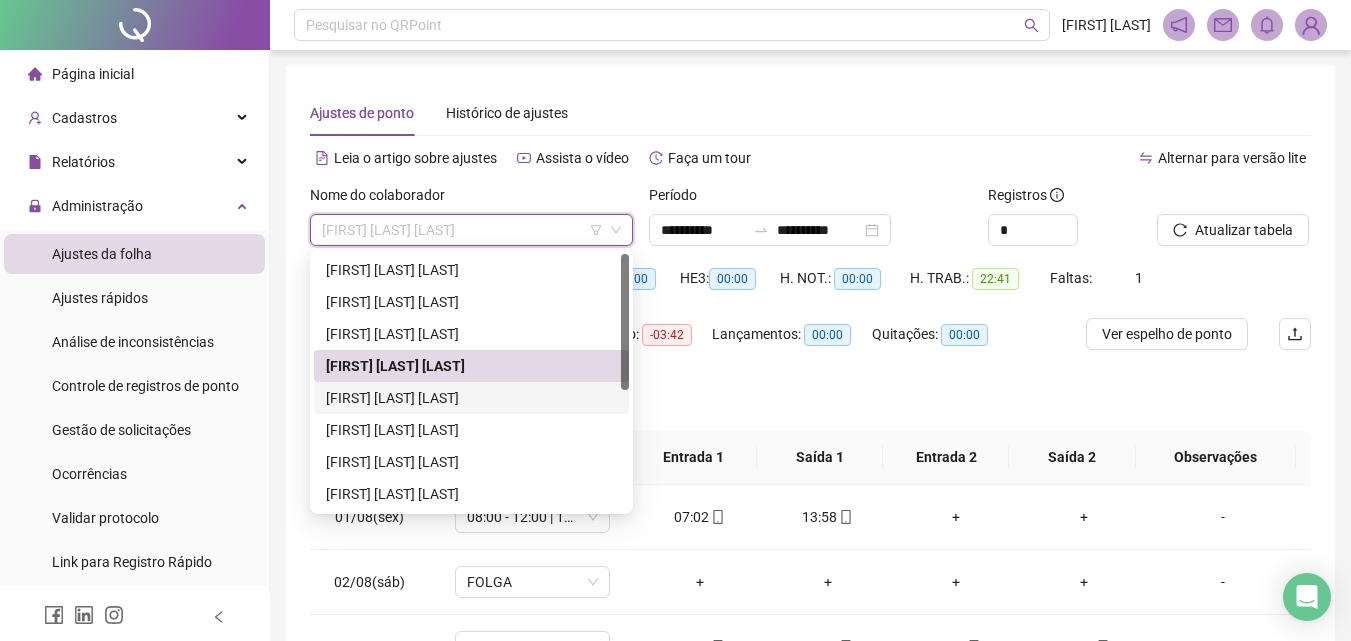 click on "[FIRST] [LAST] [LAST]" at bounding box center (471, 398) 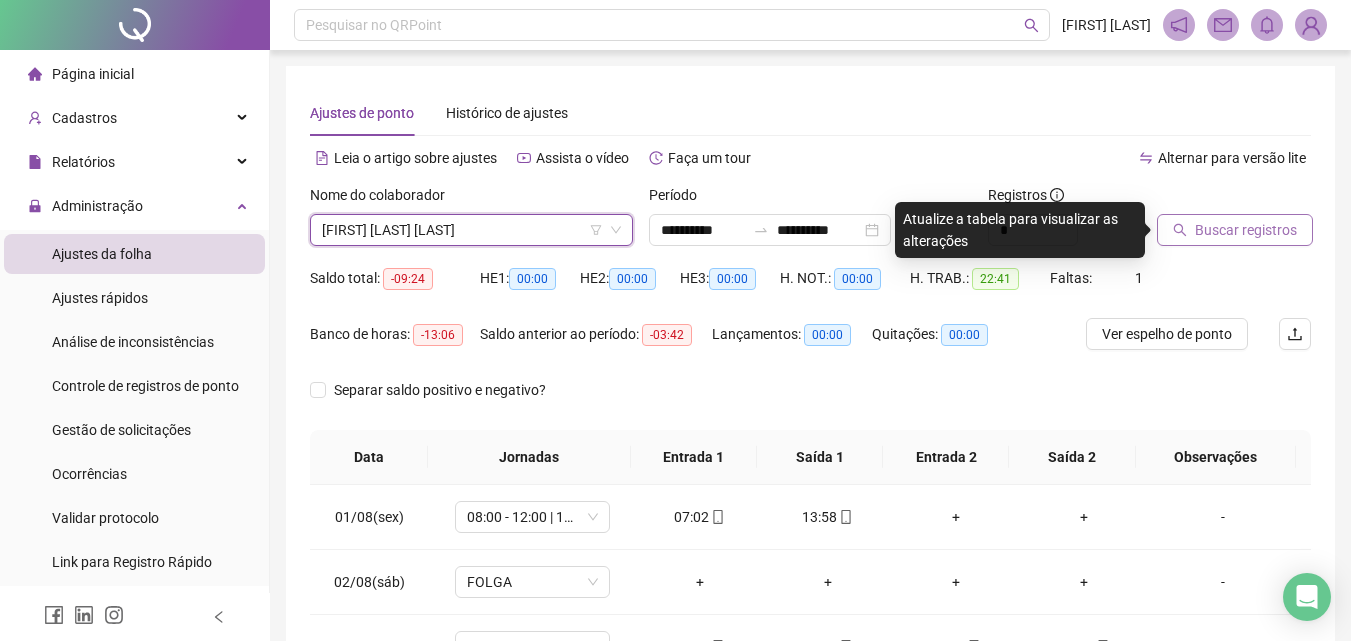 click on "Buscar registros" at bounding box center [1235, 230] 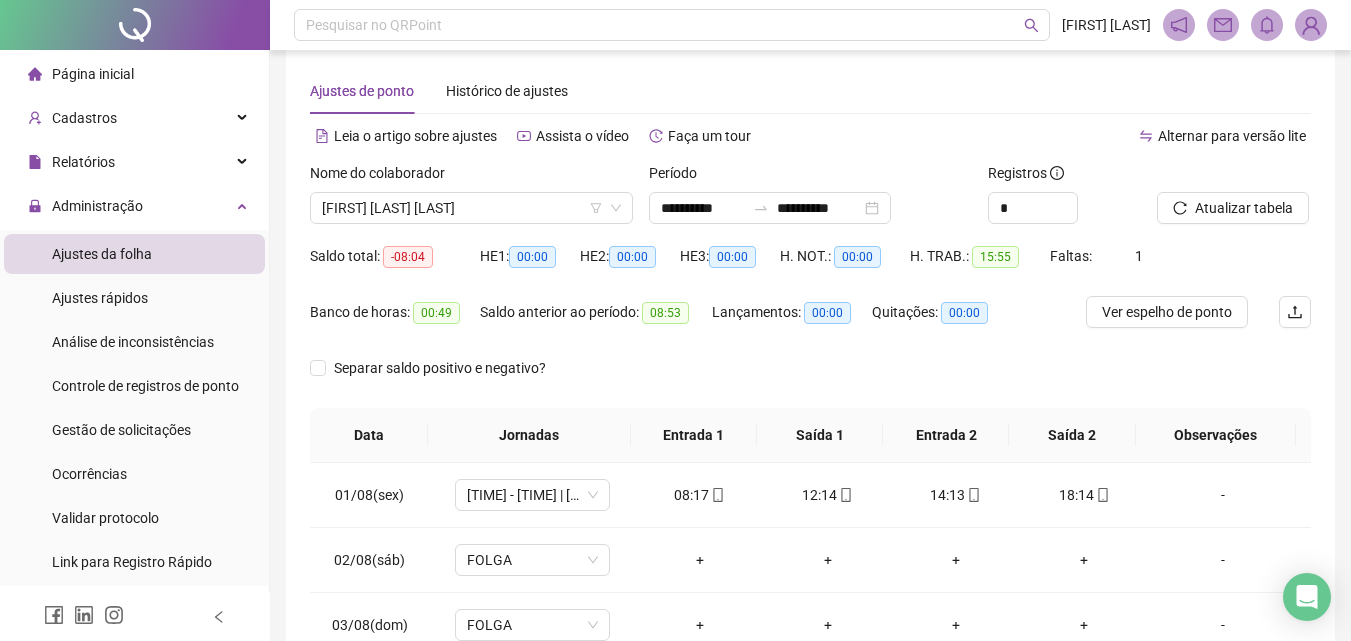 scroll, scrollTop: 0, scrollLeft: 0, axis: both 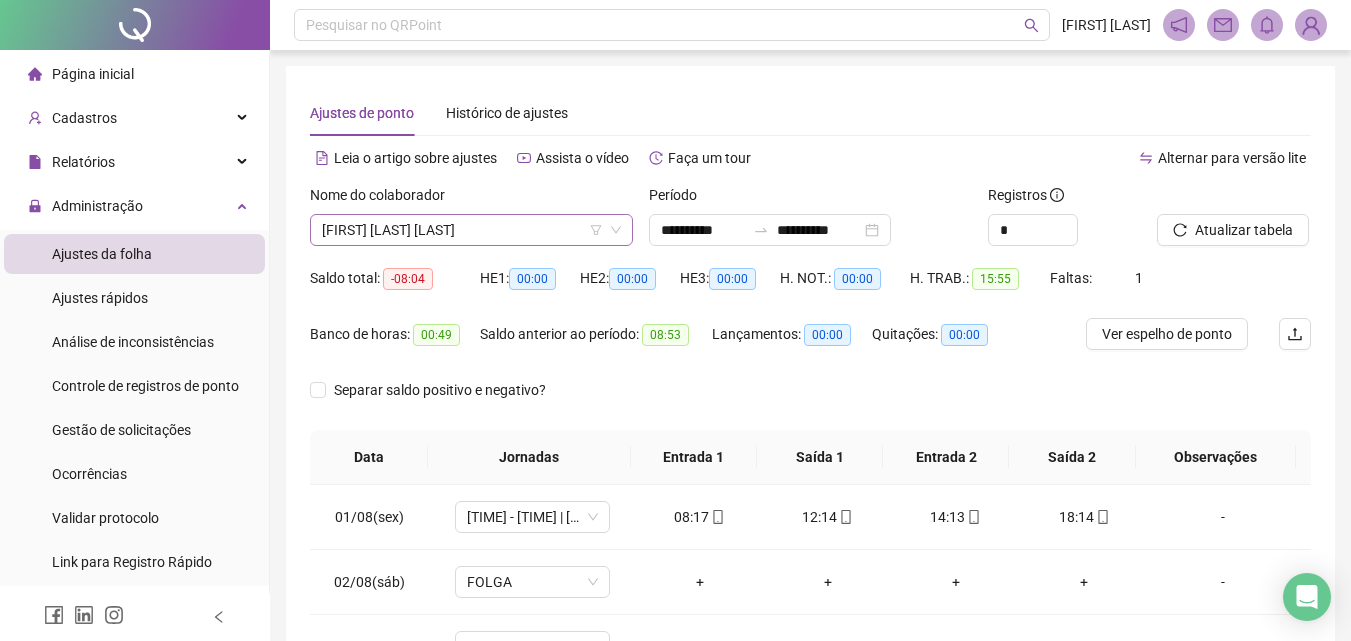 click on "[FIRST] [LAST] [LAST]" at bounding box center [471, 230] 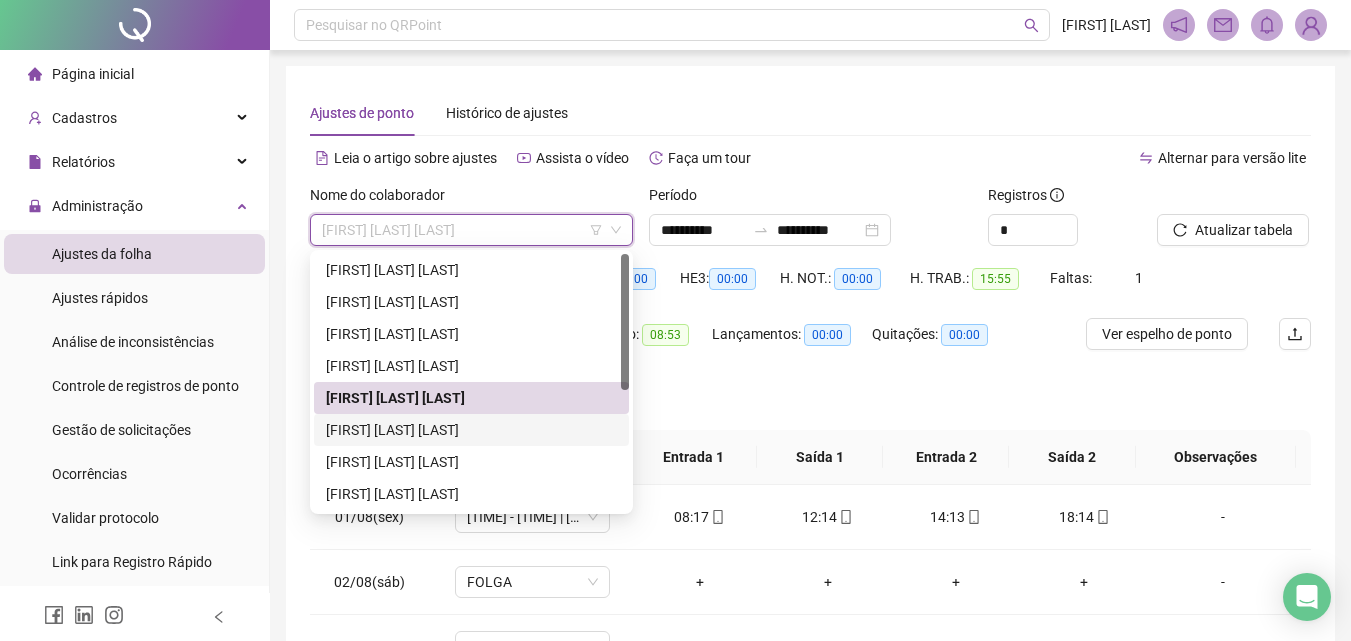 click on "[FIRST] [LAST] [LAST]" at bounding box center [471, 430] 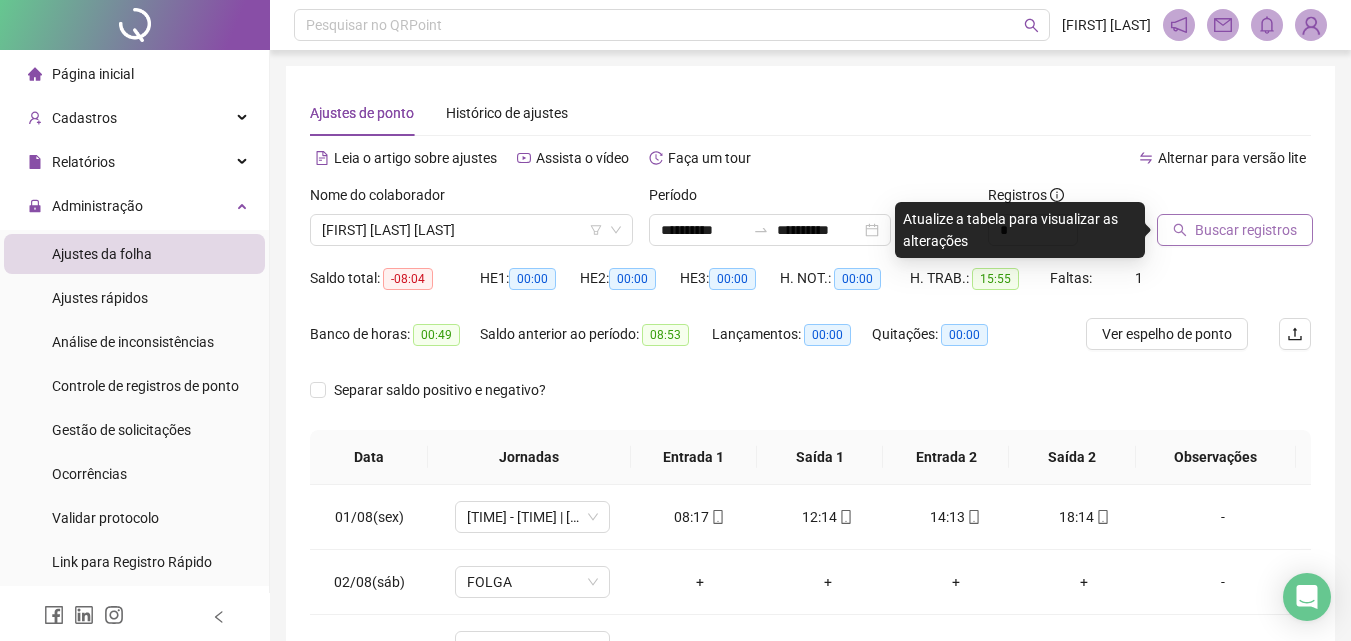 click on "Buscar registros" at bounding box center (1235, 230) 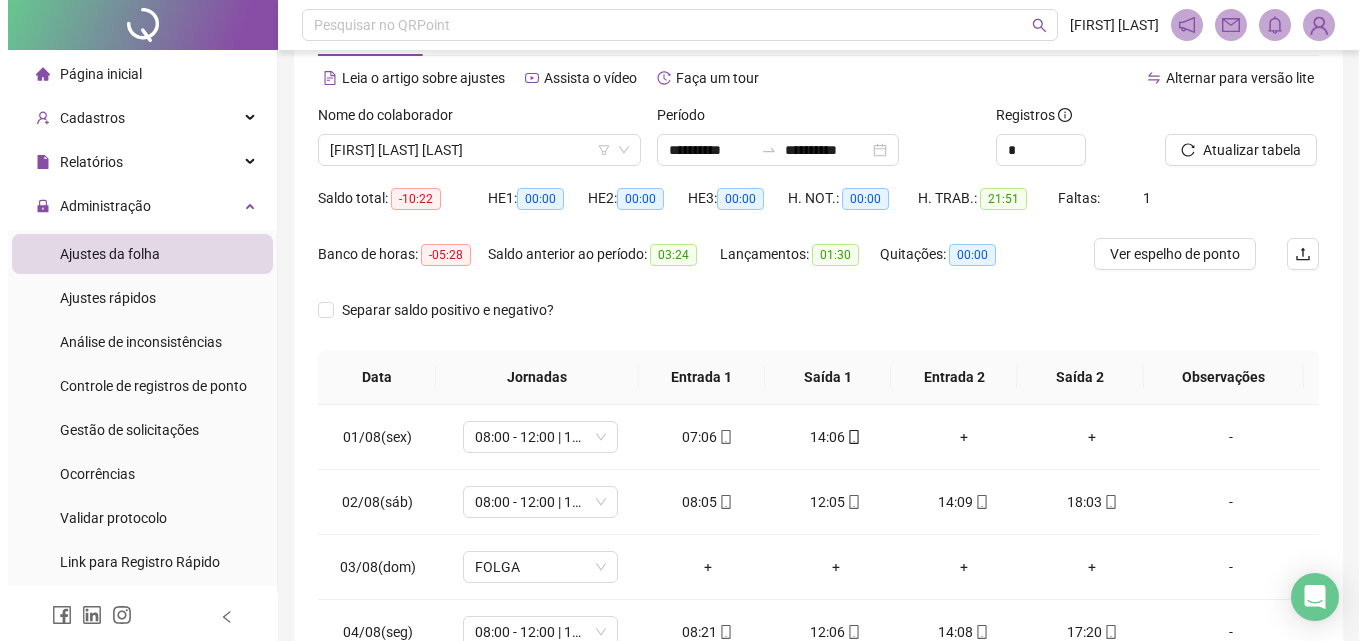 scroll, scrollTop: 79, scrollLeft: 0, axis: vertical 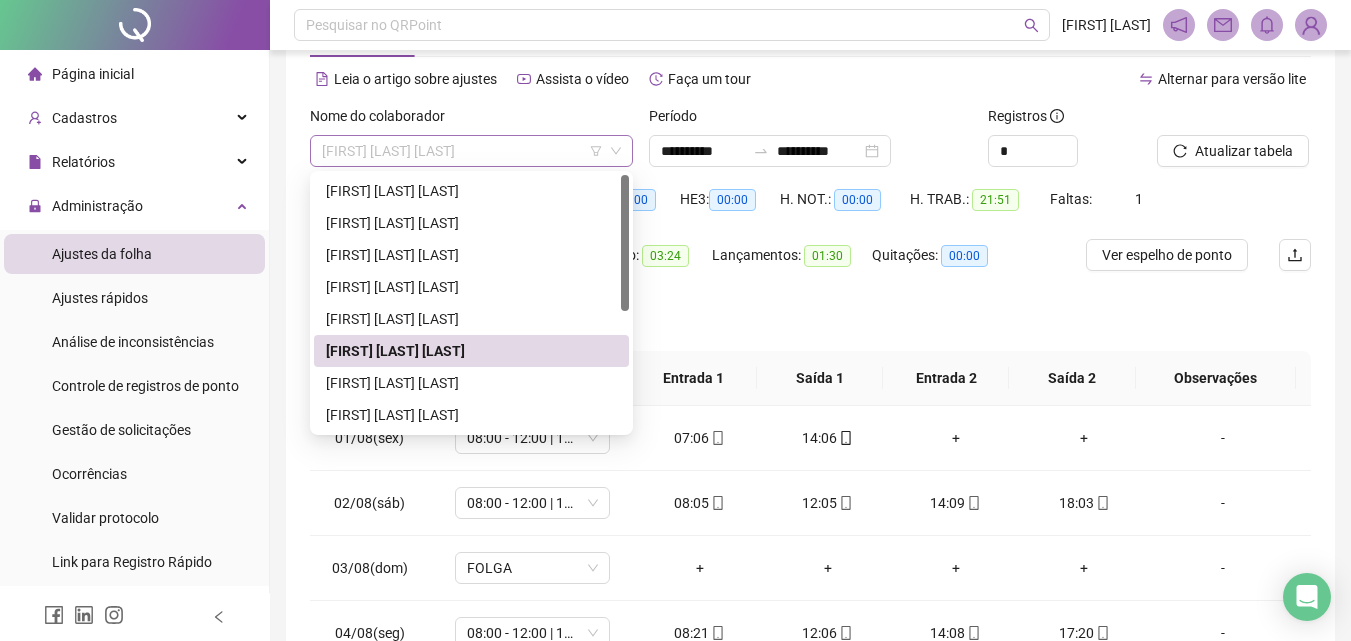 click on "[FIRST] [LAST] [LAST]" at bounding box center (471, 151) 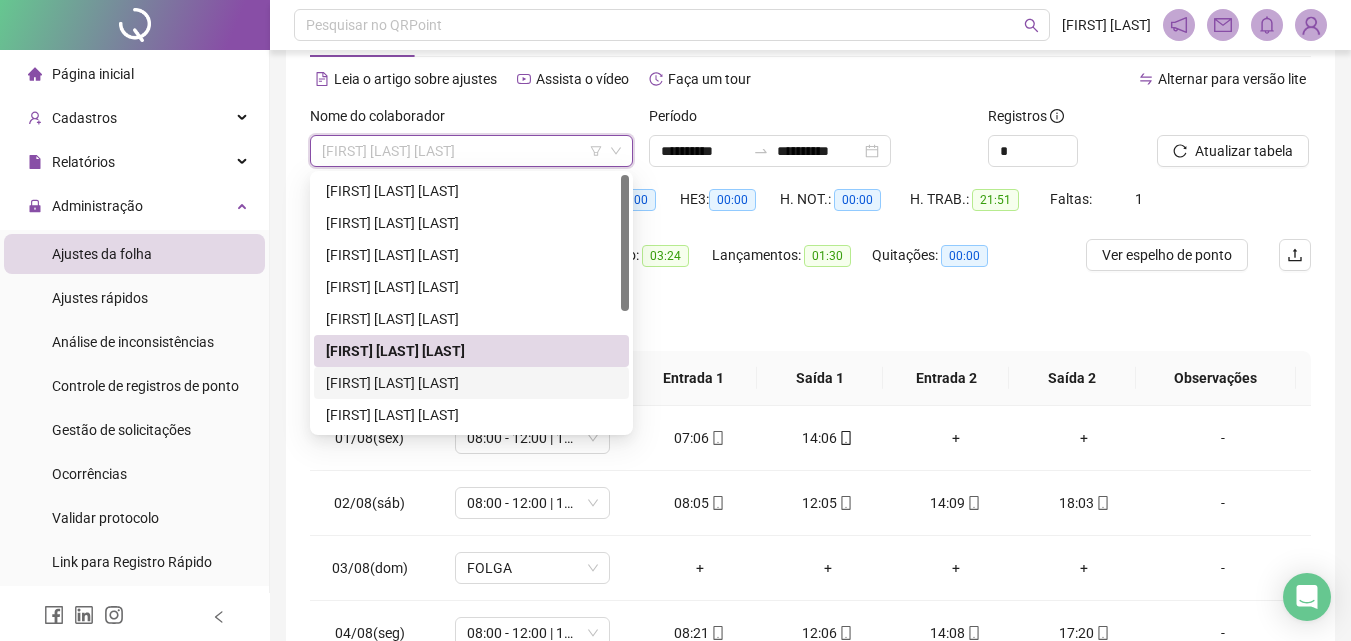 click on "[FIRST] [LAST] [LAST]" at bounding box center [471, 383] 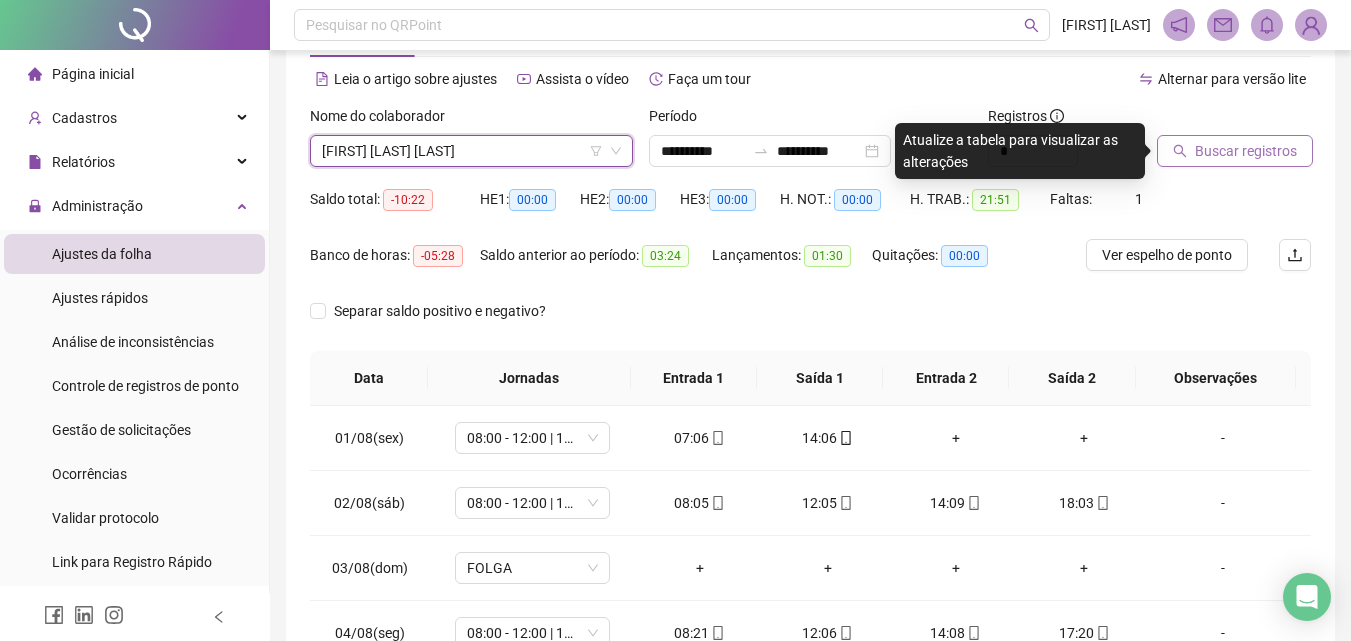 click on "Buscar registros" at bounding box center (1246, 151) 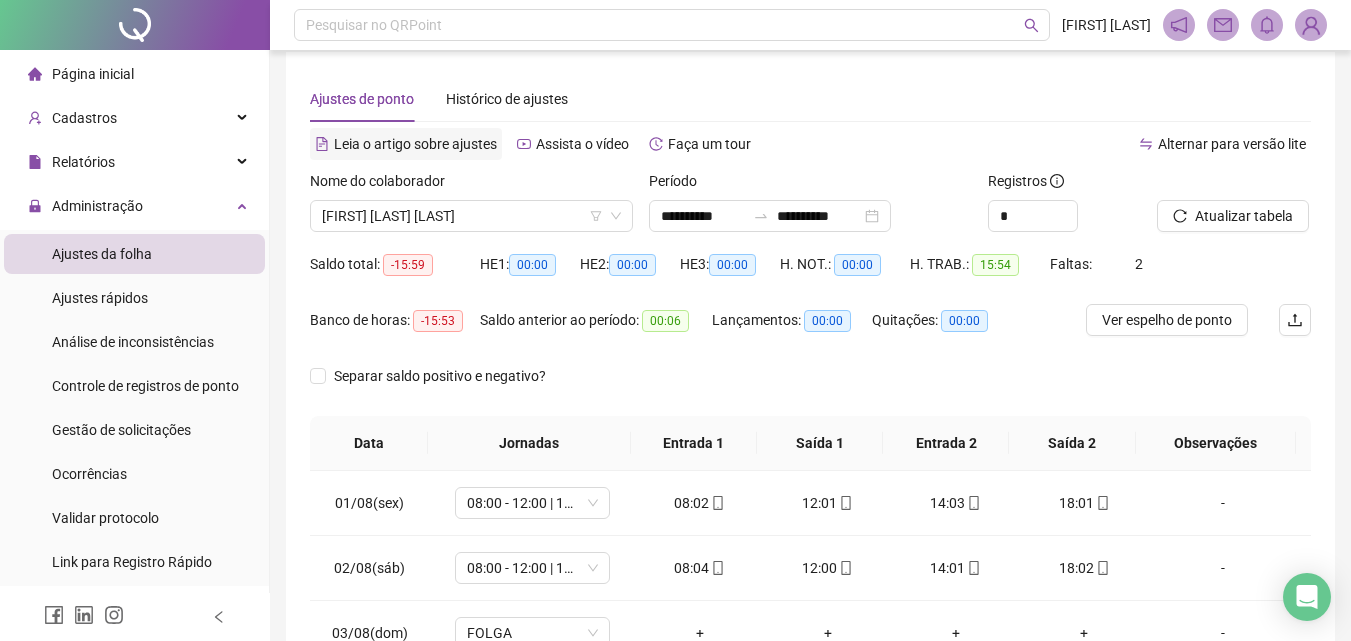 scroll, scrollTop: 0, scrollLeft: 0, axis: both 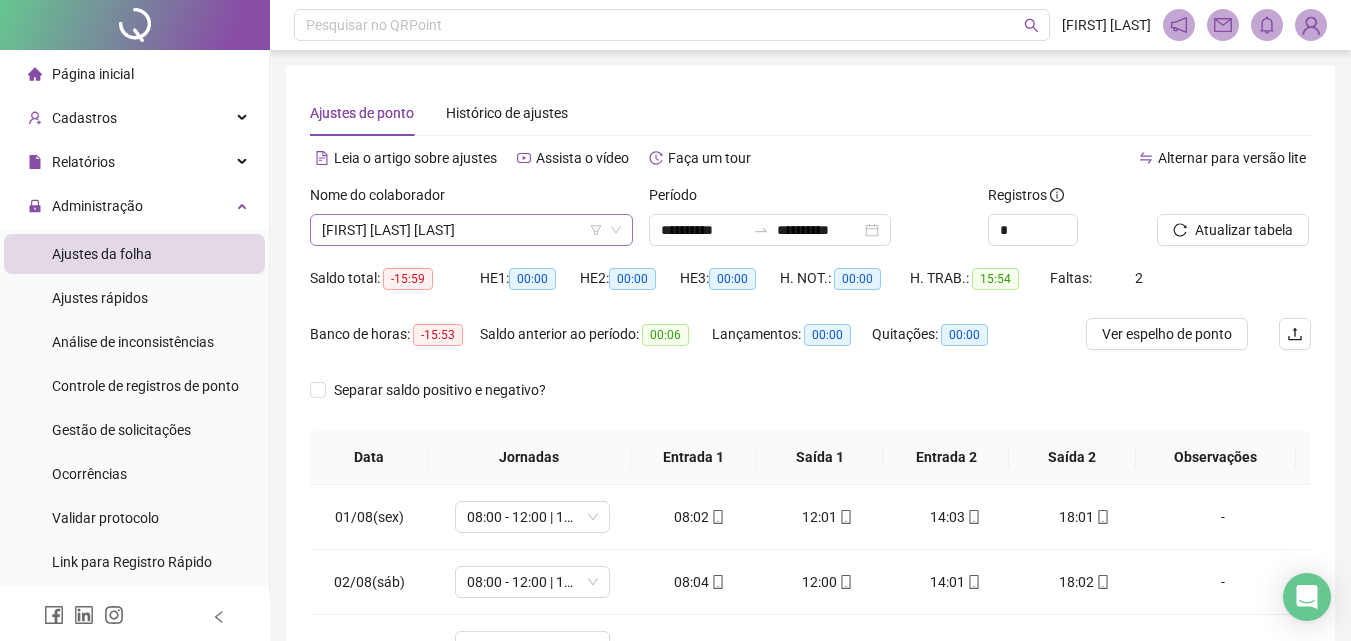 click on "[FIRST] [LAST] [LAST]" at bounding box center (471, 230) 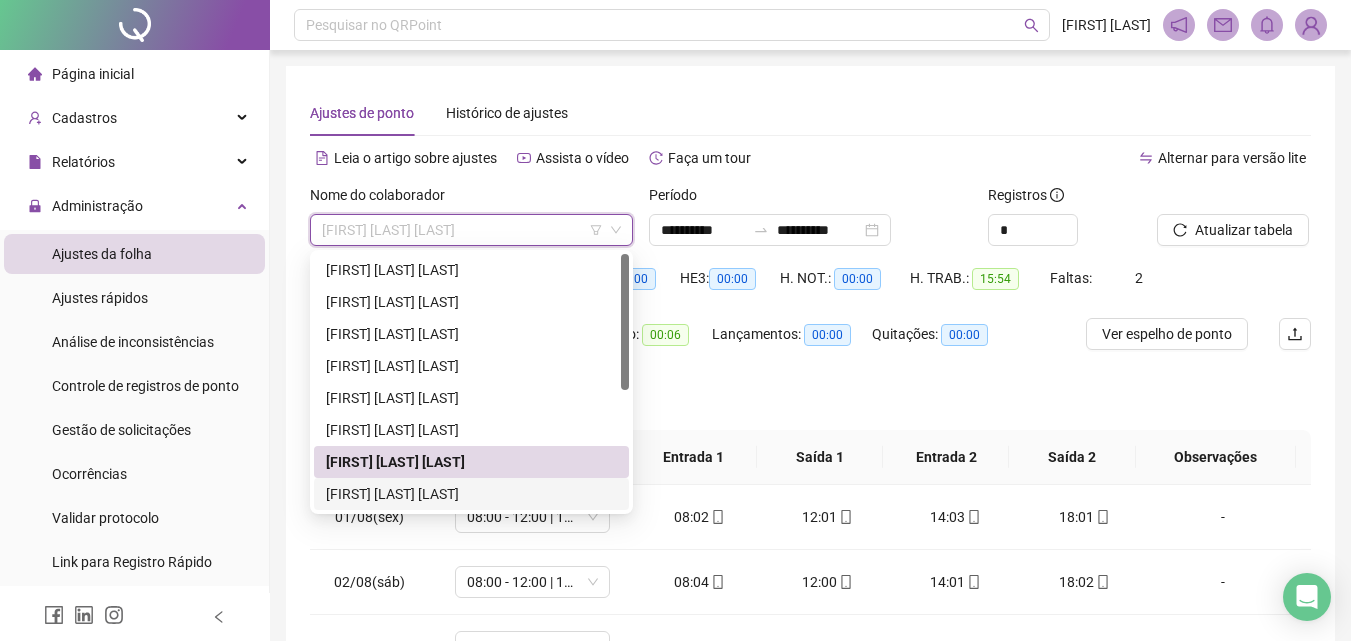 click on "[FIRST] [LAST] [LAST]" at bounding box center (471, 494) 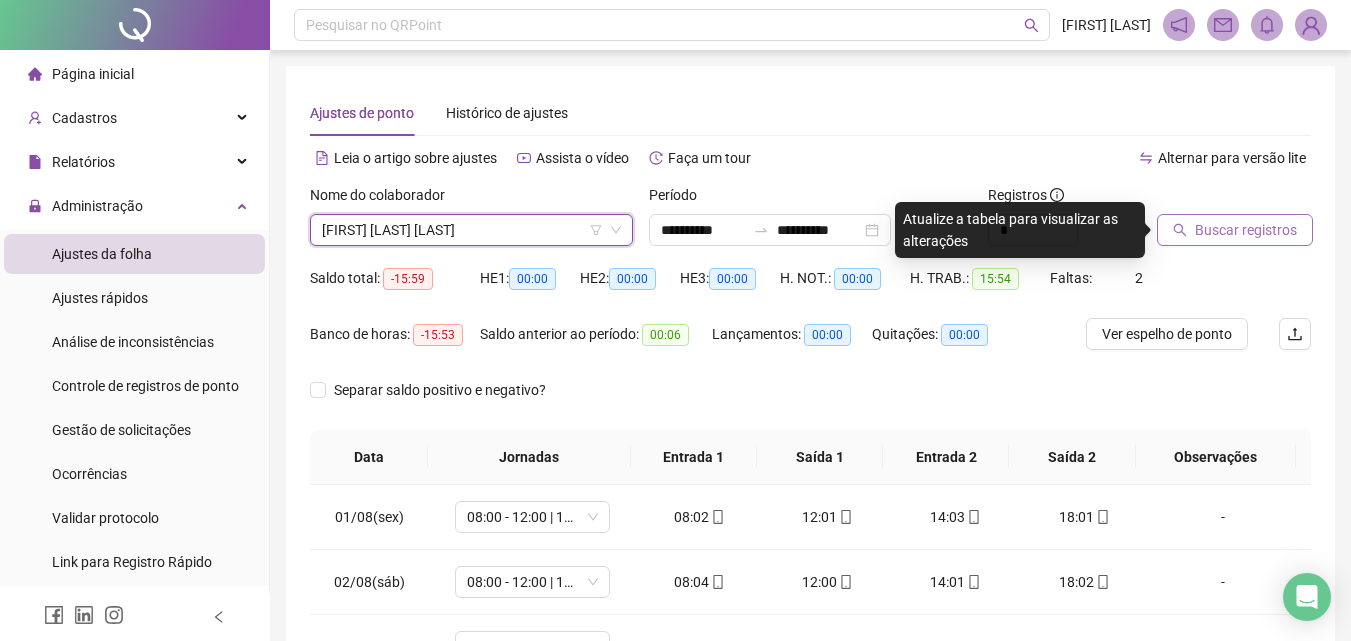 click on "Buscar registros" at bounding box center (1246, 230) 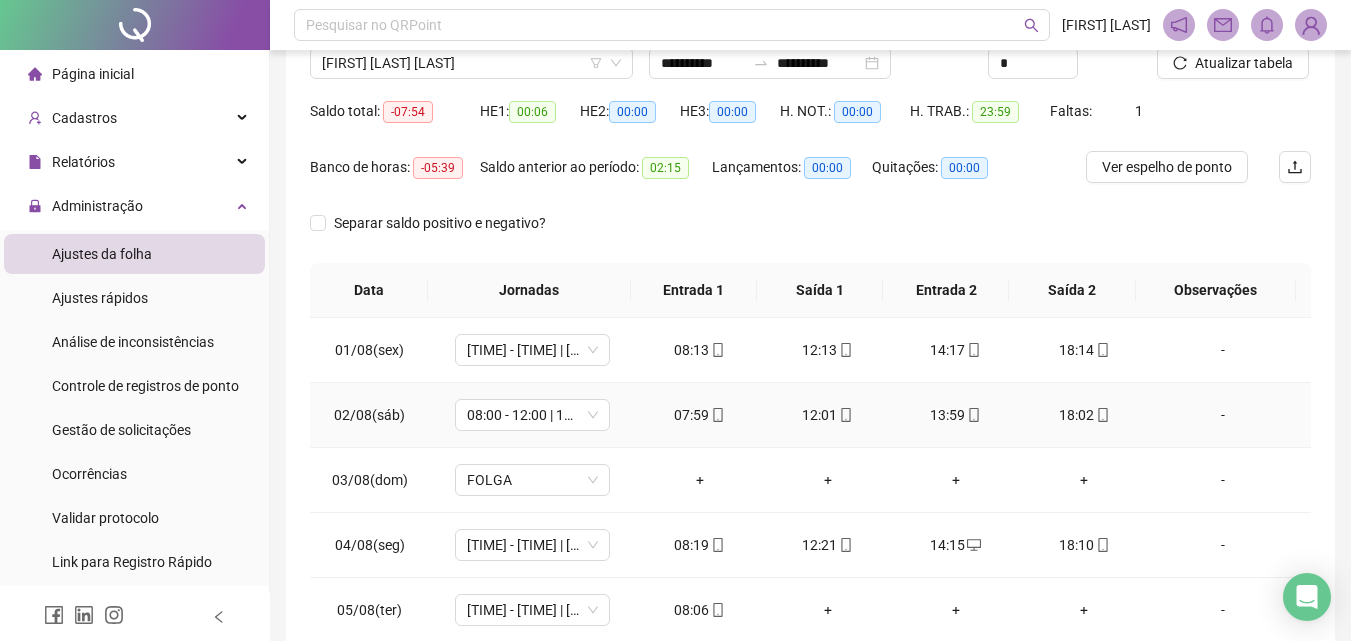 scroll, scrollTop: 79, scrollLeft: 0, axis: vertical 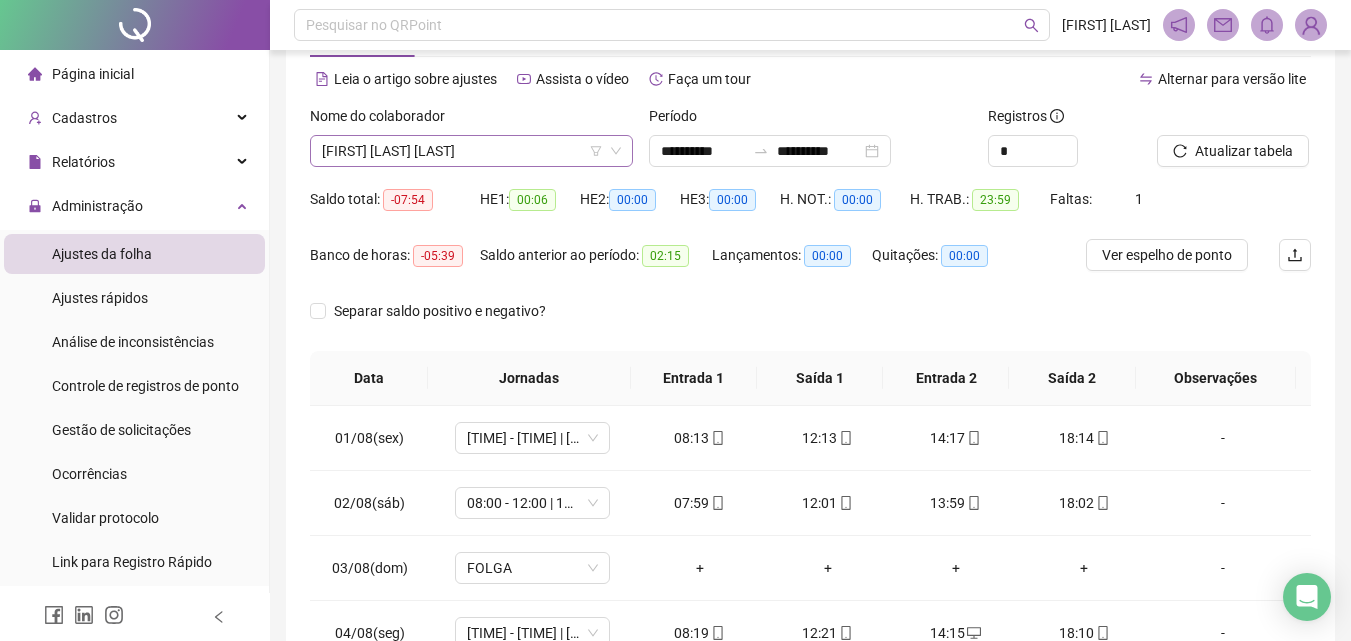 click on "[FIRST] [LAST] [LAST]" at bounding box center (471, 151) 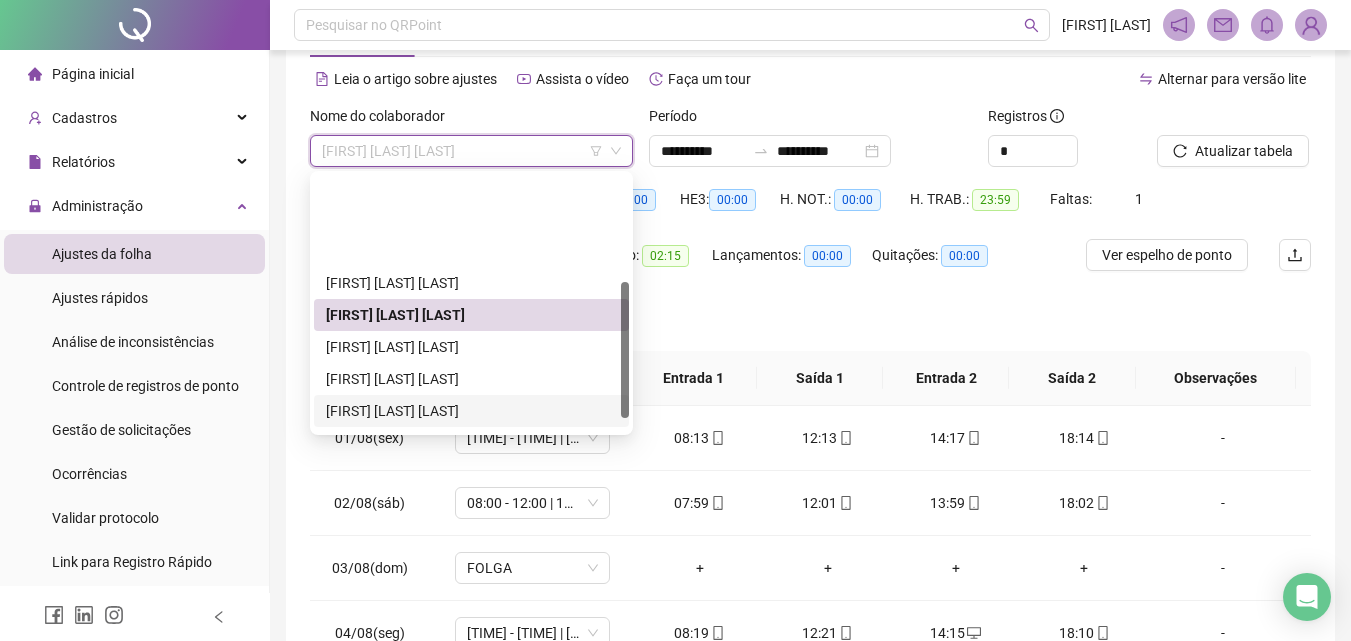 scroll, scrollTop: 200, scrollLeft: 0, axis: vertical 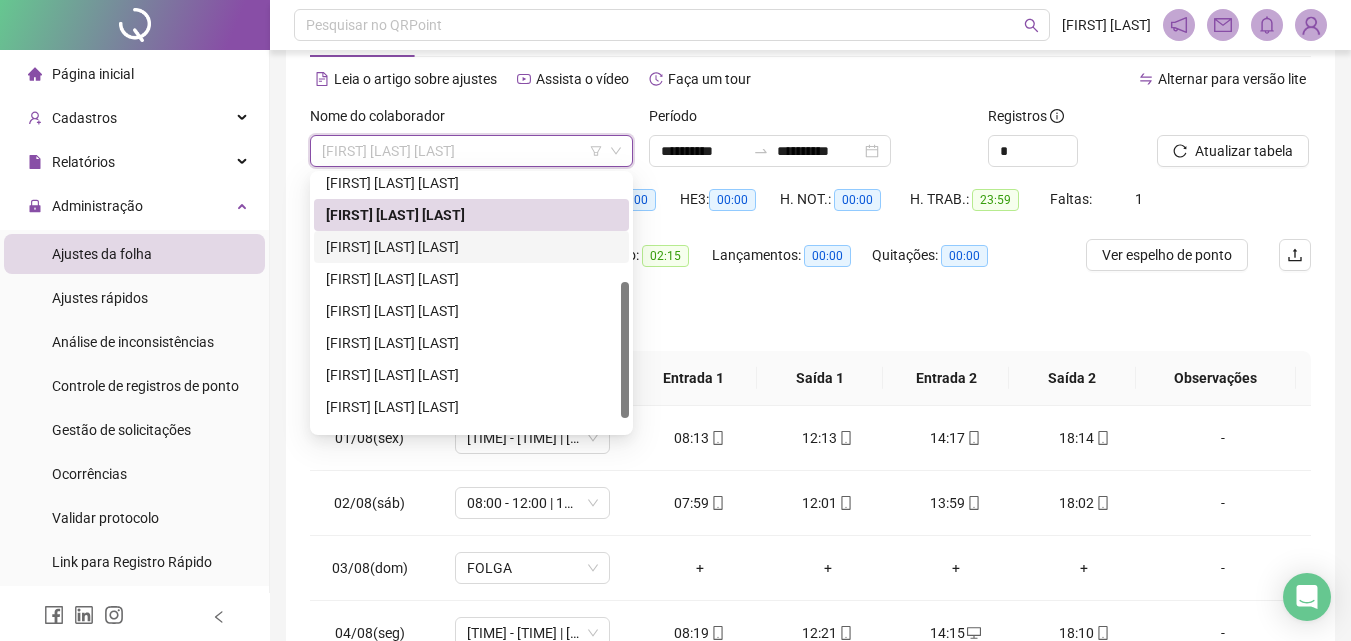 click on "[FIRST] [LAST] [LAST]" at bounding box center (471, 247) 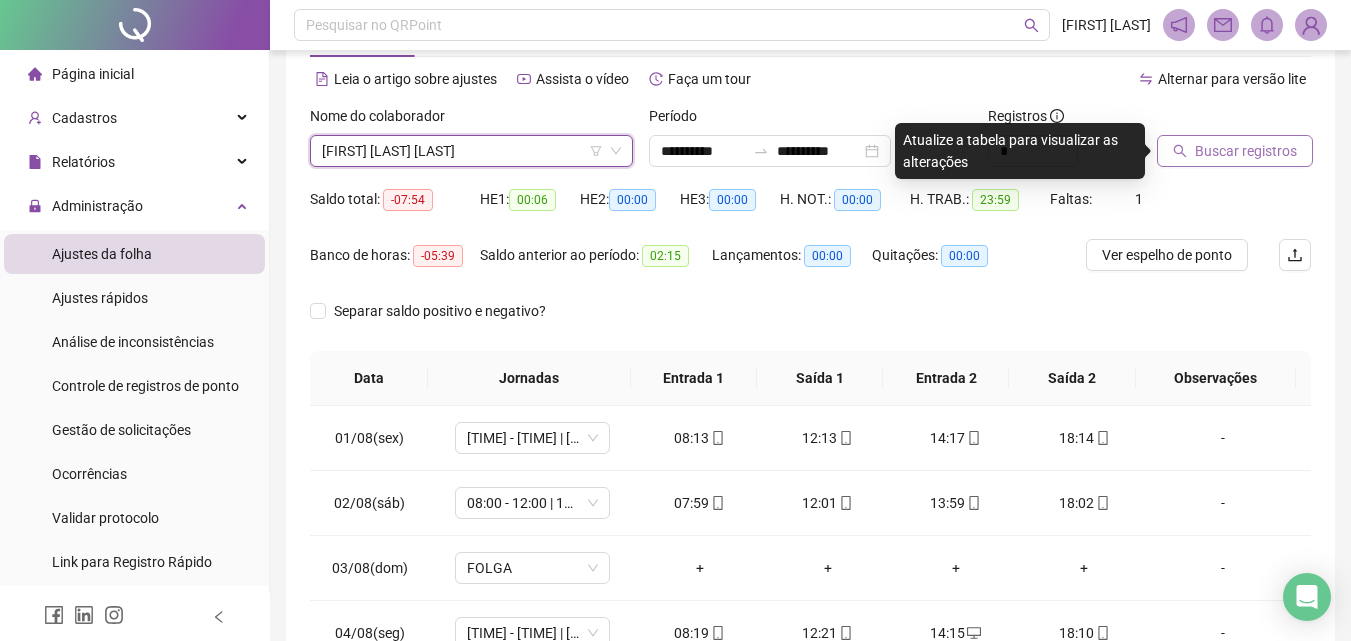 click on "Buscar registros" at bounding box center [1246, 151] 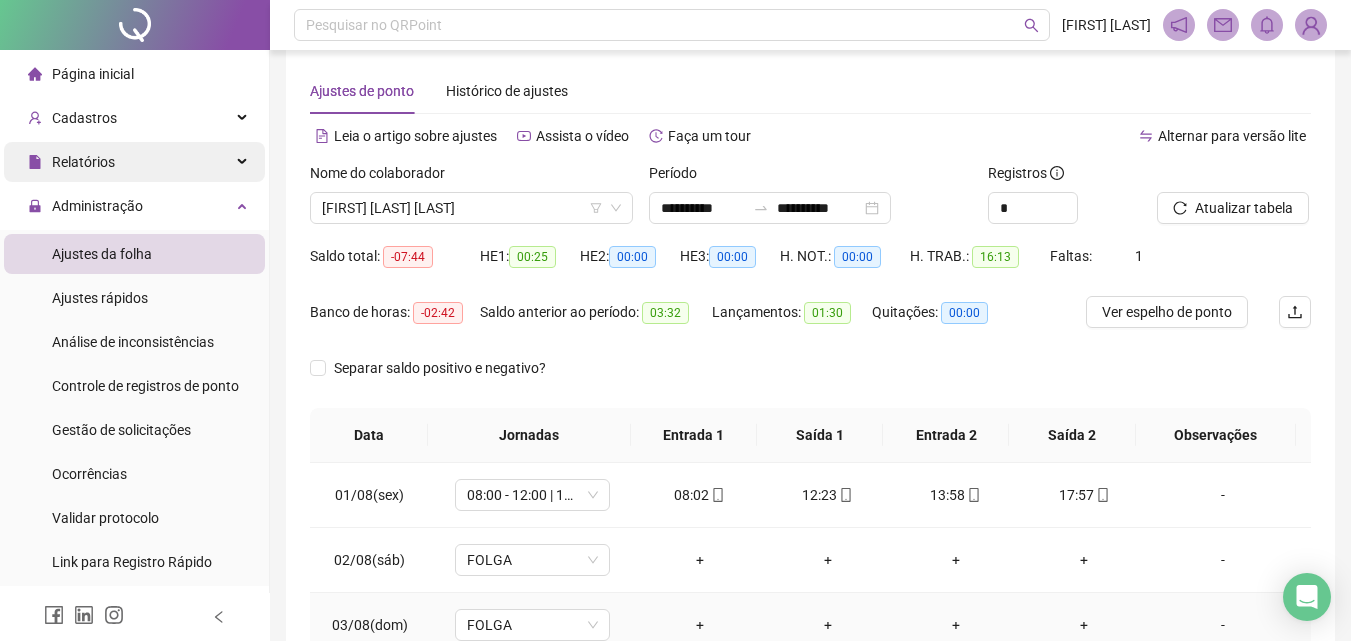 scroll, scrollTop: 0, scrollLeft: 0, axis: both 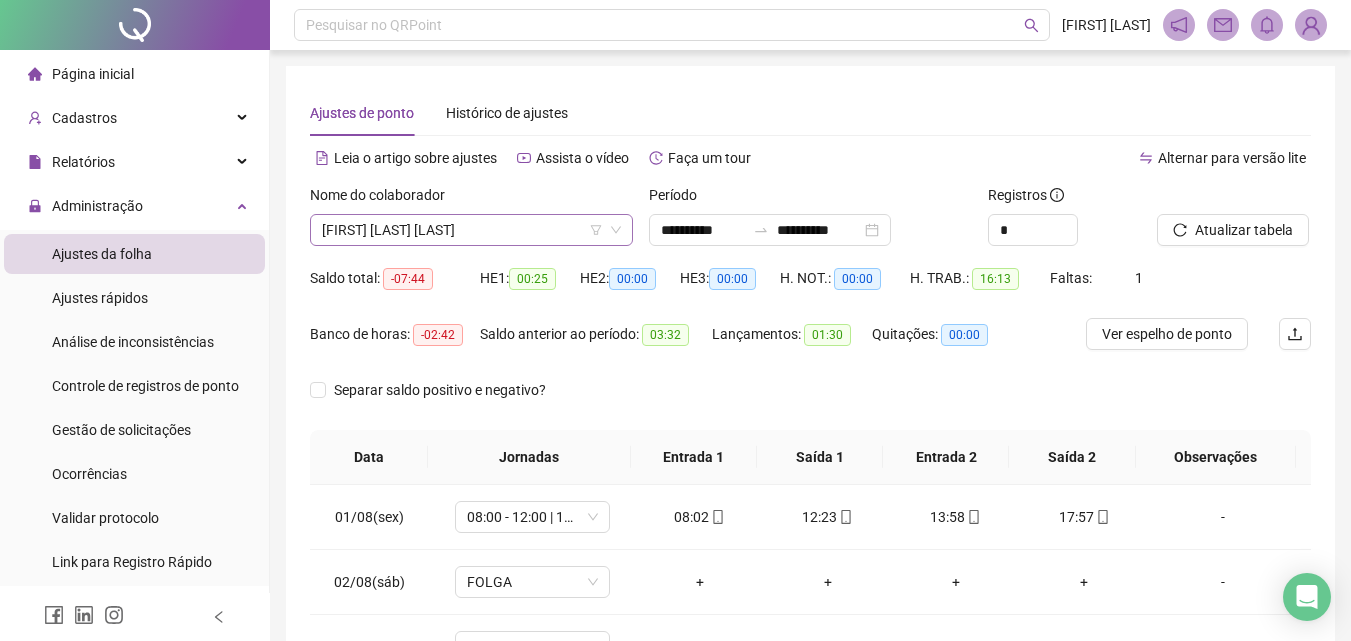 click on "[FIRST] [LAST] [LAST]" at bounding box center [471, 230] 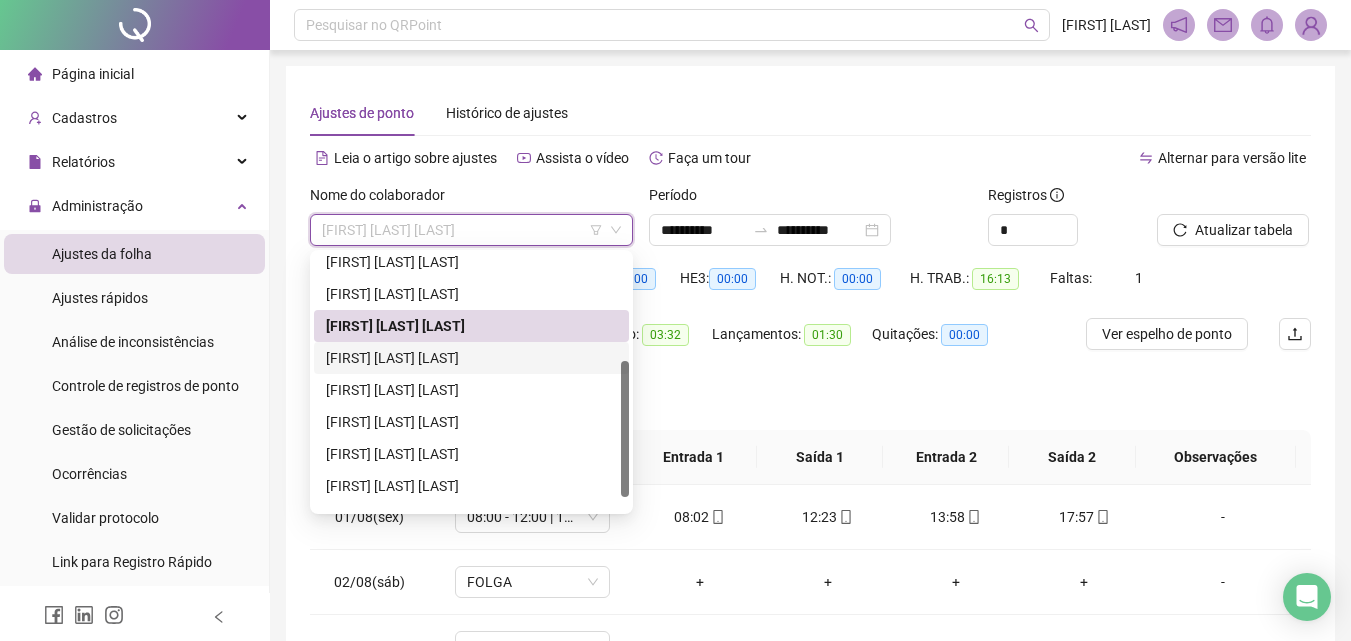click on "[FIRST] [LAST] [LAST]" at bounding box center (471, 358) 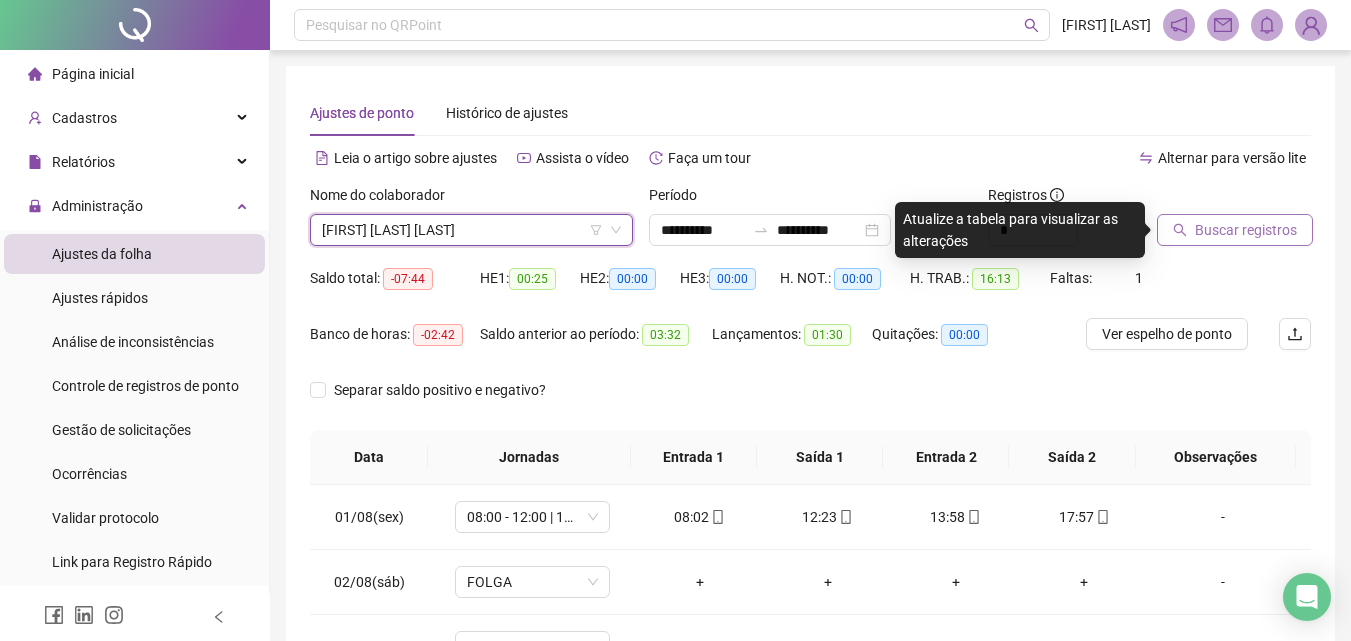 click on "Buscar registros" at bounding box center [1235, 230] 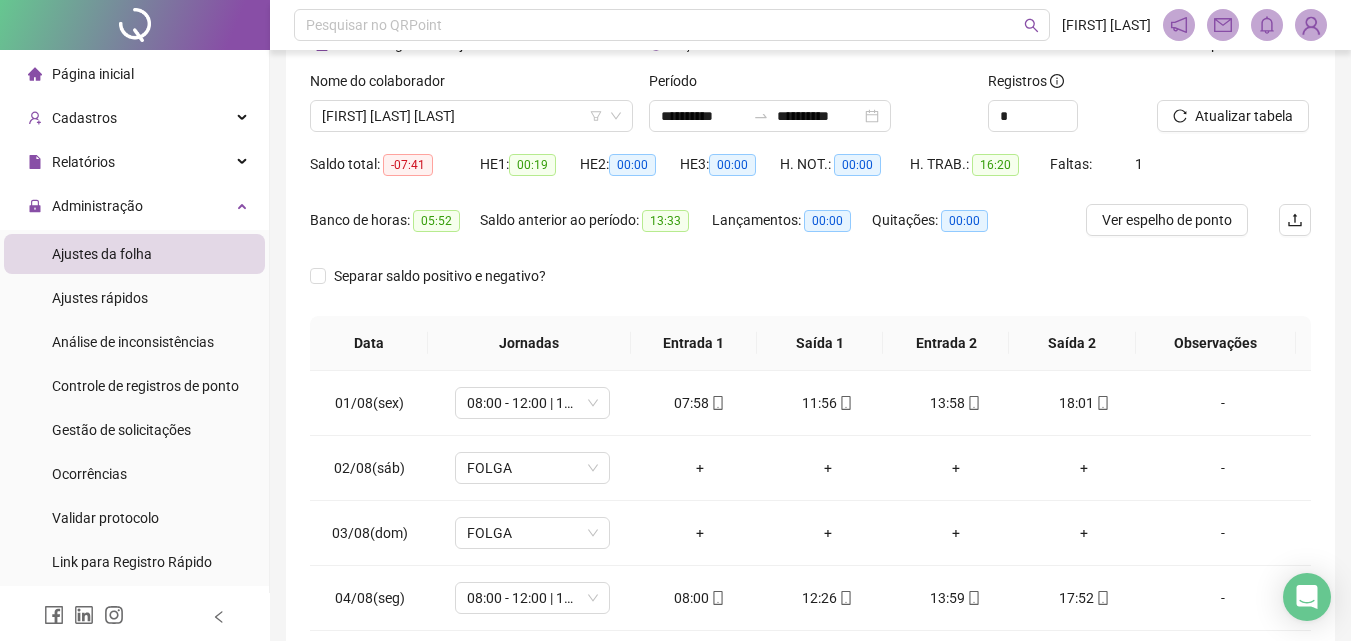 scroll, scrollTop: 79, scrollLeft: 0, axis: vertical 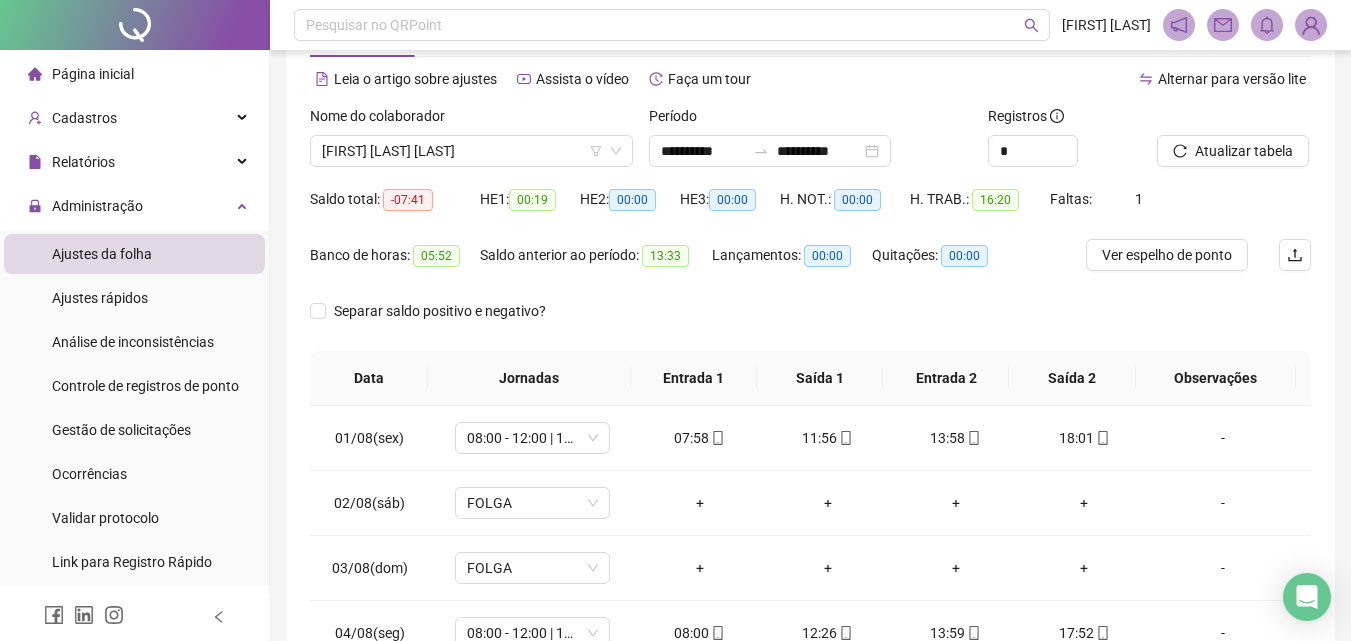 click on "Nome do colaborador" at bounding box center (384, 116) 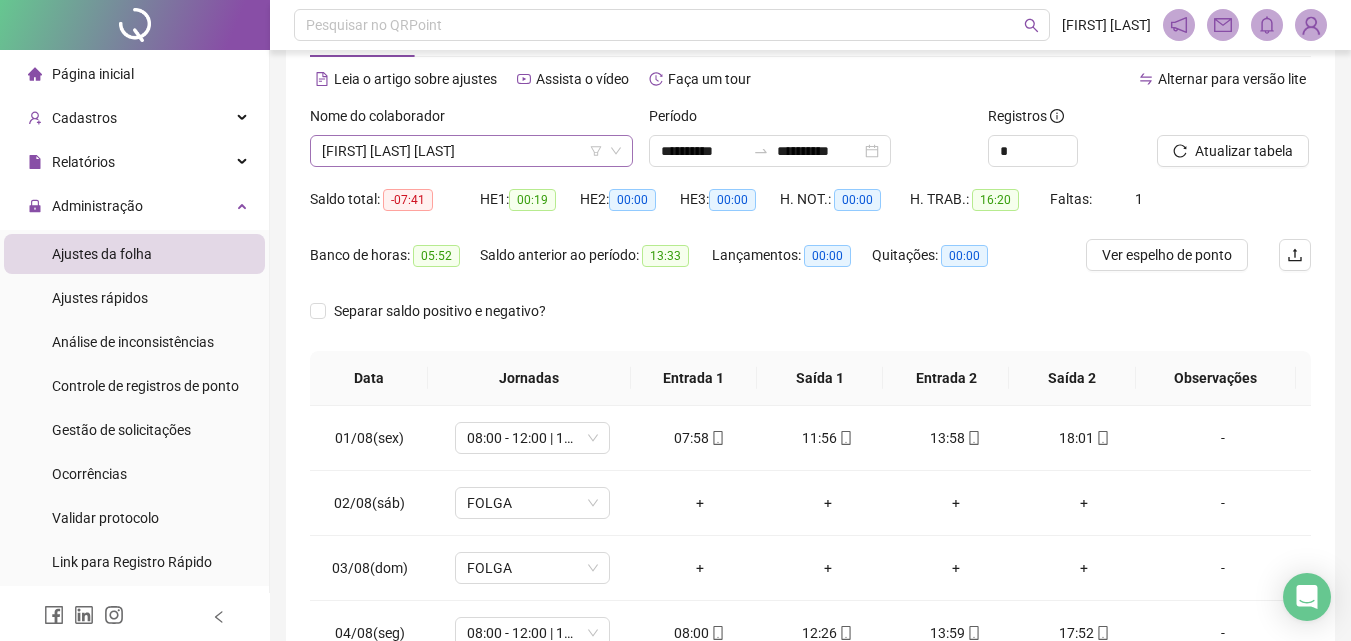 click on "[FIRST] [LAST] [LAST]" at bounding box center [471, 151] 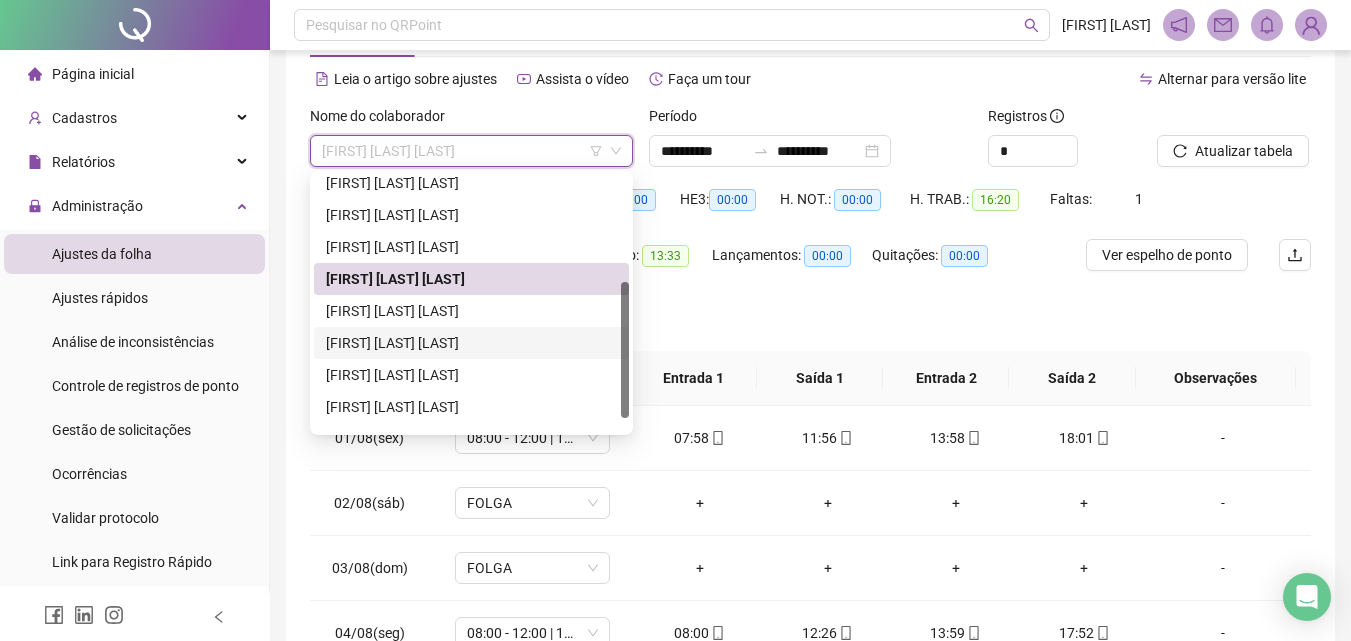 click on "[FIRST] [LAST] [LAST]" at bounding box center [471, 311] 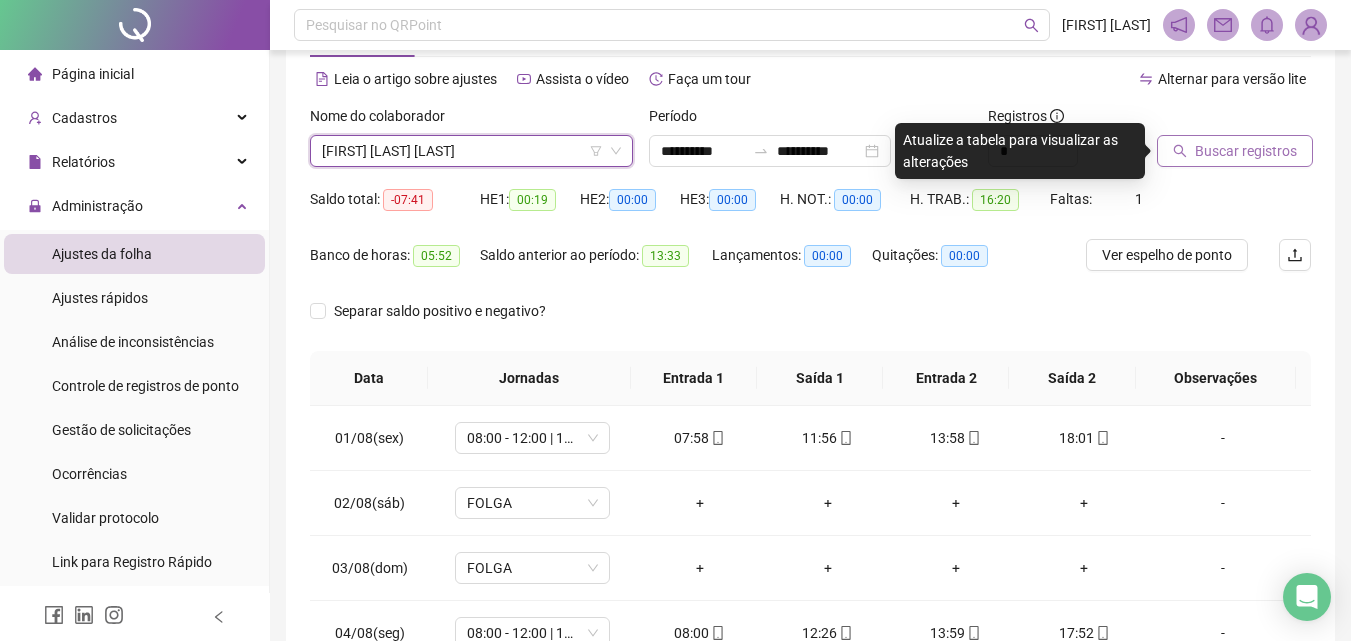 click on "Buscar registros" at bounding box center [1246, 151] 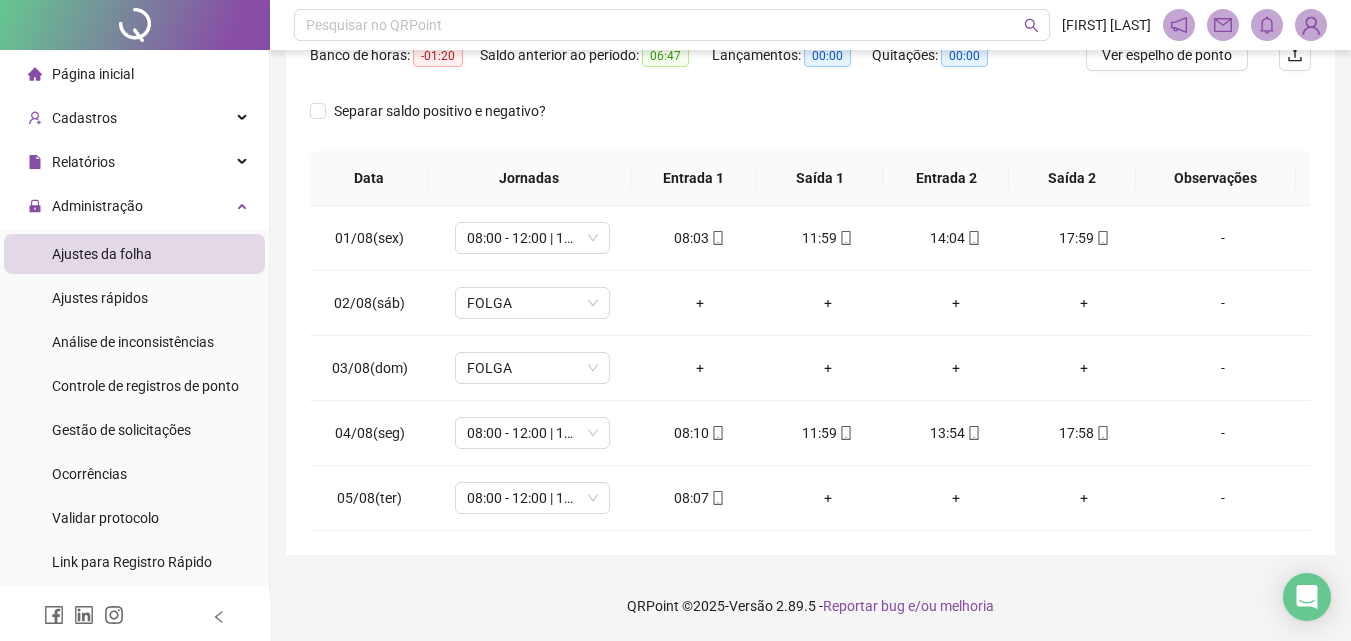 scroll, scrollTop: 79, scrollLeft: 0, axis: vertical 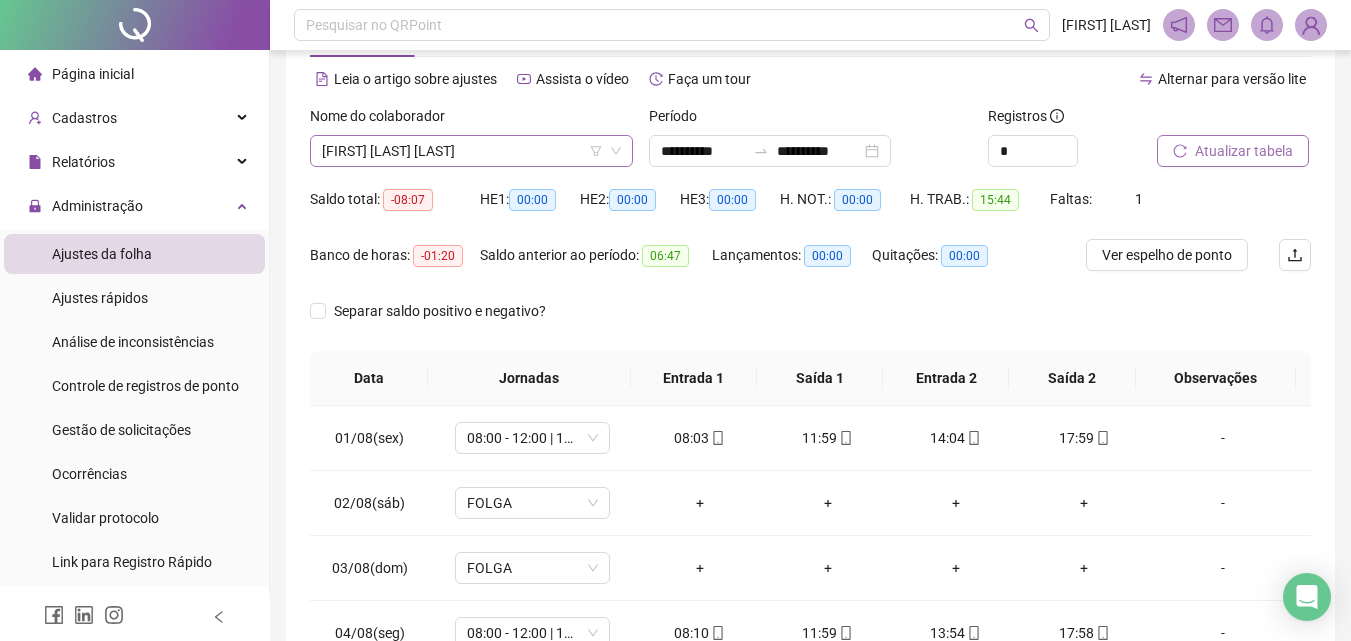 click on "[FIRST] [LAST] [LAST]" at bounding box center (471, 151) 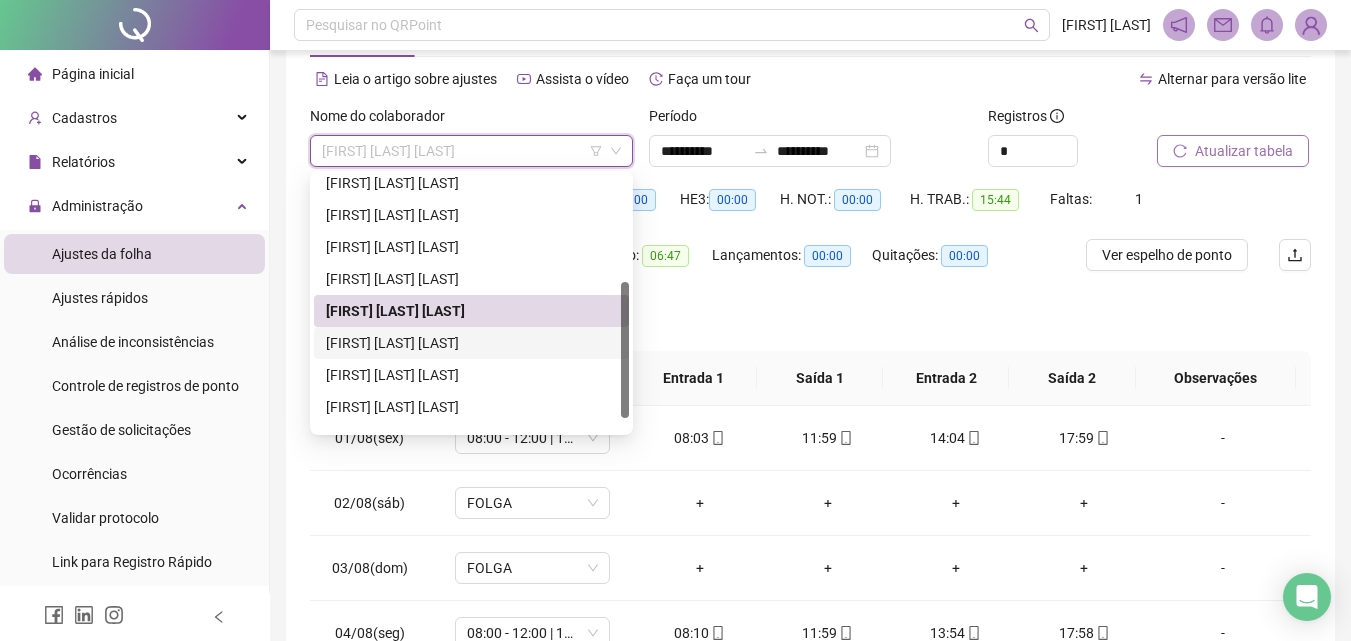 click on "[FIRST] [LAST] [LAST]" at bounding box center (471, 343) 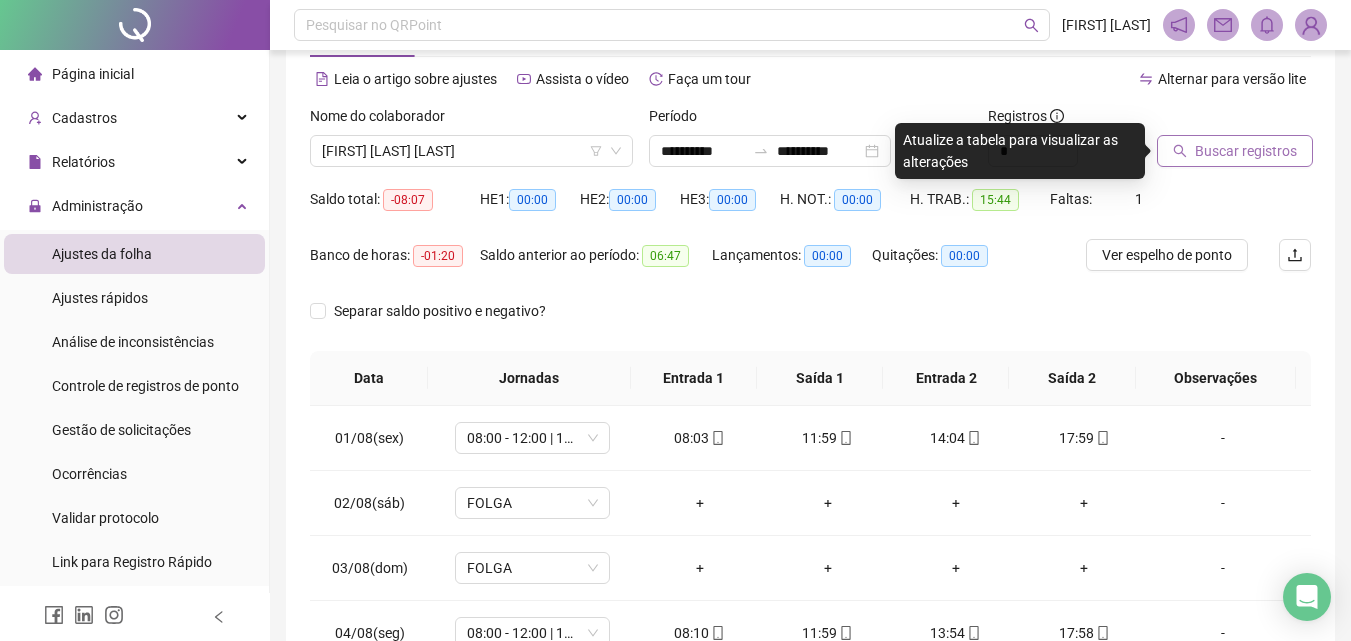 click on "Buscar registros" at bounding box center [1246, 151] 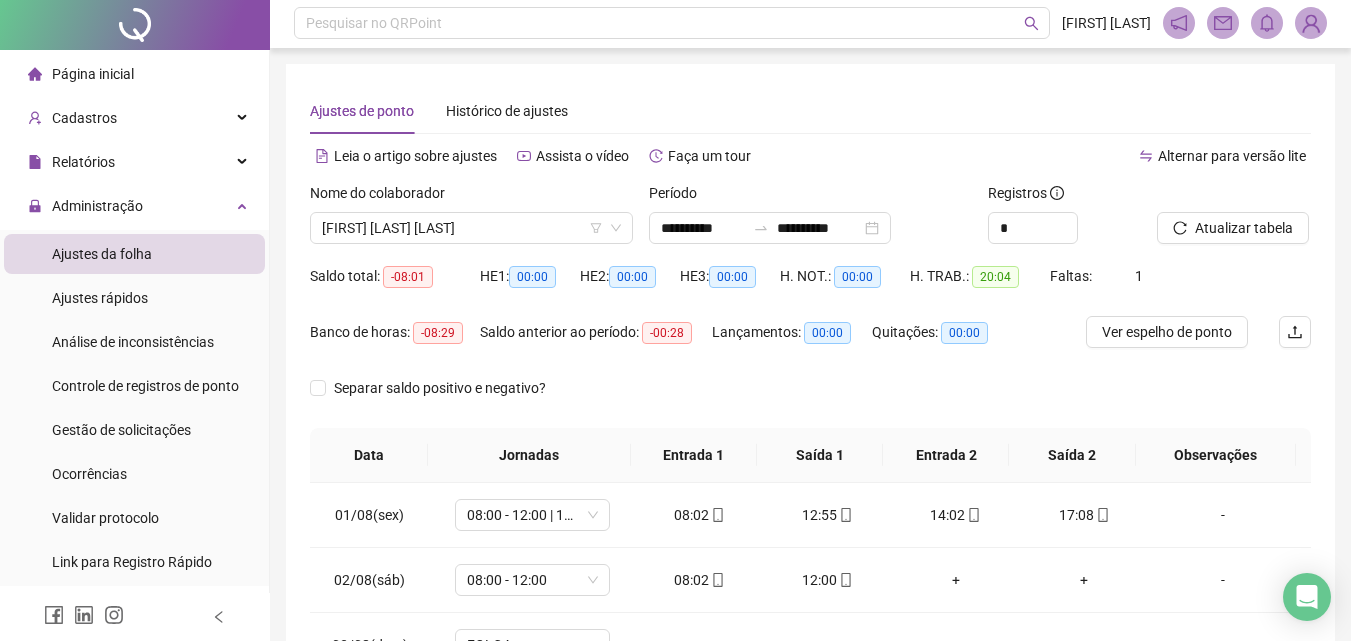 scroll, scrollTop: 0, scrollLeft: 0, axis: both 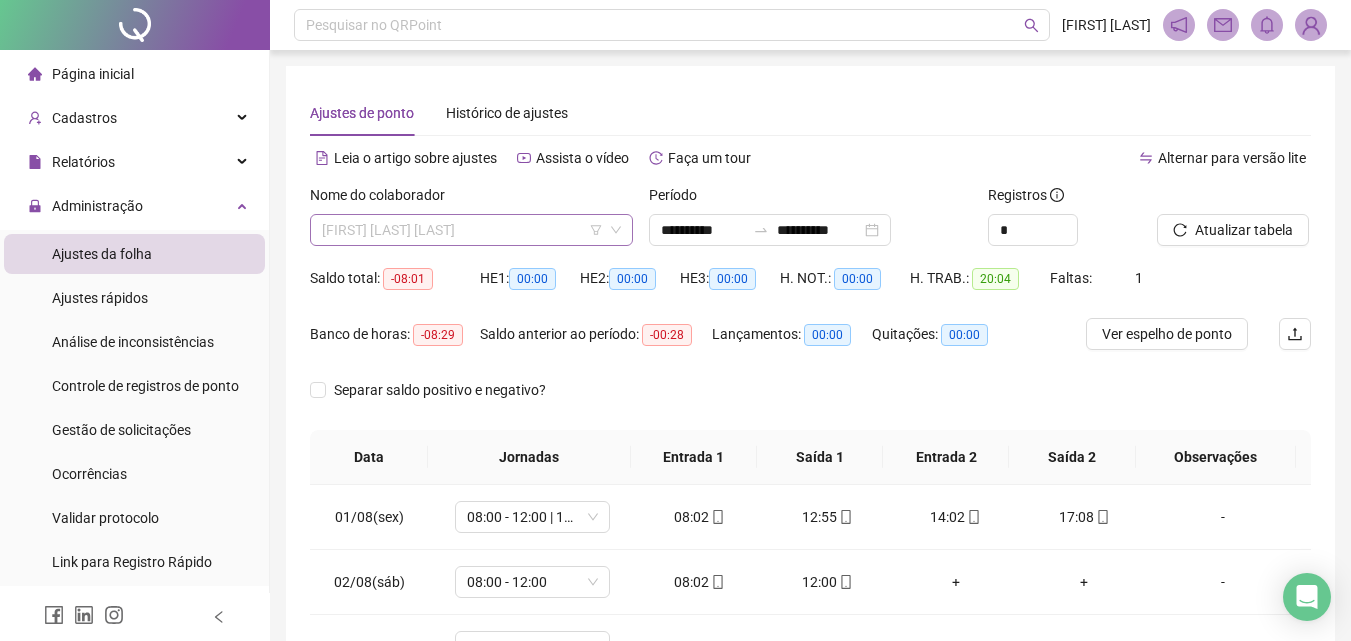 click on "[FIRST] [LAST] [LAST]" at bounding box center [471, 230] 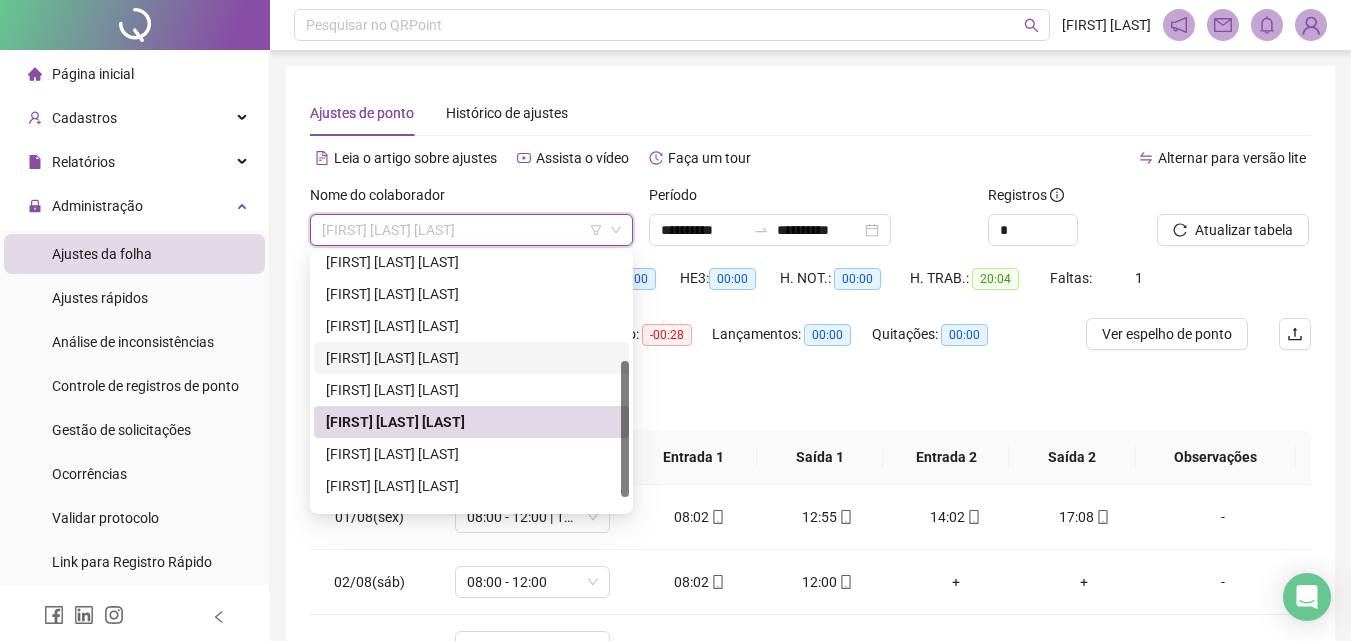 scroll, scrollTop: 224, scrollLeft: 0, axis: vertical 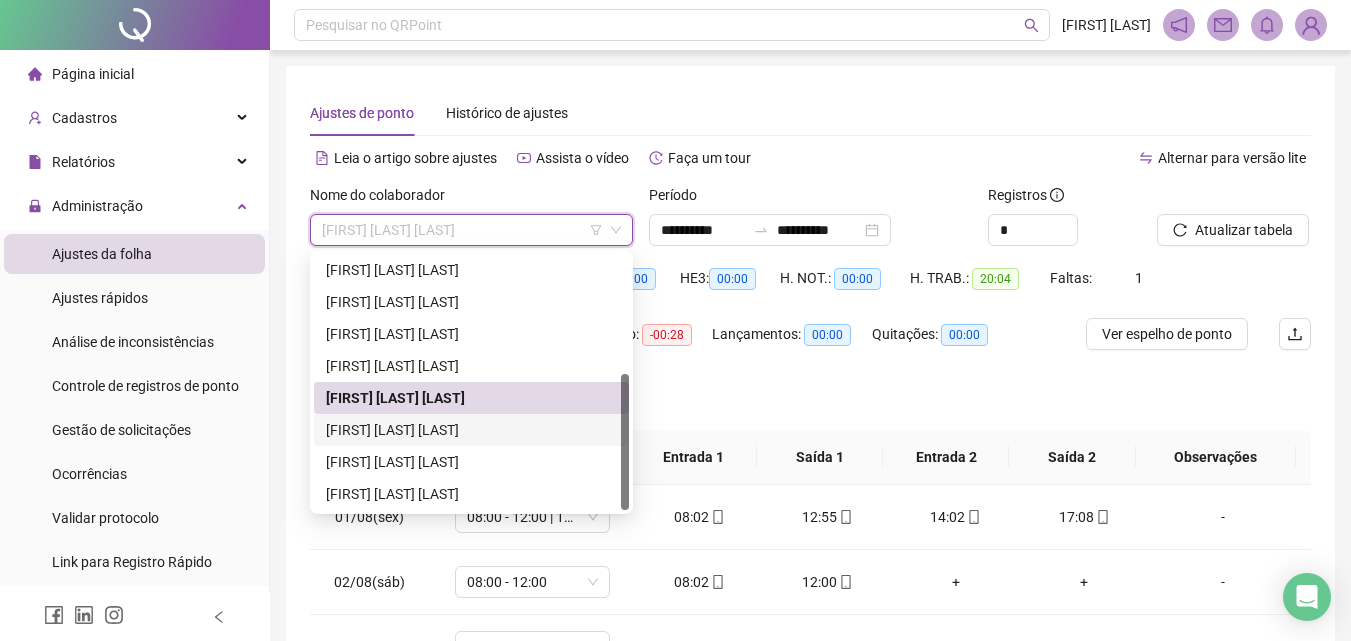 click on "[FIRST] [LAST] [LAST]" at bounding box center (471, 430) 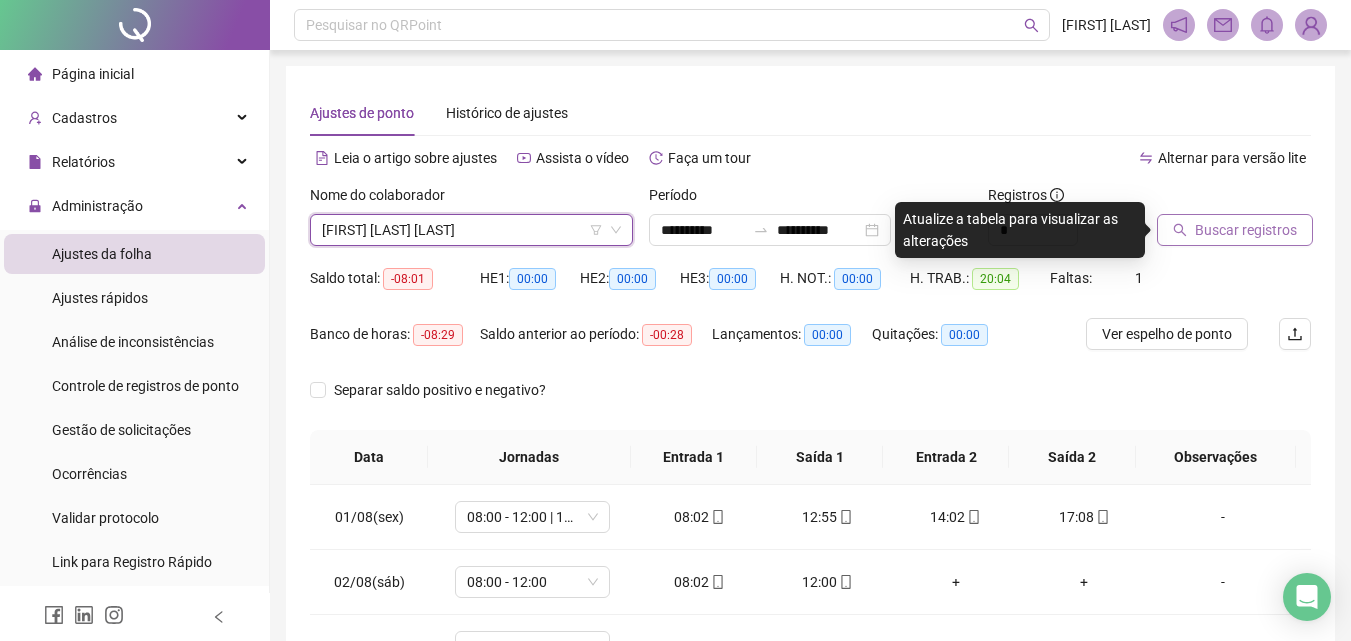 click 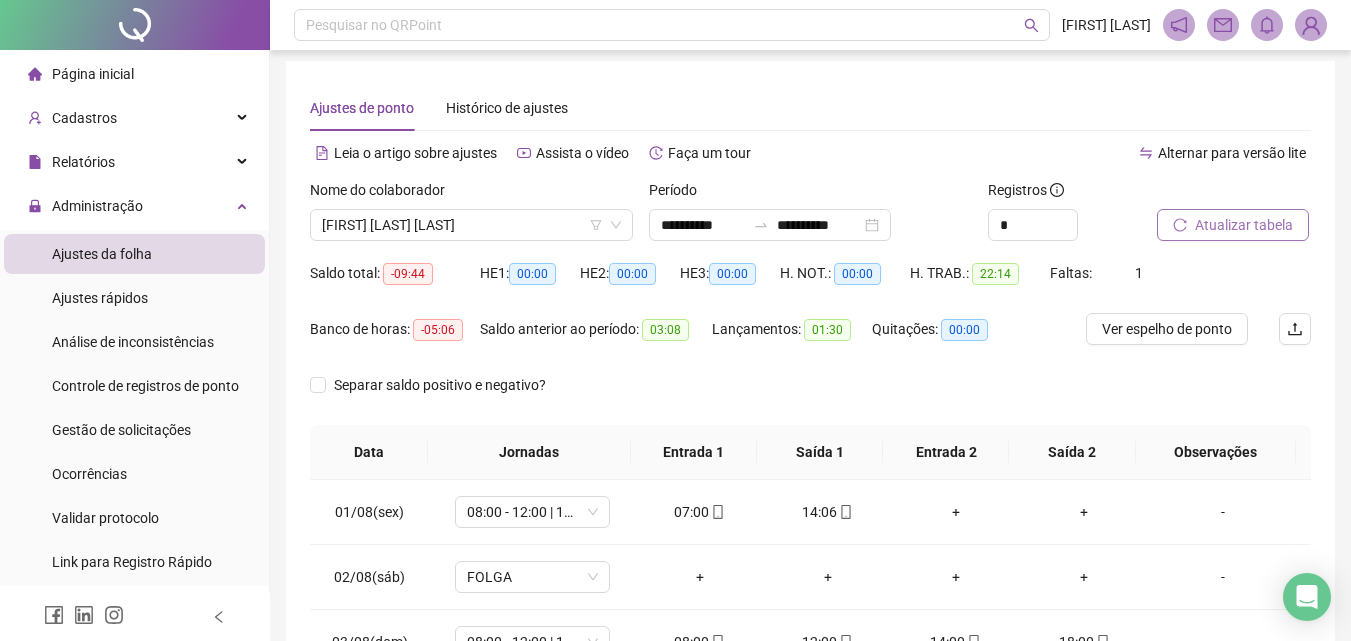 scroll, scrollTop: 0, scrollLeft: 0, axis: both 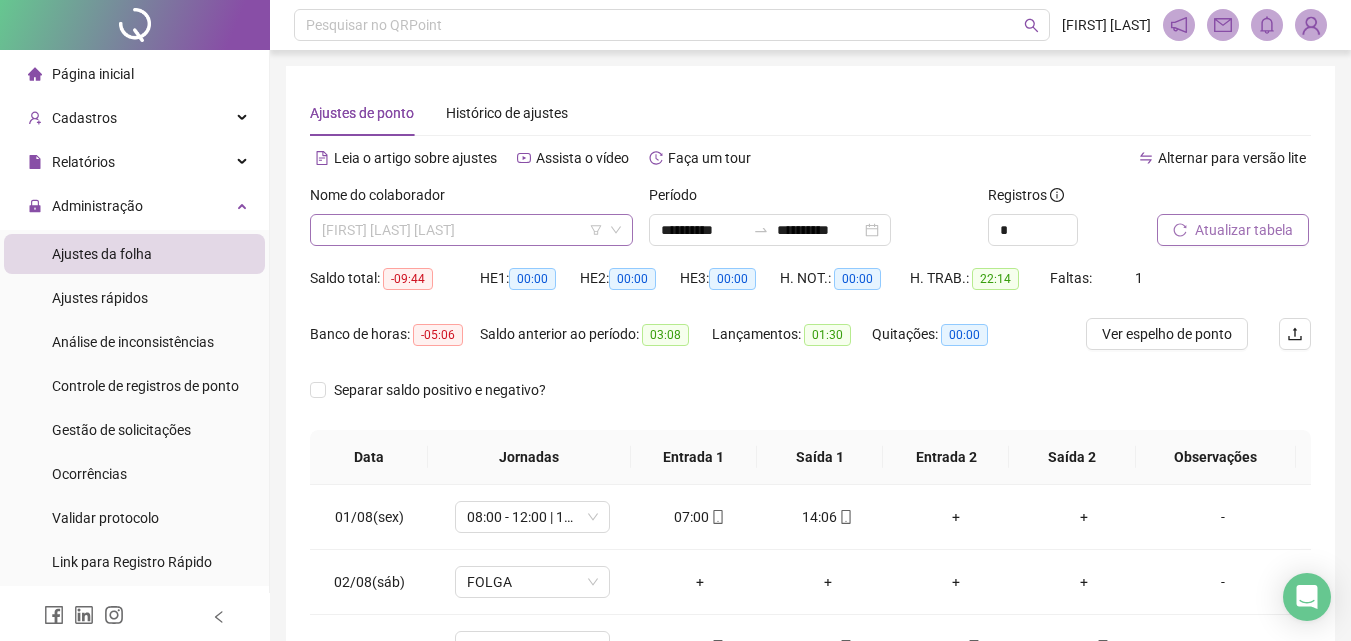 click on "[FIRST] [LAST] [LAST]" at bounding box center [471, 230] 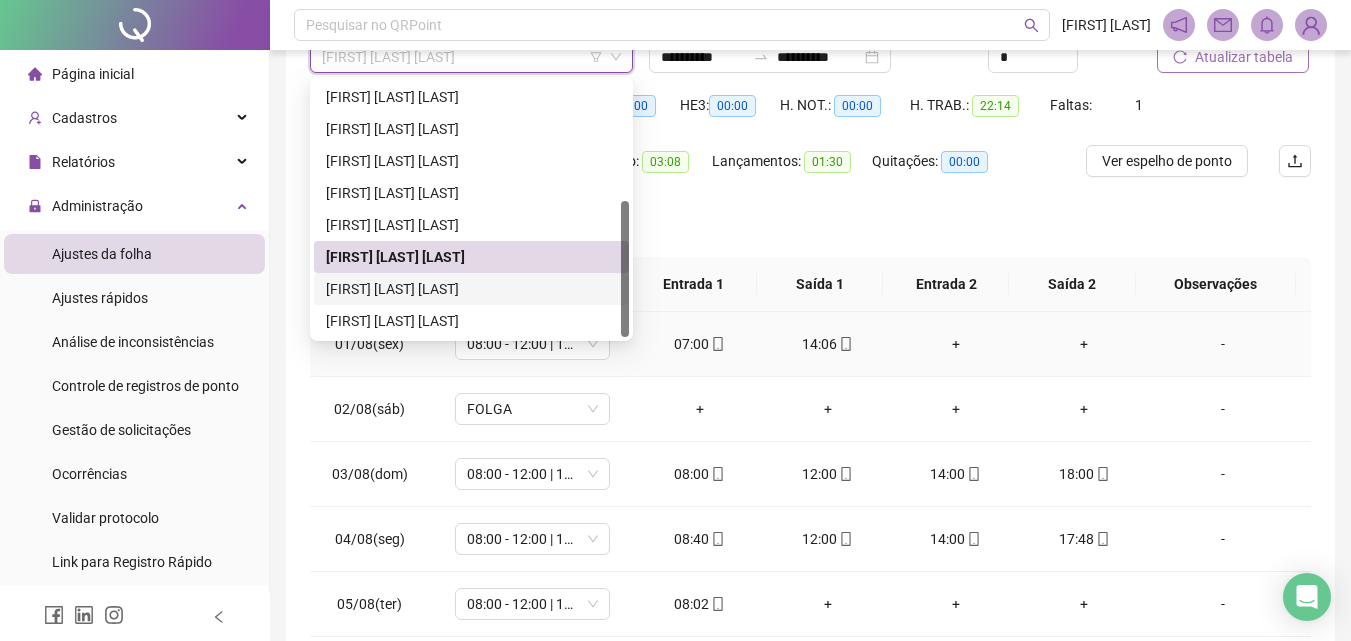 scroll, scrollTop: 200, scrollLeft: 0, axis: vertical 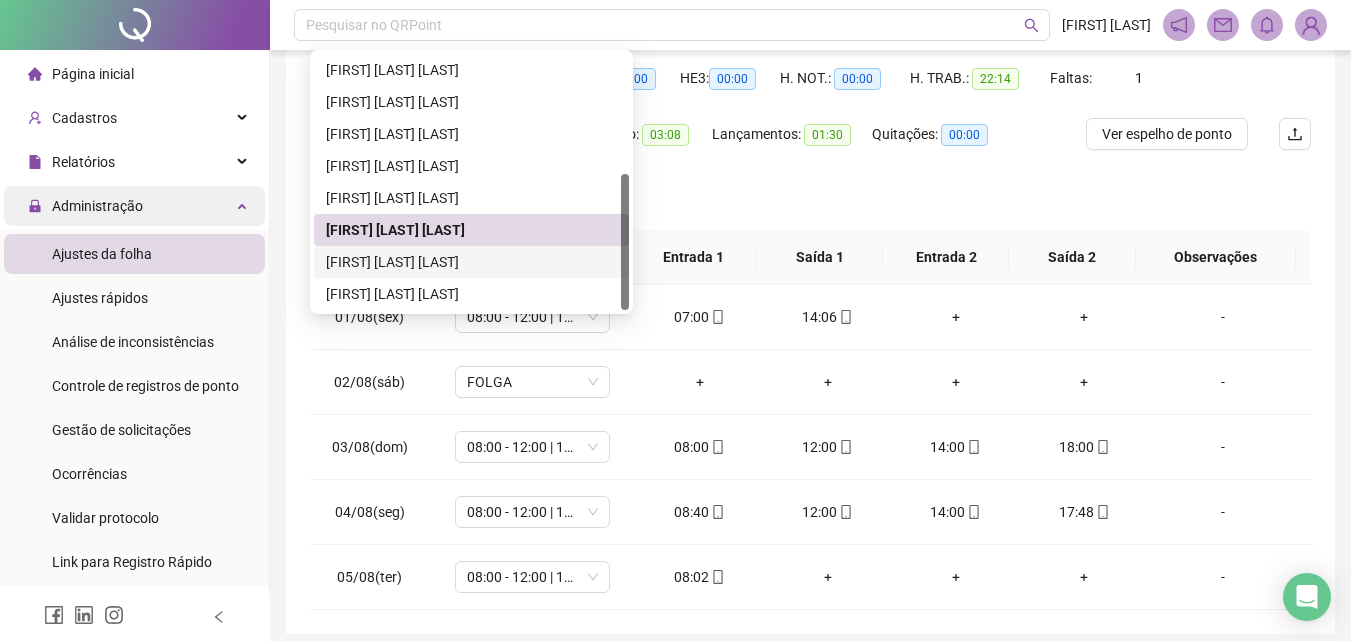 click on "Administração" at bounding box center [134, 206] 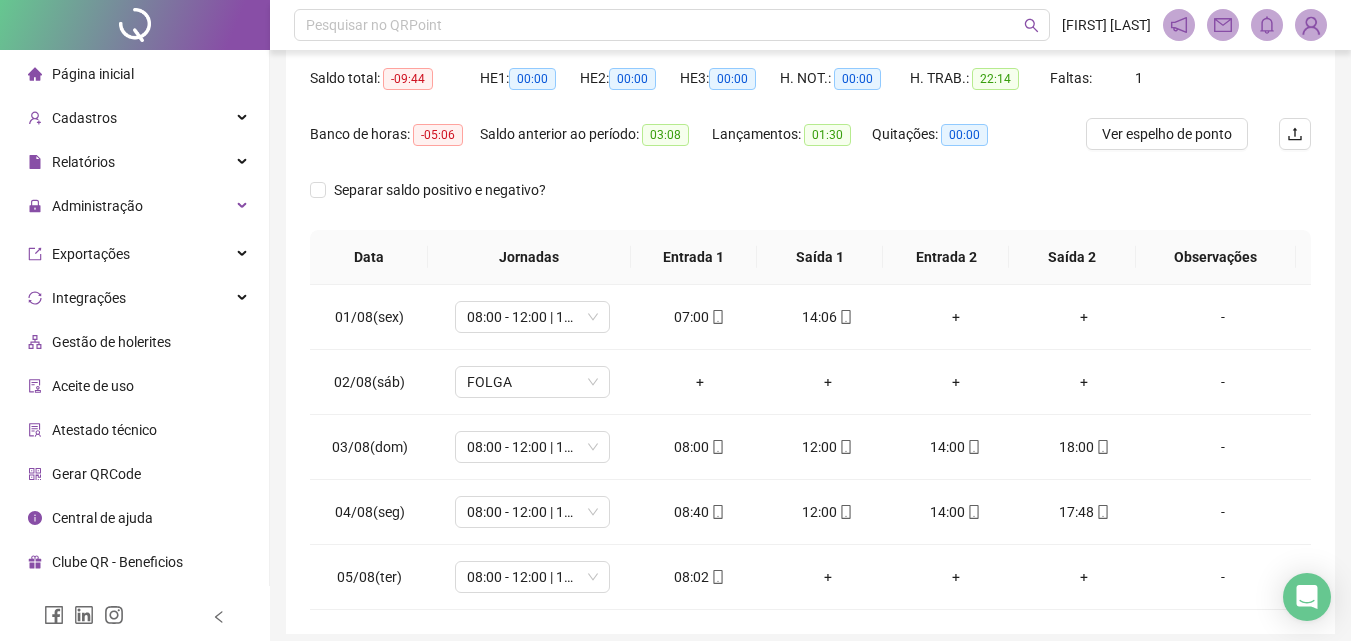 click on "Página inicial" at bounding box center [134, 74] 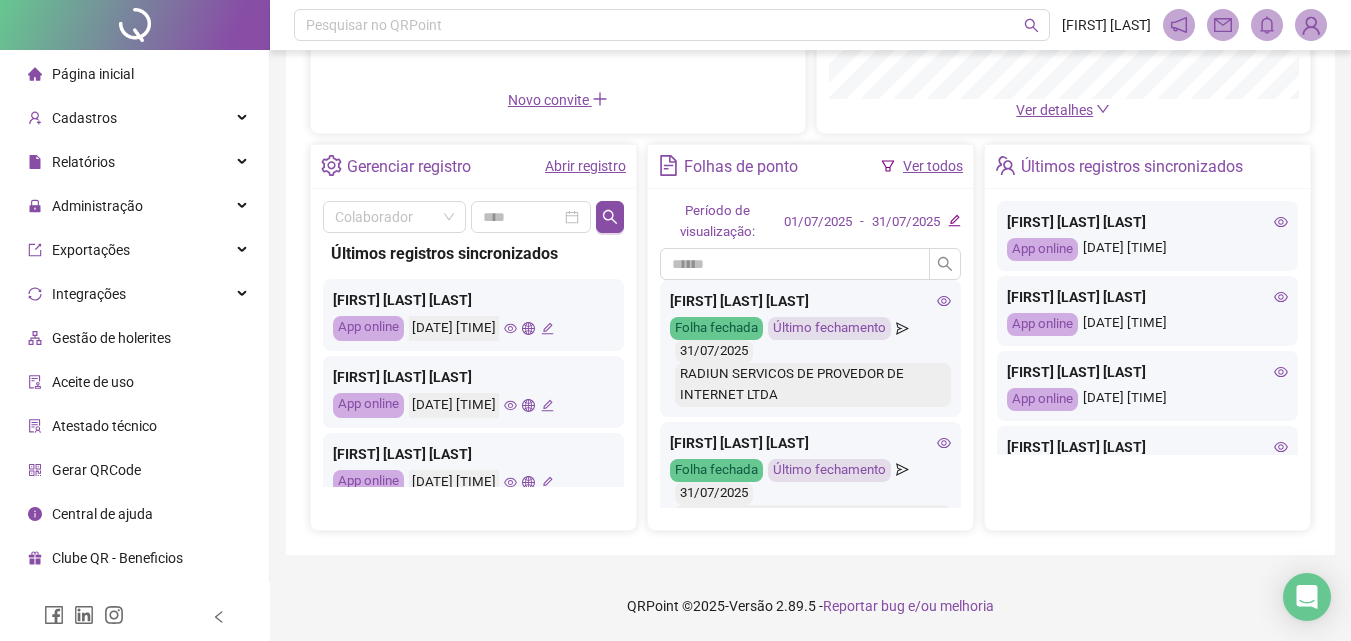 scroll, scrollTop: 0, scrollLeft: 0, axis: both 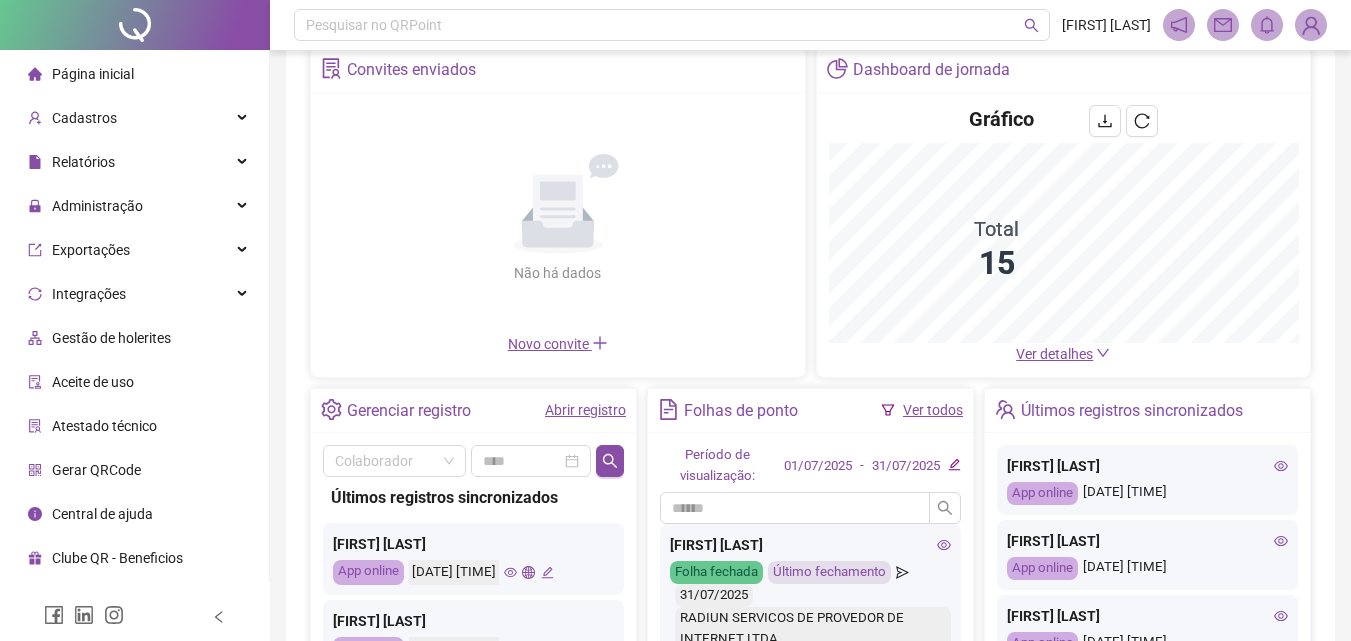 click on "Abrir registro" at bounding box center [585, 410] 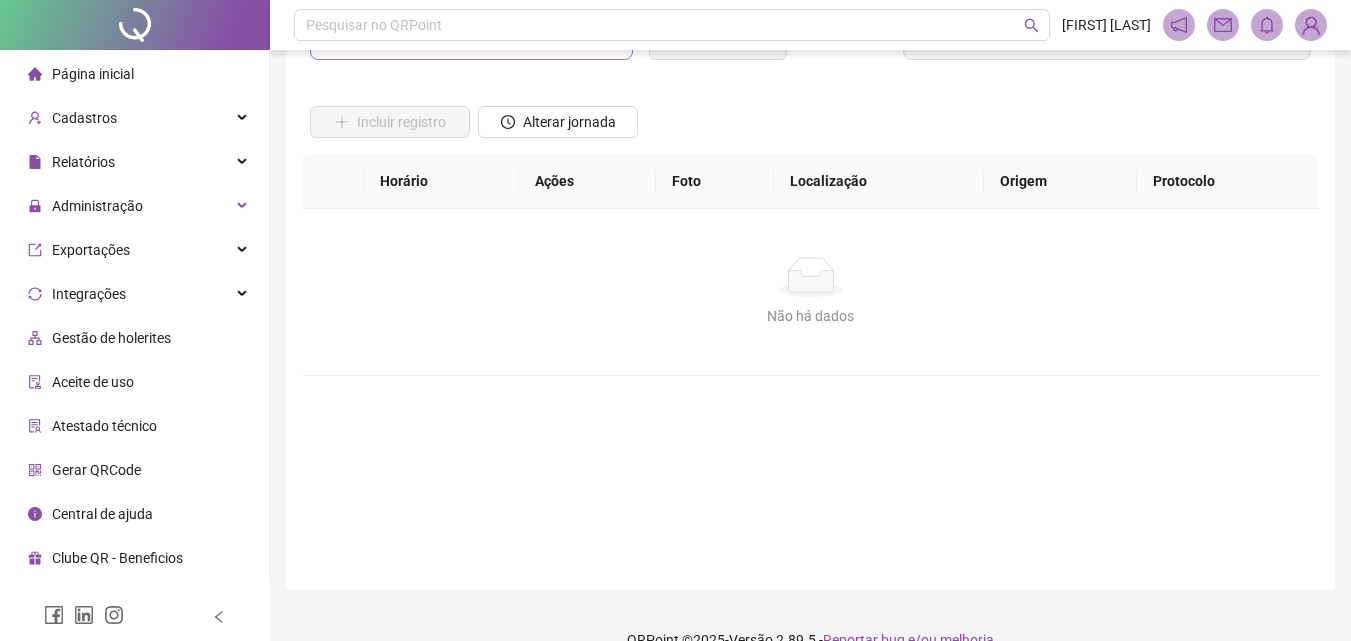 click at bounding box center [462, 40] 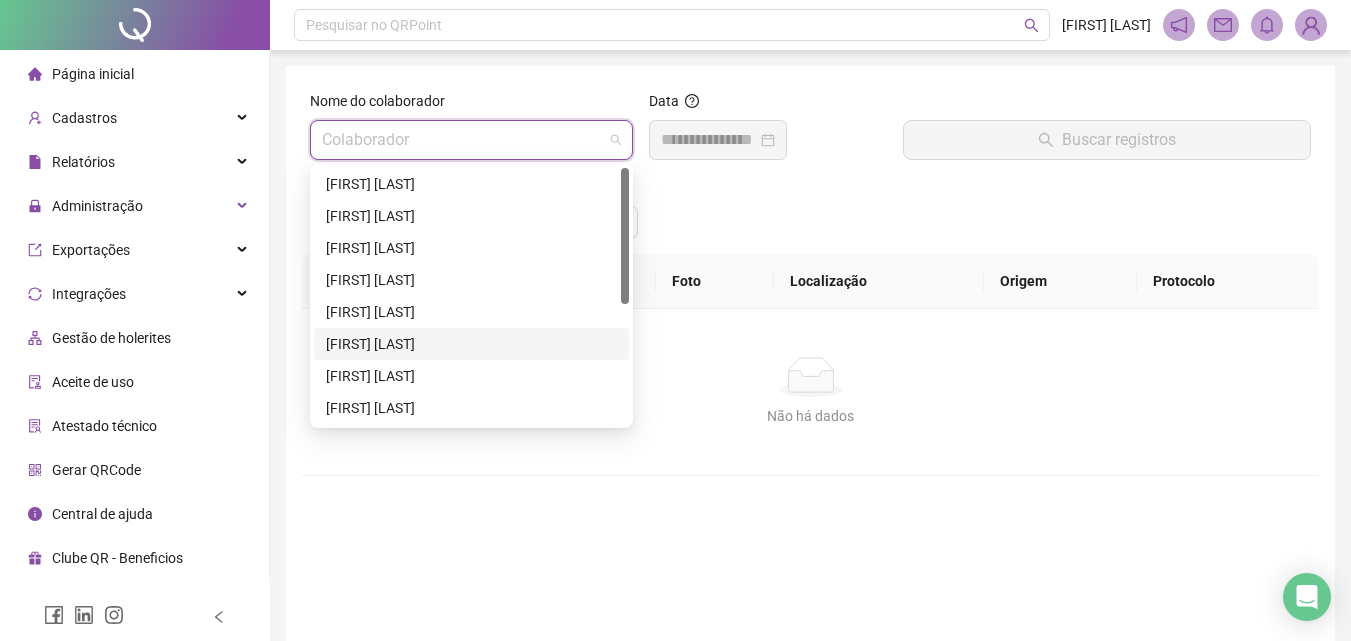 click on "[FIRST] [LAST]" at bounding box center (471, 344) 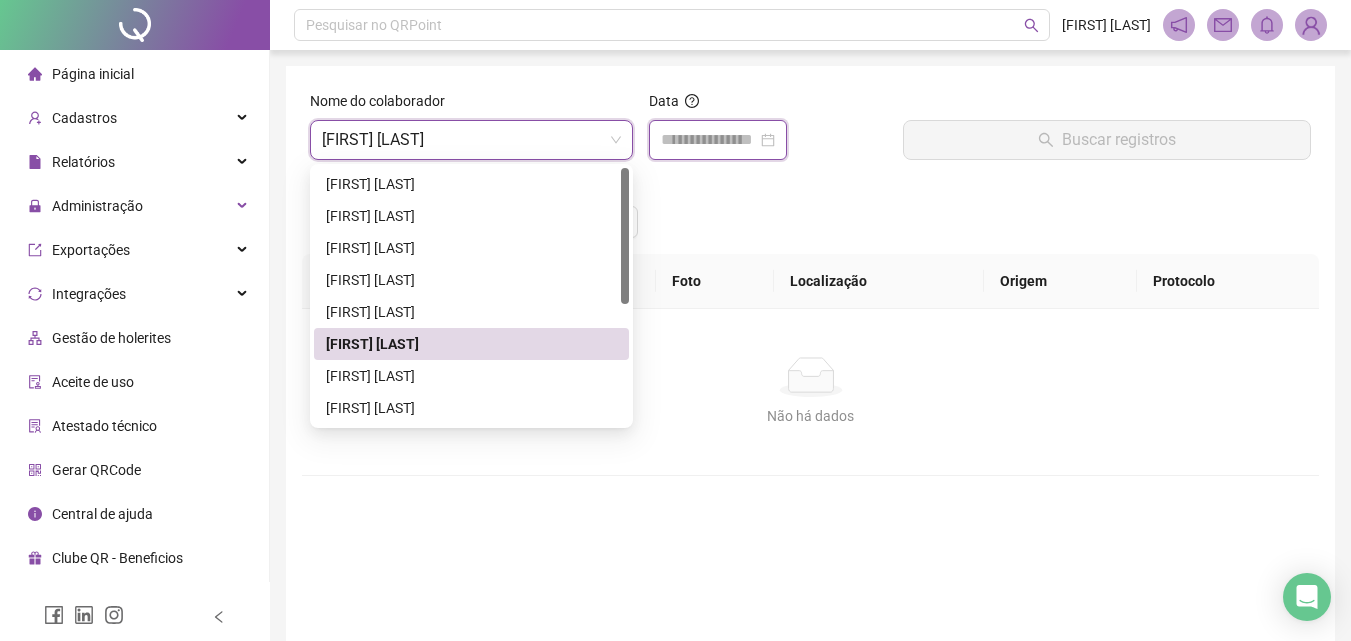 click at bounding box center [709, 140] 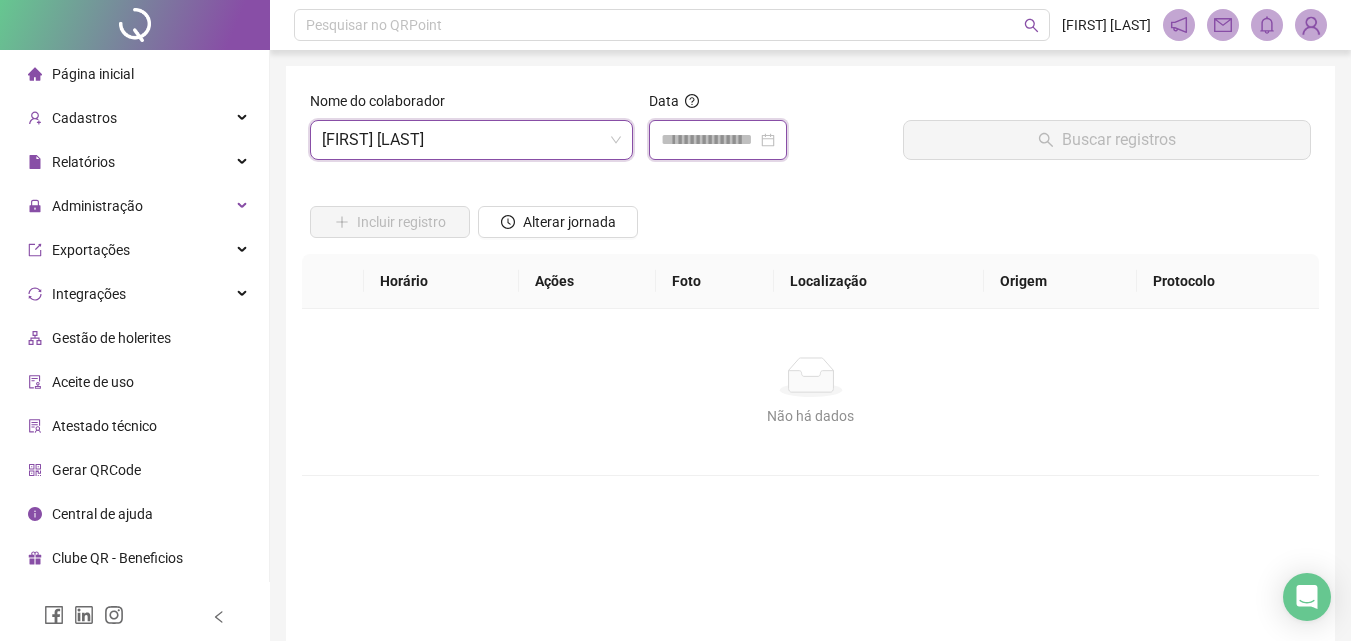 click at bounding box center (709, 140) 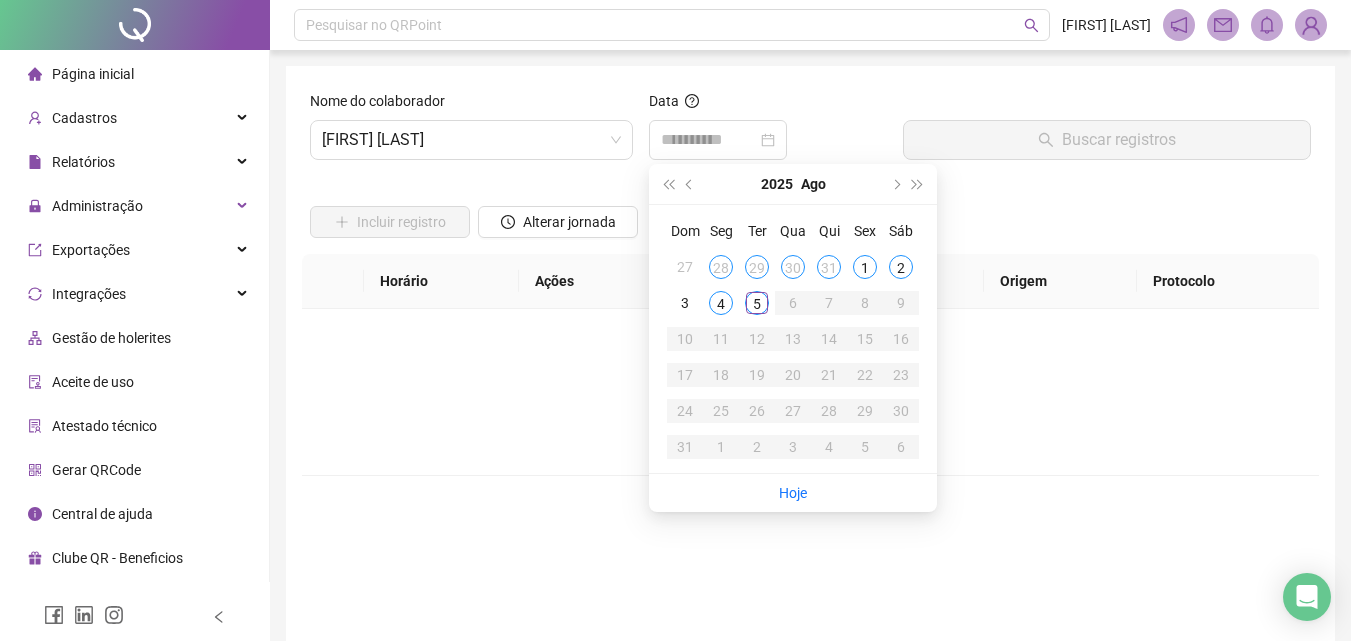 click on "4" at bounding box center (721, 303) 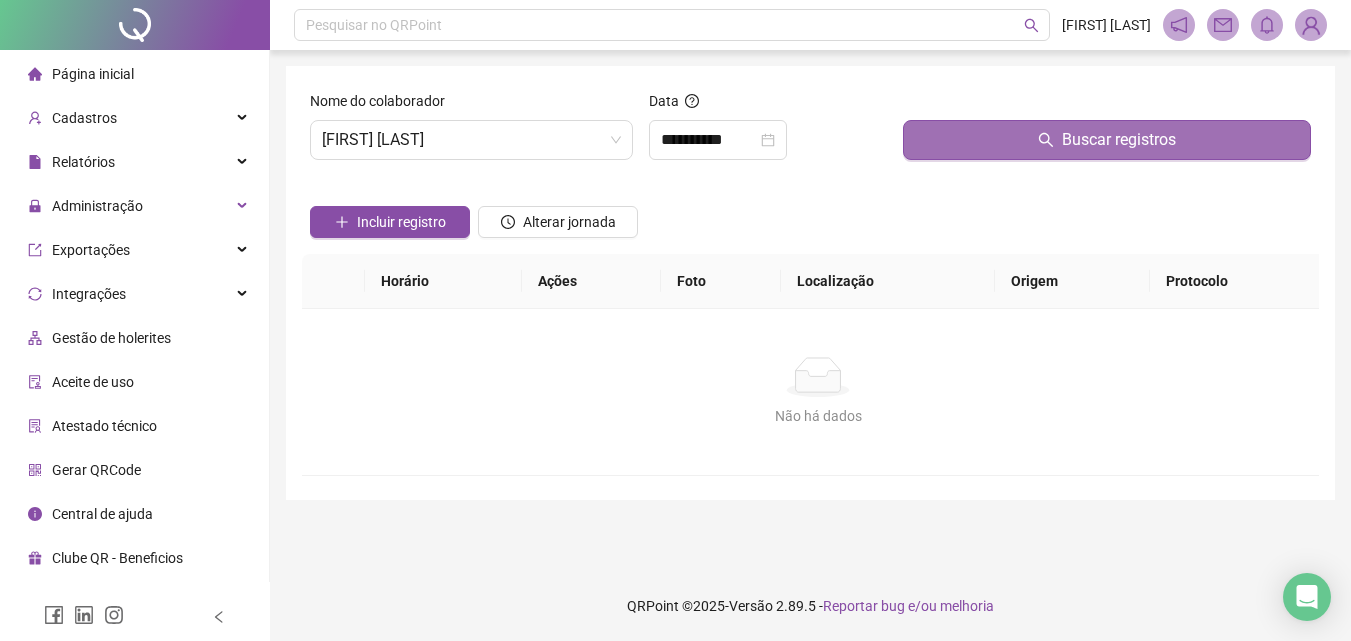 type on "**********" 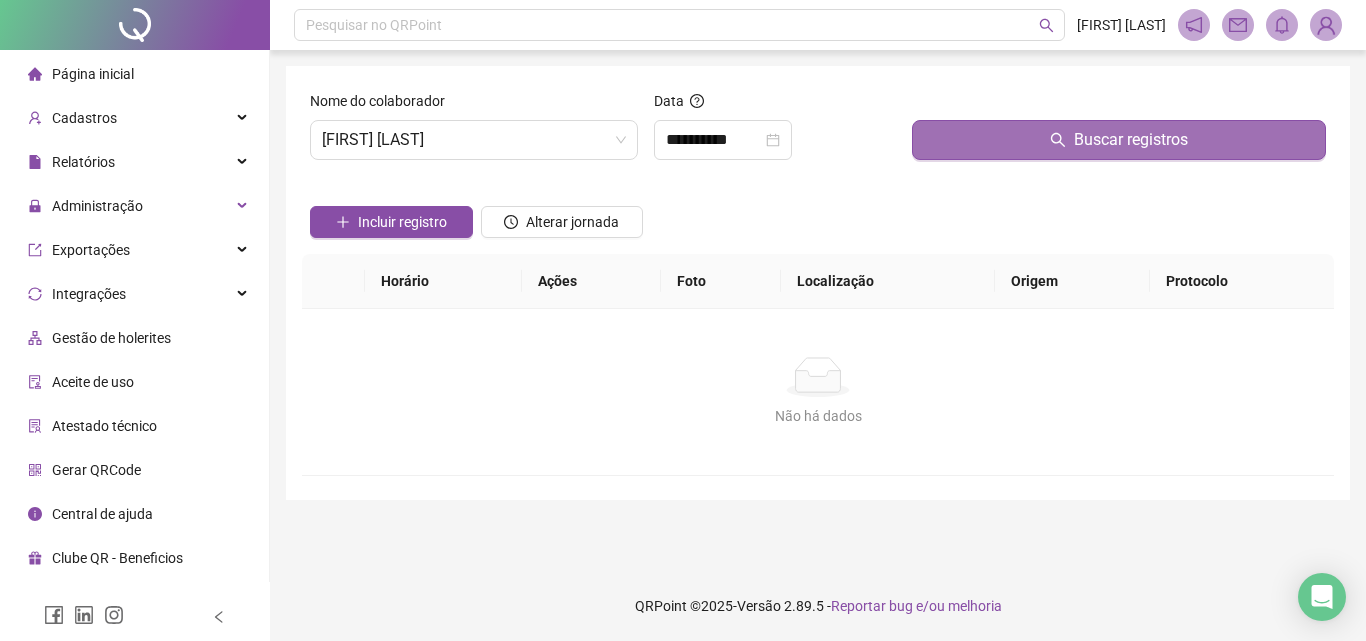 click on "Buscar registros" at bounding box center (1119, 140) 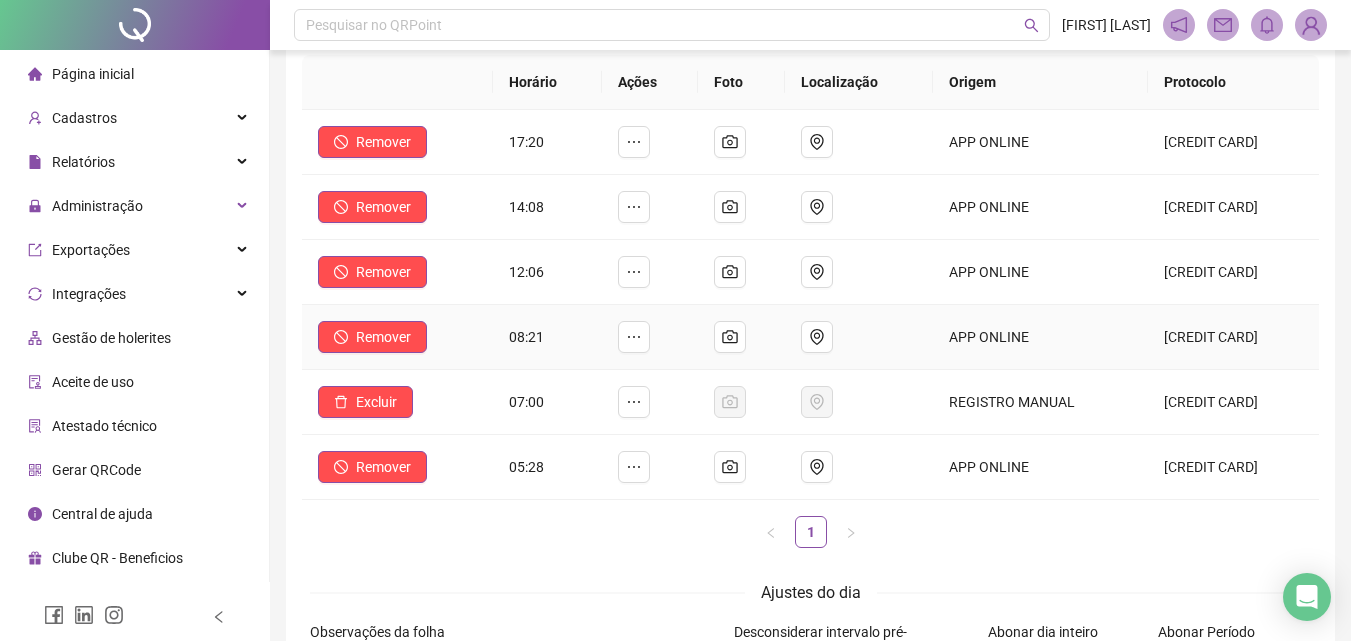 scroll, scrollTop: 200, scrollLeft: 0, axis: vertical 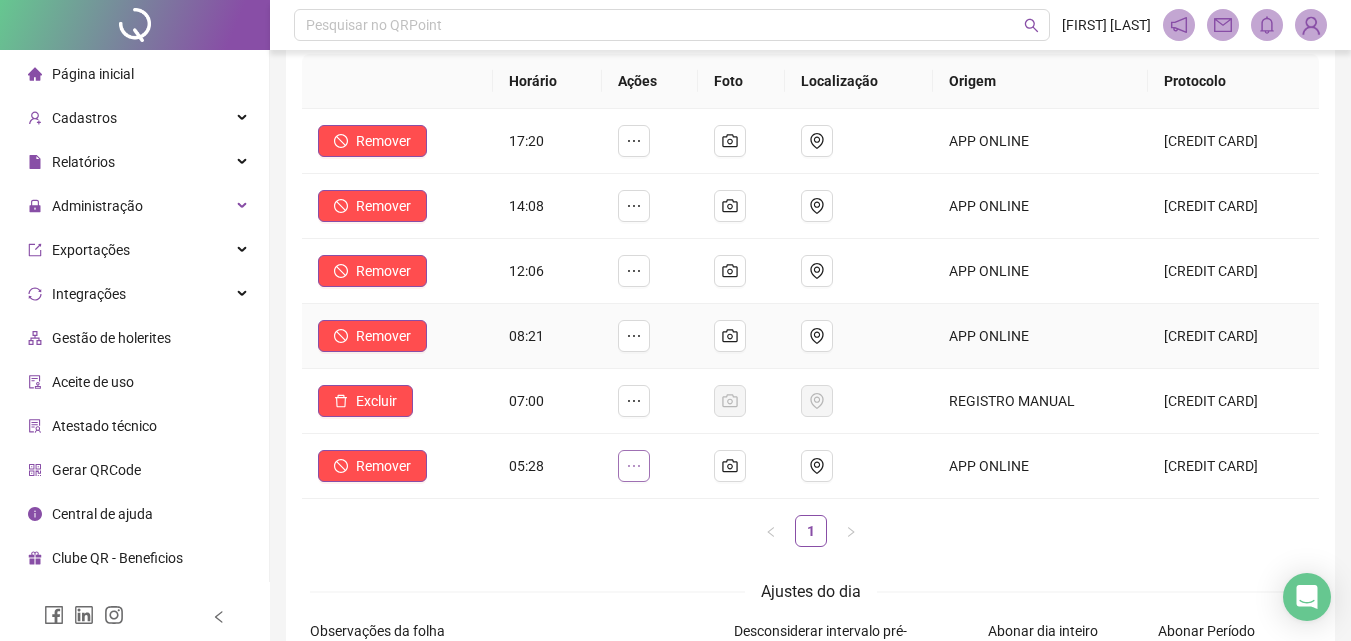 click at bounding box center [634, 466] 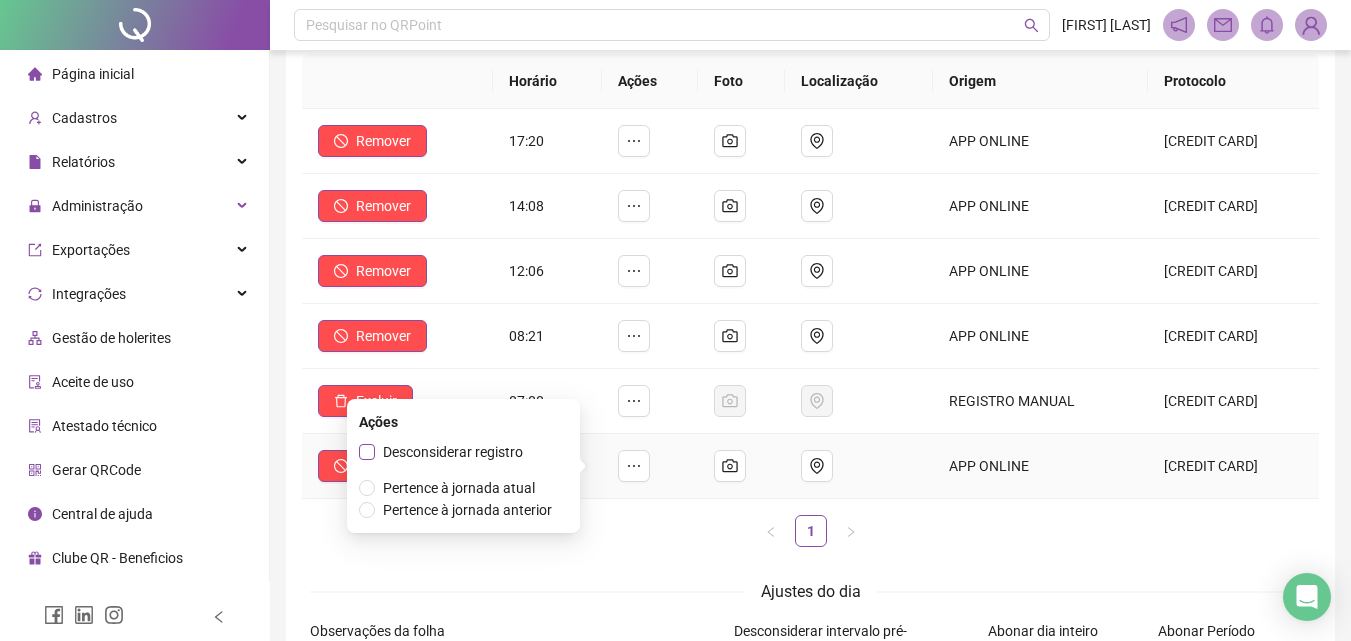 click on "Desconsiderar registro" at bounding box center [453, 452] 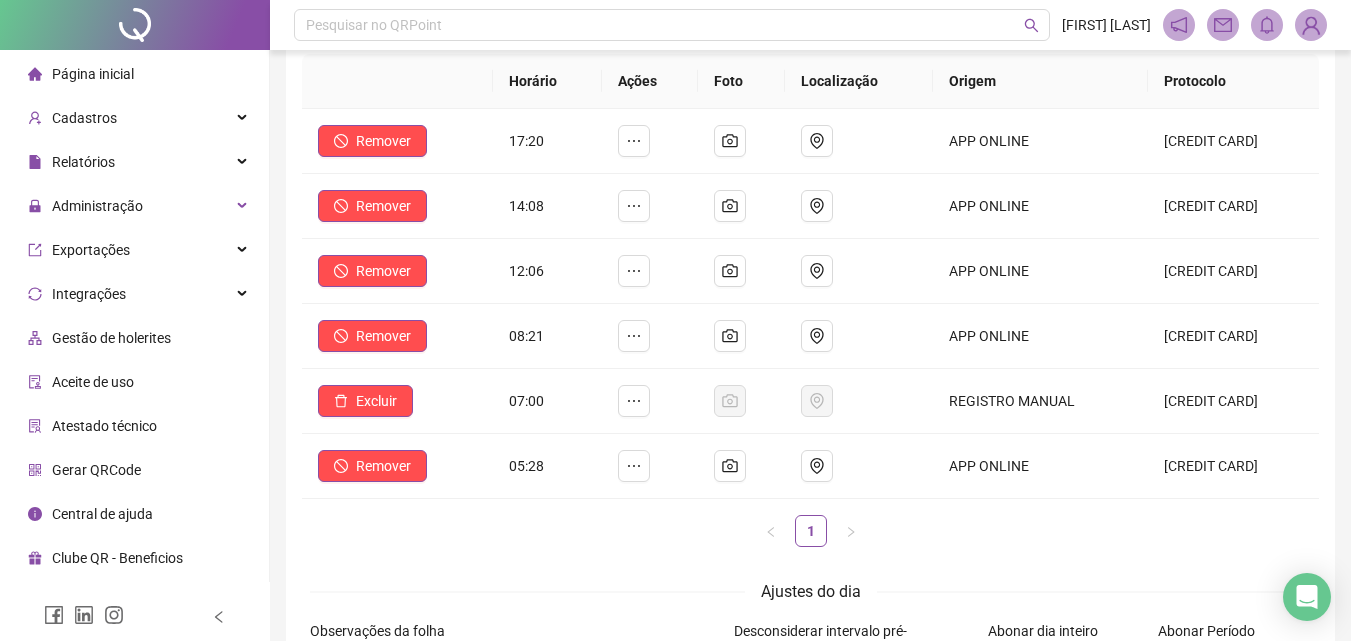 click on "1" at bounding box center [810, 531] 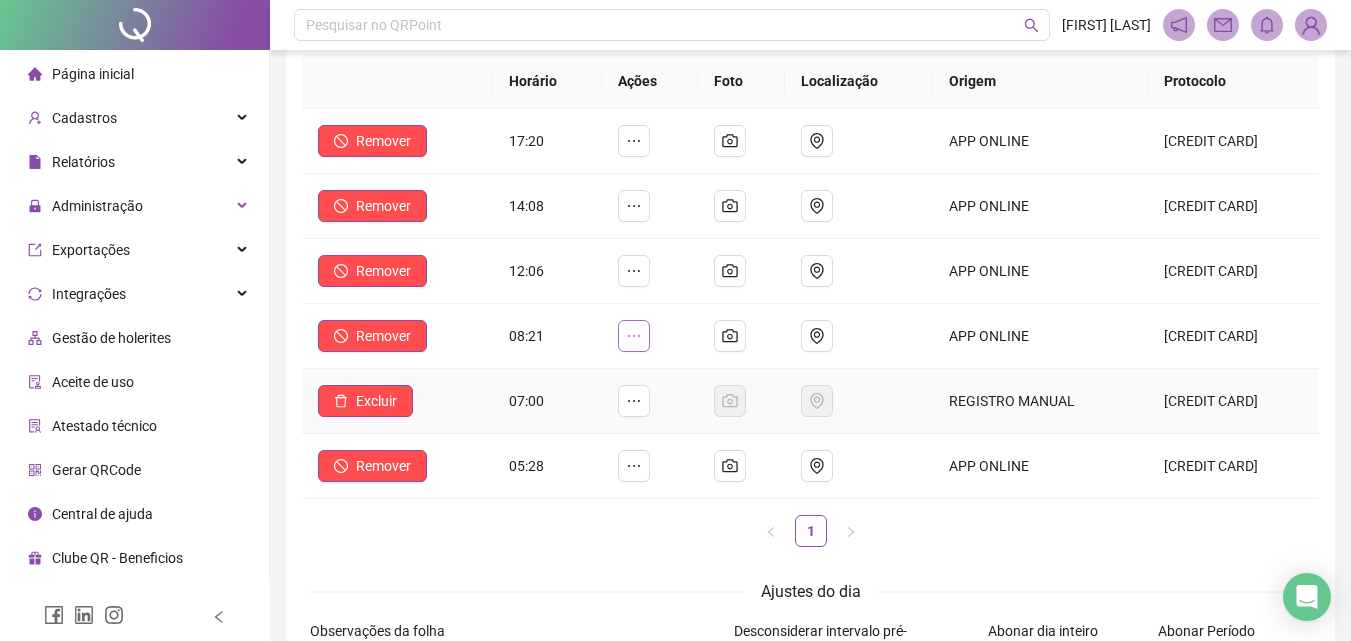click 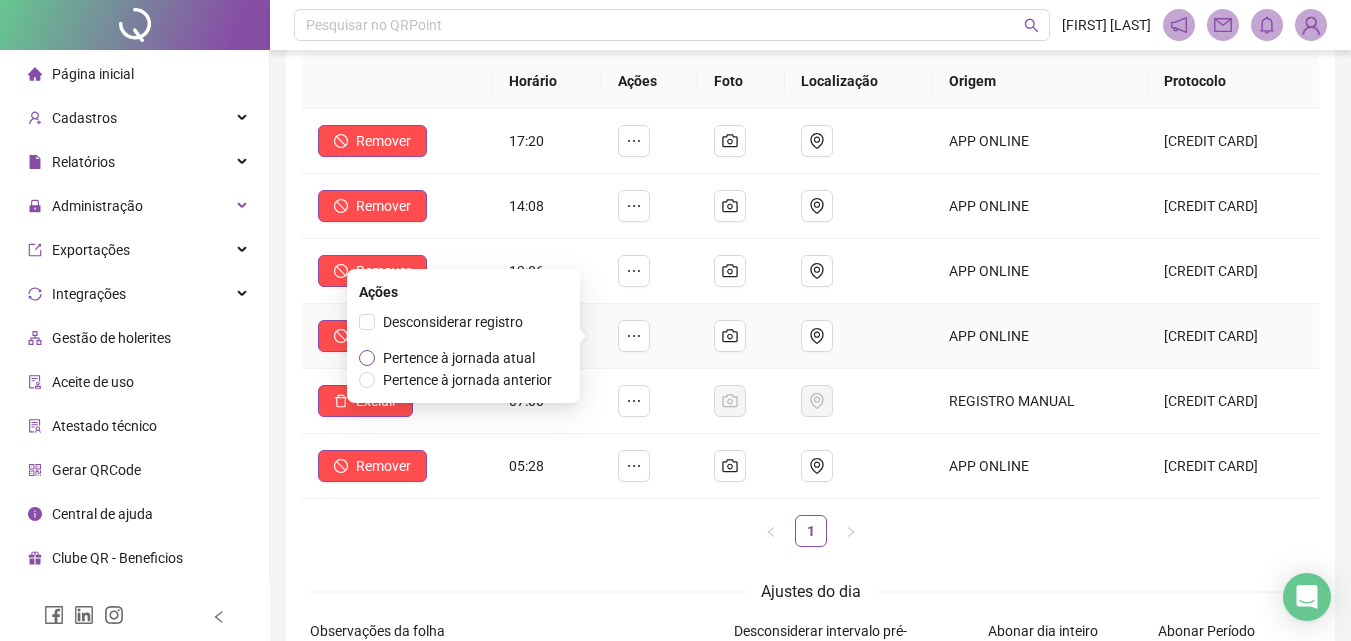 click on "Pertence à jornada atual" at bounding box center [459, 358] 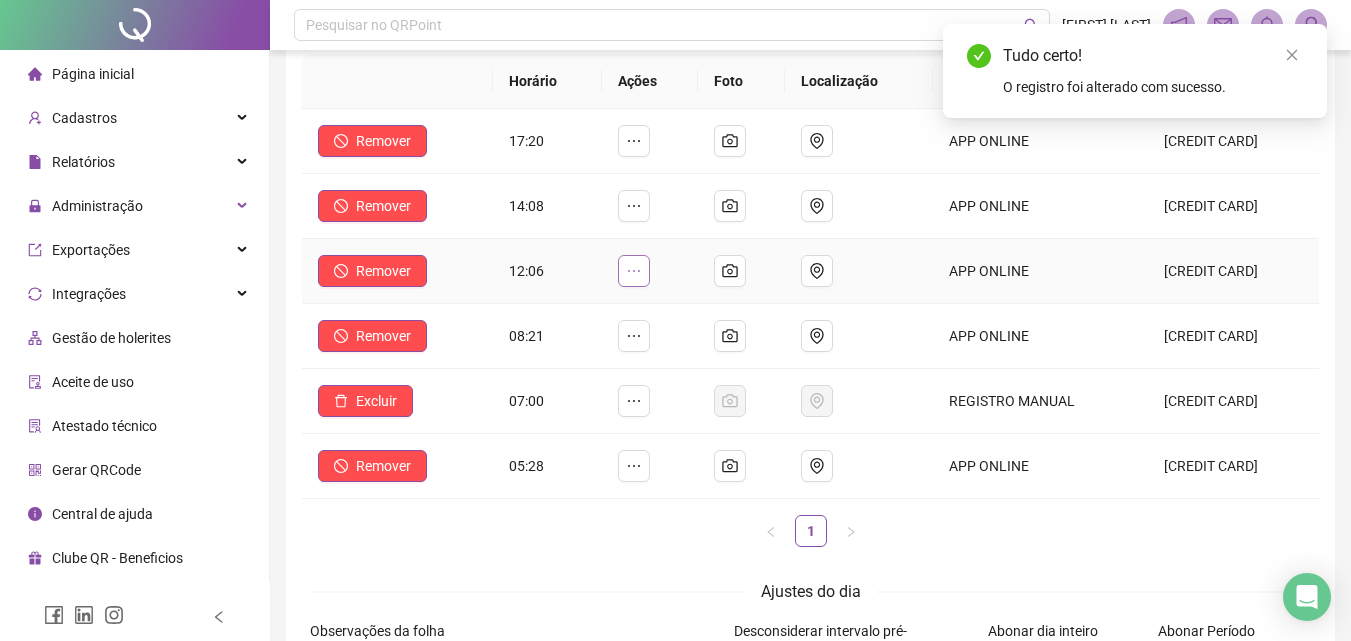 click 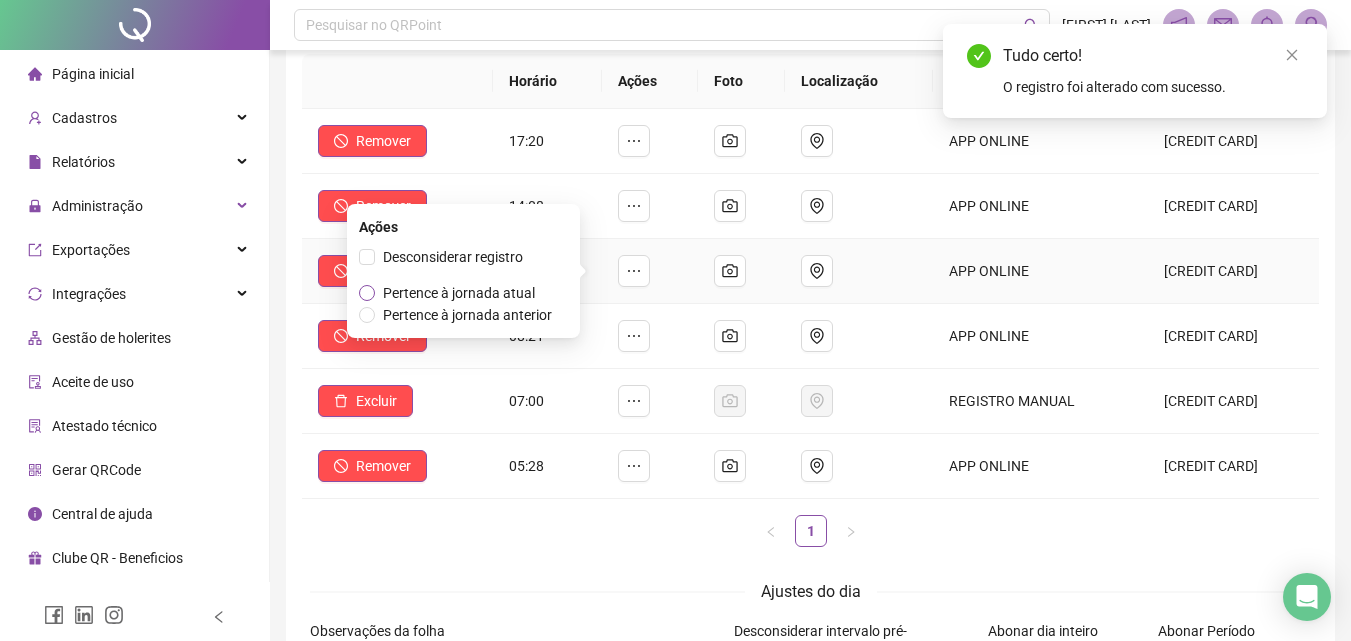 click on "Pertence à jornada atual" at bounding box center (459, 293) 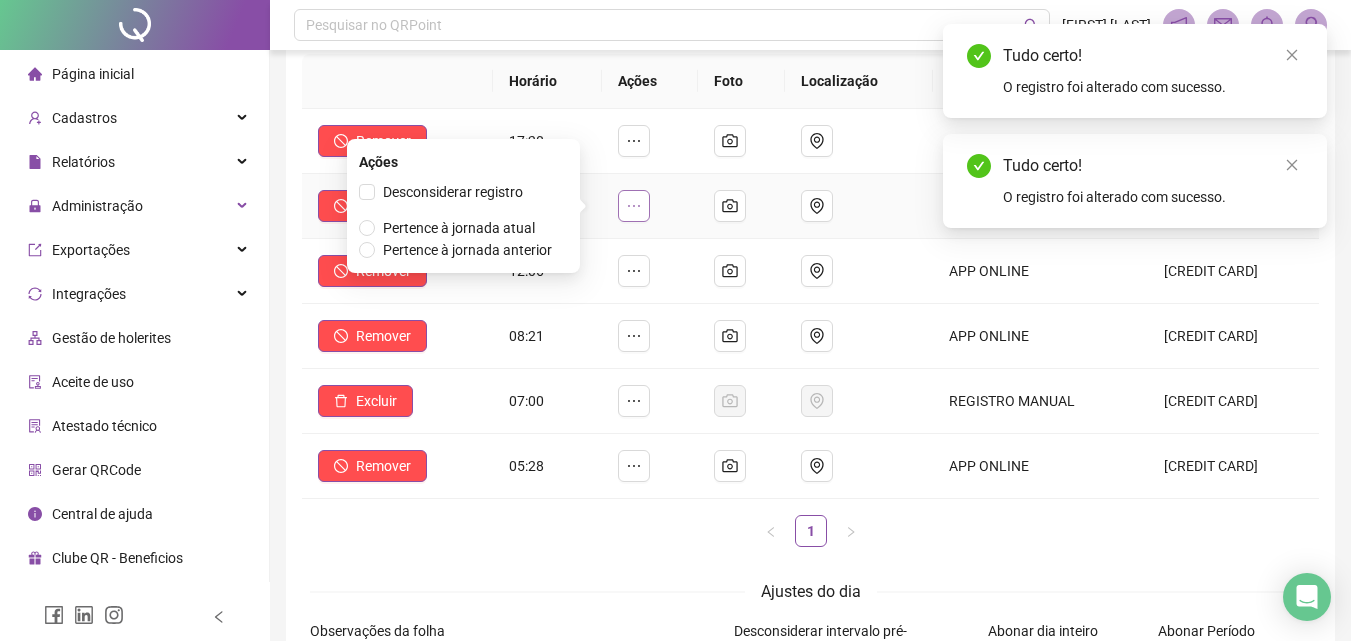 click 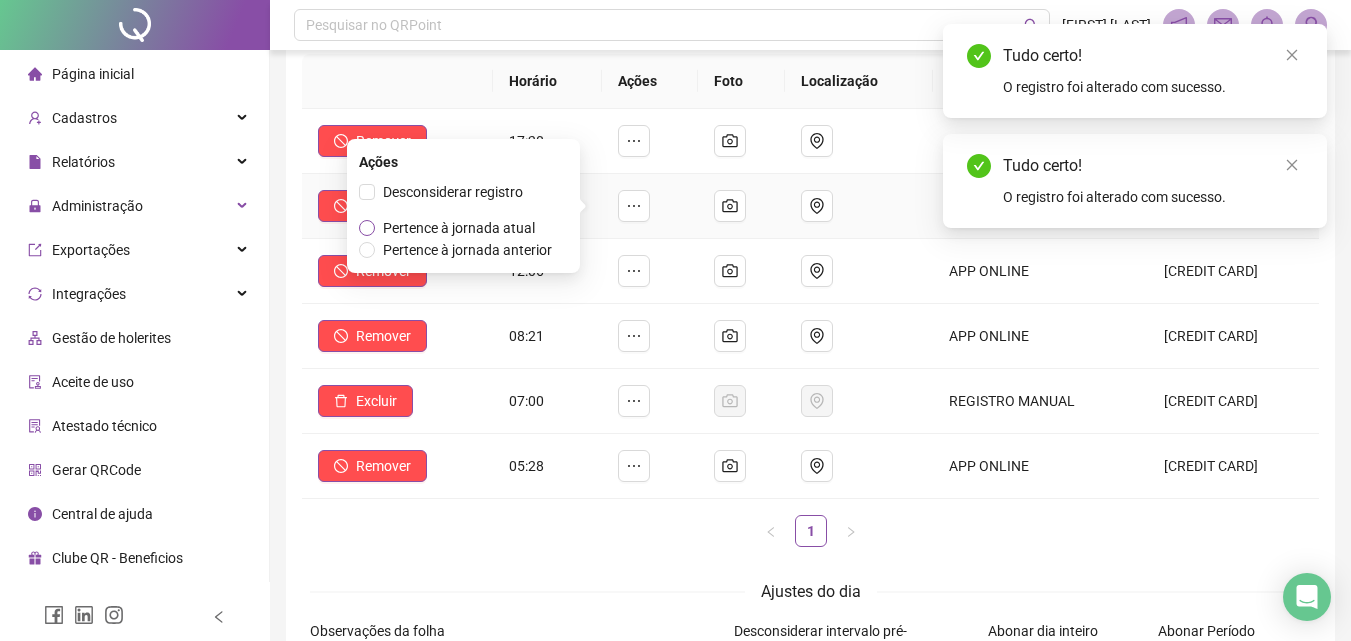 click on "Pertence à jornada atual" at bounding box center [459, 228] 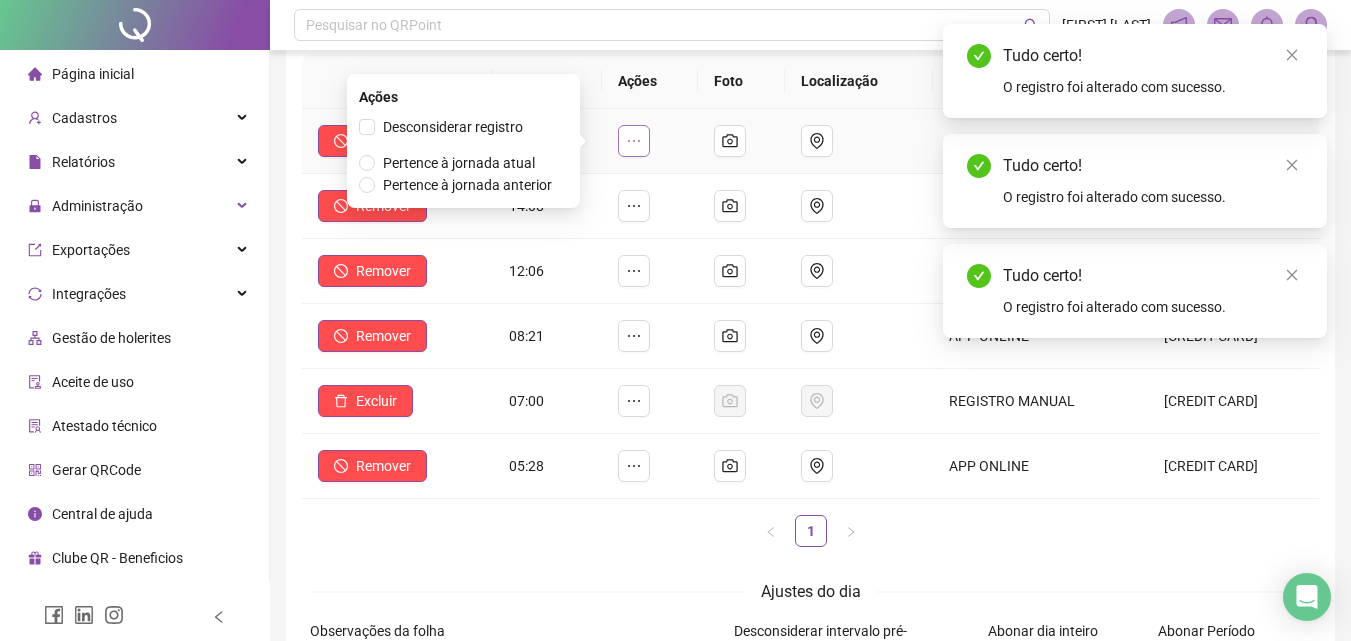 click 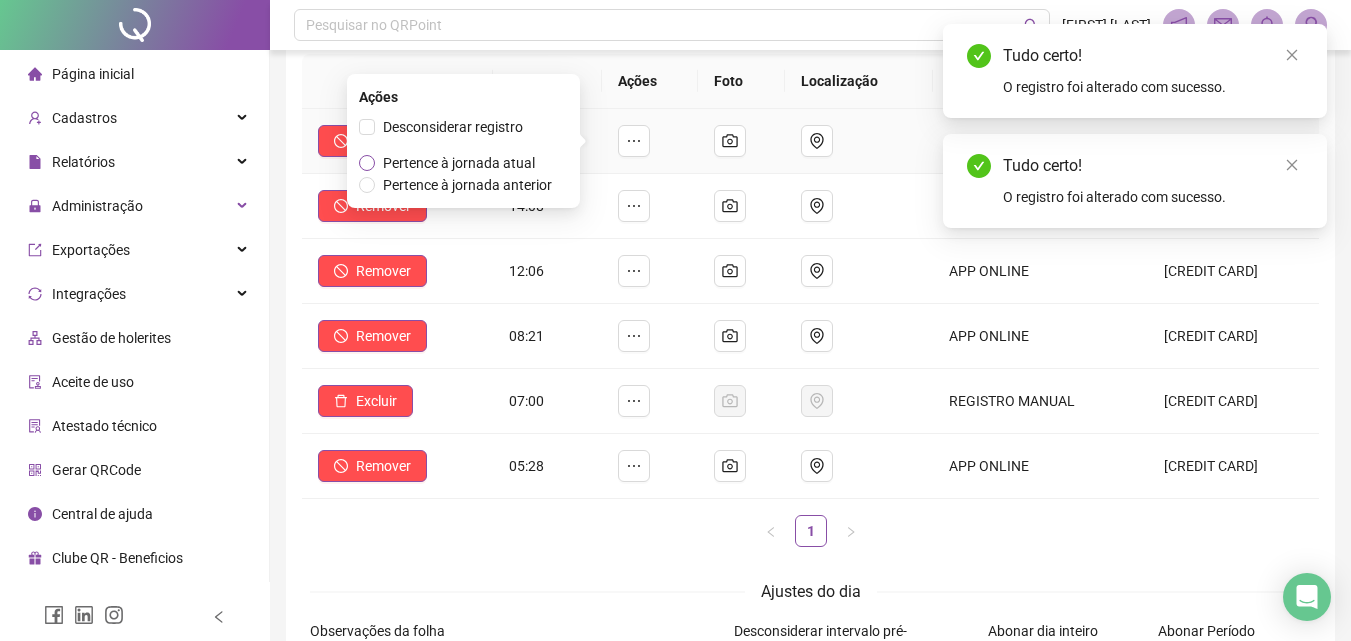 click on "Pertence à jornada atual" at bounding box center (459, 163) 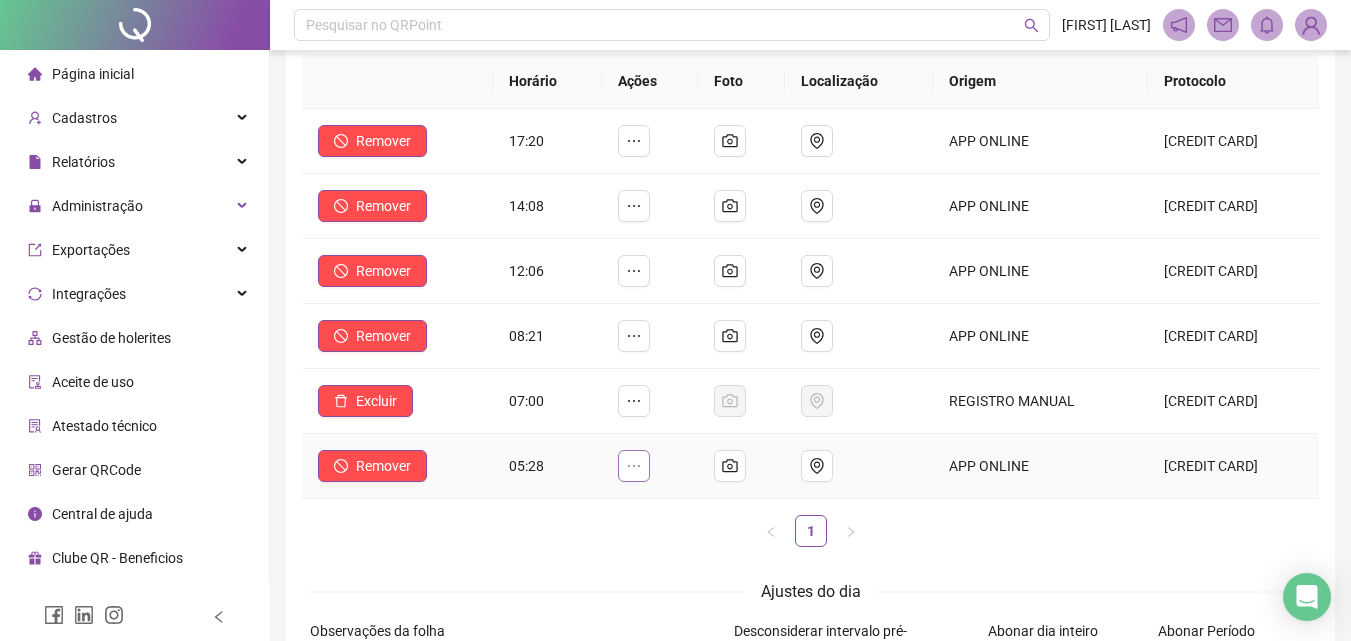click at bounding box center [634, 466] 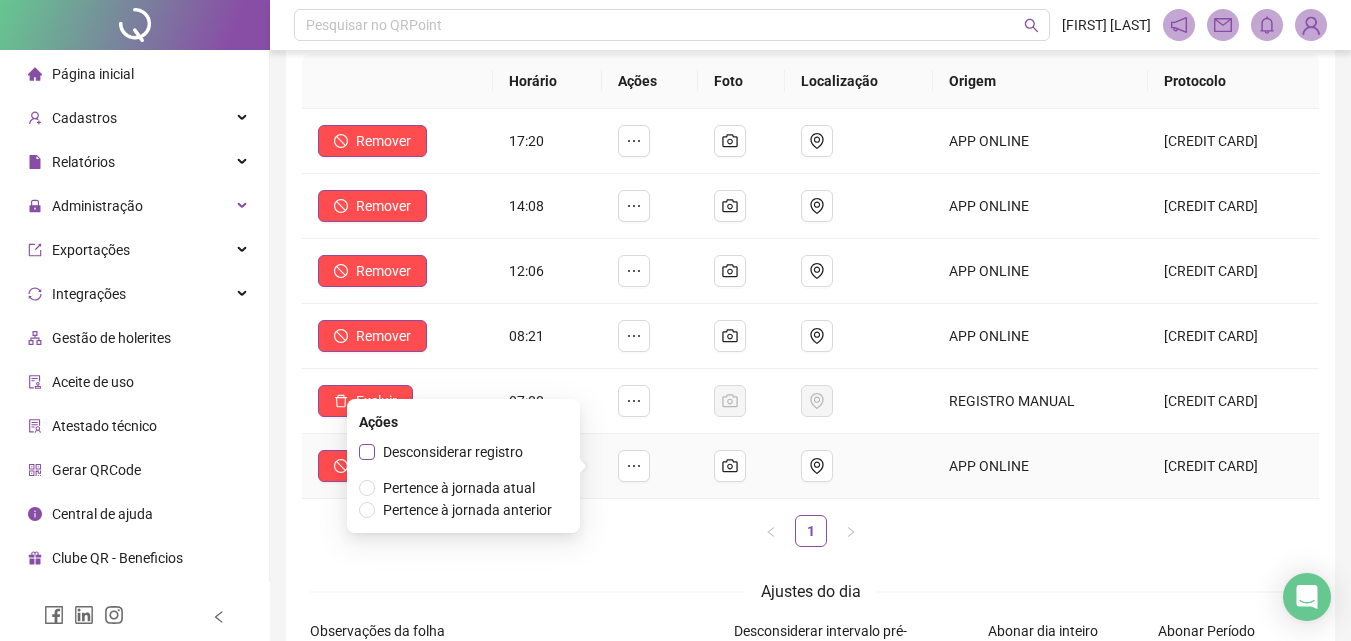 click on "Desconsiderar registro" at bounding box center [453, 452] 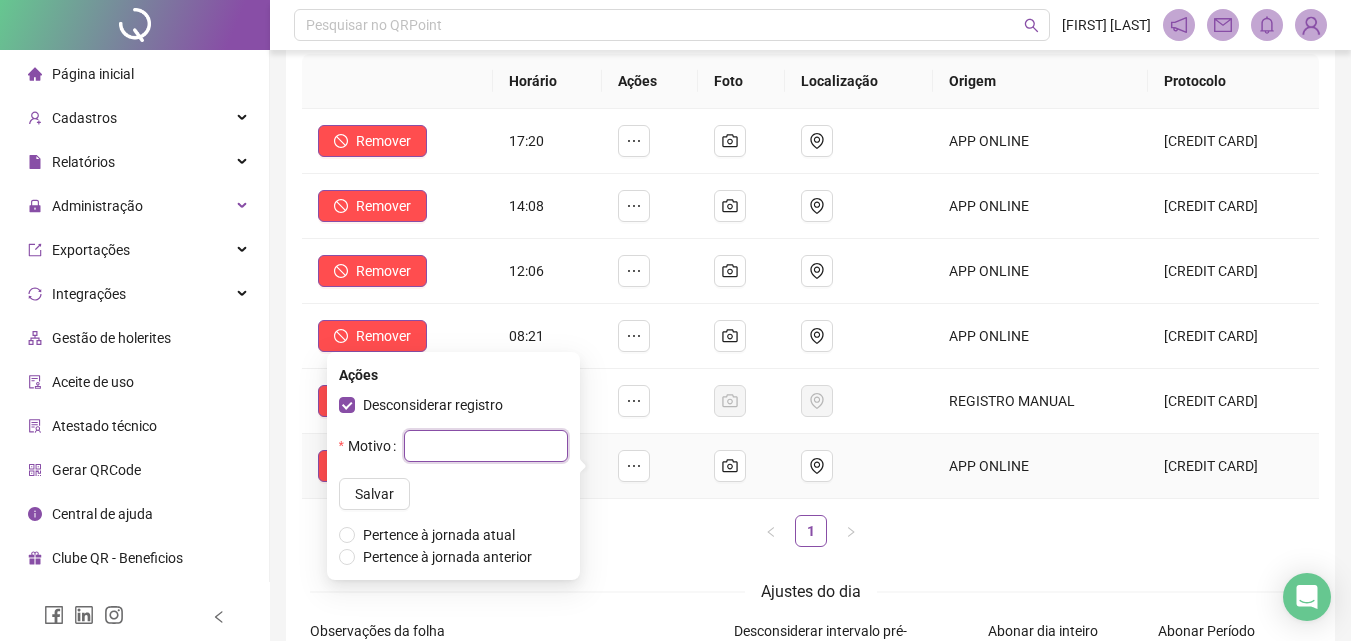 click at bounding box center [486, 446] 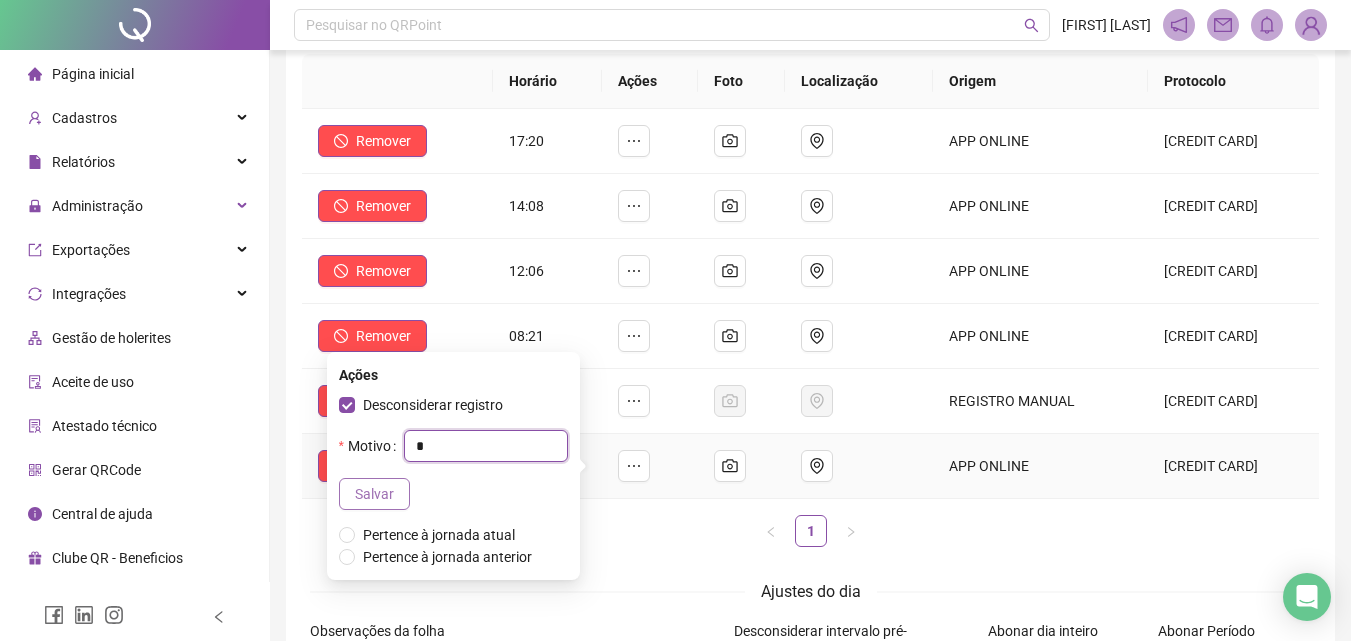 type on "*" 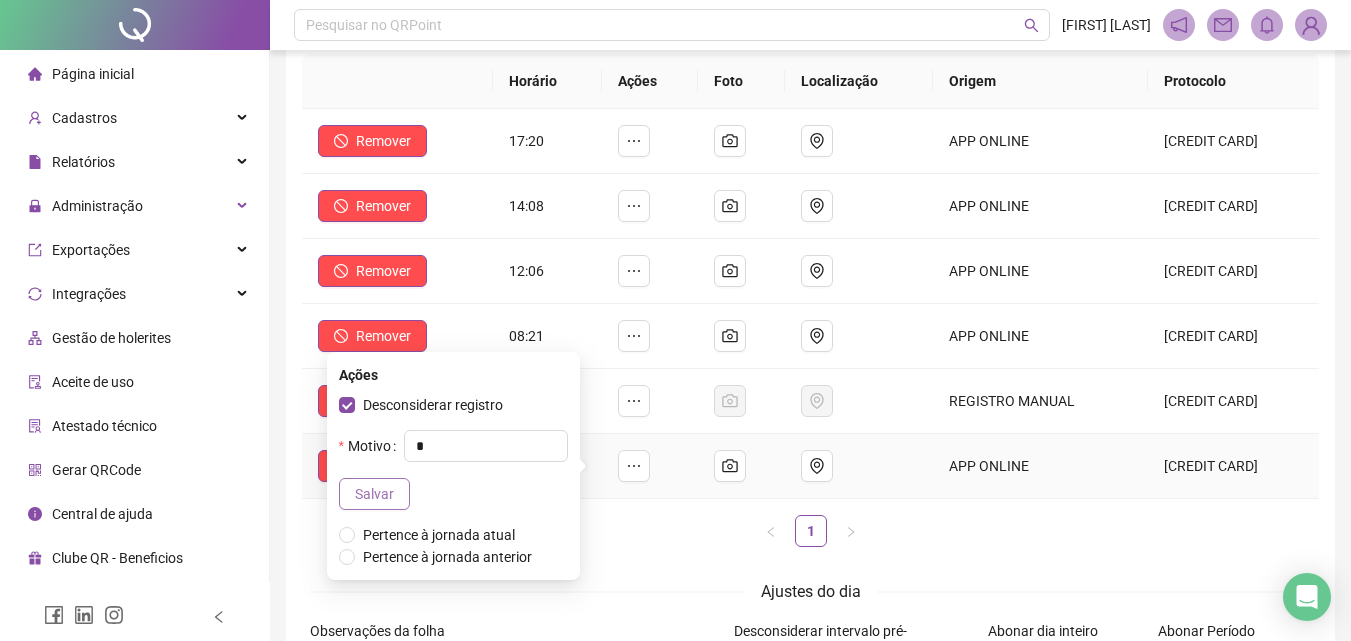 click on "Salvar" at bounding box center [374, 494] 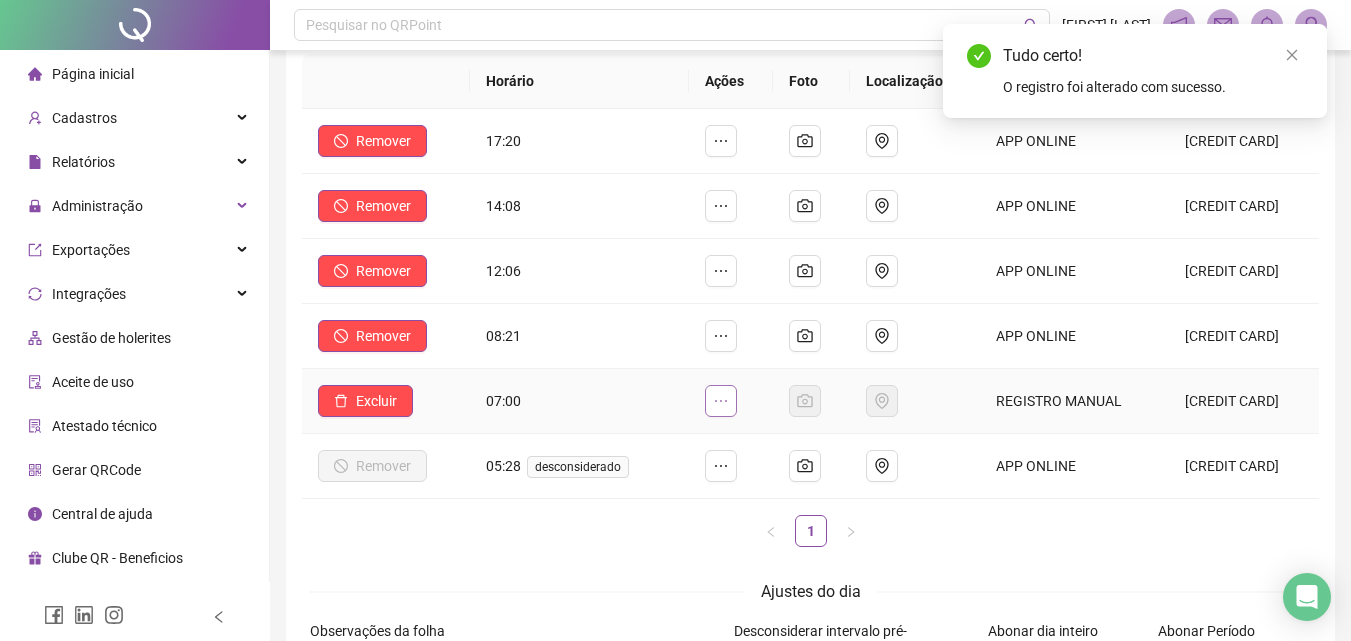 click at bounding box center [721, 401] 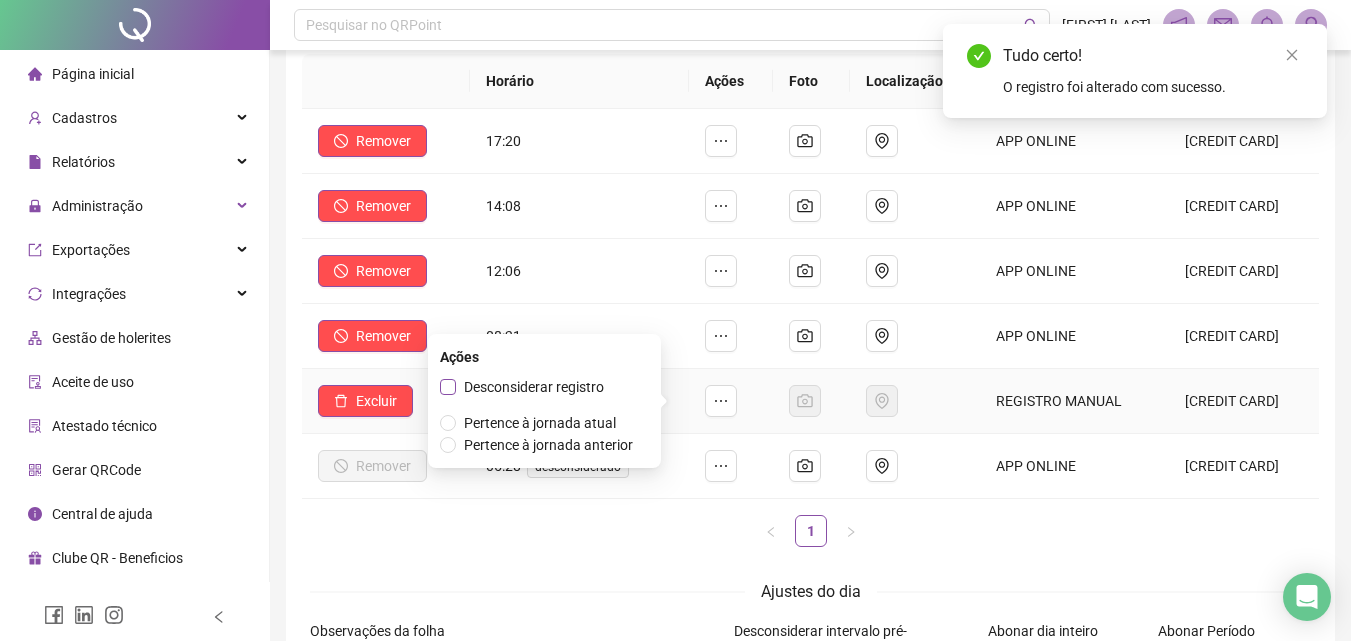 click on "Desconsiderar registro" at bounding box center (534, 387) 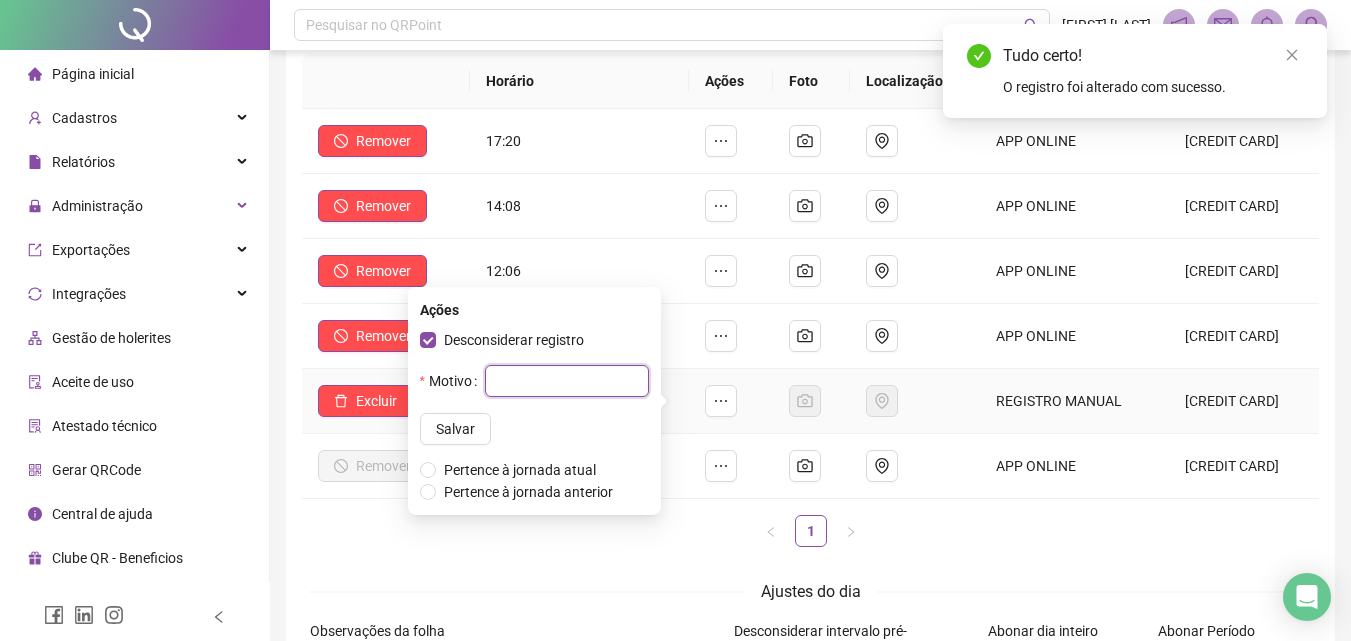 click at bounding box center [567, 381] 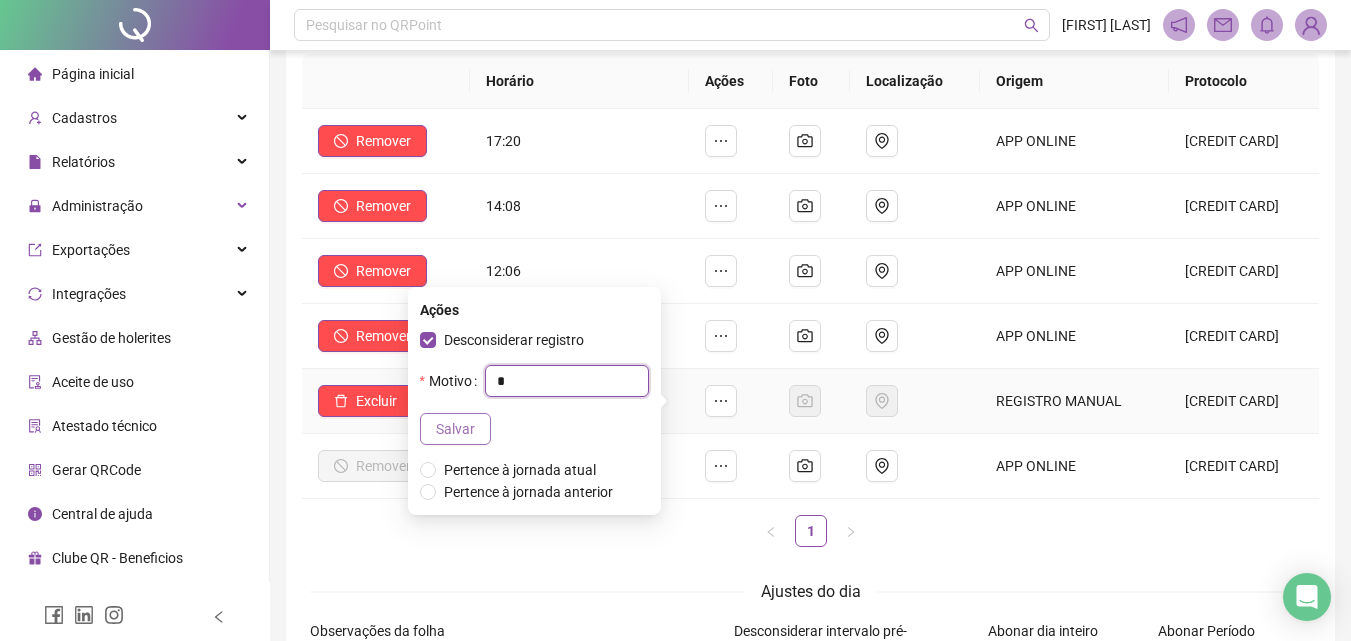 type on "*" 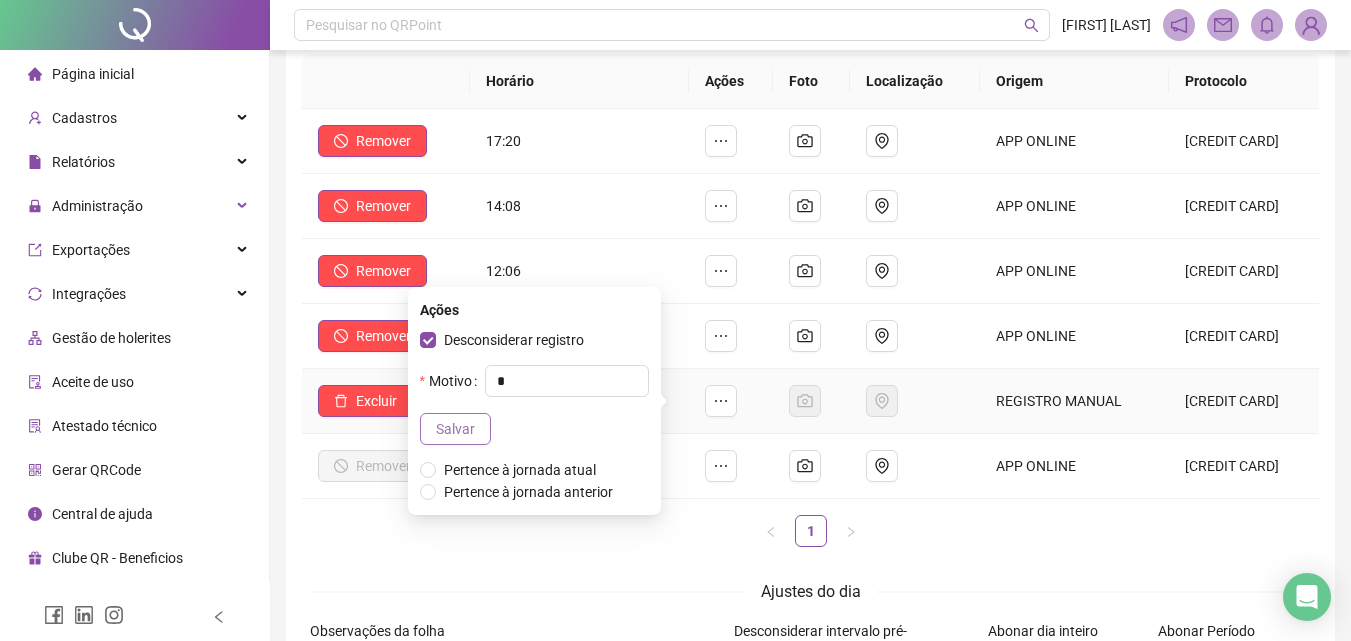click on "Salvar" at bounding box center [455, 429] 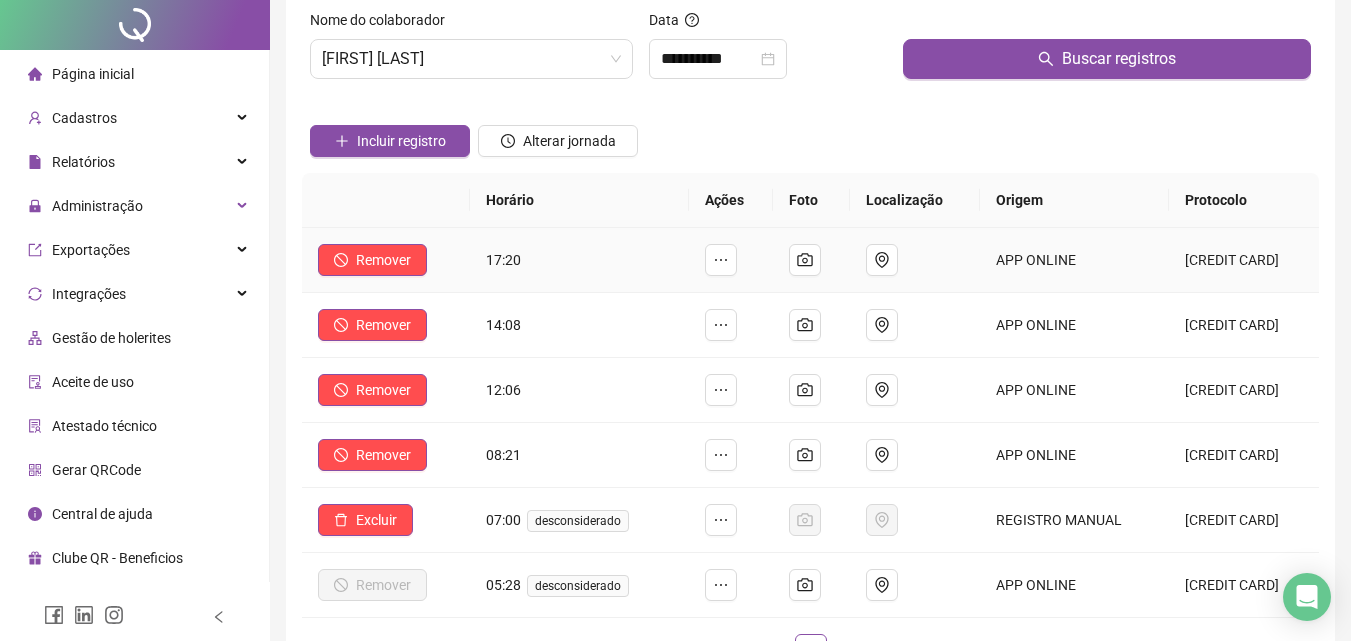 scroll, scrollTop: 0, scrollLeft: 0, axis: both 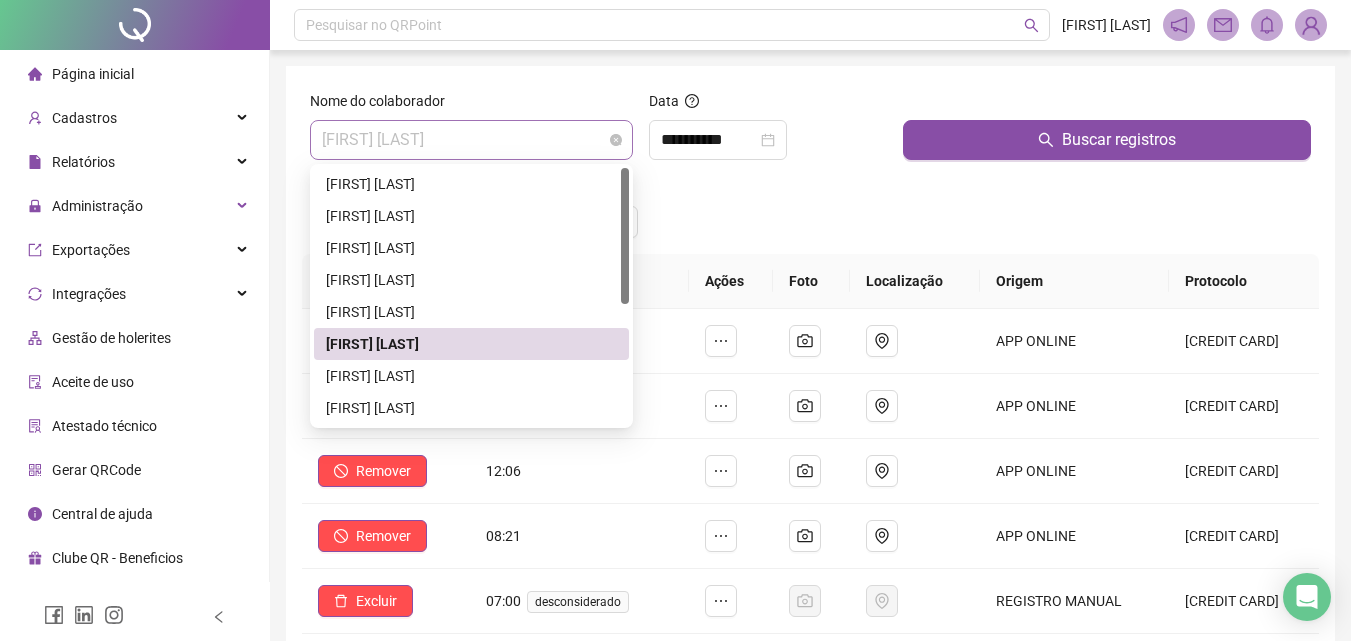 click on "[FIRST] [LAST] [LAST]" at bounding box center [471, 140] 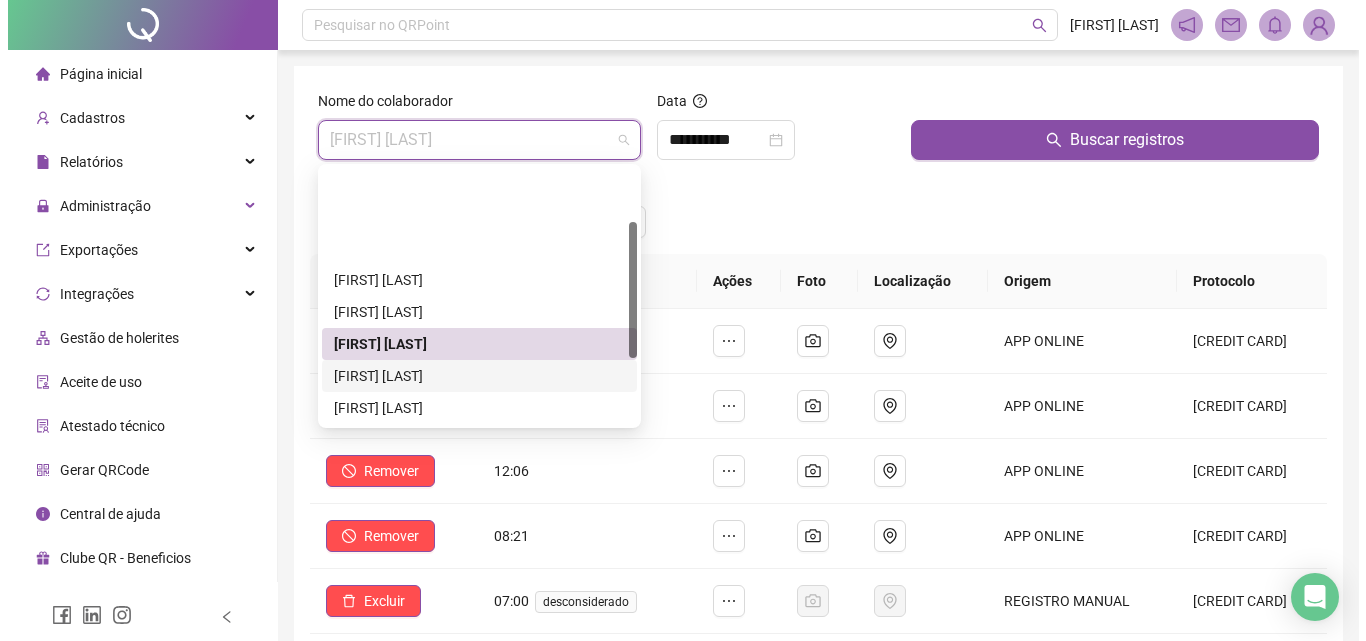 scroll, scrollTop: 100, scrollLeft: 0, axis: vertical 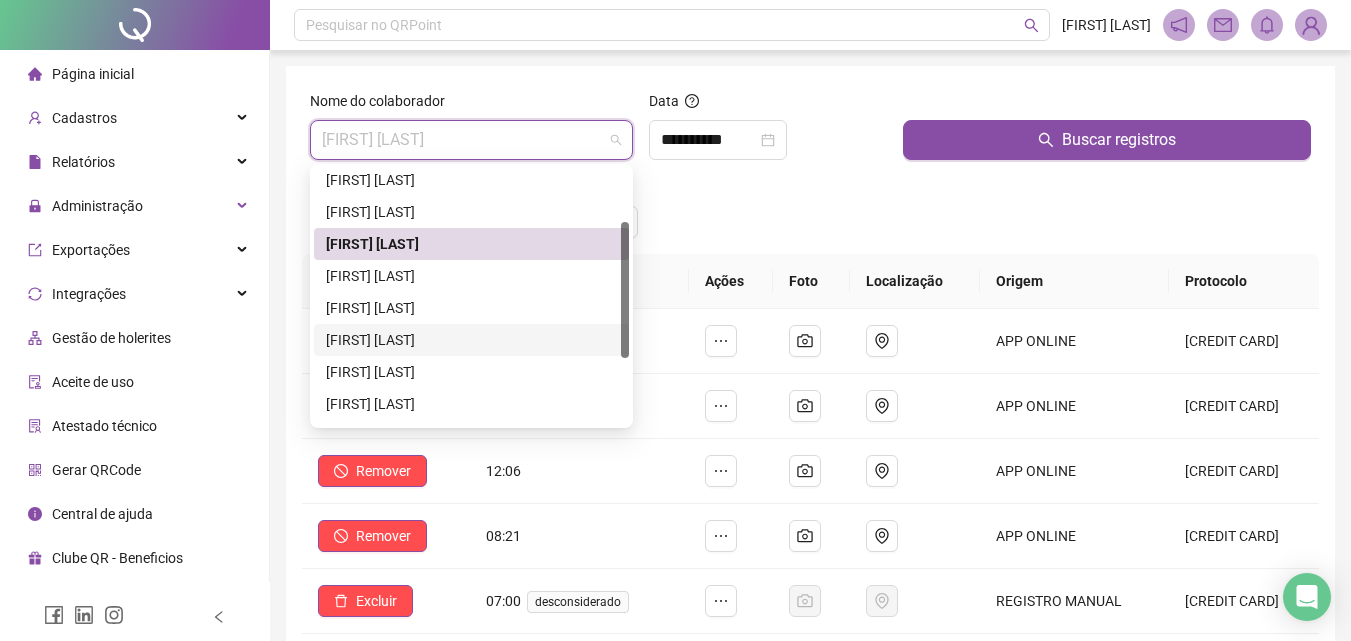 click on "[FIRST] [LAST] [LAST]" at bounding box center [471, 340] 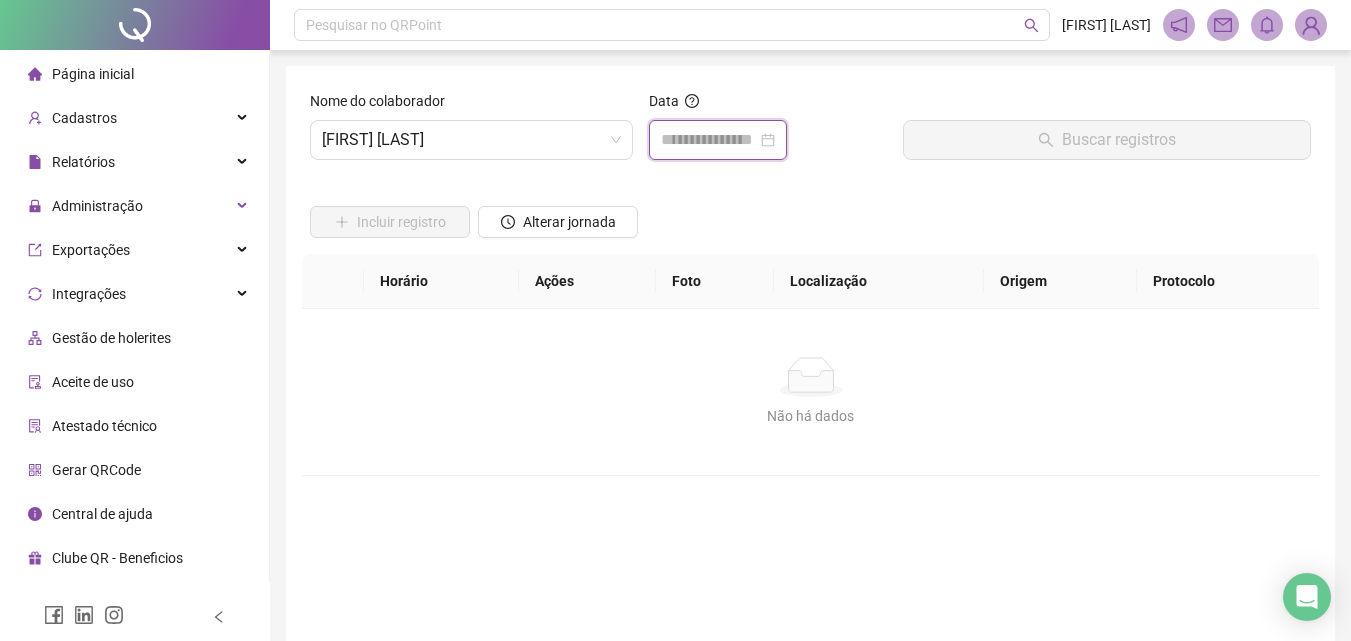 click at bounding box center [709, 140] 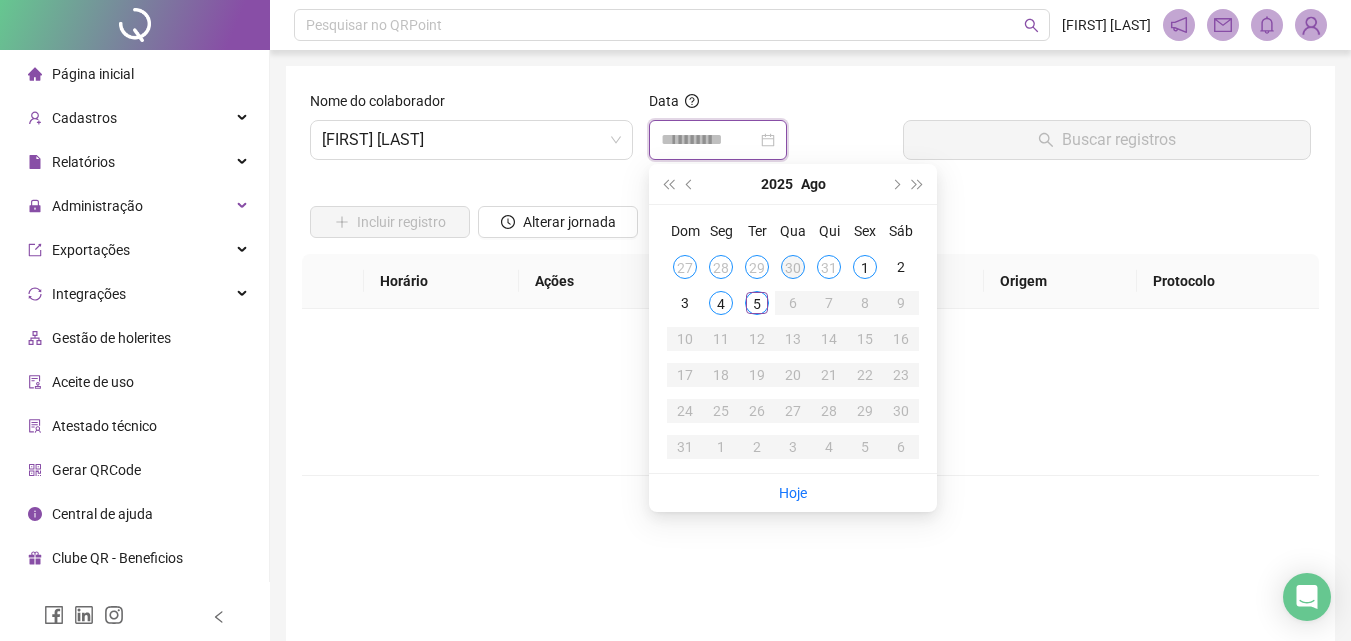 type on "**********" 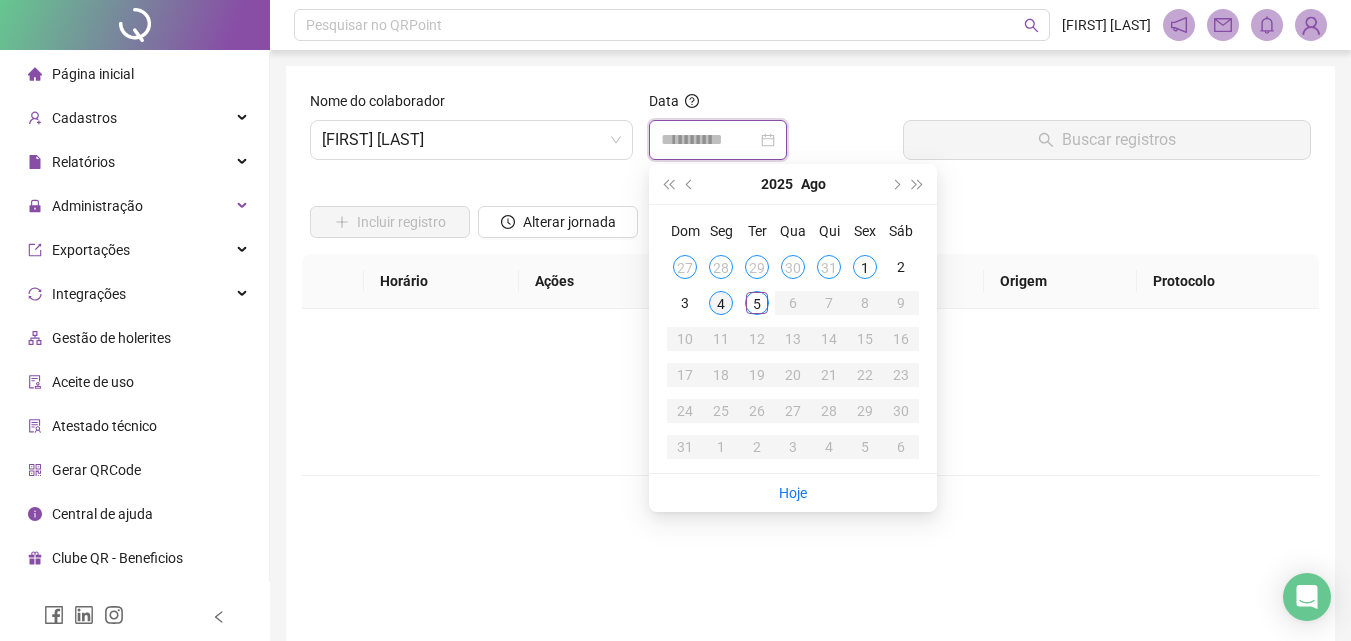 type on "**********" 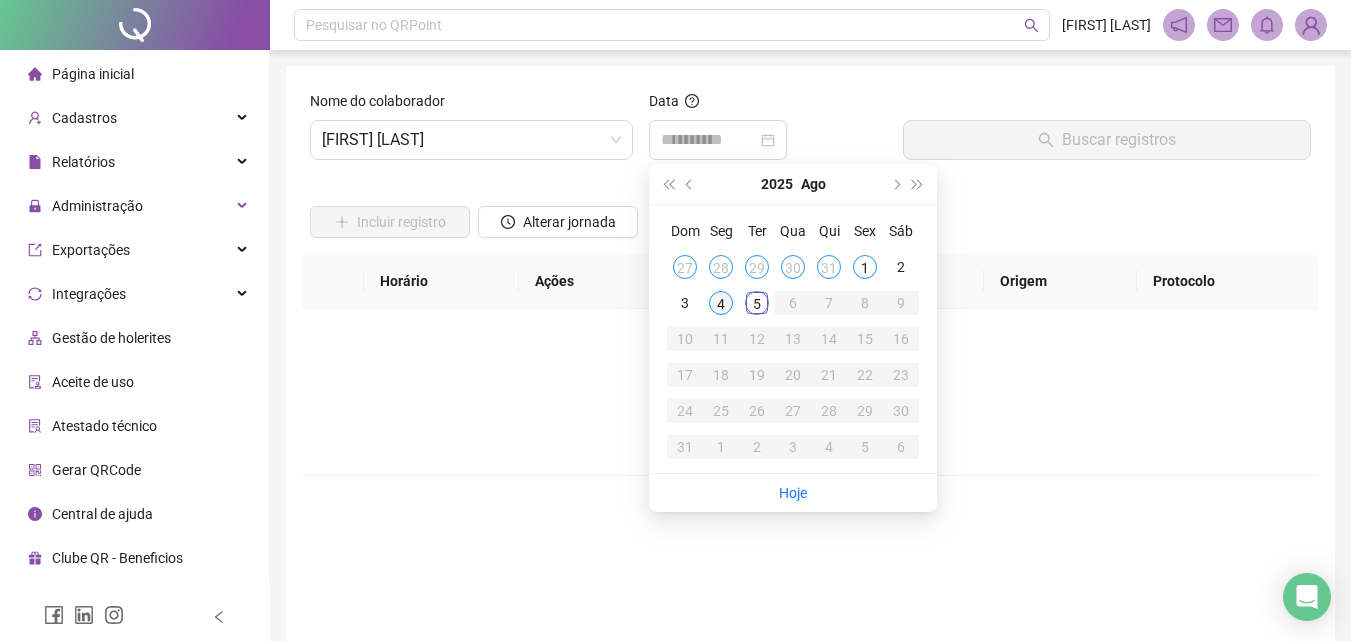 click on "4" at bounding box center (721, 303) 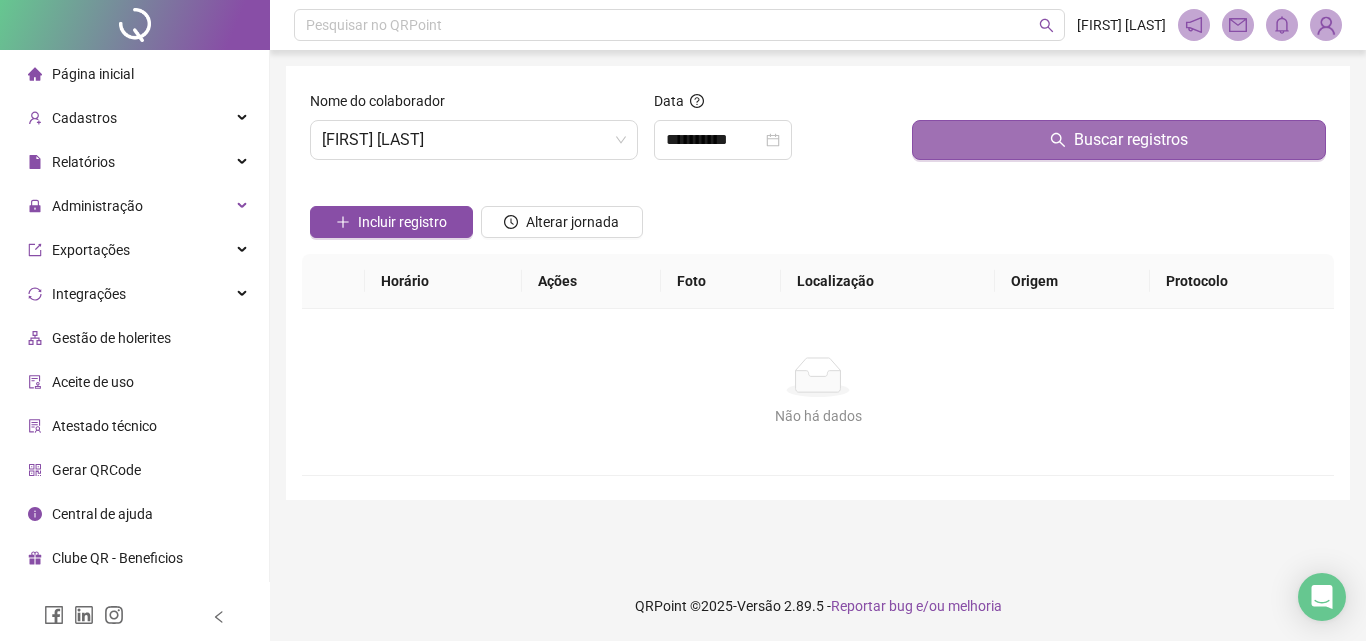 click on "Buscar registros" at bounding box center [1131, 140] 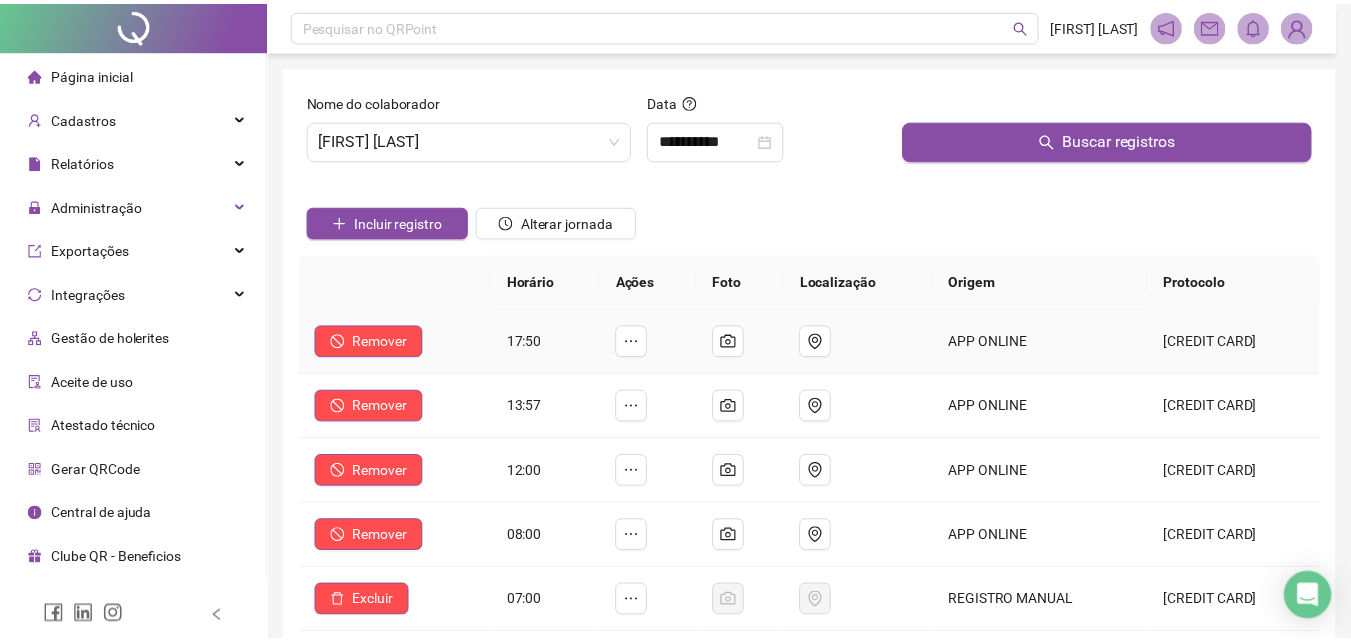 scroll, scrollTop: 200, scrollLeft: 0, axis: vertical 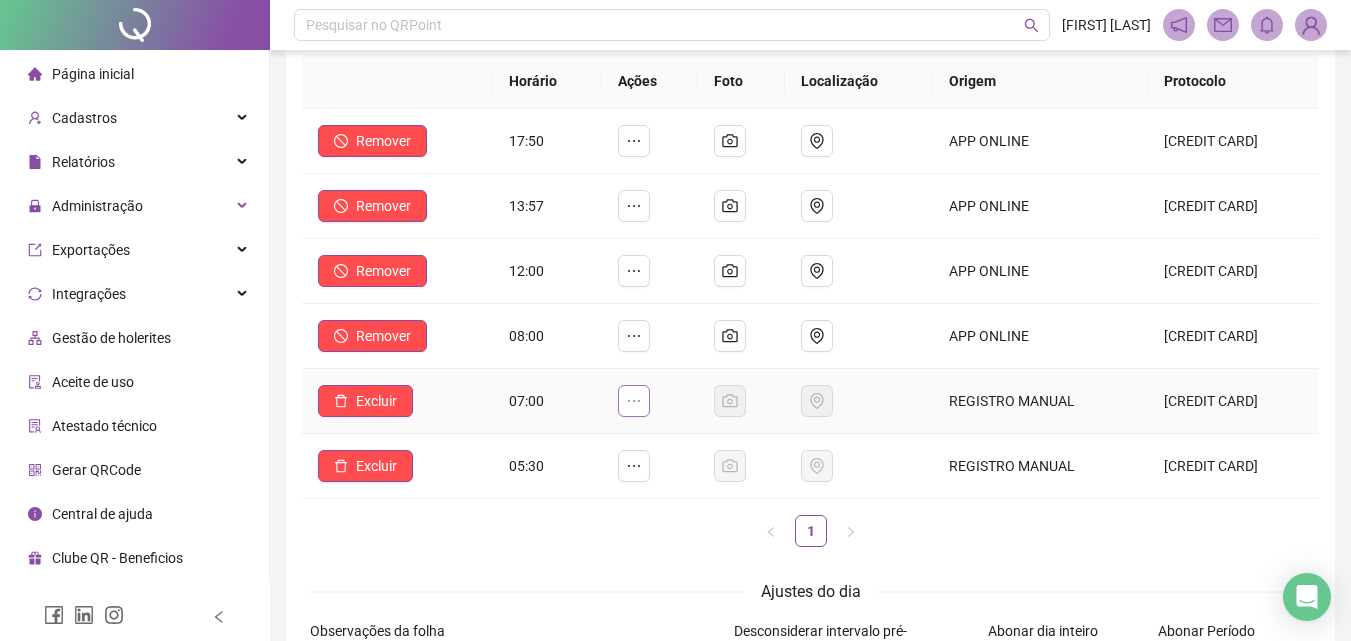 click 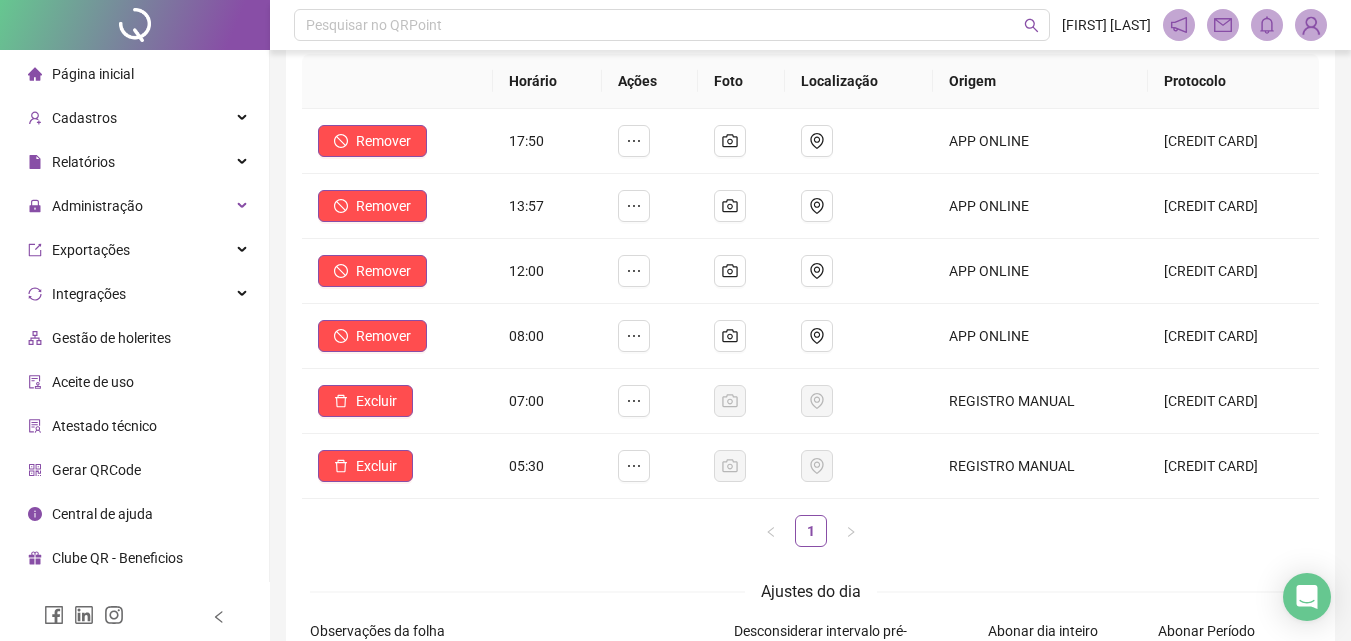 click on "Horário Ações Foto Localização Origem Protocolo               Remover 17:50 APP ONLINE 02867242025080417503872 Remover 13:57 APP ONLINE 62867242025080413573681 Remover 12:00 APP ONLINE 62867242025080412005581 Remover 08:00 APP ONLINE 92867242025080408004927 Excluir 07:00 REGISTRO MANUAL 22867242025080407000013 Excluir 05:30 REGISTRO MANUAL 92867242025080405300045 1" at bounding box center [810, 308] 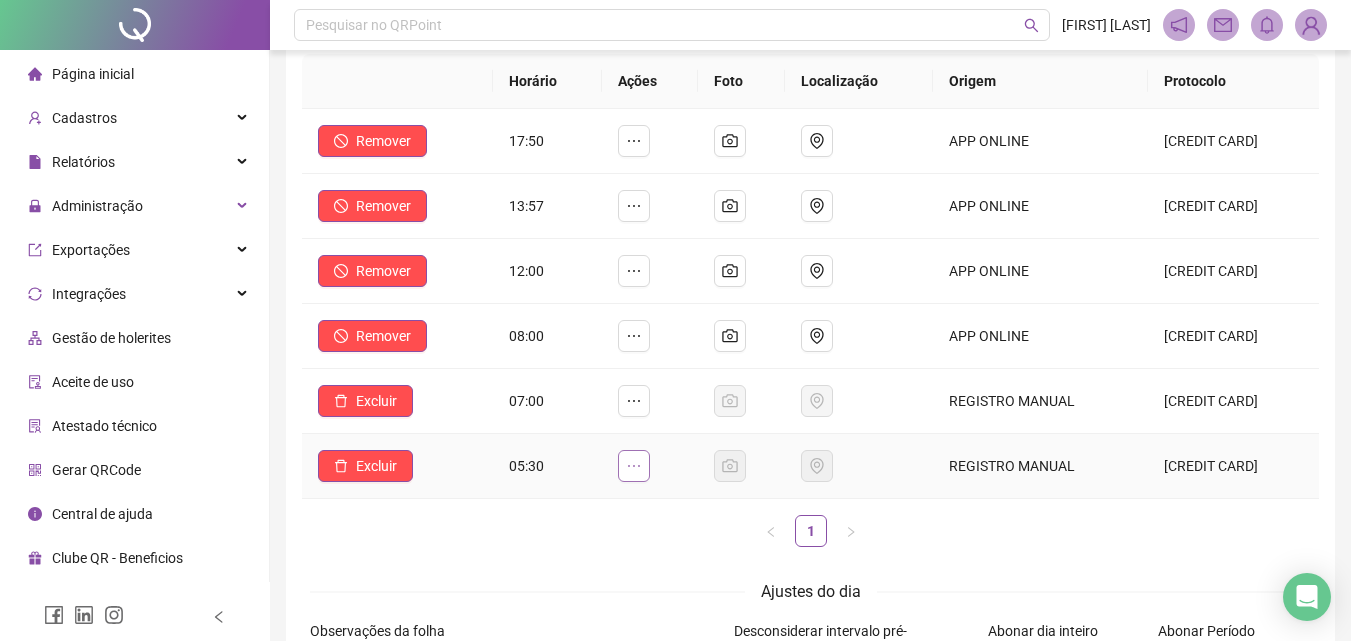 click 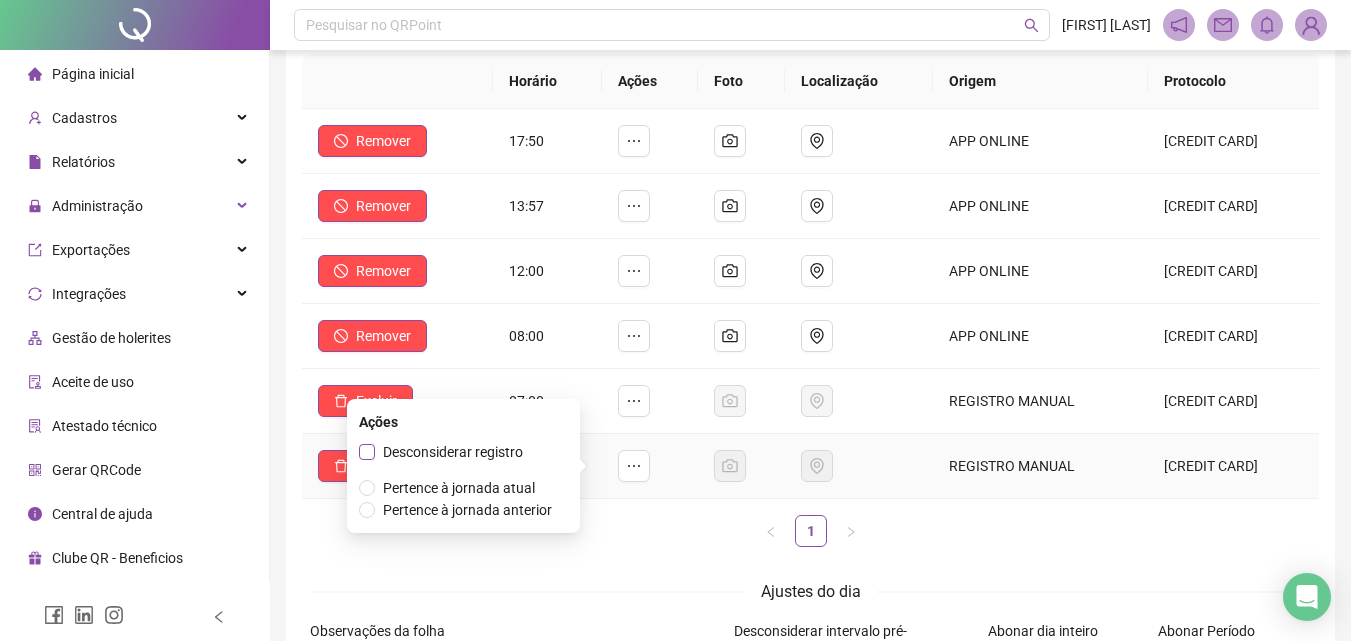 click on "Desconsiderar registro" at bounding box center [453, 452] 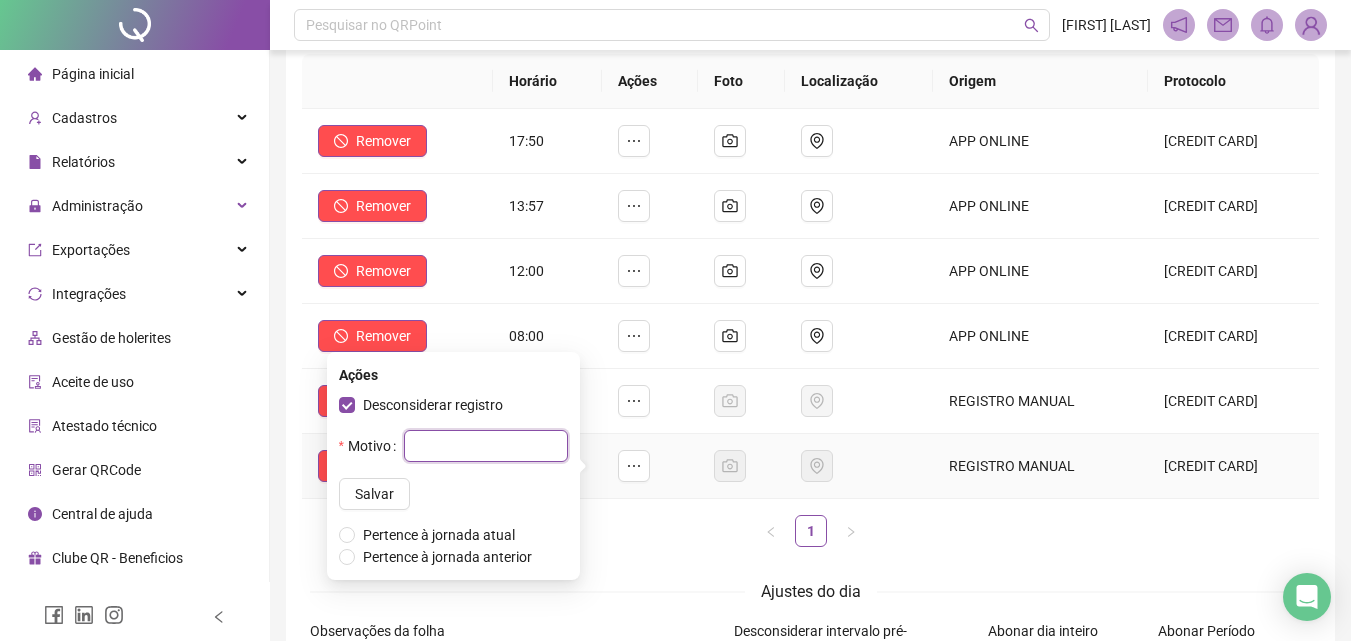 click at bounding box center (486, 446) 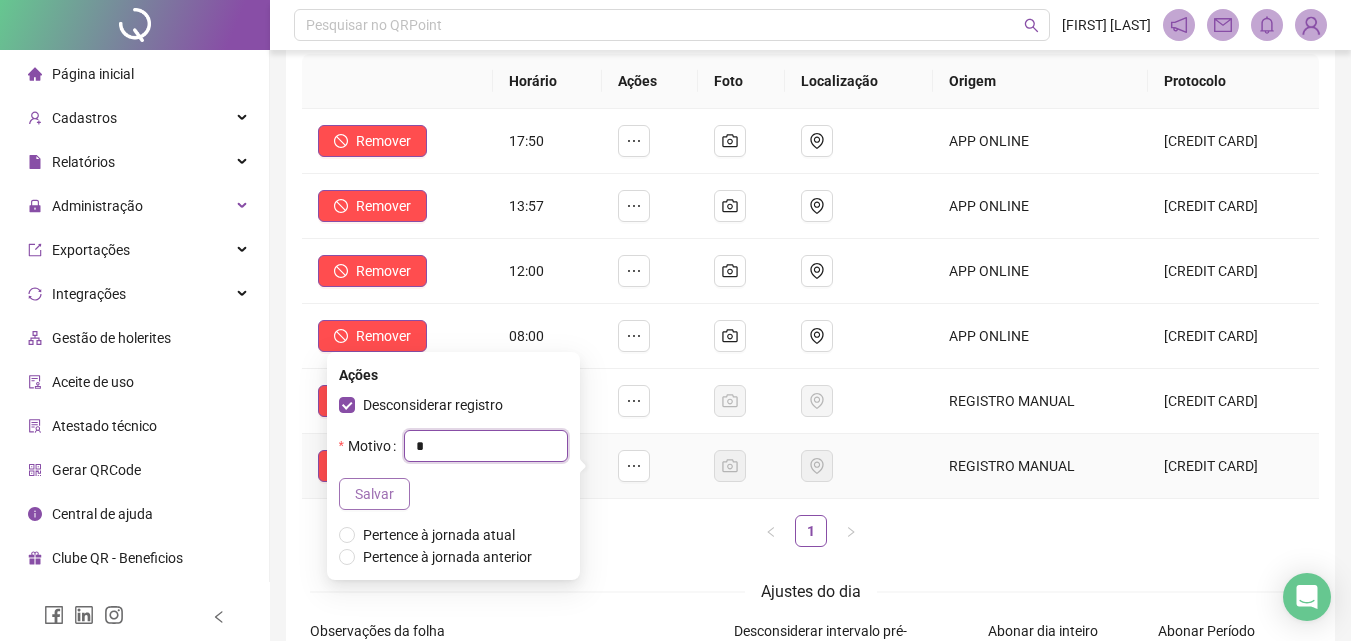 type on "*" 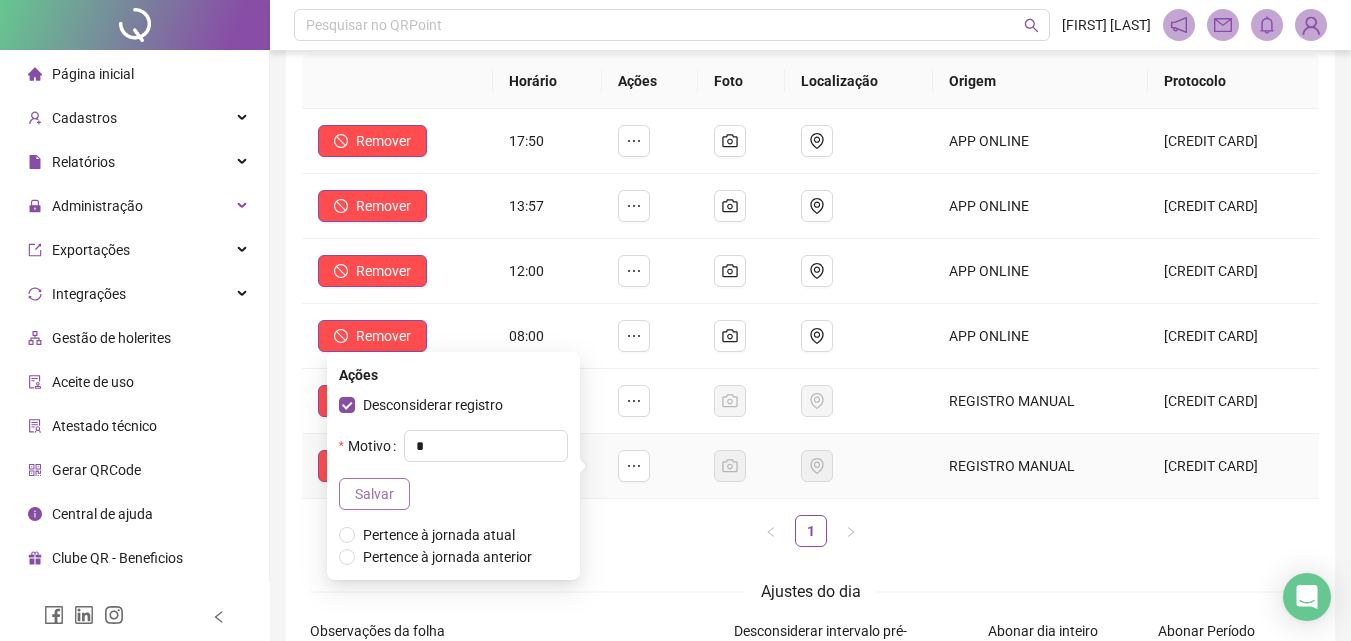 click on "Salvar" at bounding box center (374, 494) 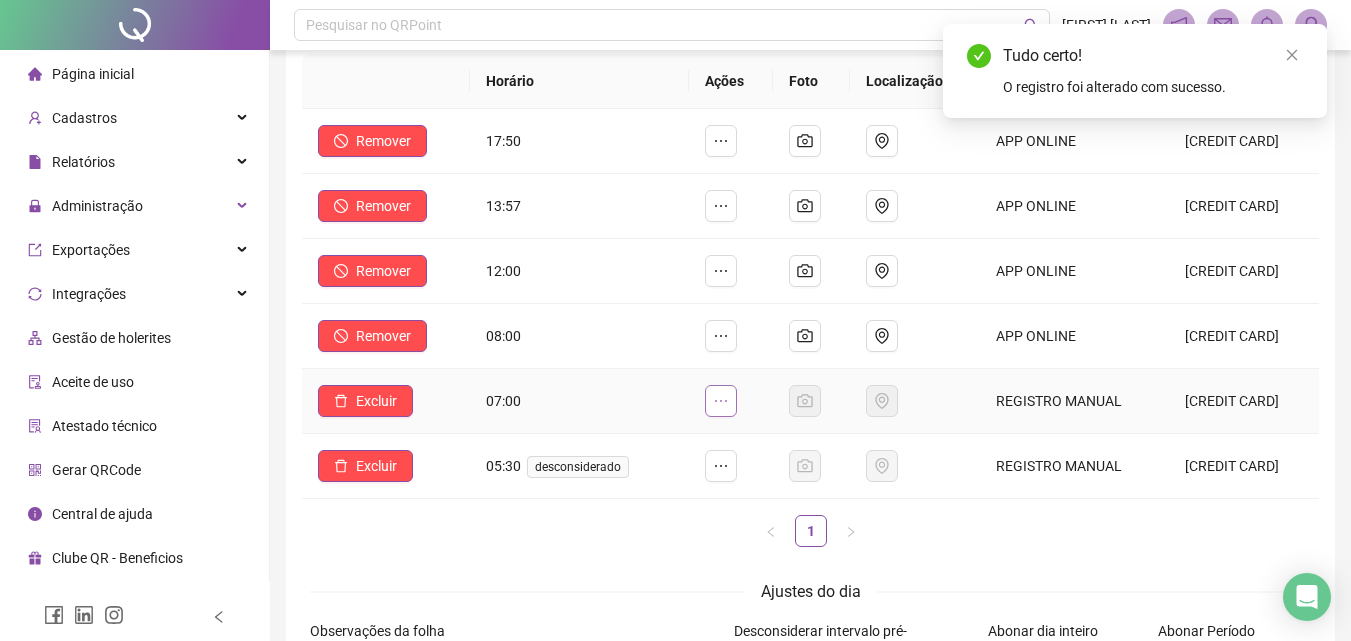 click 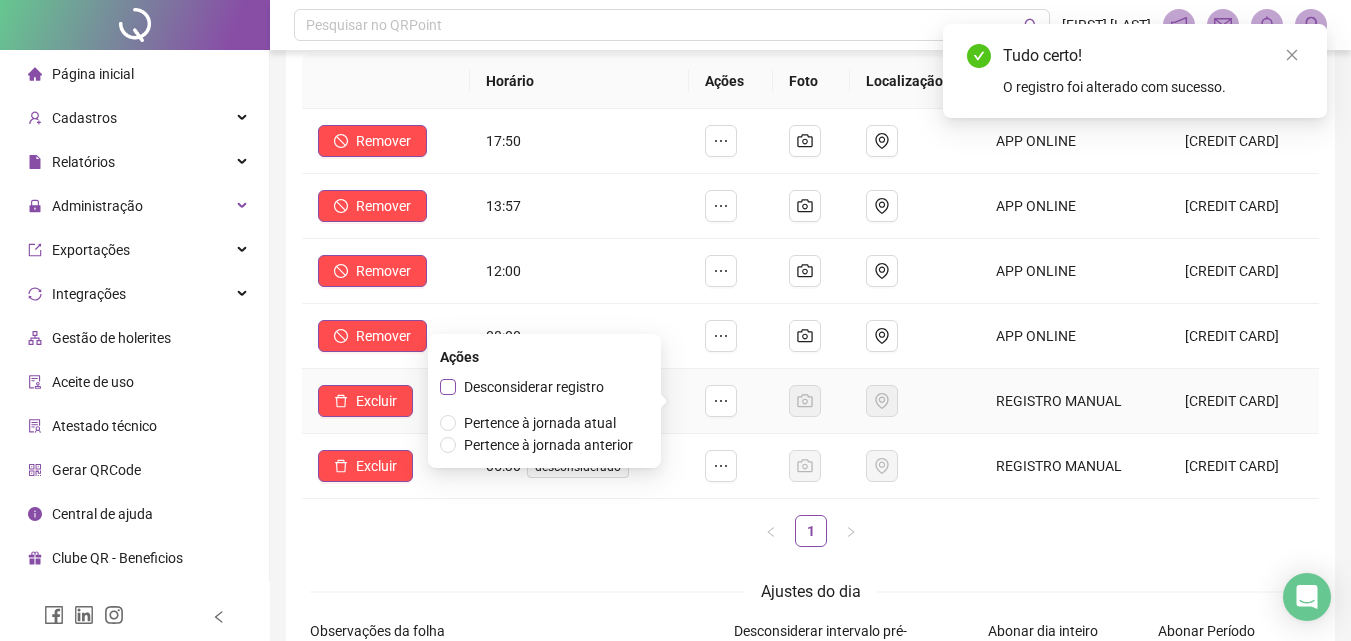 click on "Desconsiderar registro" at bounding box center (534, 387) 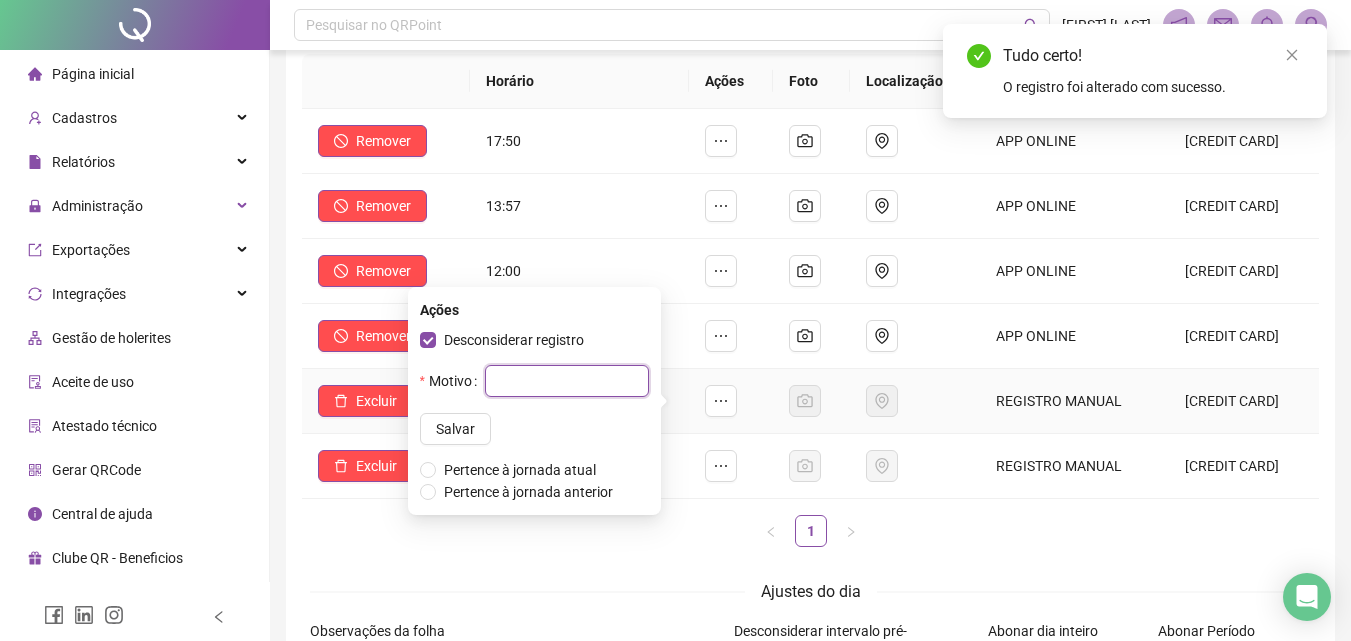 click at bounding box center [567, 381] 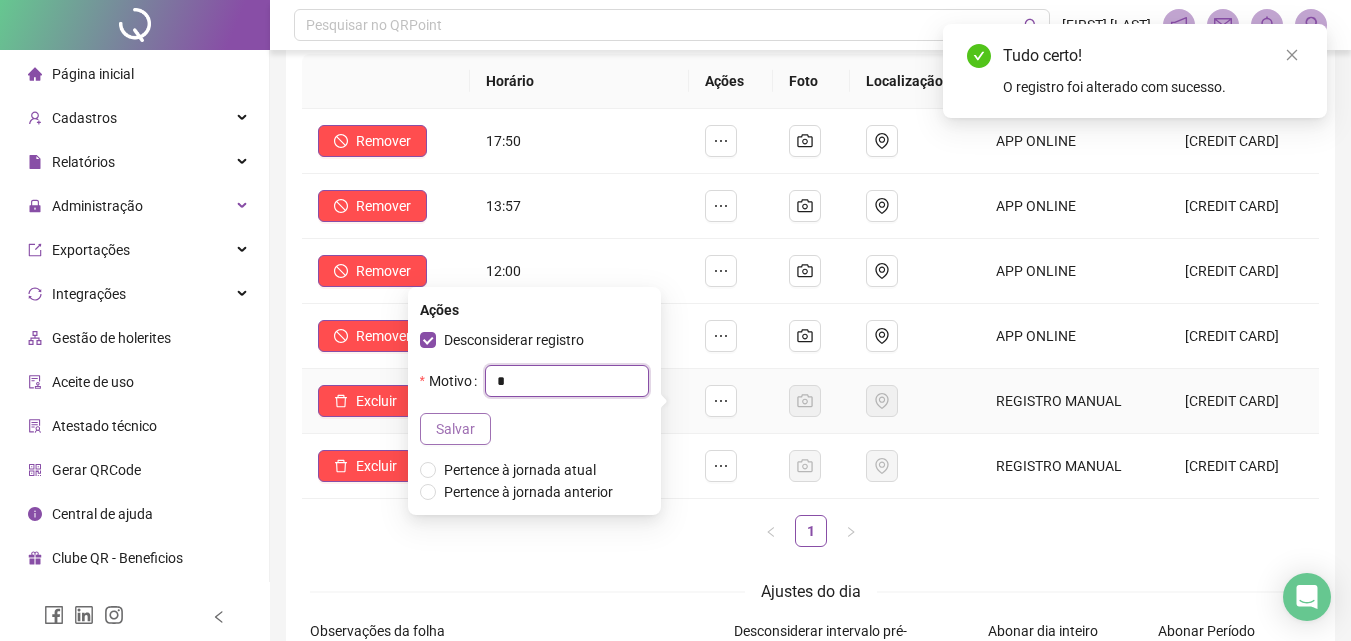 type on "*" 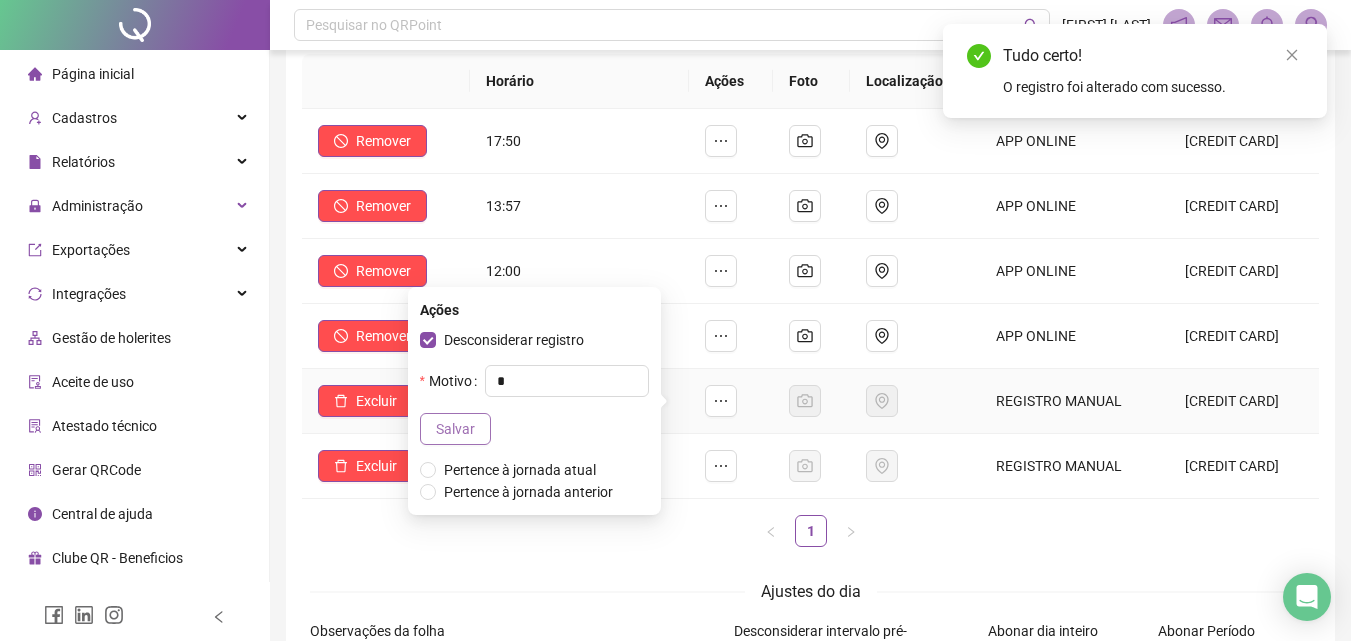 click on "Salvar" at bounding box center (455, 429) 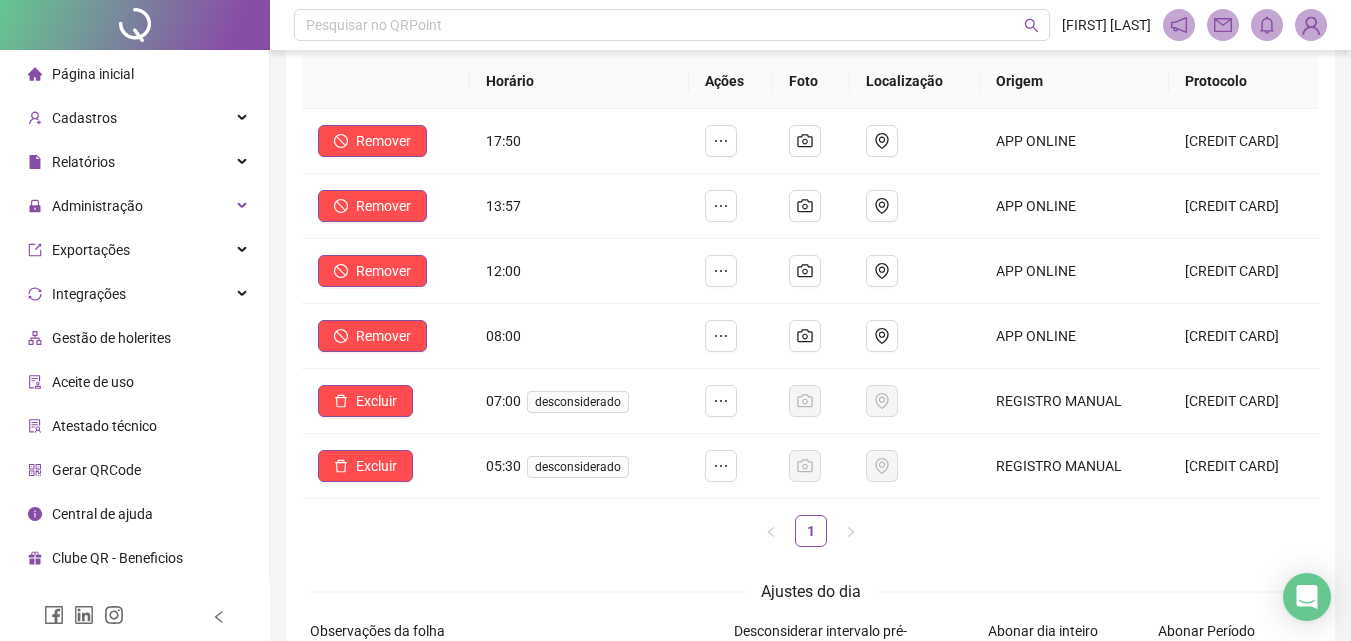 click on "Horário Ações Foto Localização Origem Protocolo               Remover 17:50 APP ONLINE 02867242025080417503872 Remover 13:57 APP ONLINE 62867242025080413573681 Remover 12:00 APP ONLINE 62867242025080412005581 Remover 08:00 APP ONLINE 92867242025080408004927 Excluir 07:00    desconsiderado REGISTRO MANUAL 22867242025080407000013 Excluir 05:30    desconsiderado REGISTRO MANUAL 92867242025080405300045 1" at bounding box center (810, 308) 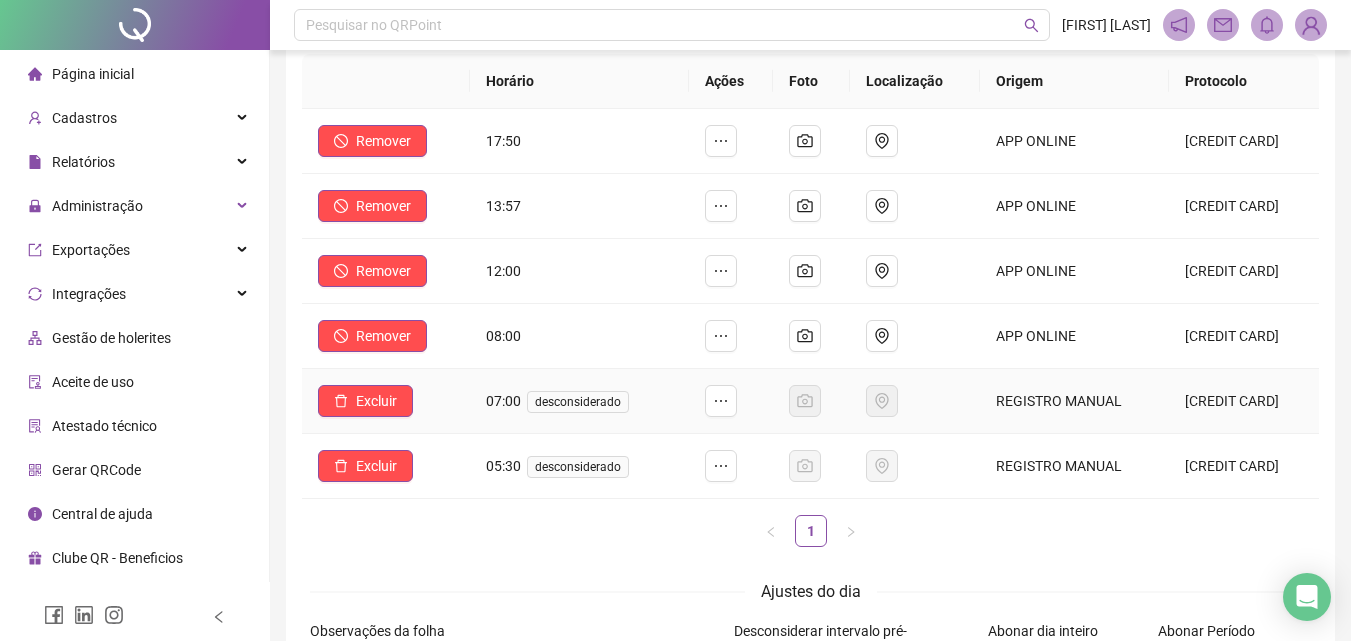 scroll, scrollTop: 0, scrollLeft: 0, axis: both 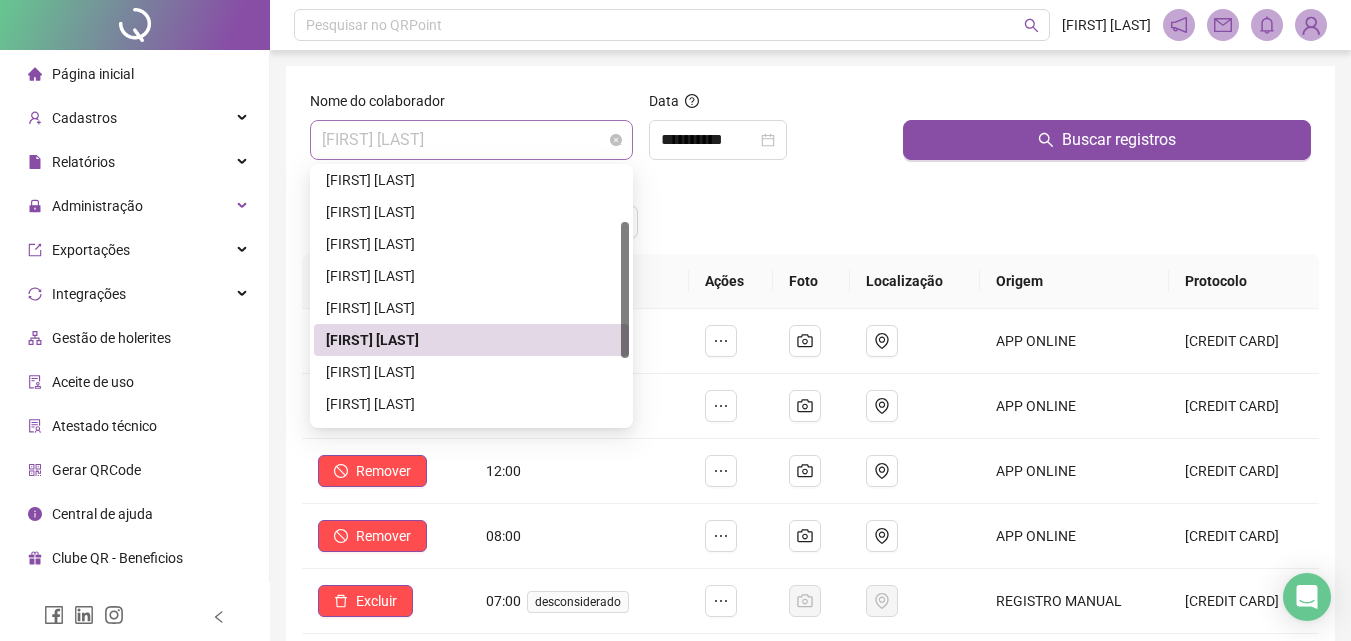 click on "[FIRST] [LAST] [LAST]" at bounding box center (471, 140) 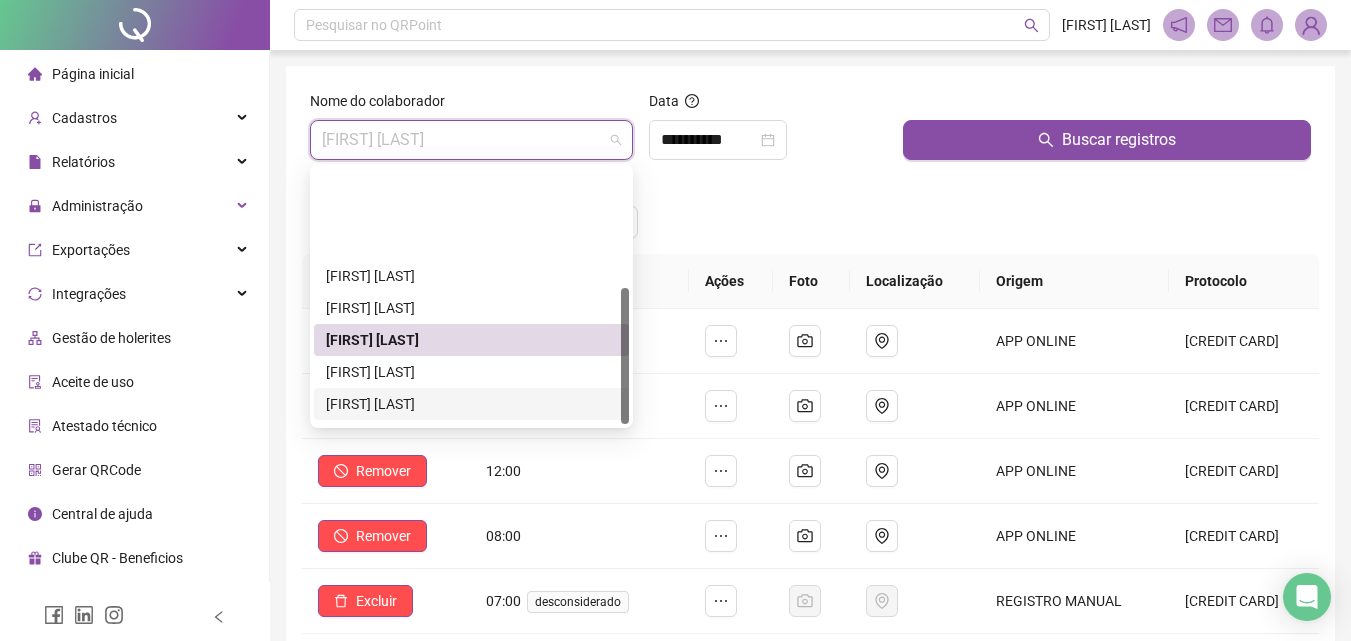 scroll, scrollTop: 224, scrollLeft: 0, axis: vertical 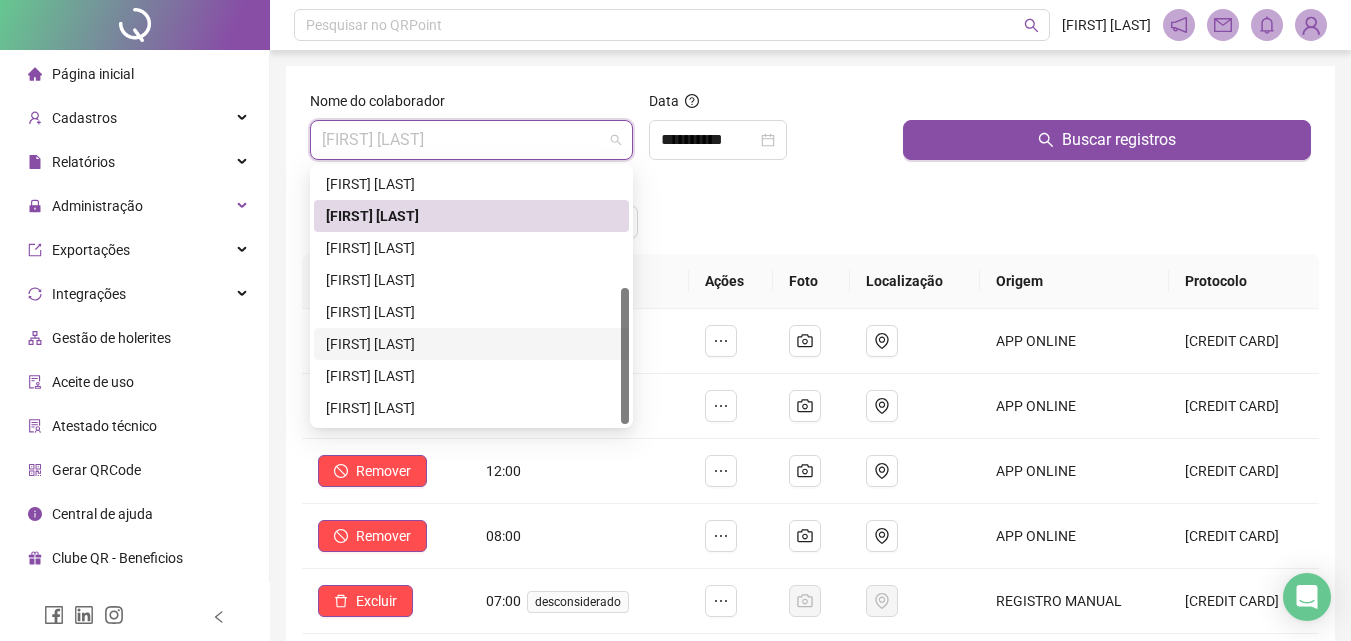 click on "[FIRST] [LAST] [LAST]" at bounding box center (471, 344) 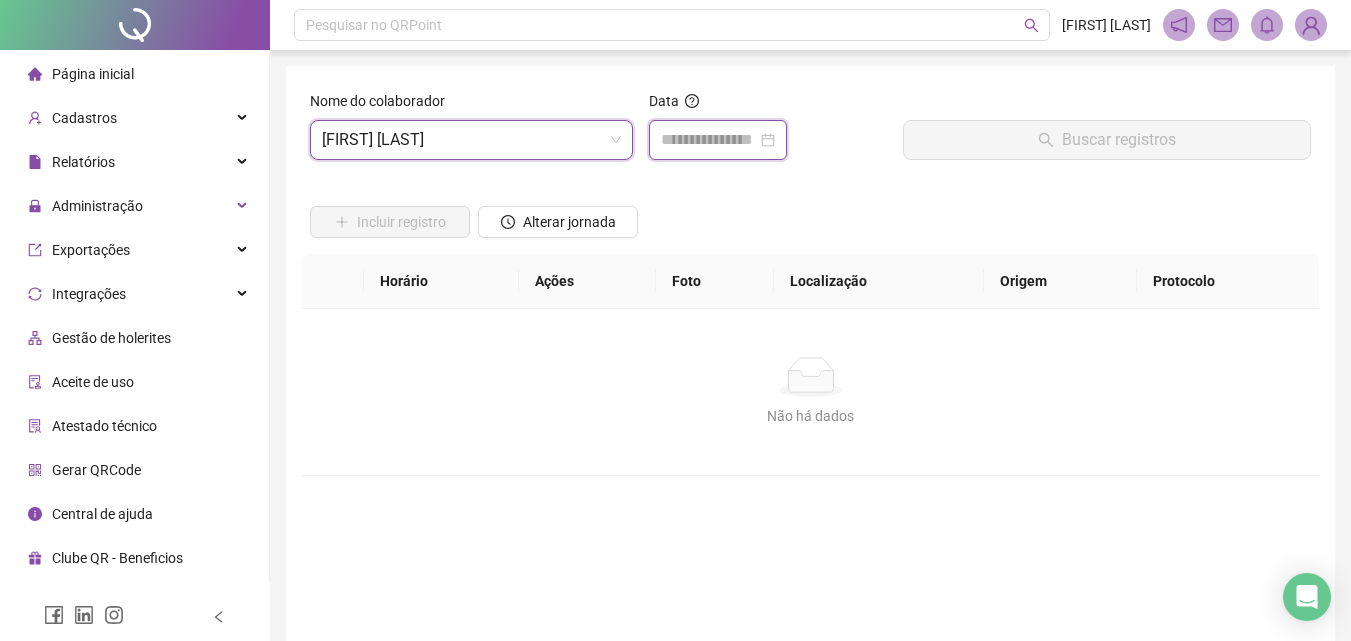 click at bounding box center [709, 140] 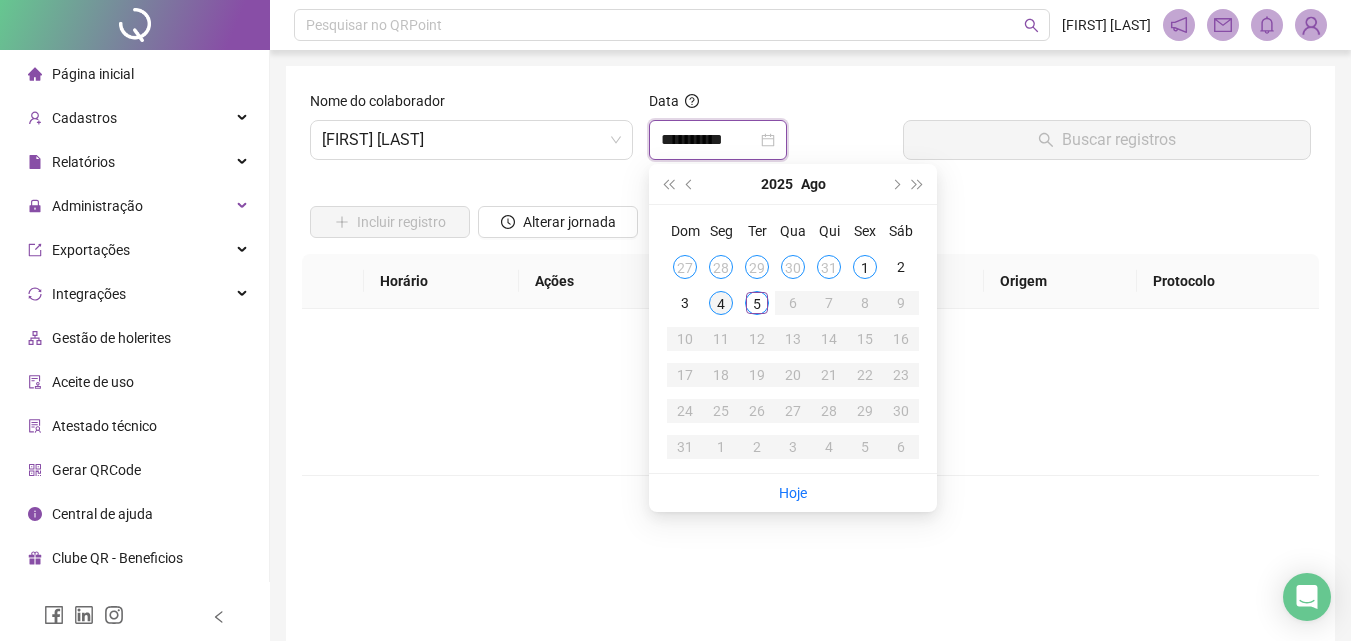 type on "**********" 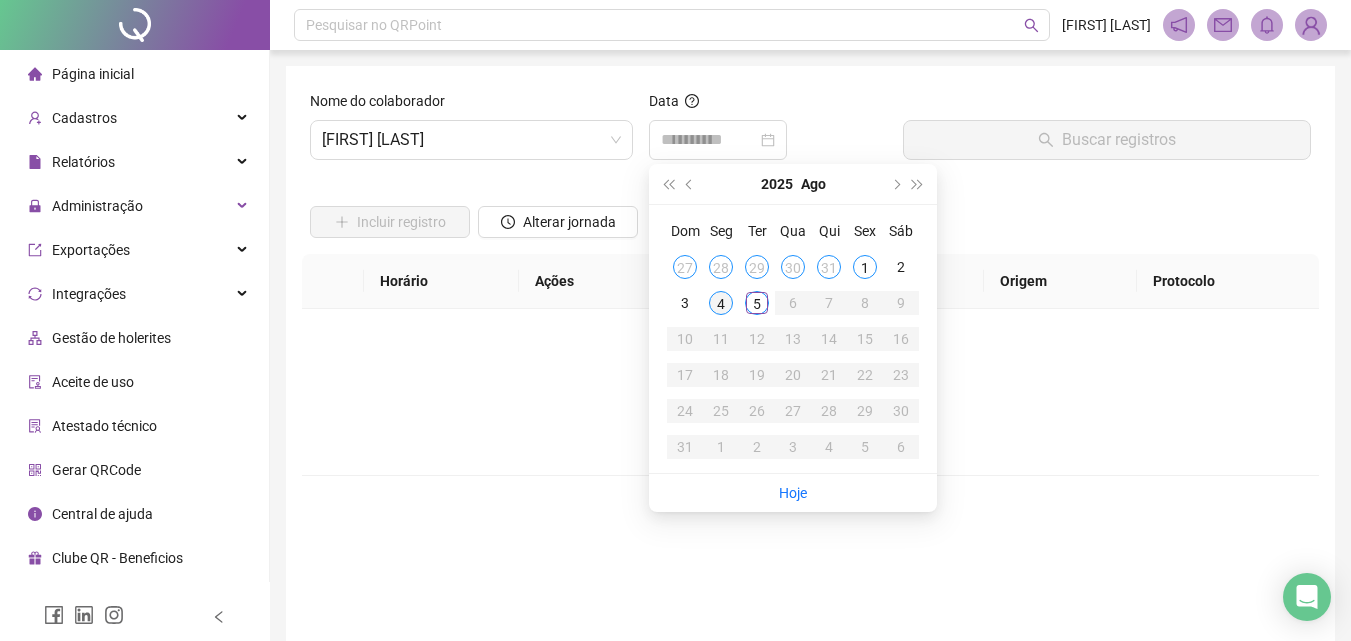 click on "4" at bounding box center [721, 303] 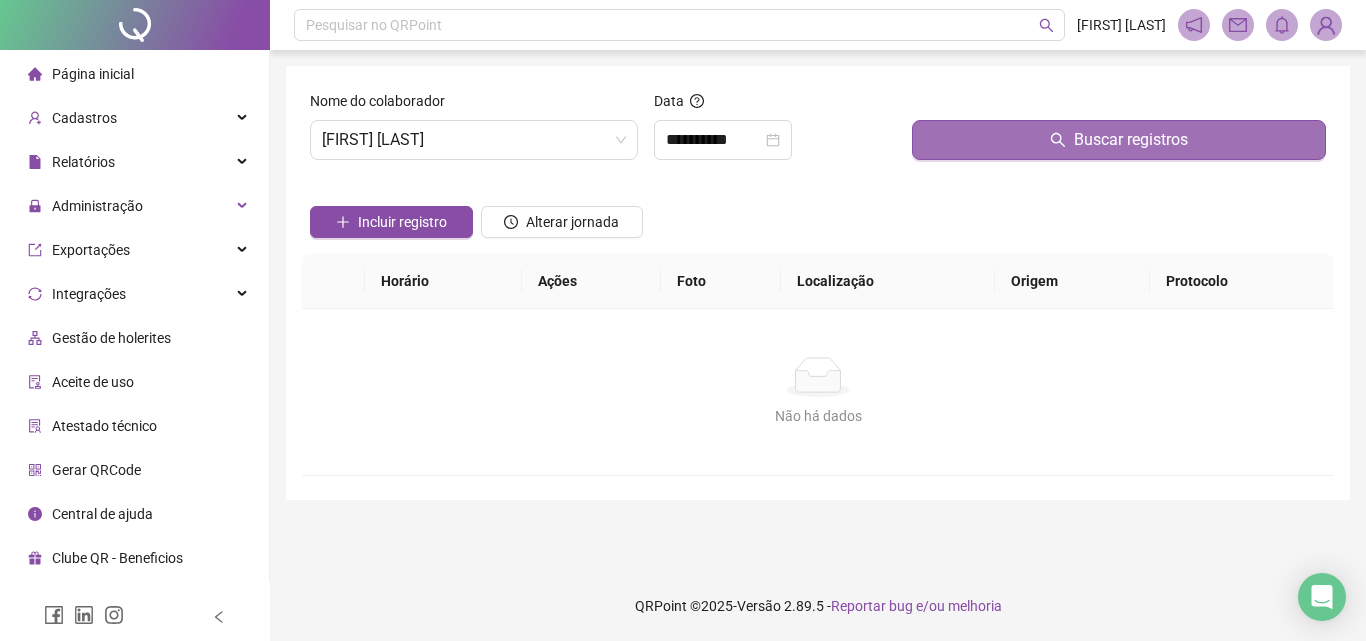 click on "Buscar registros" at bounding box center (1119, 140) 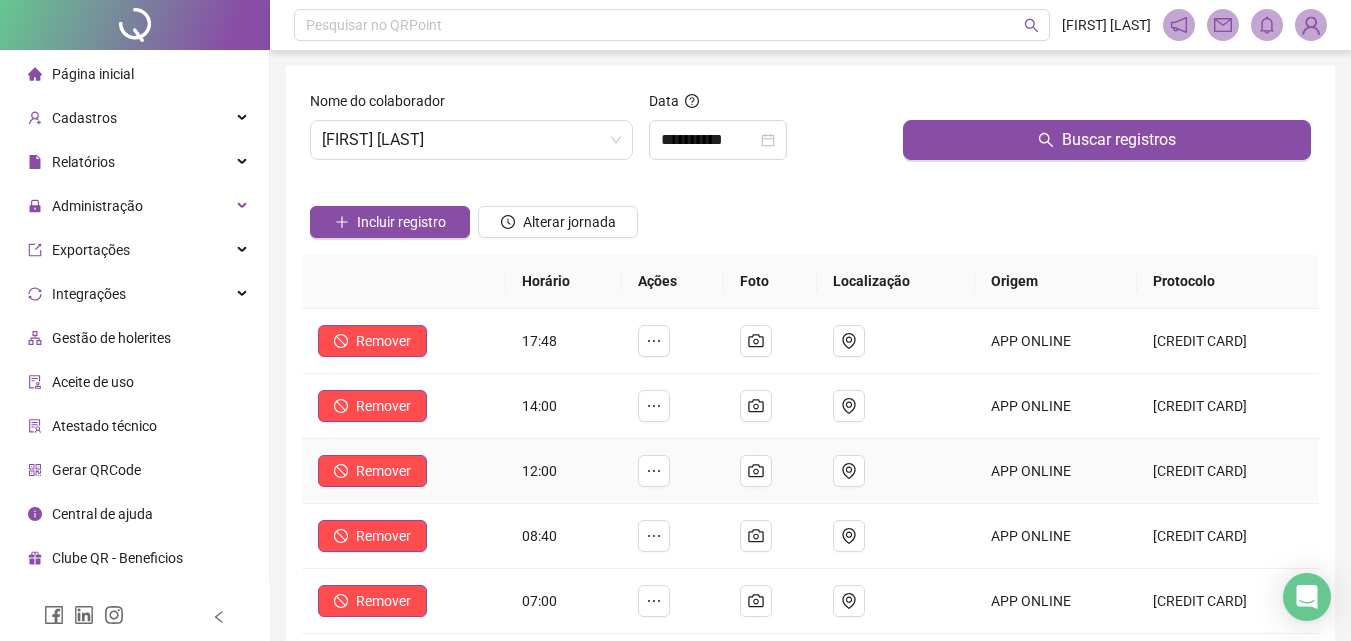 scroll, scrollTop: 200, scrollLeft: 0, axis: vertical 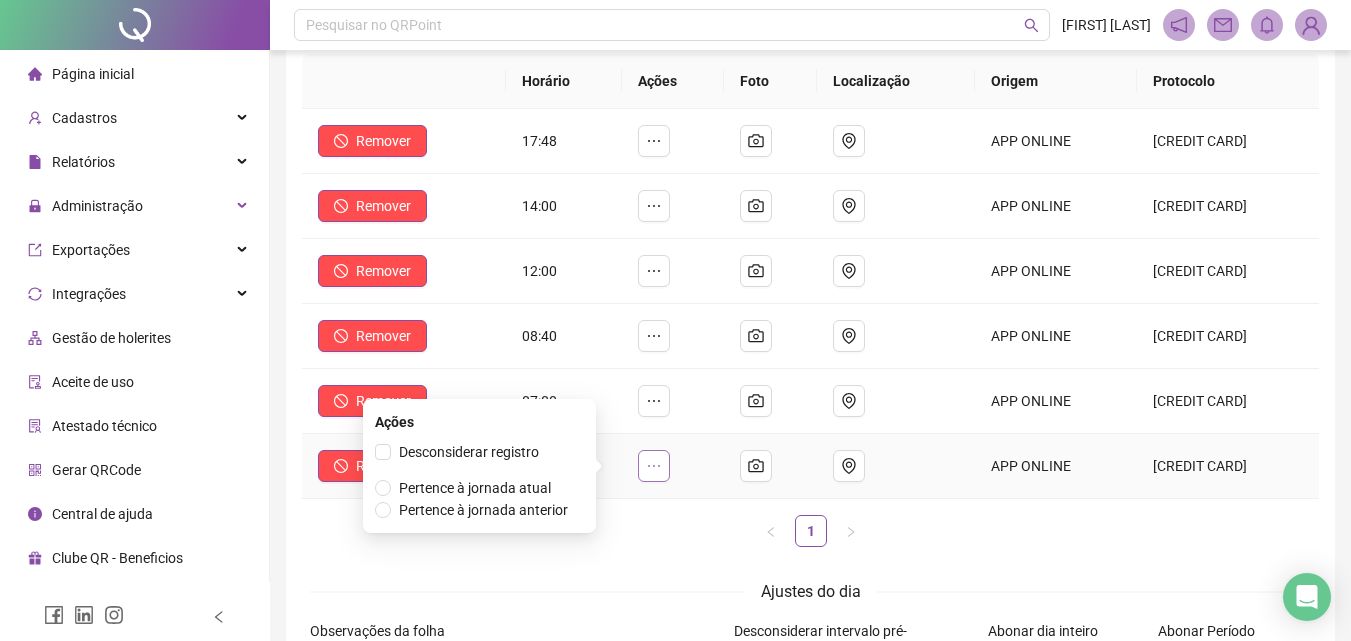 click 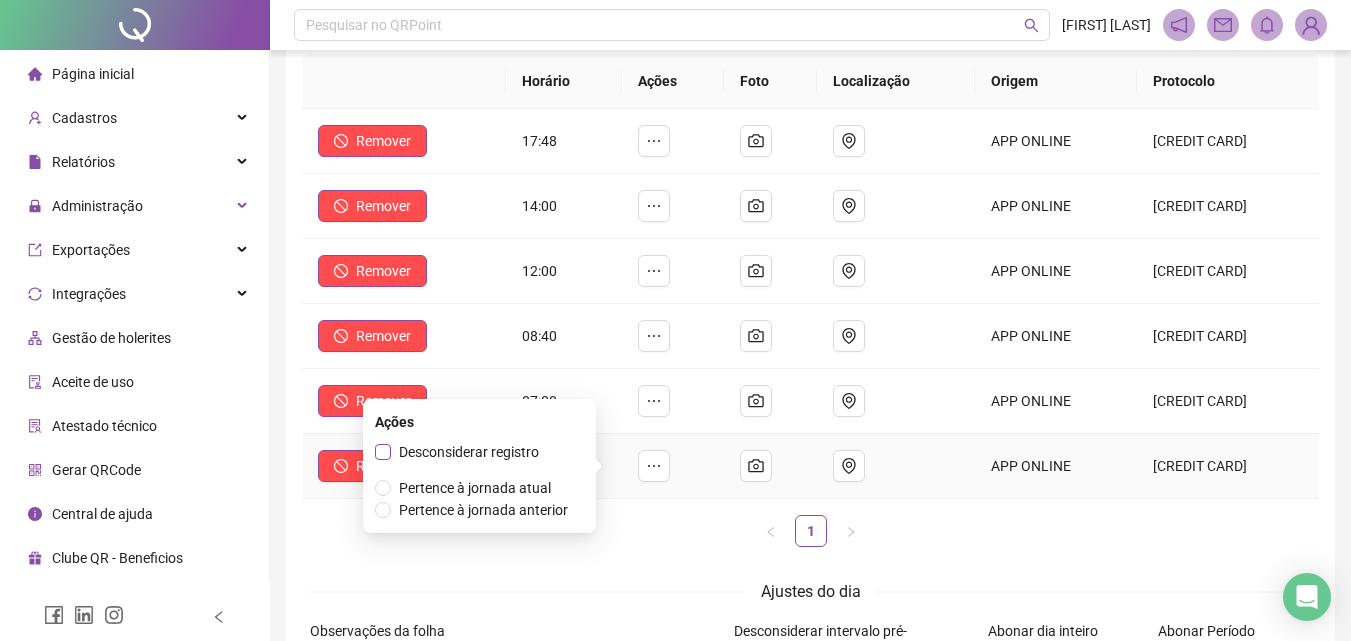 click on "Desconsiderar registro" at bounding box center (469, 452) 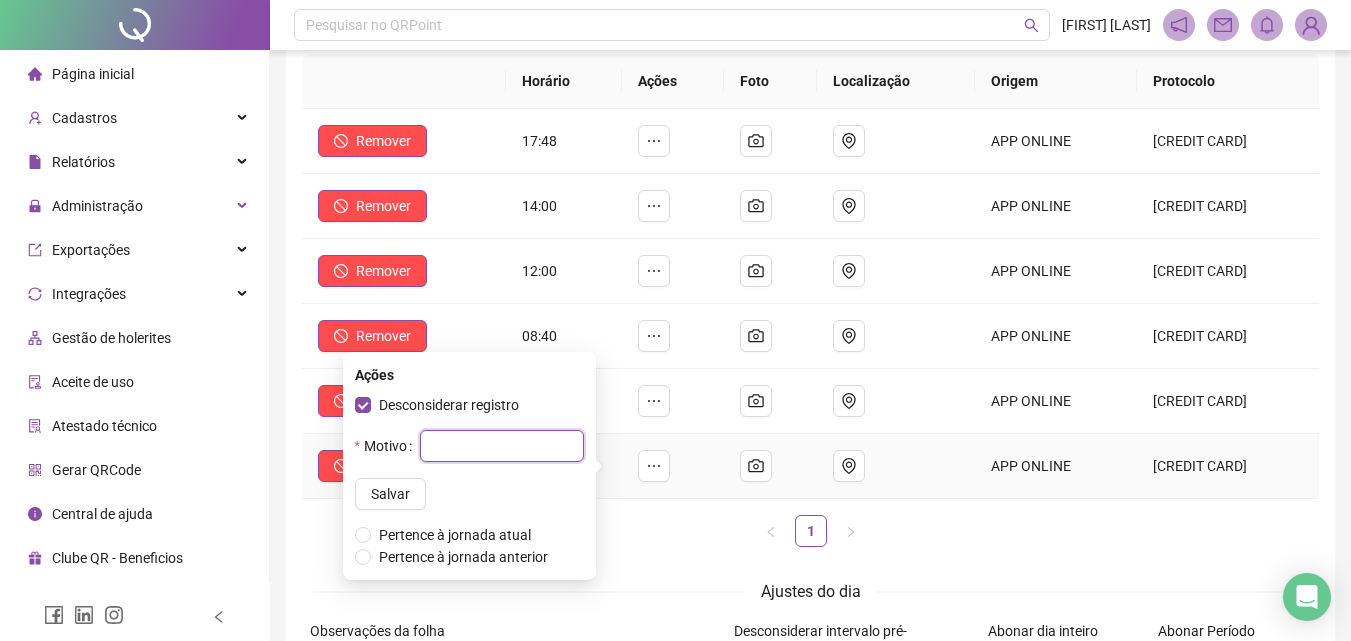 click at bounding box center [502, 446] 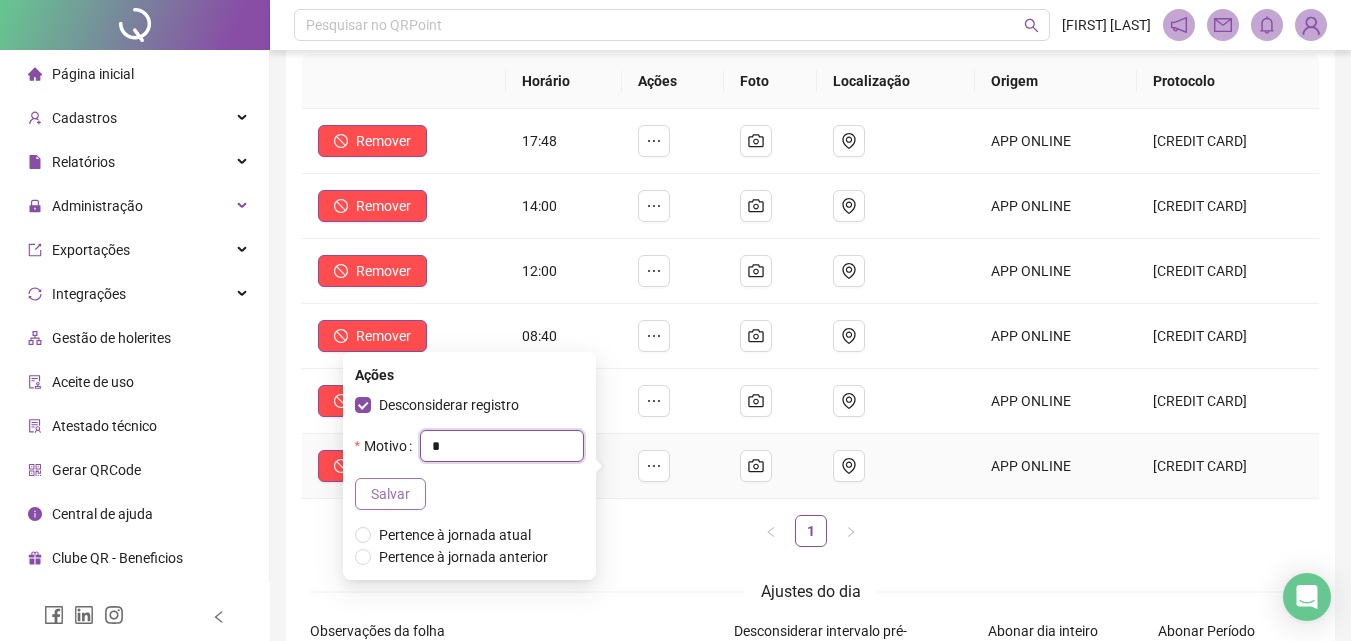 type on "*" 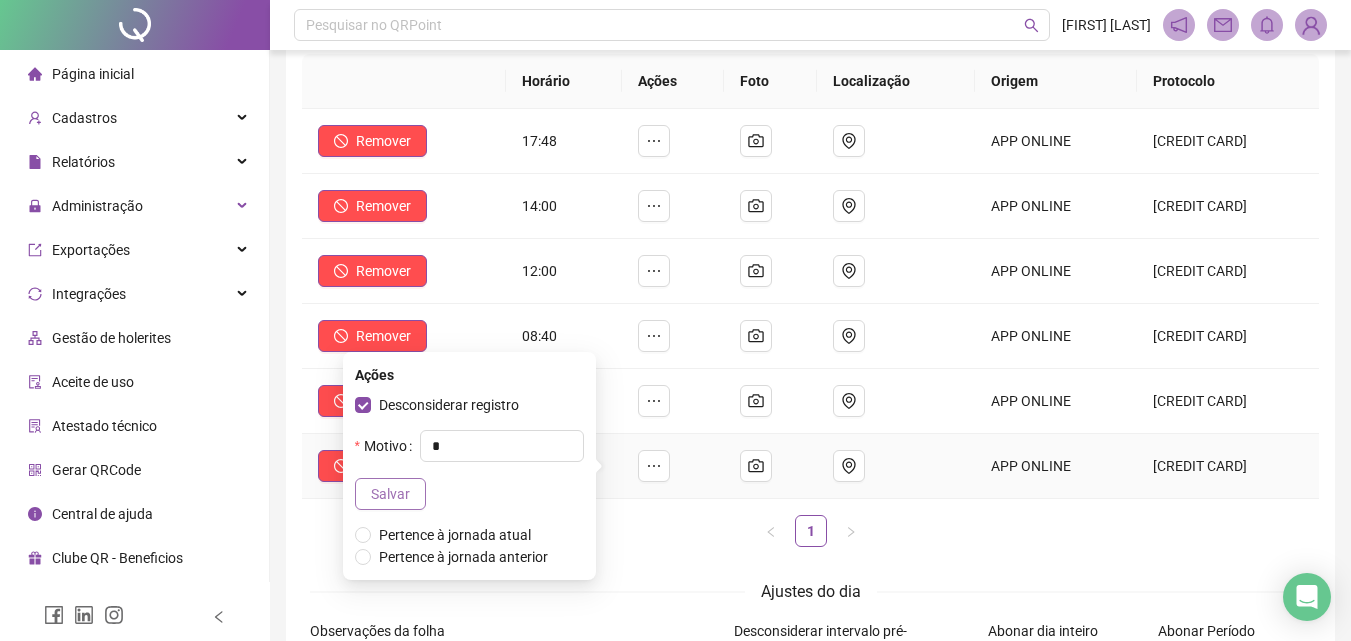 click on "Salvar" at bounding box center (390, 494) 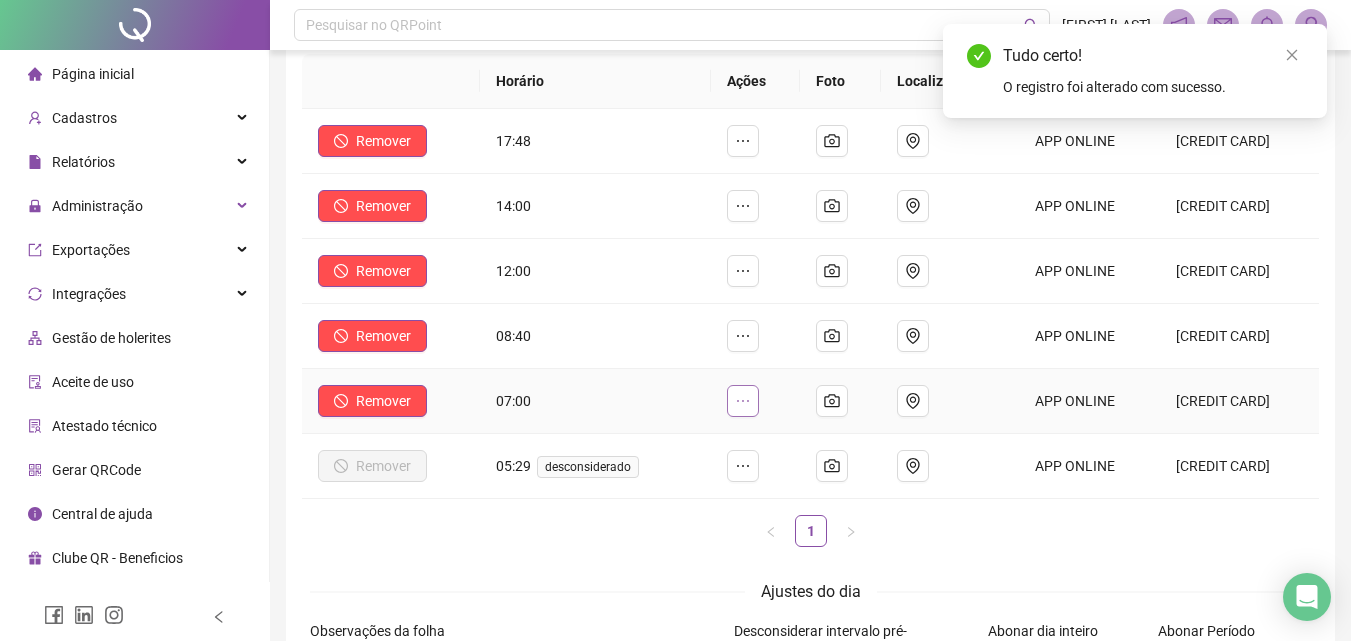 click 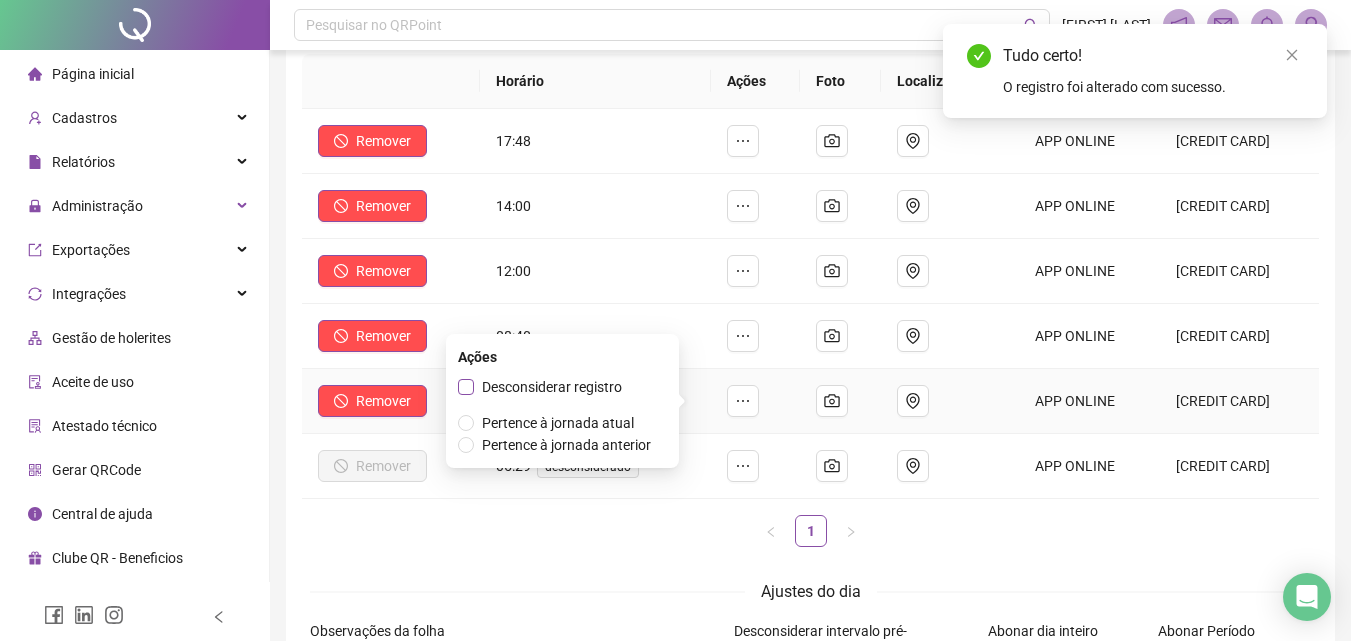 click on "Desconsiderar registro" at bounding box center (552, 387) 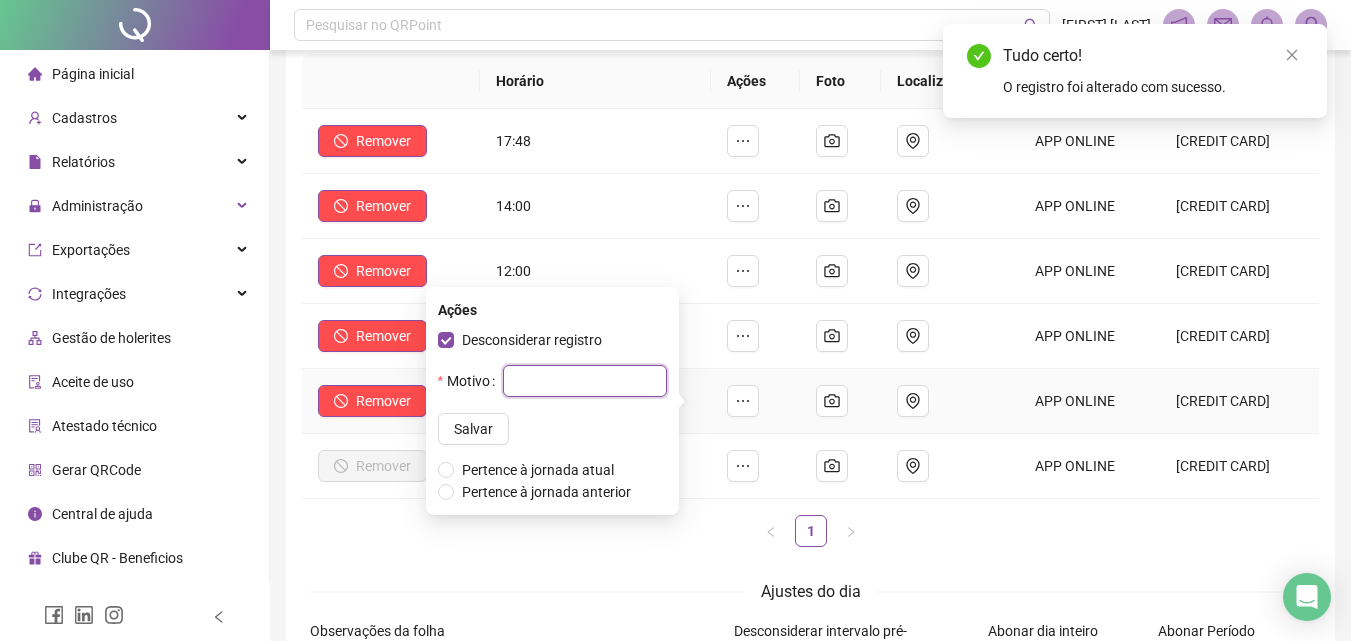 click at bounding box center (585, 381) 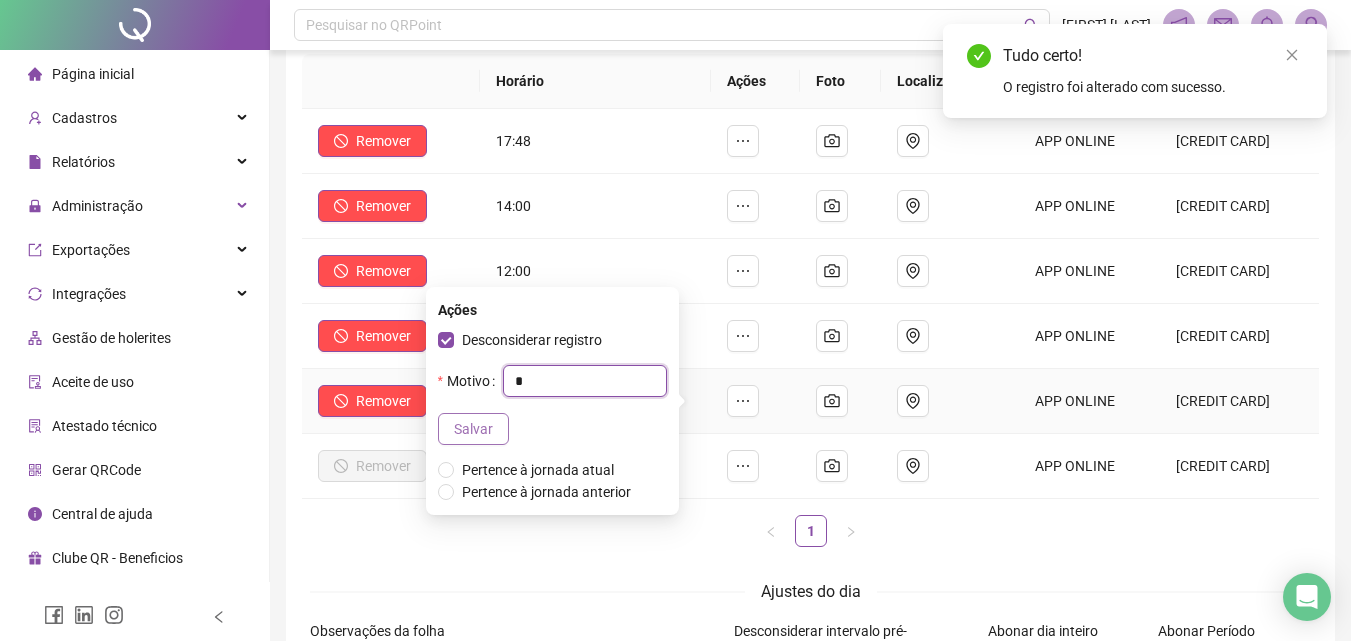 type on "*" 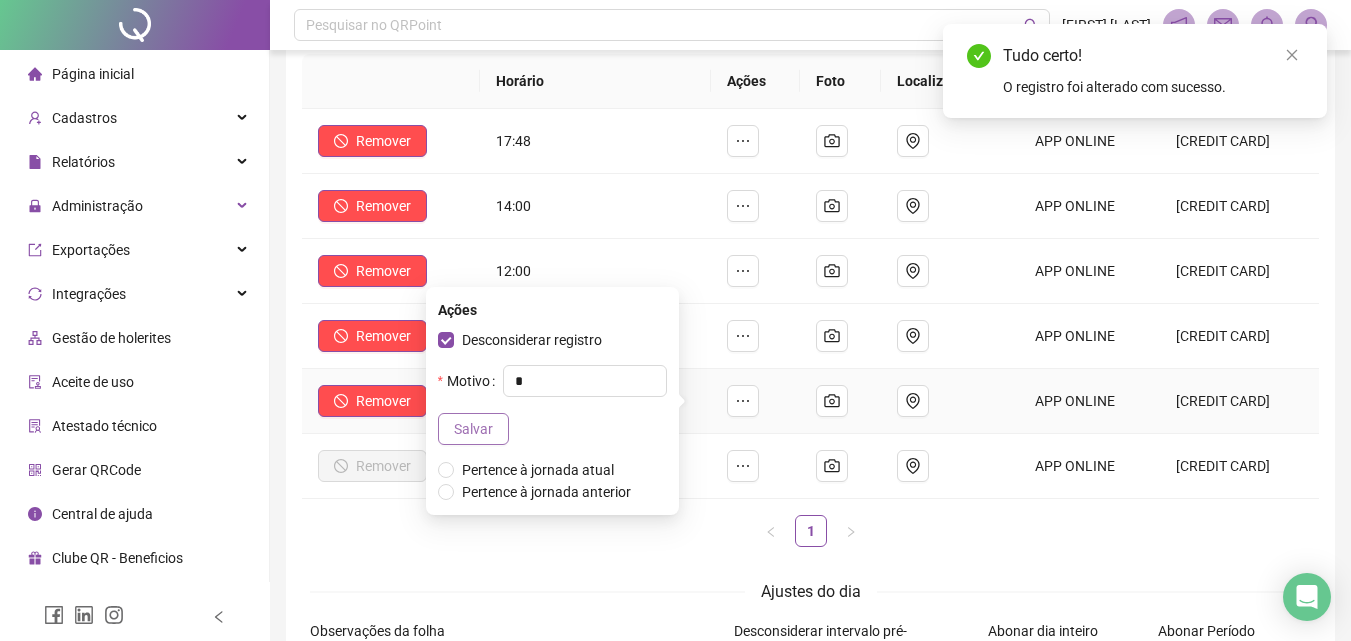 click on "Salvar" at bounding box center (473, 429) 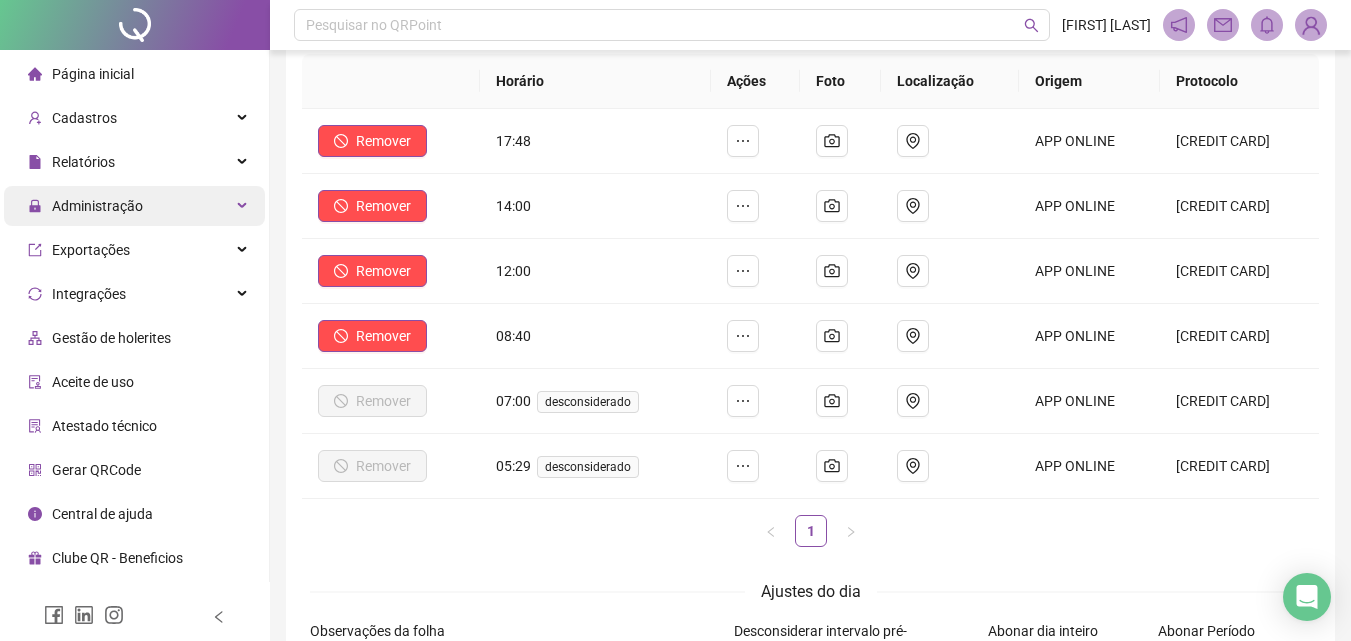 click on "Administração" at bounding box center [97, 206] 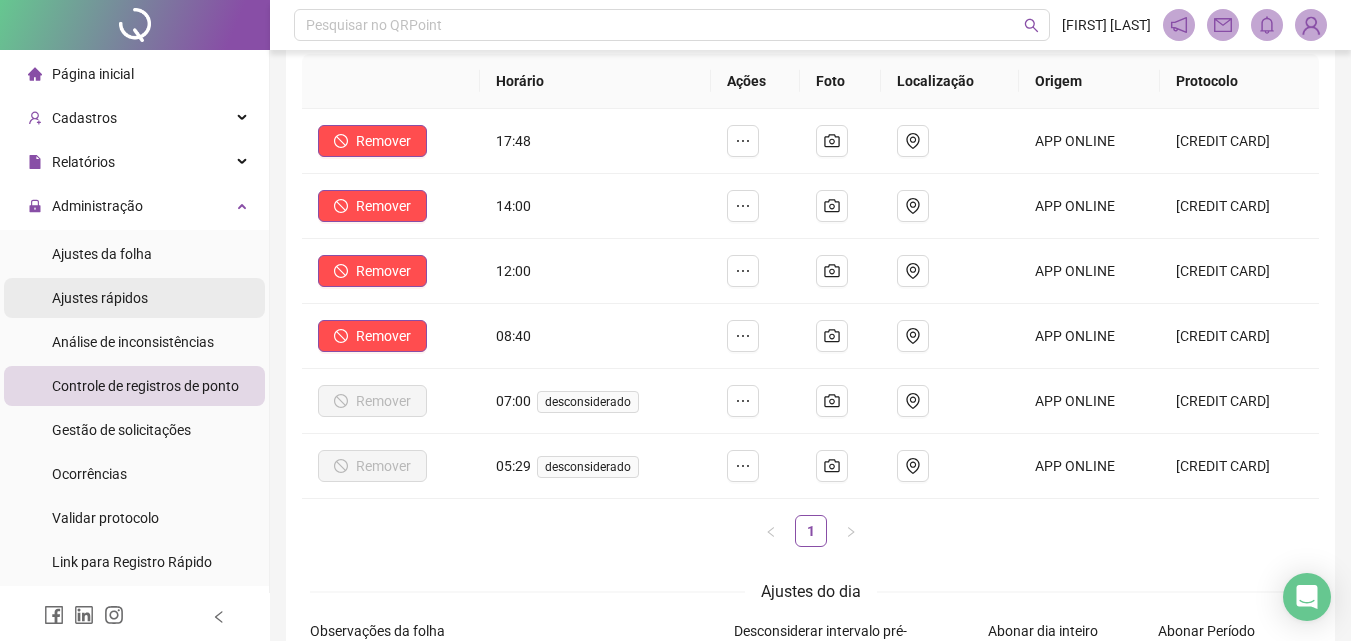 click on "Ajustes rápidos" at bounding box center [134, 298] 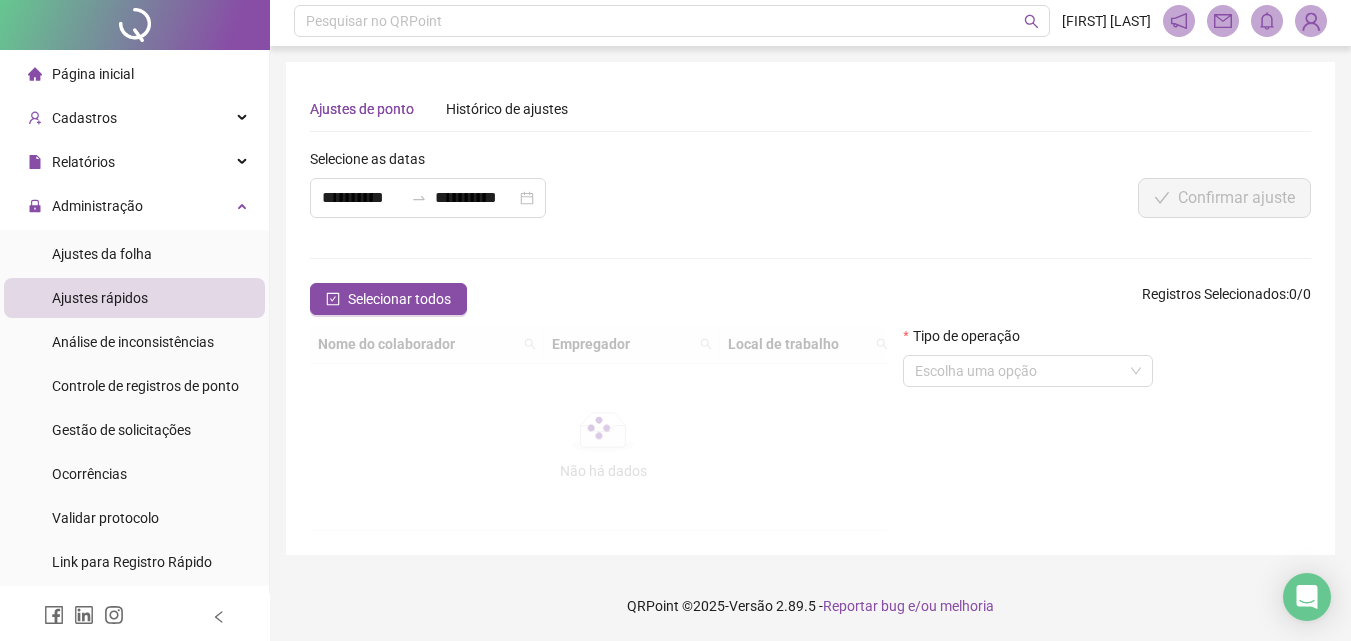 scroll, scrollTop: 0, scrollLeft: 0, axis: both 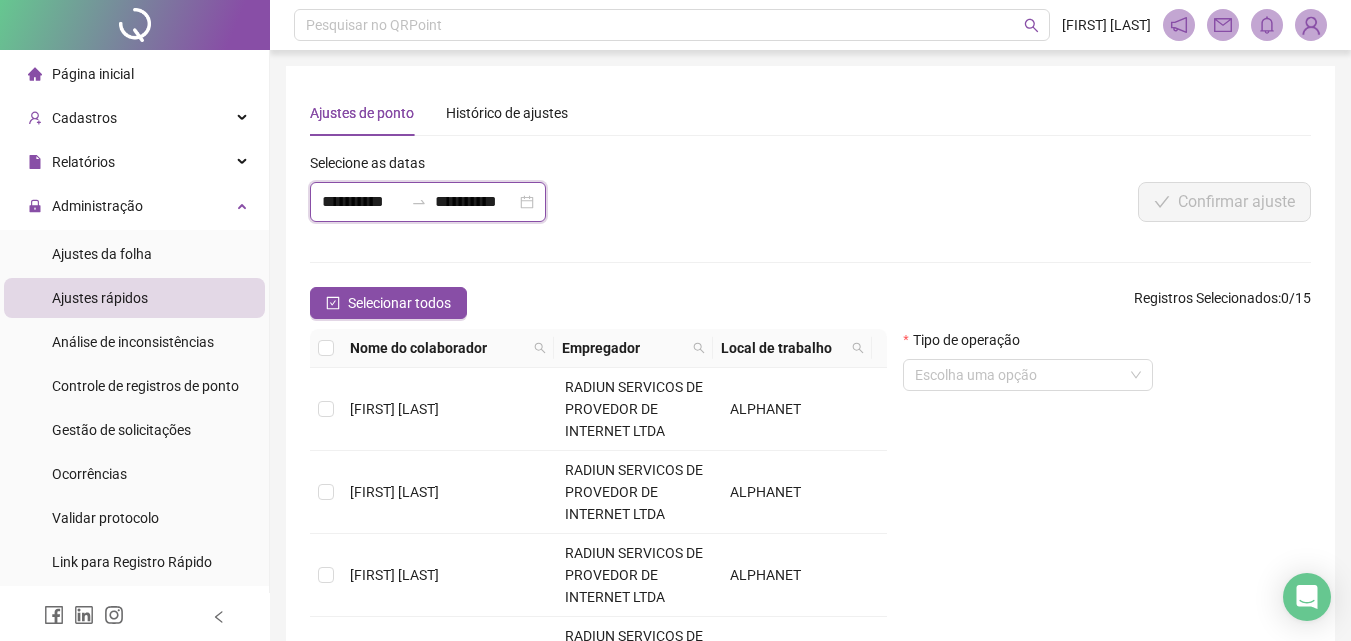 click on "**********" at bounding box center (362, 202) 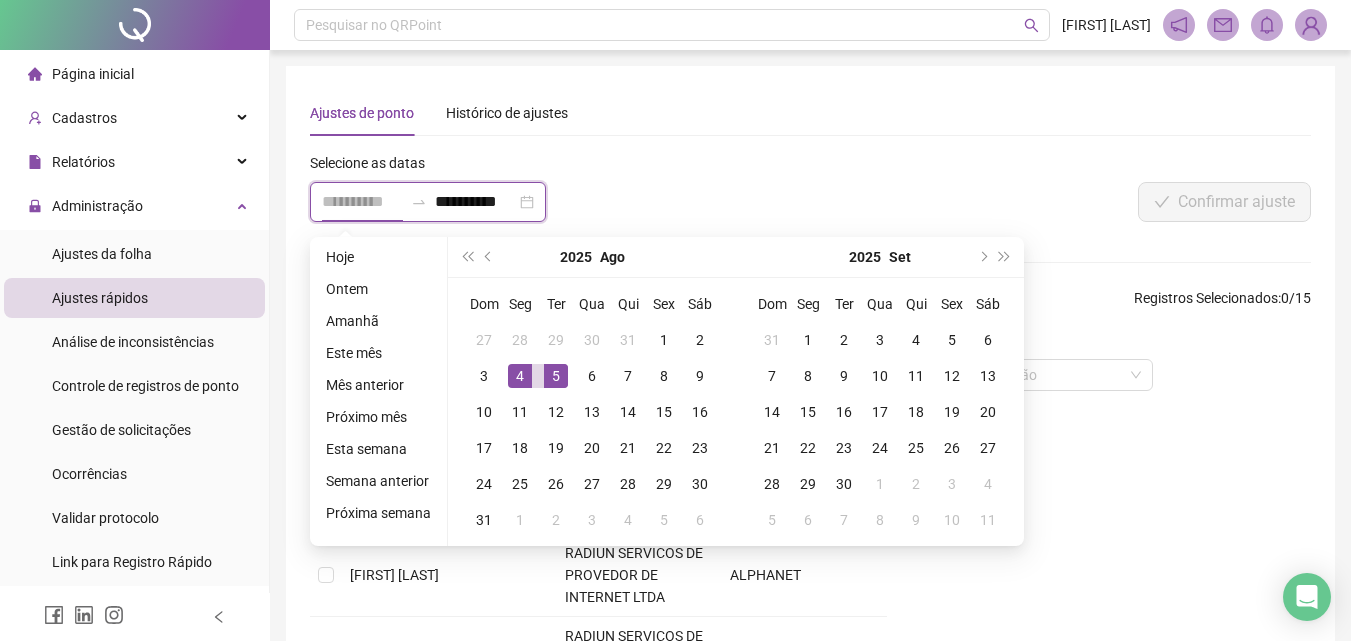 type on "**********" 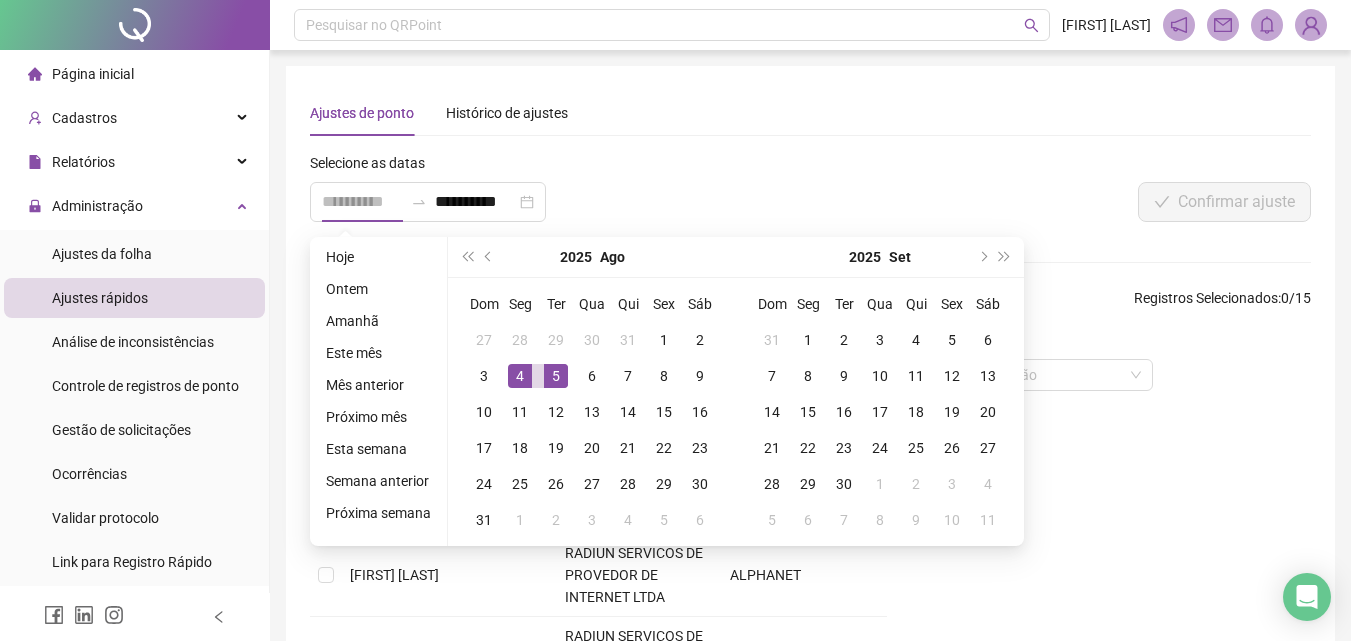 click on "4" at bounding box center (520, 376) 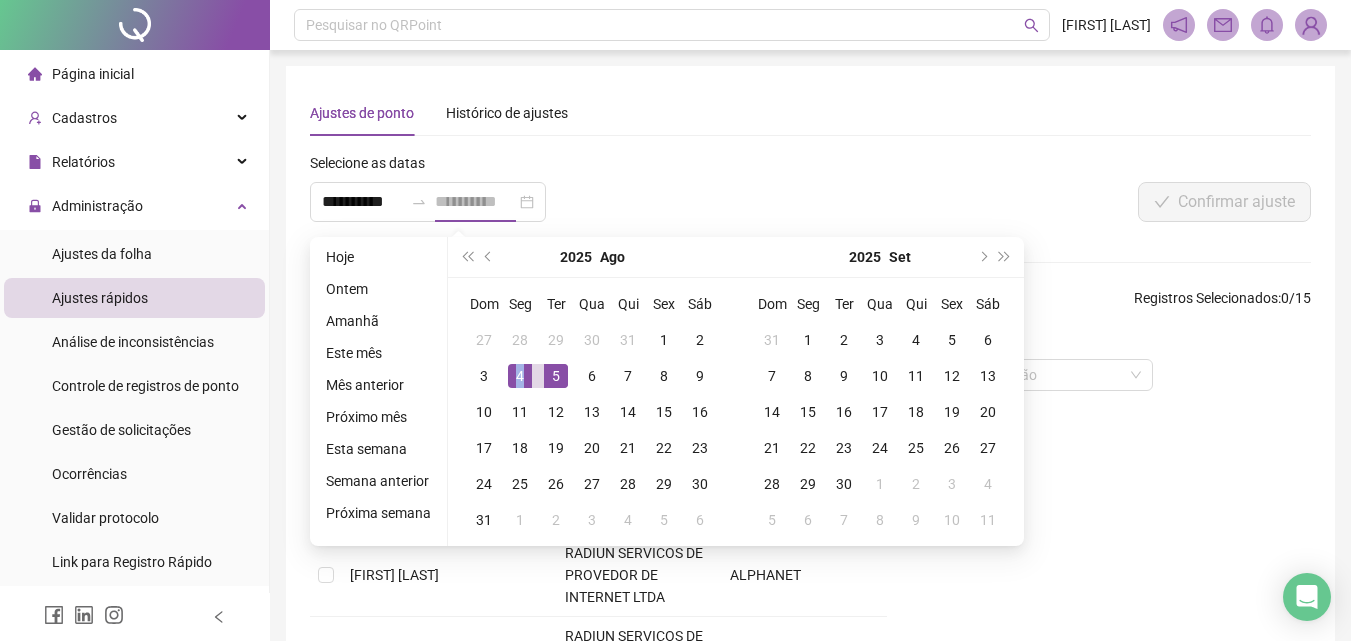 click on "4" at bounding box center (520, 376) 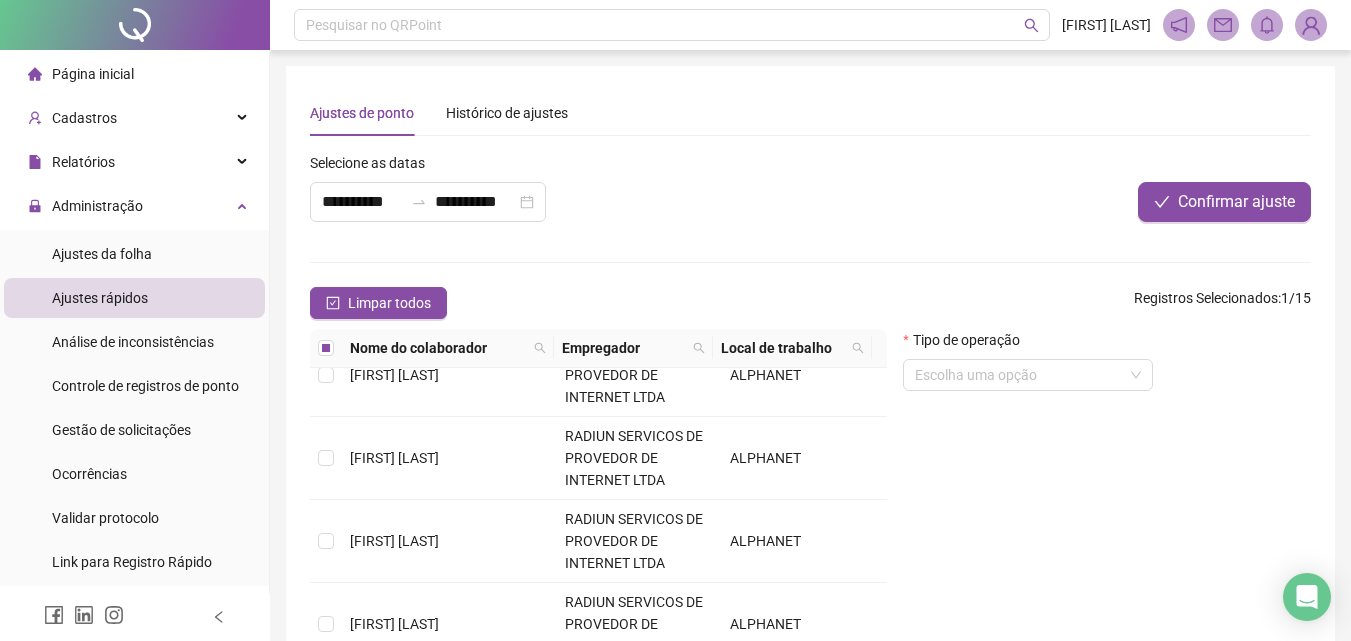 scroll, scrollTop: 300, scrollLeft: 0, axis: vertical 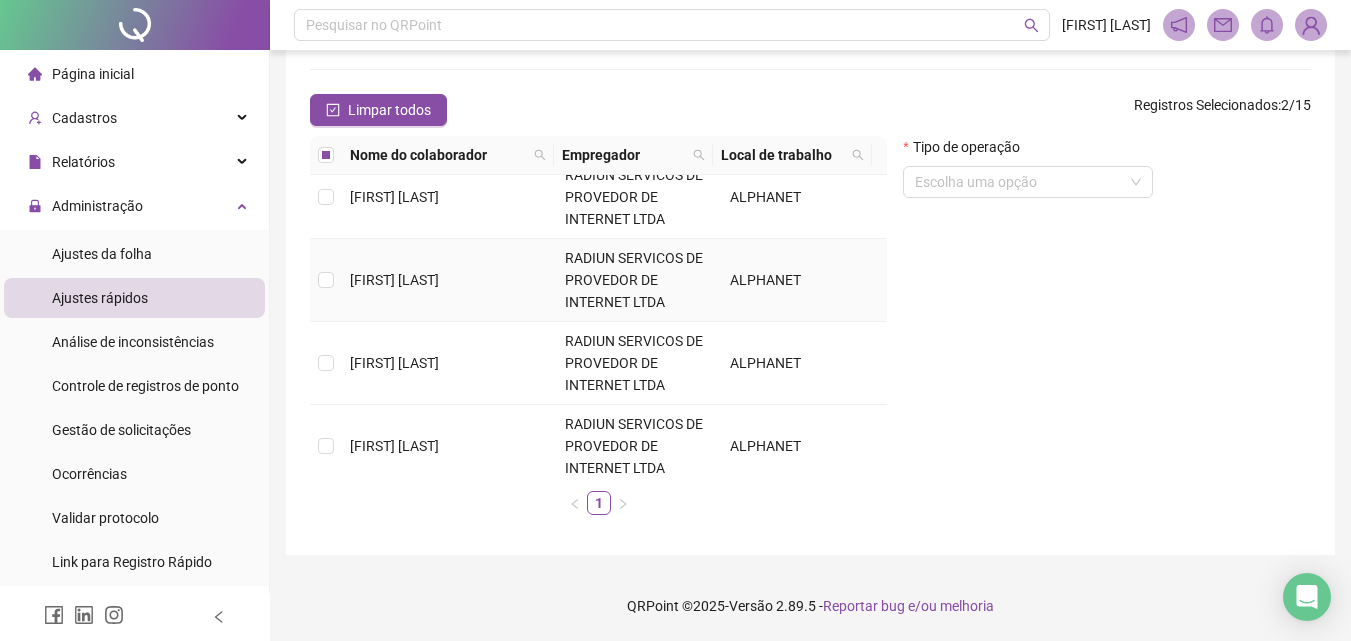 click at bounding box center (326, 280) 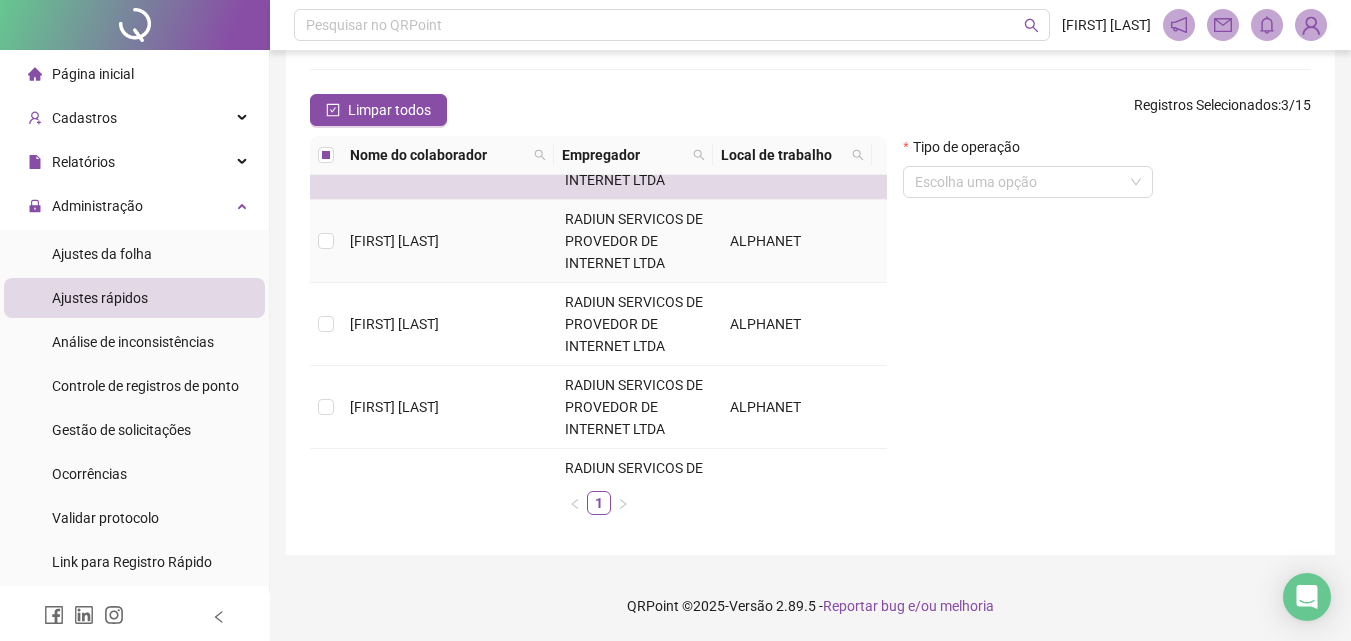 scroll, scrollTop: 900, scrollLeft: 0, axis: vertical 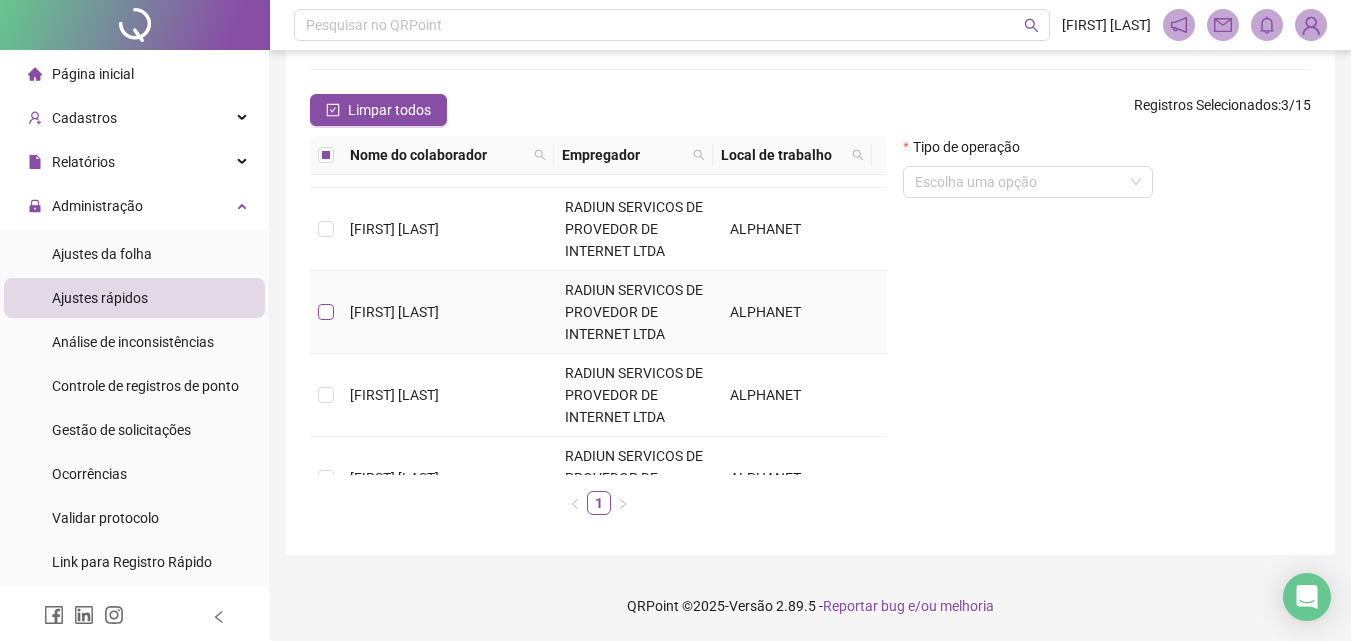 click at bounding box center (326, 312) 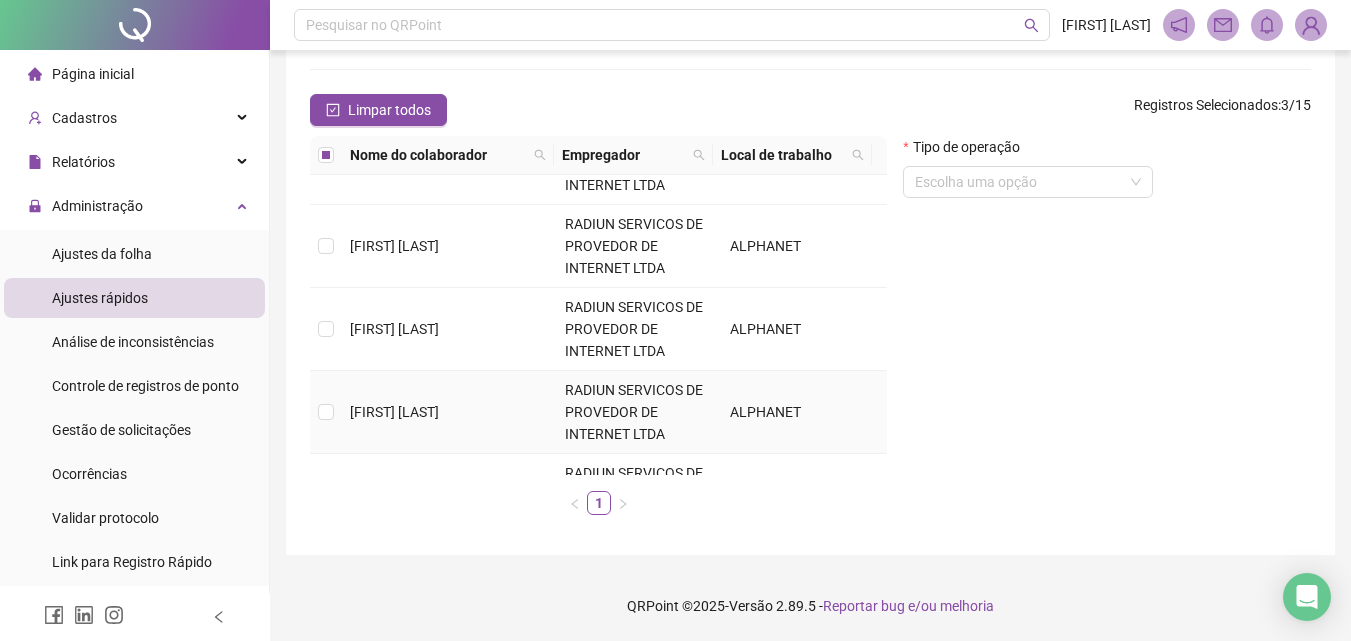 scroll, scrollTop: 900, scrollLeft: 0, axis: vertical 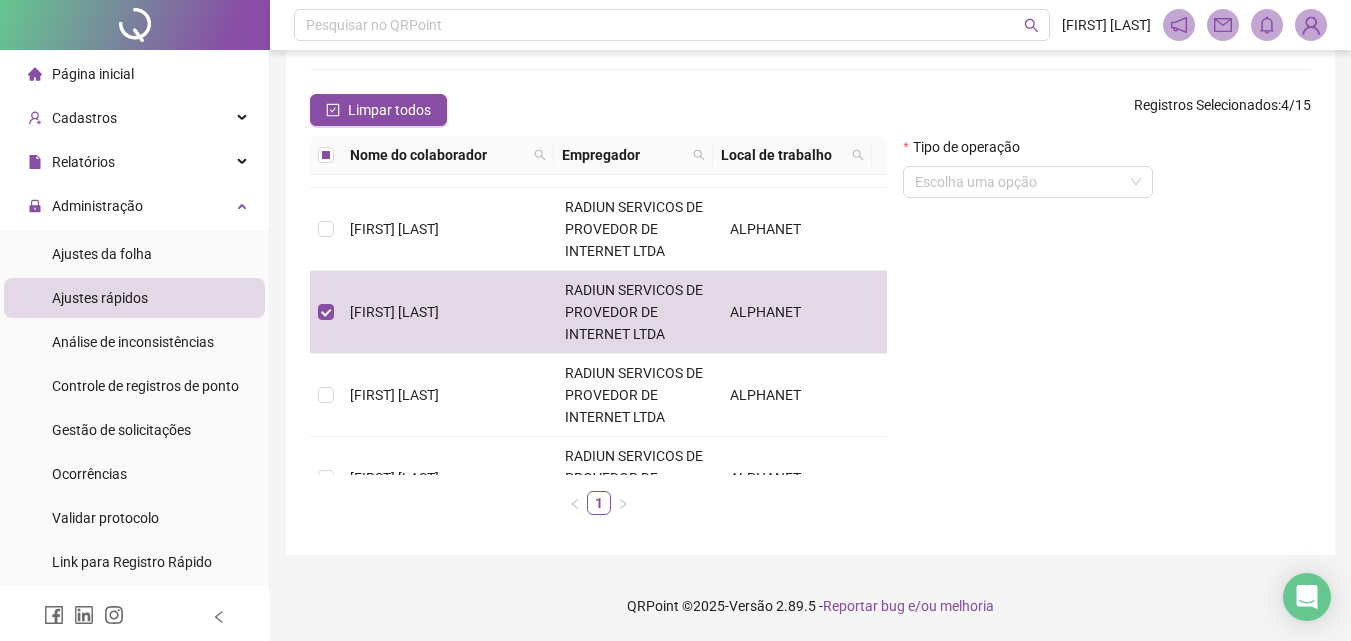 click on "Tipo de operação Escolha uma opção" at bounding box center (1107, 333) 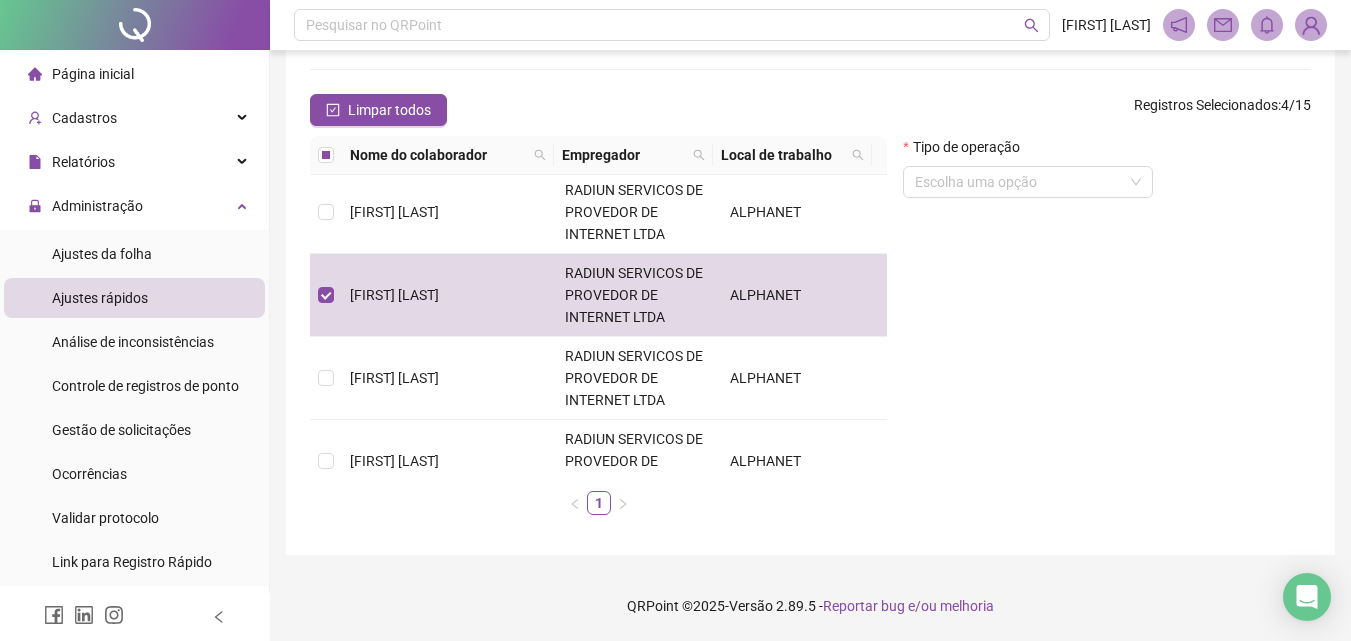 scroll, scrollTop: 0, scrollLeft: 0, axis: both 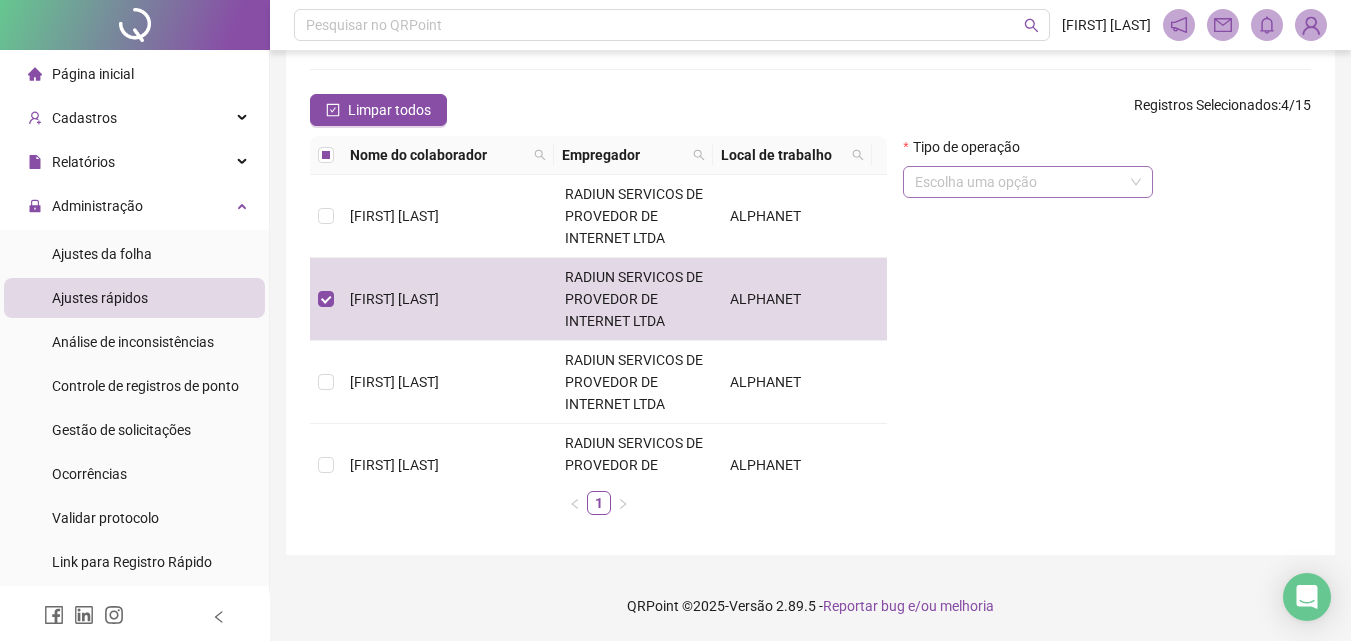 click at bounding box center (1019, 182) 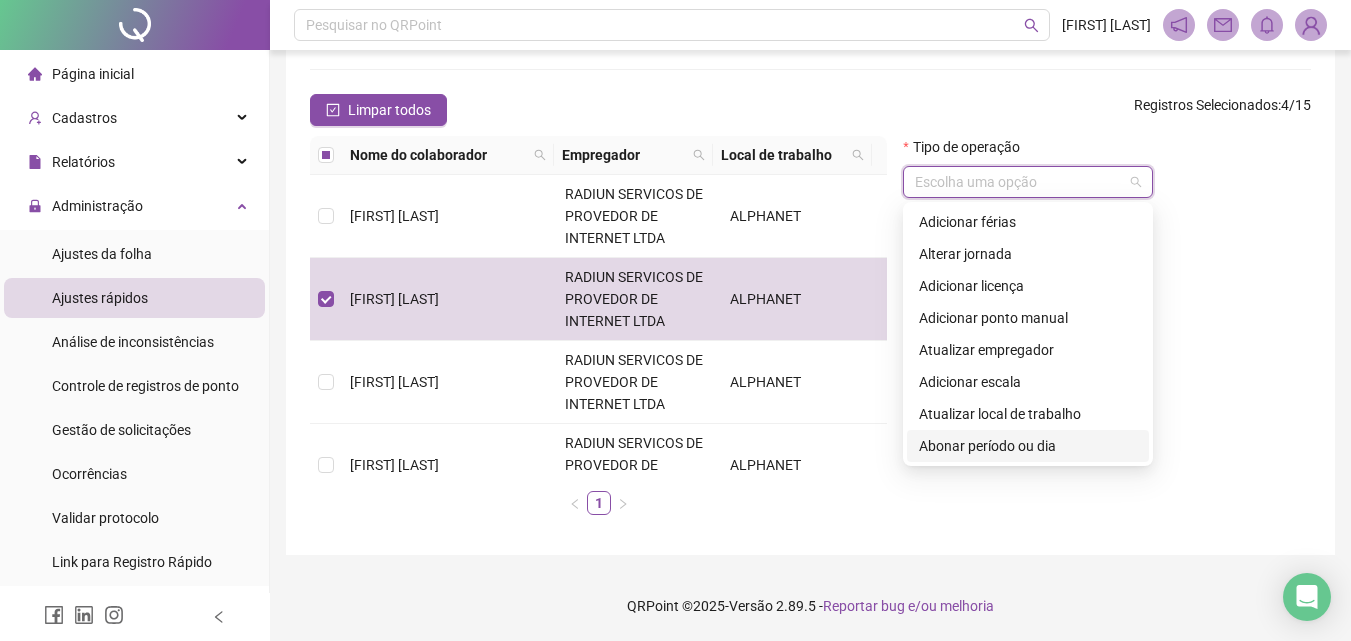 scroll, scrollTop: 100, scrollLeft: 0, axis: vertical 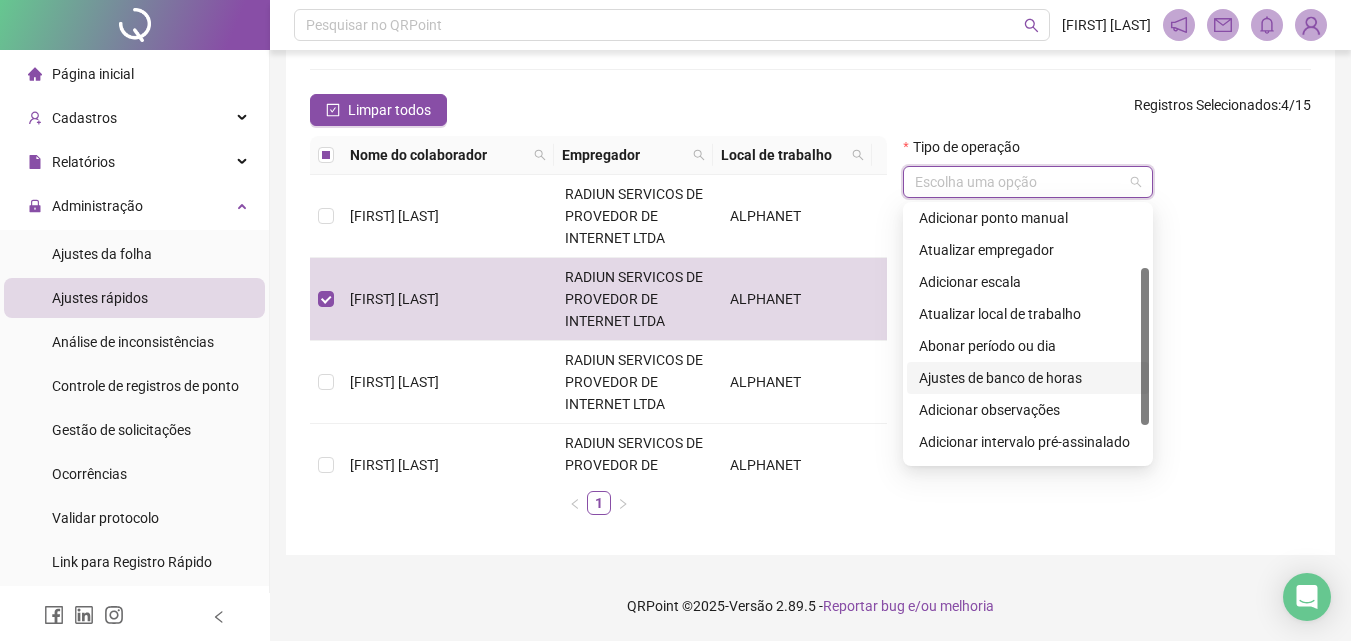 click on "Ajustes de banco de horas" at bounding box center [1028, 378] 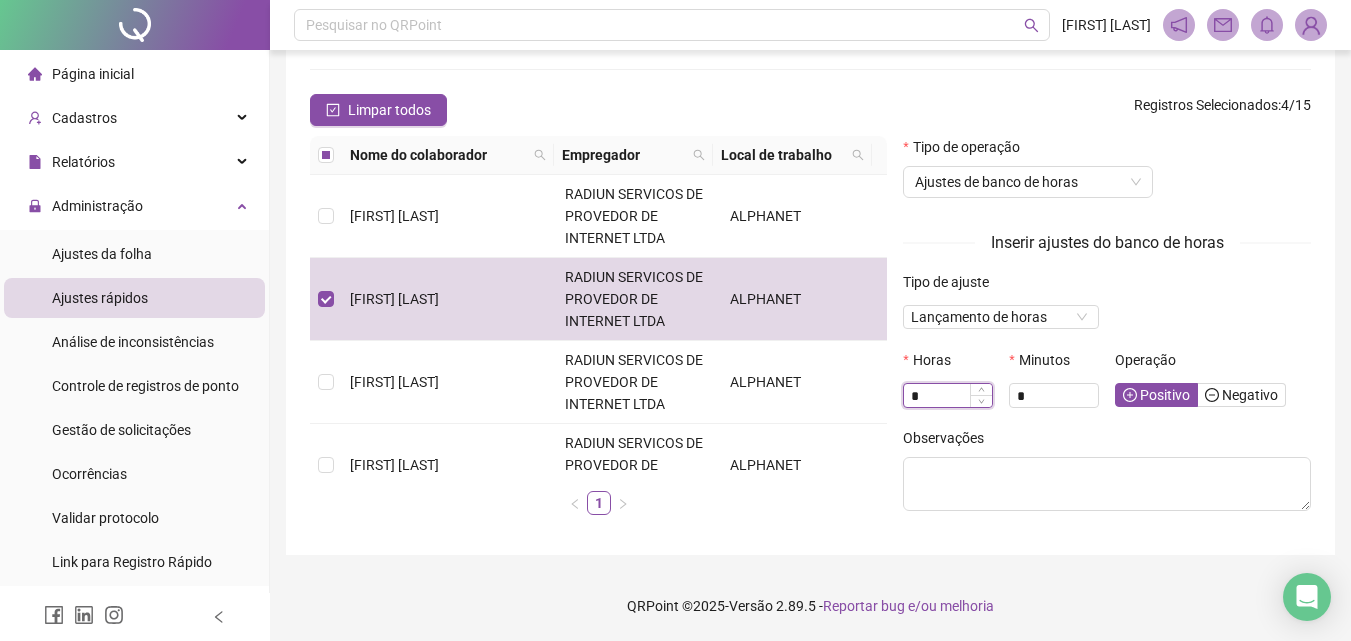 click on "*" at bounding box center (948, 396) 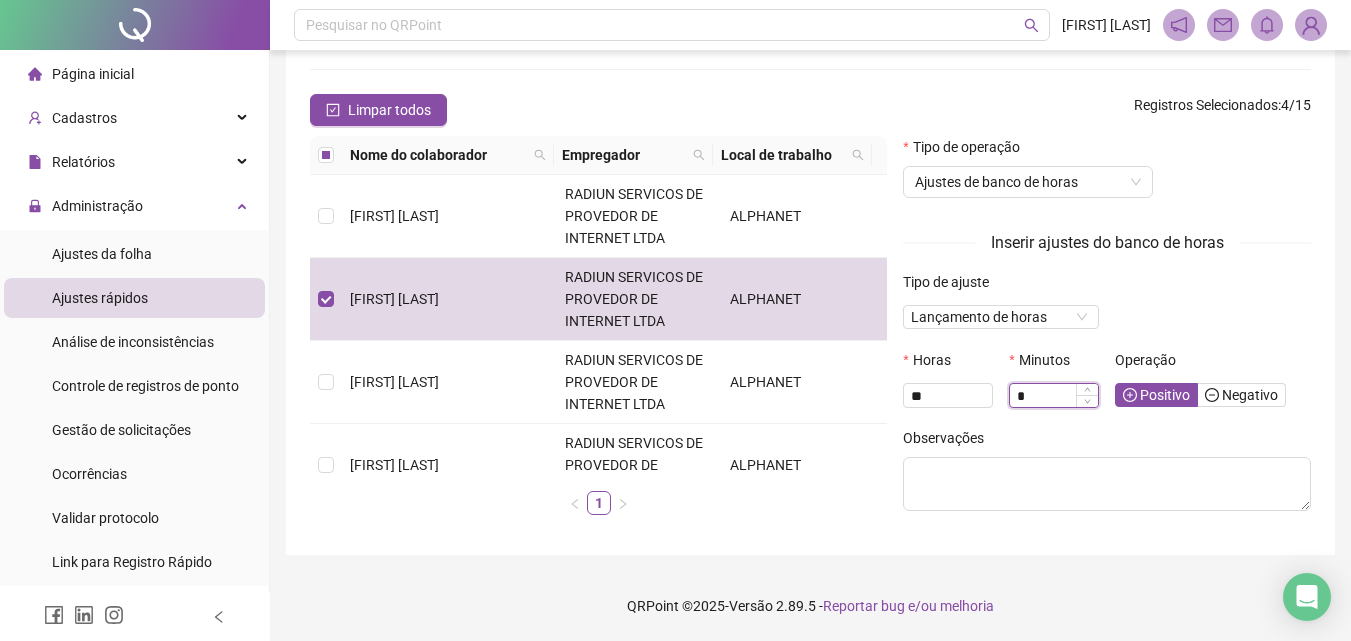 type on "*" 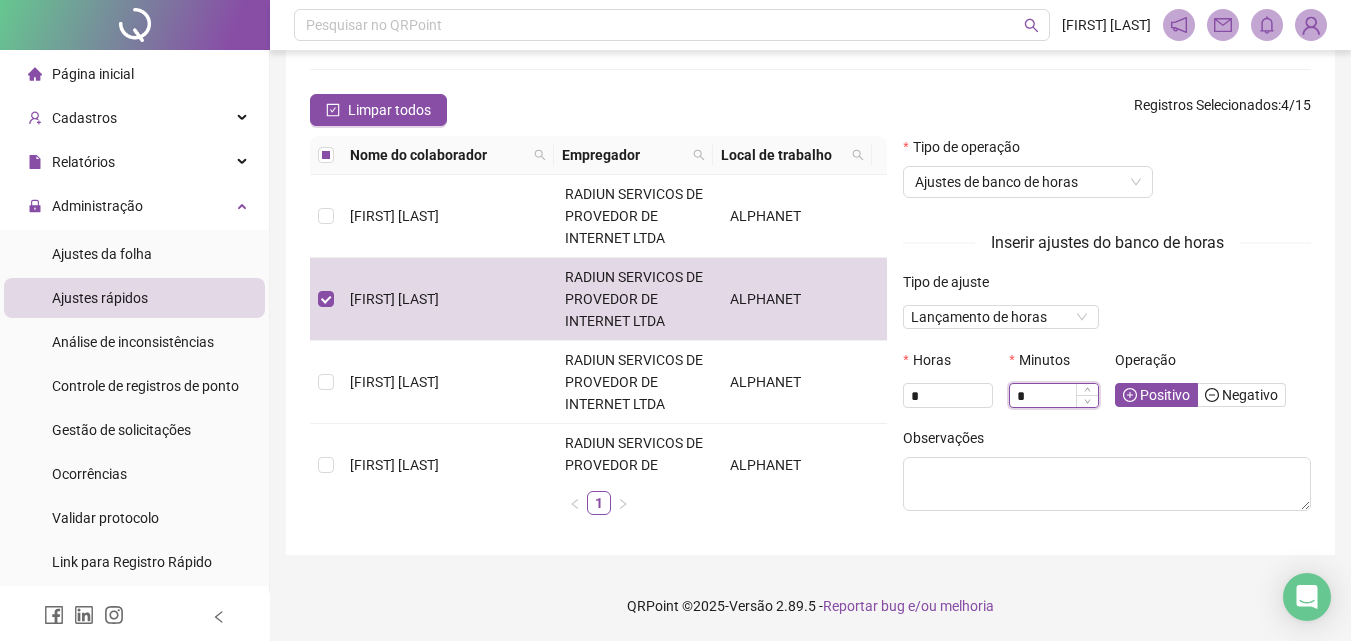 click on "*" at bounding box center (1054, 396) 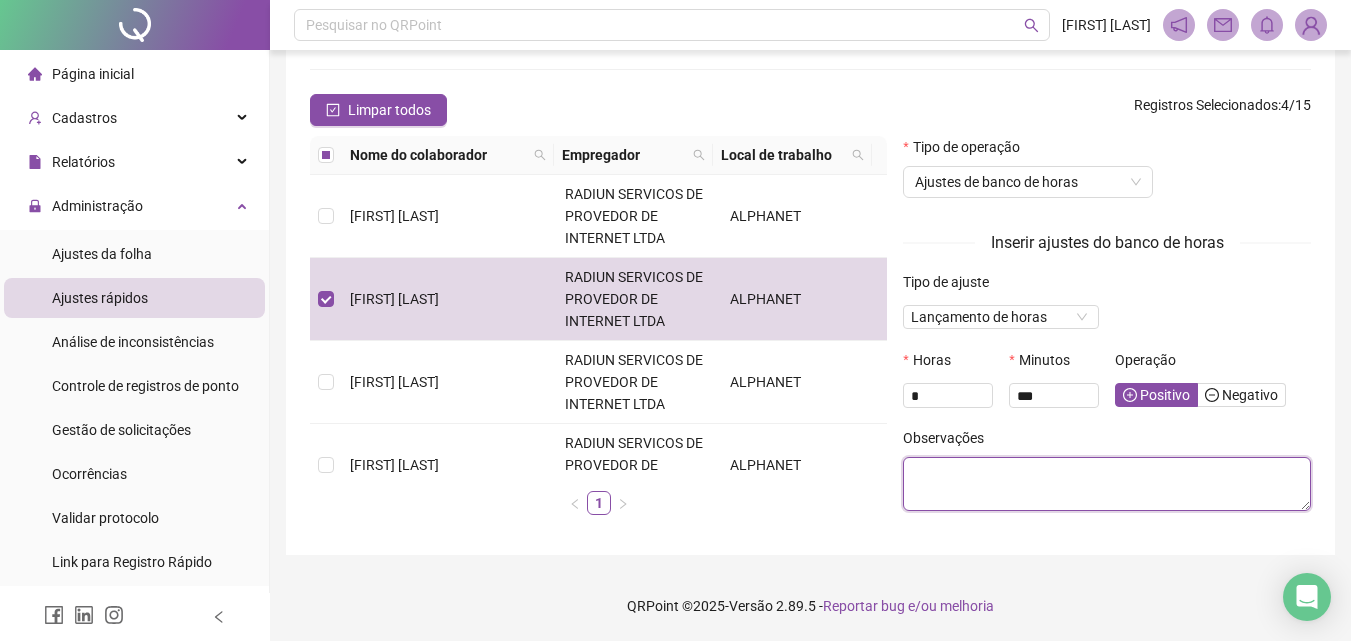 type on "**" 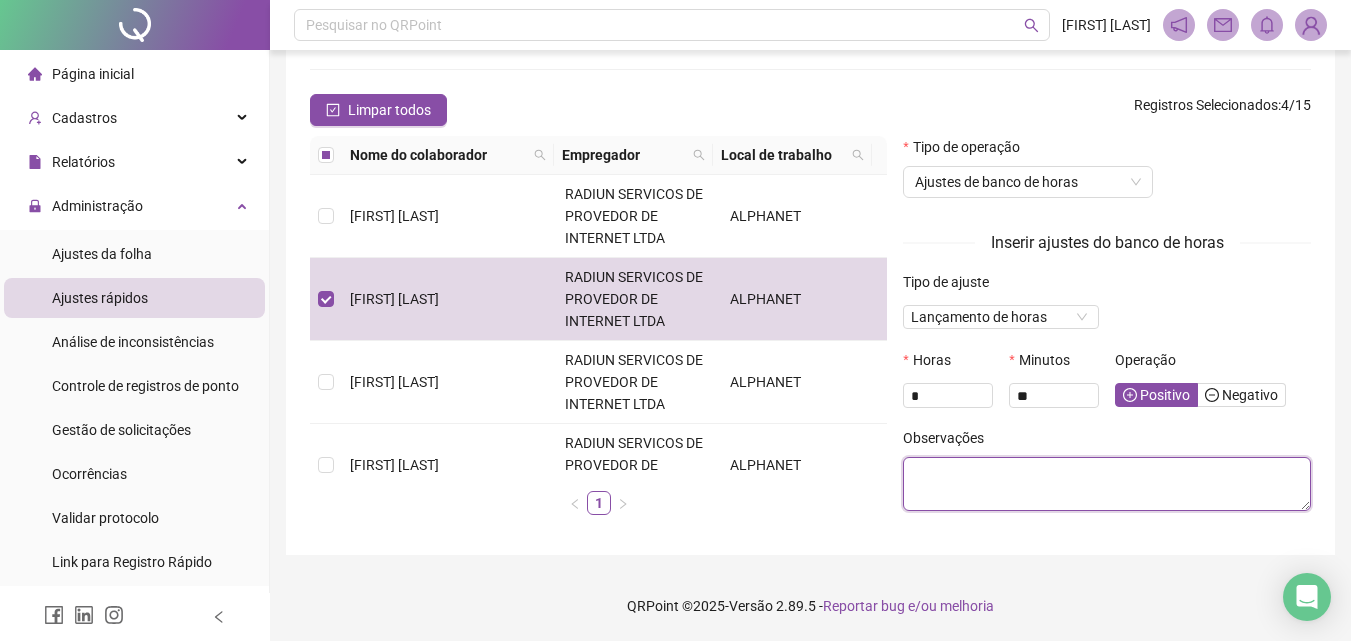 click at bounding box center [1107, 484] 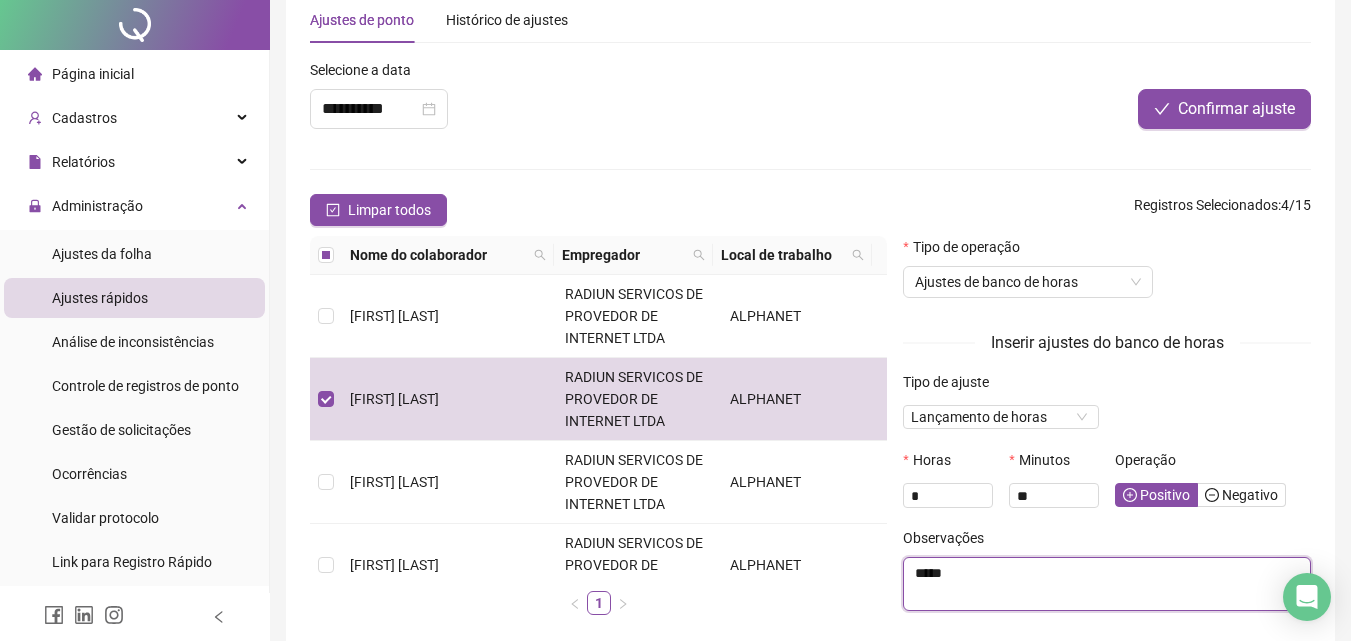 scroll, scrollTop: 0, scrollLeft: 0, axis: both 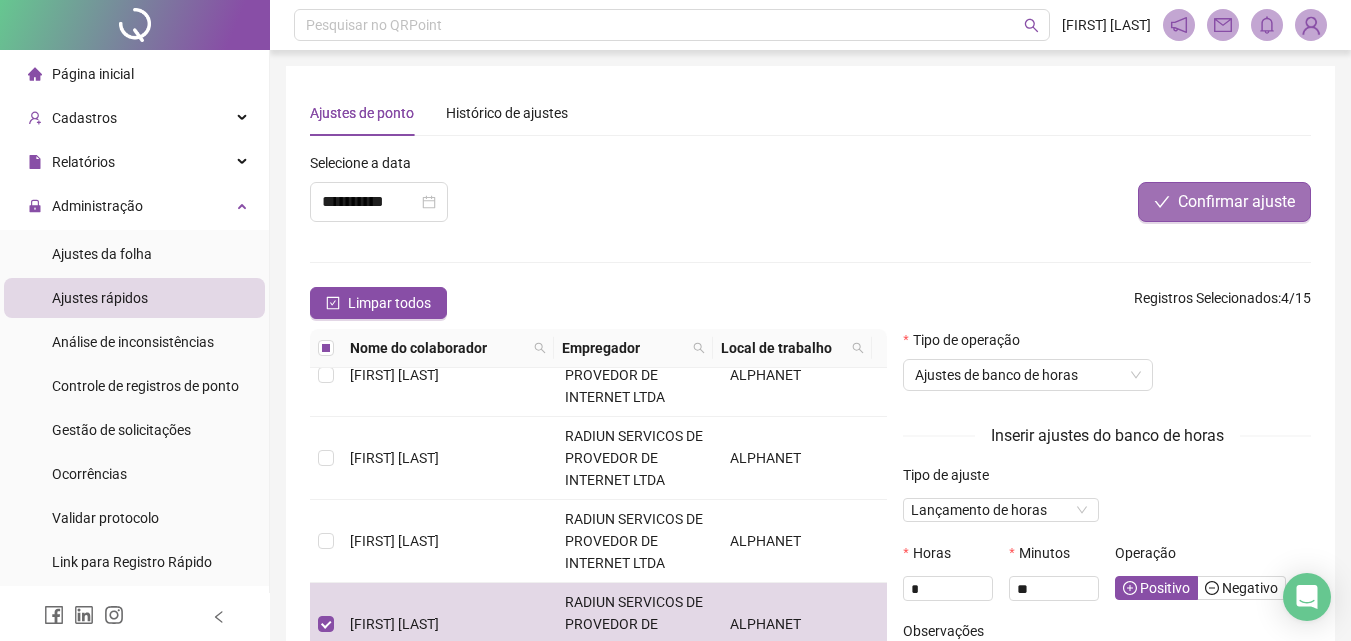 type on "*****" 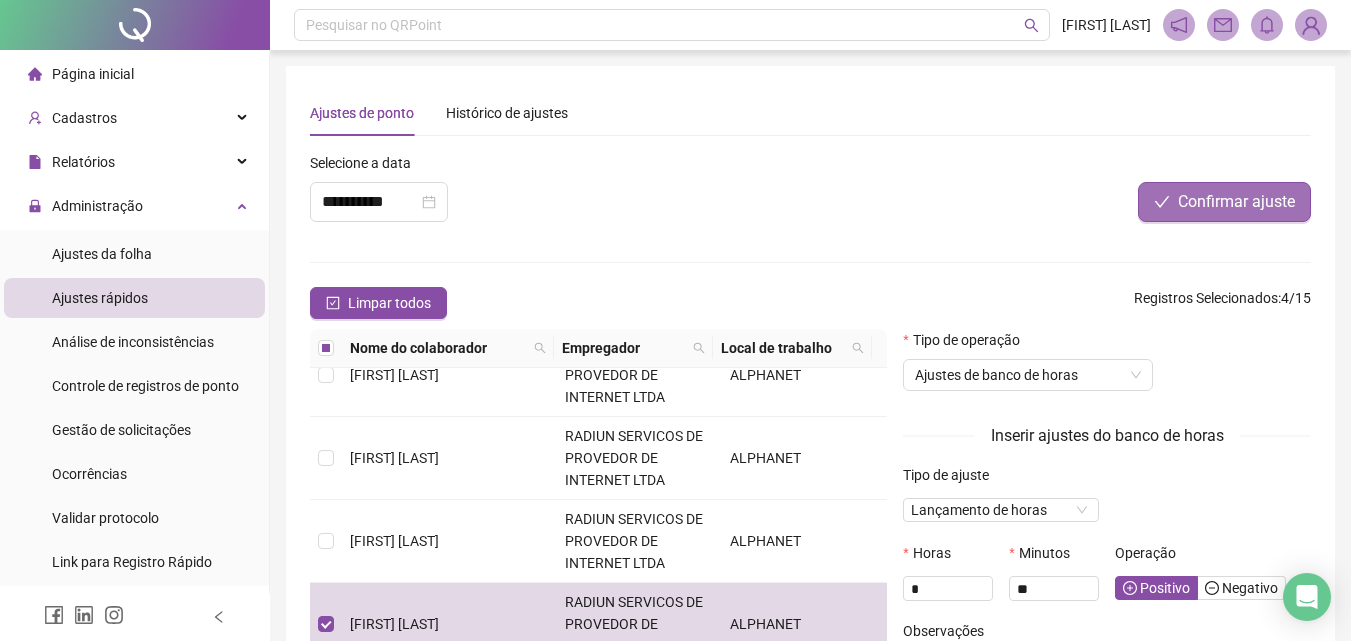 click on "Confirmar ajuste" at bounding box center [1236, 202] 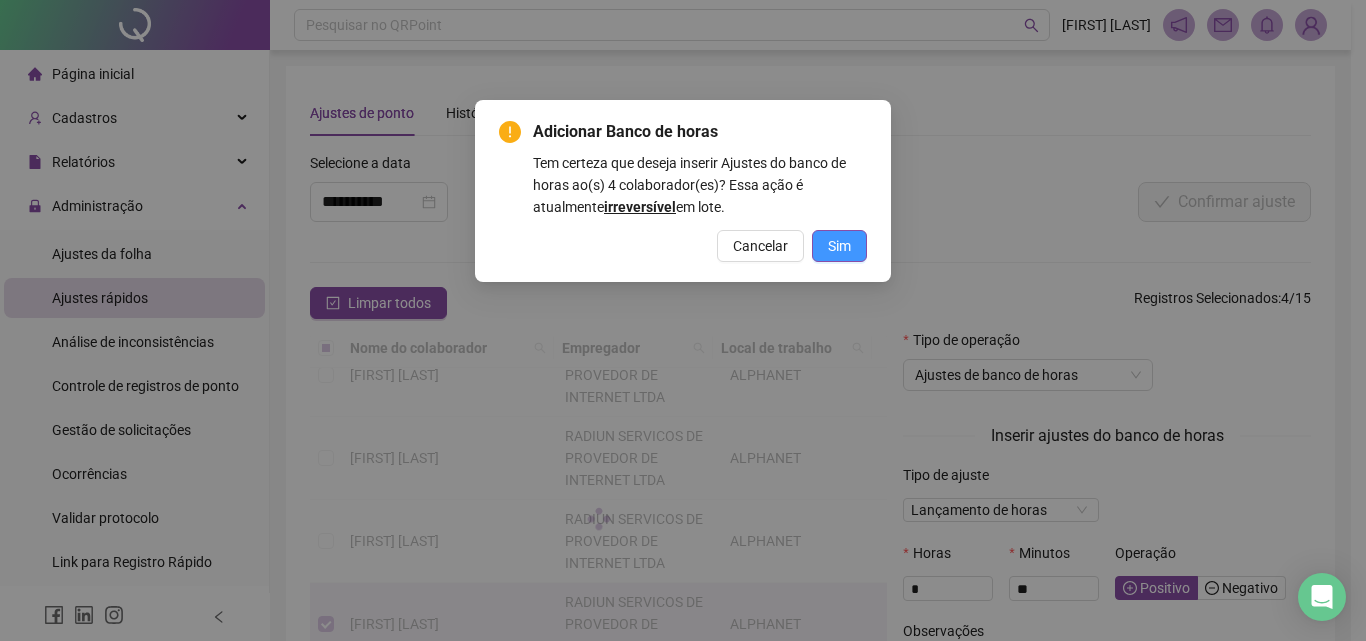 click on "Sim" at bounding box center [839, 246] 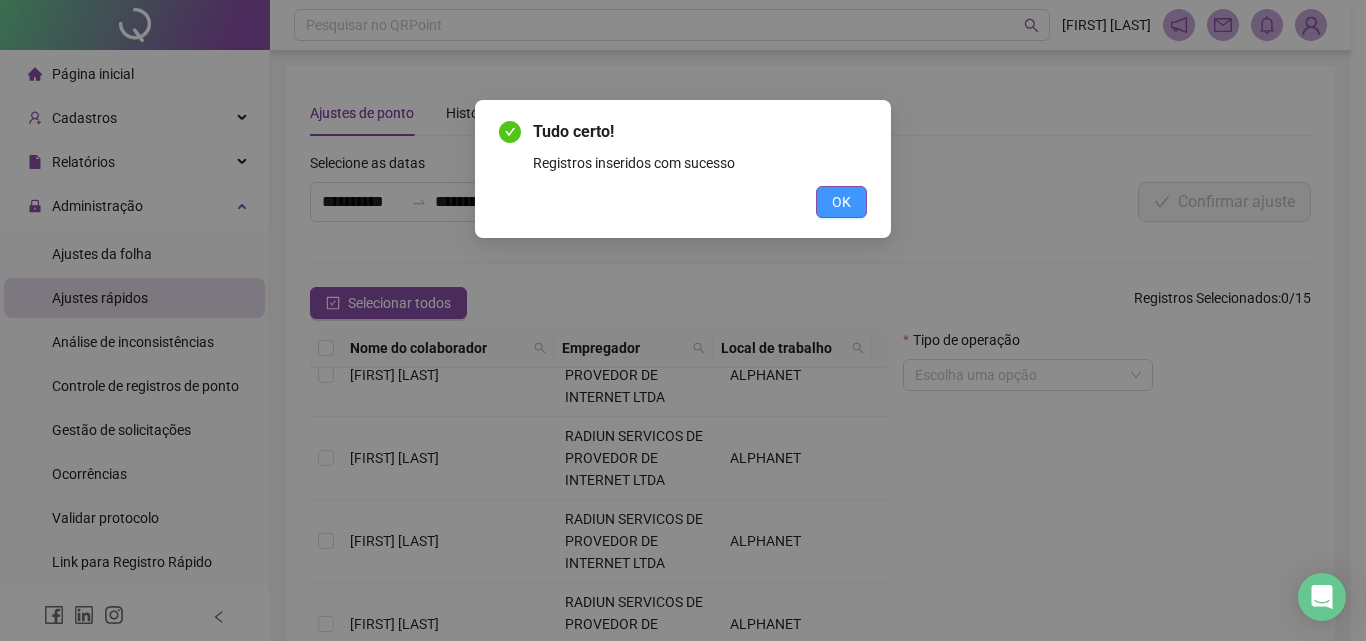 drag, startPoint x: 791, startPoint y: 192, endPoint x: 828, endPoint y: 191, distance: 37.01351 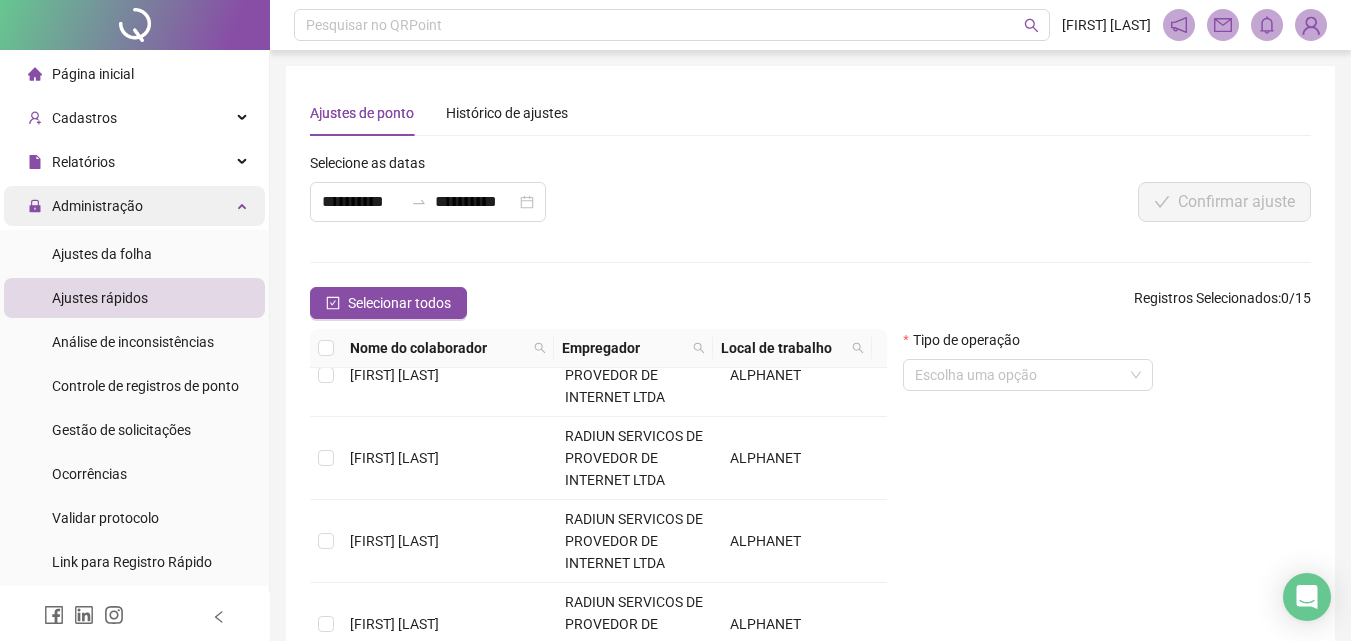 click on "Administração" at bounding box center [97, 206] 